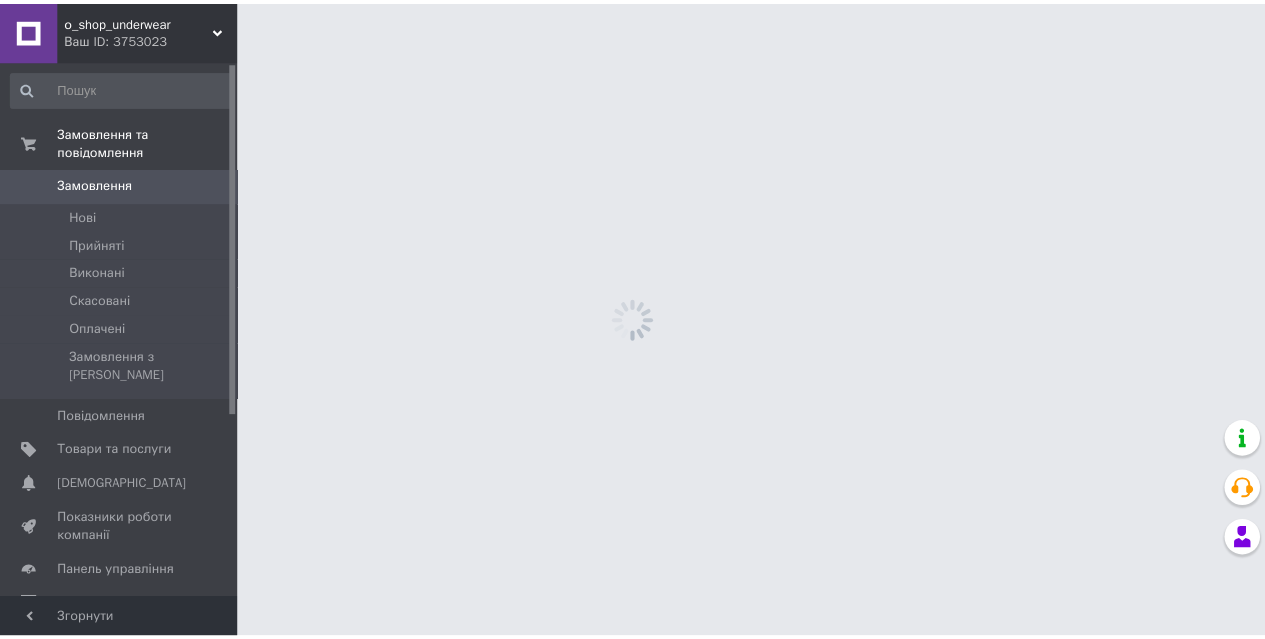 scroll, scrollTop: 0, scrollLeft: 0, axis: both 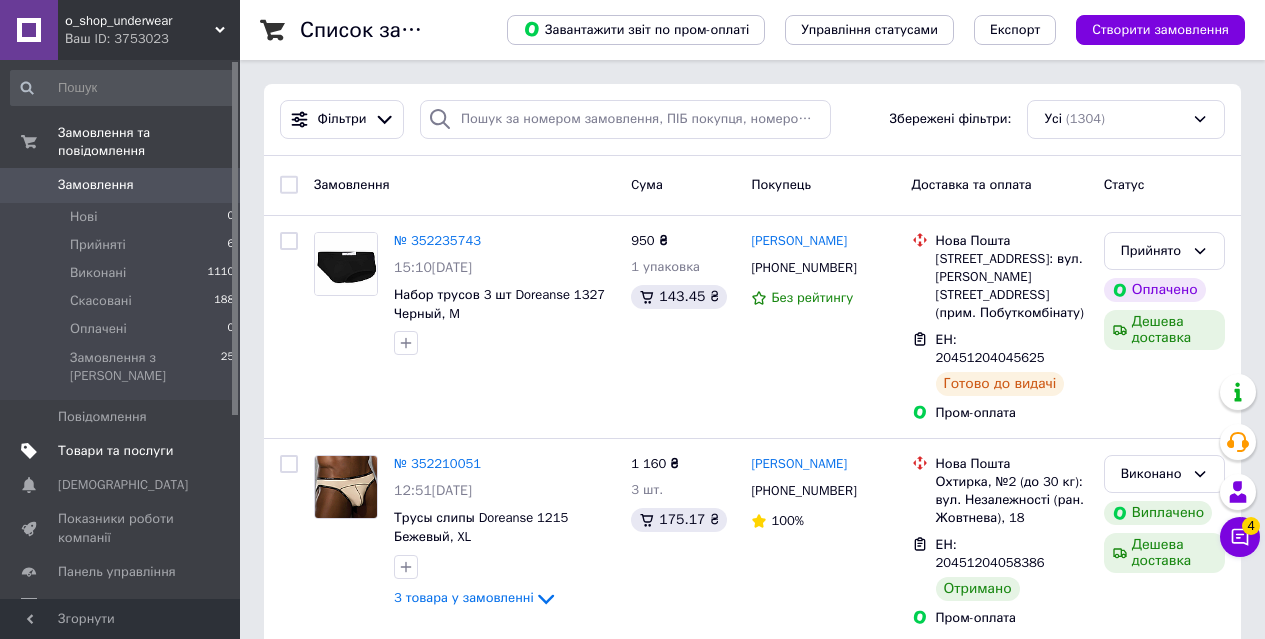 click on "Товари та послуги" at bounding box center [115, 451] 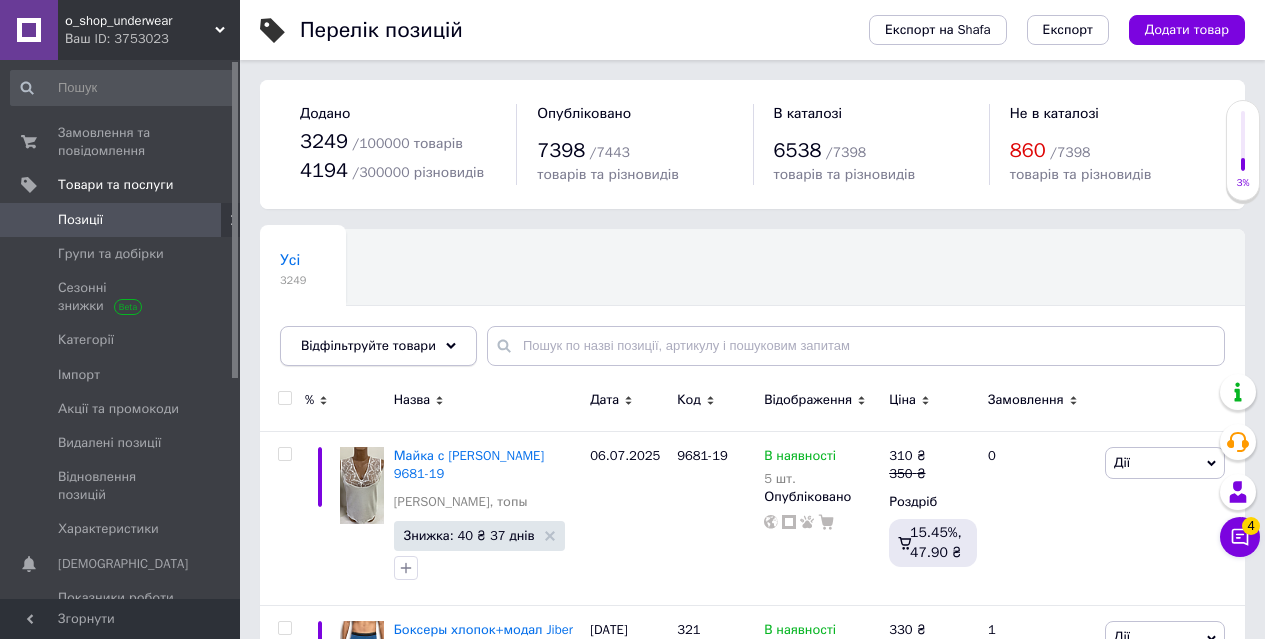 click 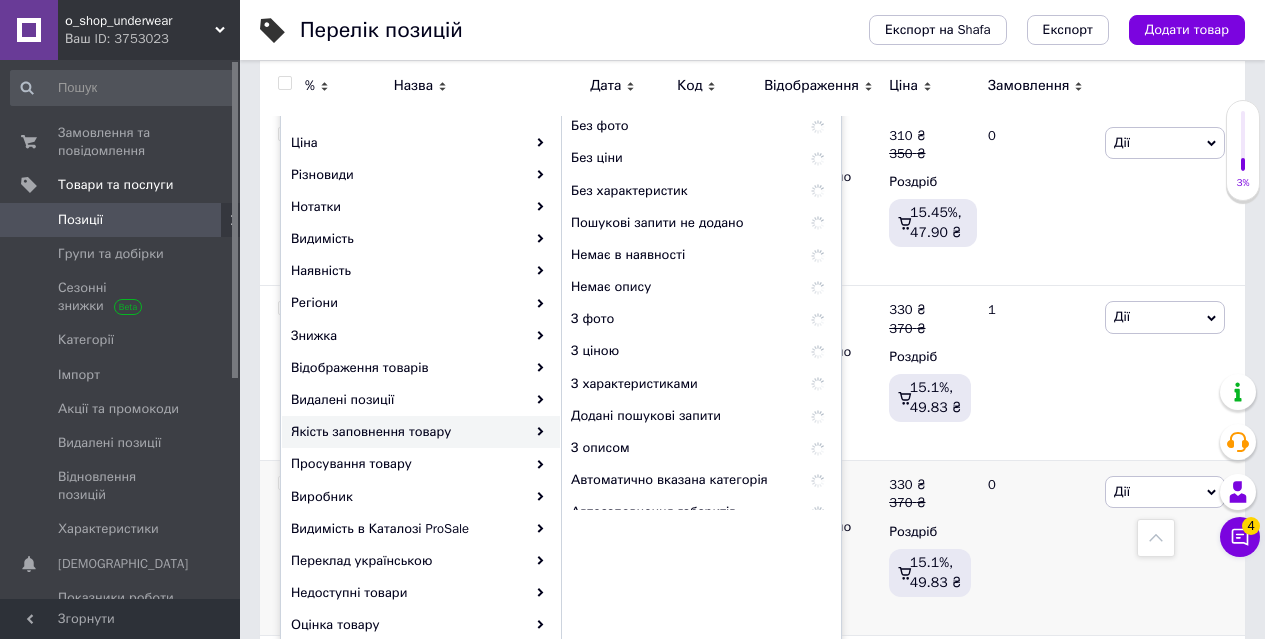 scroll, scrollTop: 300, scrollLeft: 0, axis: vertical 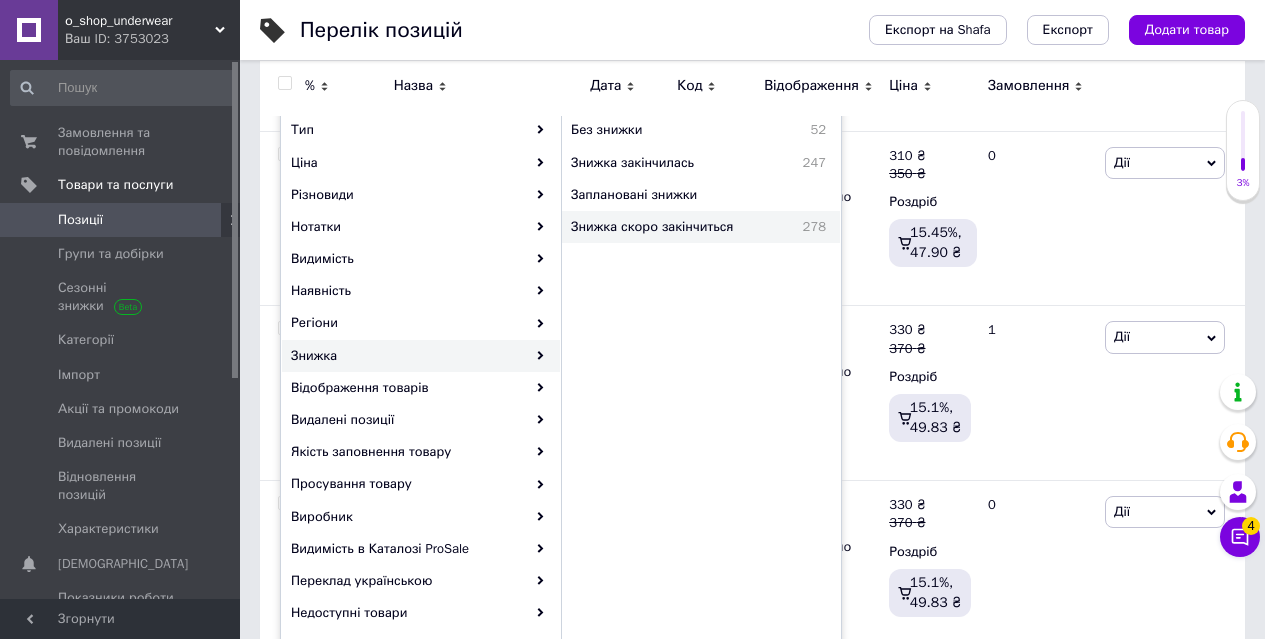 click on "Знижка скоро закінчиться" at bounding box center (676, 227) 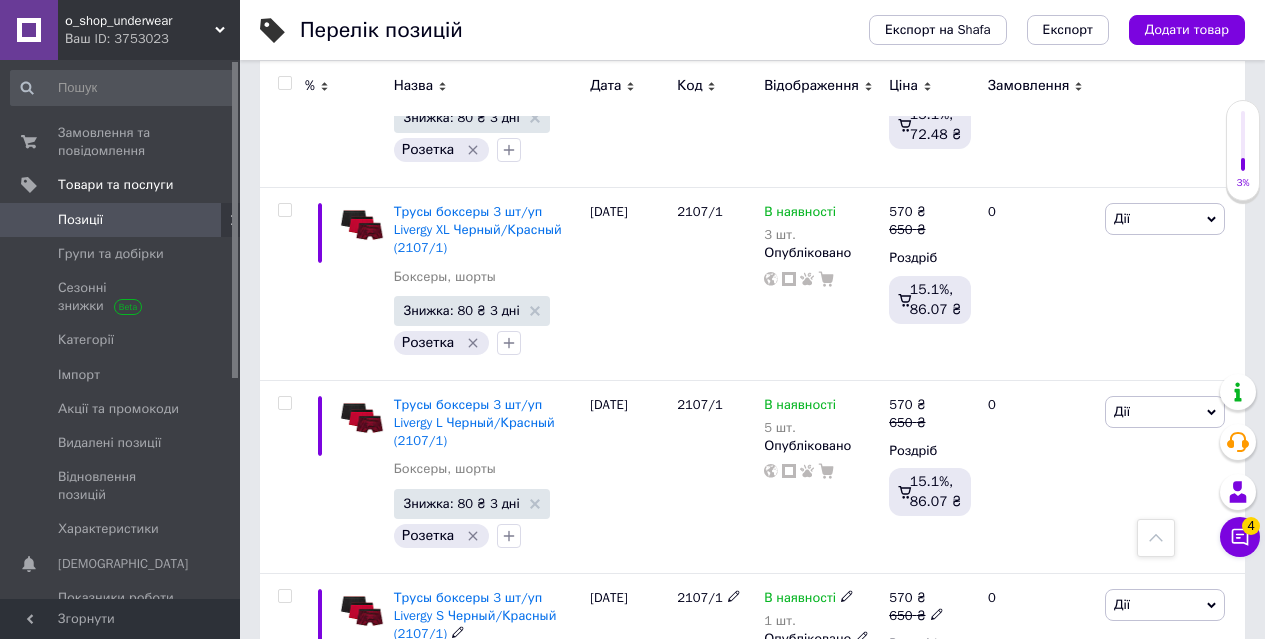 scroll, scrollTop: 16658, scrollLeft: 0, axis: vertical 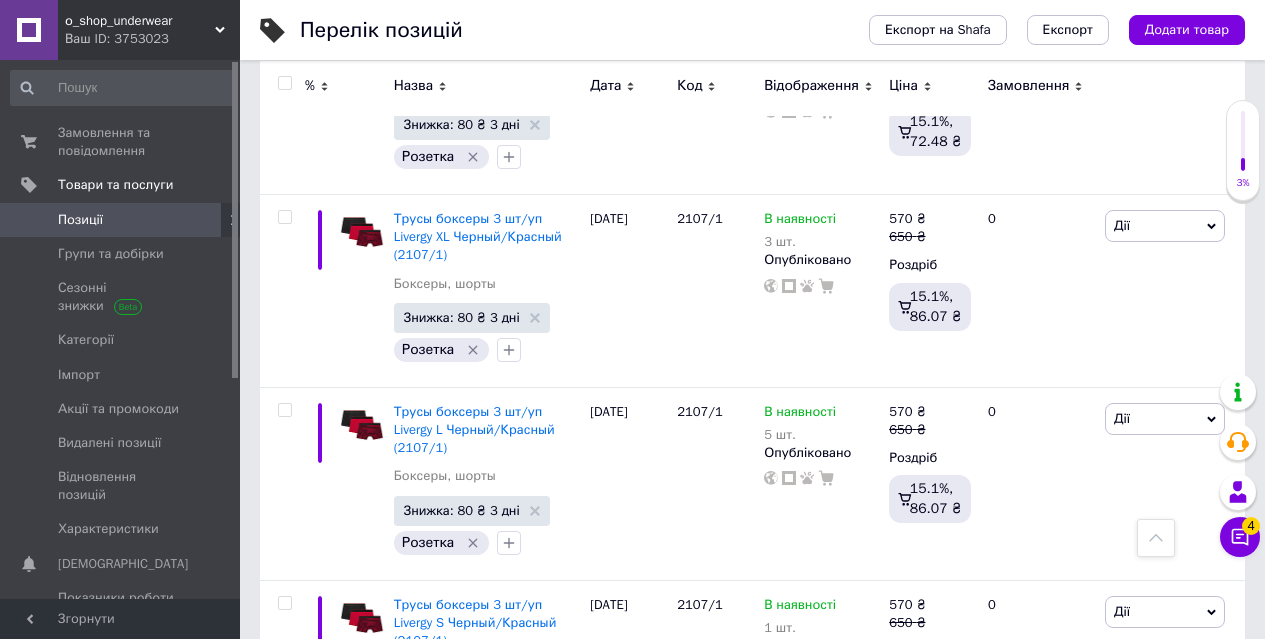 click at bounding box center (284, 796) 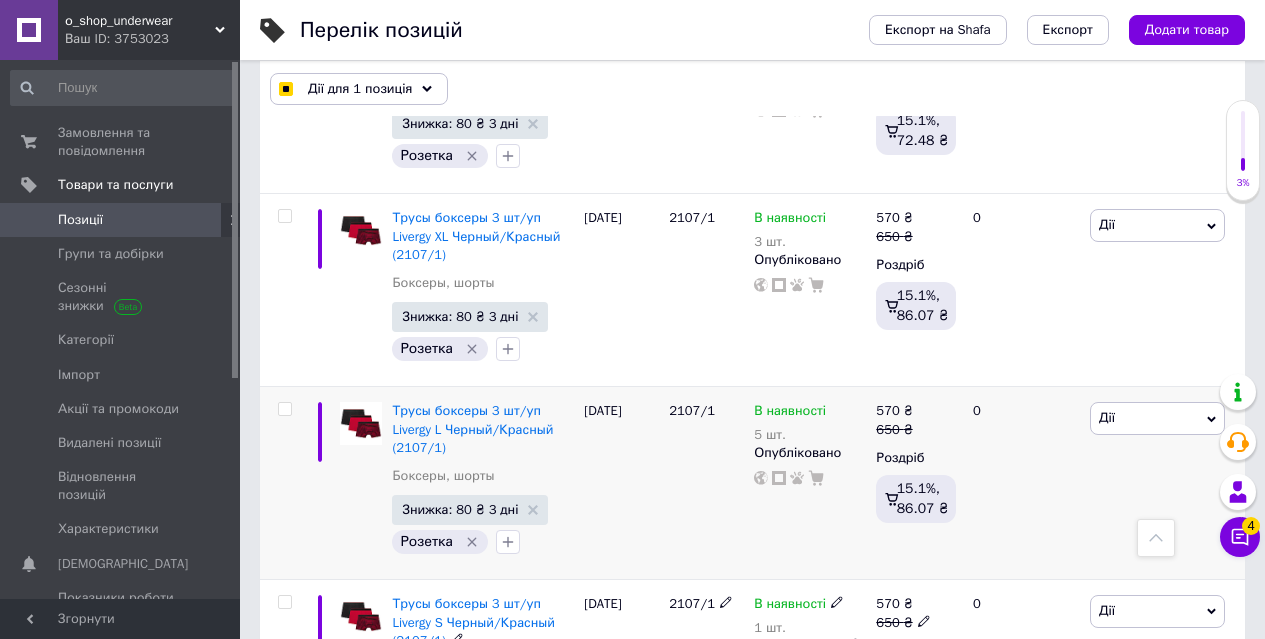 scroll, scrollTop: 16949, scrollLeft: 0, axis: vertical 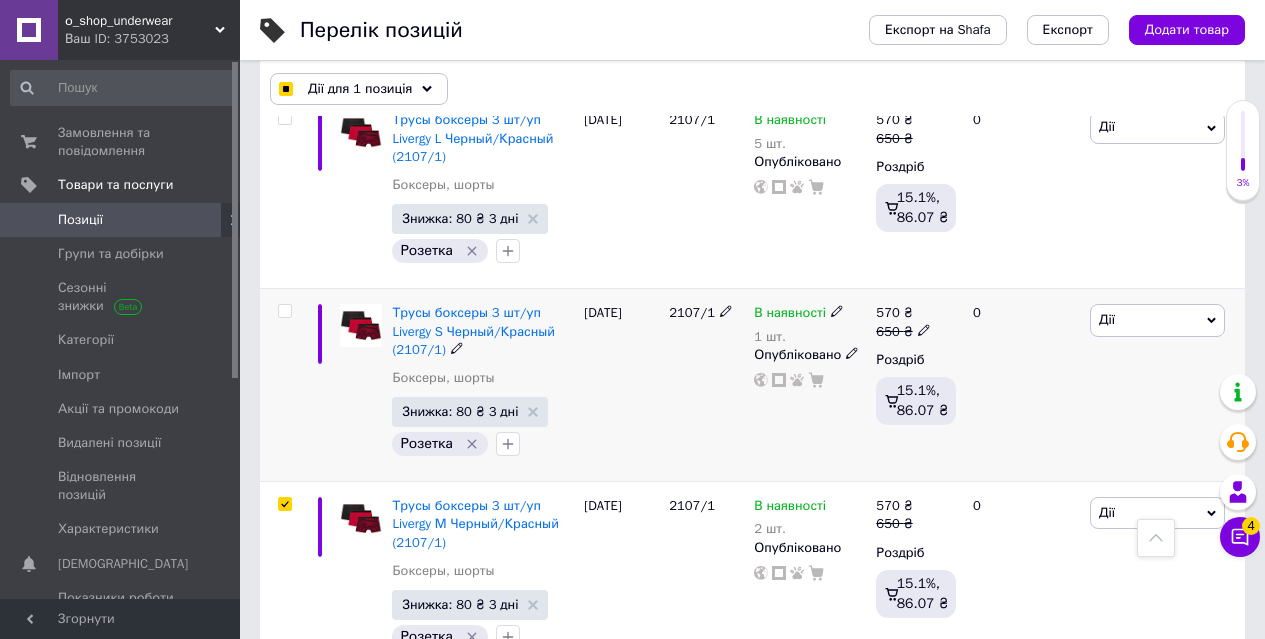 click at bounding box center [284, 311] 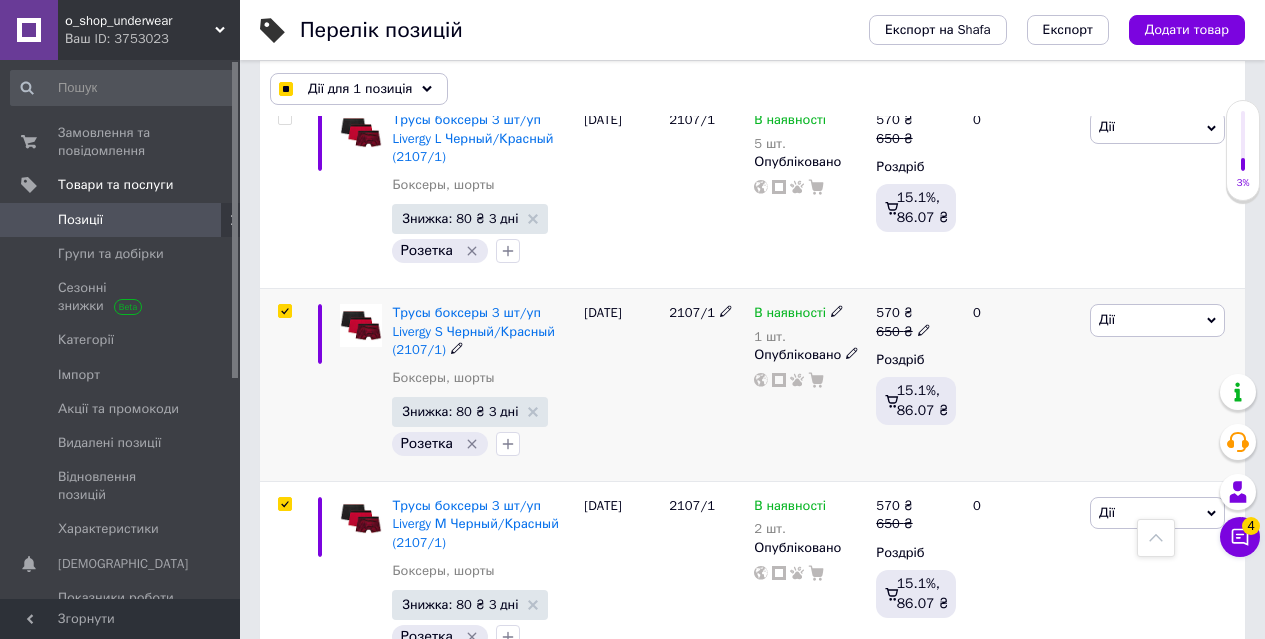 checkbox on "true" 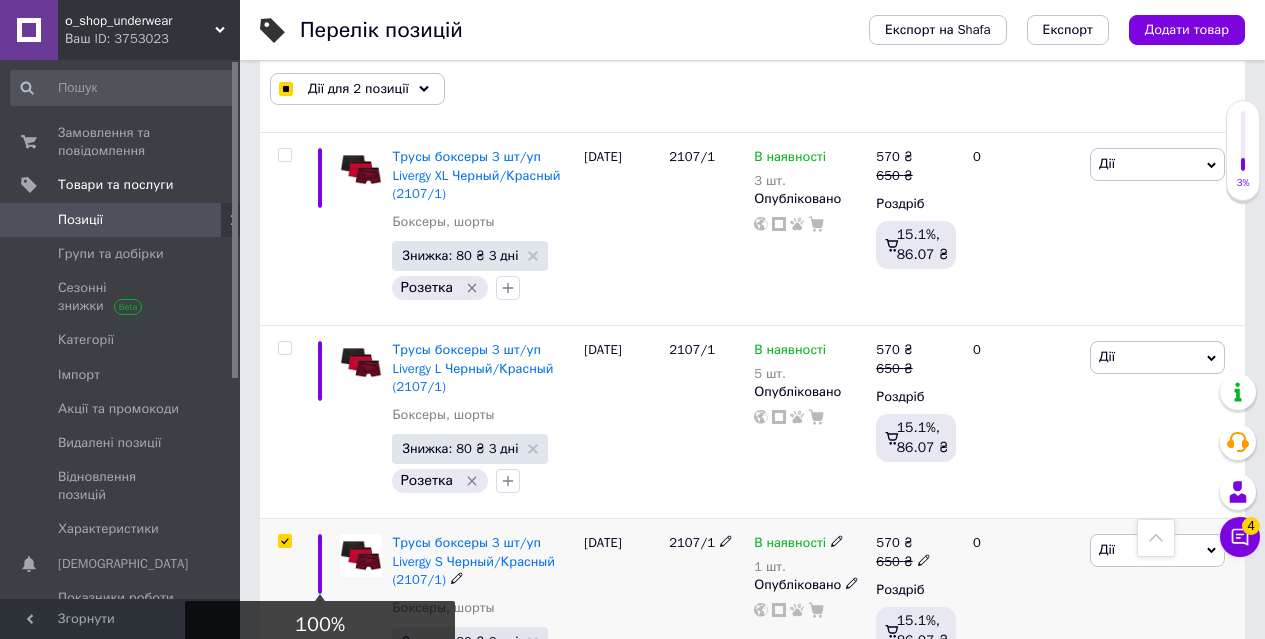 scroll, scrollTop: 16649, scrollLeft: 0, axis: vertical 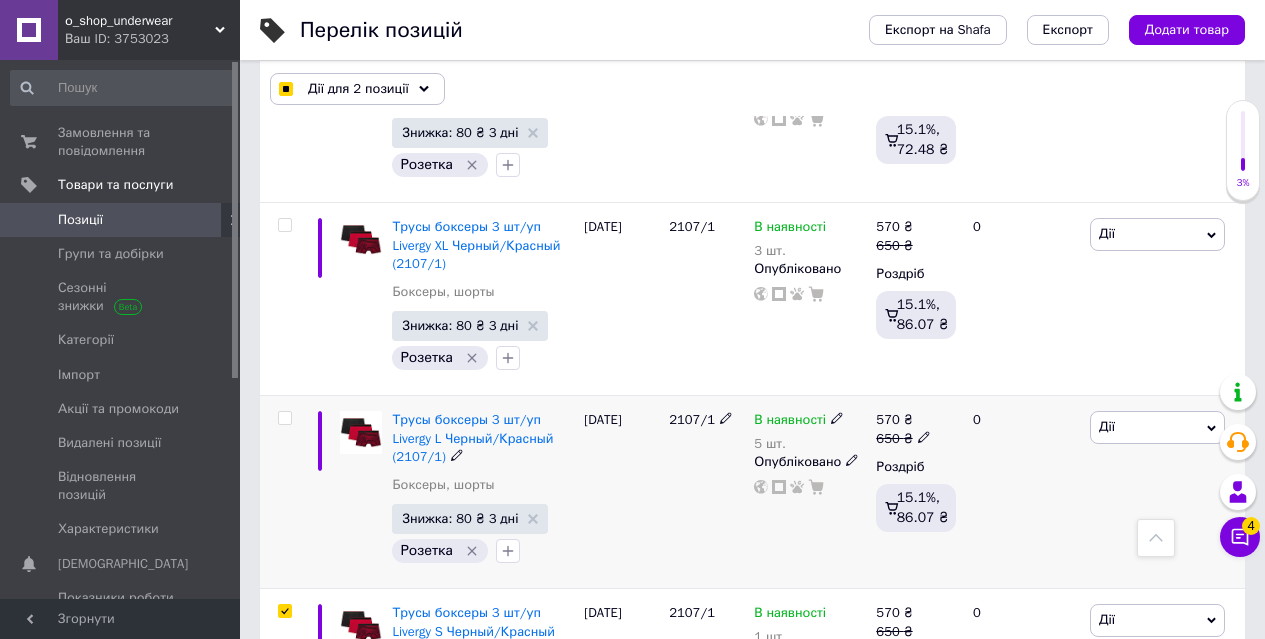 click at bounding box center [284, 418] 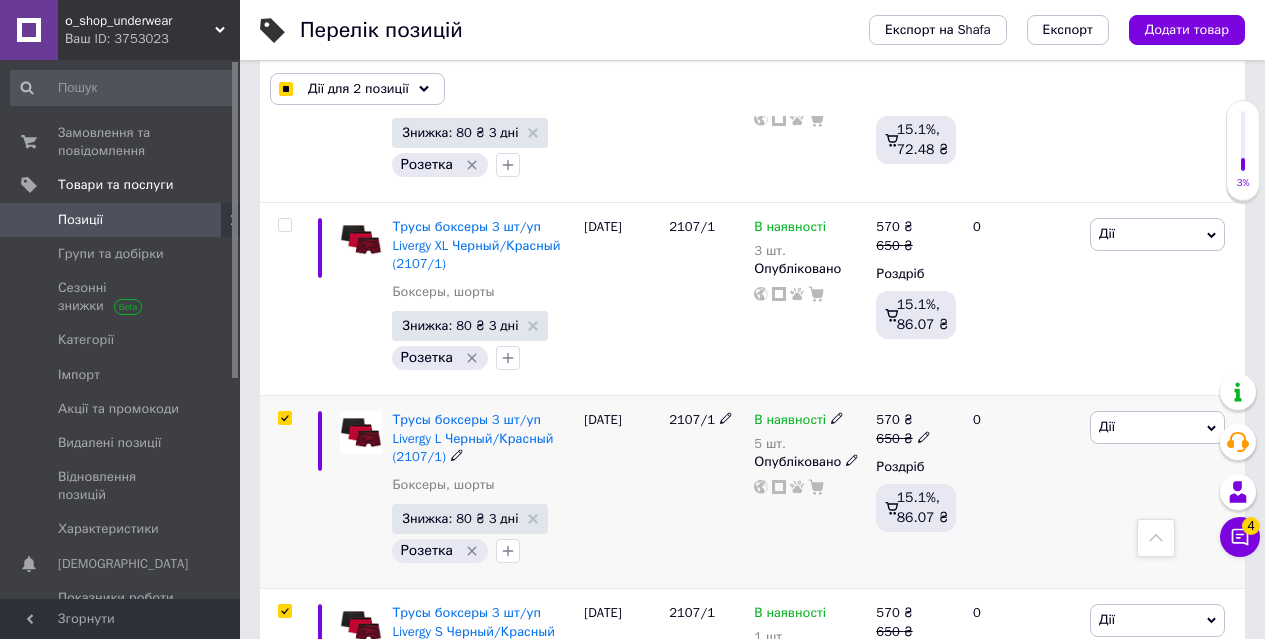 checkbox on "true" 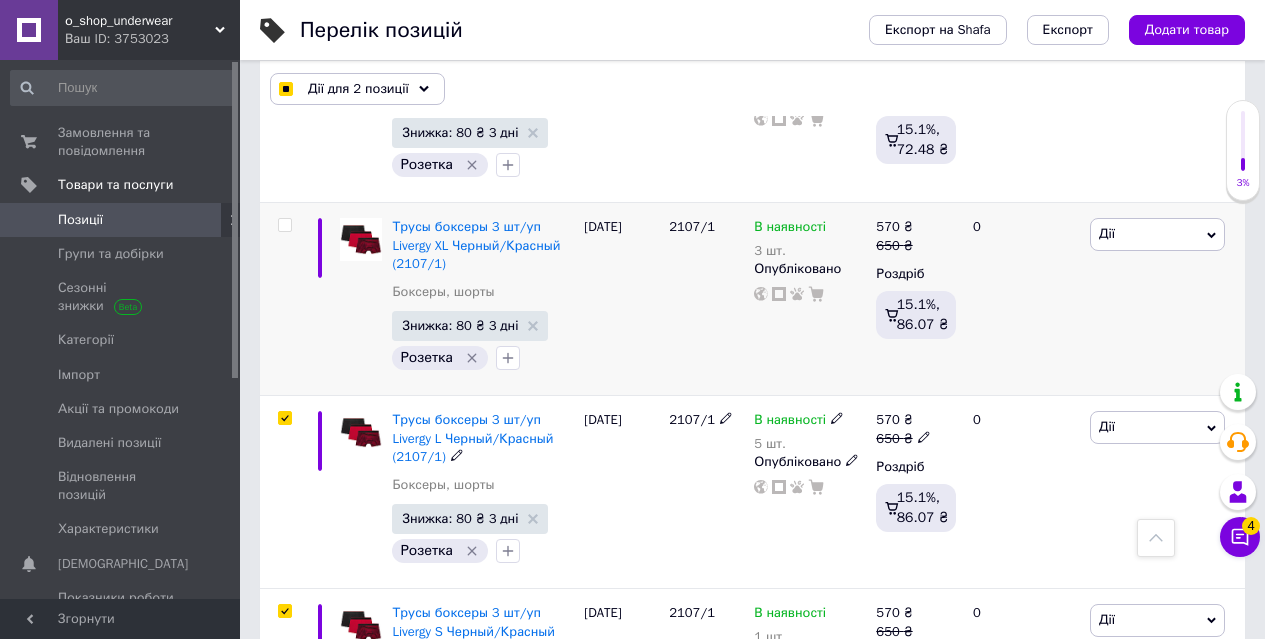 checkbox on "true" 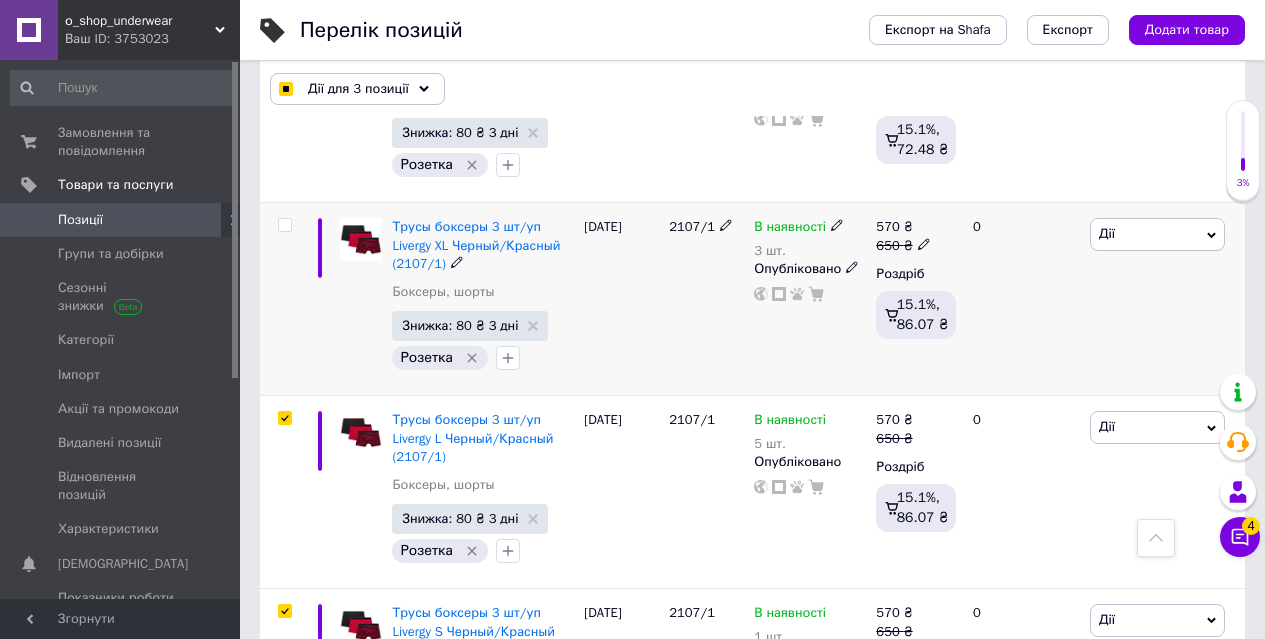 click at bounding box center (284, 225) 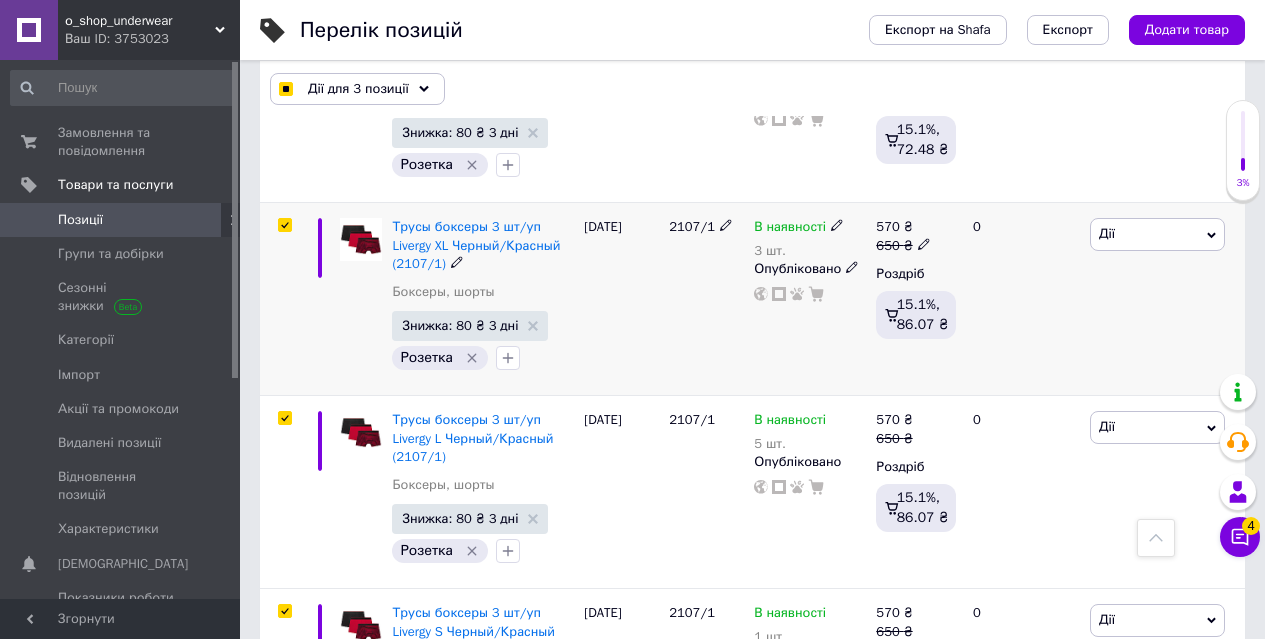 checkbox on "true" 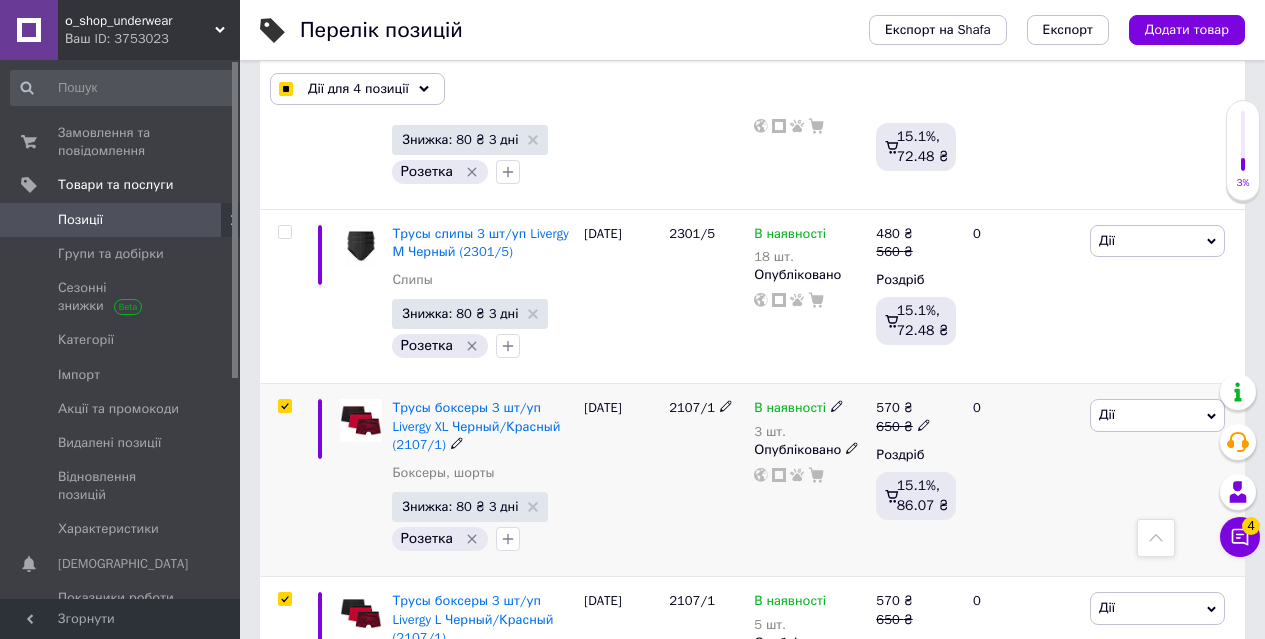scroll, scrollTop: 16349, scrollLeft: 0, axis: vertical 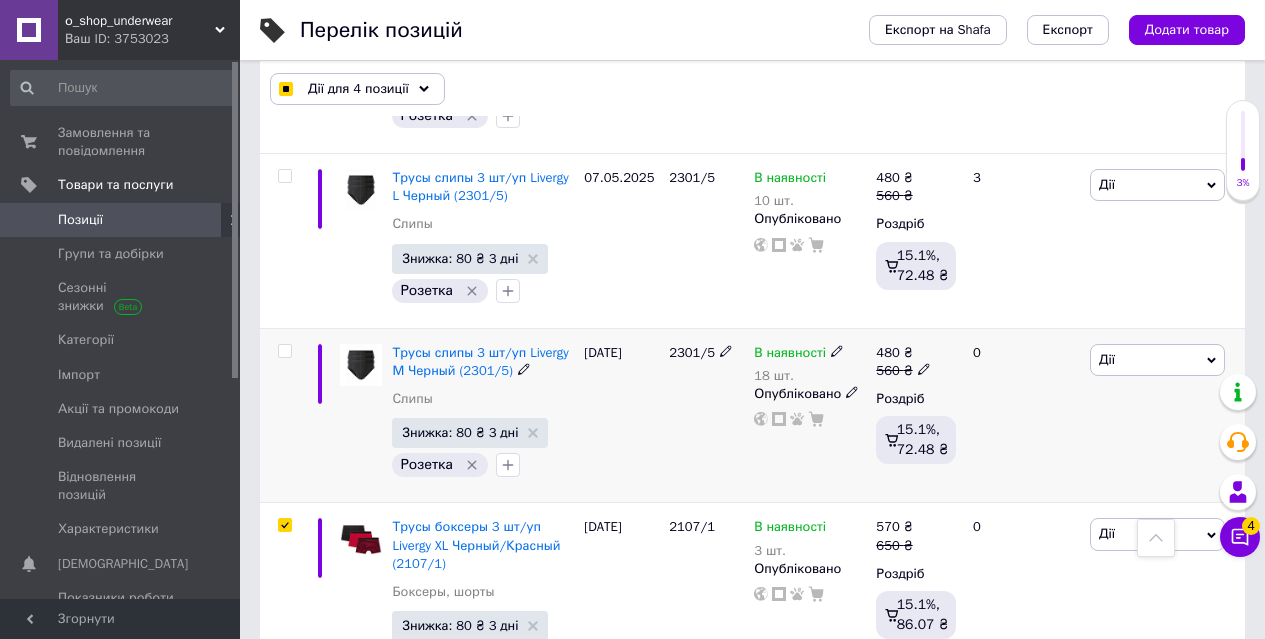 click at bounding box center [284, 351] 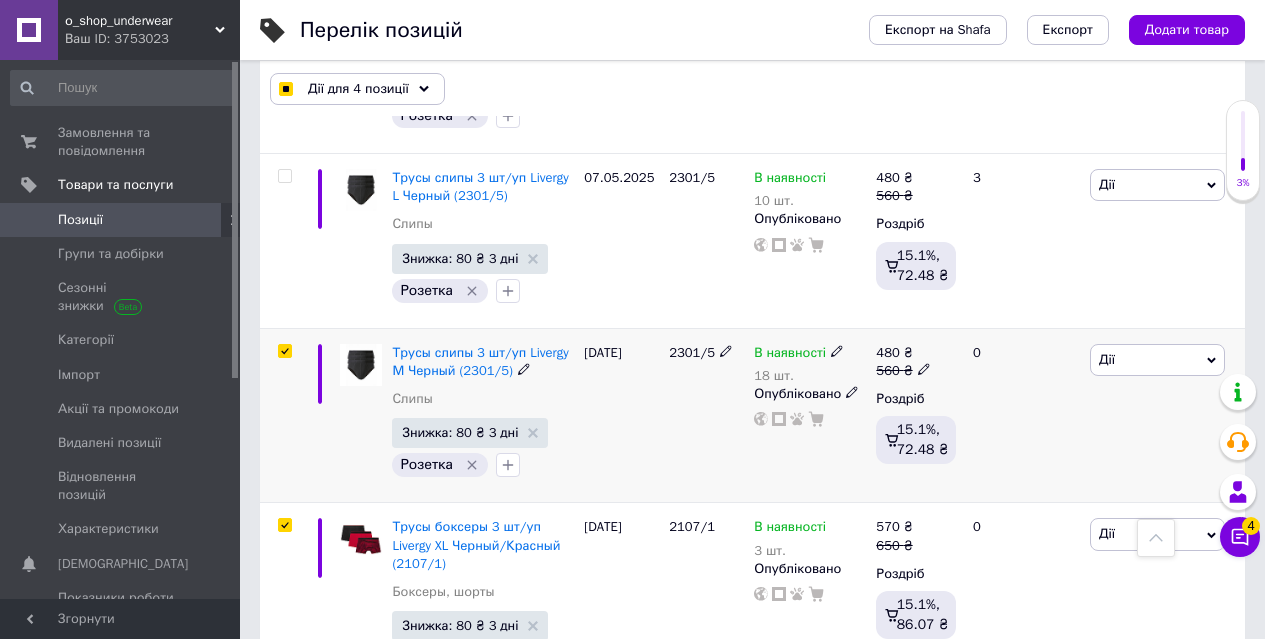 checkbox on "true" 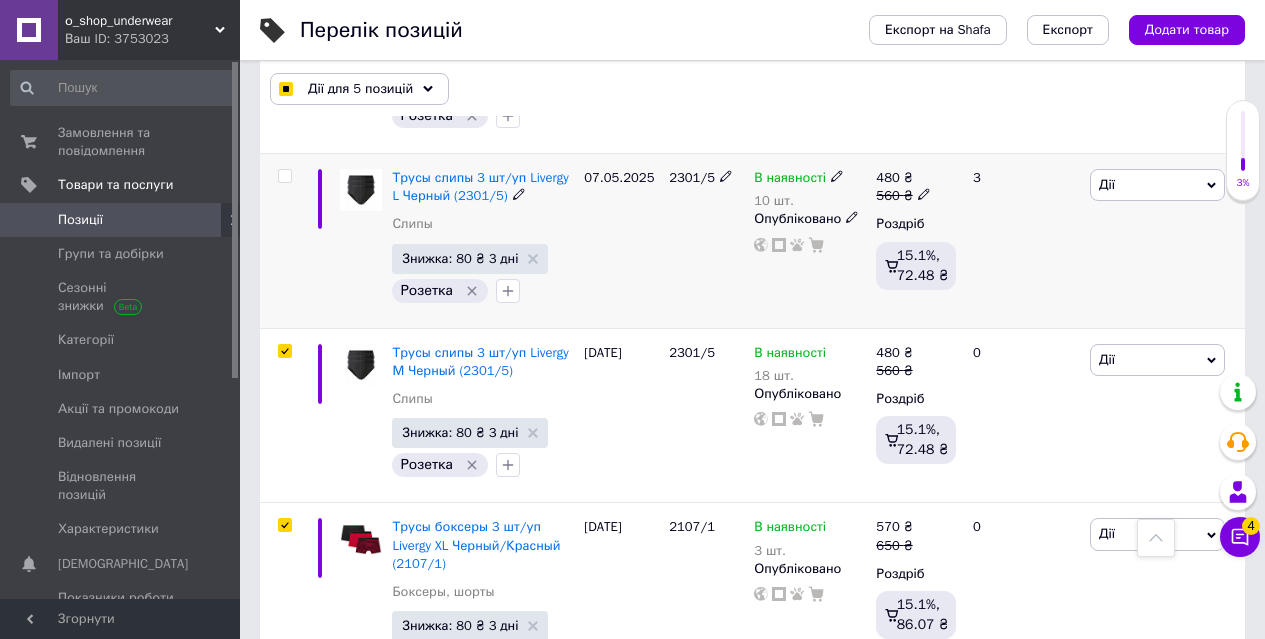 click at bounding box center (284, 176) 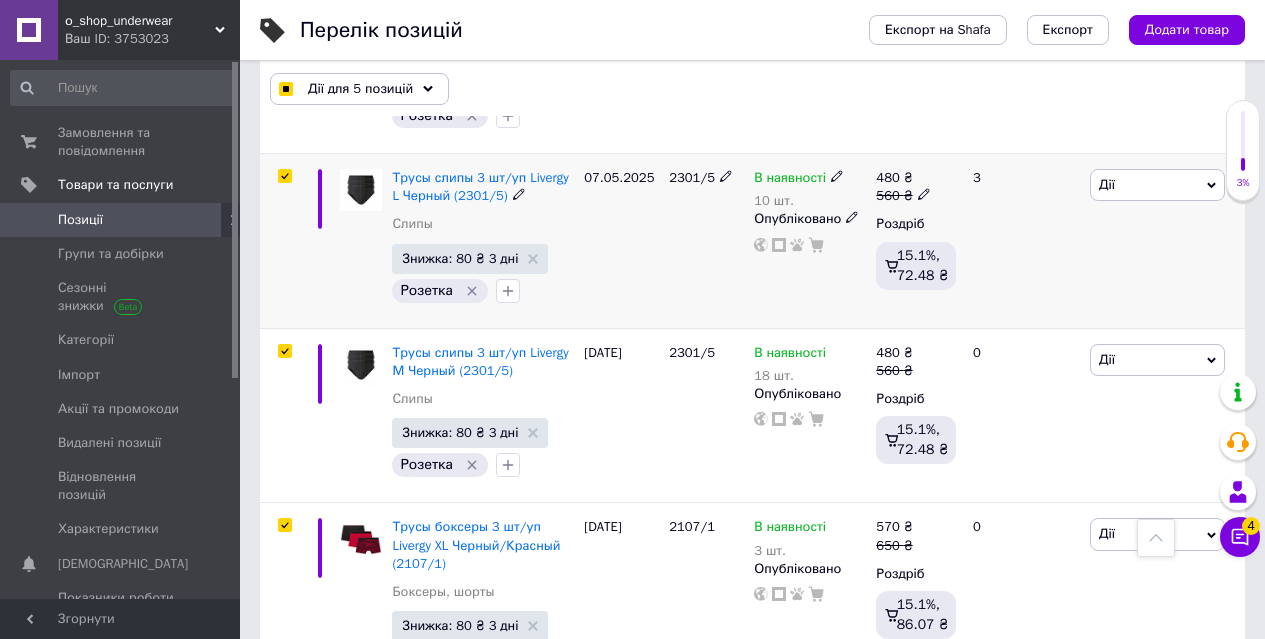 checkbox on "true" 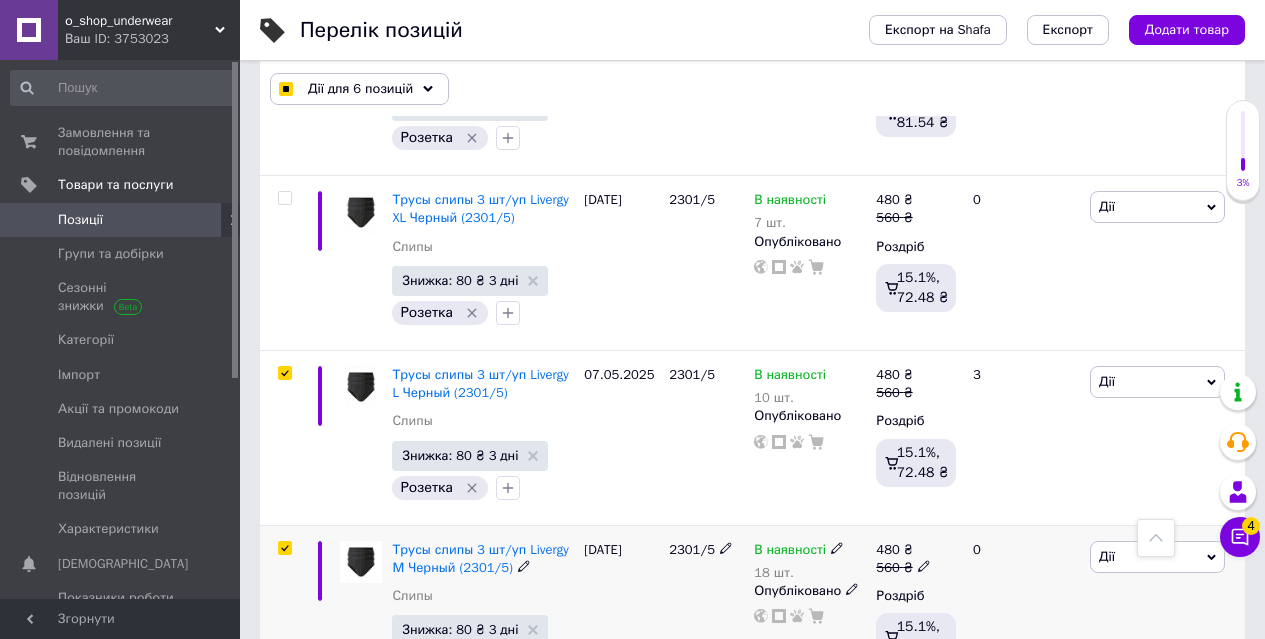 scroll, scrollTop: 16049, scrollLeft: 0, axis: vertical 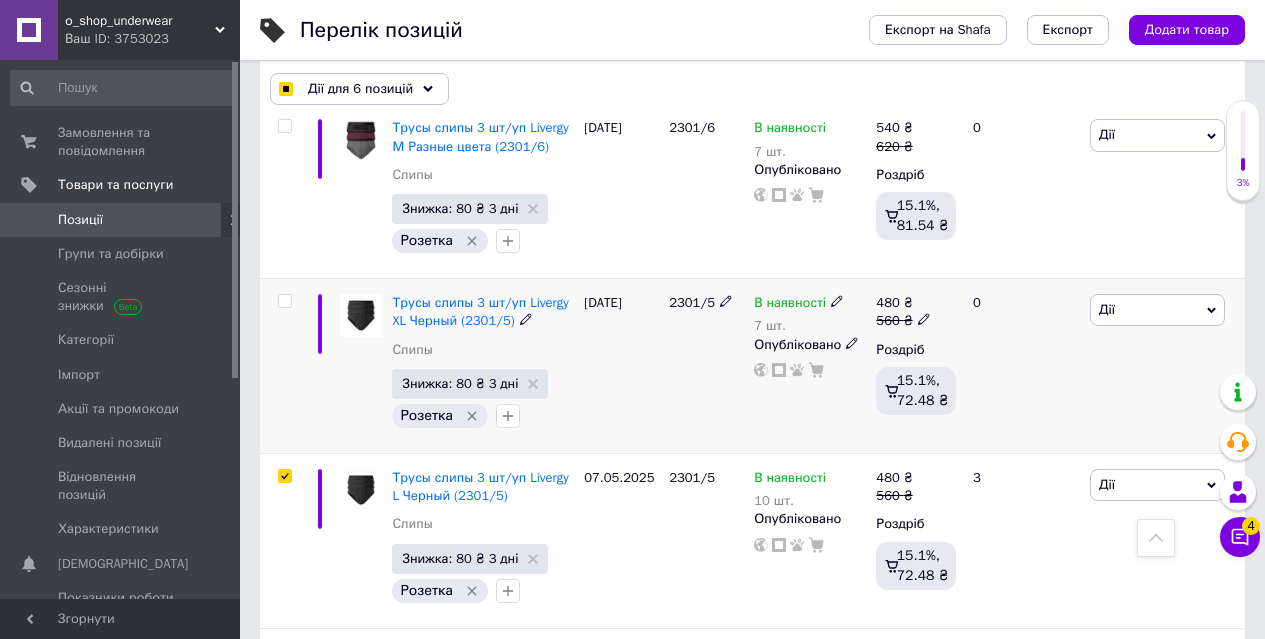 click at bounding box center (284, 301) 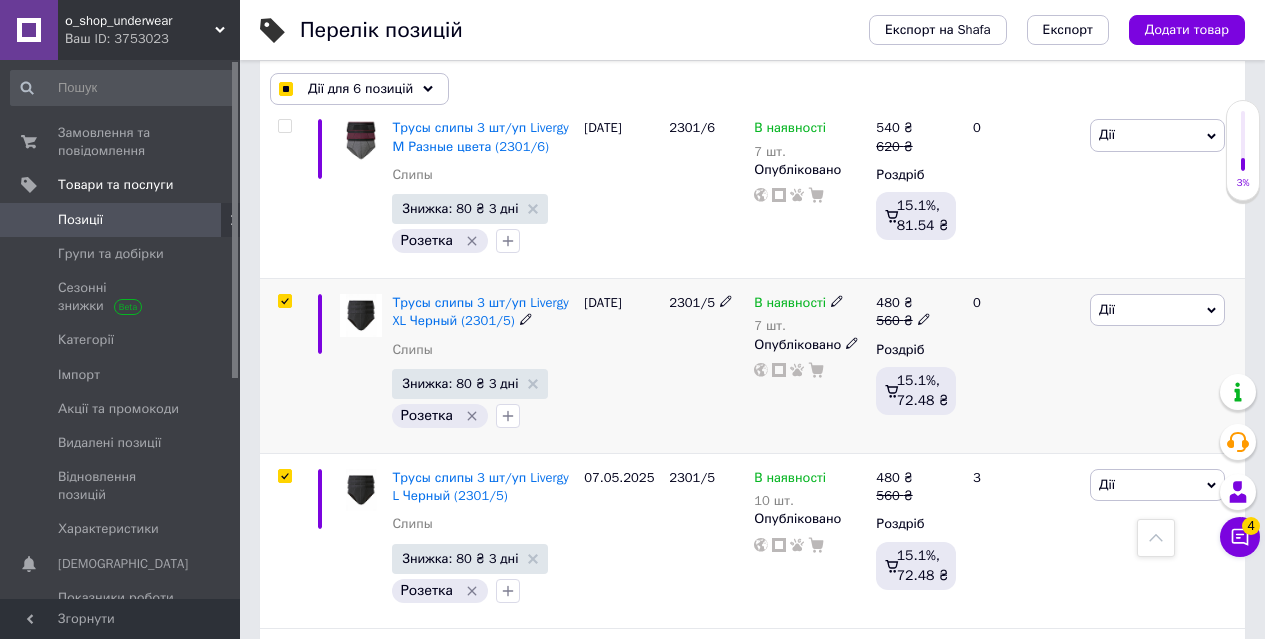checkbox on "true" 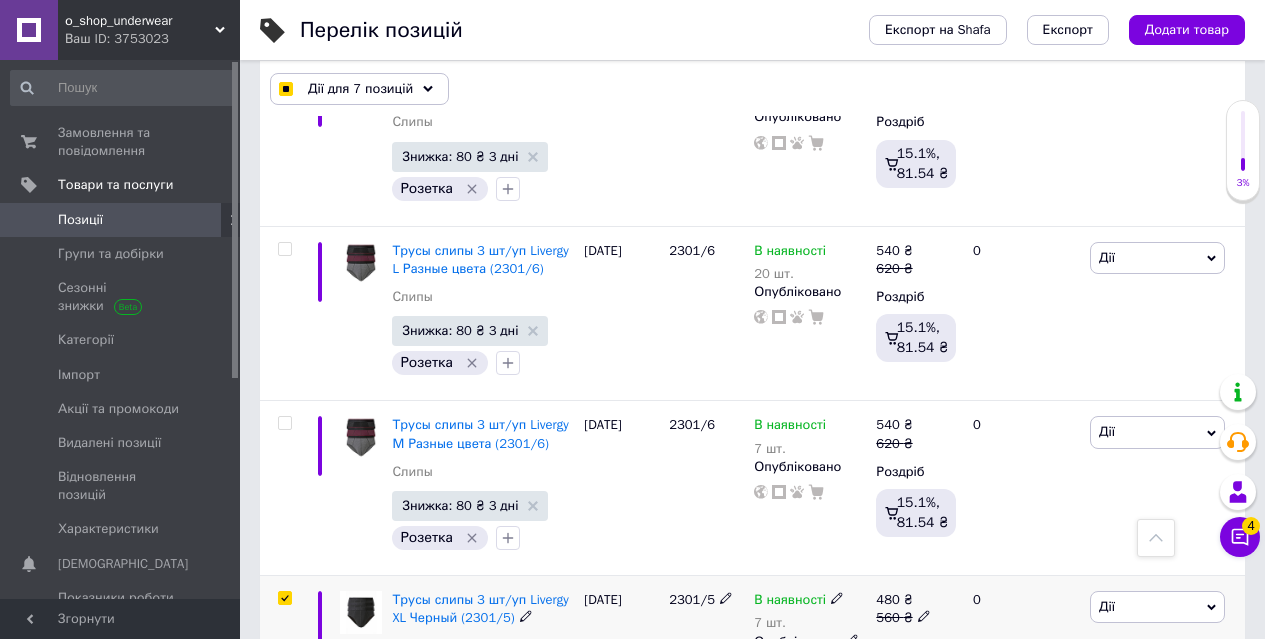 scroll, scrollTop: 15749, scrollLeft: 0, axis: vertical 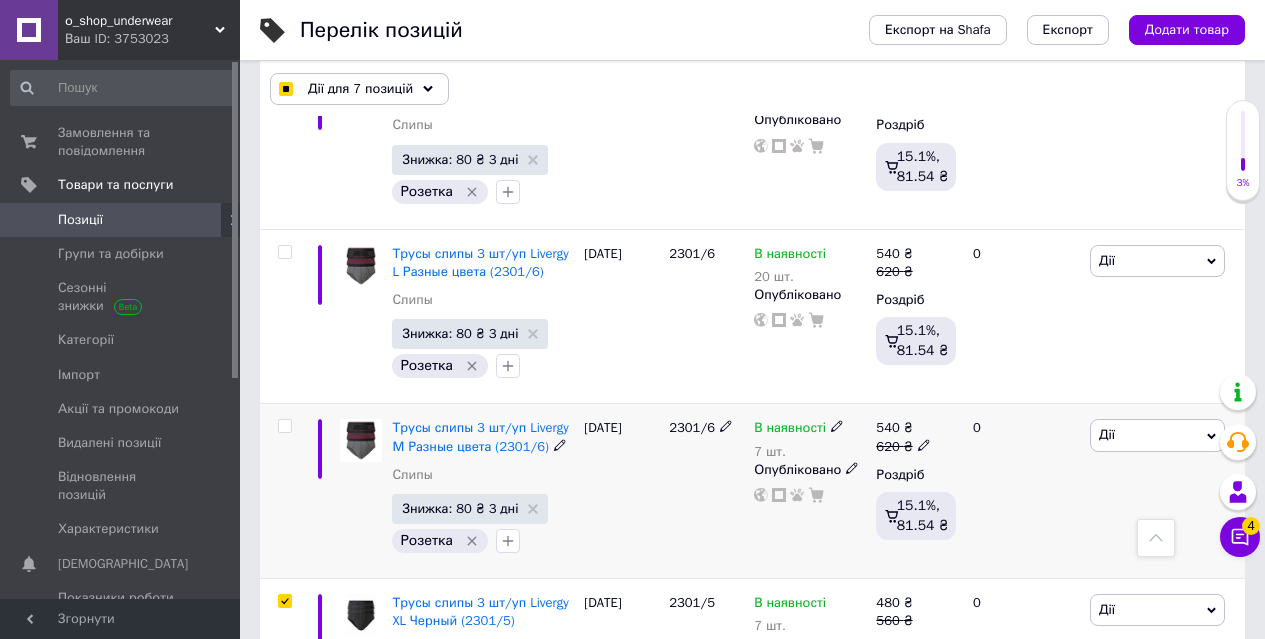 click at bounding box center [284, 426] 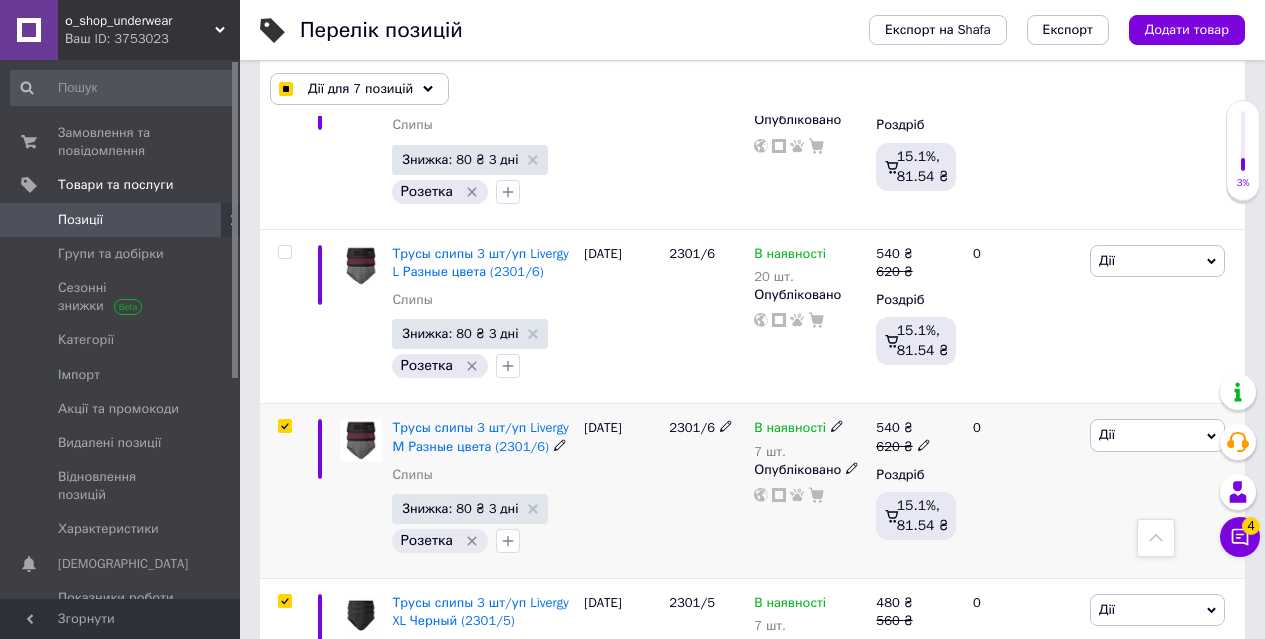 checkbox on "true" 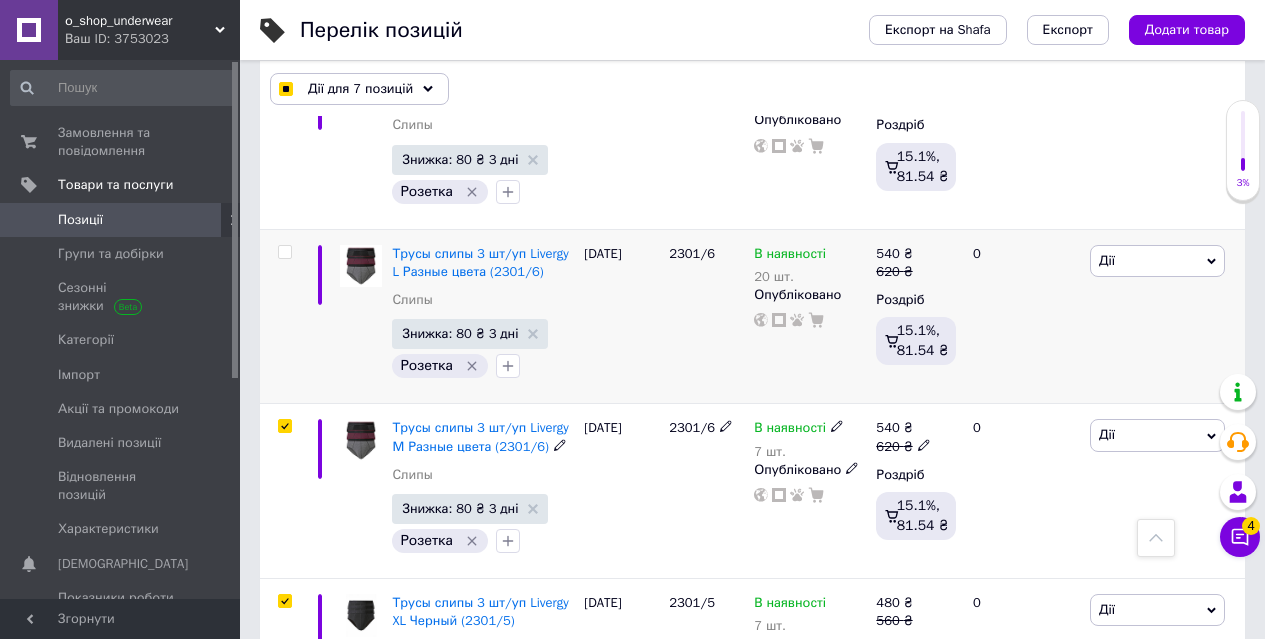 checkbox on "true" 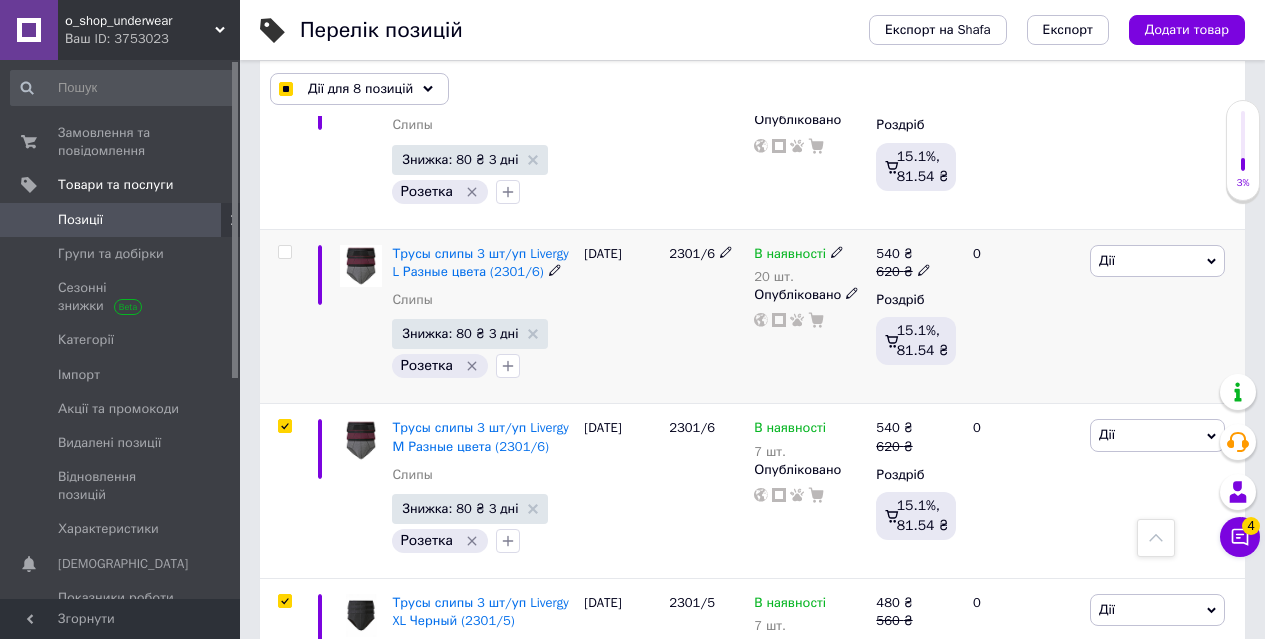 click at bounding box center [284, 252] 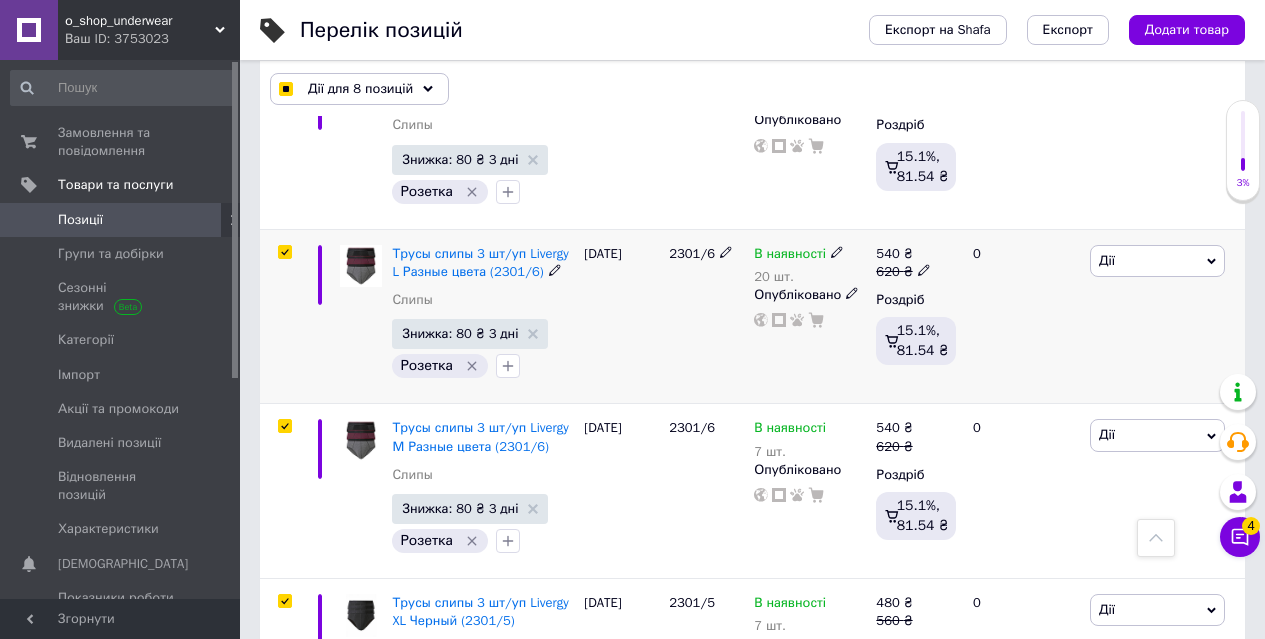 checkbox on "true" 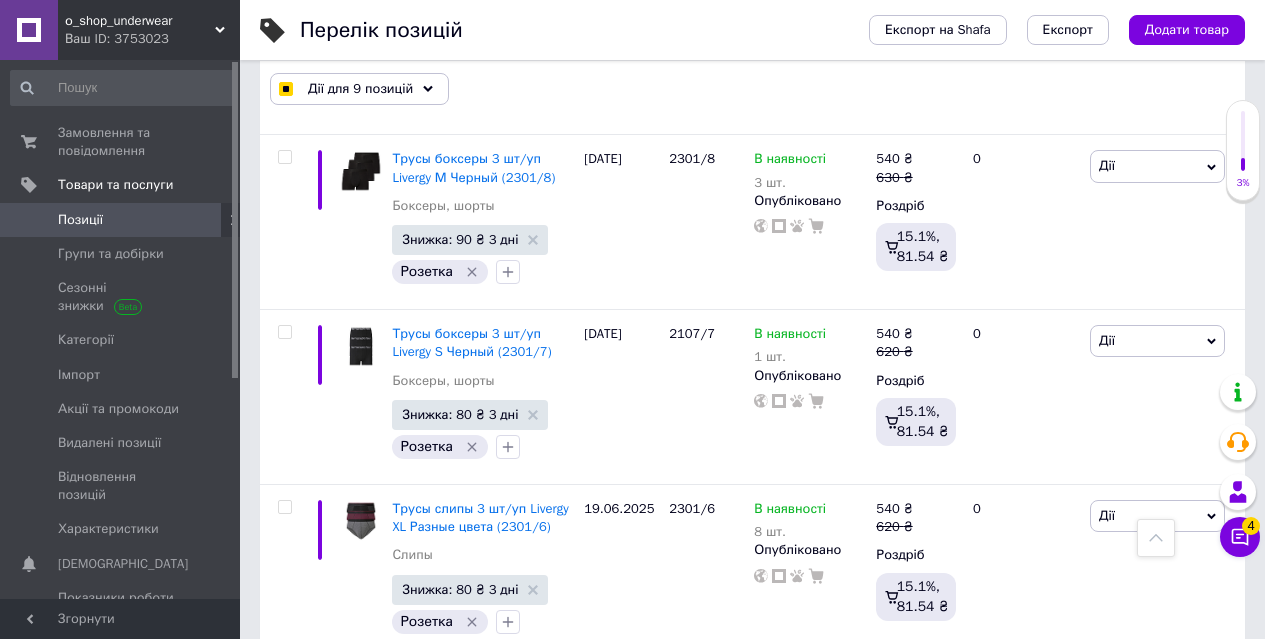 scroll, scrollTop: 15249, scrollLeft: 0, axis: vertical 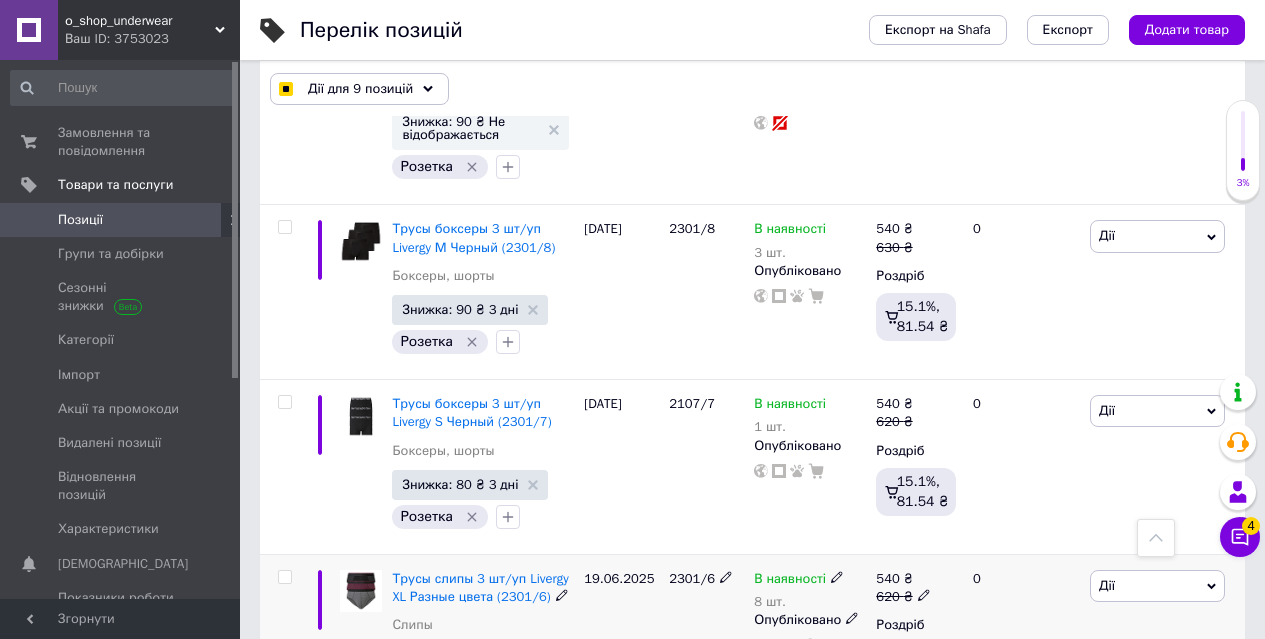 click at bounding box center [284, 577] 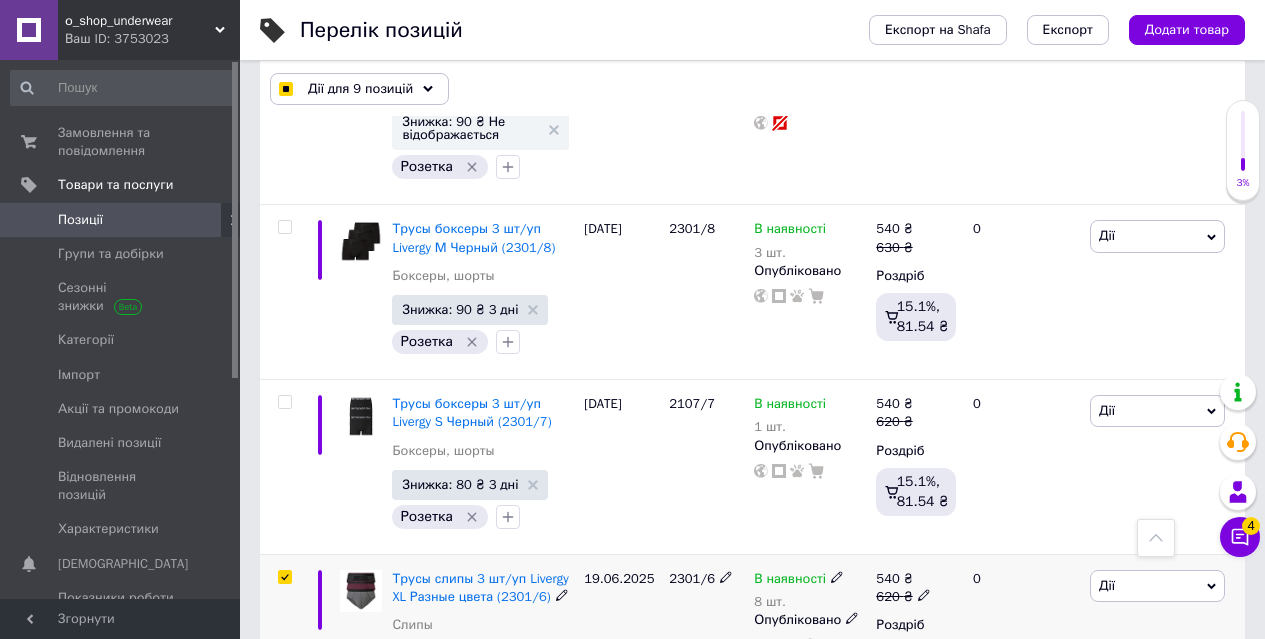 checkbox on "true" 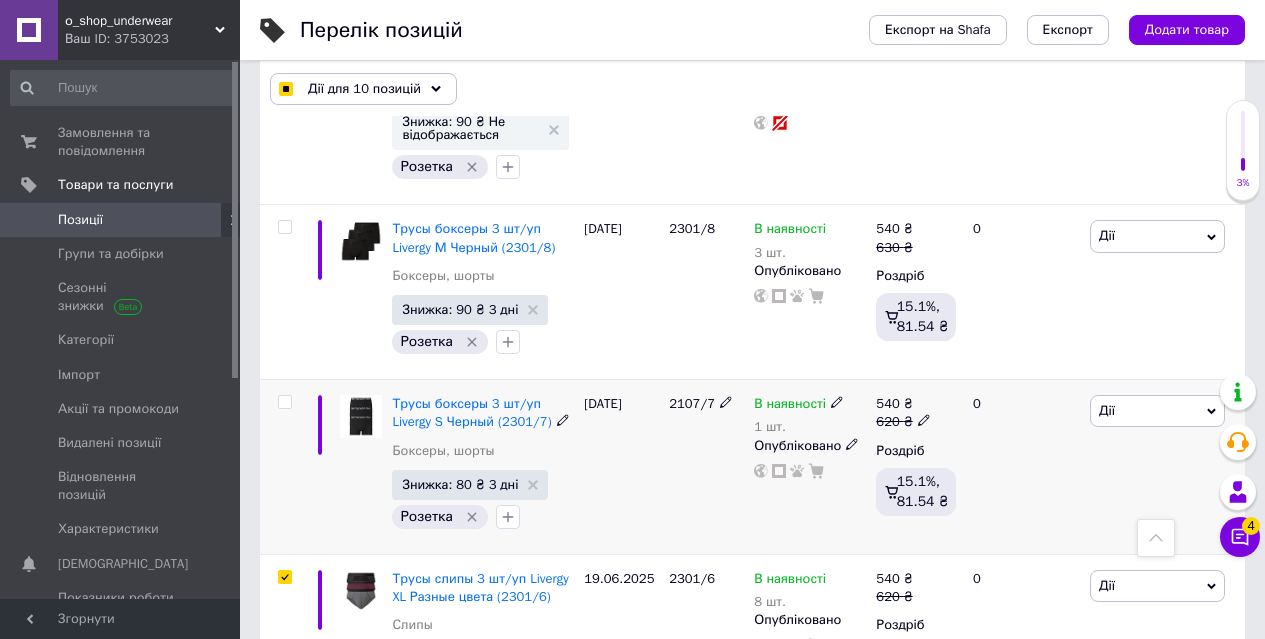 click at bounding box center [284, 402] 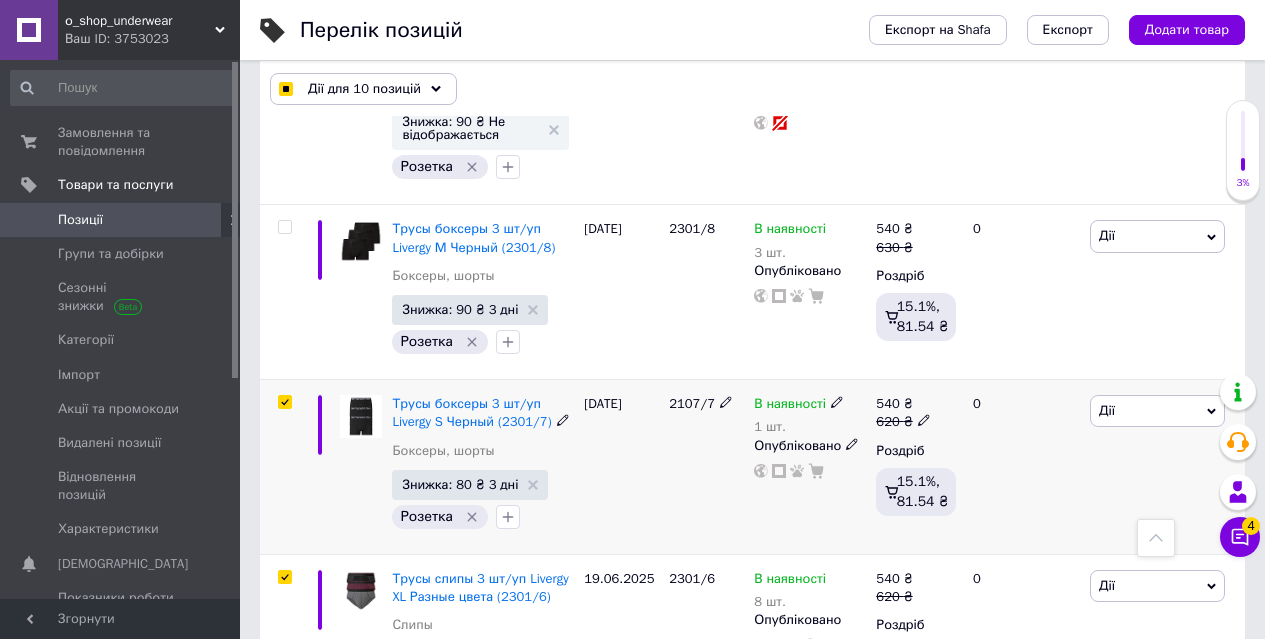 checkbox on "true" 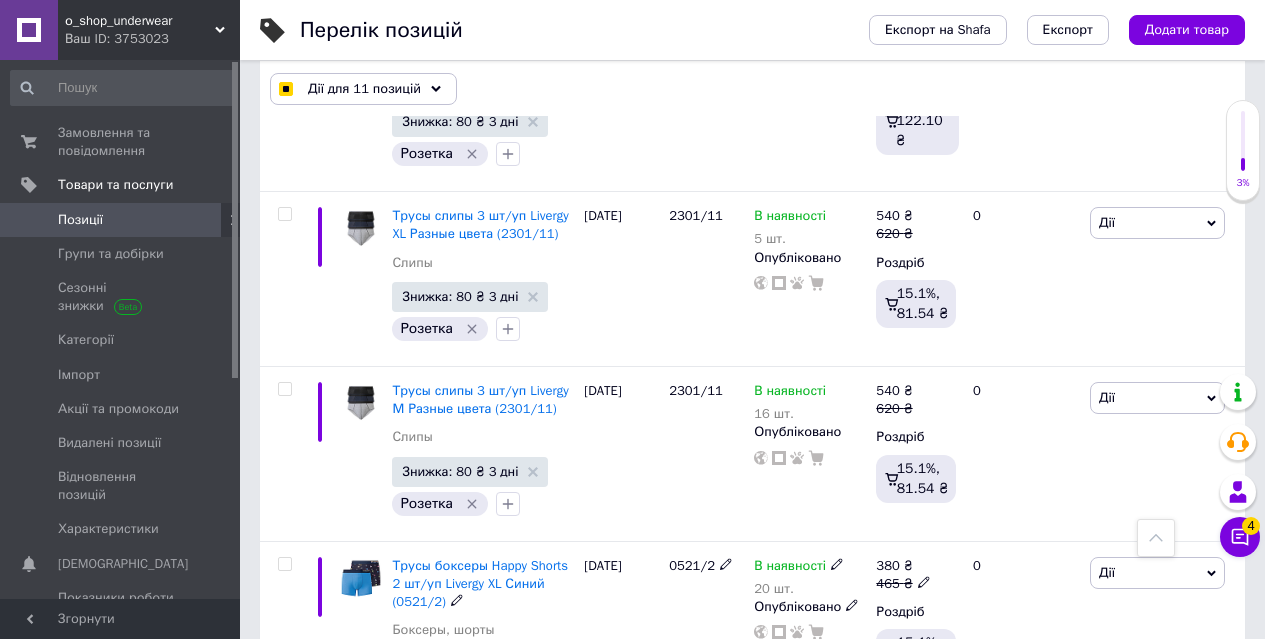 scroll, scrollTop: 11049, scrollLeft: 0, axis: vertical 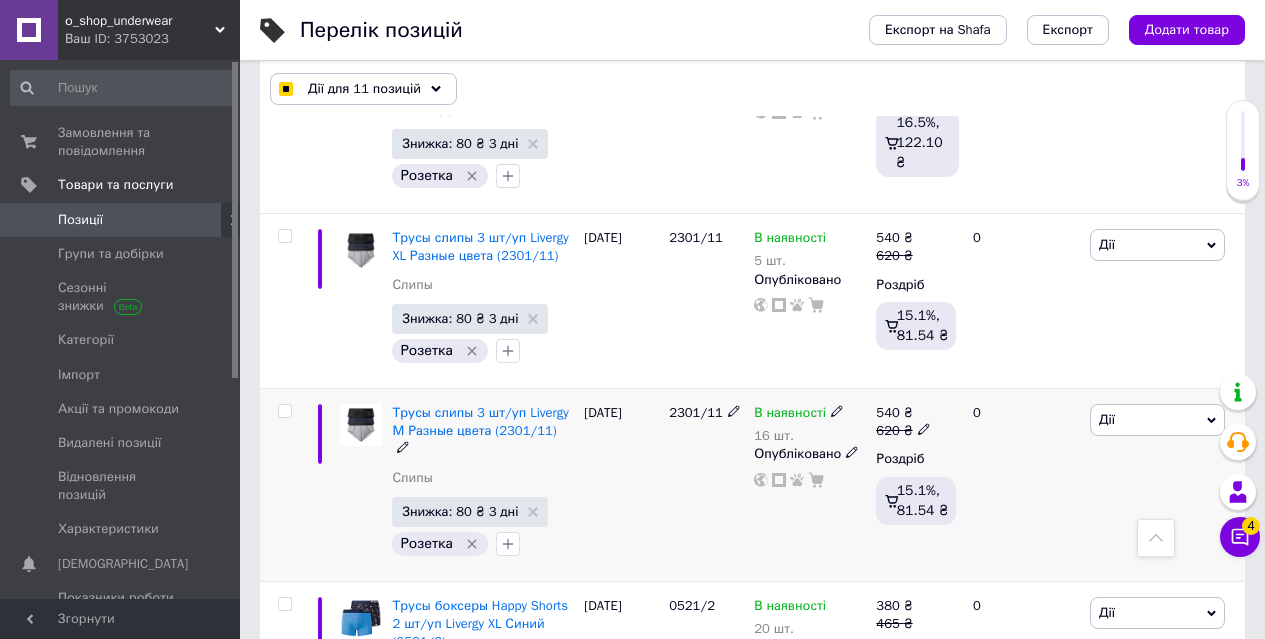 click at bounding box center [284, 411] 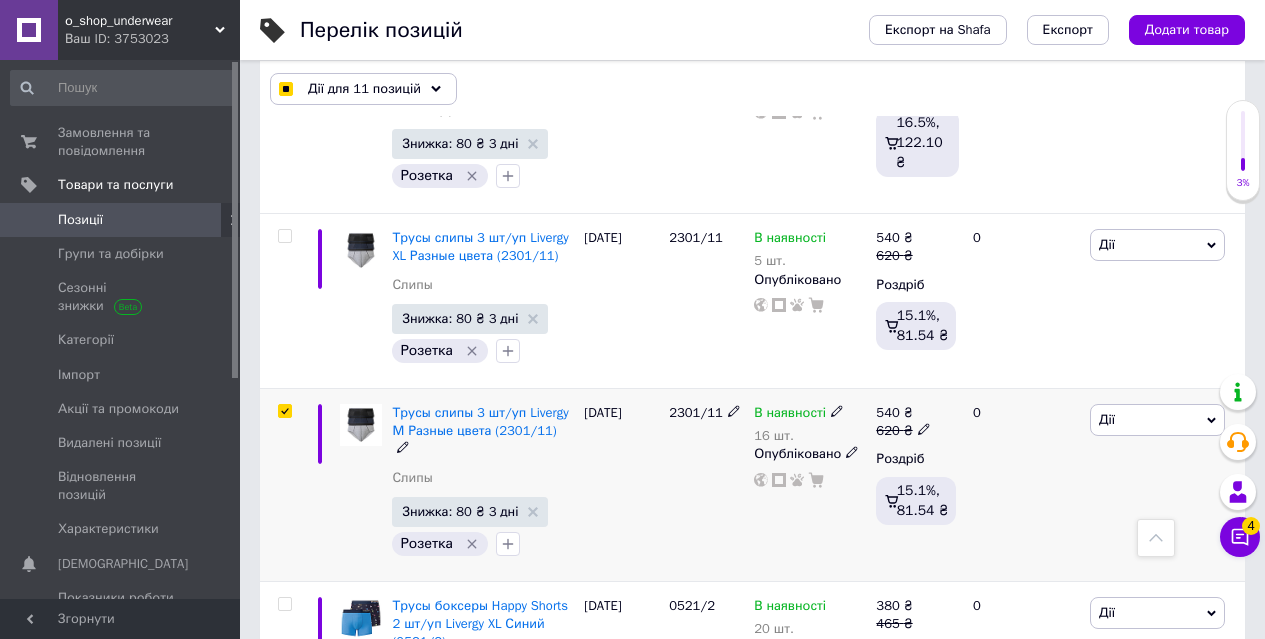 checkbox on "true" 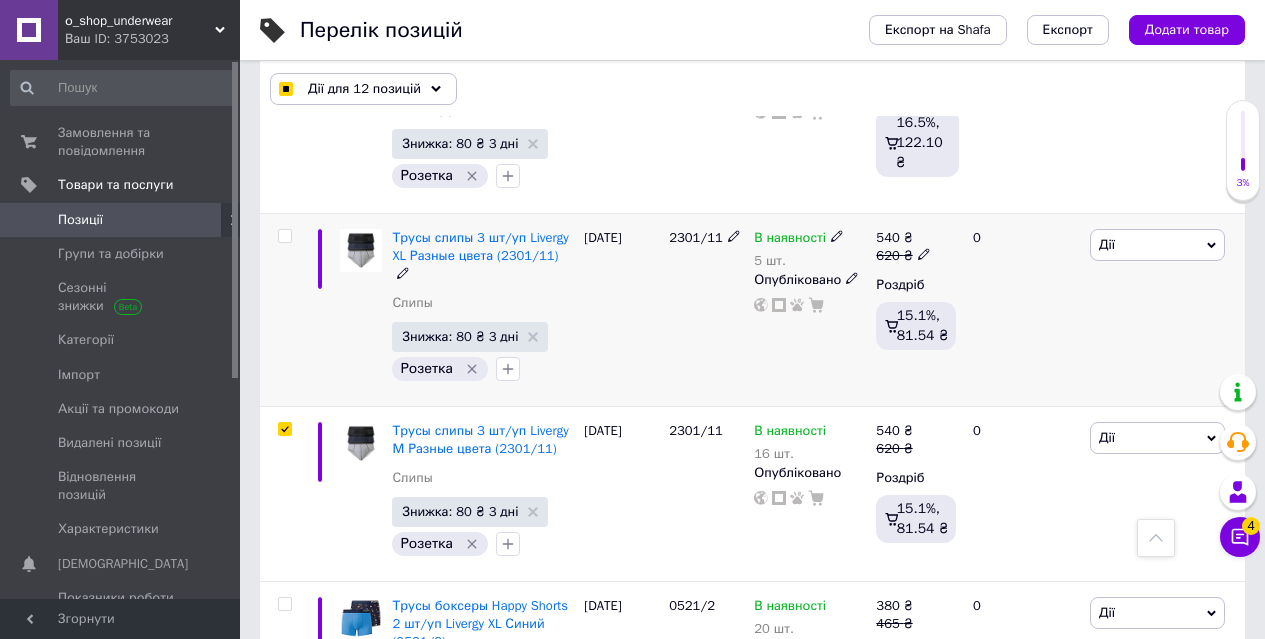 click at bounding box center [284, 236] 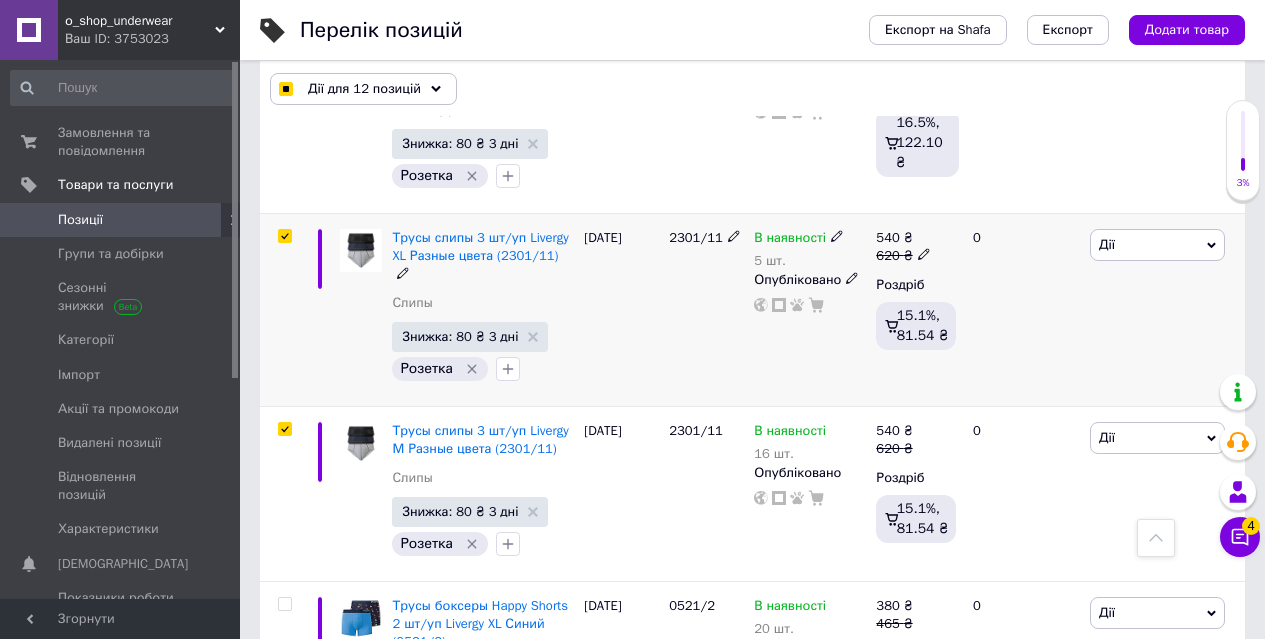 checkbox on "true" 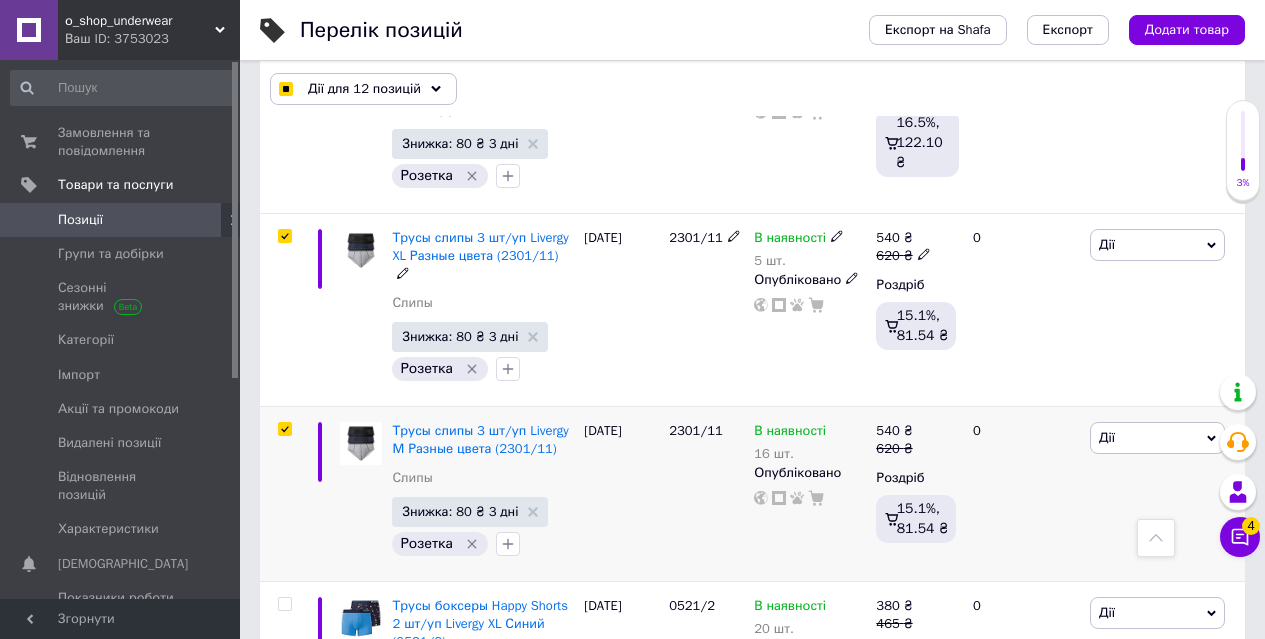checkbox on "true" 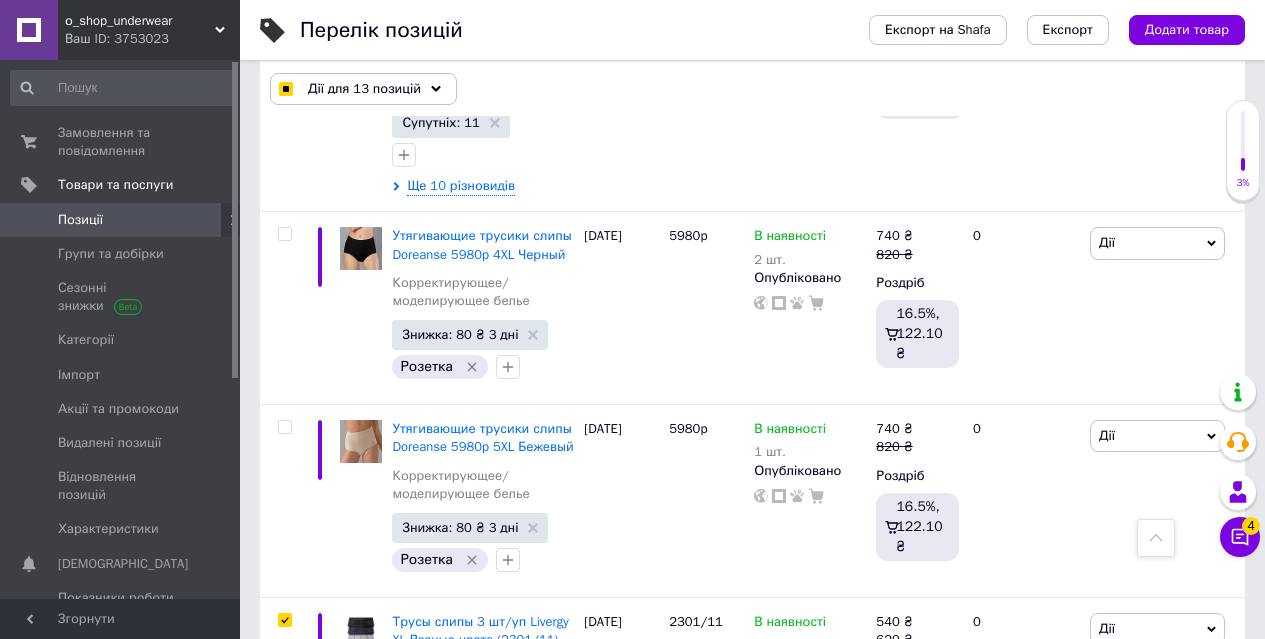 scroll, scrollTop: 10649, scrollLeft: 0, axis: vertical 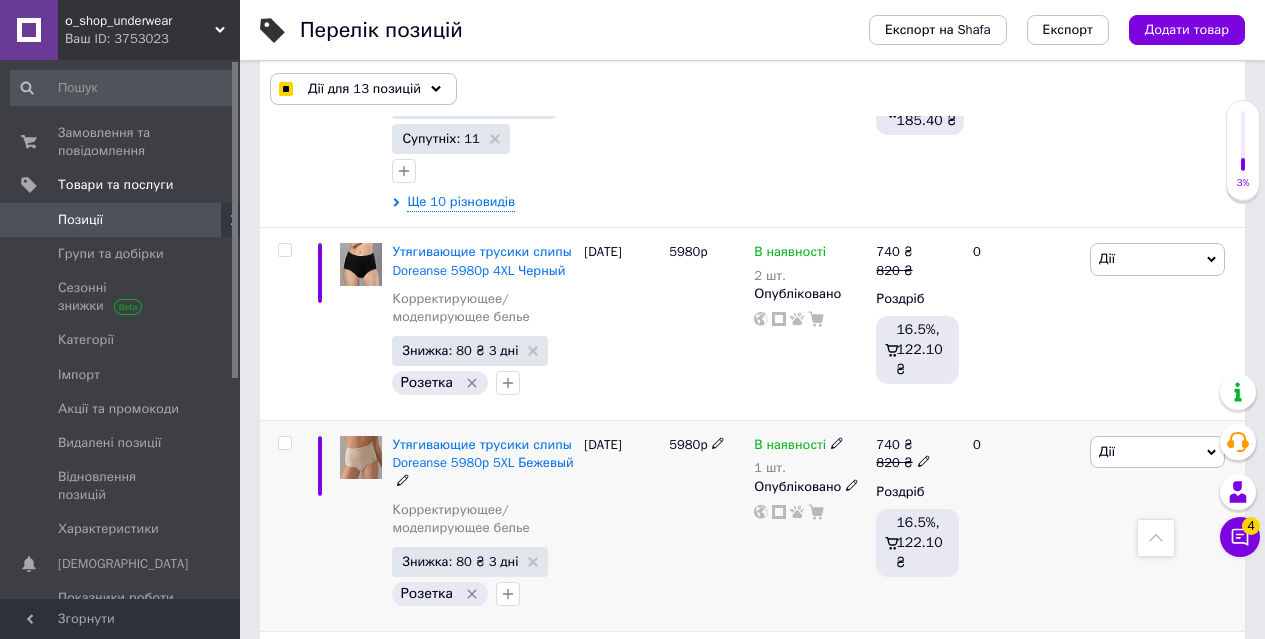 click at bounding box center (284, 443) 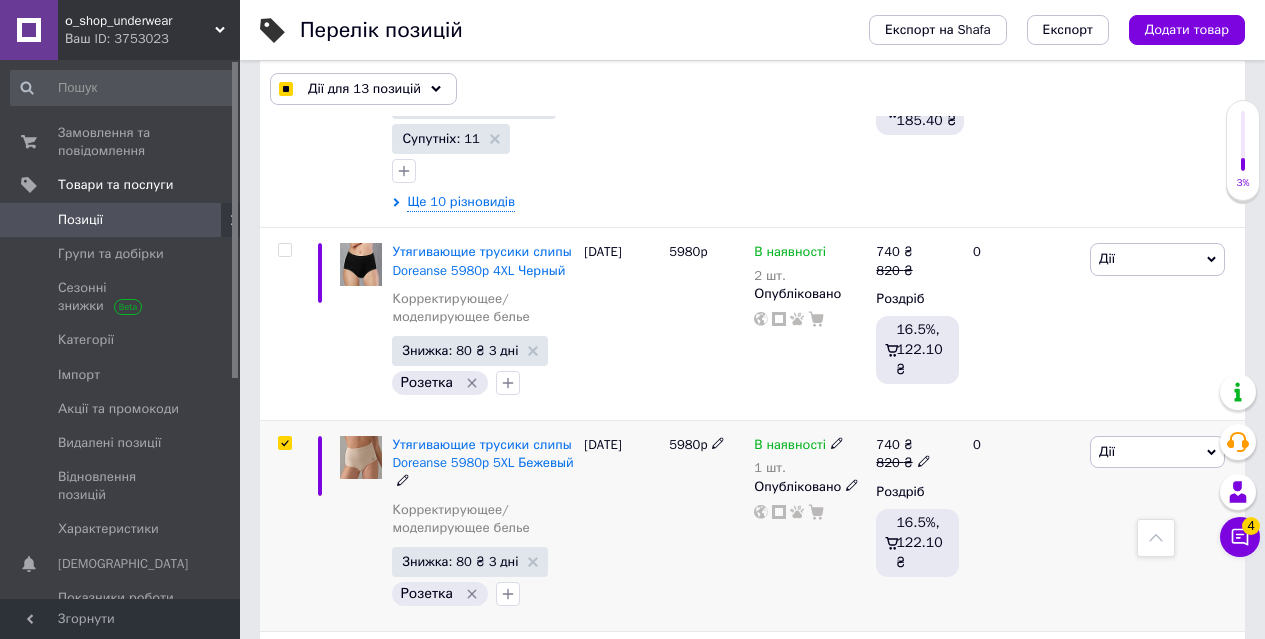 checkbox on "true" 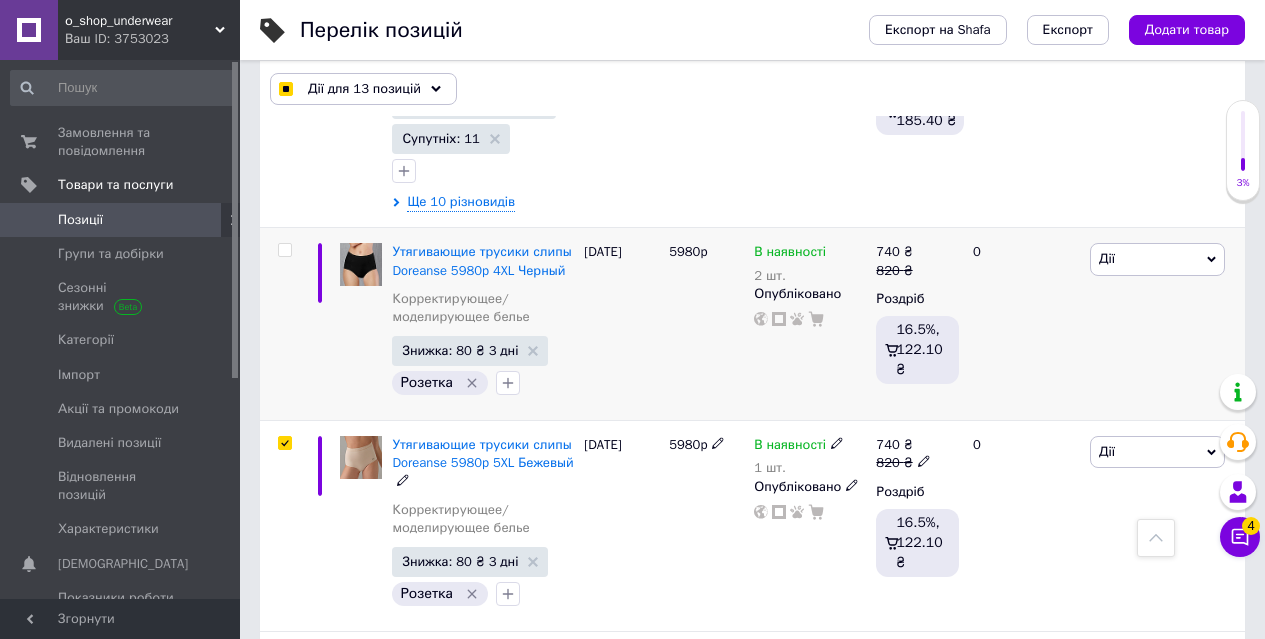 checkbox on "true" 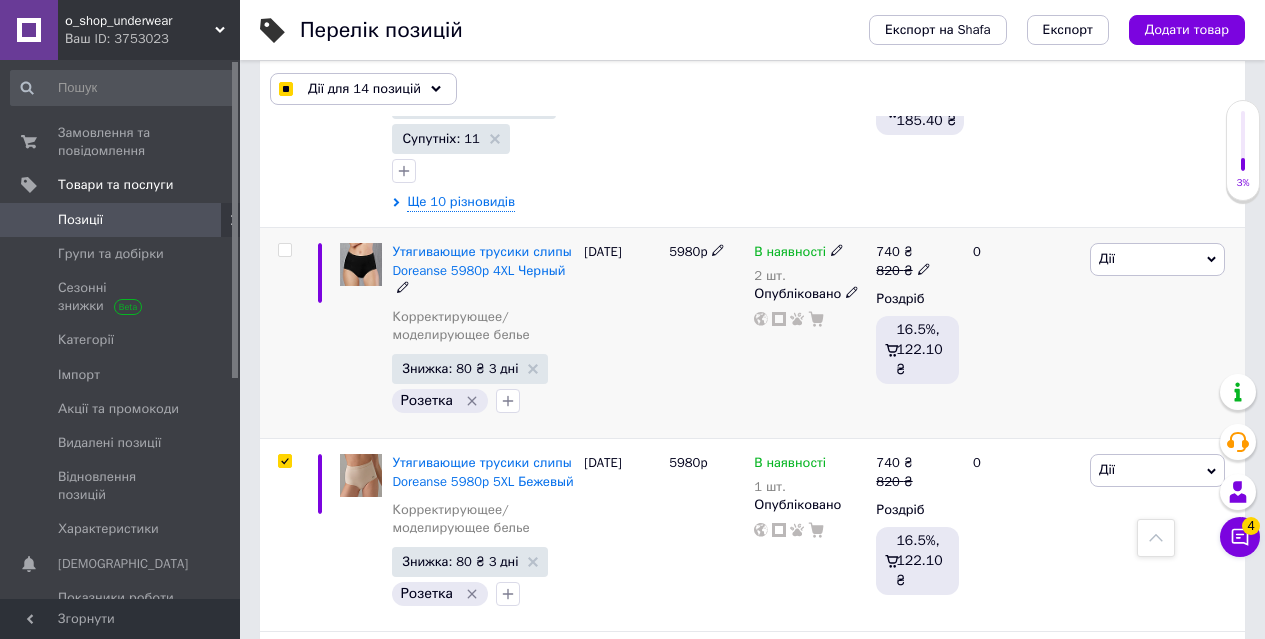 click at bounding box center (284, 250) 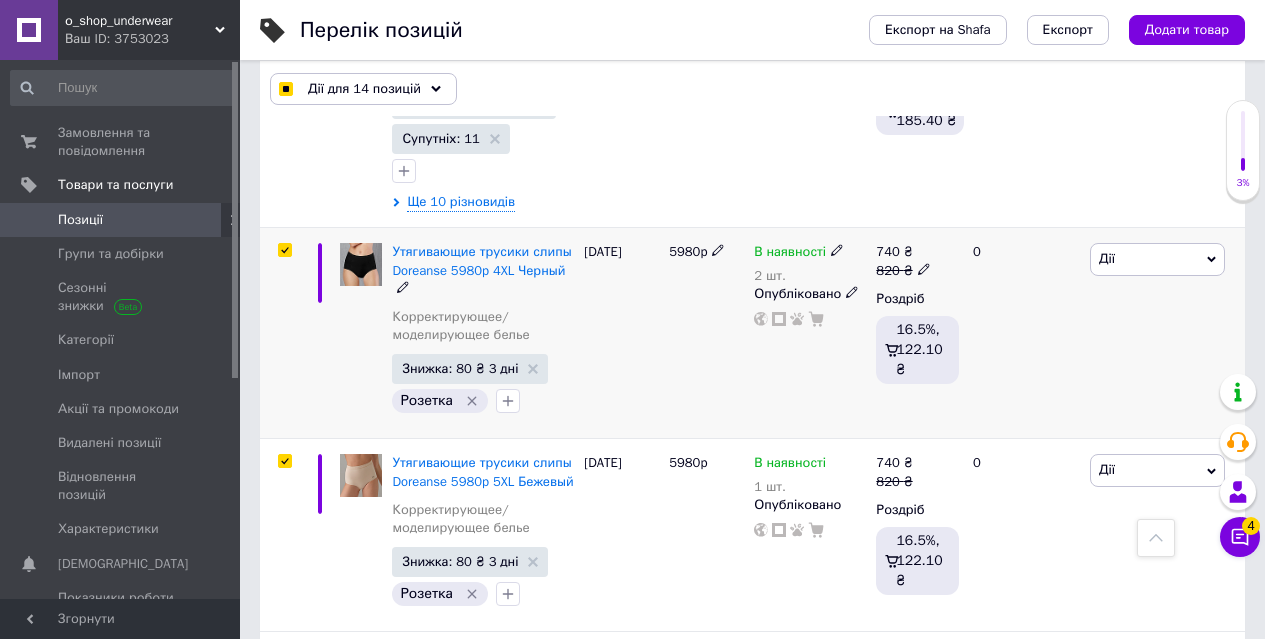 checkbox on "true" 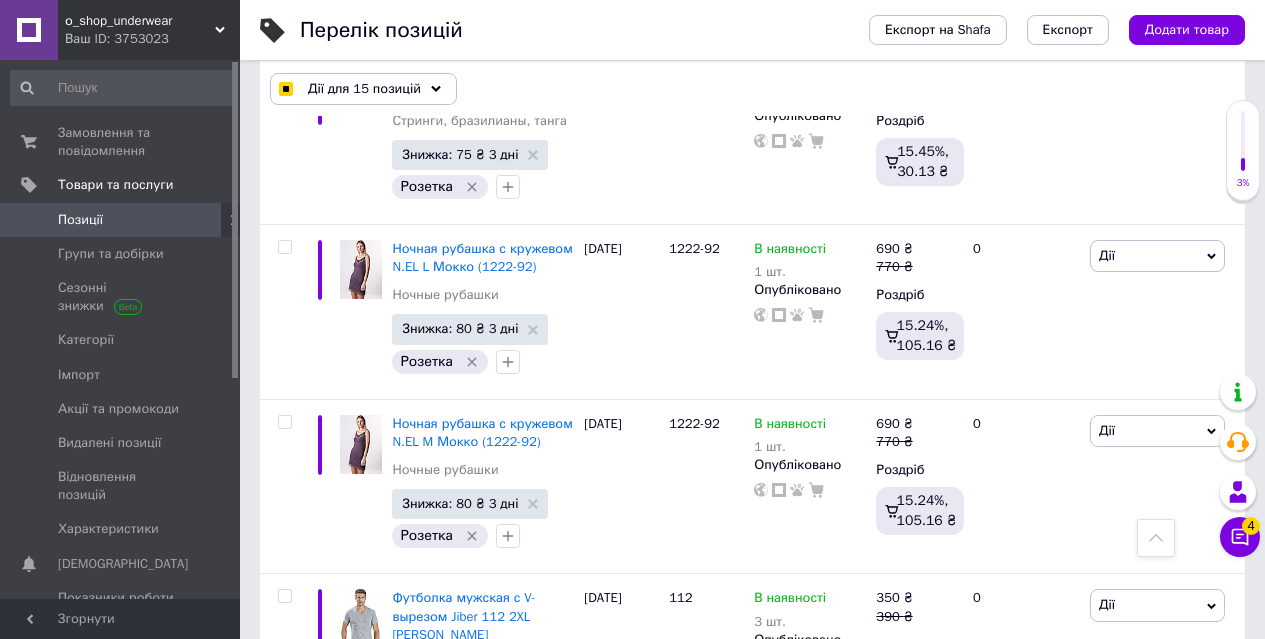 scroll, scrollTop: 5749, scrollLeft: 0, axis: vertical 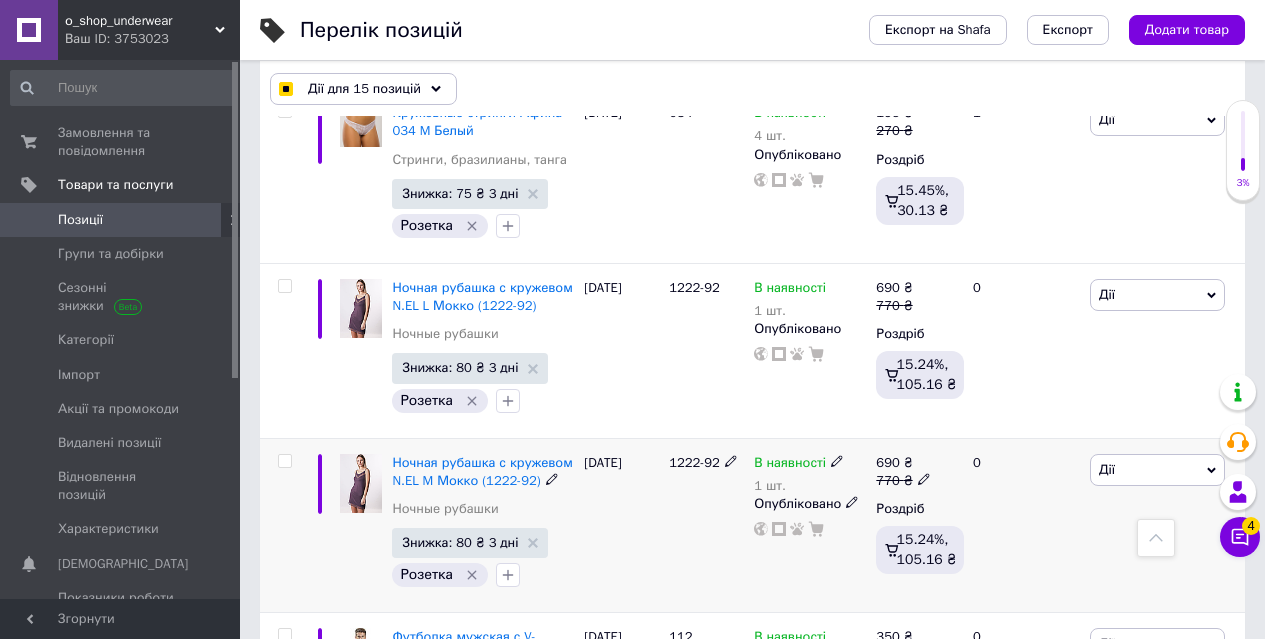 click at bounding box center (284, 461) 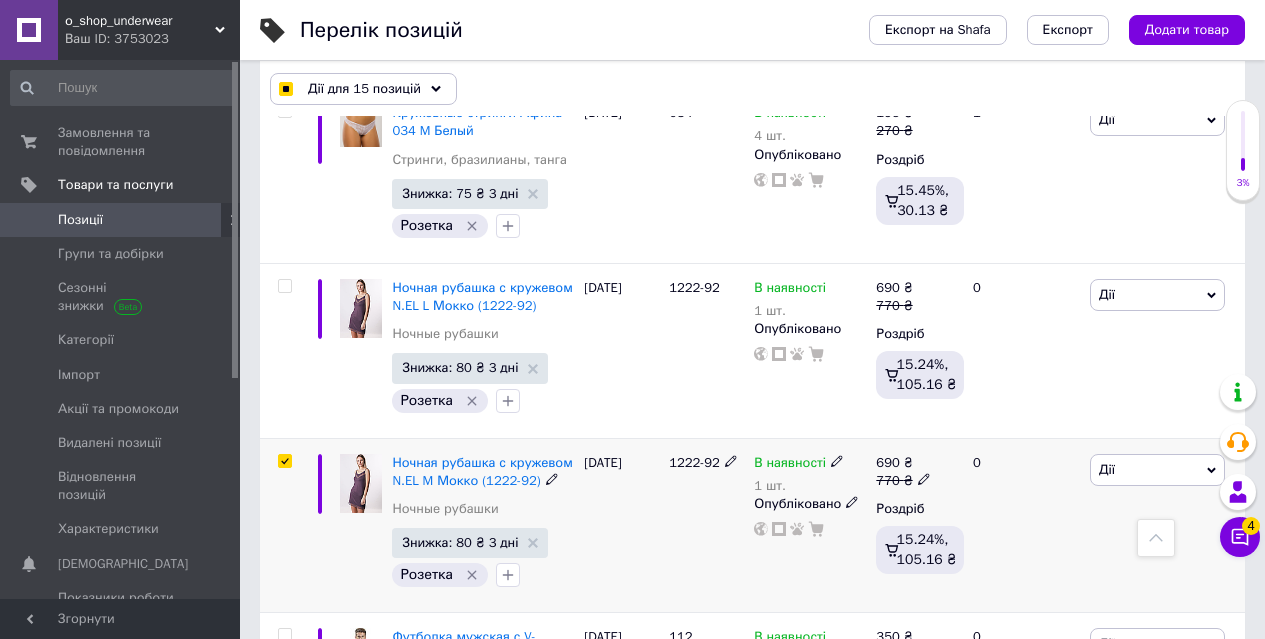 checkbox on "true" 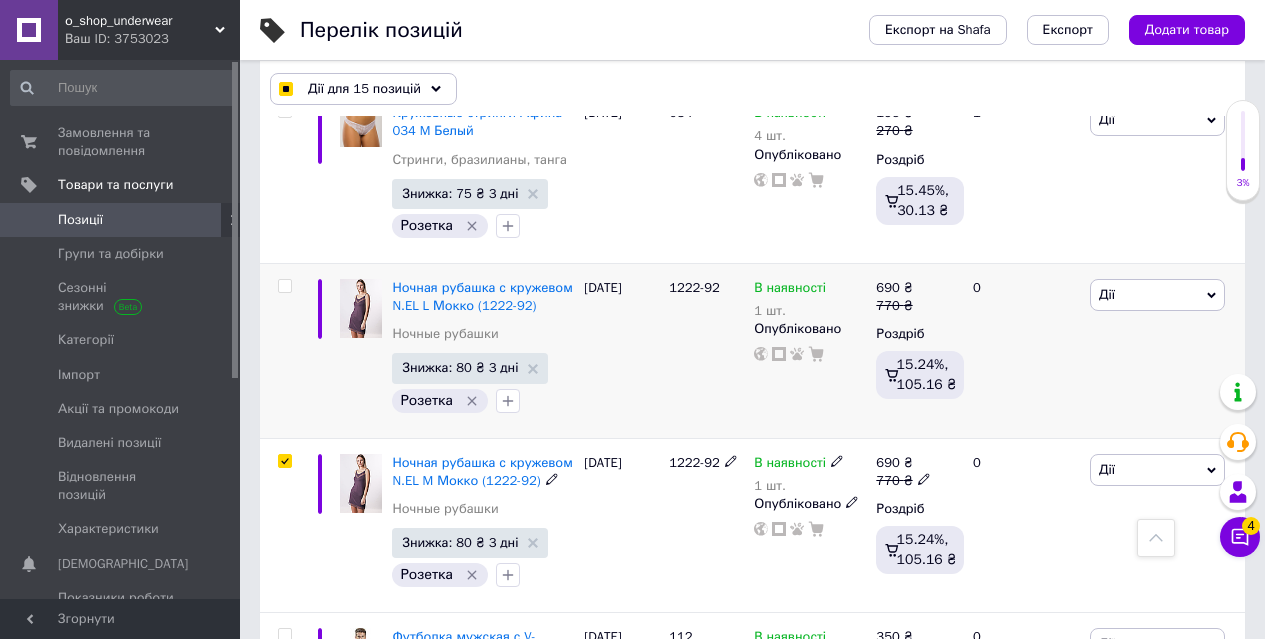checkbox on "true" 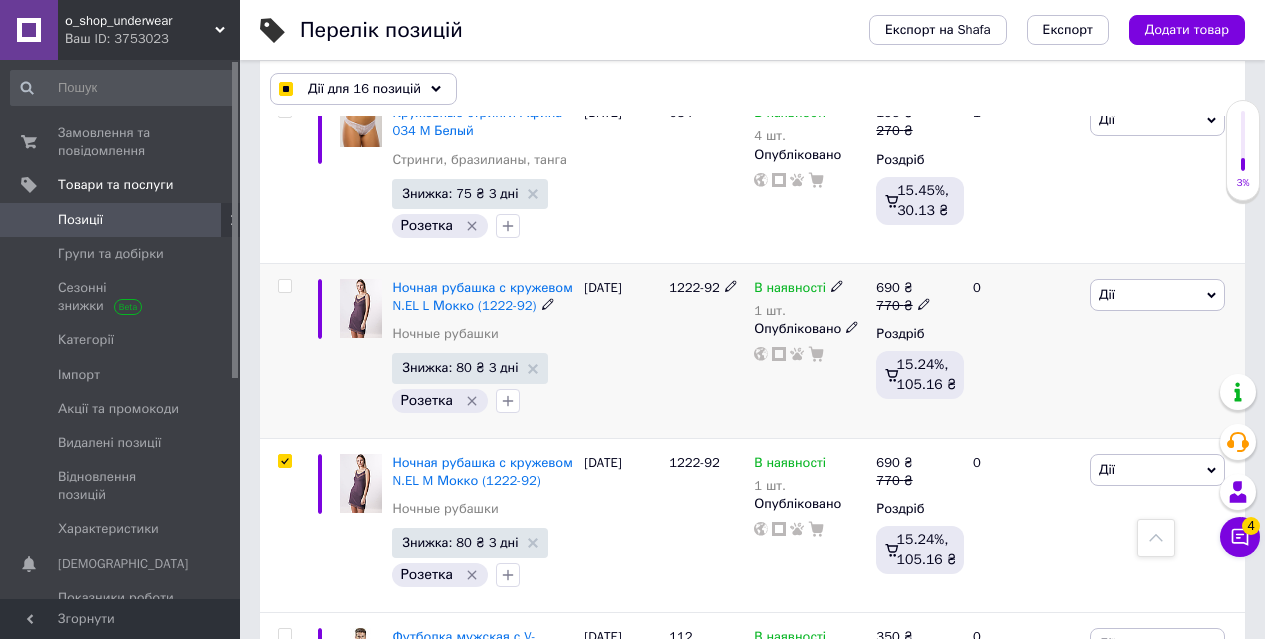 click at bounding box center (284, 286) 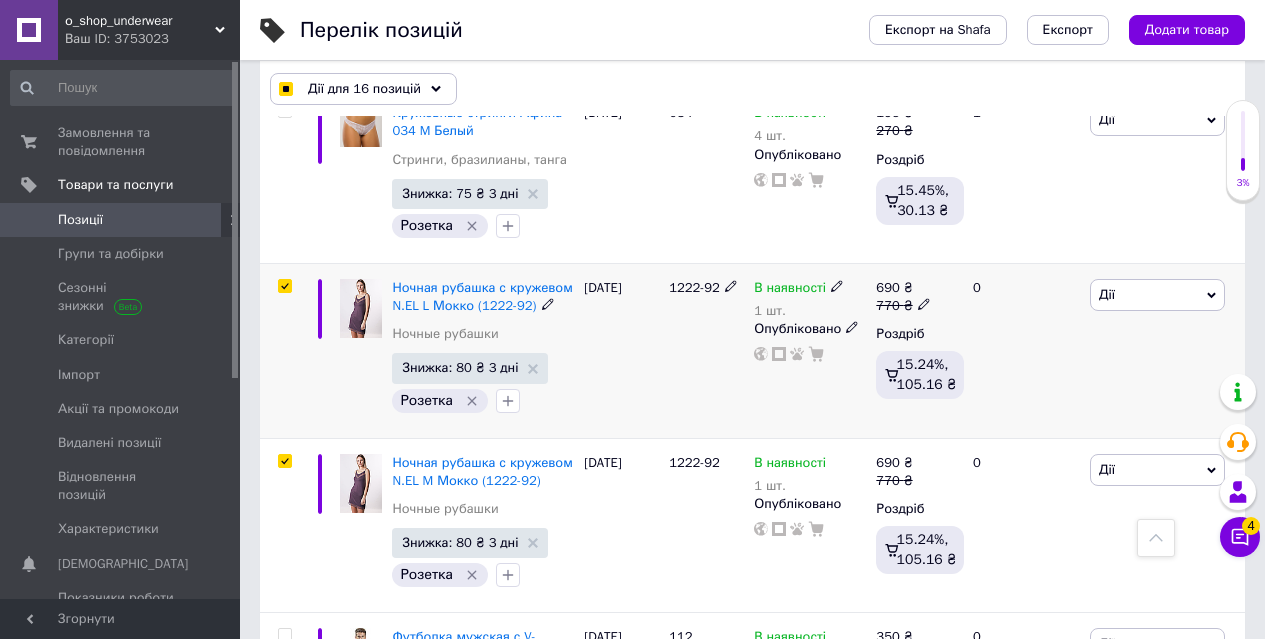 checkbox on "true" 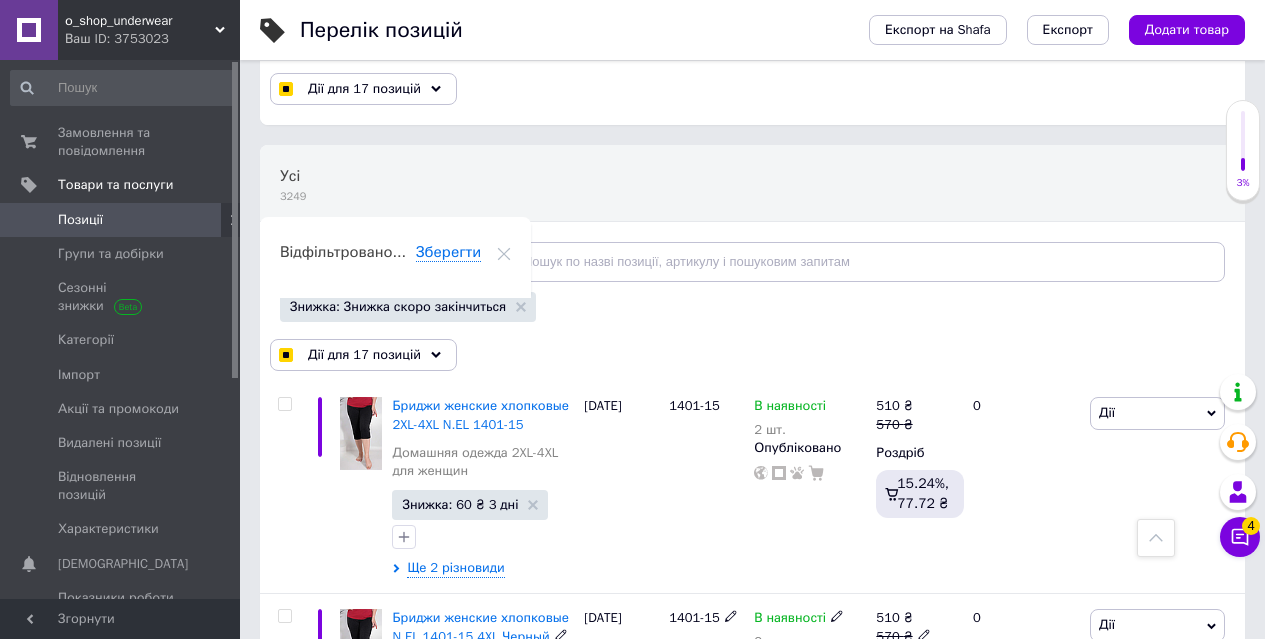 scroll, scrollTop: 49, scrollLeft: 0, axis: vertical 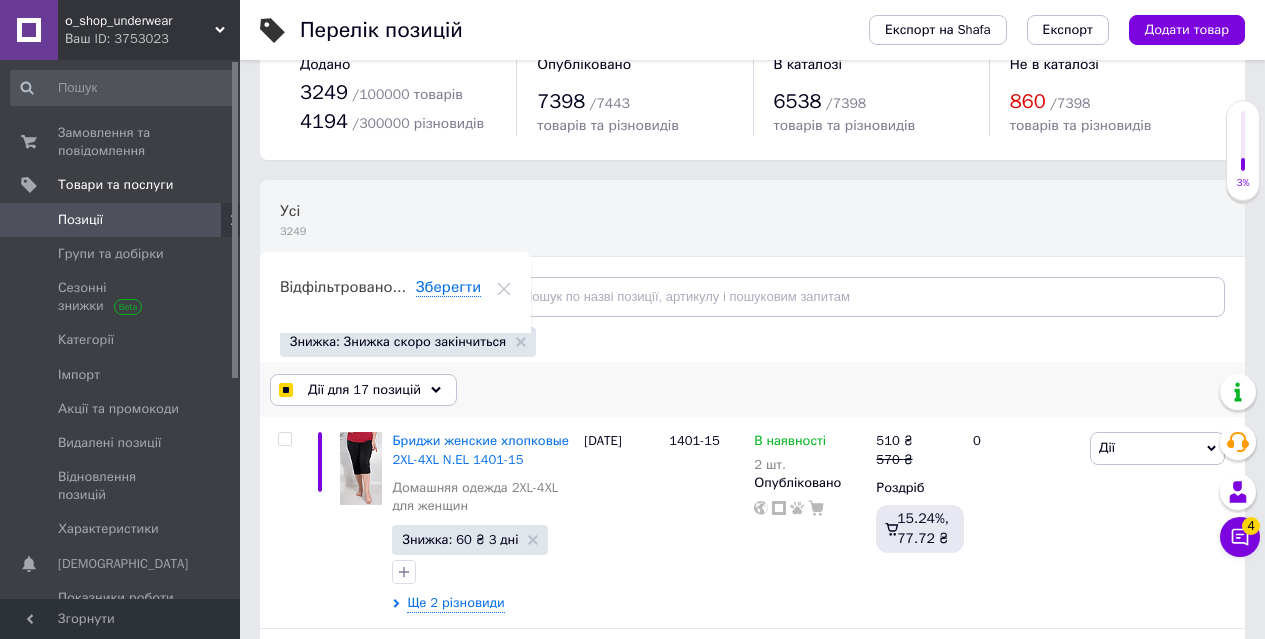 click on "Дії для 17 позицій" at bounding box center (364, 390) 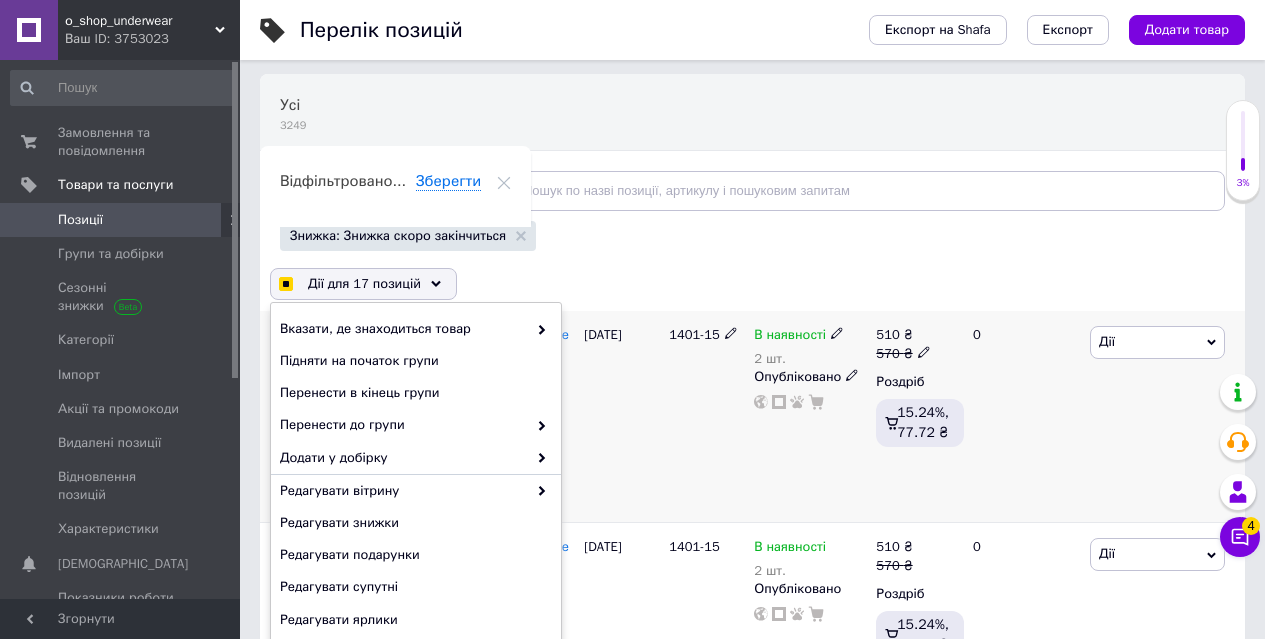 scroll, scrollTop: 349, scrollLeft: 0, axis: vertical 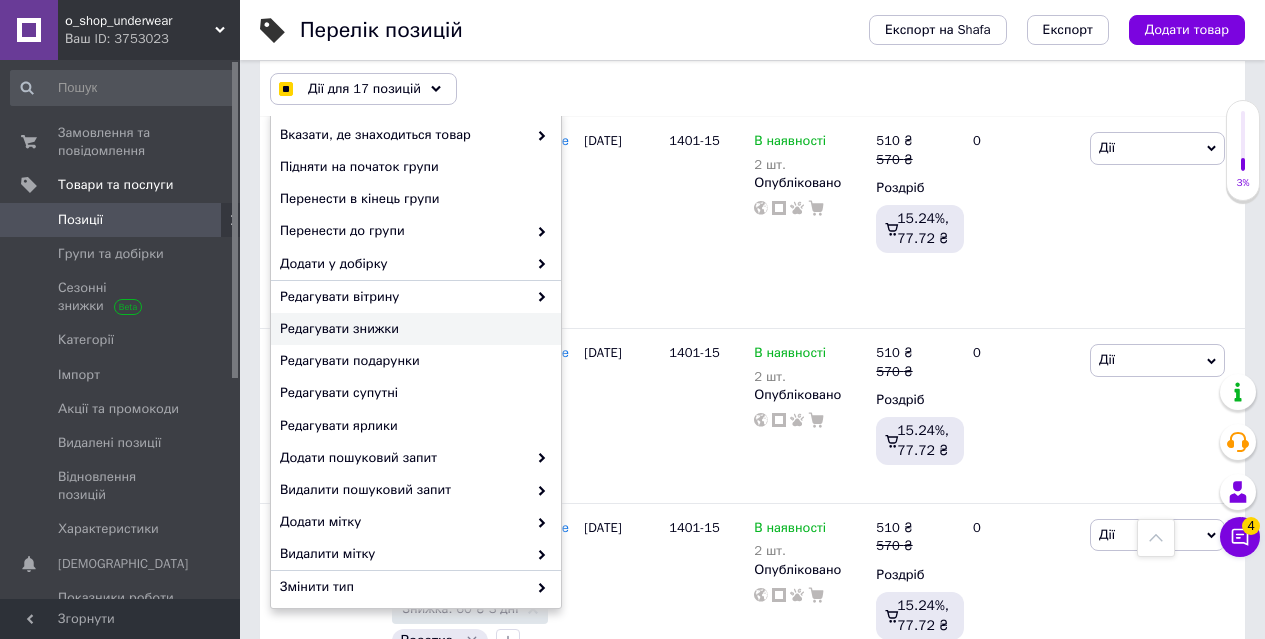 click on "Редагувати знижки" at bounding box center (413, 329) 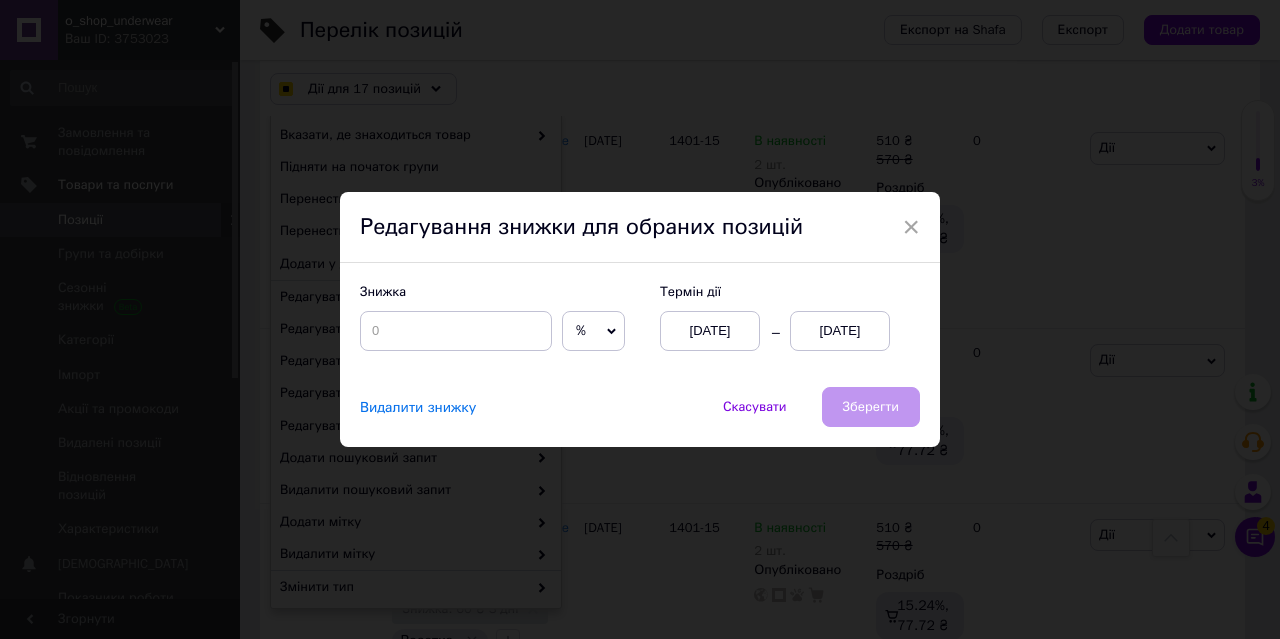 click 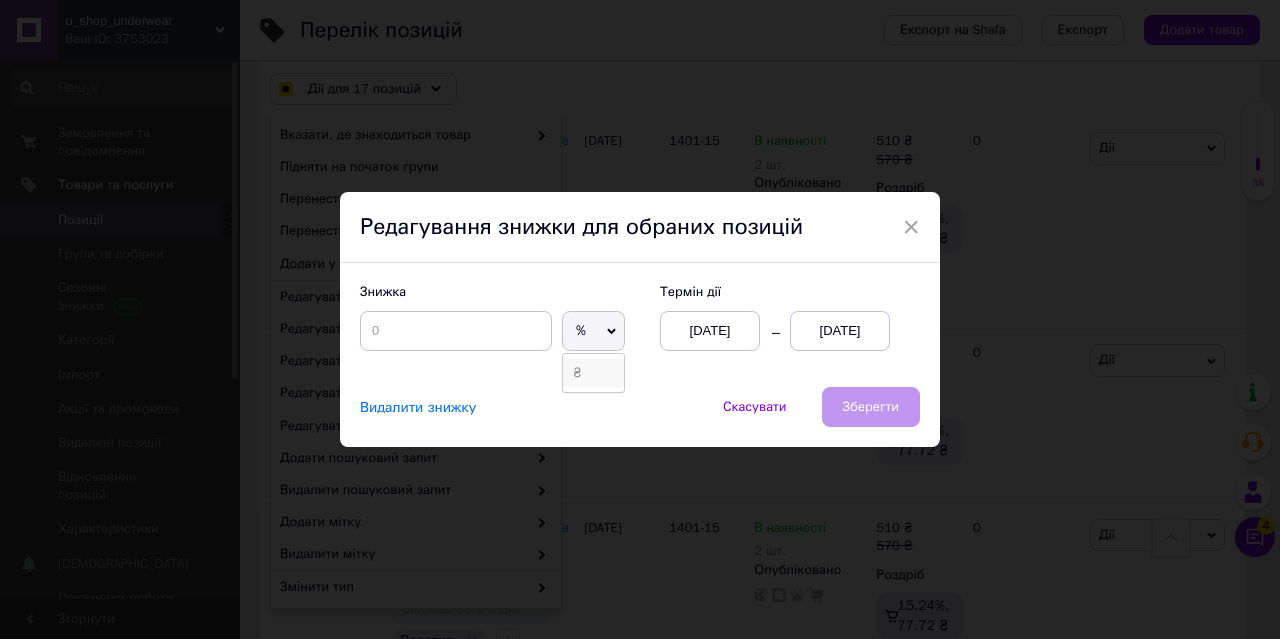 click on "₴" at bounding box center [593, 373] 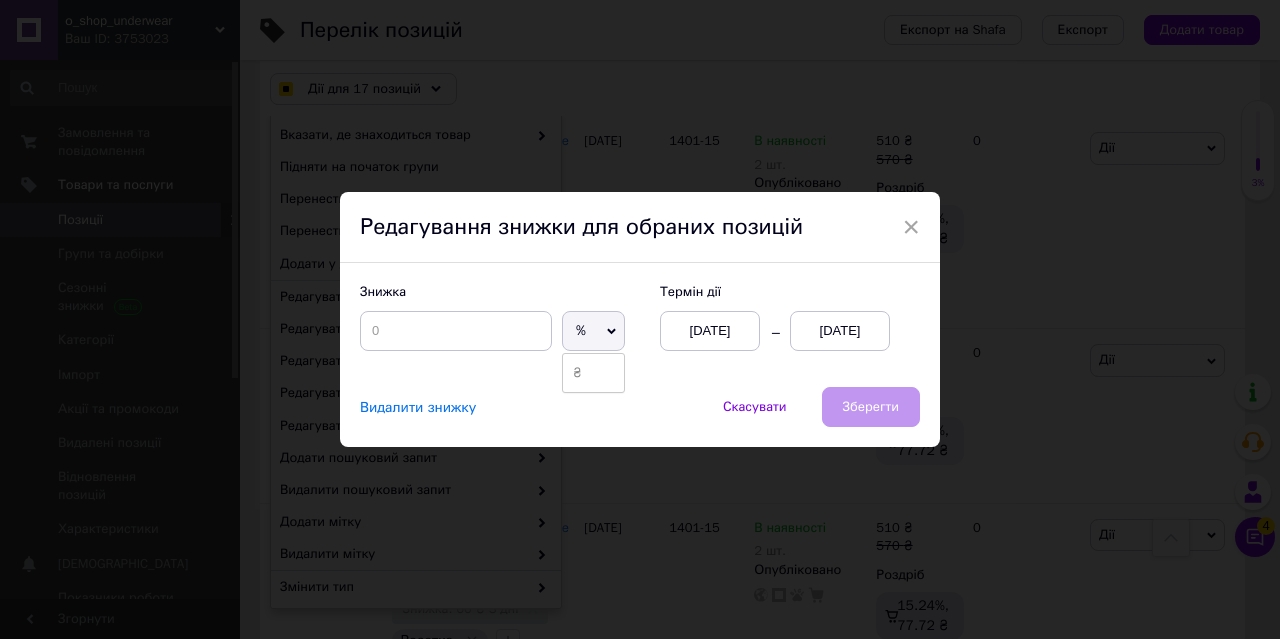 checkbox on "true" 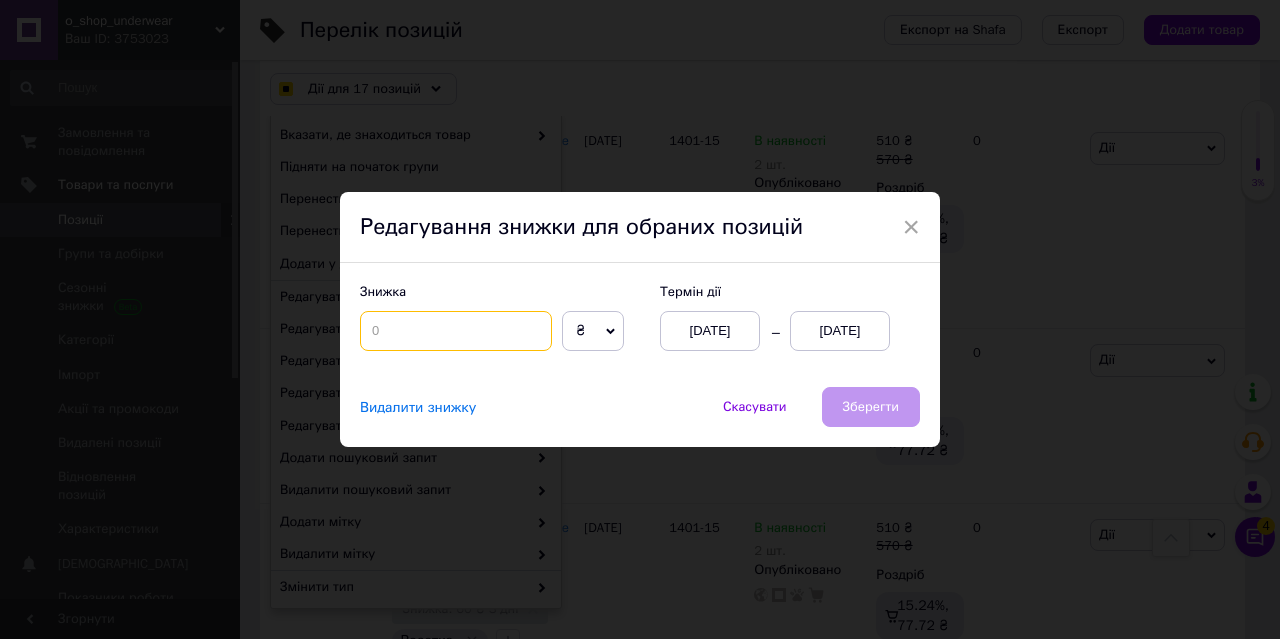 click at bounding box center (456, 331) 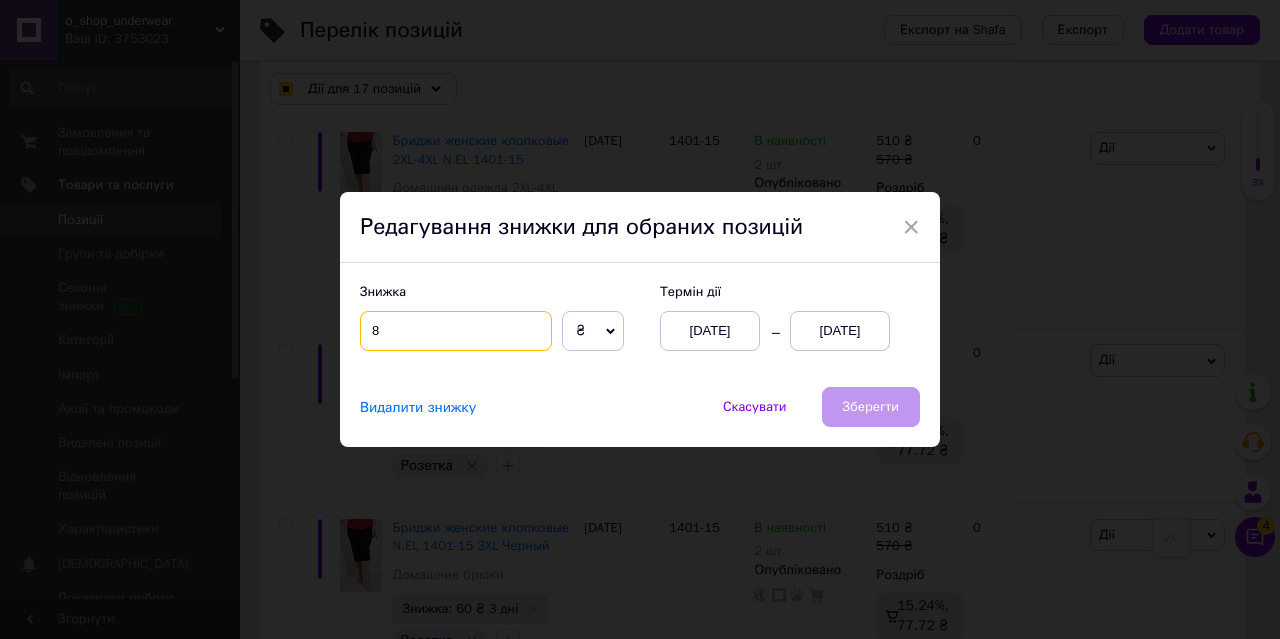 type on "80" 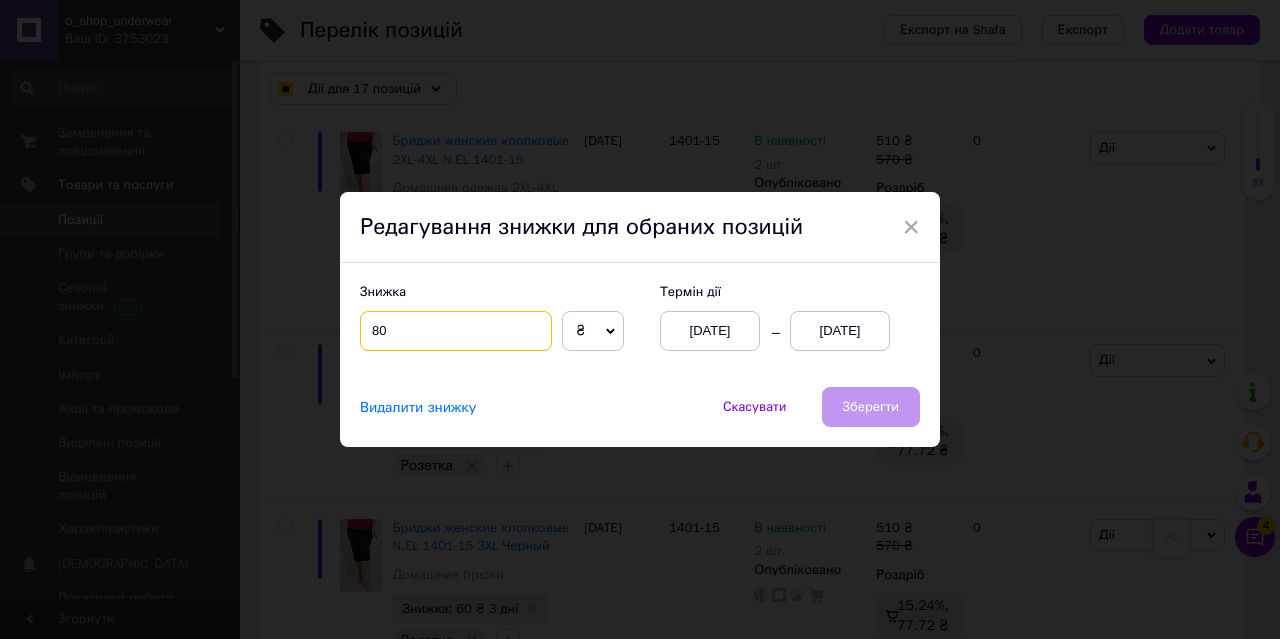 checkbox on "true" 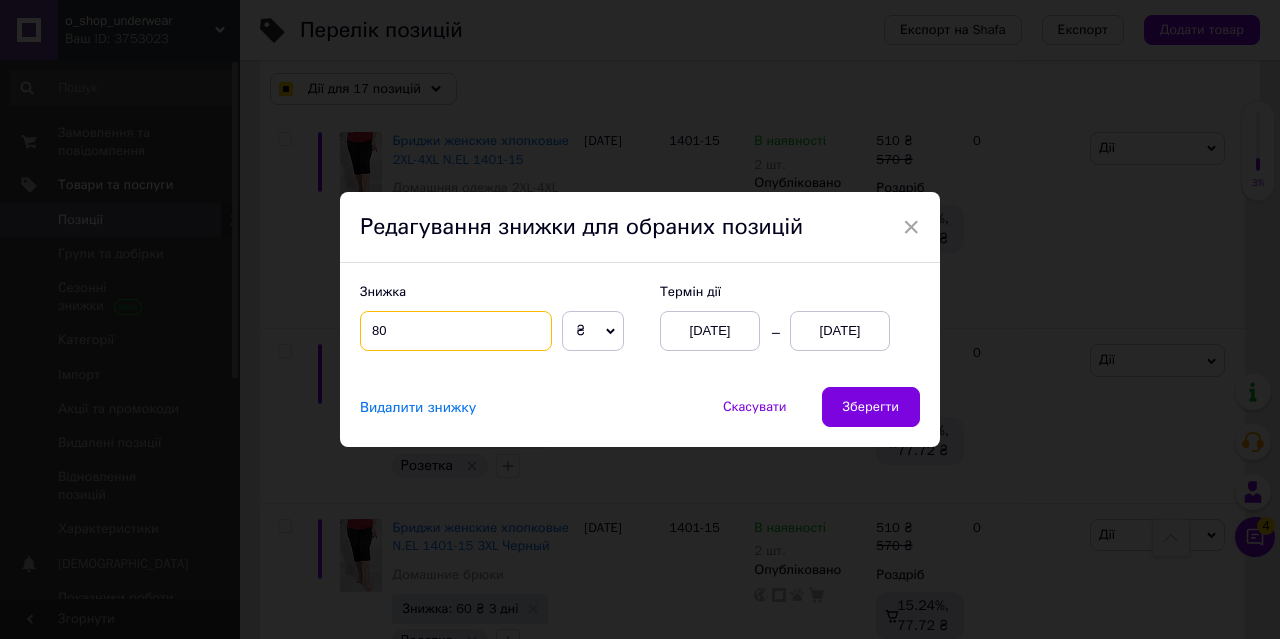 type on "80" 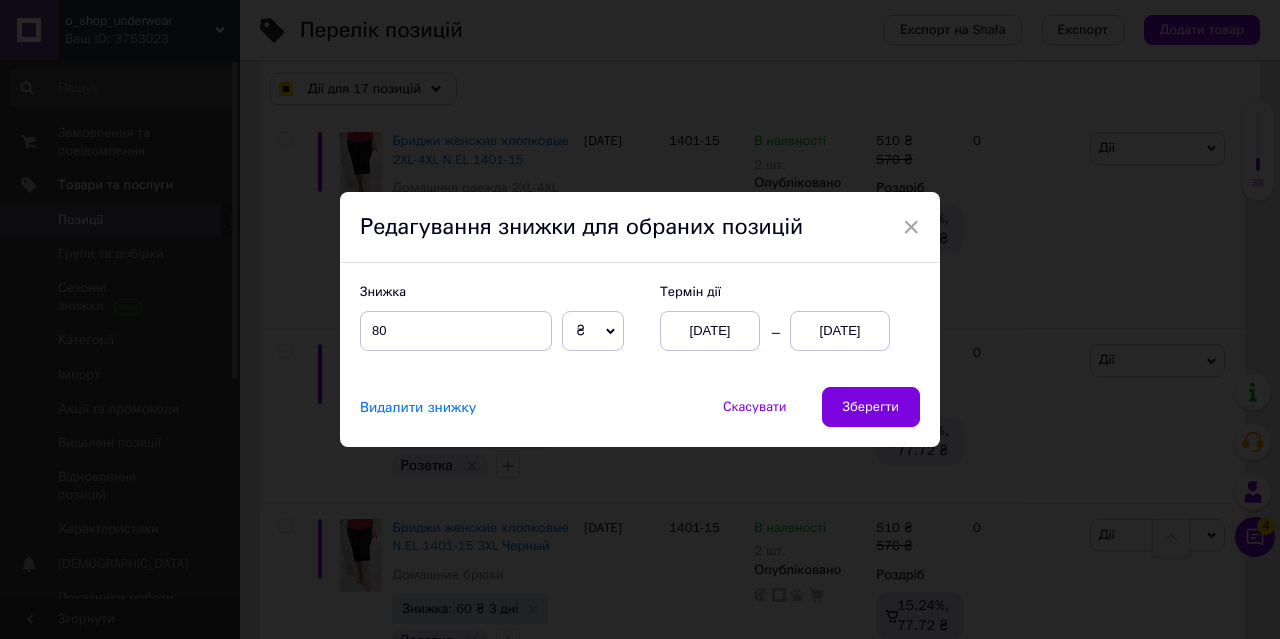 click on "[DATE]" at bounding box center [840, 331] 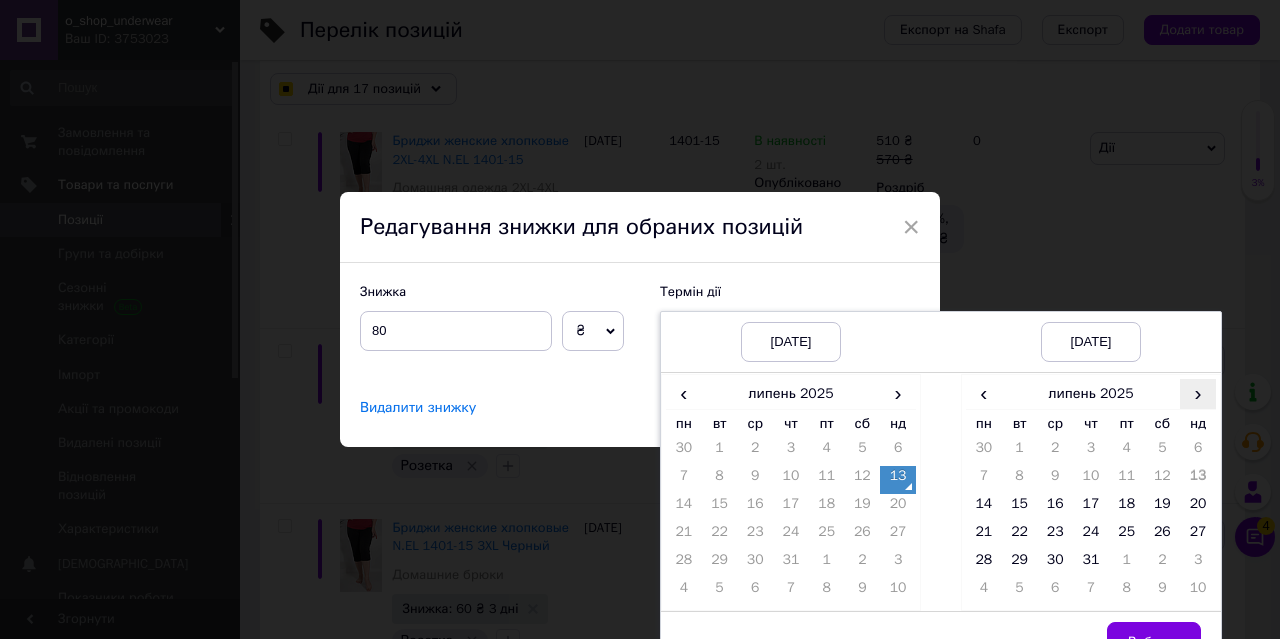 click on "›" at bounding box center [1198, 393] 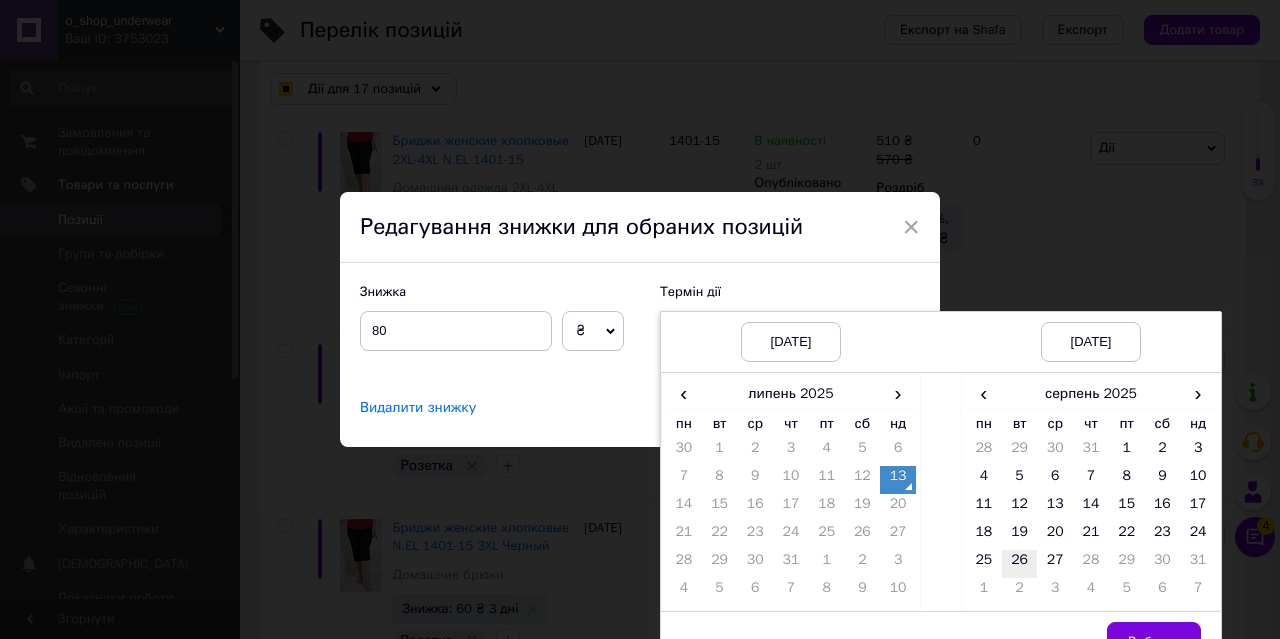 click on "26" at bounding box center (1020, 564) 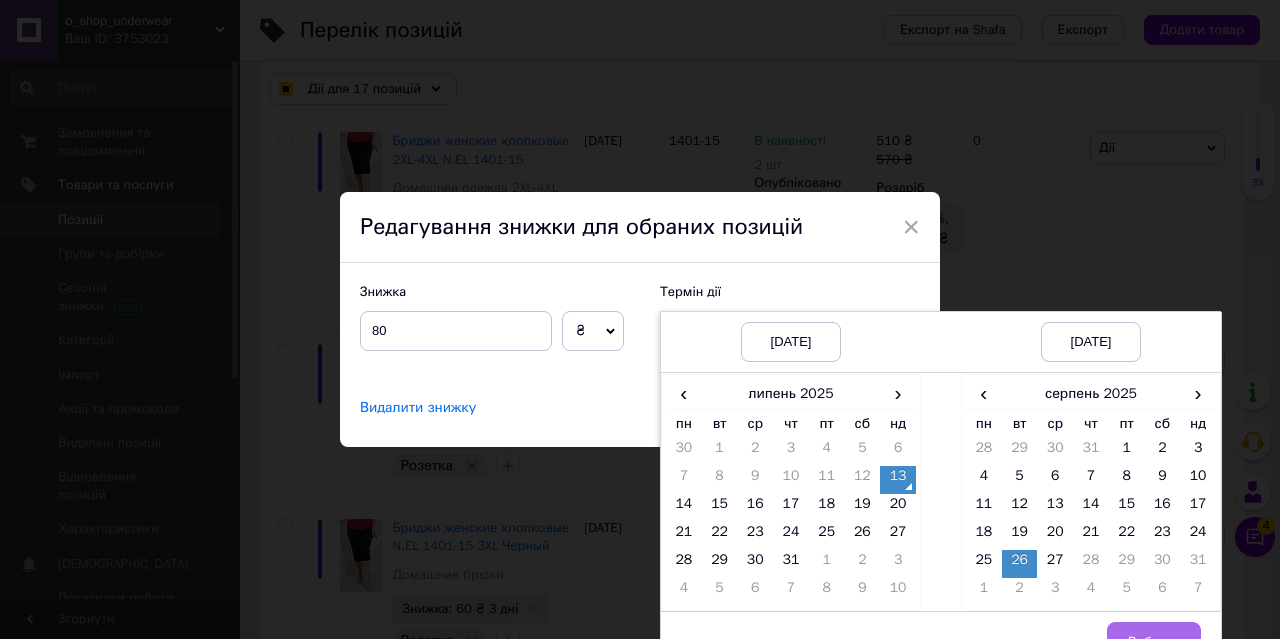 click on "Вибрати" at bounding box center [1154, 642] 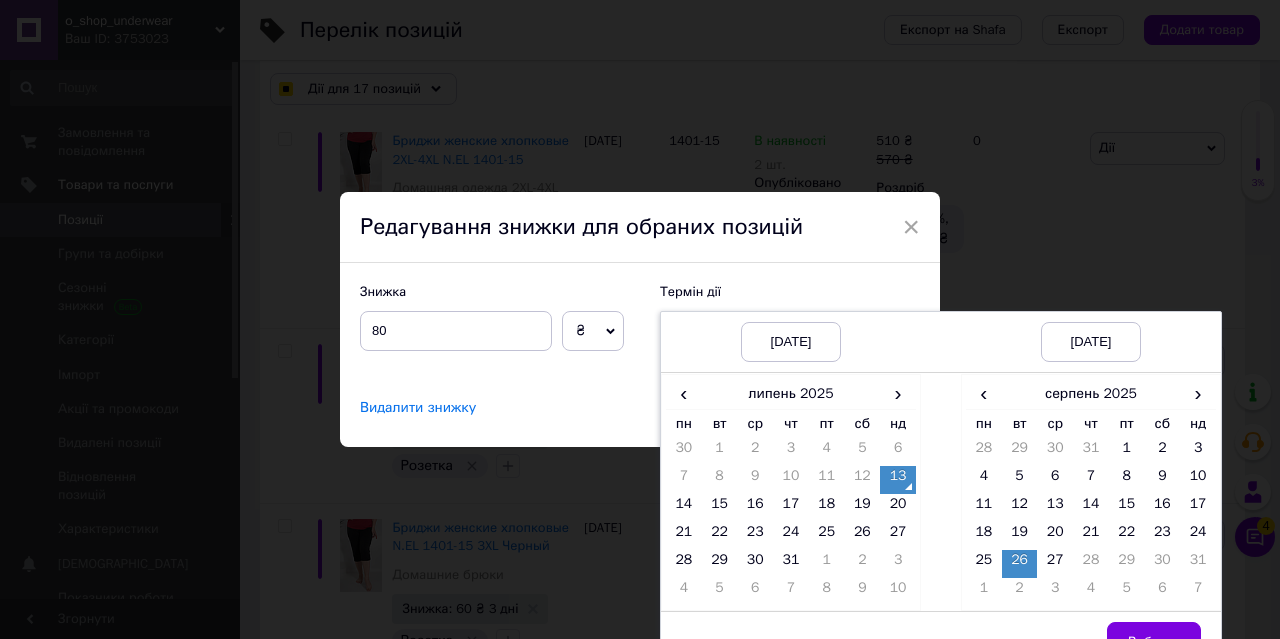 checkbox on "true" 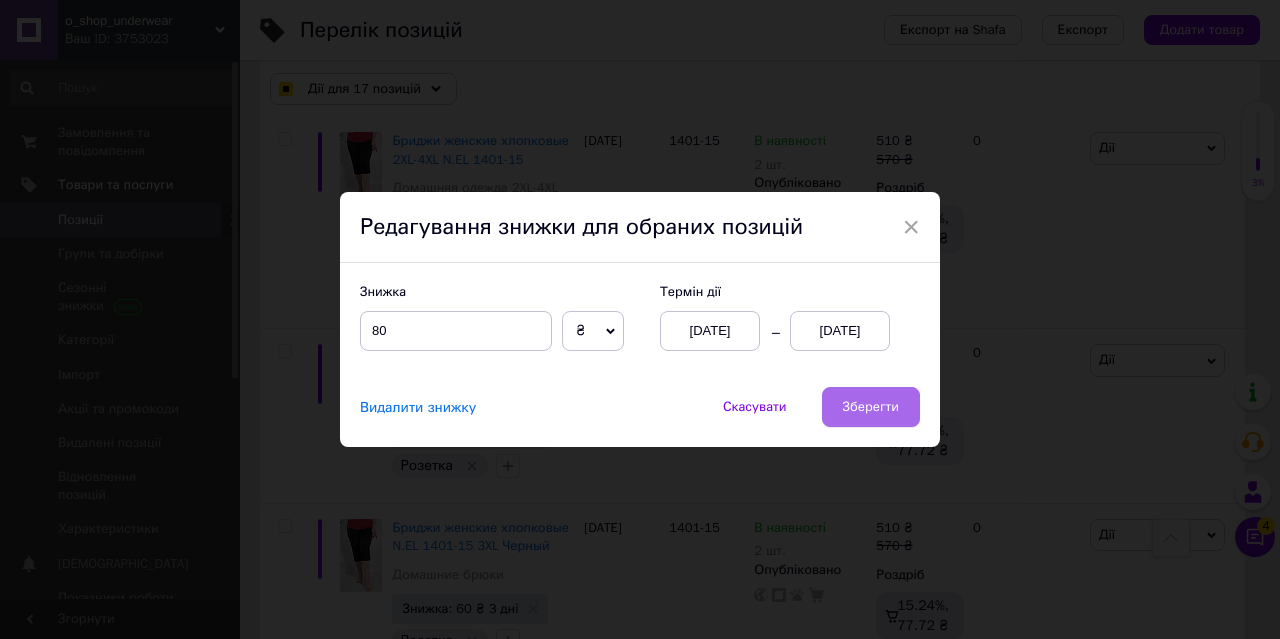 click on "Зберегти" at bounding box center (871, 407) 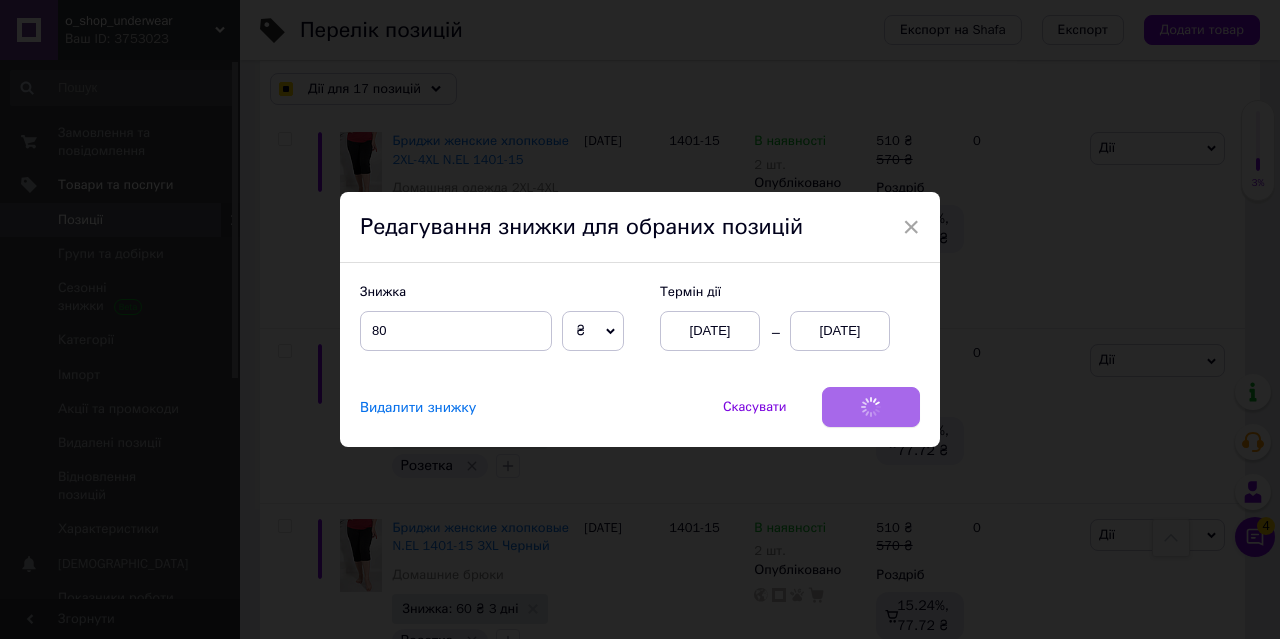 checkbox on "true" 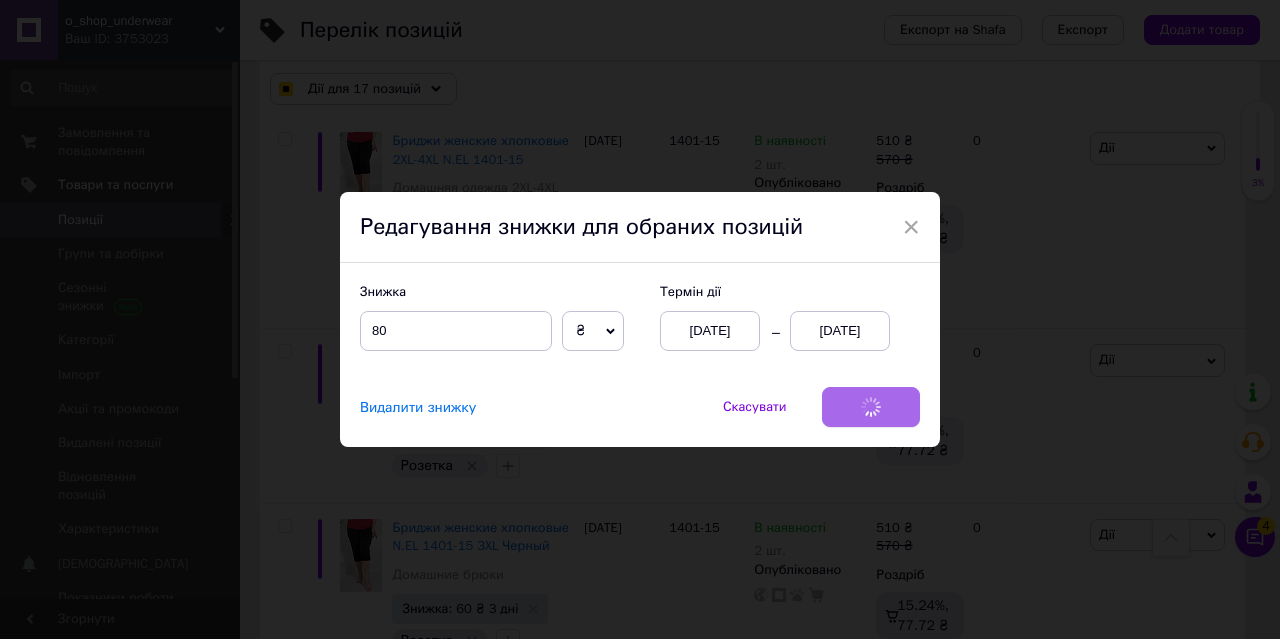 checkbox on "true" 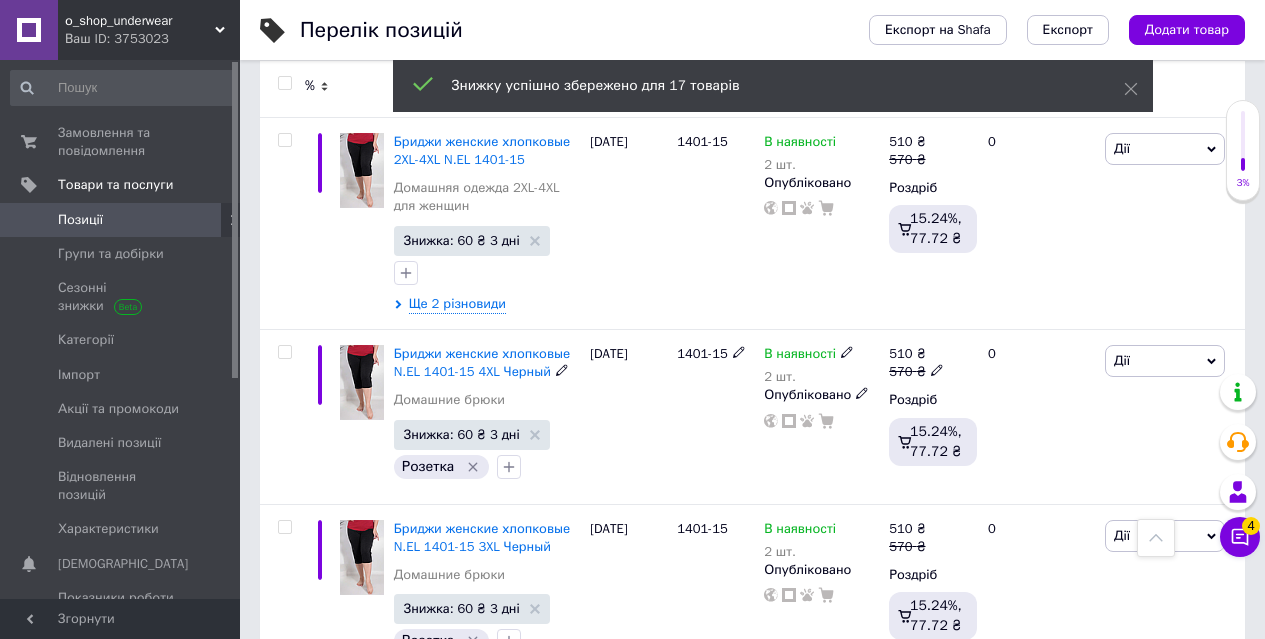 checkbox on "false" 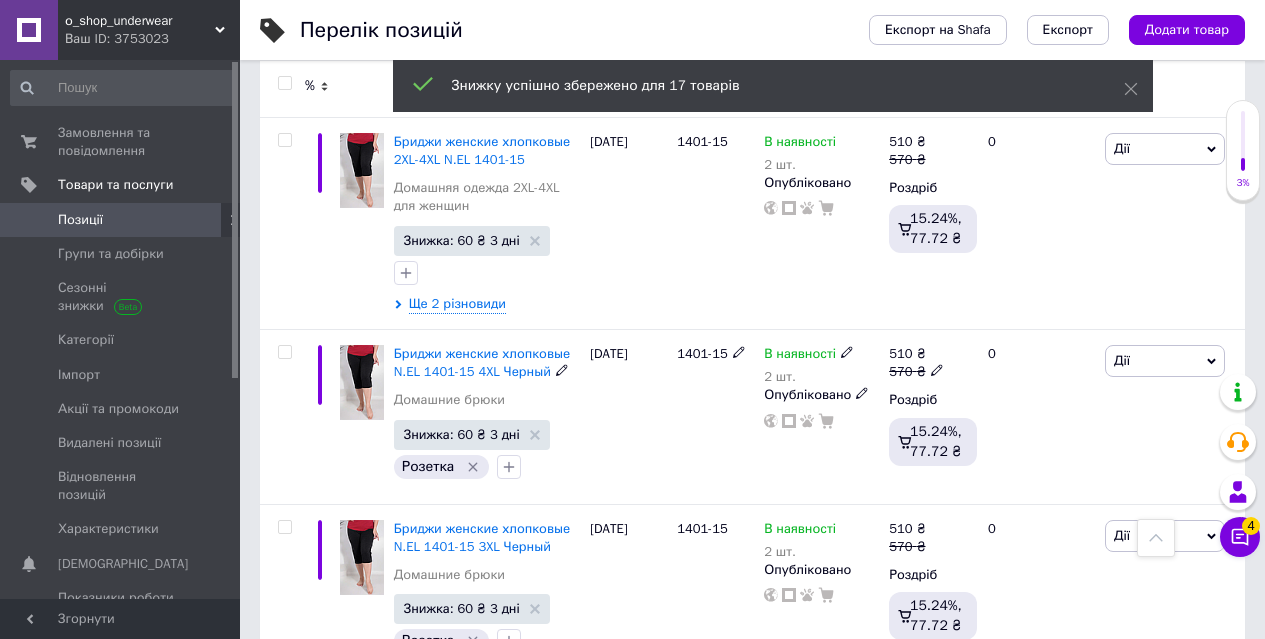checkbox on "false" 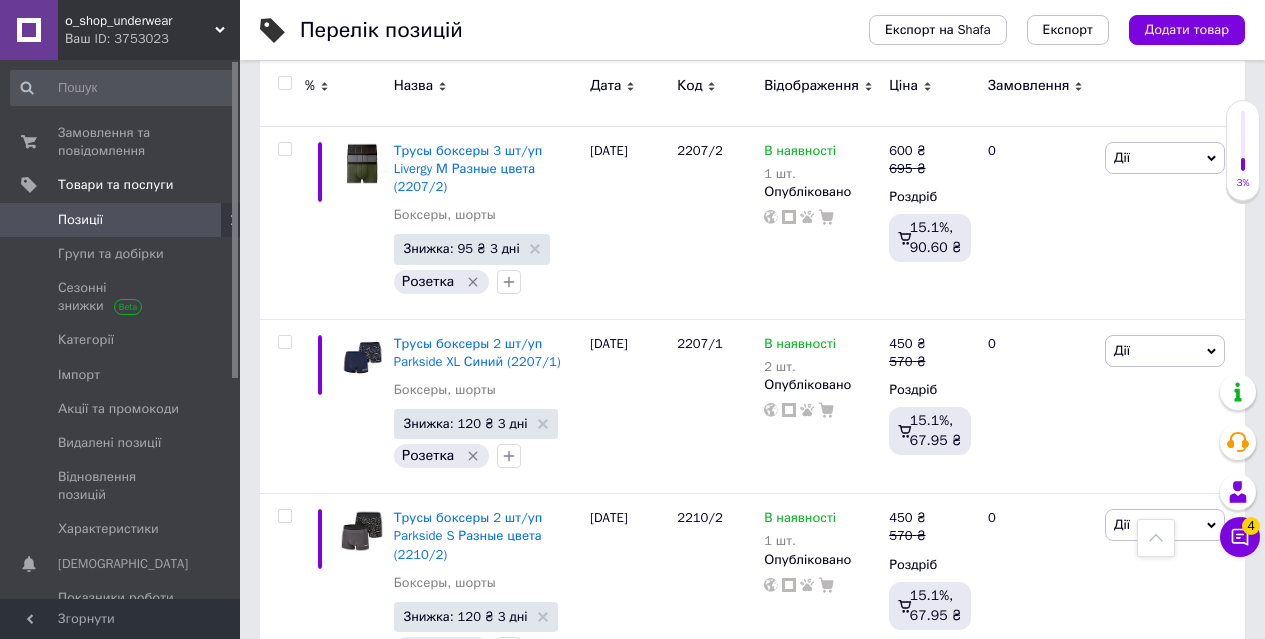 scroll, scrollTop: 18158, scrollLeft: 0, axis: vertical 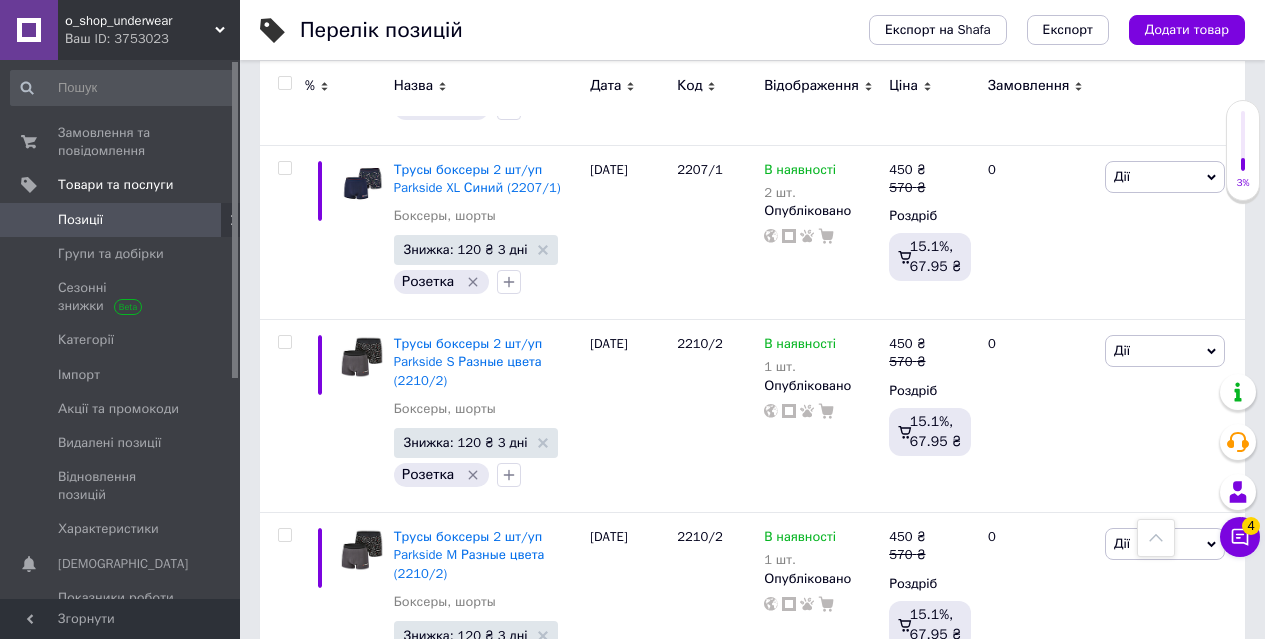 click at bounding box center (284, 921) 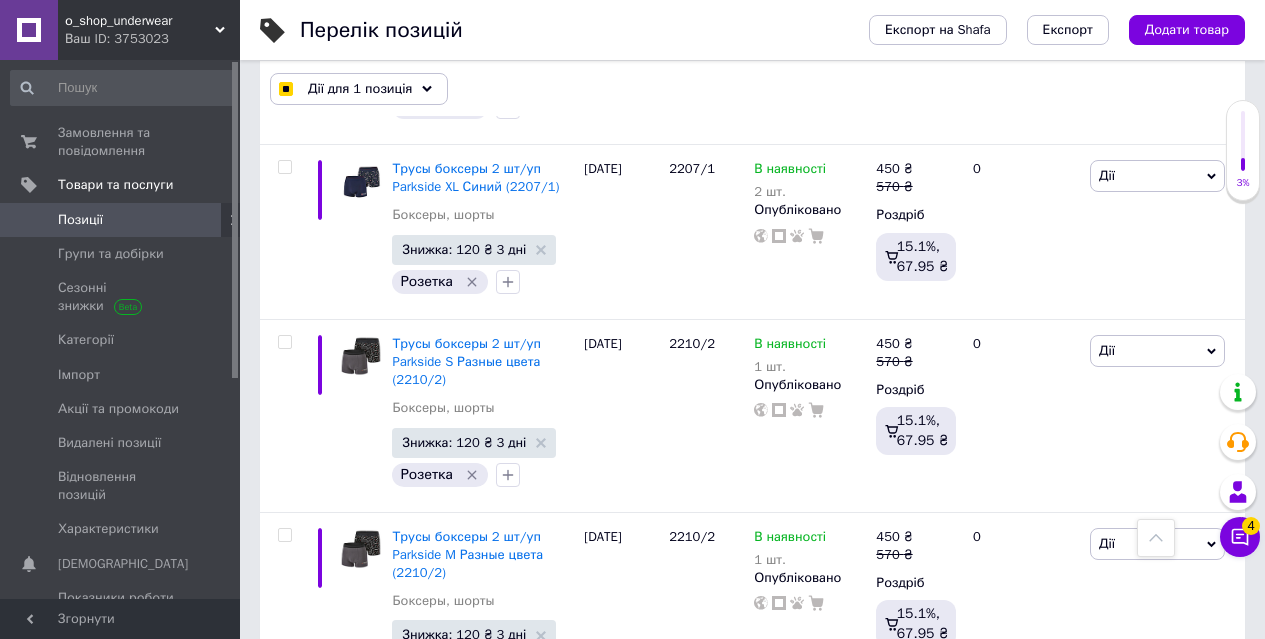 scroll, scrollTop: 18476, scrollLeft: 0, axis: vertical 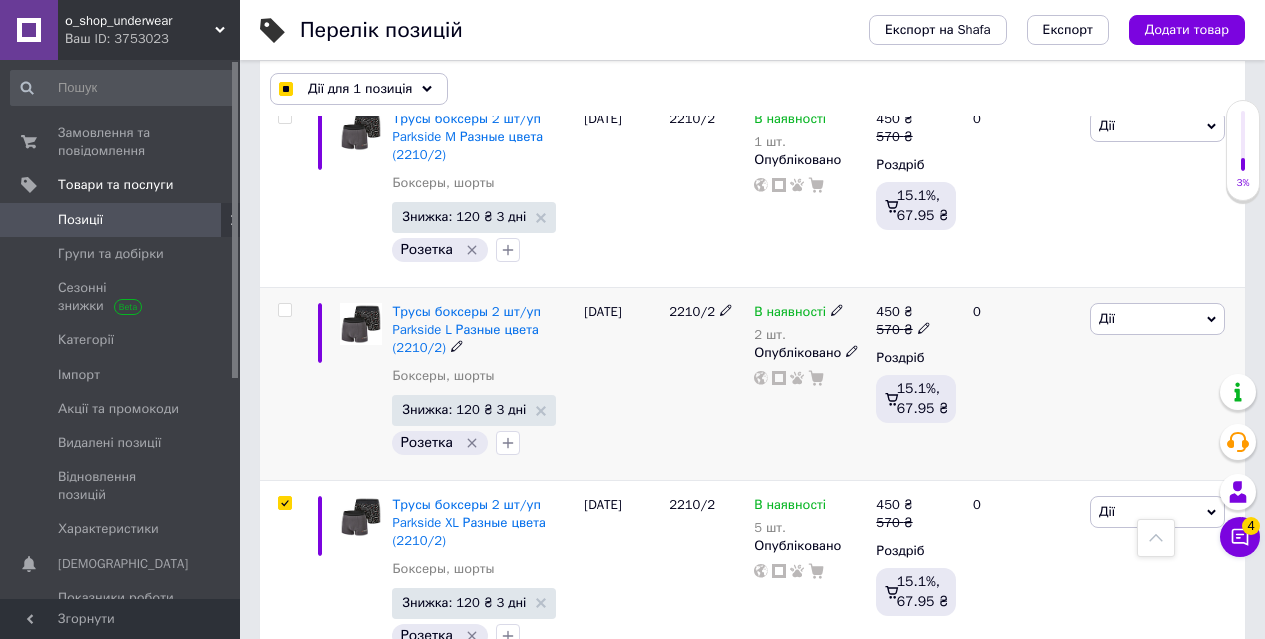 click at bounding box center [284, 310] 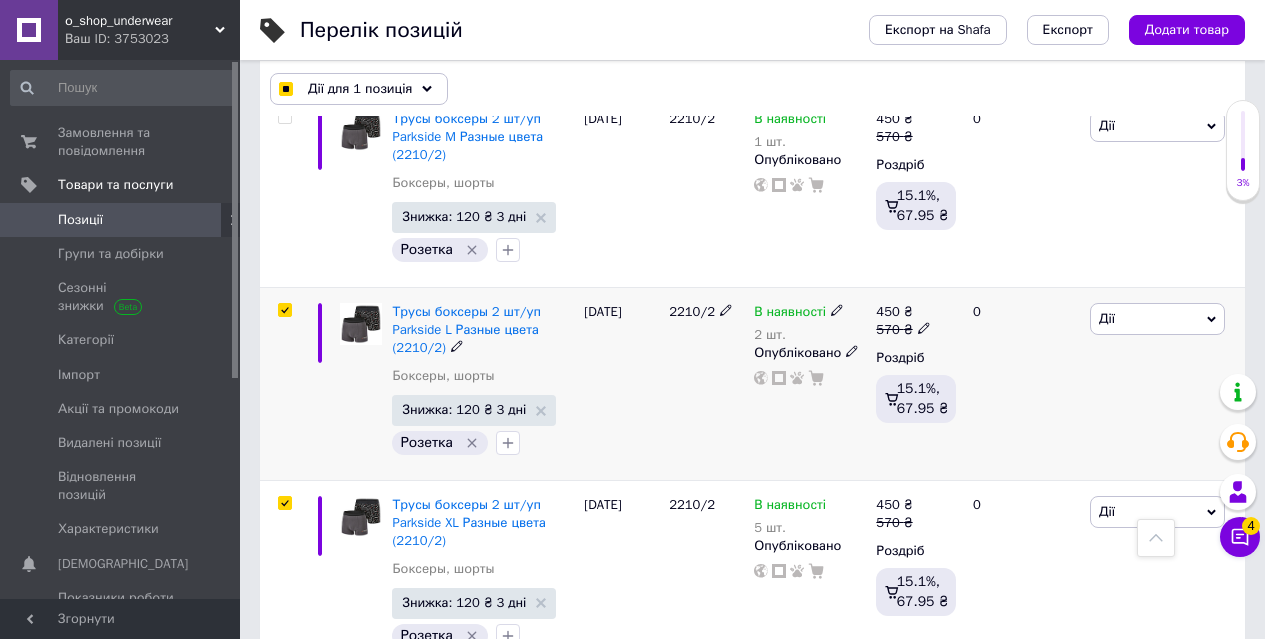 checkbox on "true" 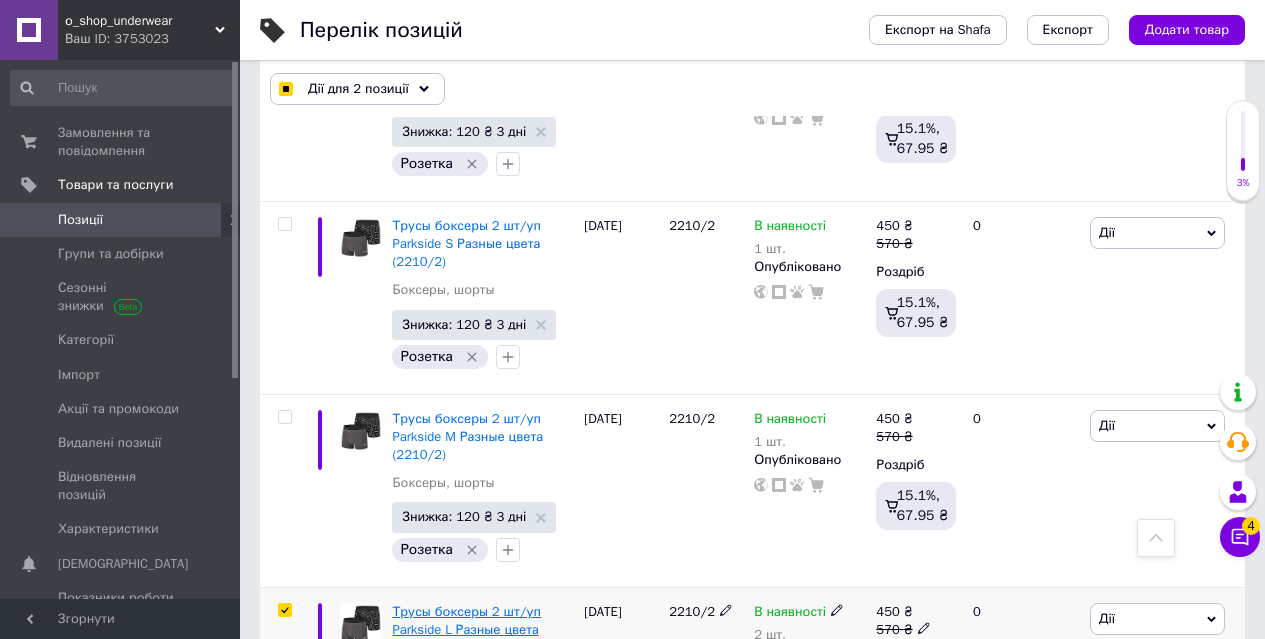 scroll, scrollTop: 18076, scrollLeft: 0, axis: vertical 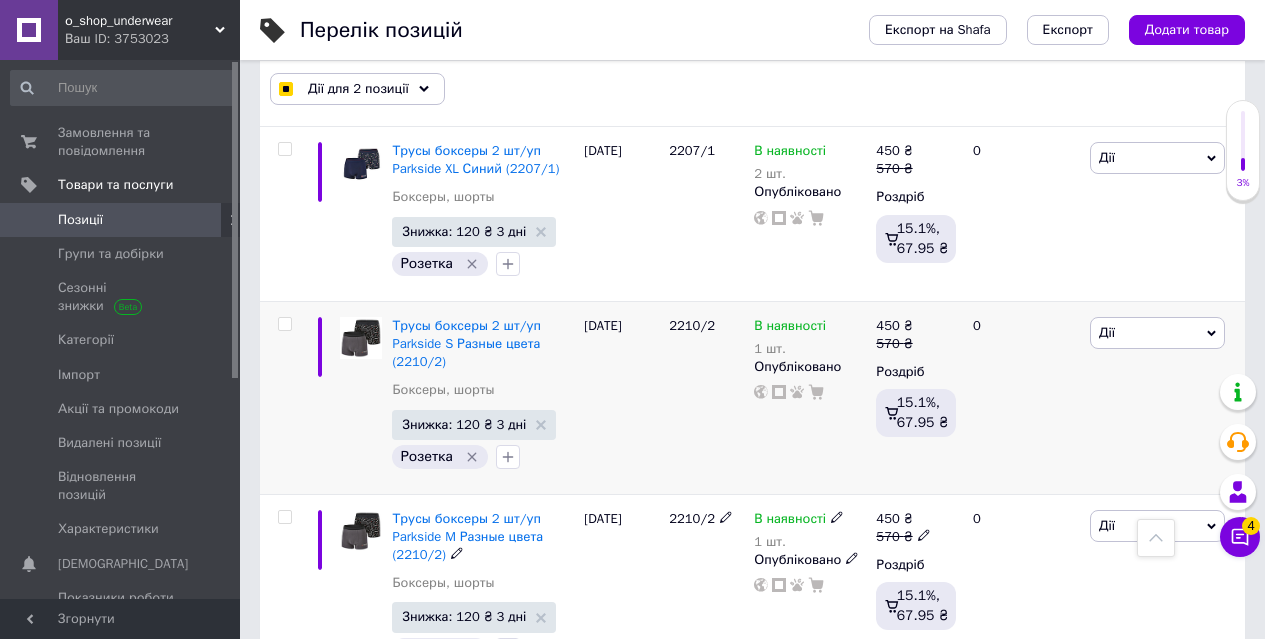 drag, startPoint x: 287, startPoint y: 478, endPoint x: 299, endPoint y: 343, distance: 135.53229 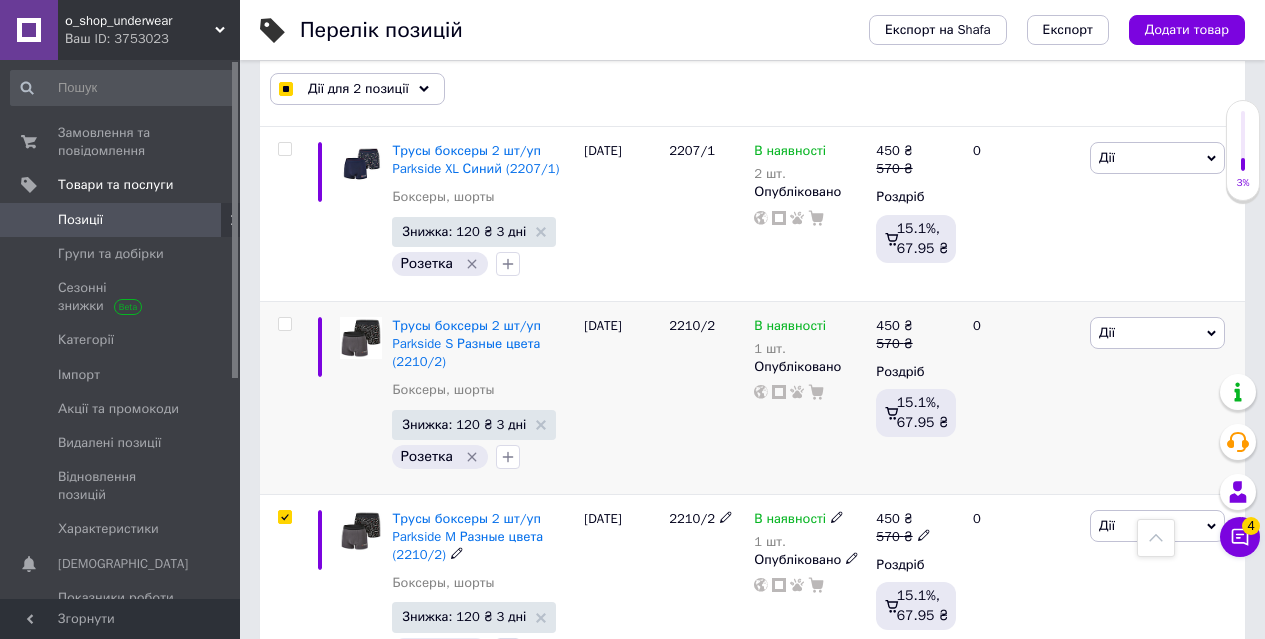 checkbox on "true" 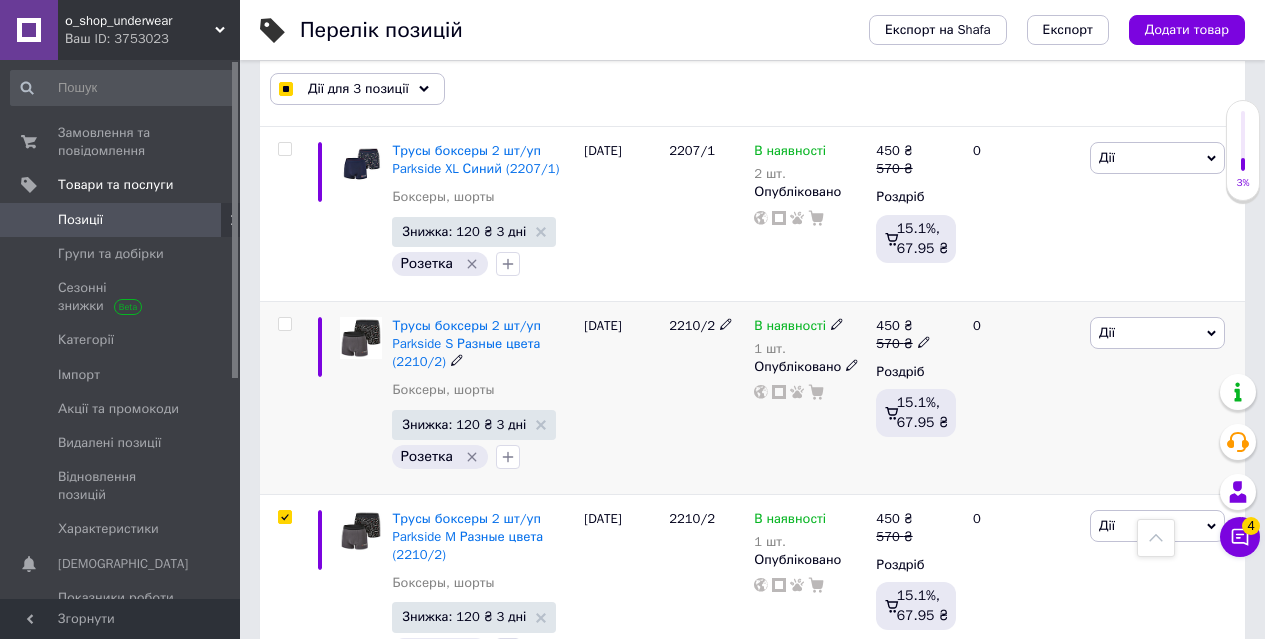 click at bounding box center [284, 324] 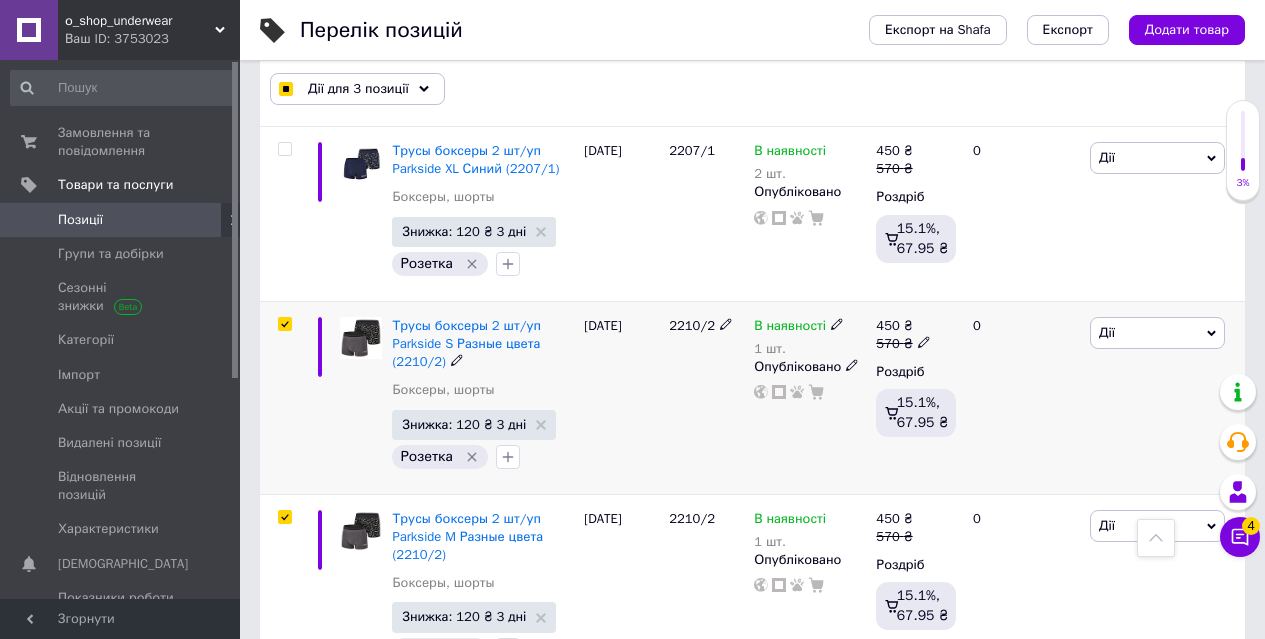 checkbox on "true" 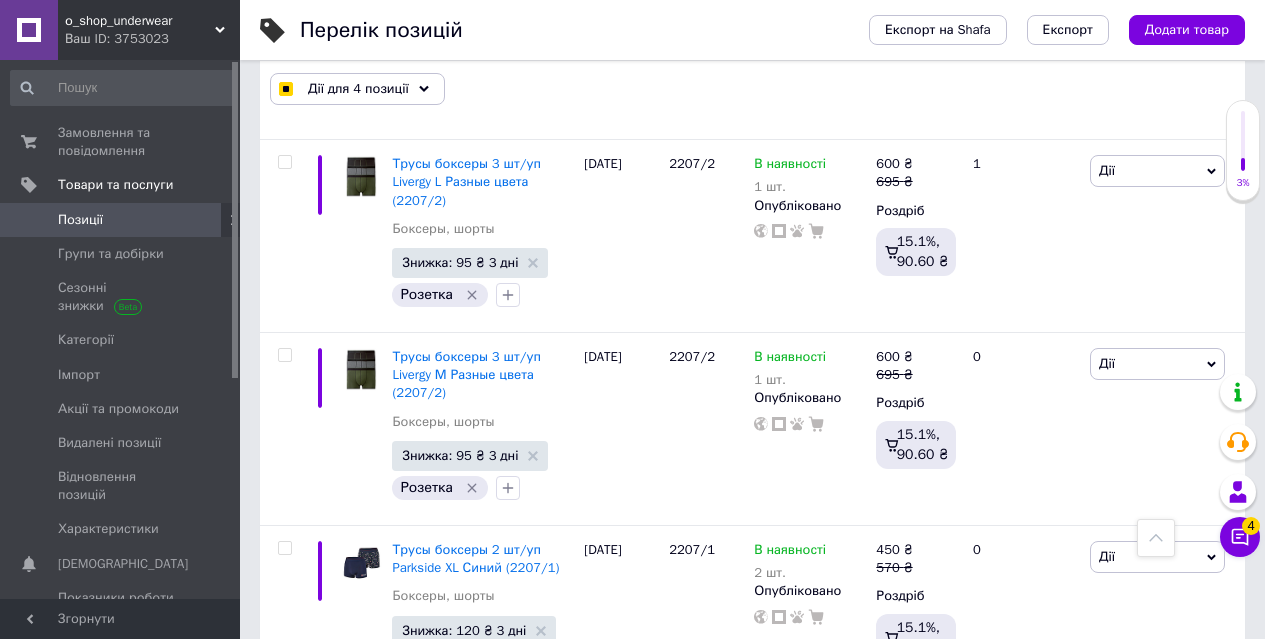 scroll, scrollTop: 17676, scrollLeft: 0, axis: vertical 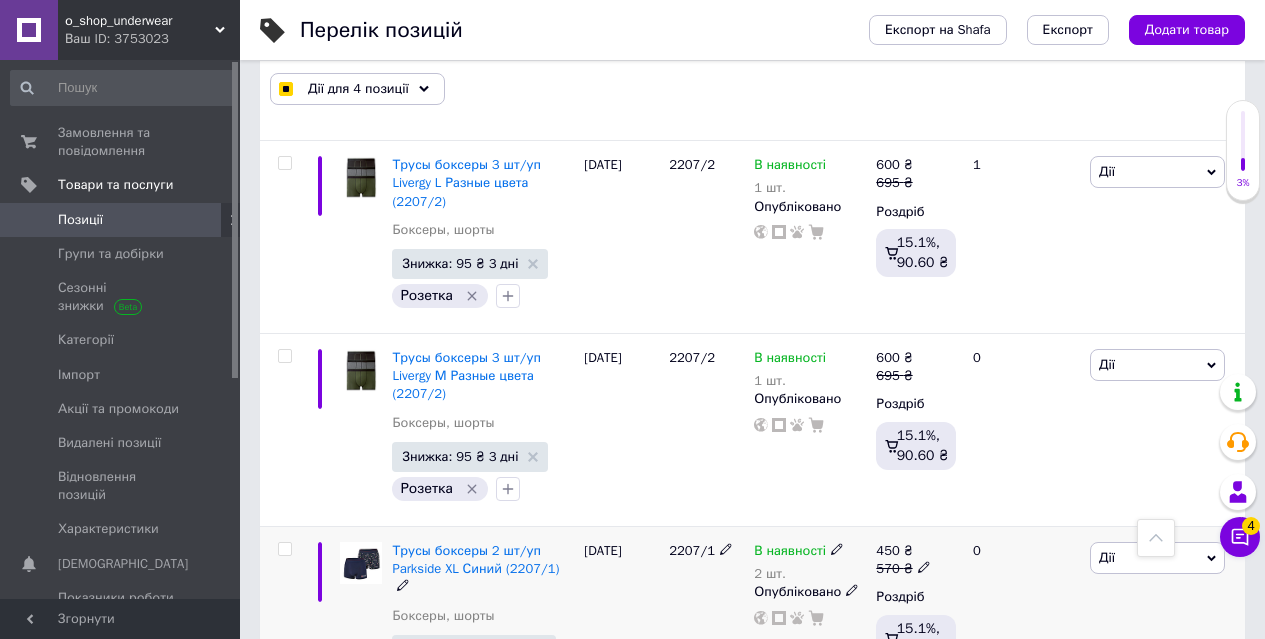 click at bounding box center [284, 549] 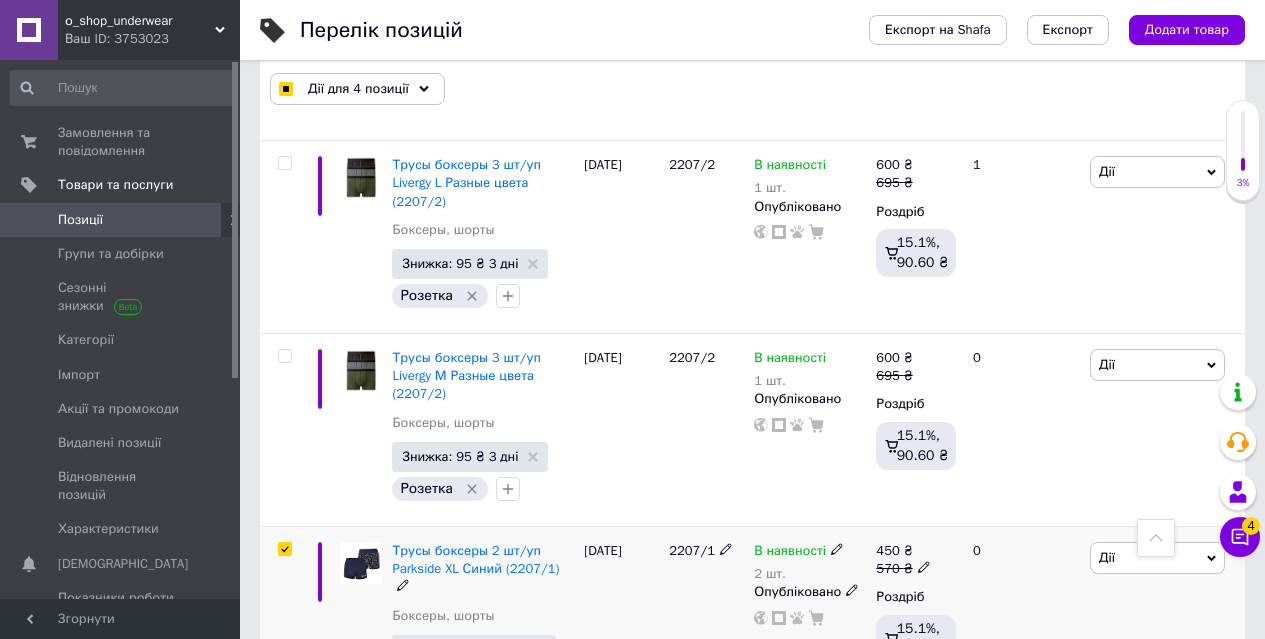 checkbox on "true" 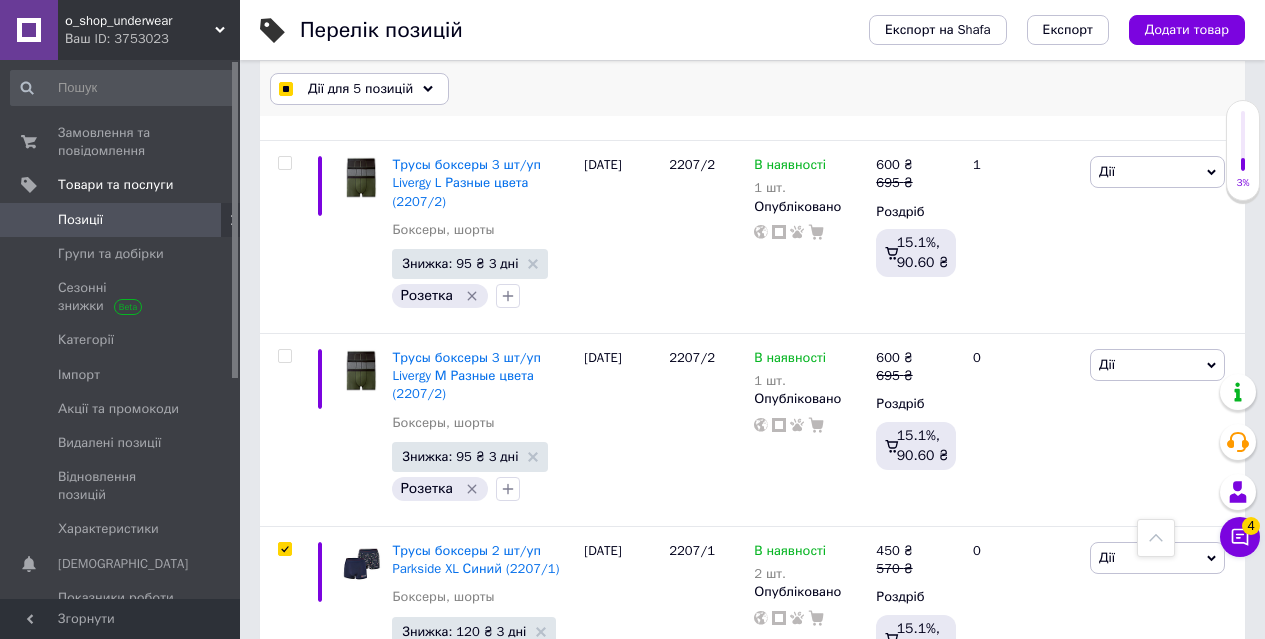 click on "Дії для 5 позицій" at bounding box center [360, 89] 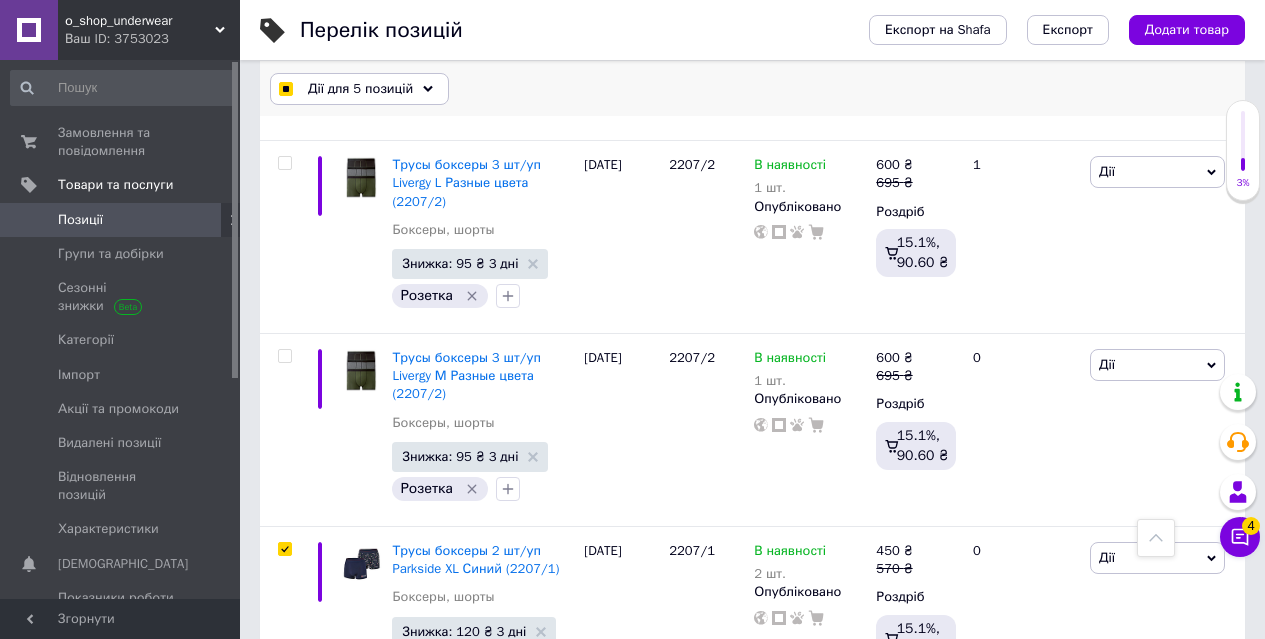 checkbox on "true" 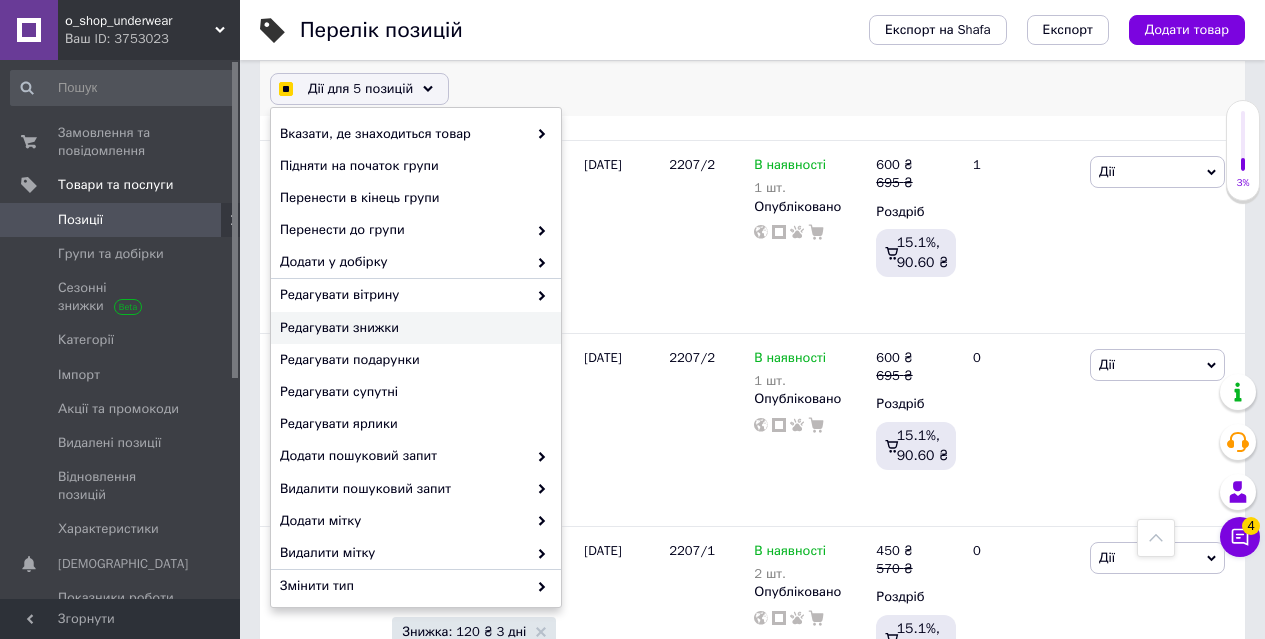 checkbox on "true" 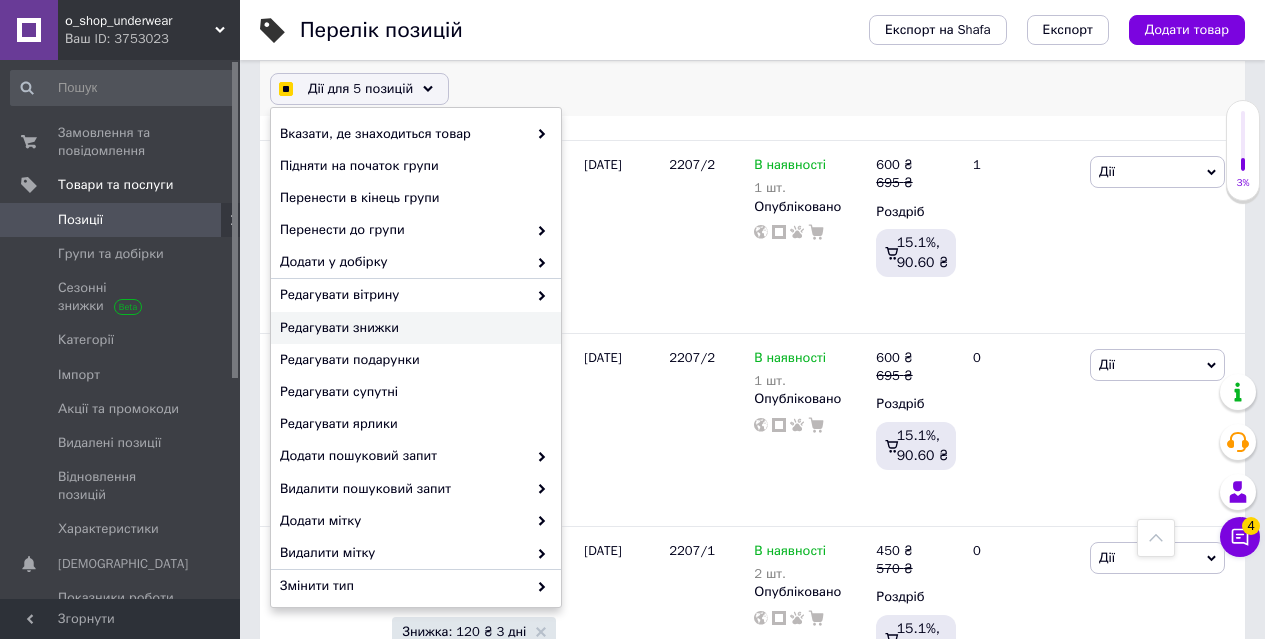 click on "Редагувати знижки" at bounding box center [413, 328] 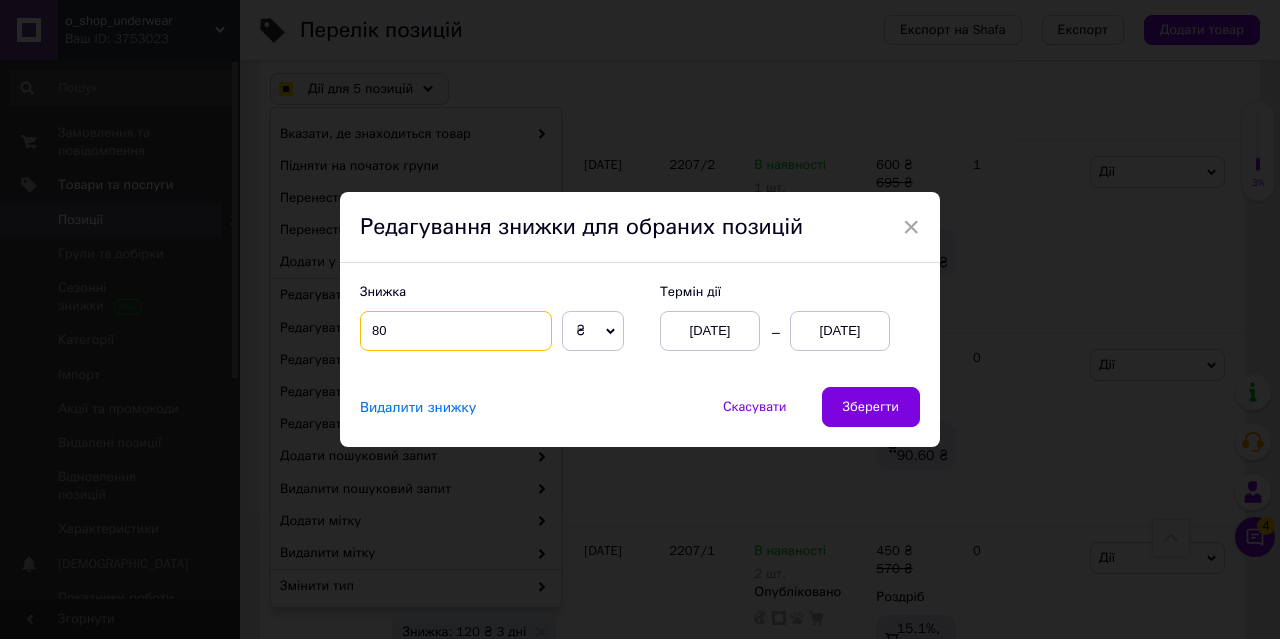 drag, startPoint x: 376, startPoint y: 330, endPoint x: 363, endPoint y: 330, distance: 13 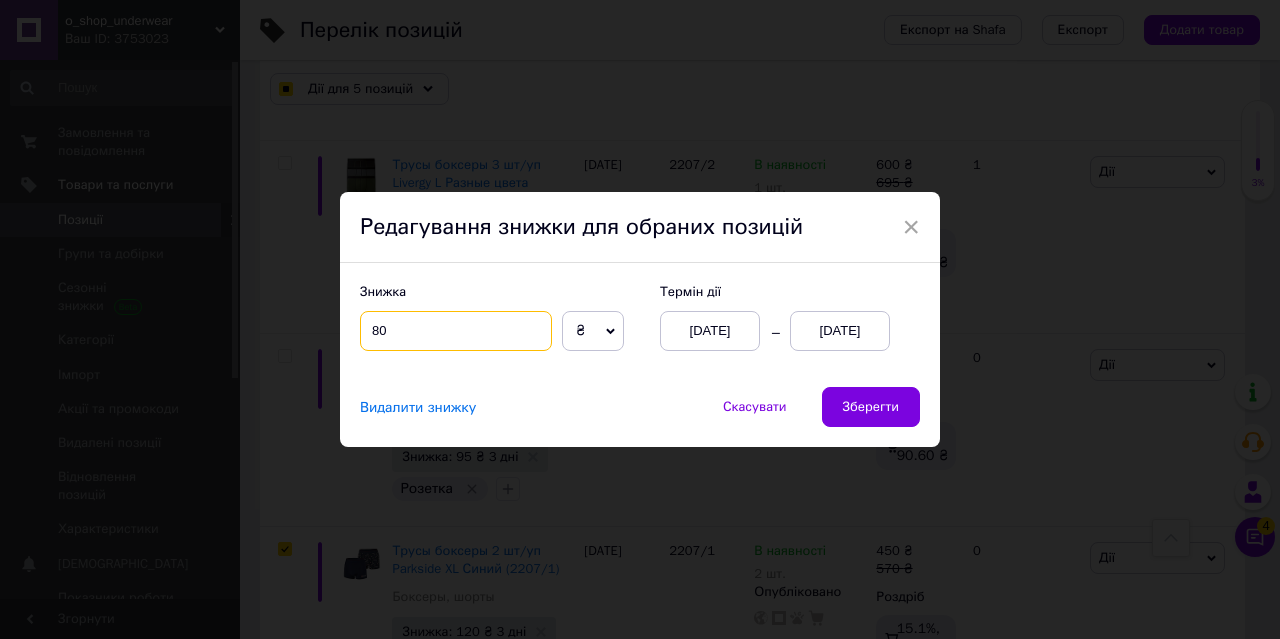 type on "10" 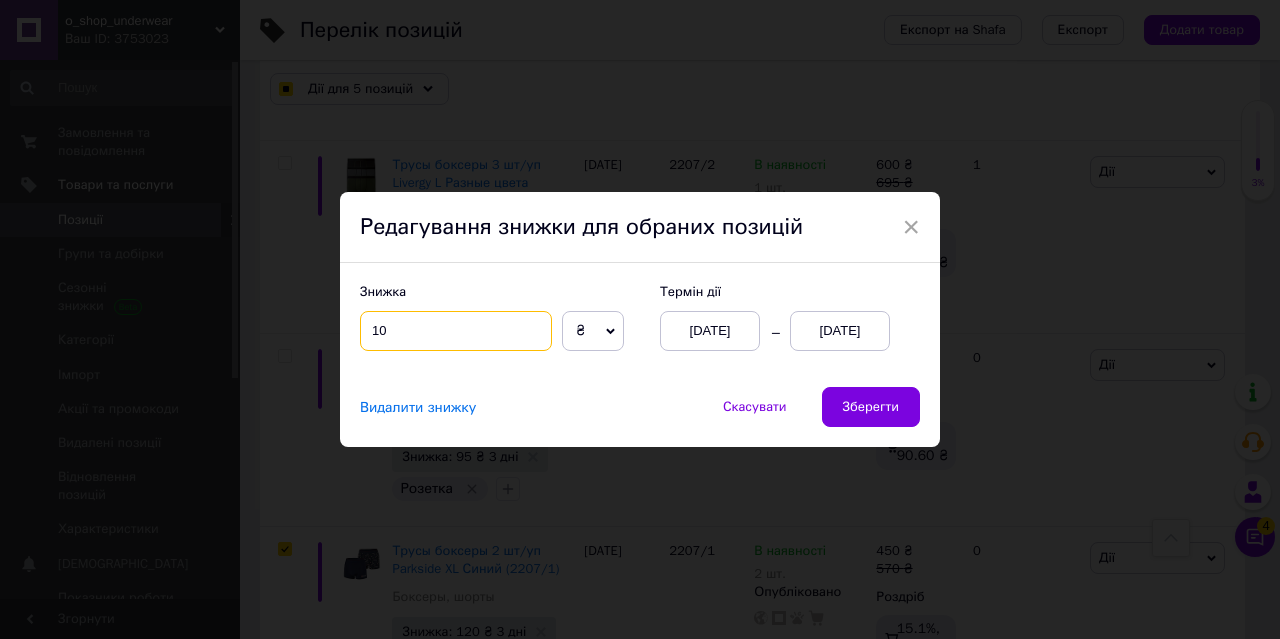 checkbox on "true" 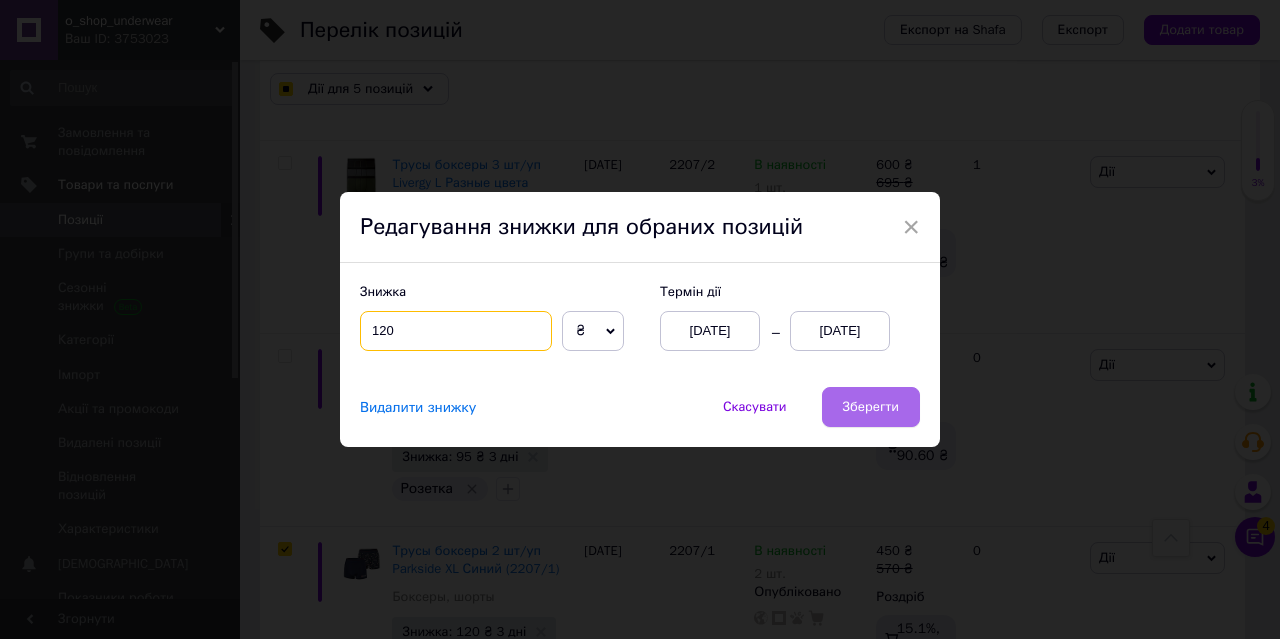 type on "120" 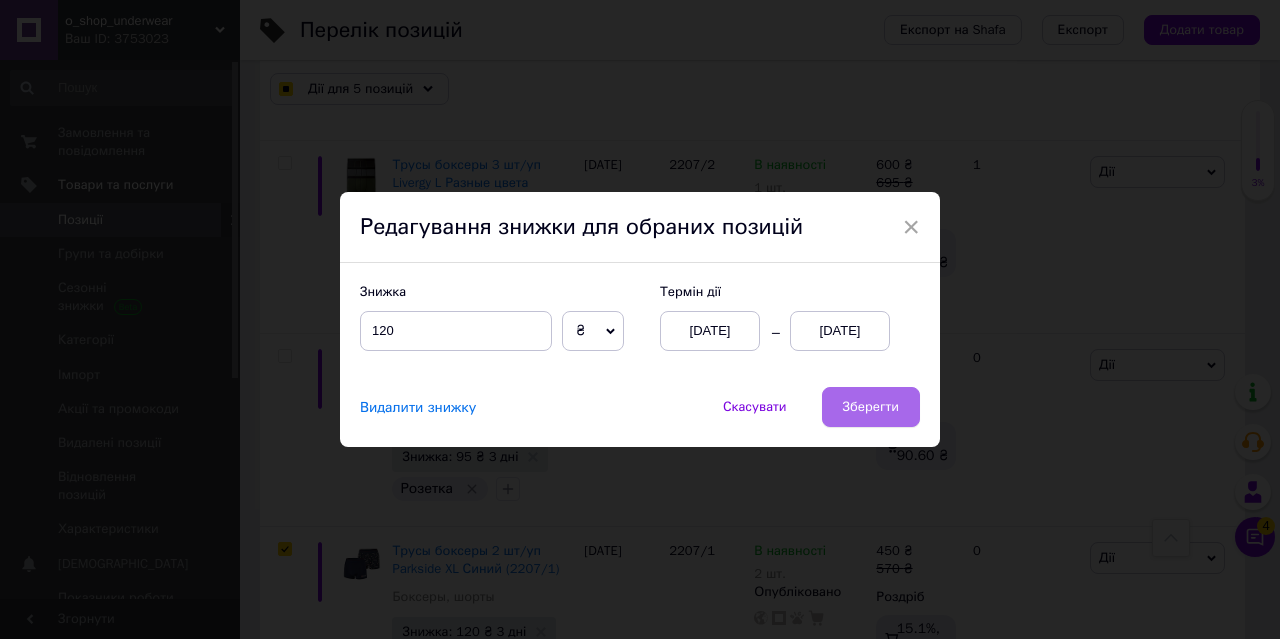 click on "Зберегти" at bounding box center [871, 407] 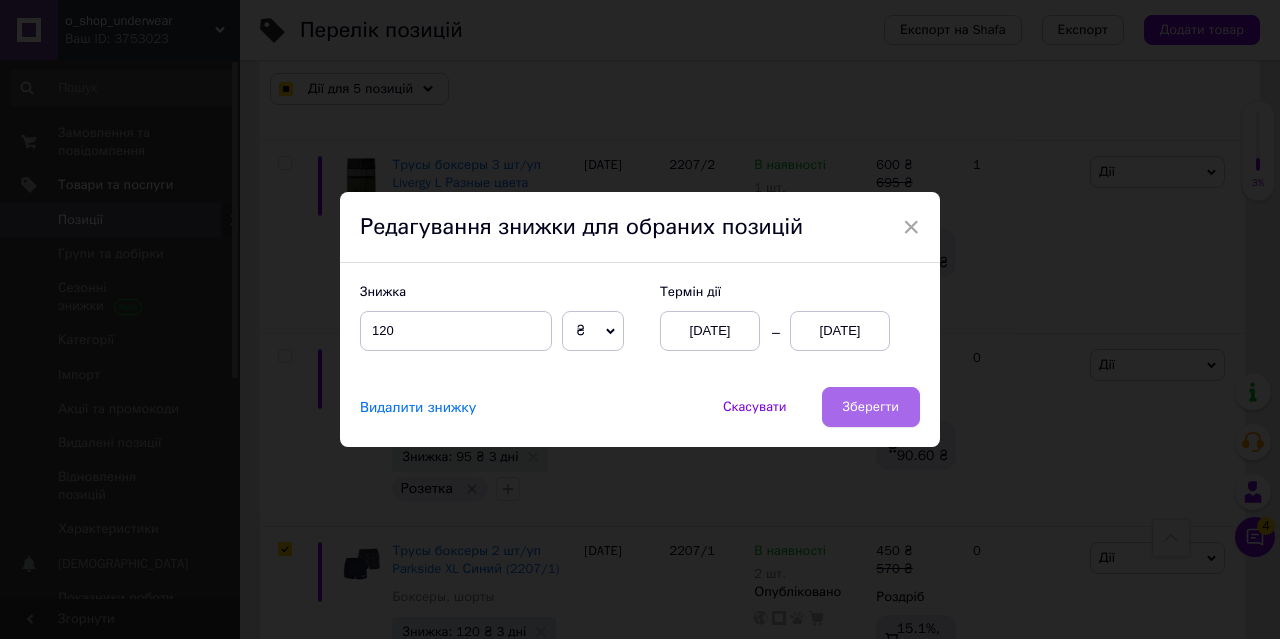 checkbox on "true" 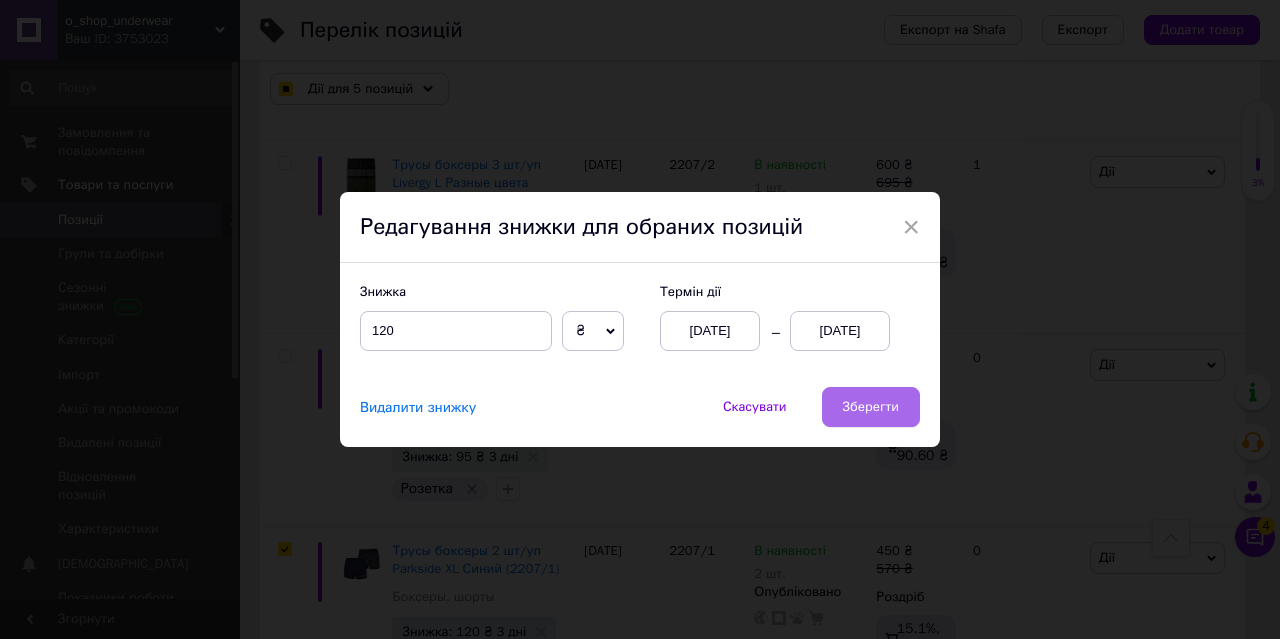 checkbox on "true" 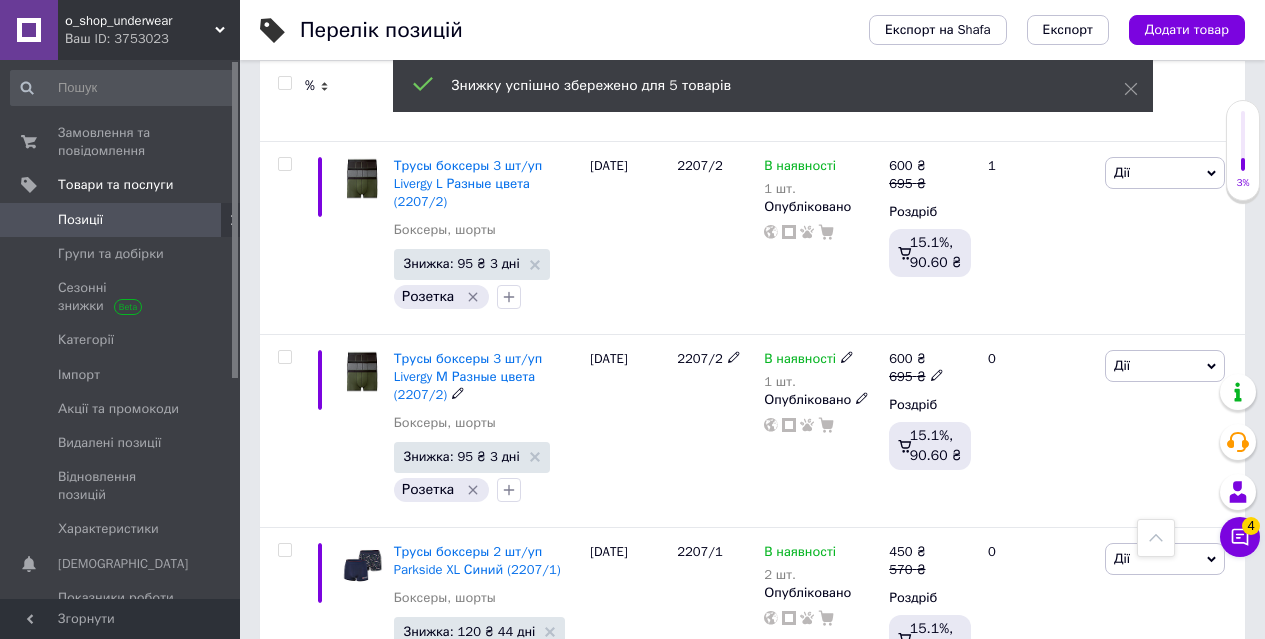 checkbox on "false" 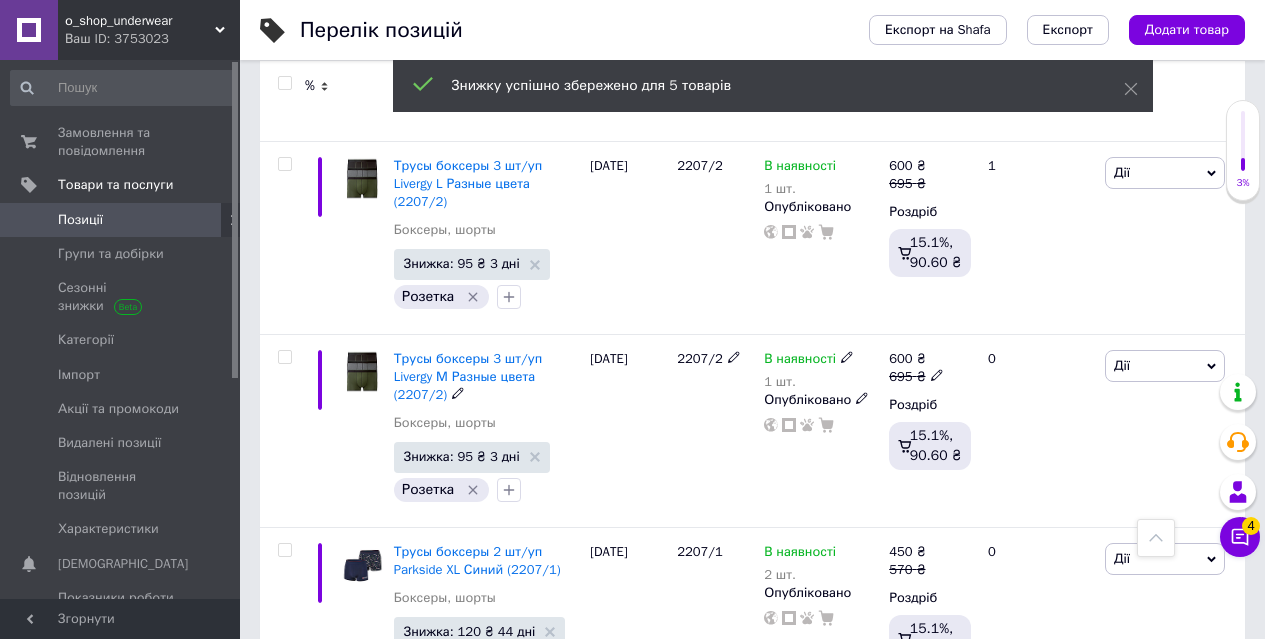 checkbox on "false" 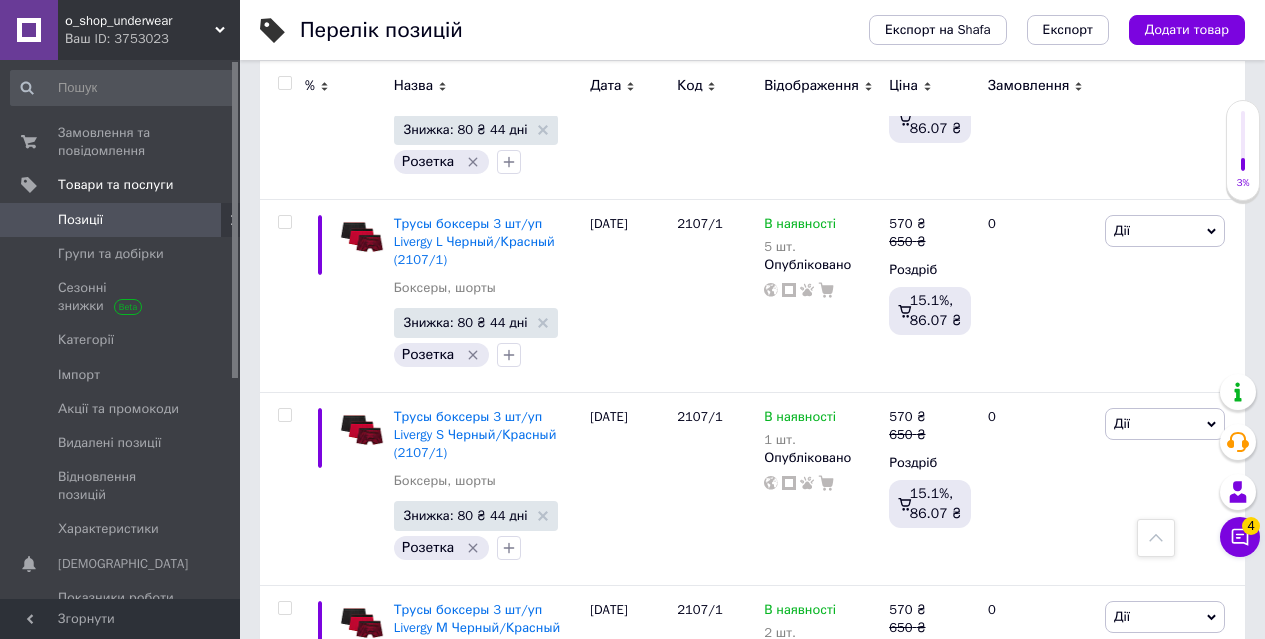 scroll, scrollTop: 16713, scrollLeft: 0, axis: vertical 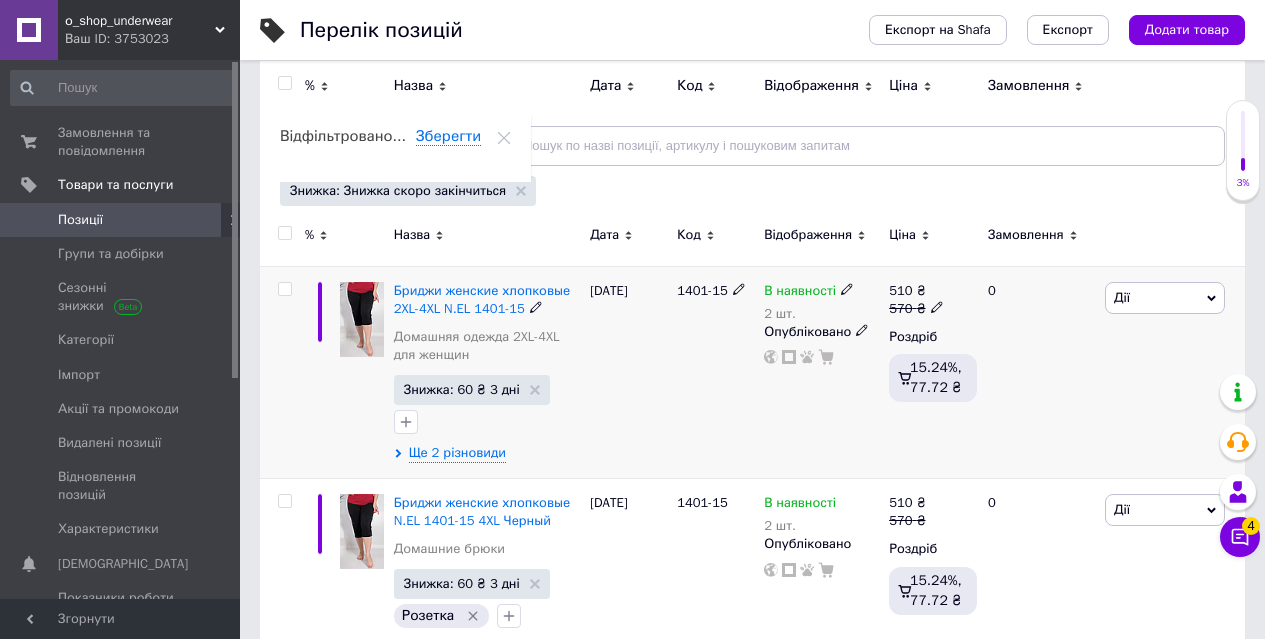 click at bounding box center (284, 289) 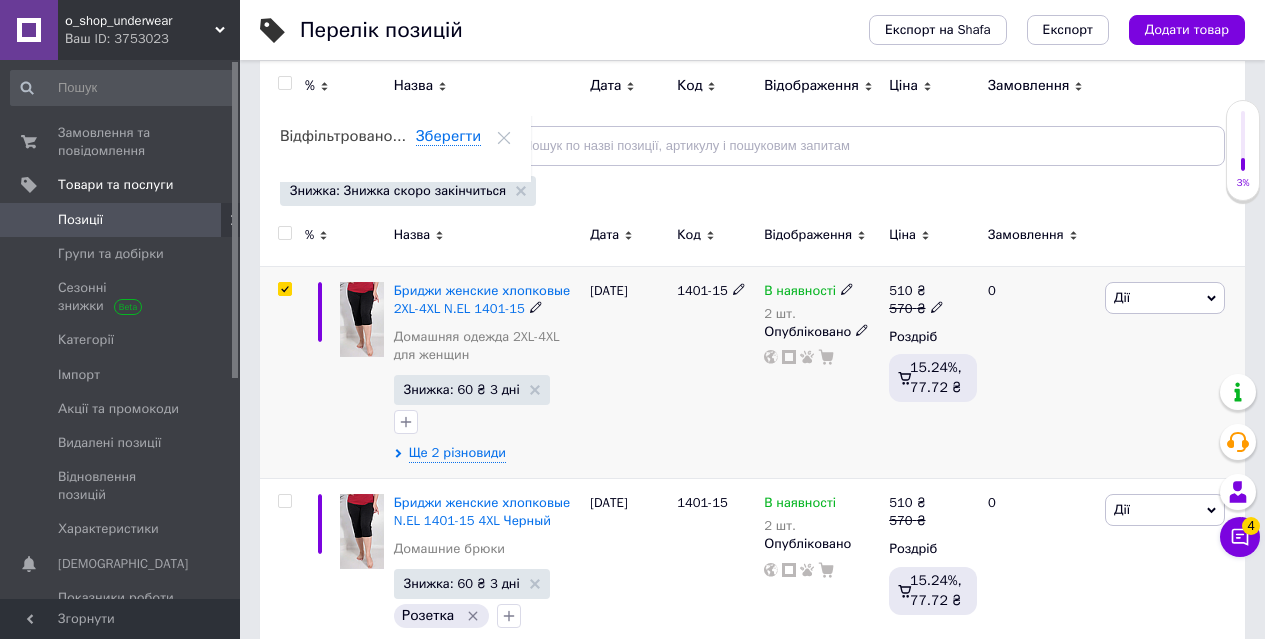 checkbox on "true" 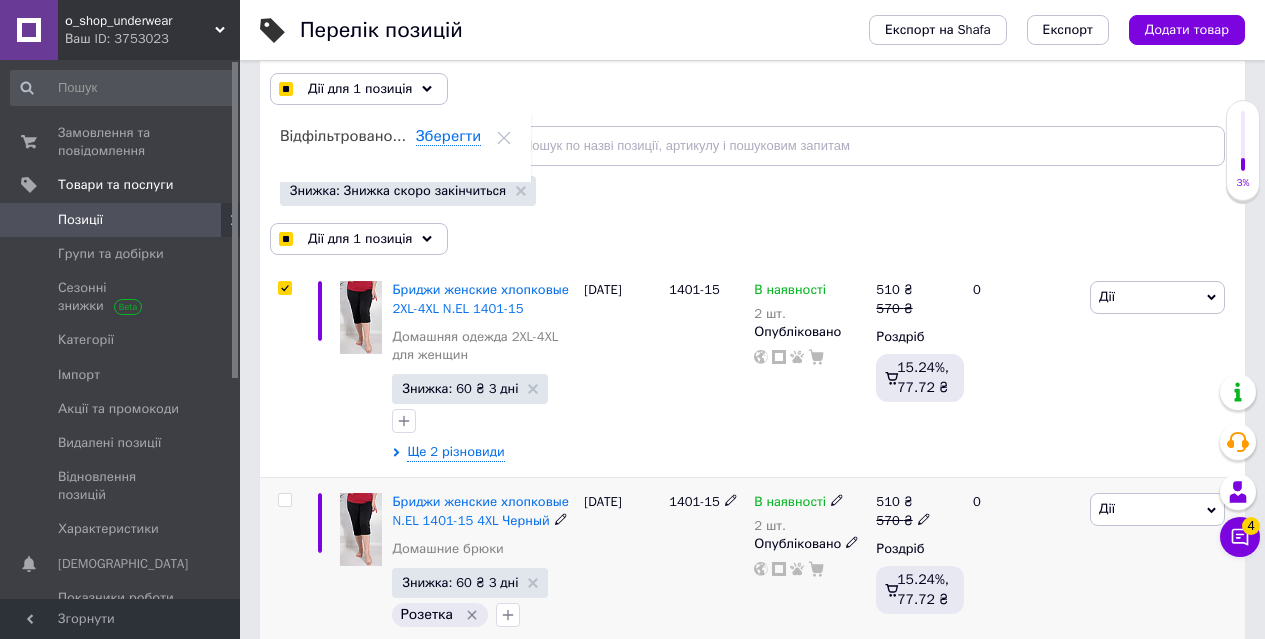 click at bounding box center [284, 500] 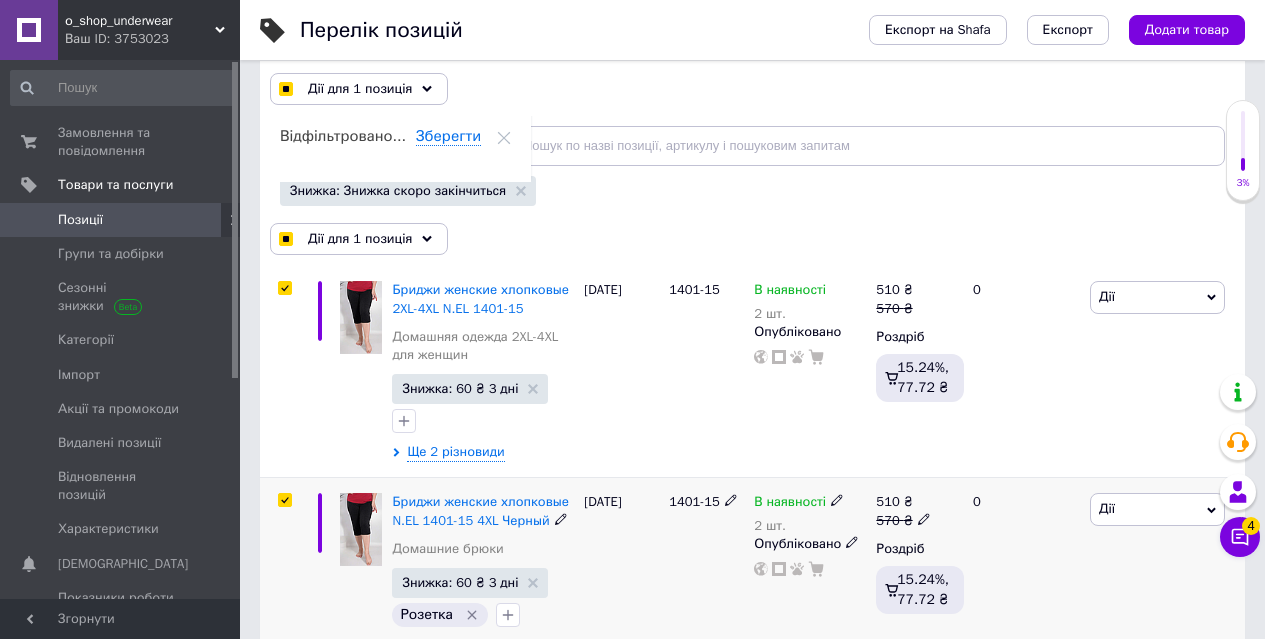 checkbox on "true" 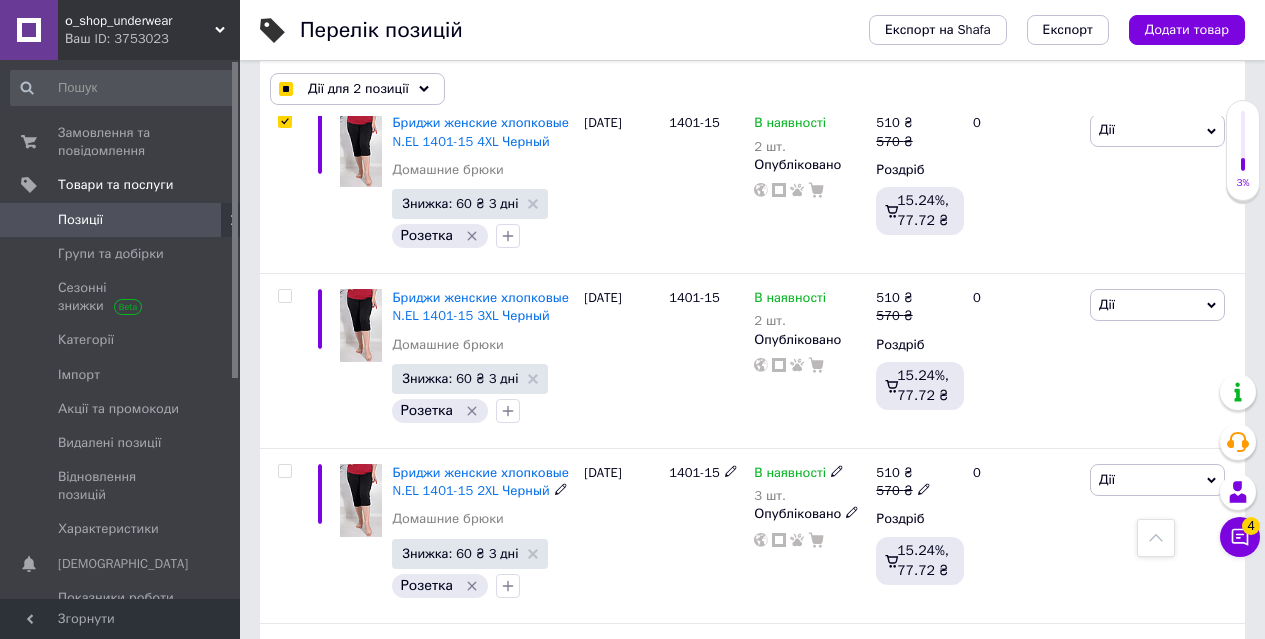 scroll, scrollTop: 600, scrollLeft: 0, axis: vertical 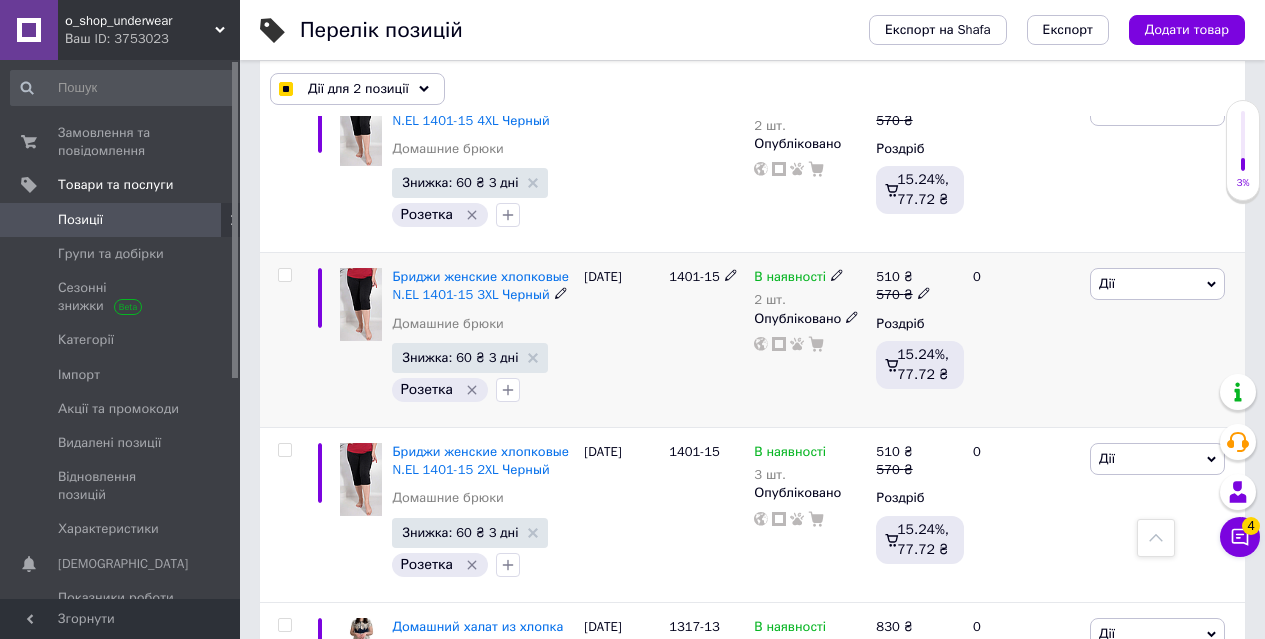 click at bounding box center [284, 275] 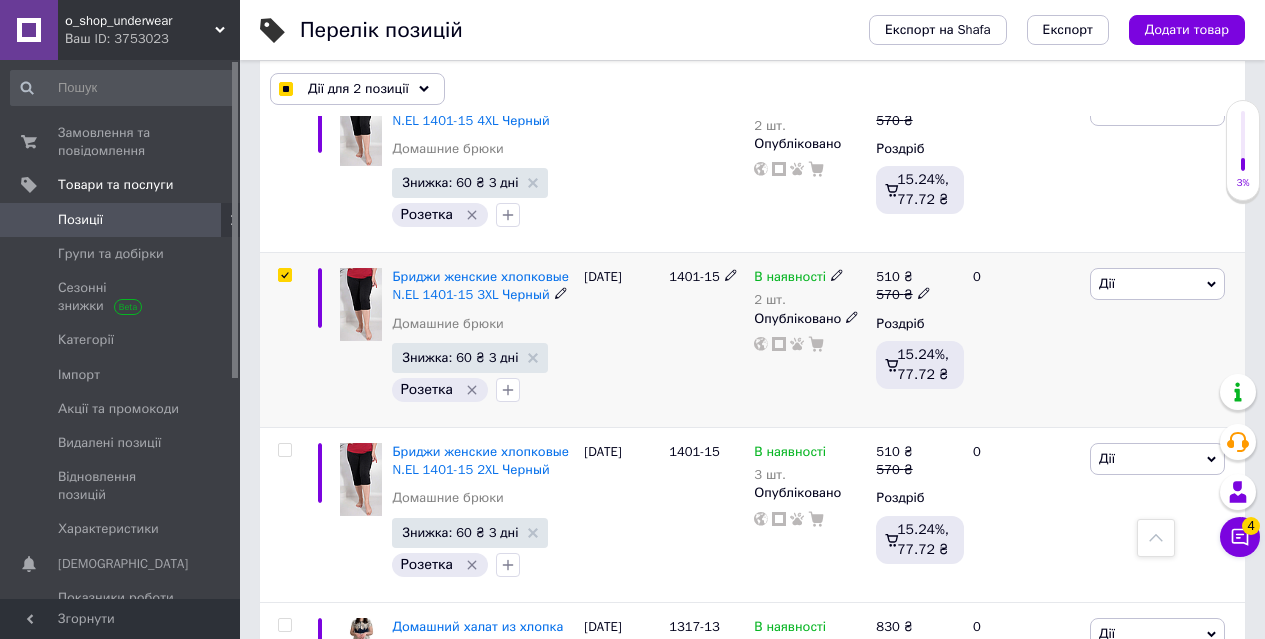 checkbox on "true" 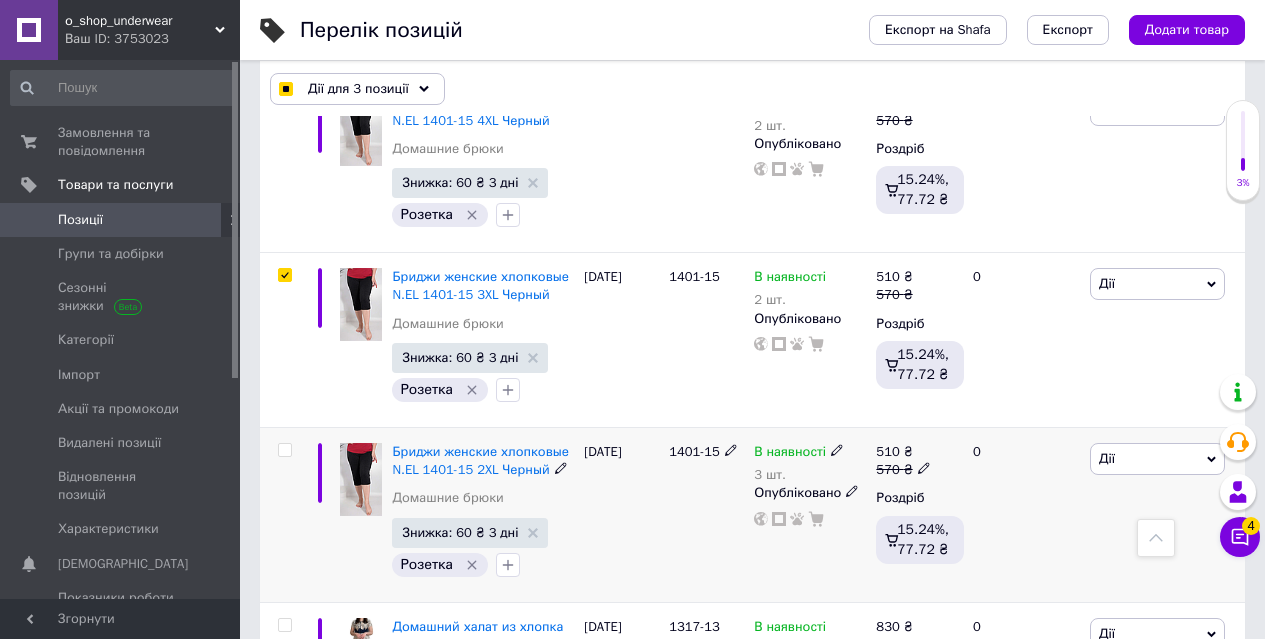 click at bounding box center (284, 450) 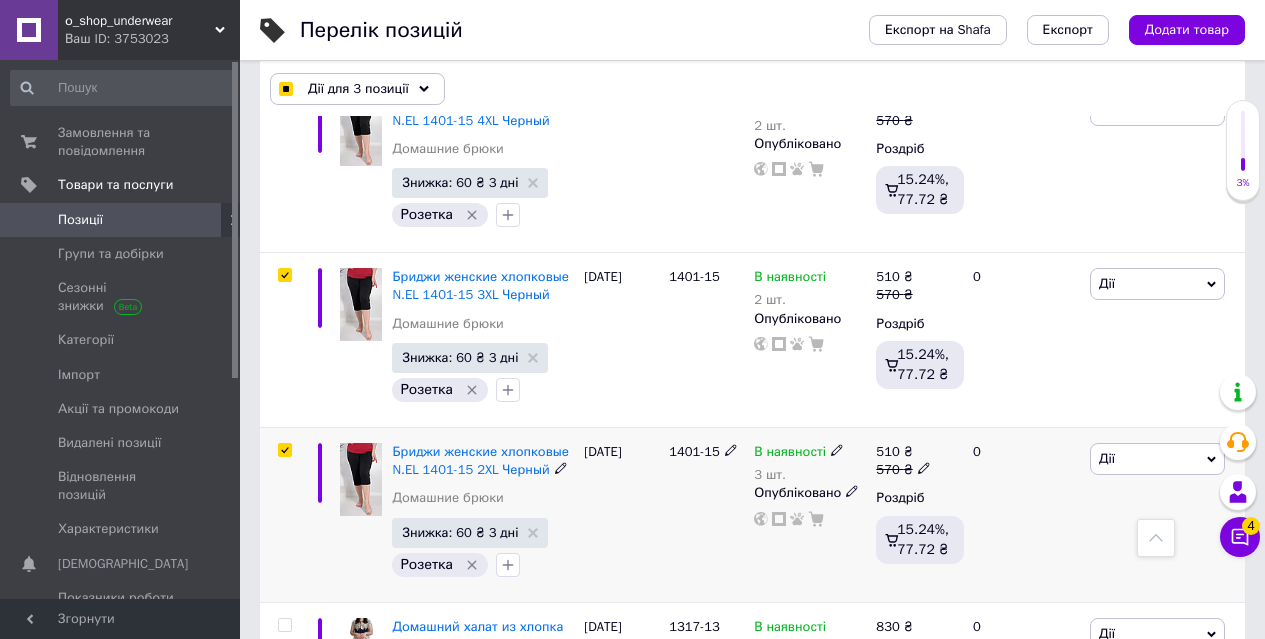 checkbox on "true" 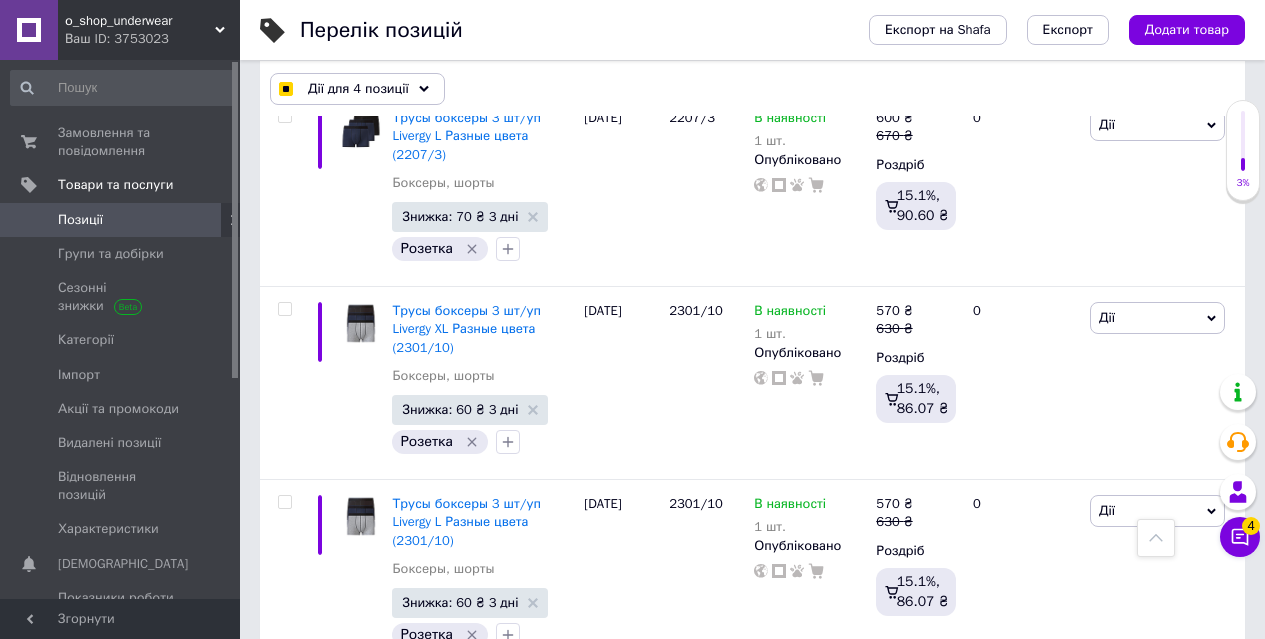 scroll, scrollTop: 12900, scrollLeft: 0, axis: vertical 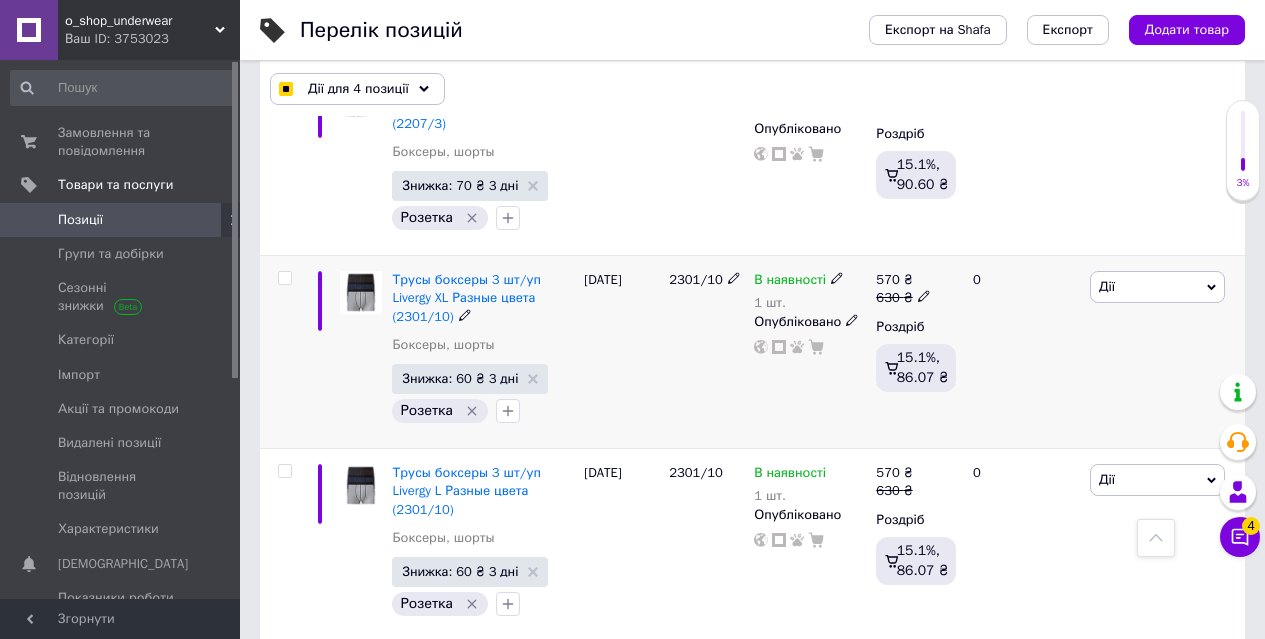 click at bounding box center (284, 278) 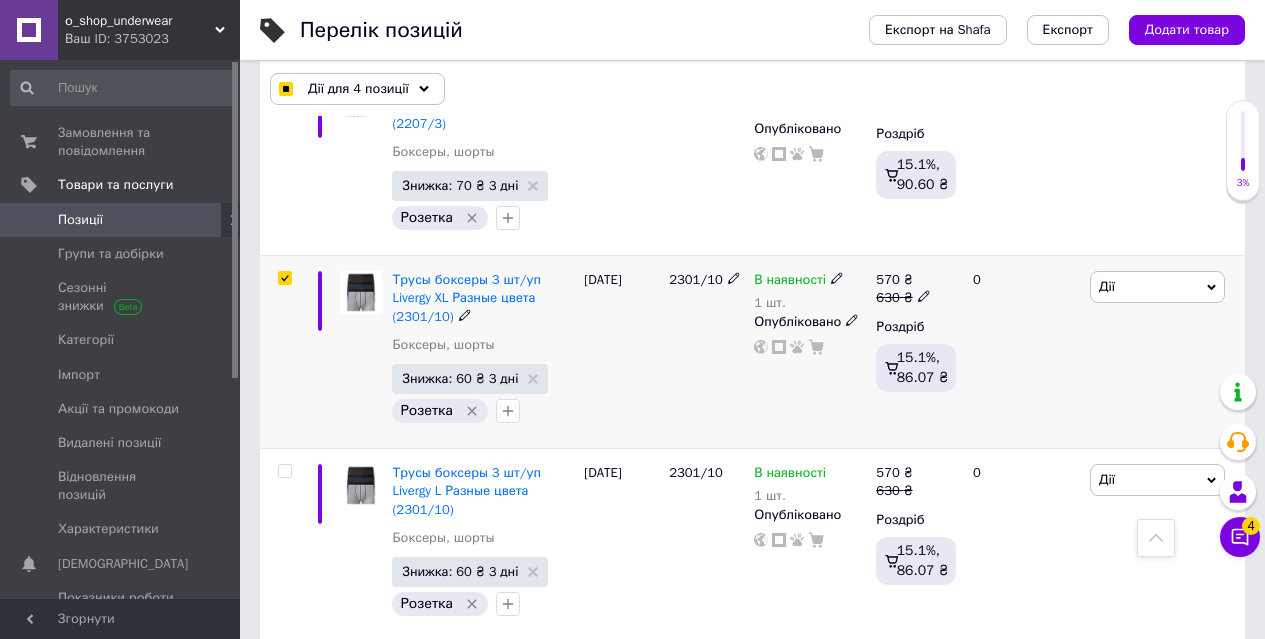 checkbox on "true" 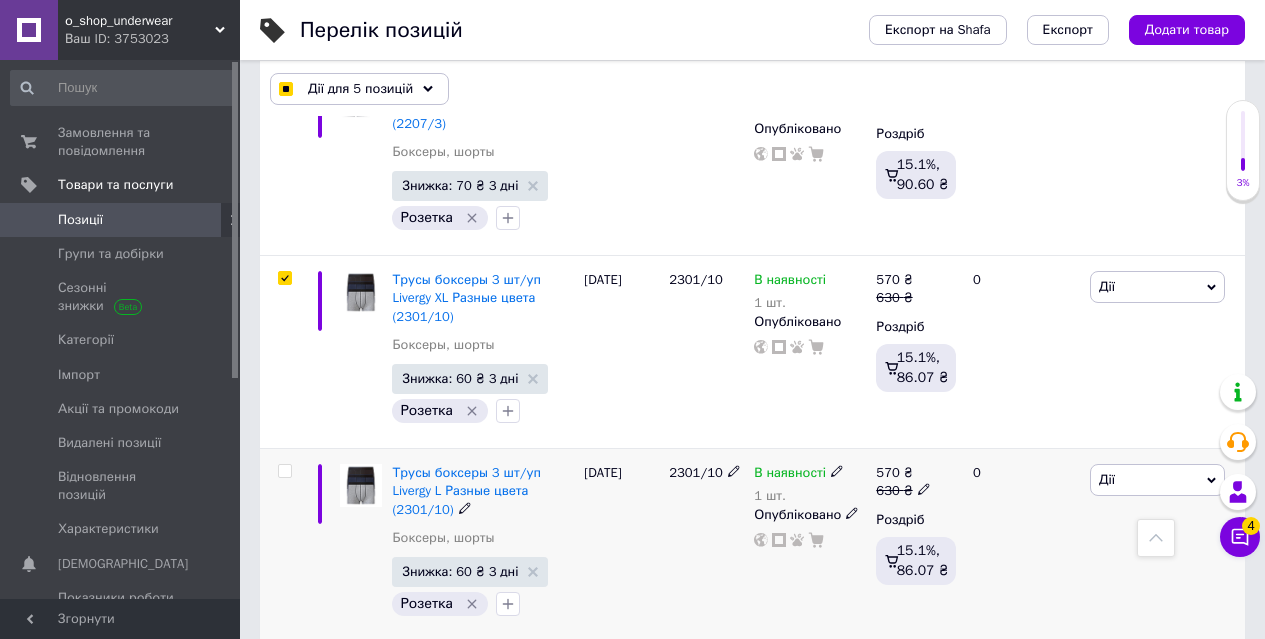 click at bounding box center [284, 471] 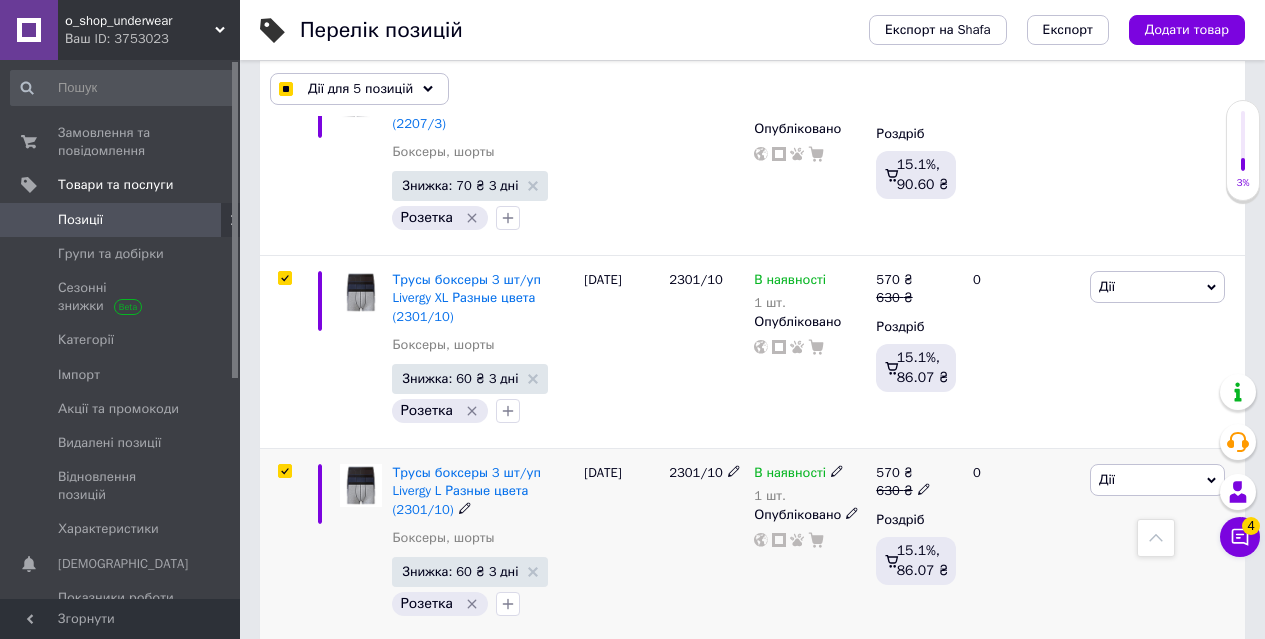 checkbox on "true" 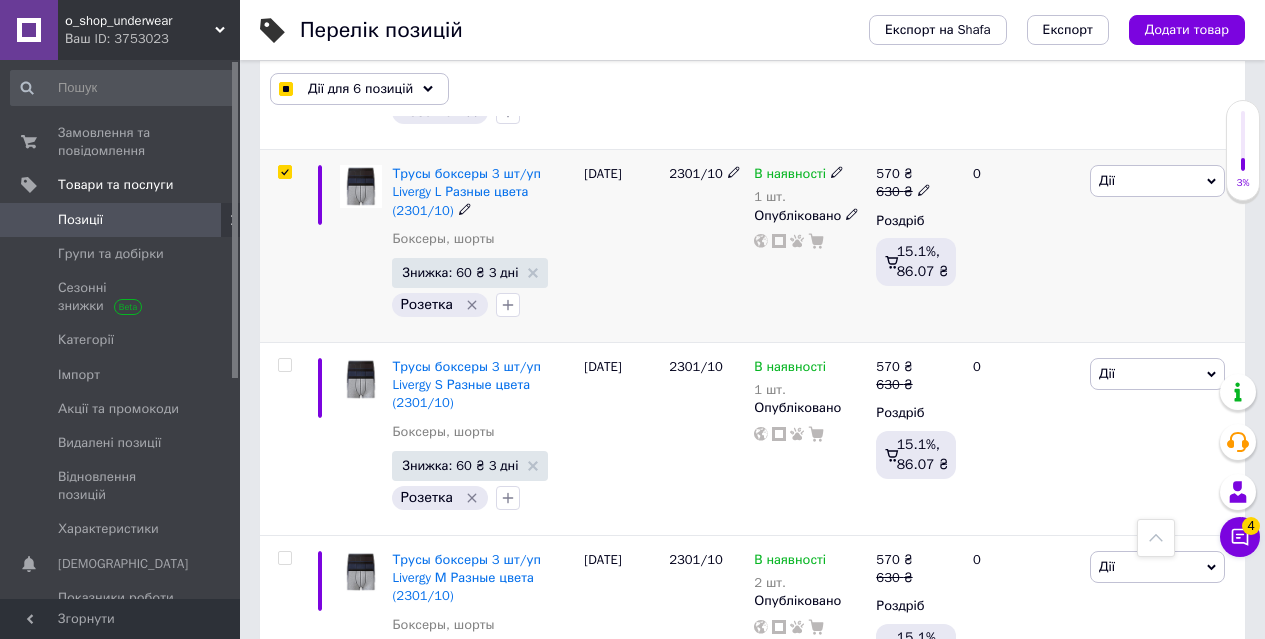 scroll, scrollTop: 13300, scrollLeft: 0, axis: vertical 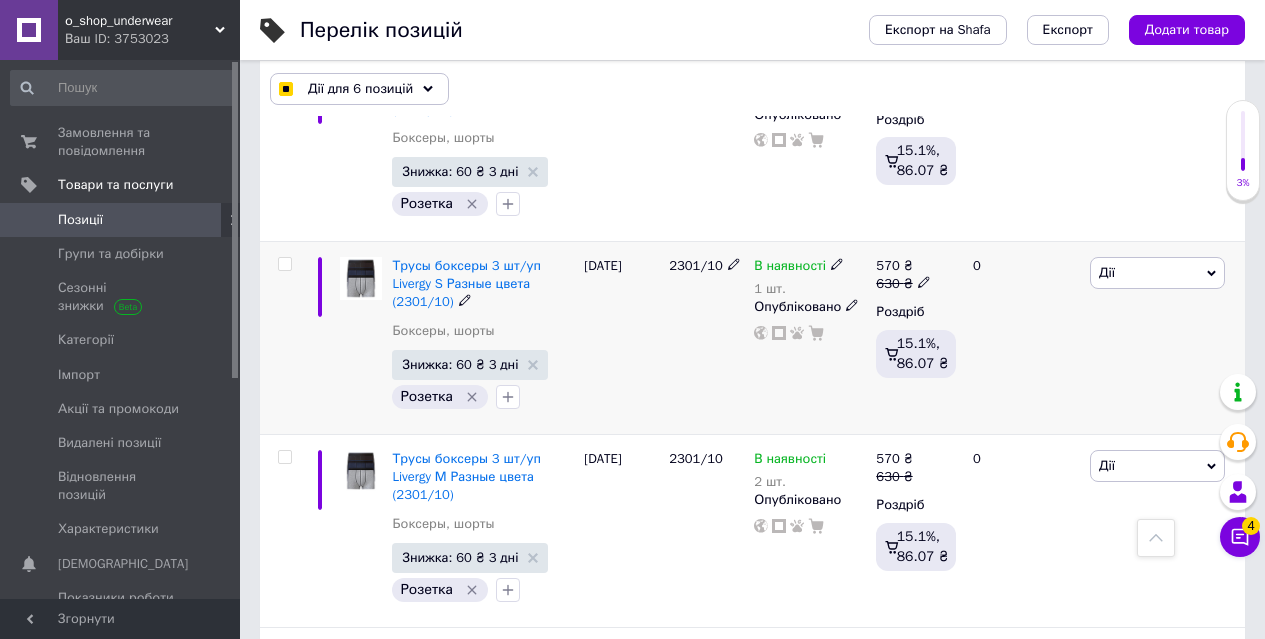 click at bounding box center [284, 264] 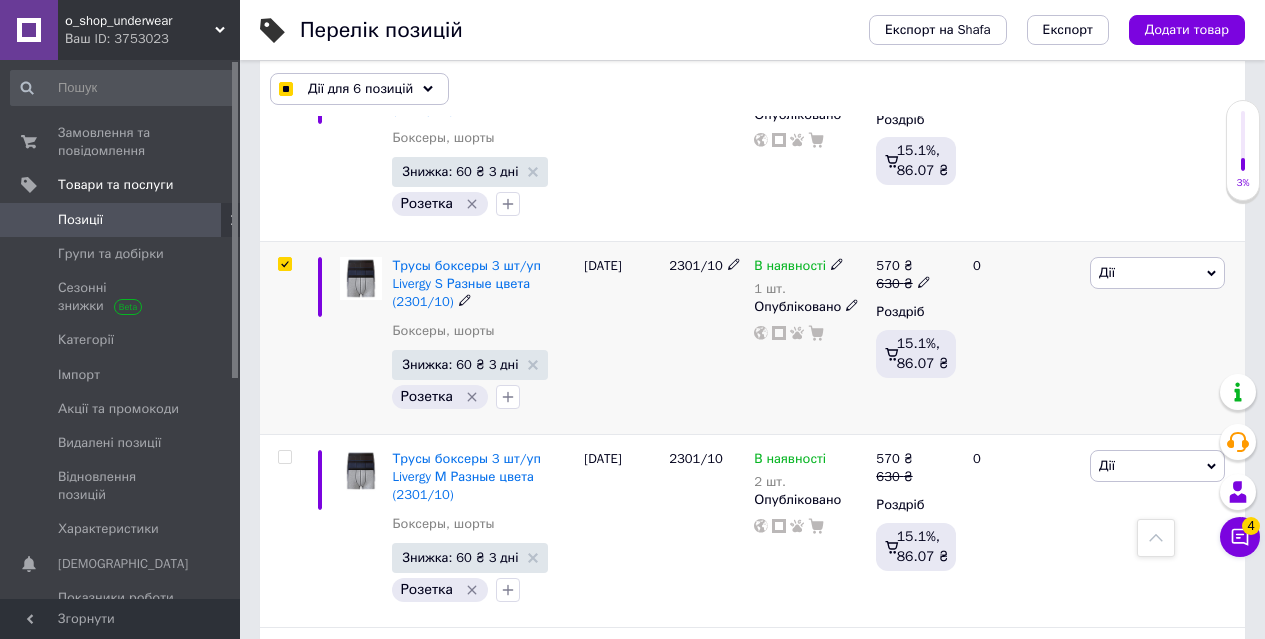 checkbox on "true" 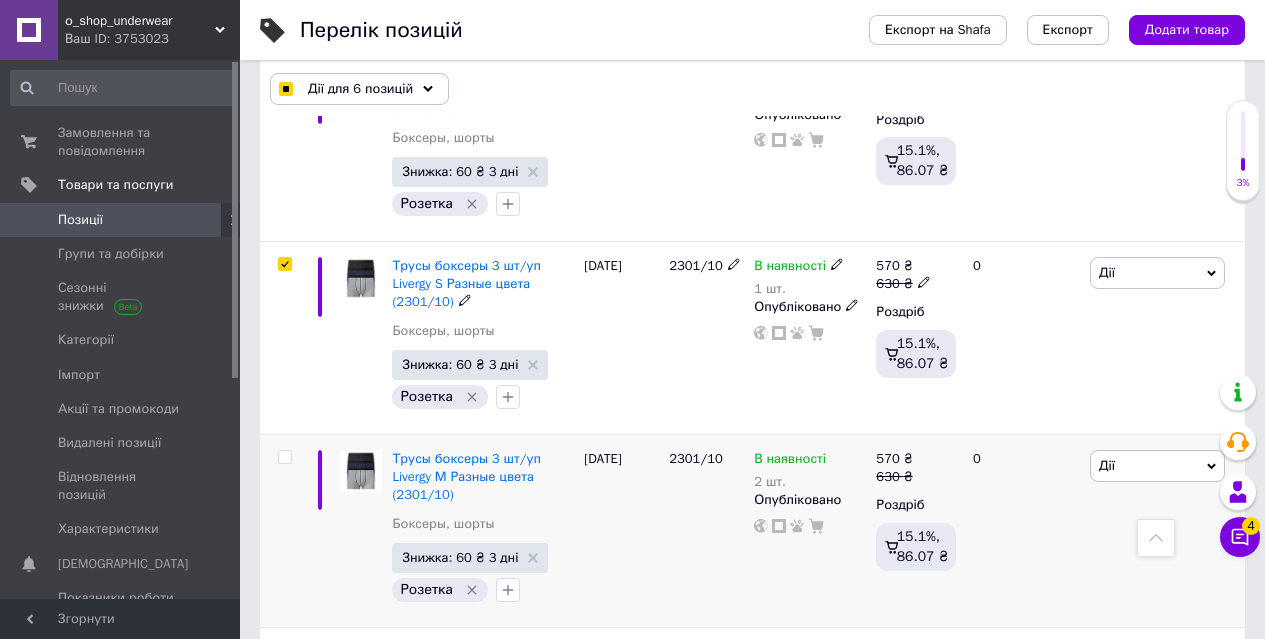checkbox on "true" 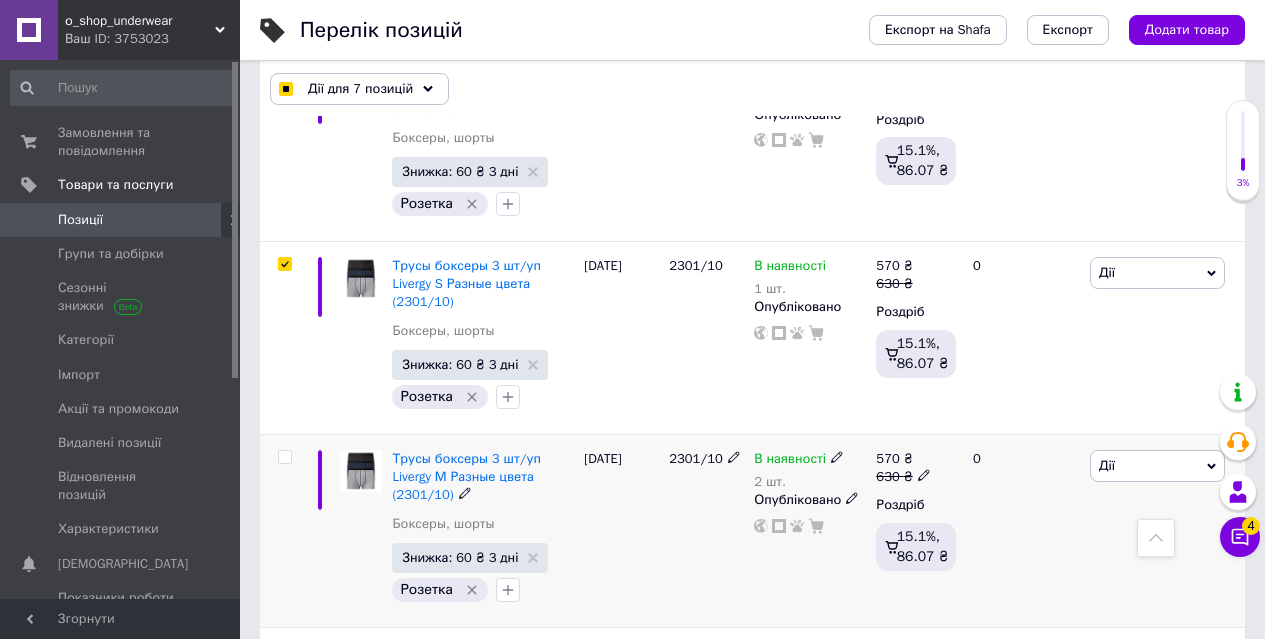 click at bounding box center [284, 457] 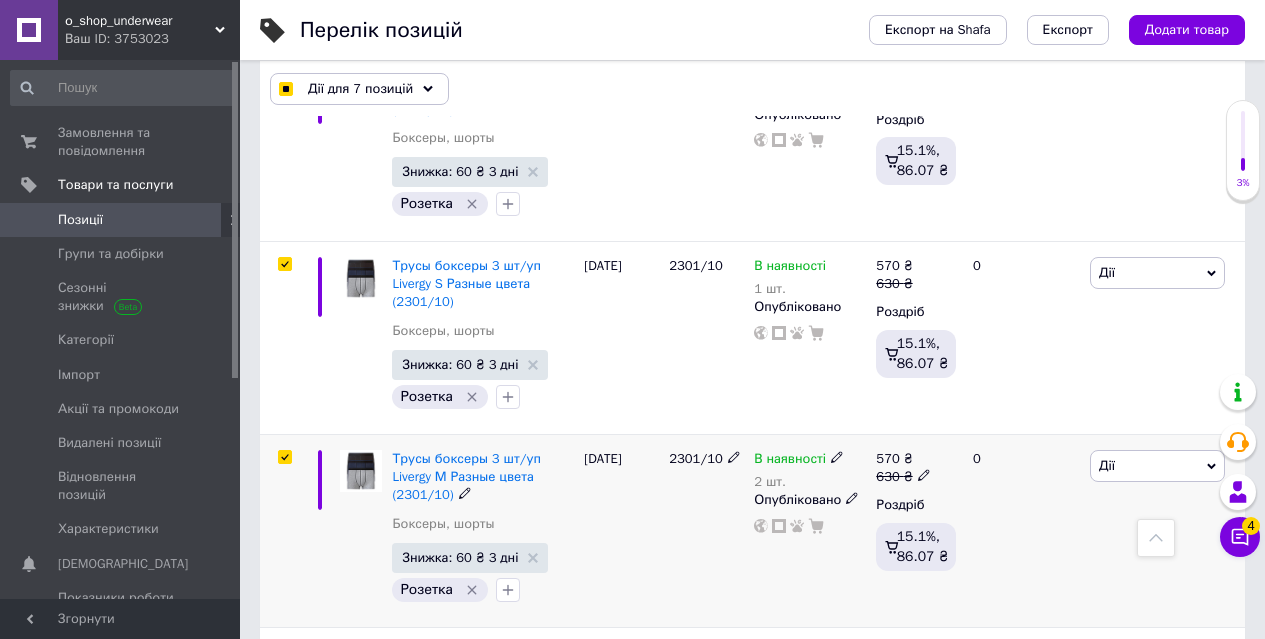 checkbox on "true" 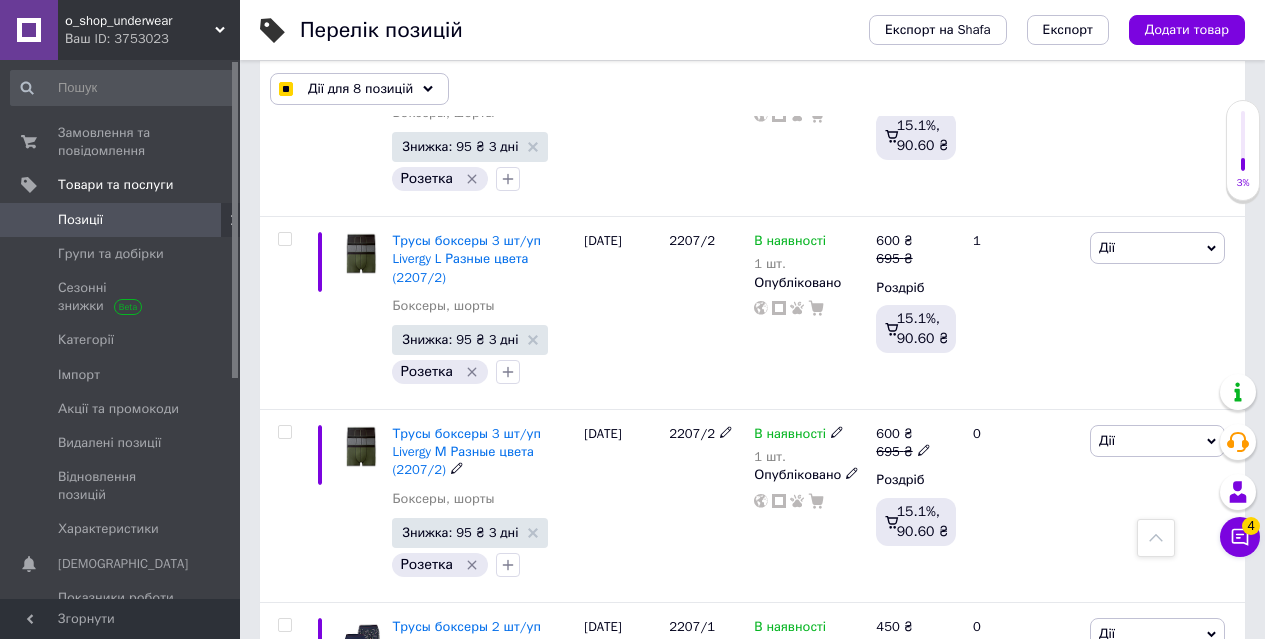 scroll, scrollTop: 17900, scrollLeft: 0, axis: vertical 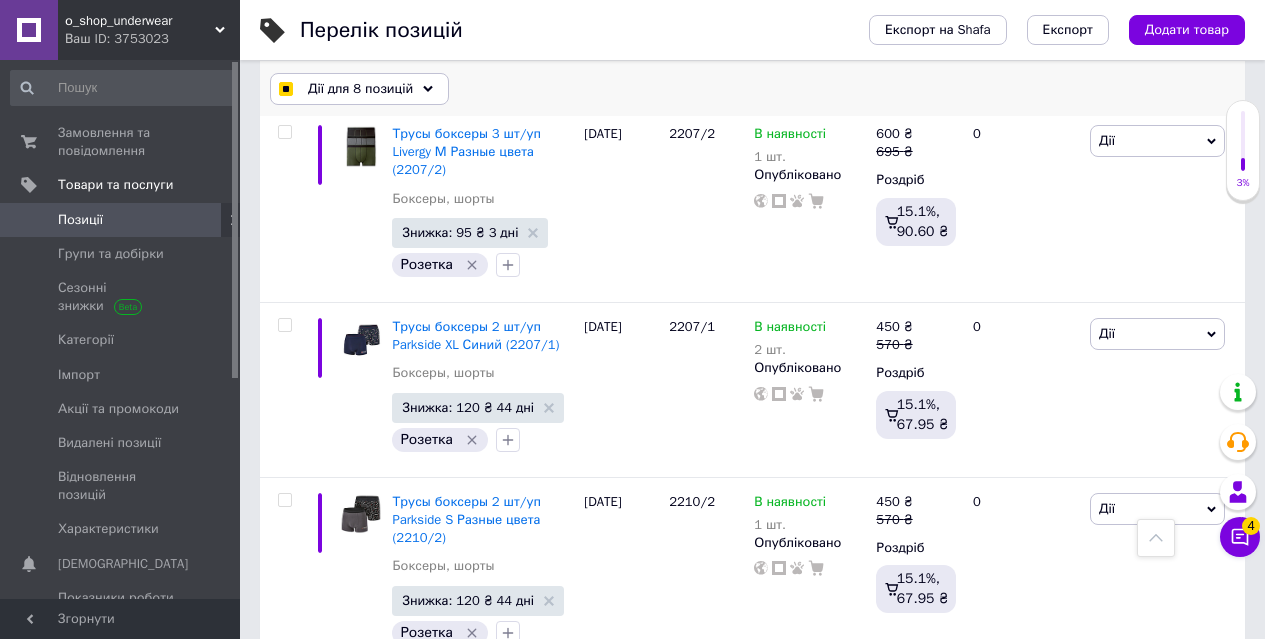 click on "Дії для 8 позицій" at bounding box center (360, 89) 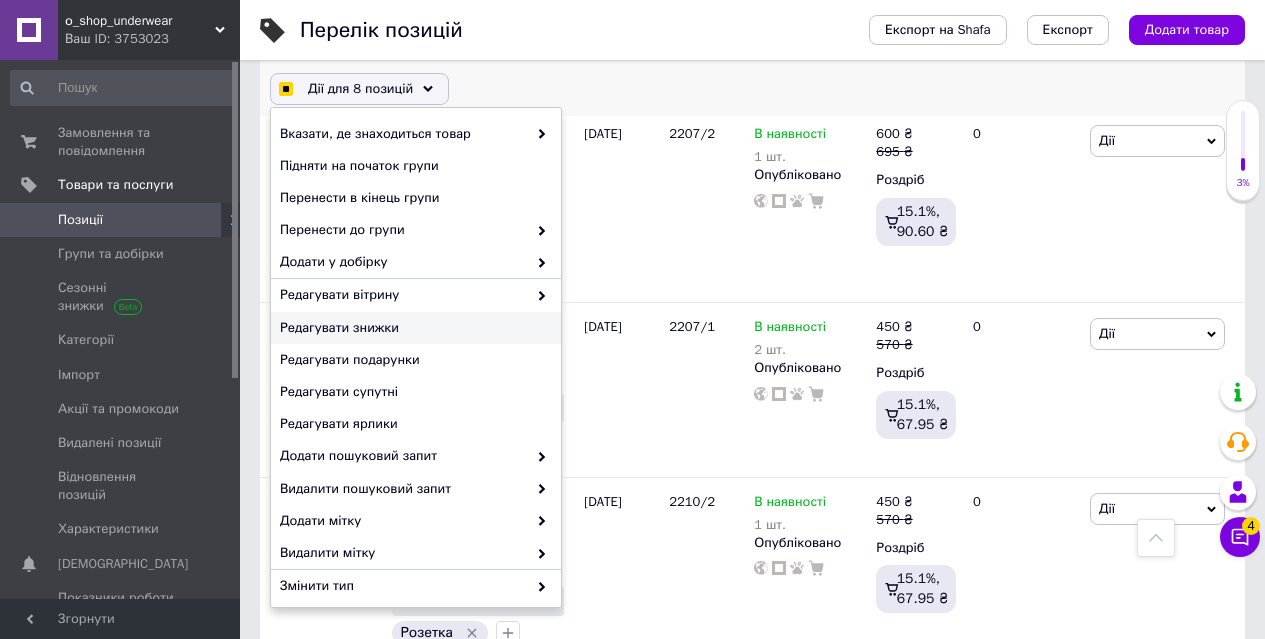 checkbox on "true" 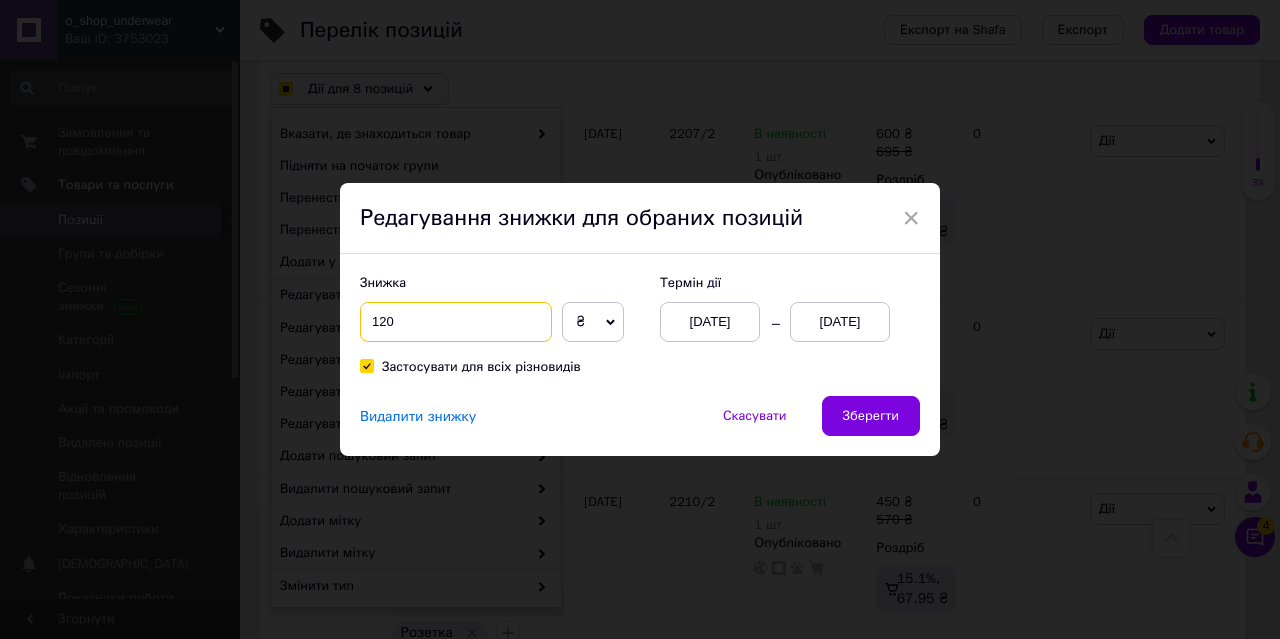 click on "120" at bounding box center (456, 322) 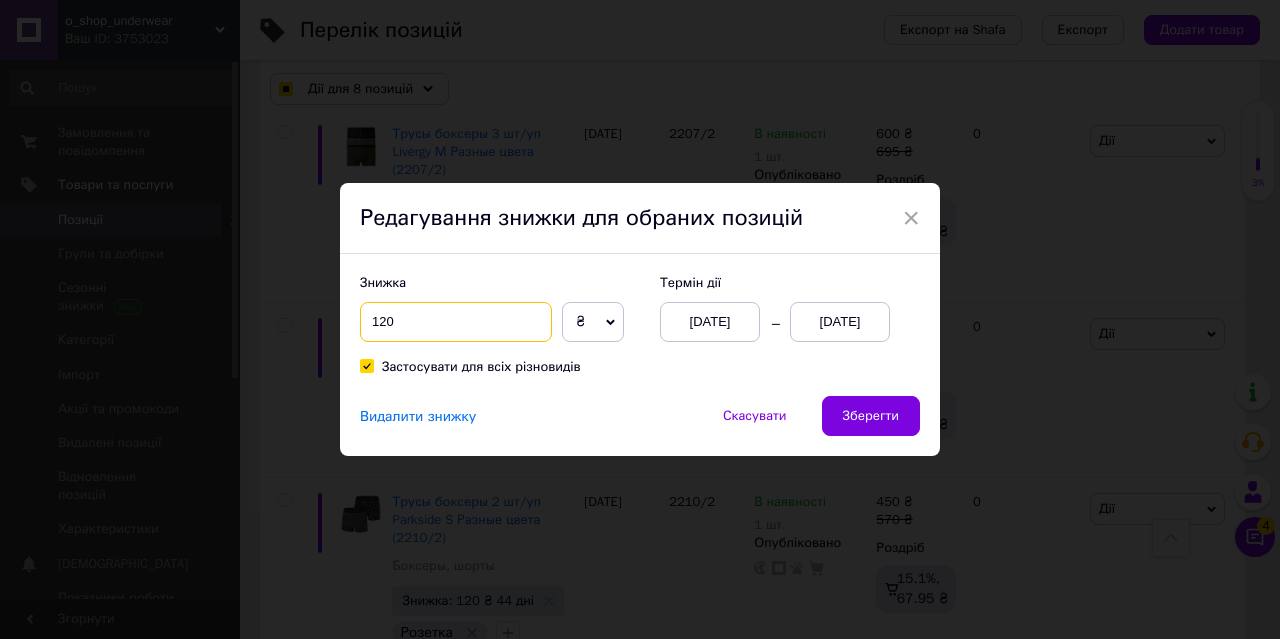 type on "60" 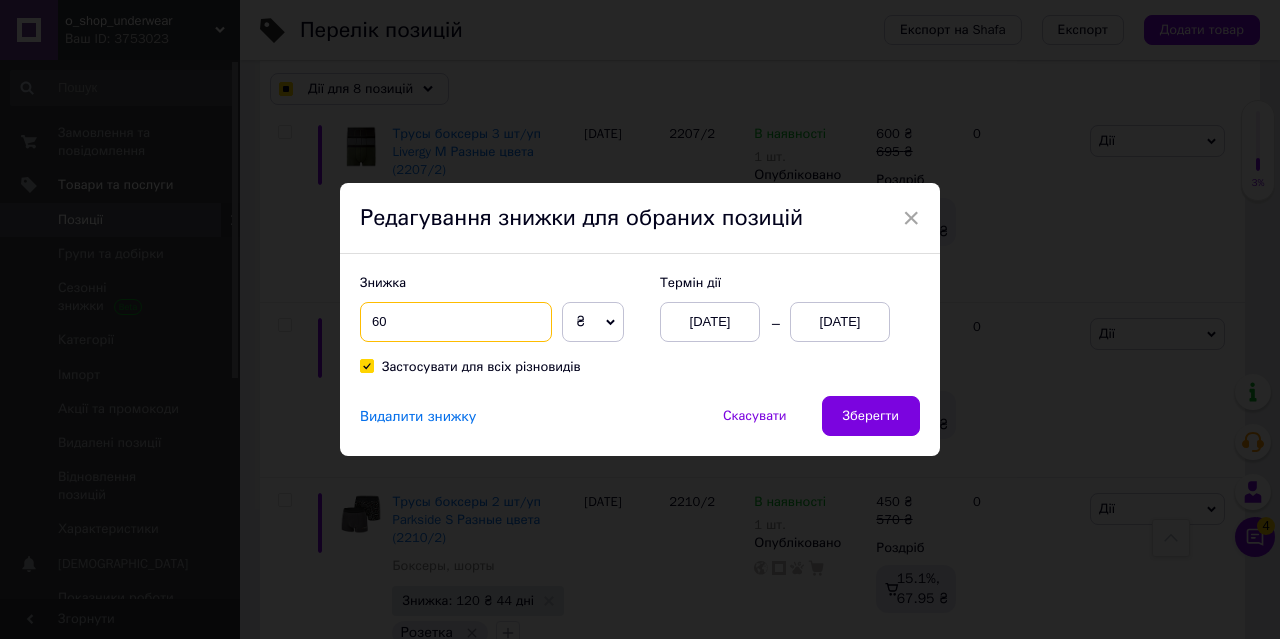 checkbox on "true" 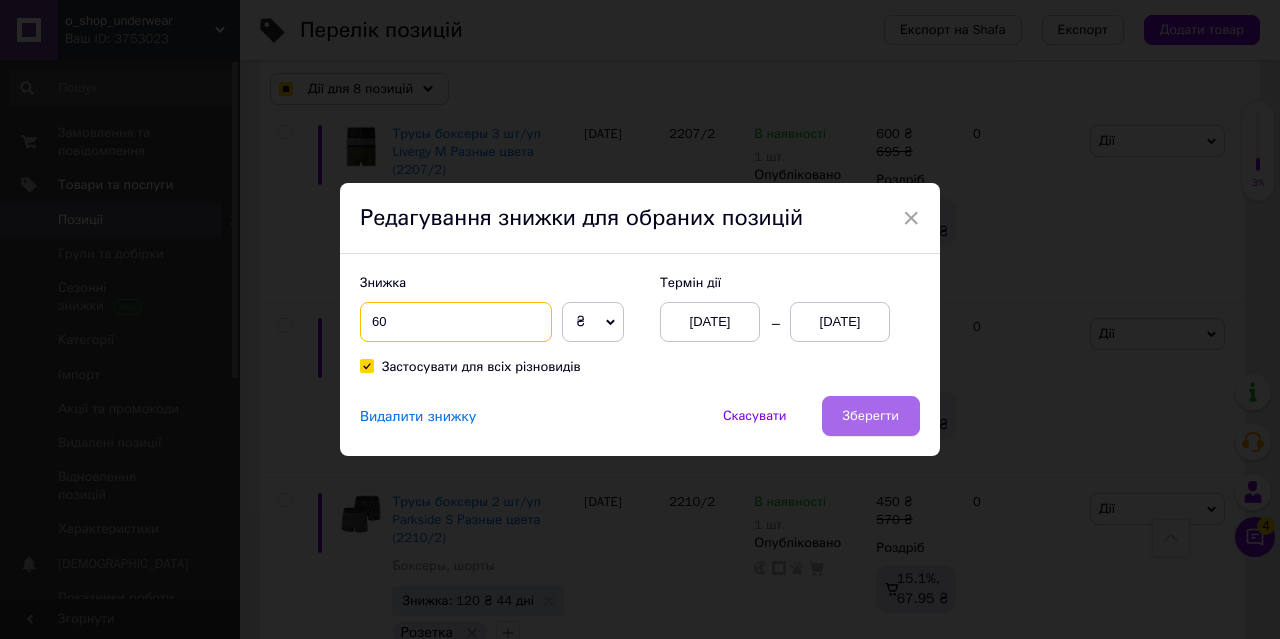 type on "60" 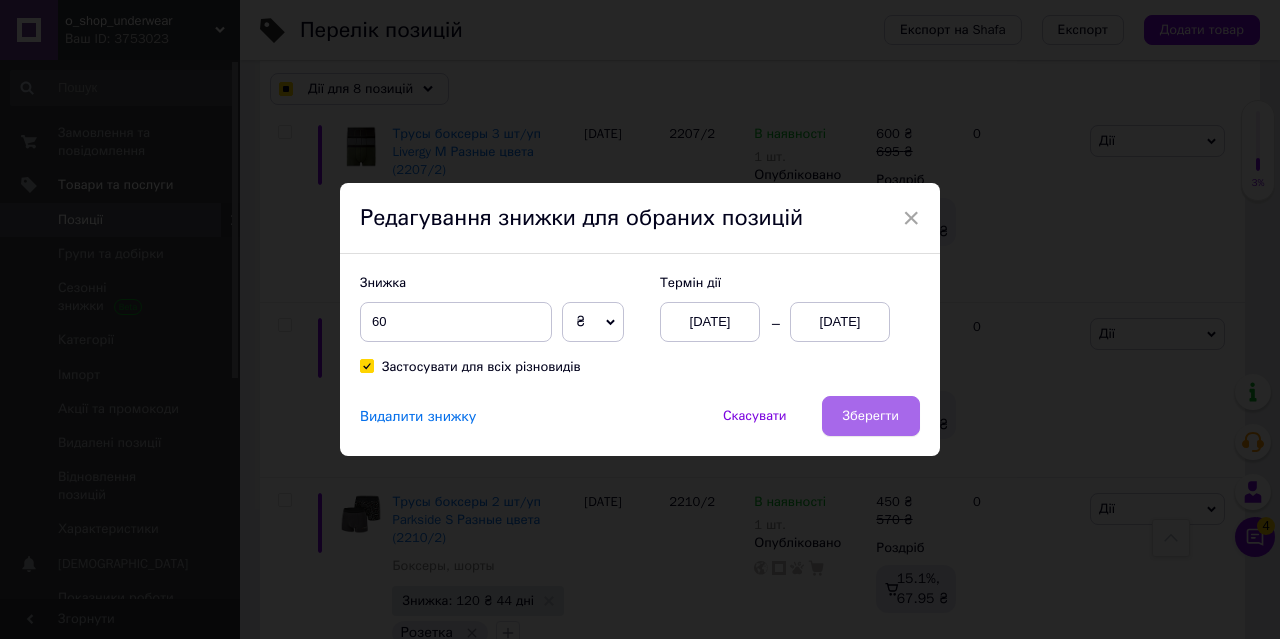 click on "Зберегти" at bounding box center [871, 416] 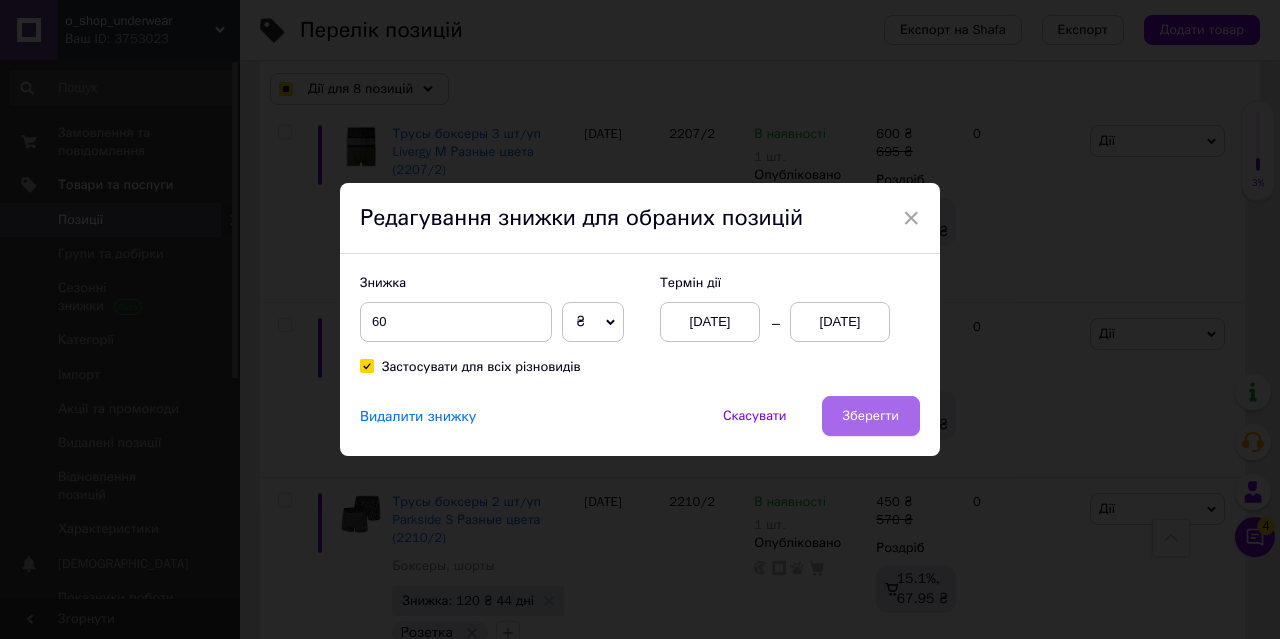 checkbox on "true" 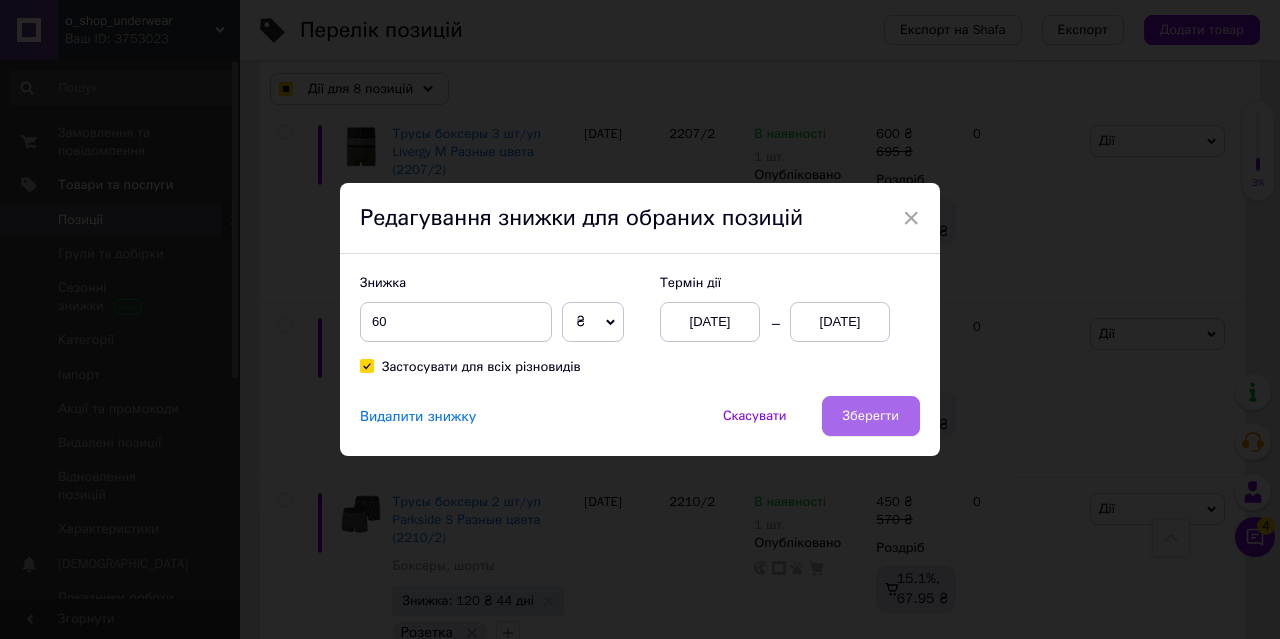 checkbox on "true" 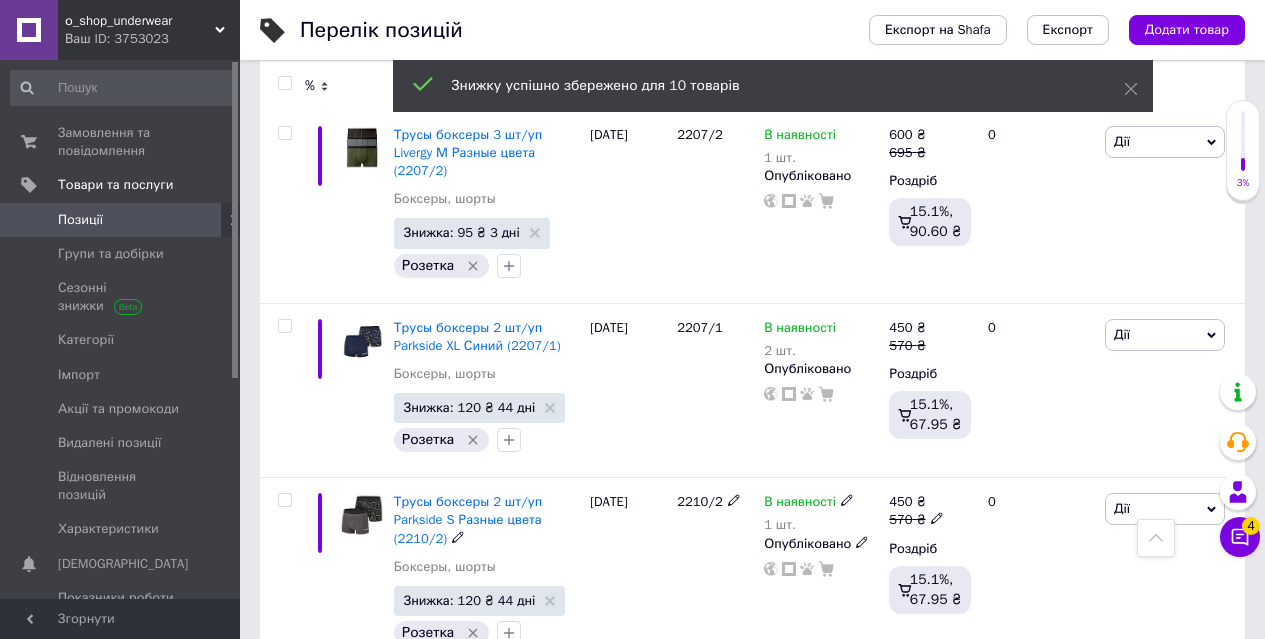 checkbox on "false" 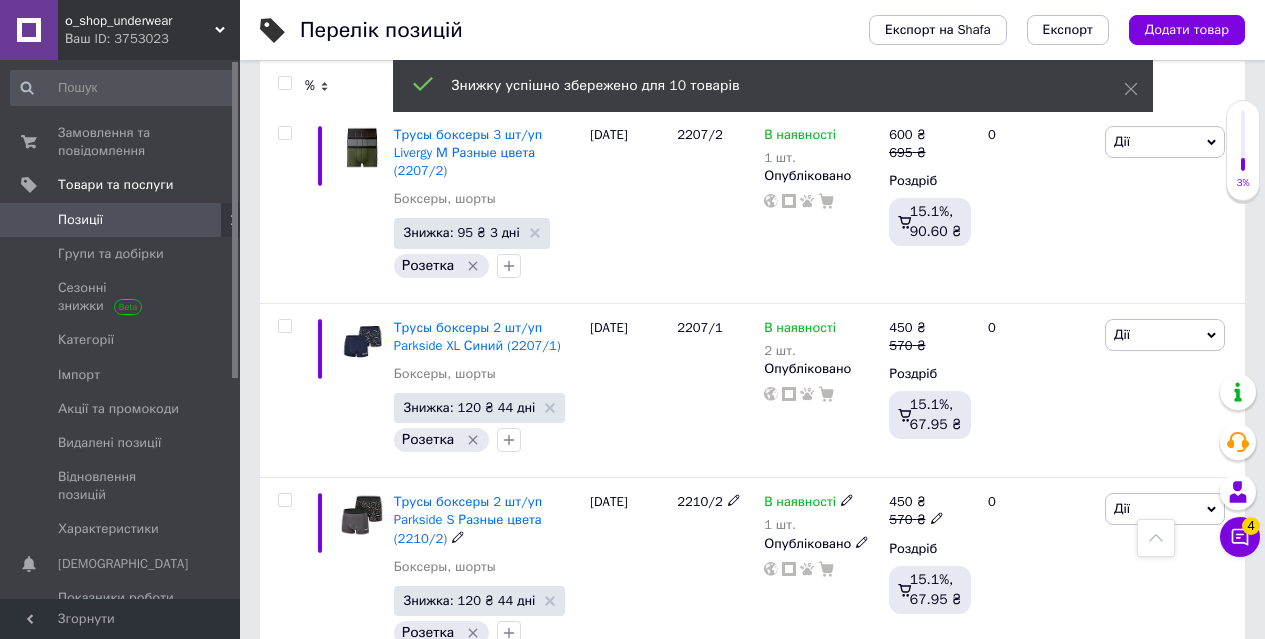 checkbox on "false" 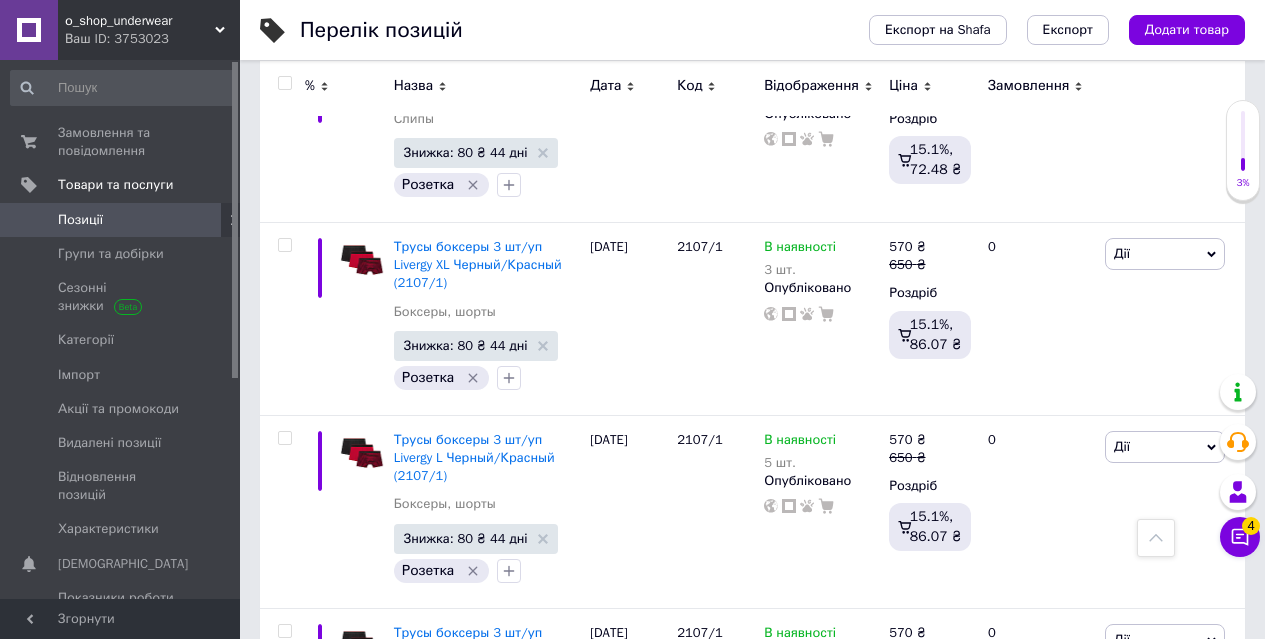 scroll, scrollTop: 16519, scrollLeft: 0, axis: vertical 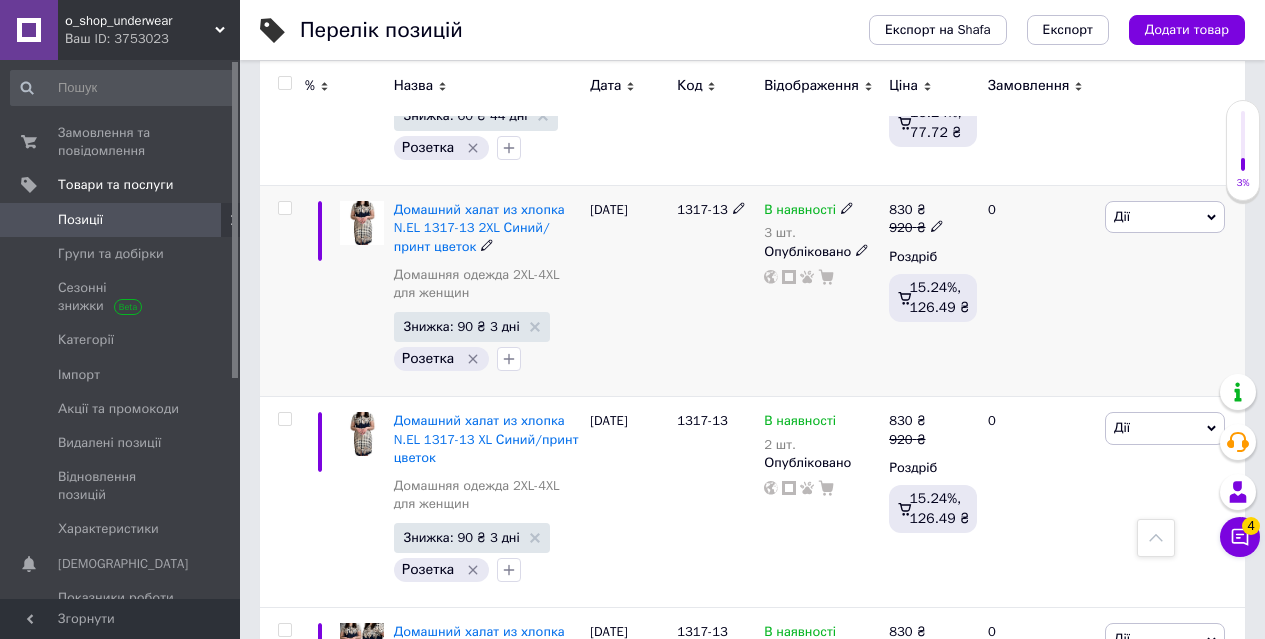 click at bounding box center (284, 208) 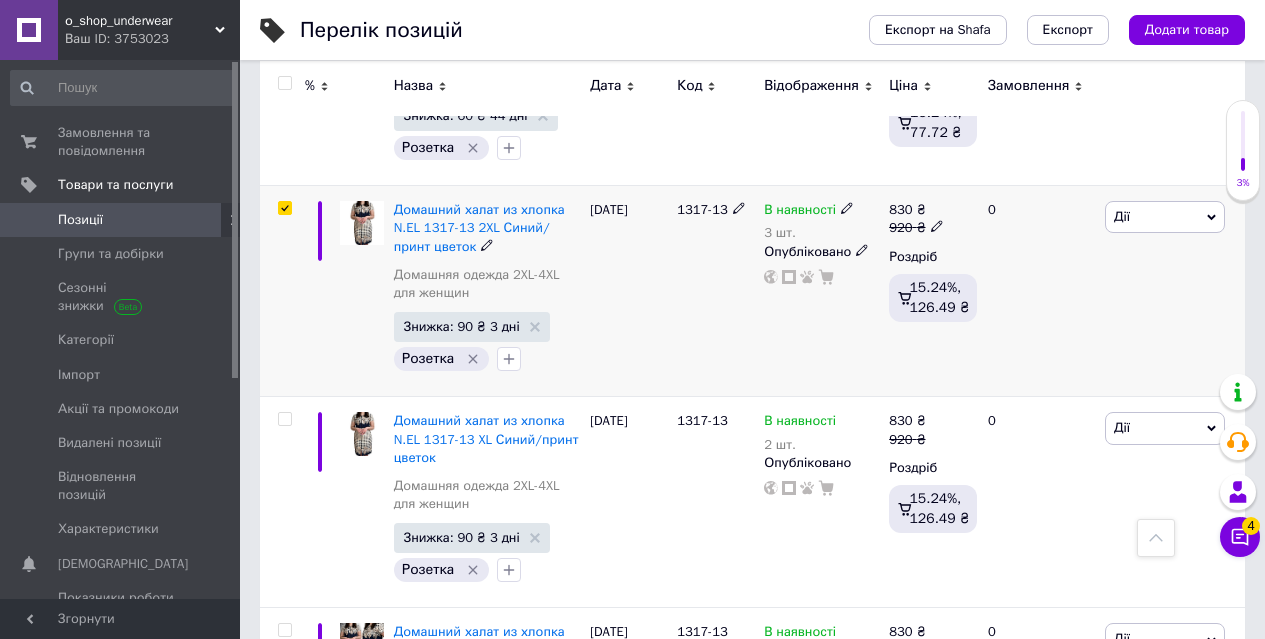 checkbox on "true" 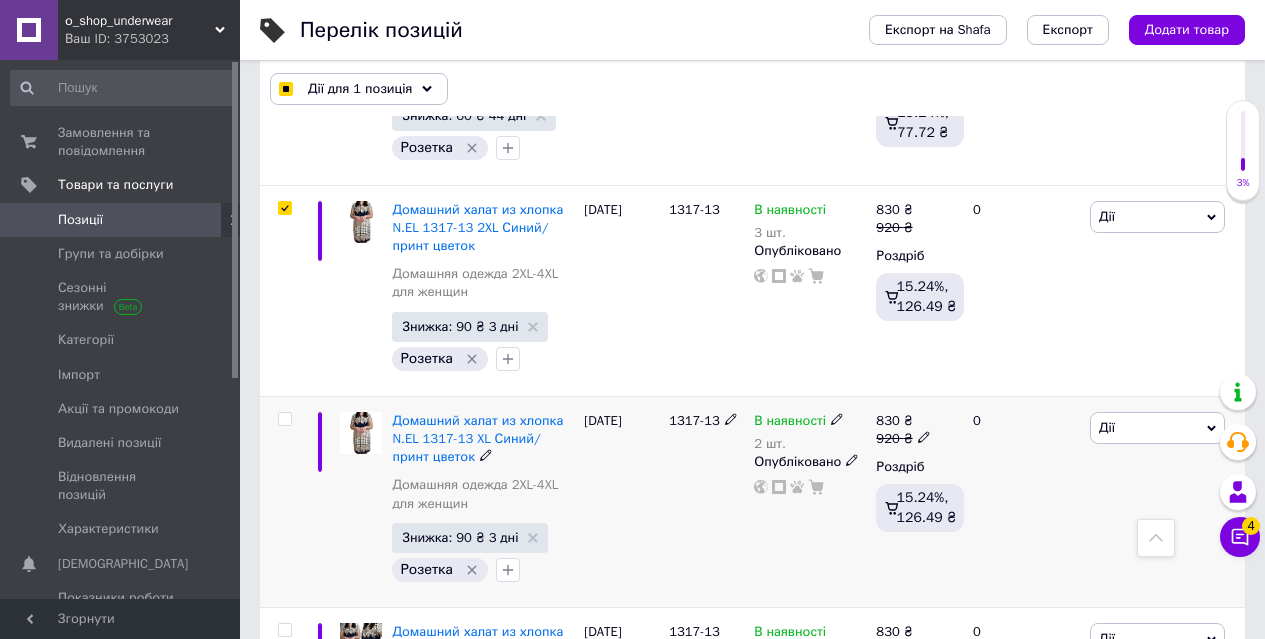 drag, startPoint x: 281, startPoint y: 415, endPoint x: 291, endPoint y: 422, distance: 12.206555 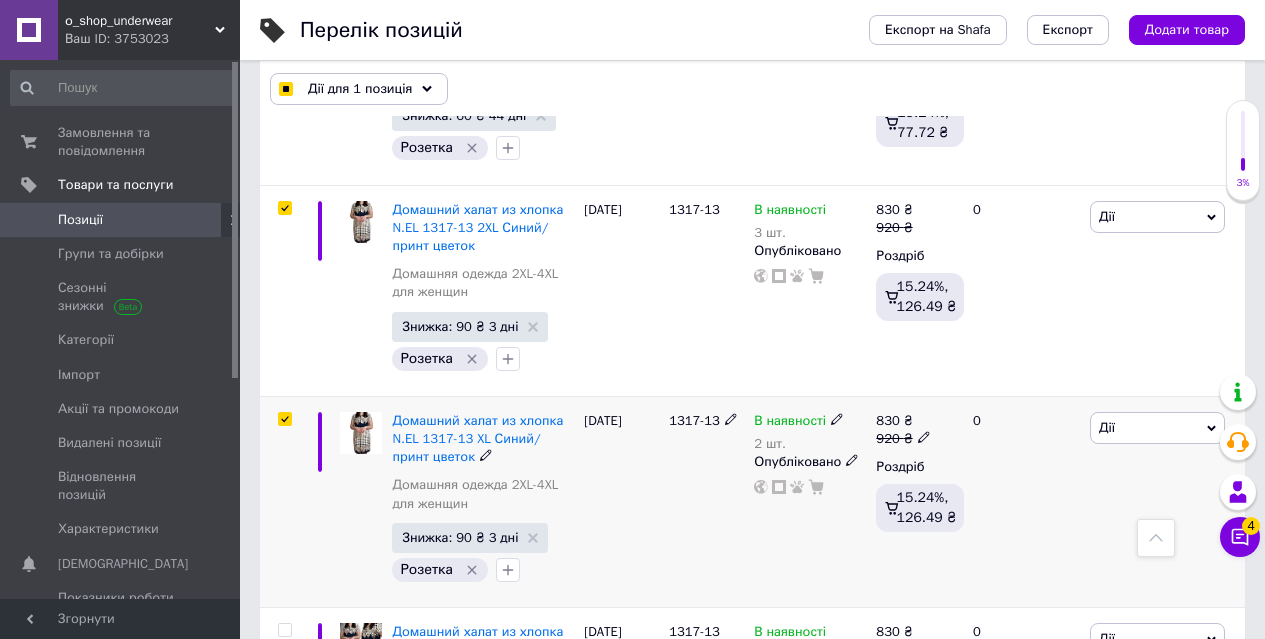 checkbox on "true" 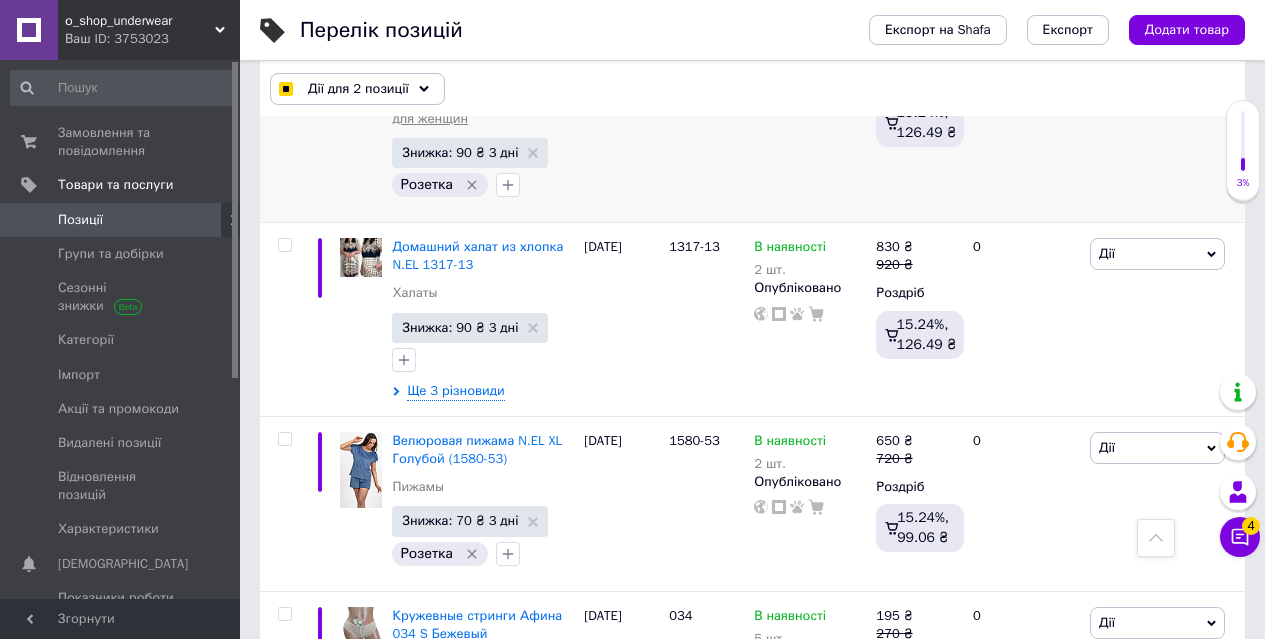 scroll, scrollTop: 1417, scrollLeft: 0, axis: vertical 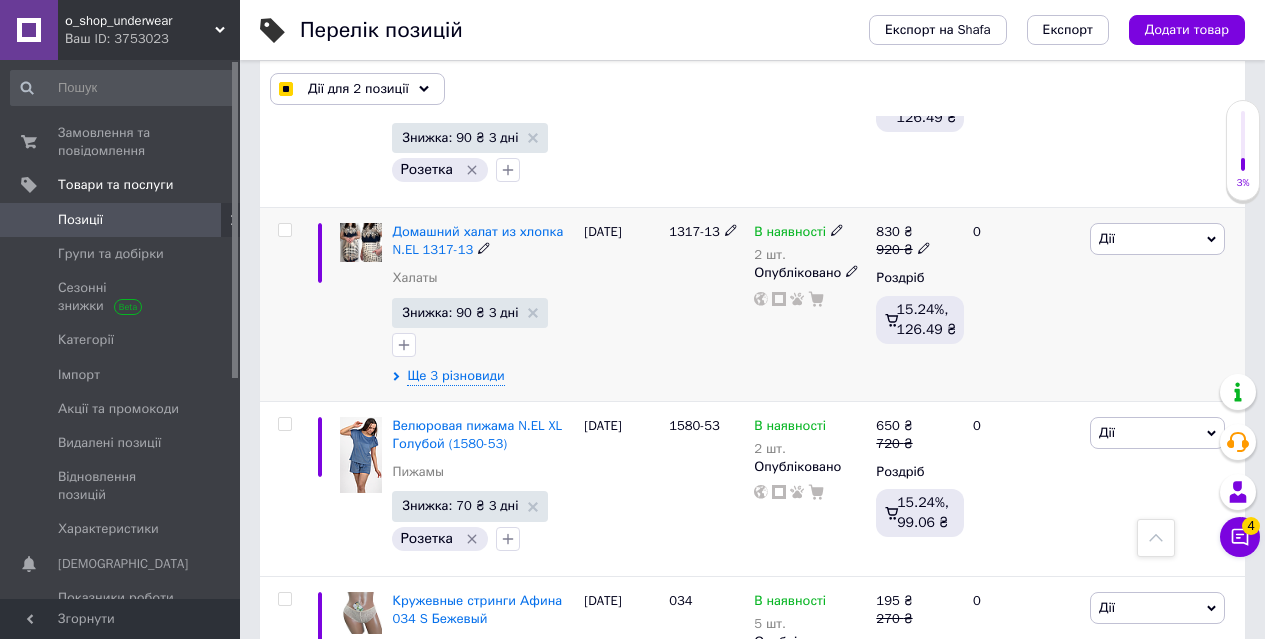 click at bounding box center [284, 230] 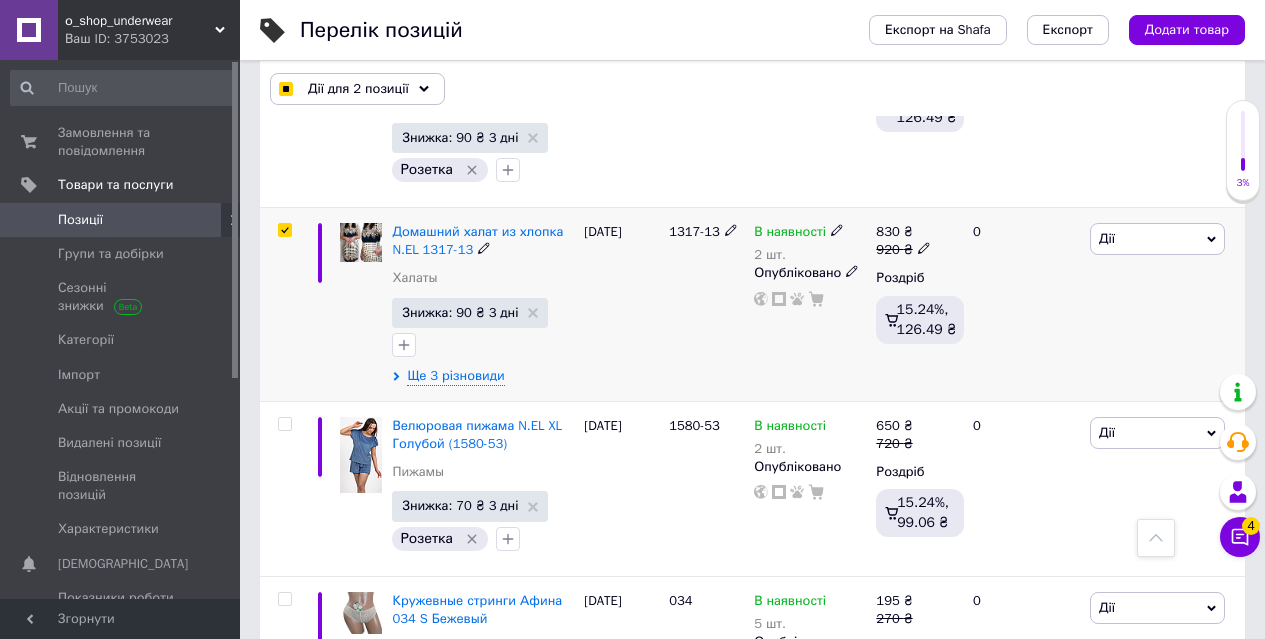 checkbox on "true" 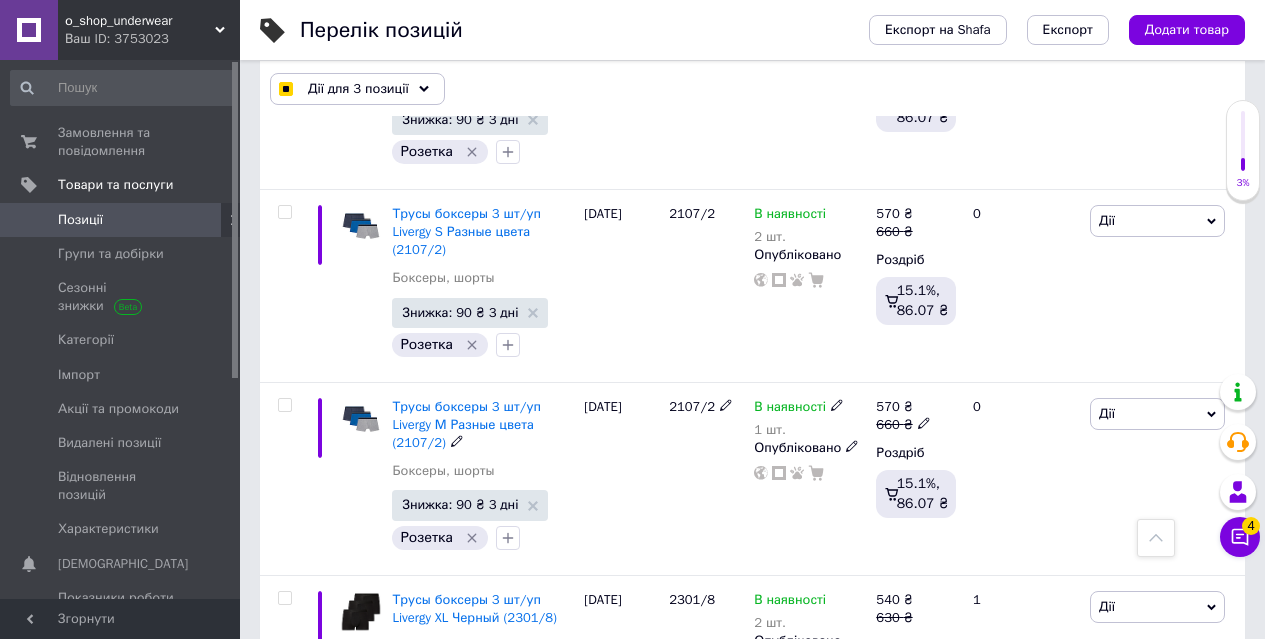 scroll, scrollTop: 14017, scrollLeft: 0, axis: vertical 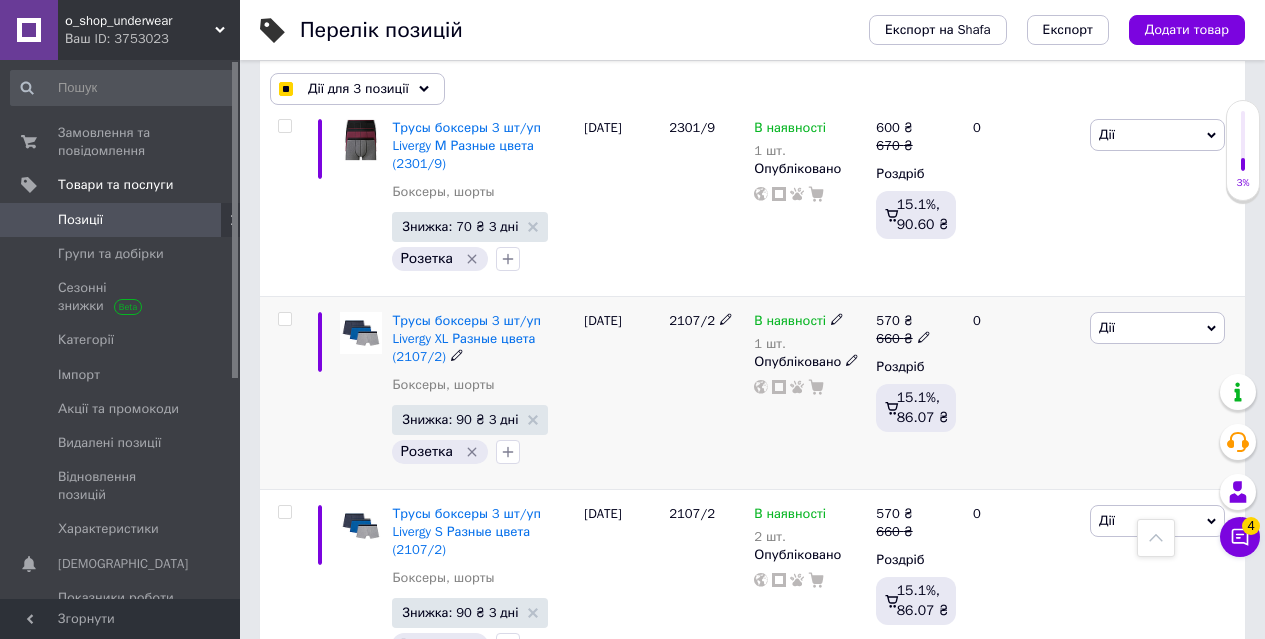 click at bounding box center [284, 319] 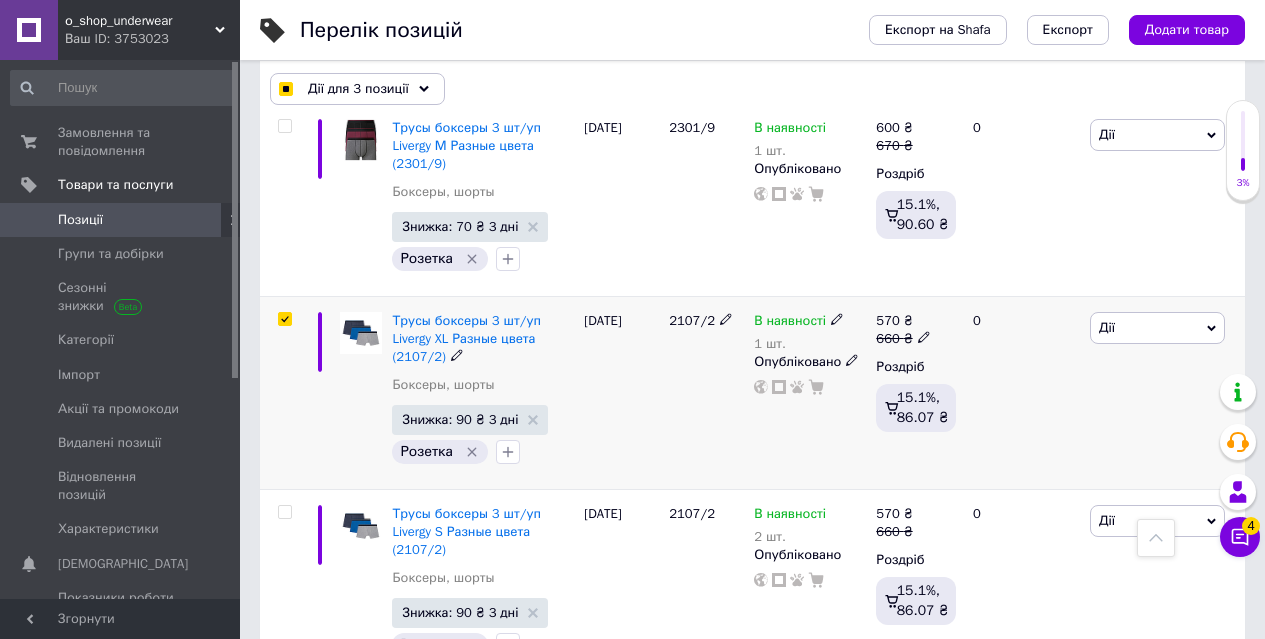 checkbox on "true" 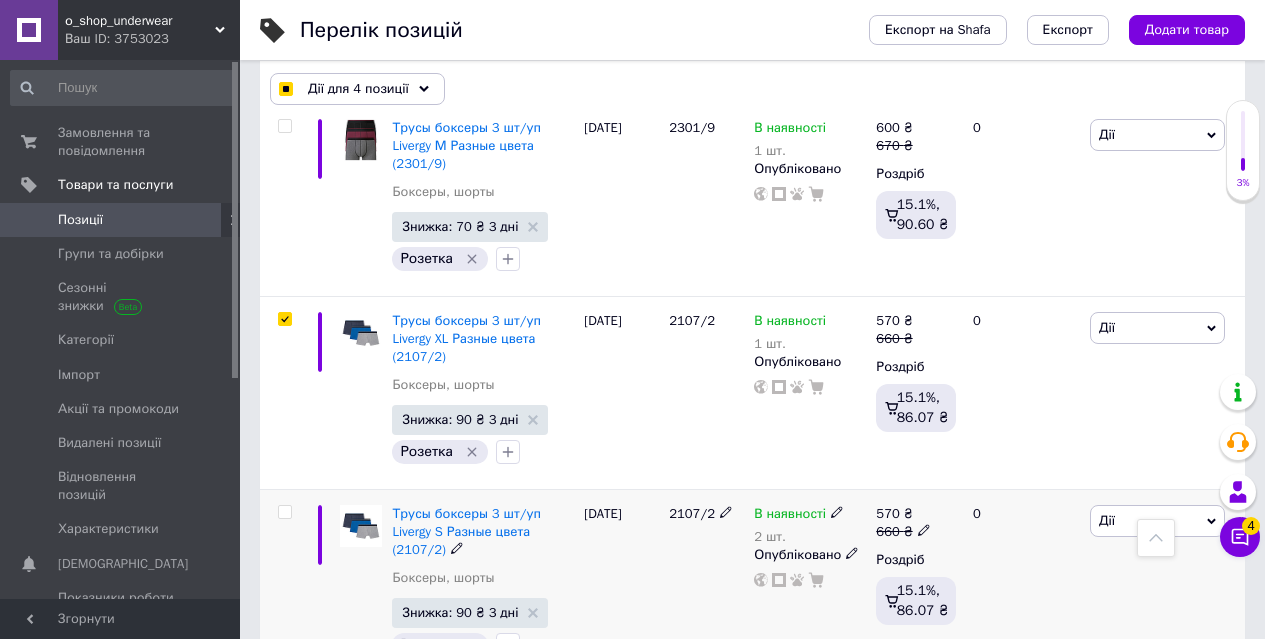click at bounding box center [284, 512] 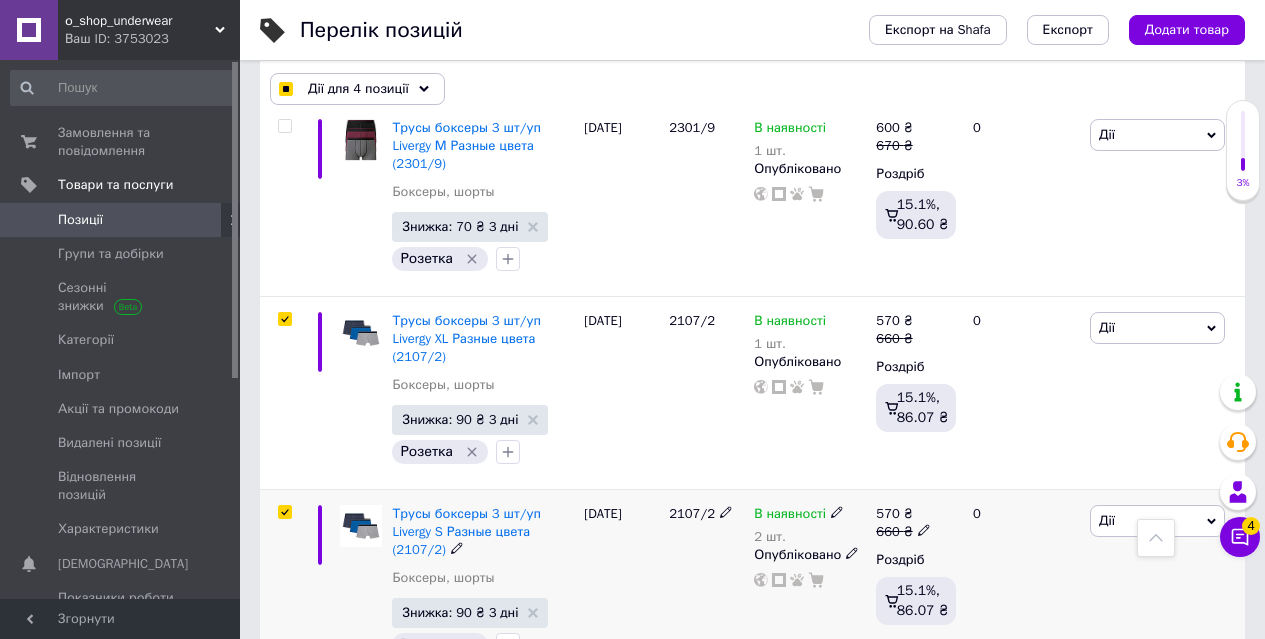 checkbox on "true" 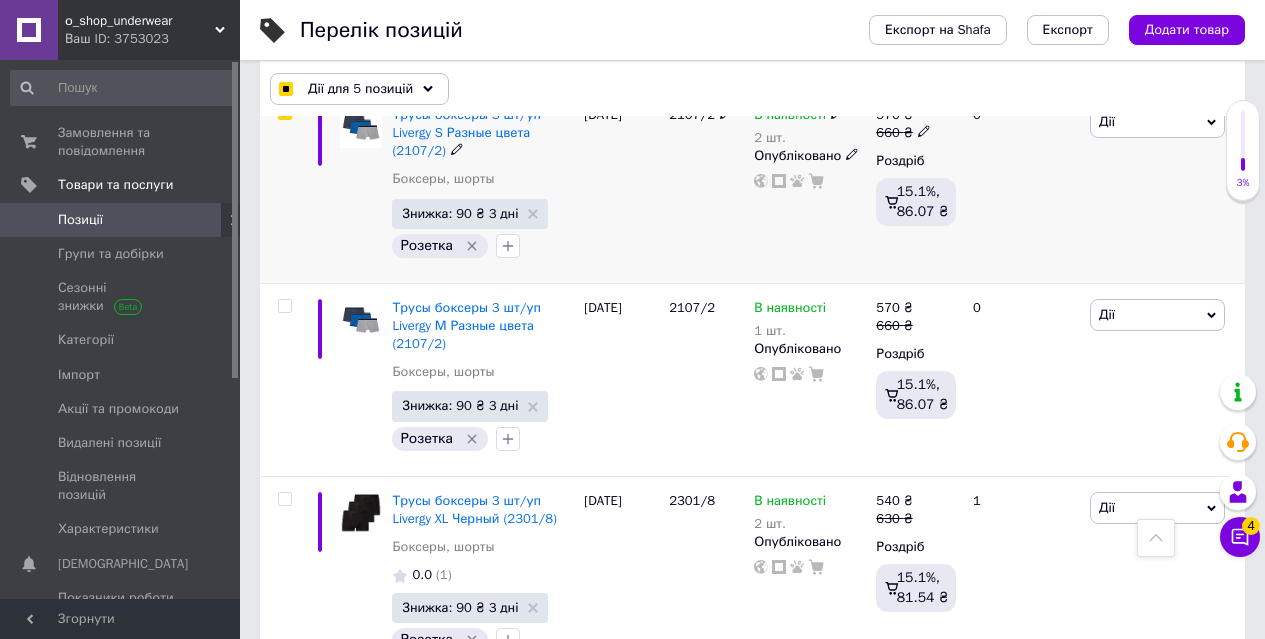 scroll, scrollTop: 14417, scrollLeft: 0, axis: vertical 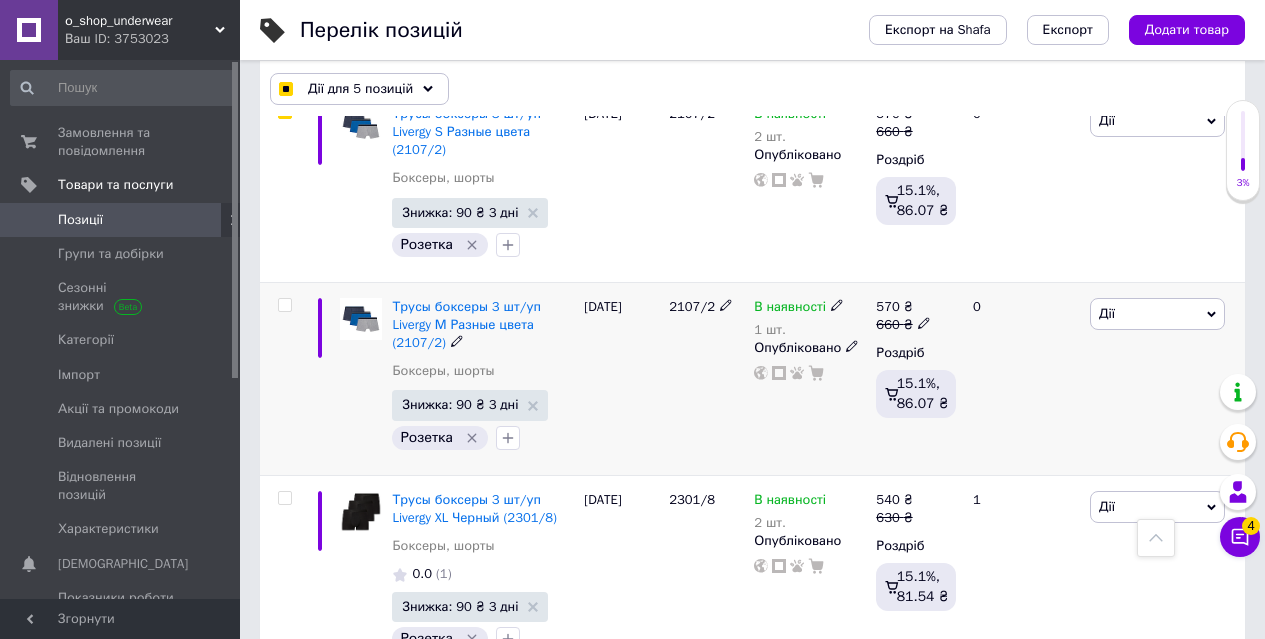 click at bounding box center [284, 305] 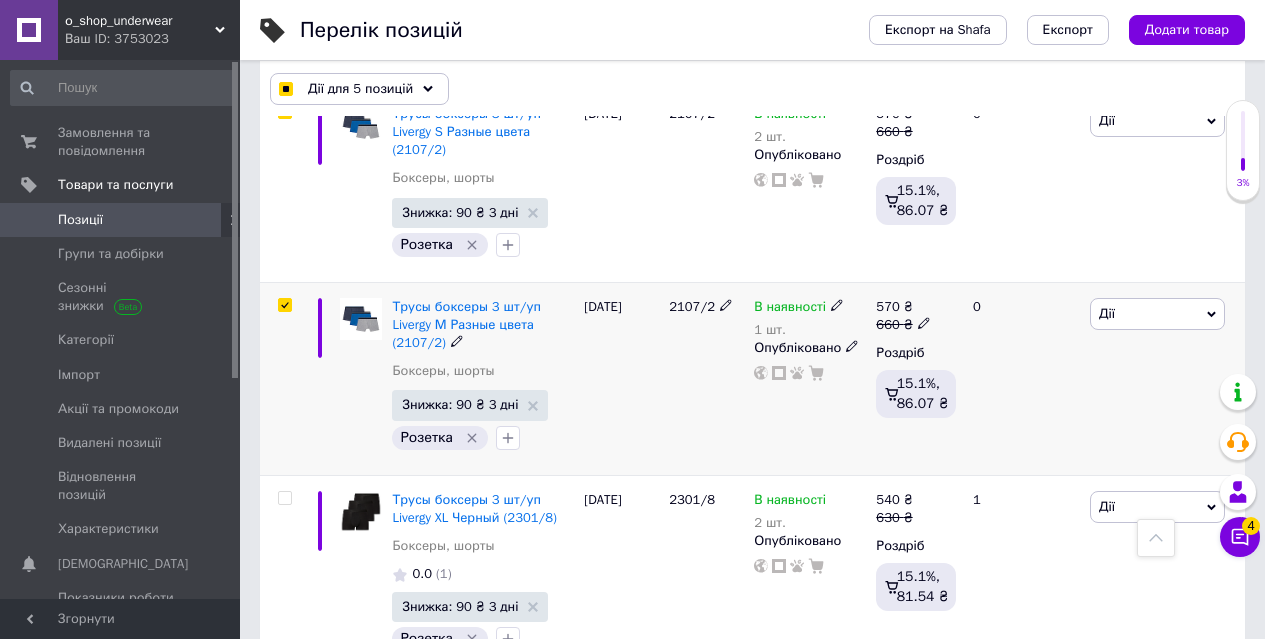 checkbox on "true" 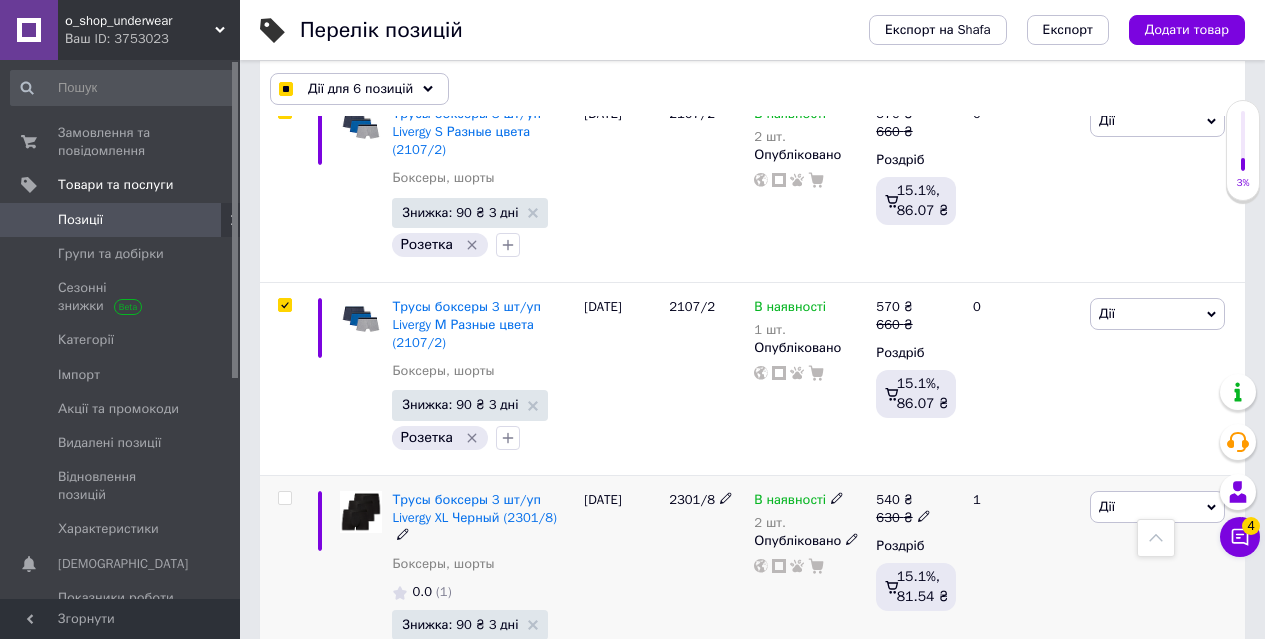 click at bounding box center [284, 498] 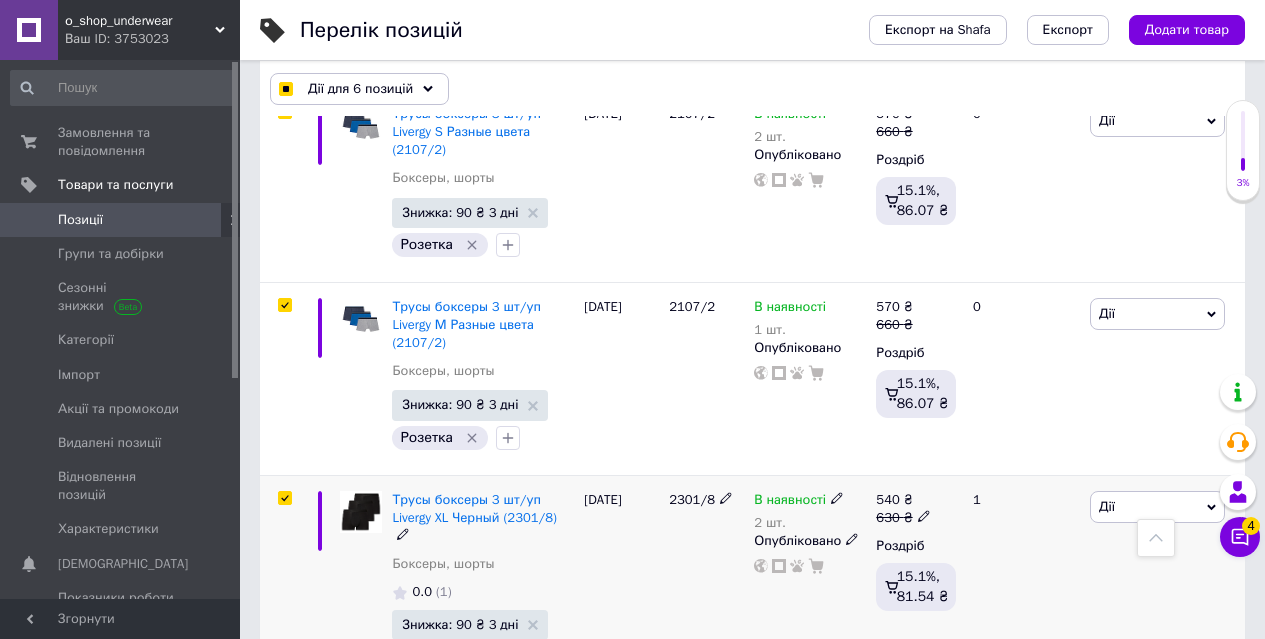 checkbox on "true" 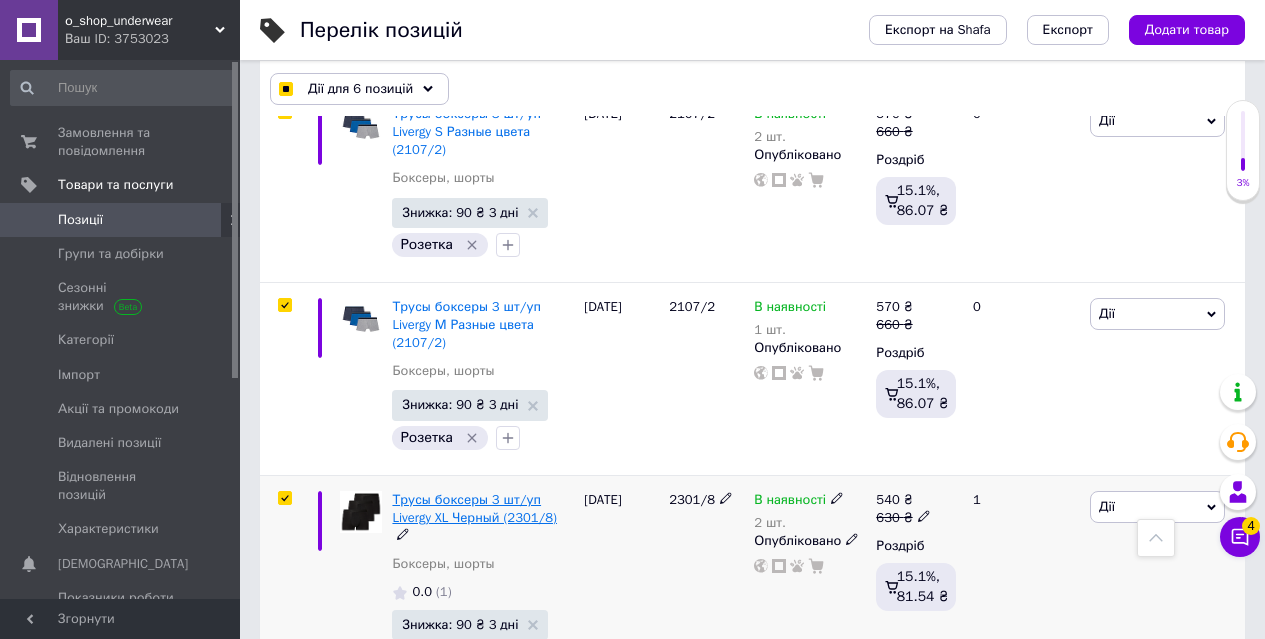 checkbox on "true" 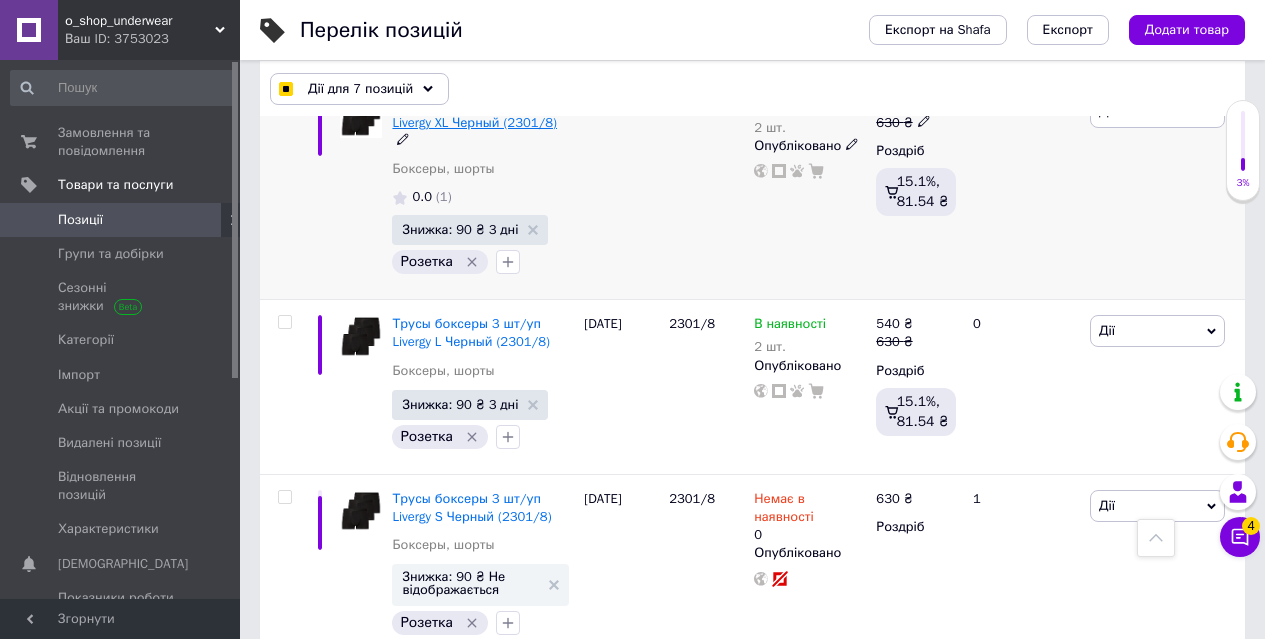 scroll, scrollTop: 14817, scrollLeft: 0, axis: vertical 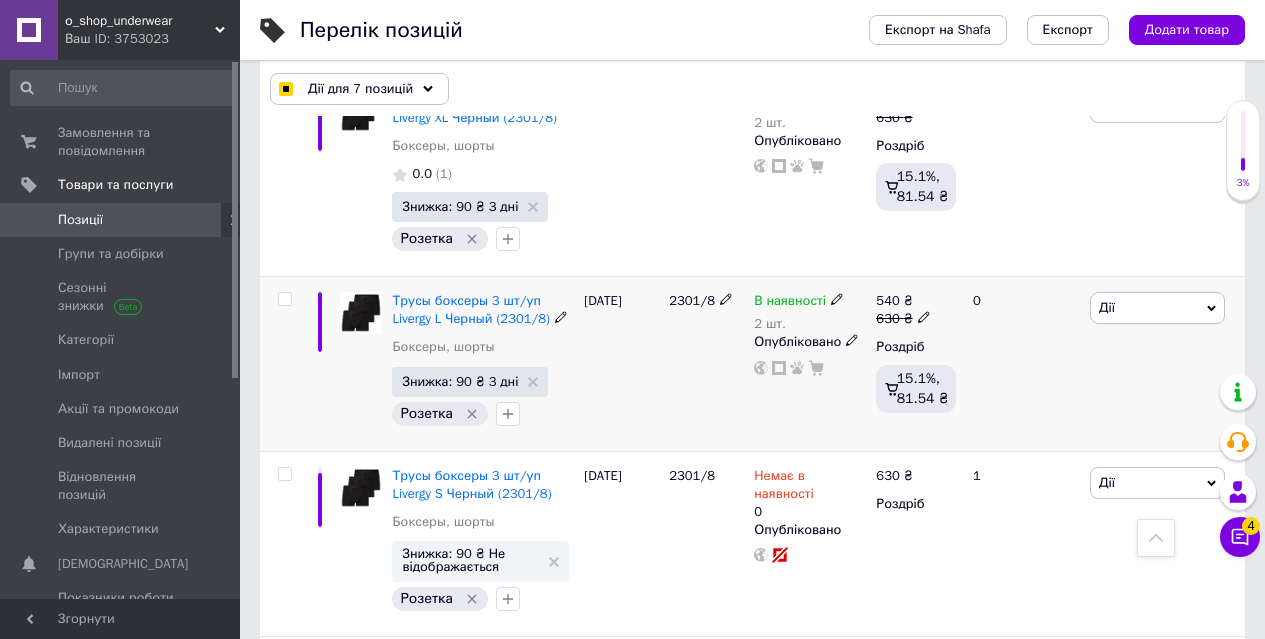 click at bounding box center [284, 299] 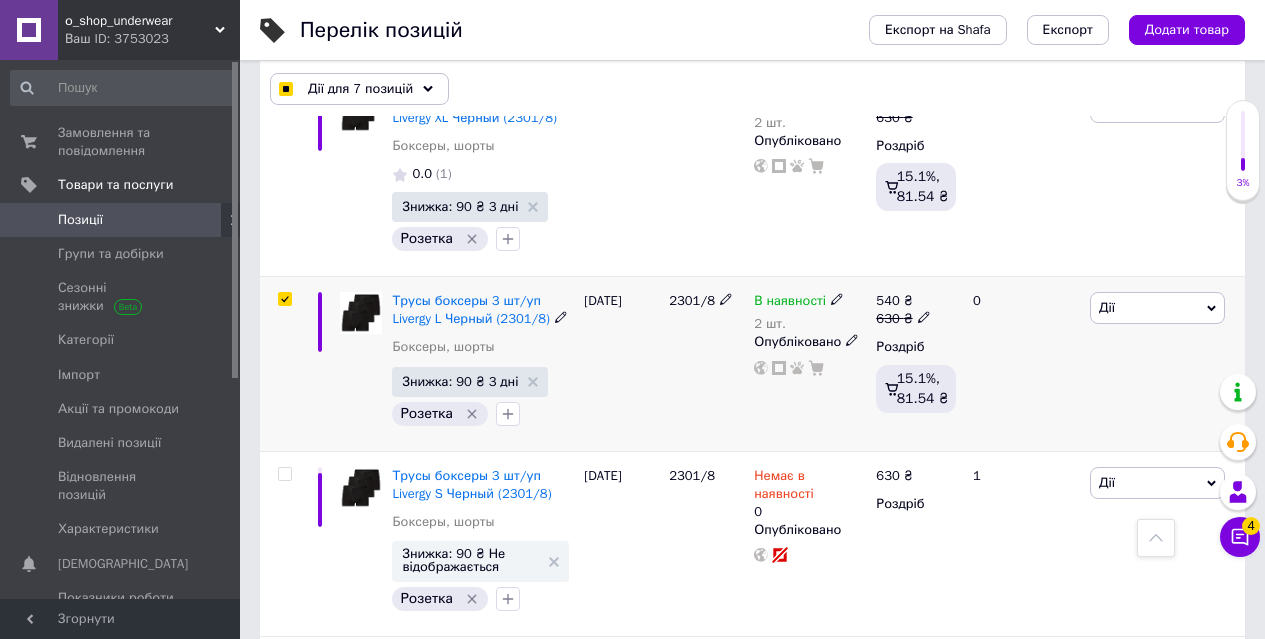 checkbox on "true" 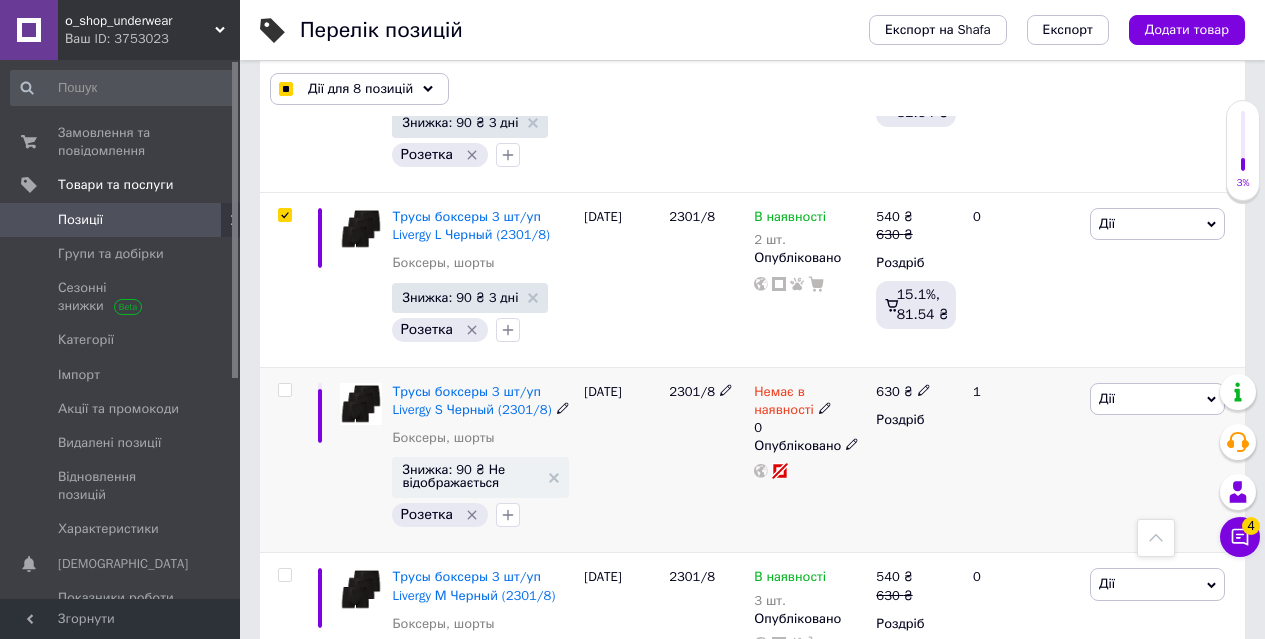 scroll, scrollTop: 15117, scrollLeft: 0, axis: vertical 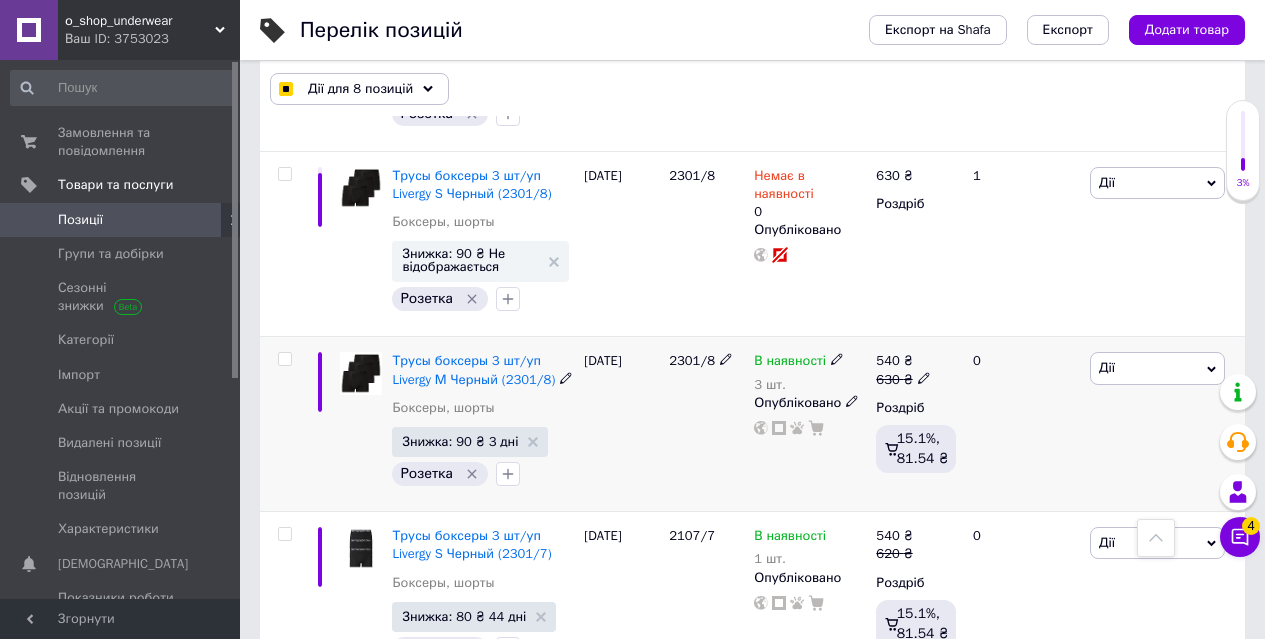 click at bounding box center (284, 359) 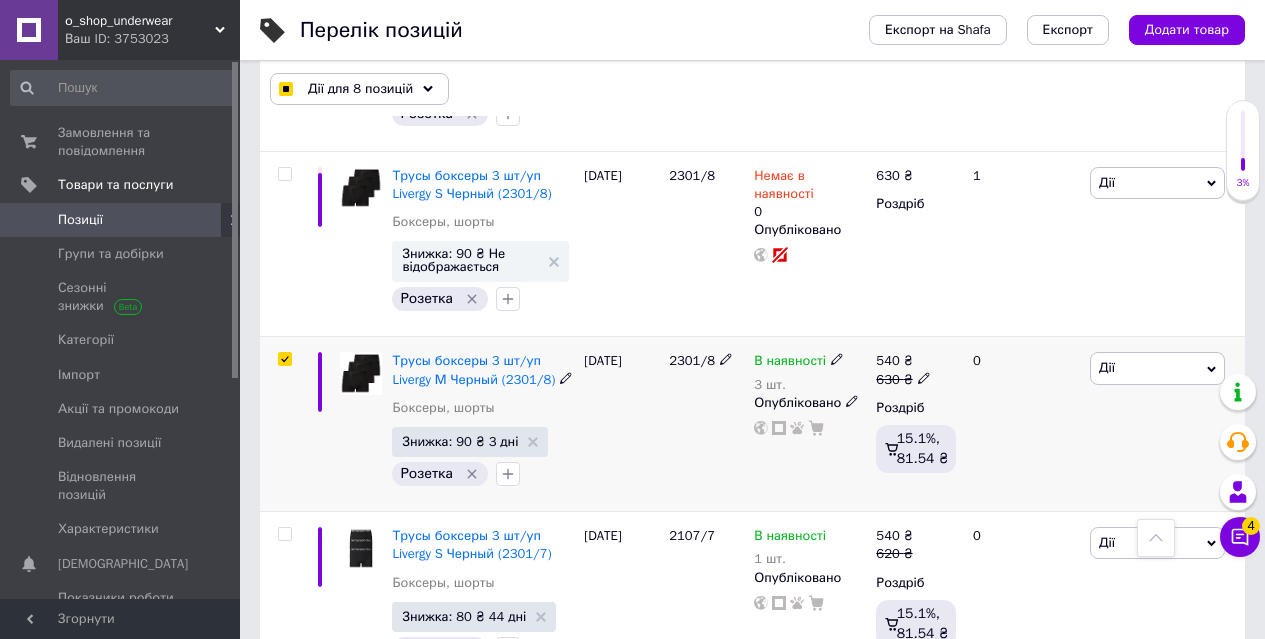 checkbox on "true" 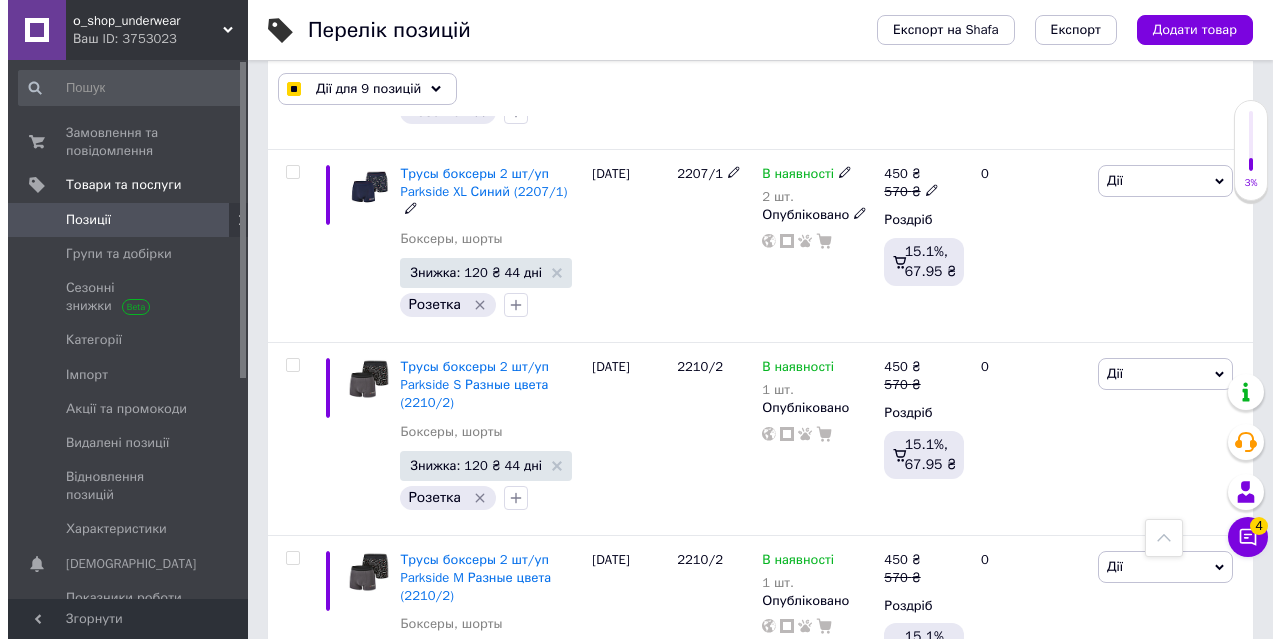 scroll, scrollTop: 18217, scrollLeft: 0, axis: vertical 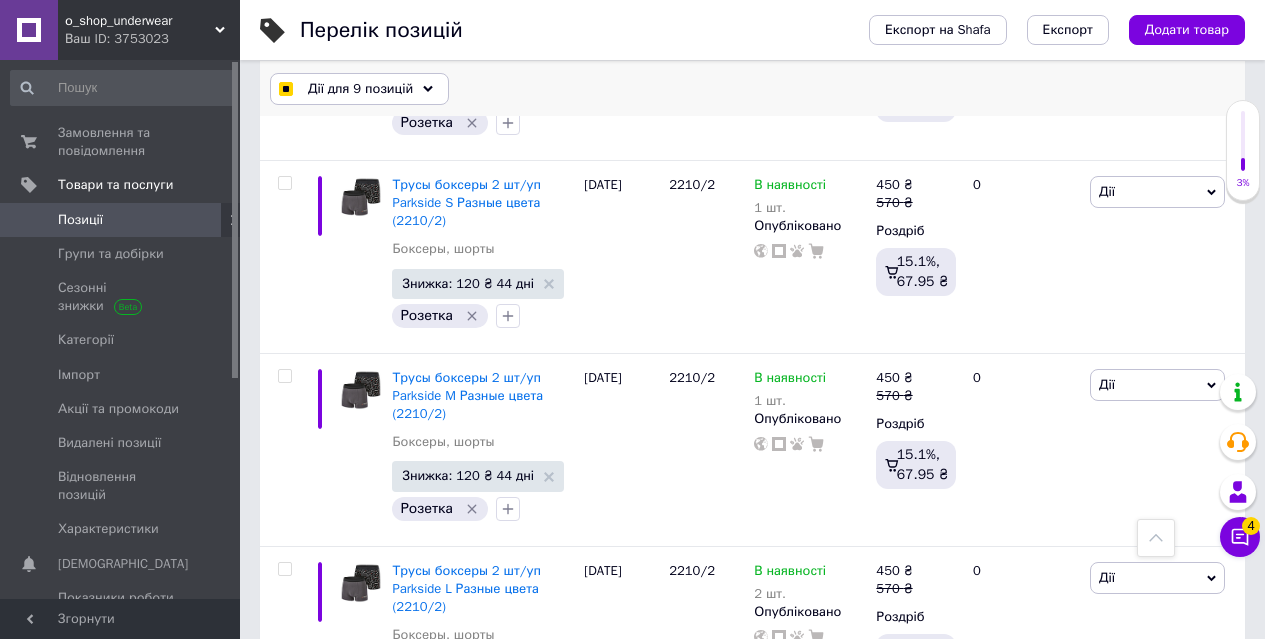 click on "Дії для 9 позицій" at bounding box center [360, 89] 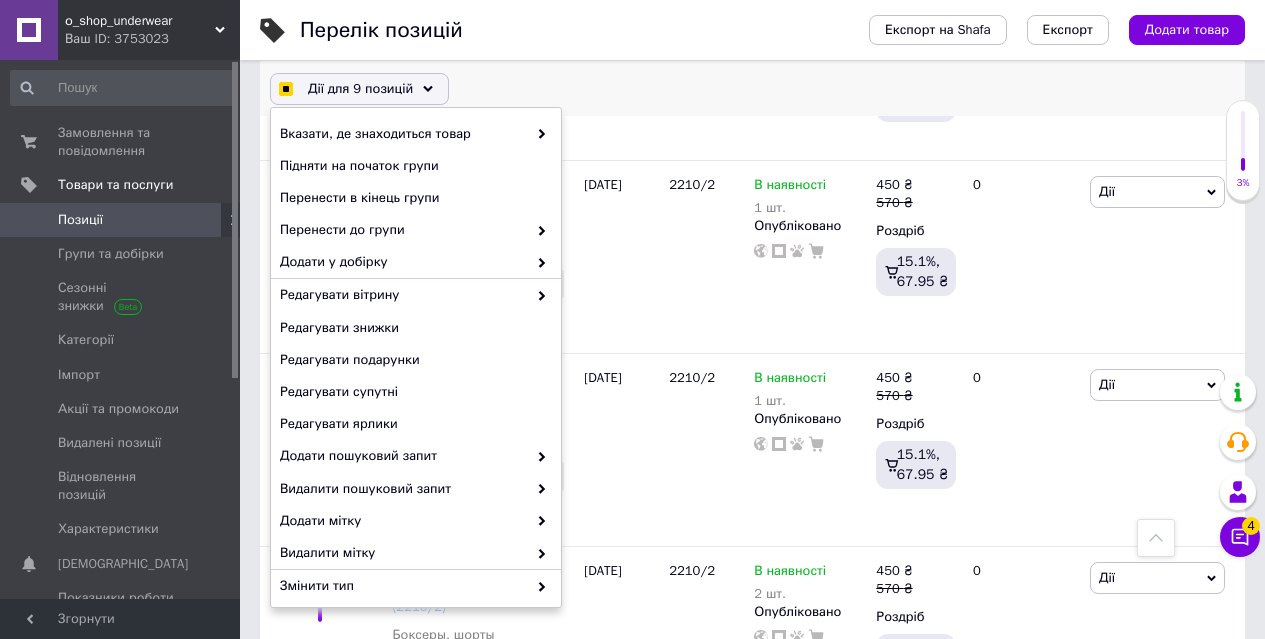 checkbox on "true" 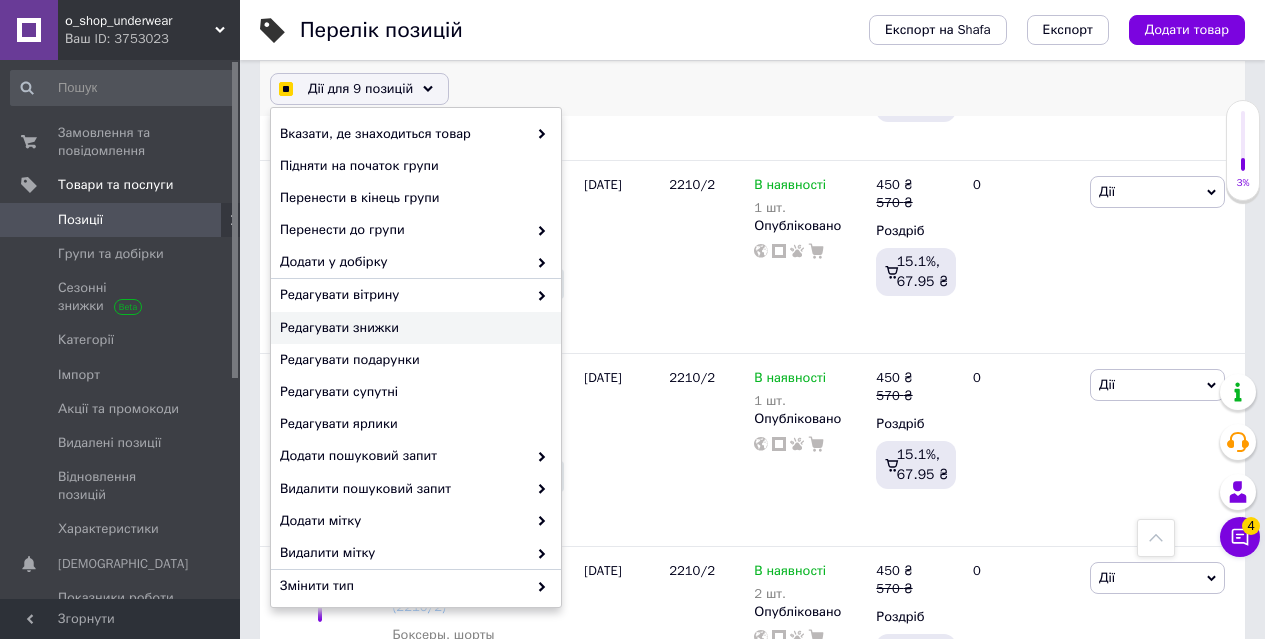 checkbox on "true" 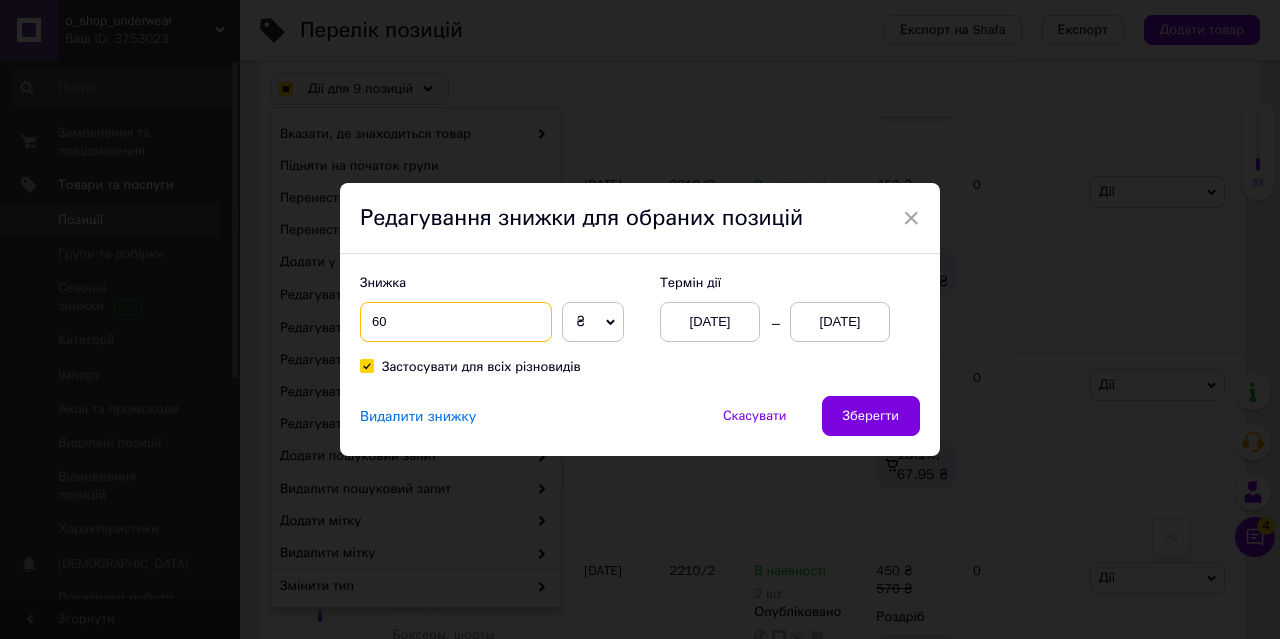drag, startPoint x: 374, startPoint y: 319, endPoint x: 356, endPoint y: 320, distance: 18.027756 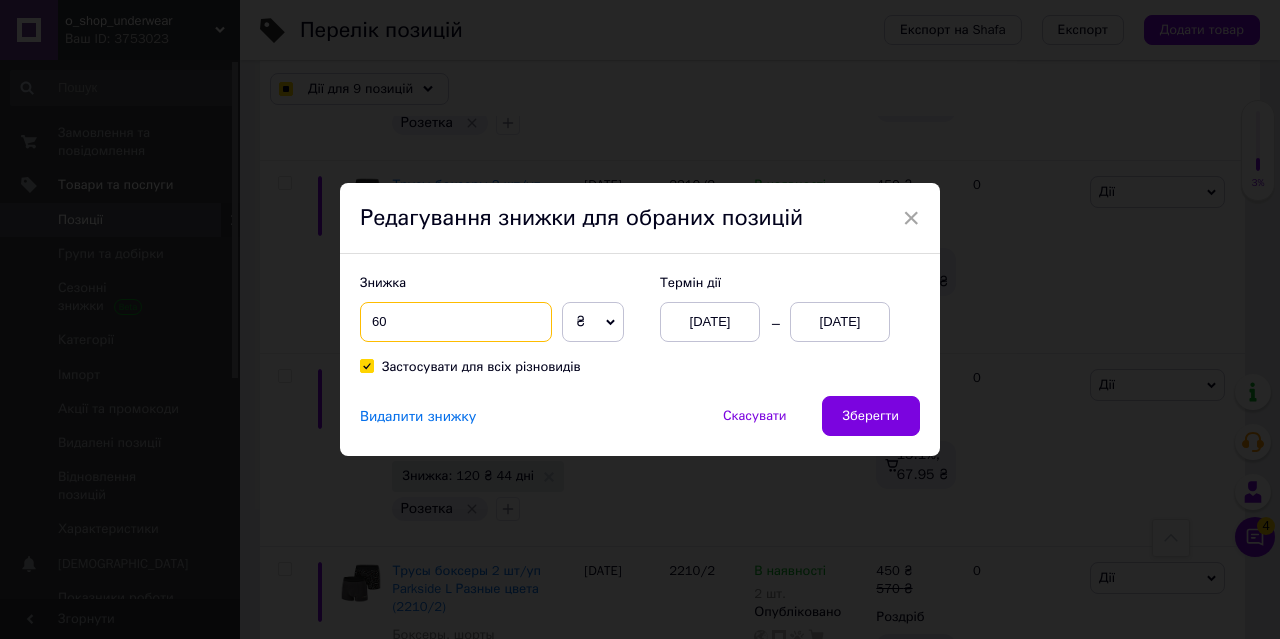 type on "90" 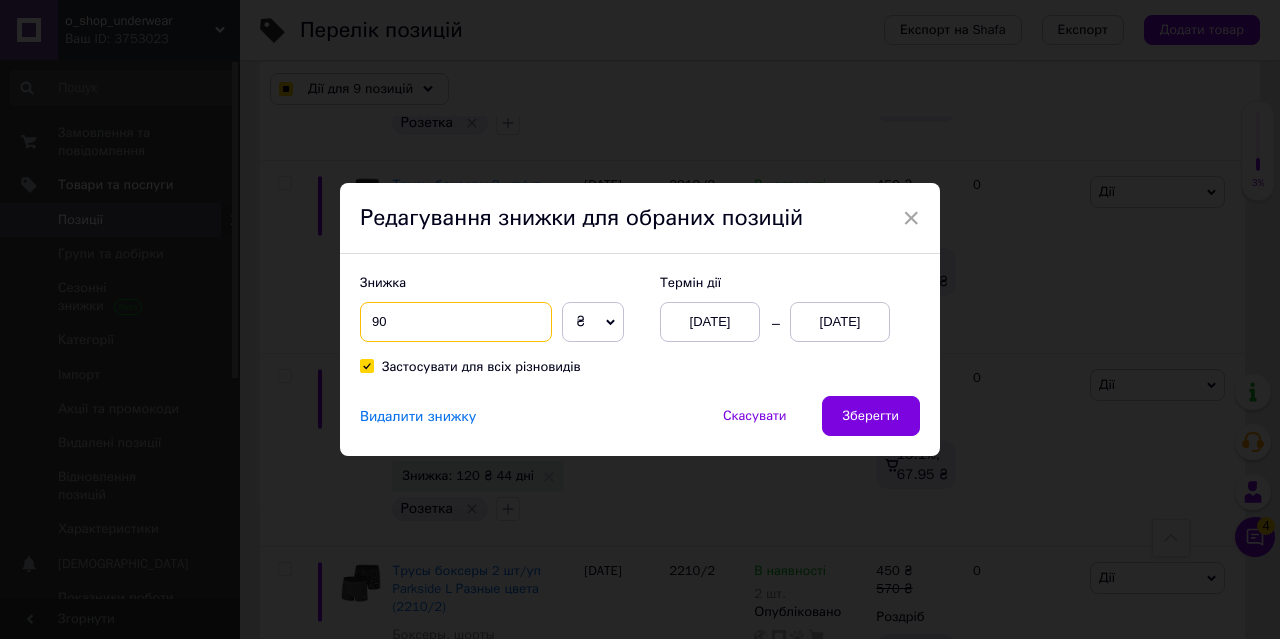 checkbox on "true" 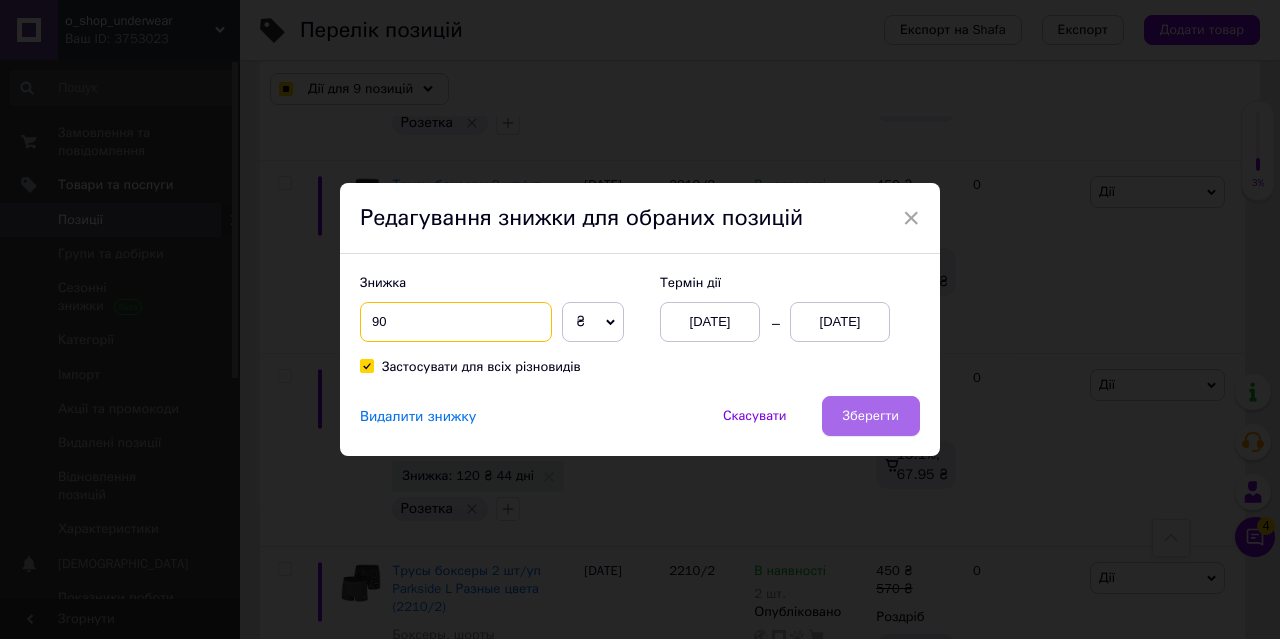 type on "90" 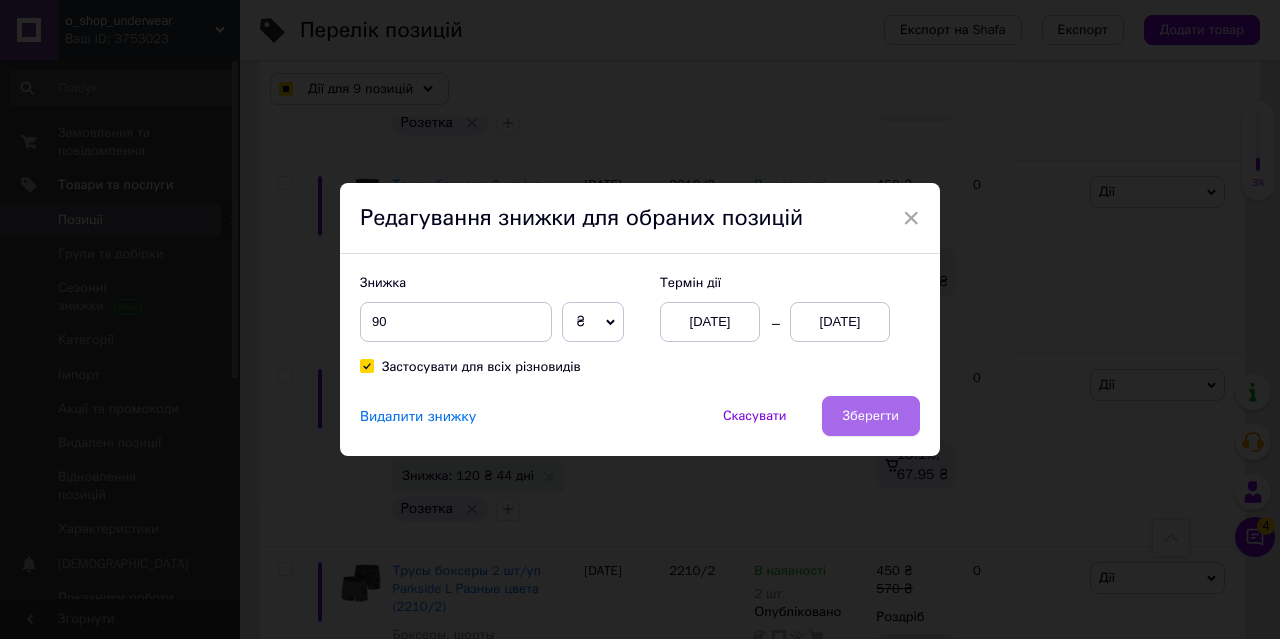 click on "Зберегти" at bounding box center (871, 416) 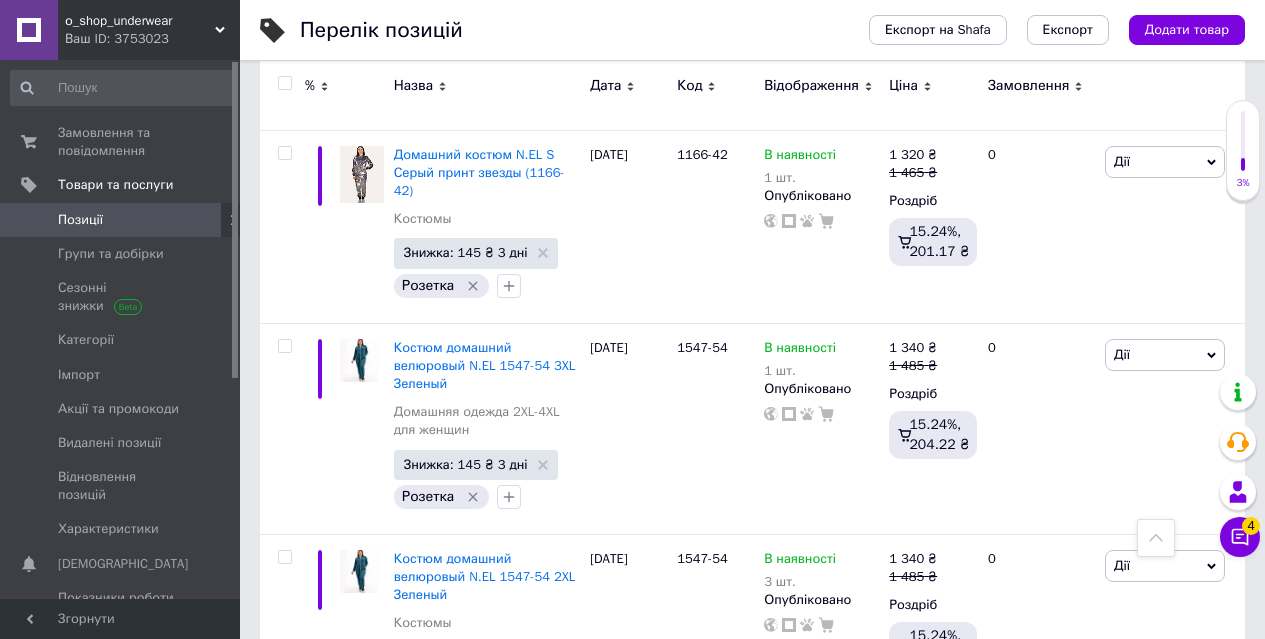 scroll, scrollTop: 18256, scrollLeft: 0, axis: vertical 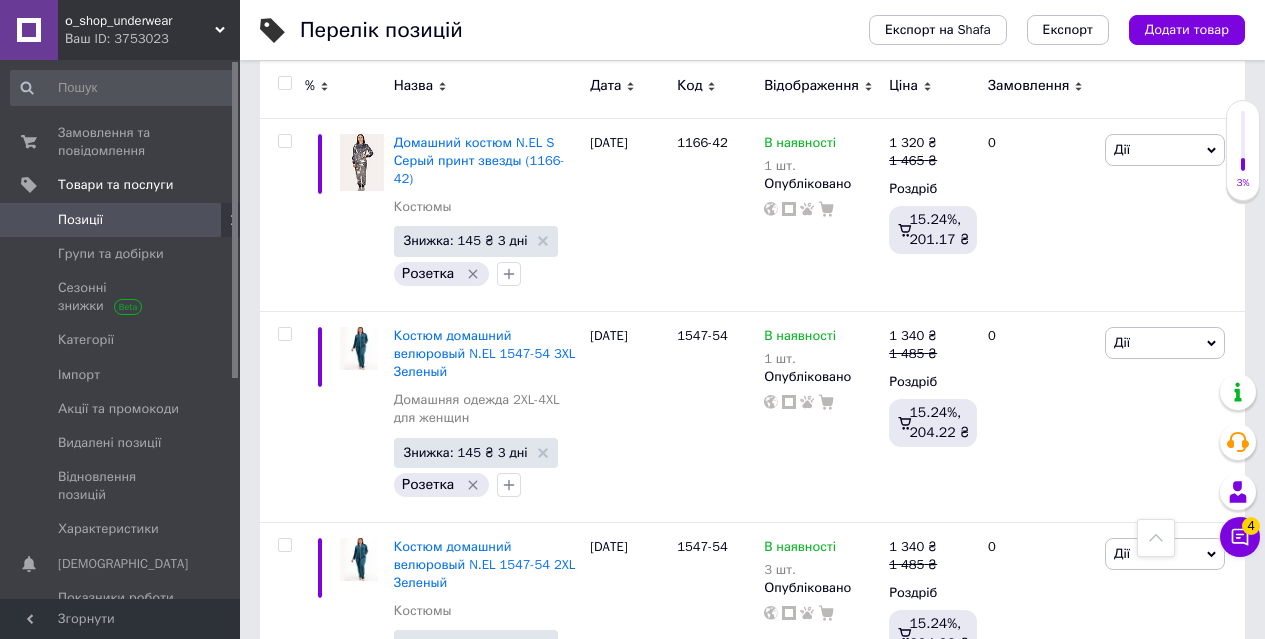 click at bounding box center (284, 931) 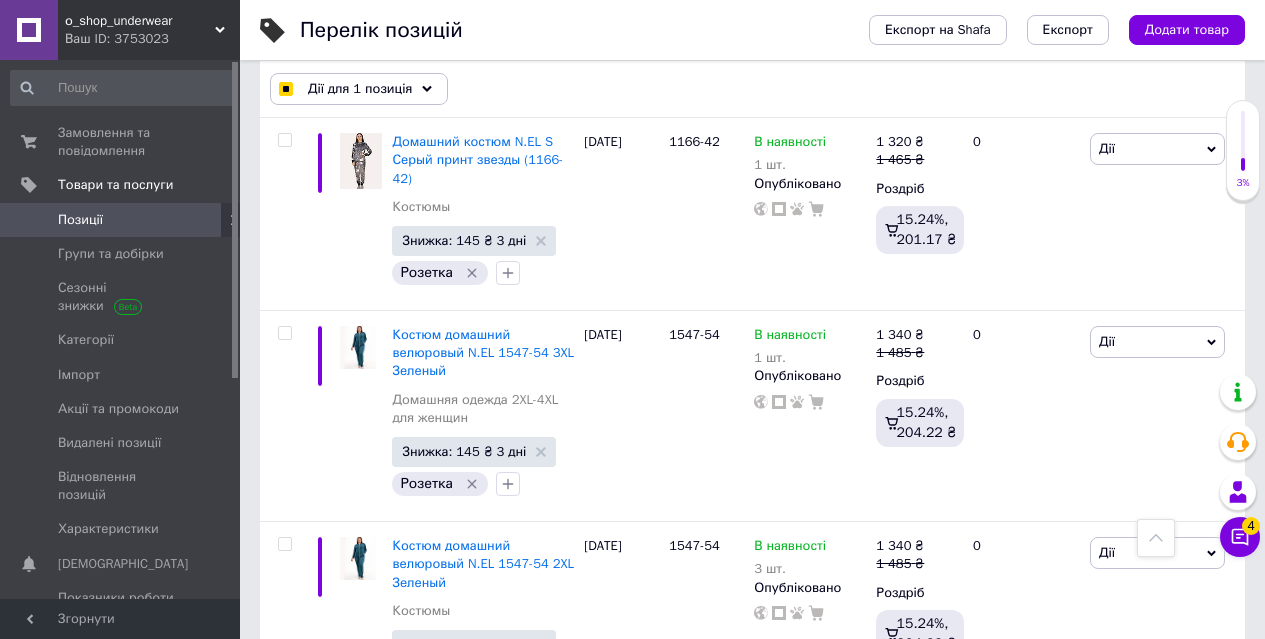 scroll, scrollTop: 18638, scrollLeft: 0, axis: vertical 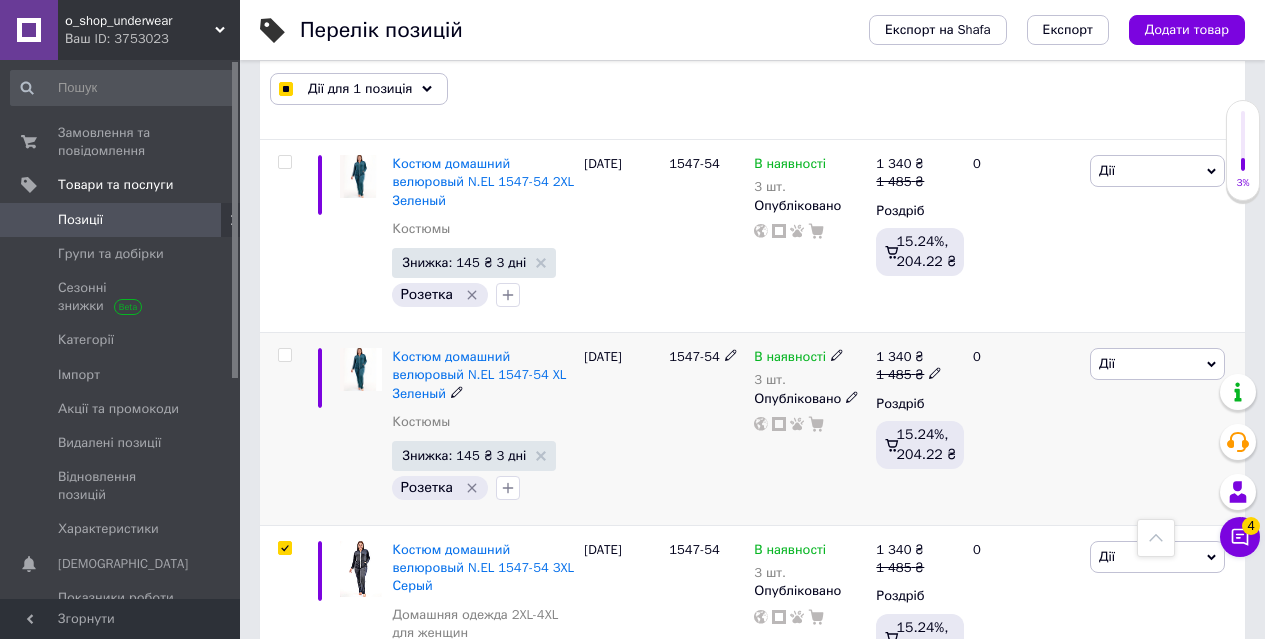 click at bounding box center (284, 355) 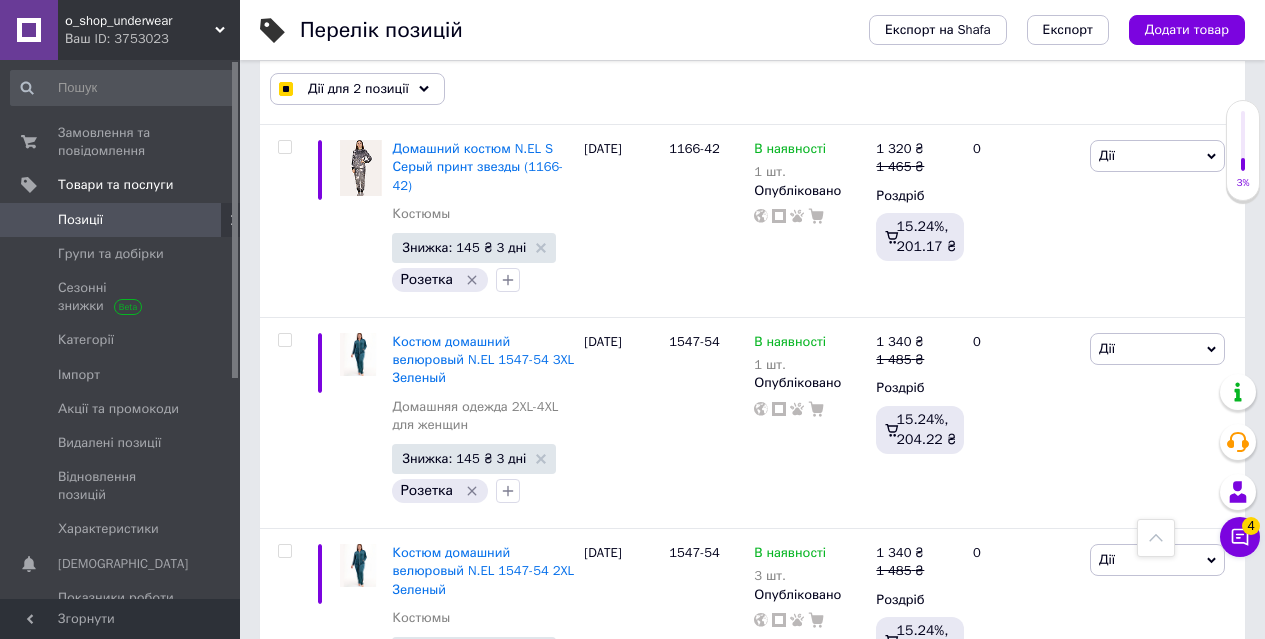 scroll, scrollTop: 18238, scrollLeft: 0, axis: vertical 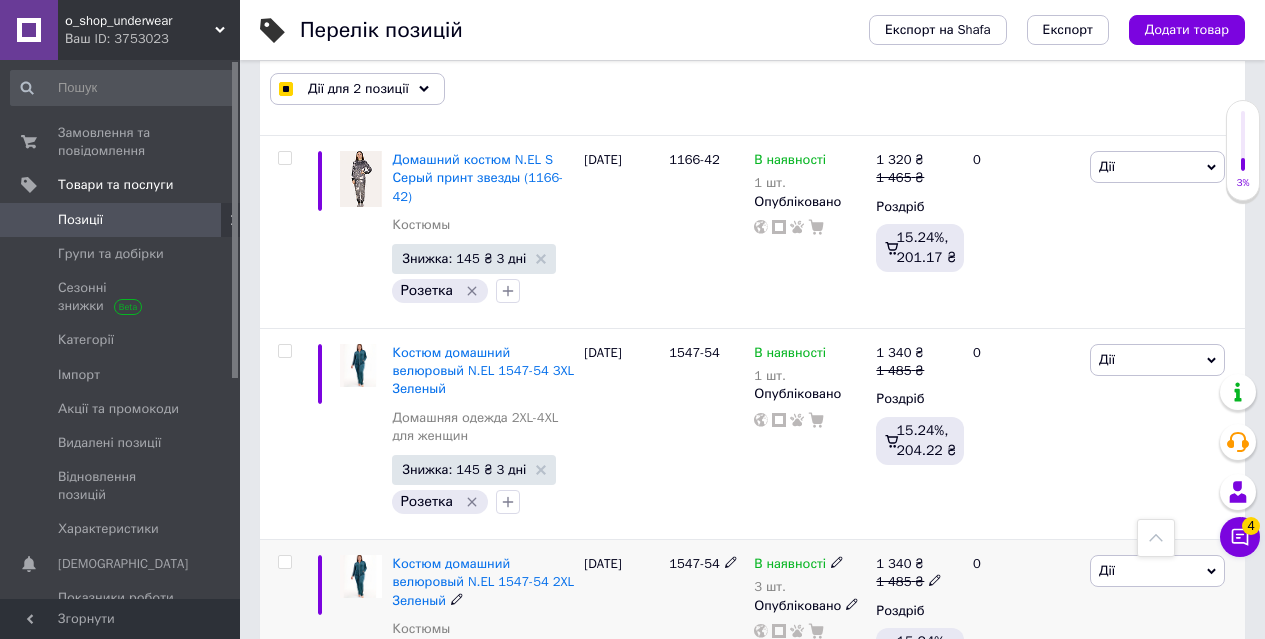 click at bounding box center (284, 562) 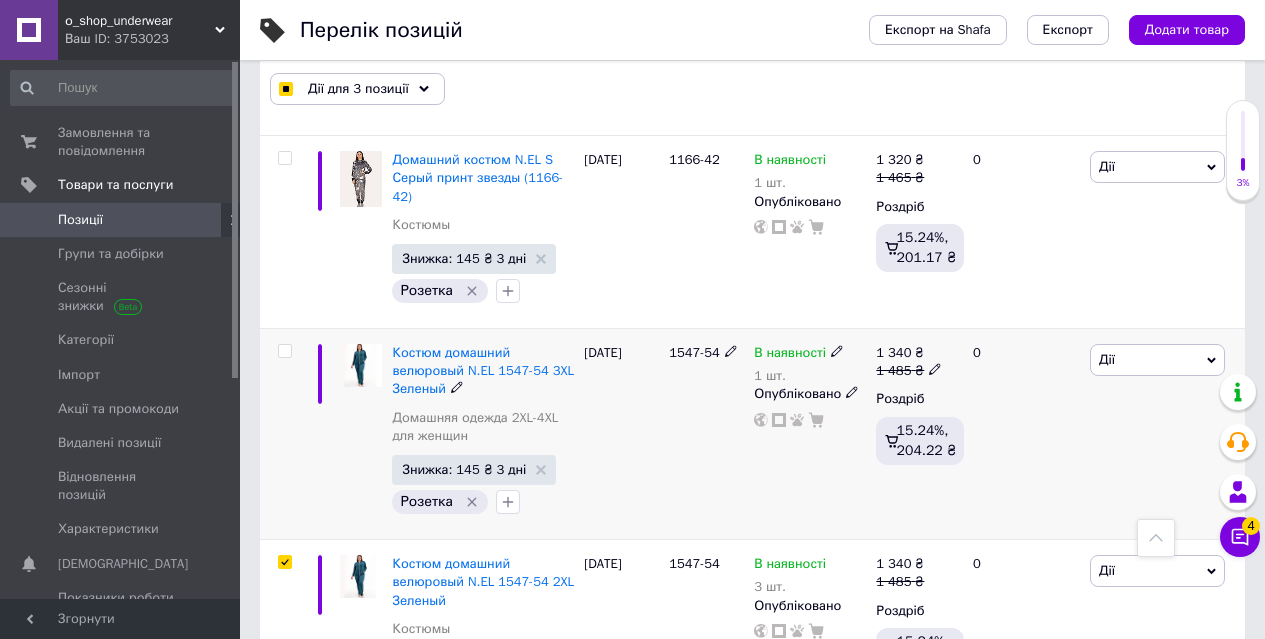 click at bounding box center [284, 351] 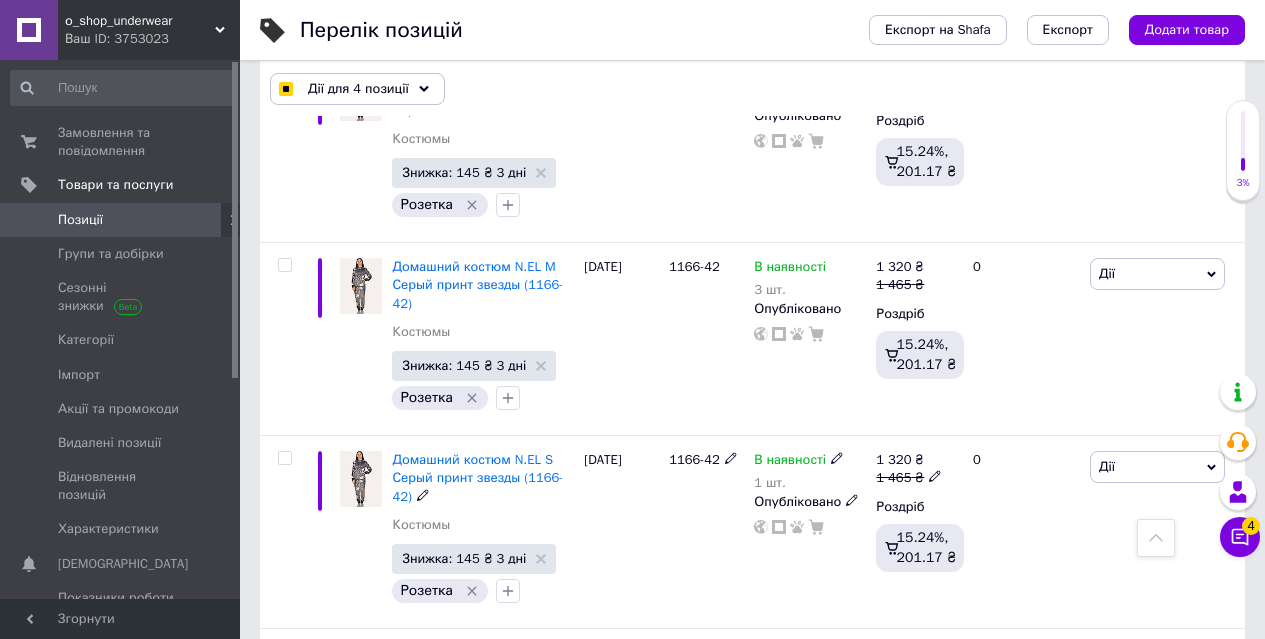 scroll, scrollTop: 17838, scrollLeft: 0, axis: vertical 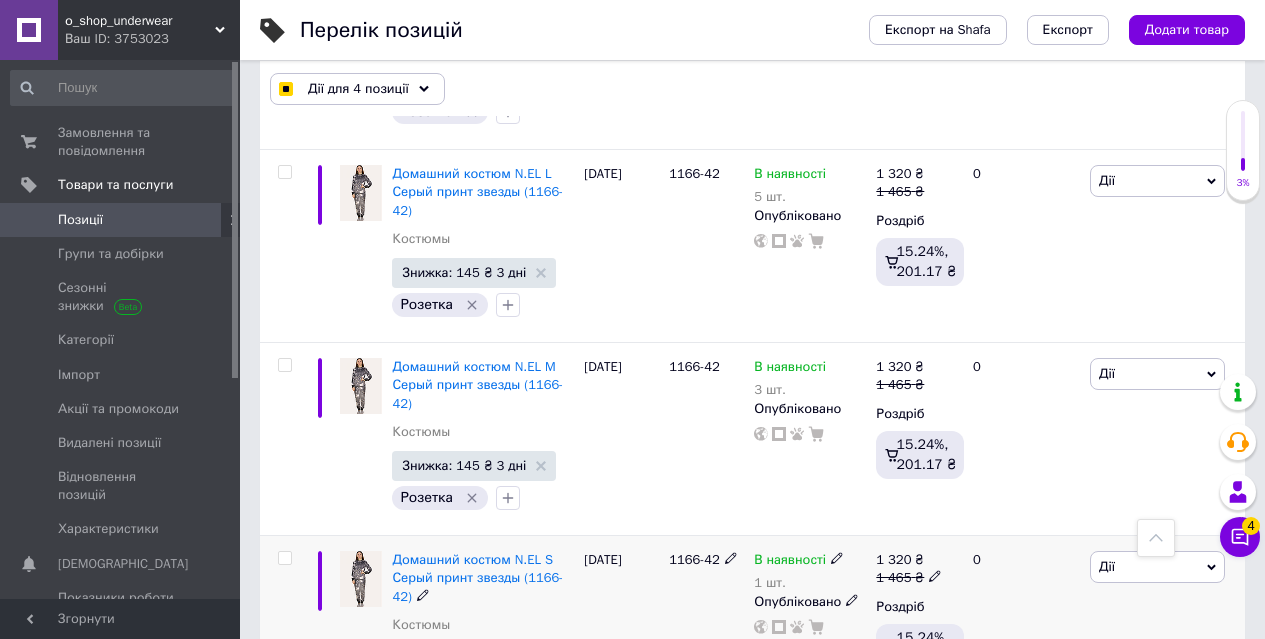 click at bounding box center (284, 558) 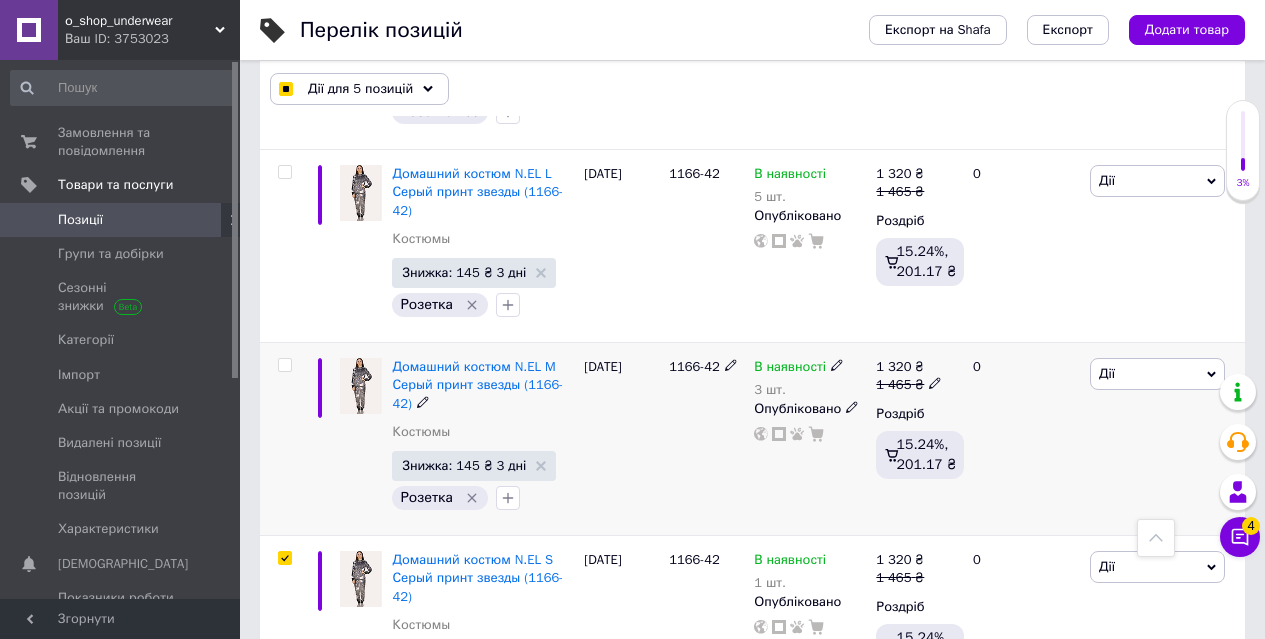 click at bounding box center (284, 365) 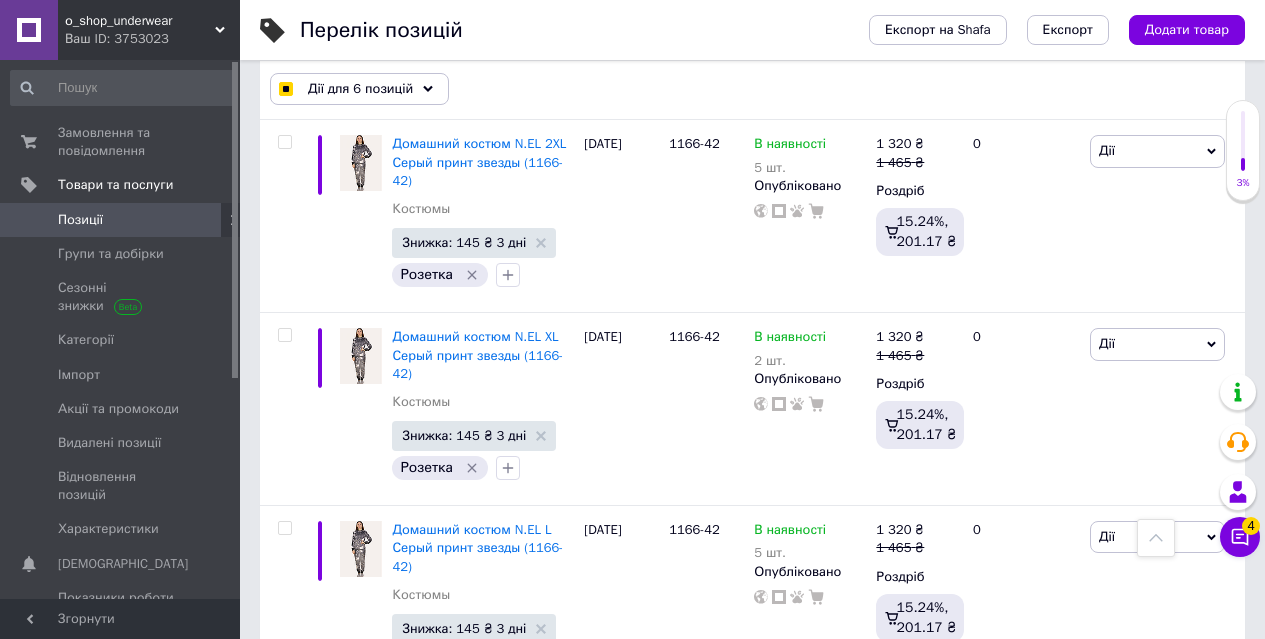scroll, scrollTop: 17438, scrollLeft: 0, axis: vertical 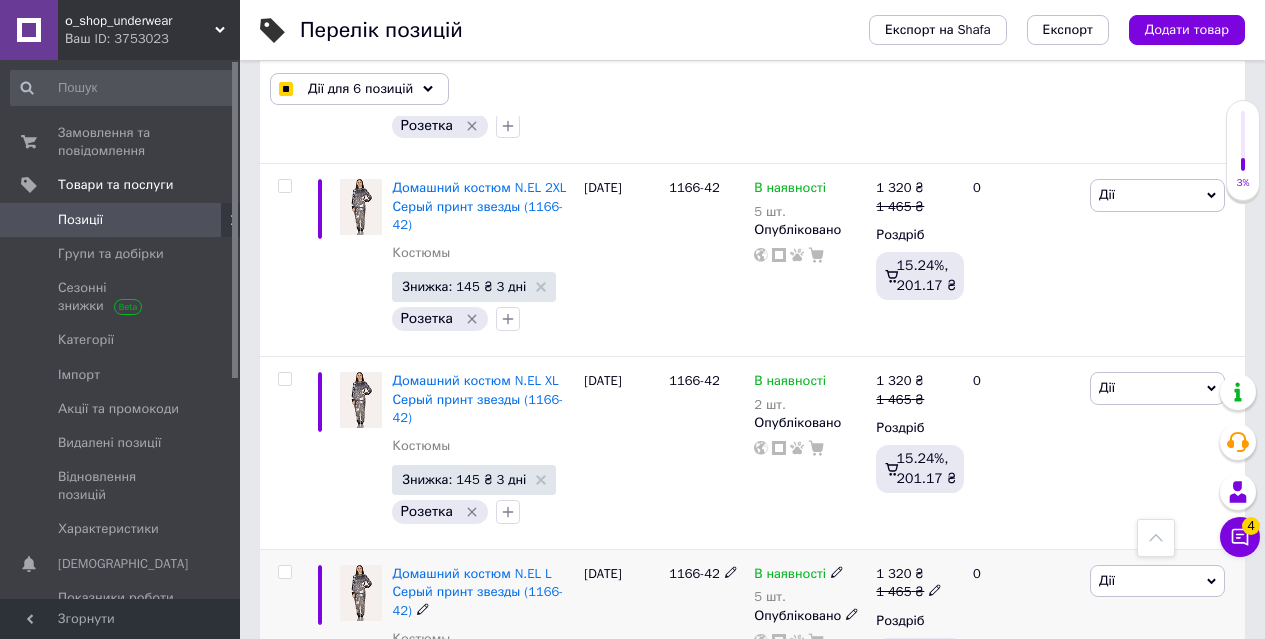 click at bounding box center [284, 572] 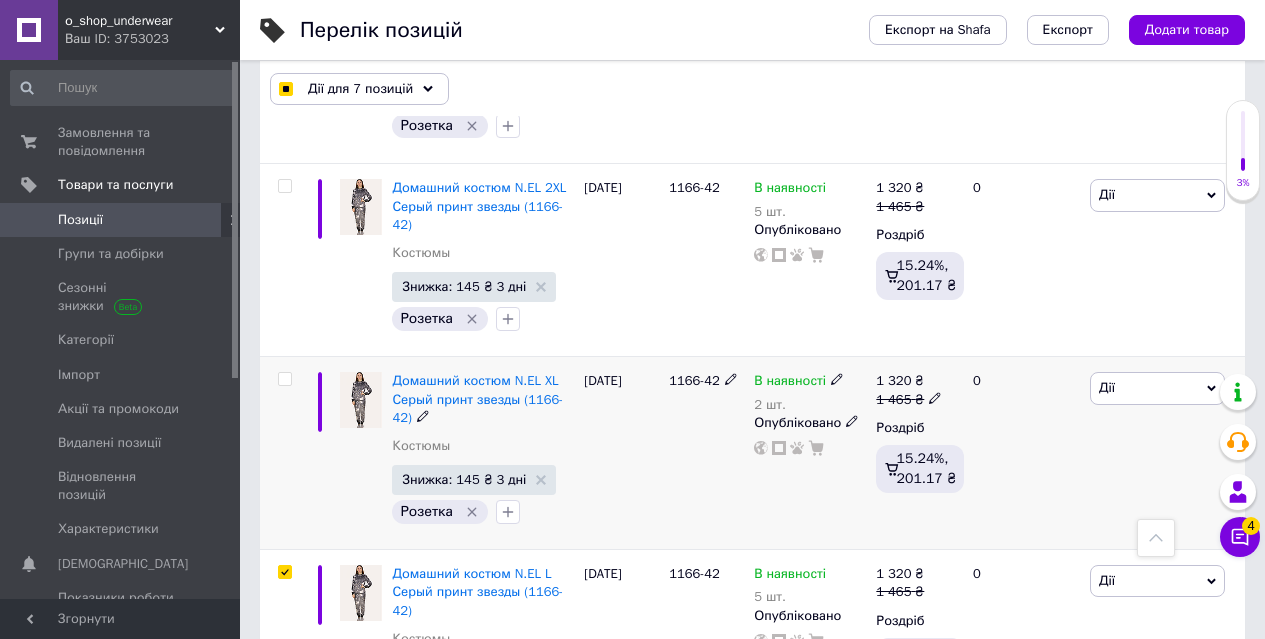 click at bounding box center [284, 379] 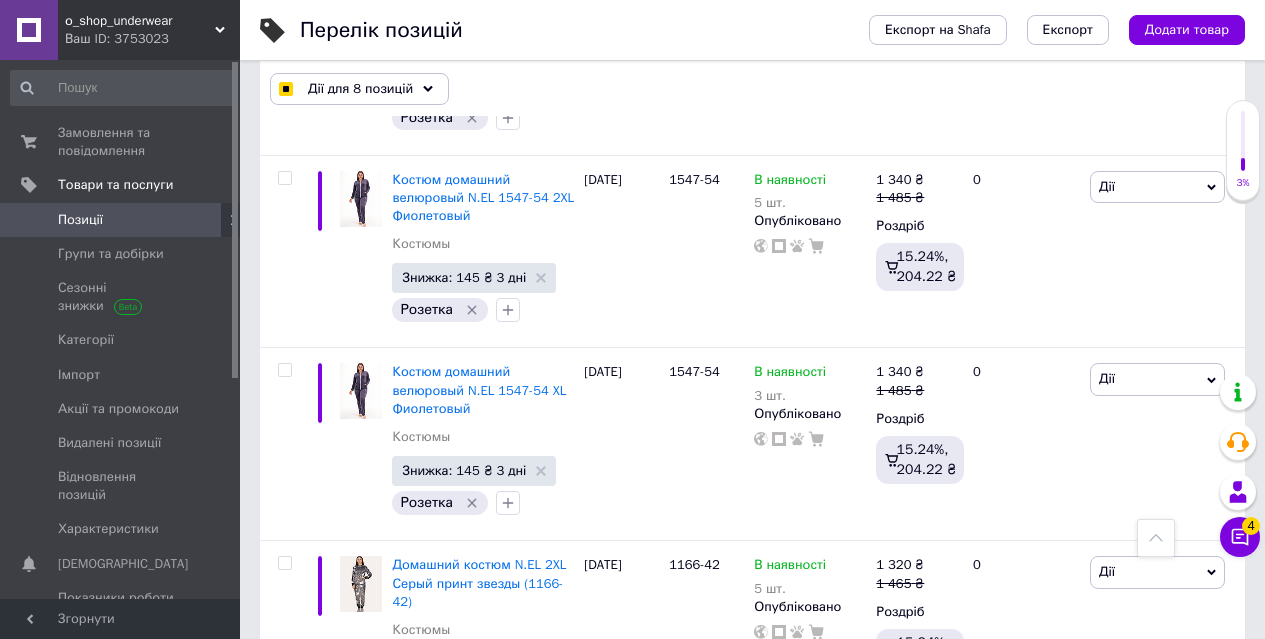 scroll, scrollTop: 17038, scrollLeft: 0, axis: vertical 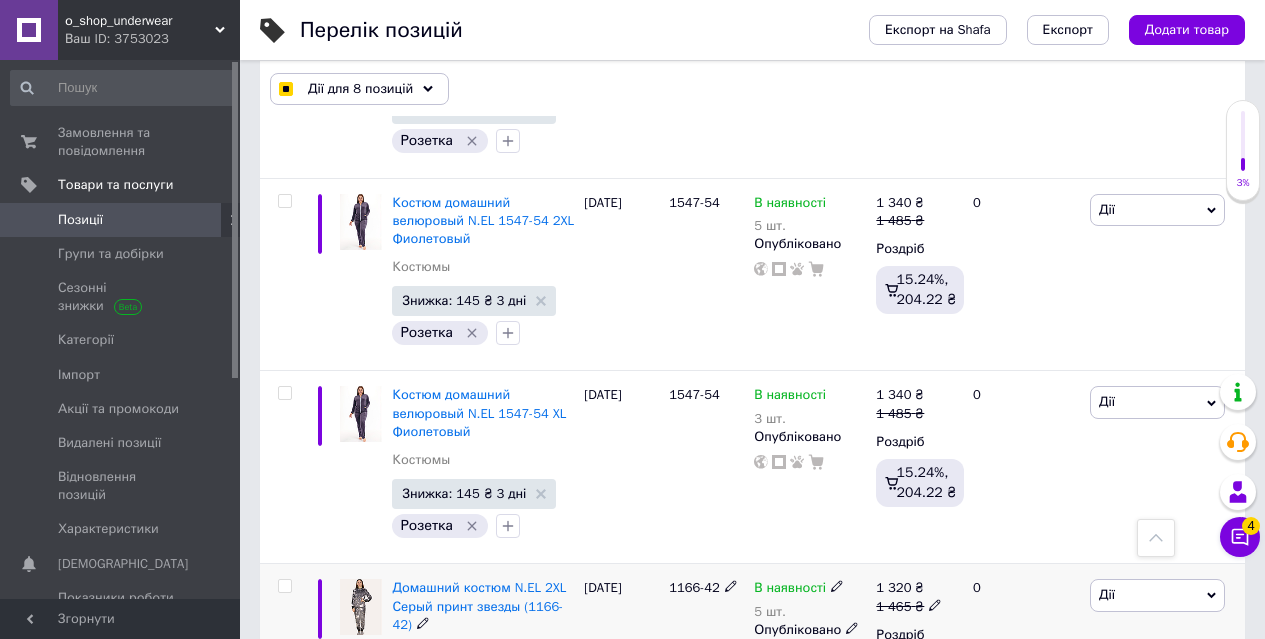 click at bounding box center (284, 586) 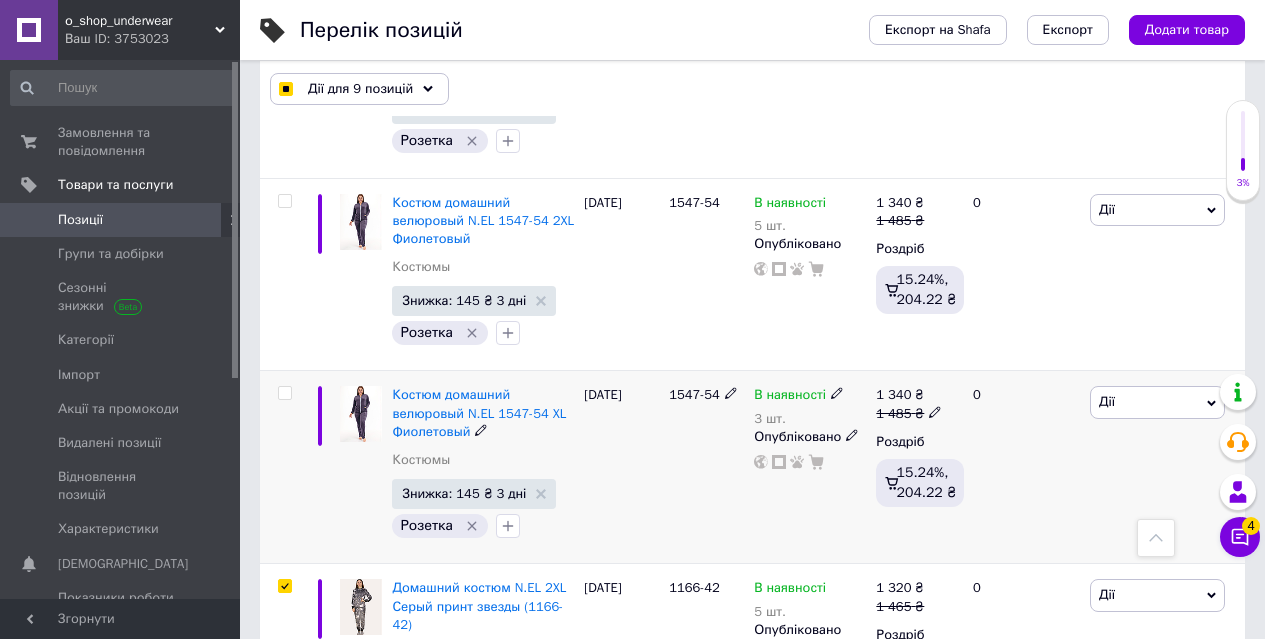 click at bounding box center [284, 393] 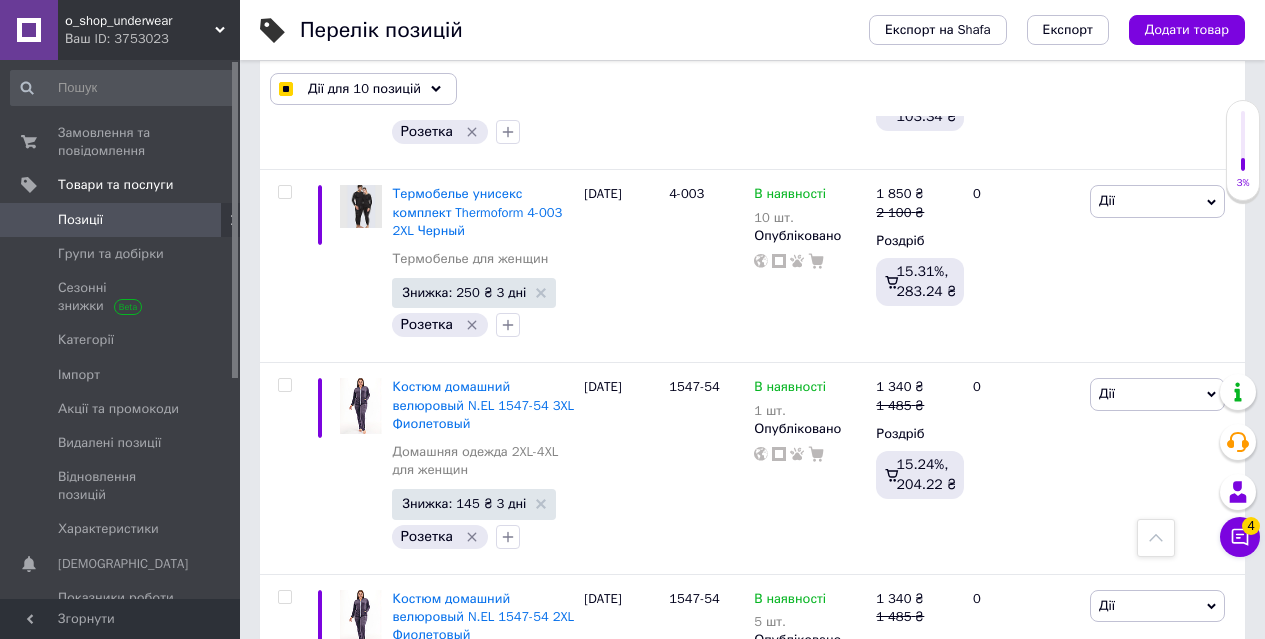 scroll, scrollTop: 16638, scrollLeft: 0, axis: vertical 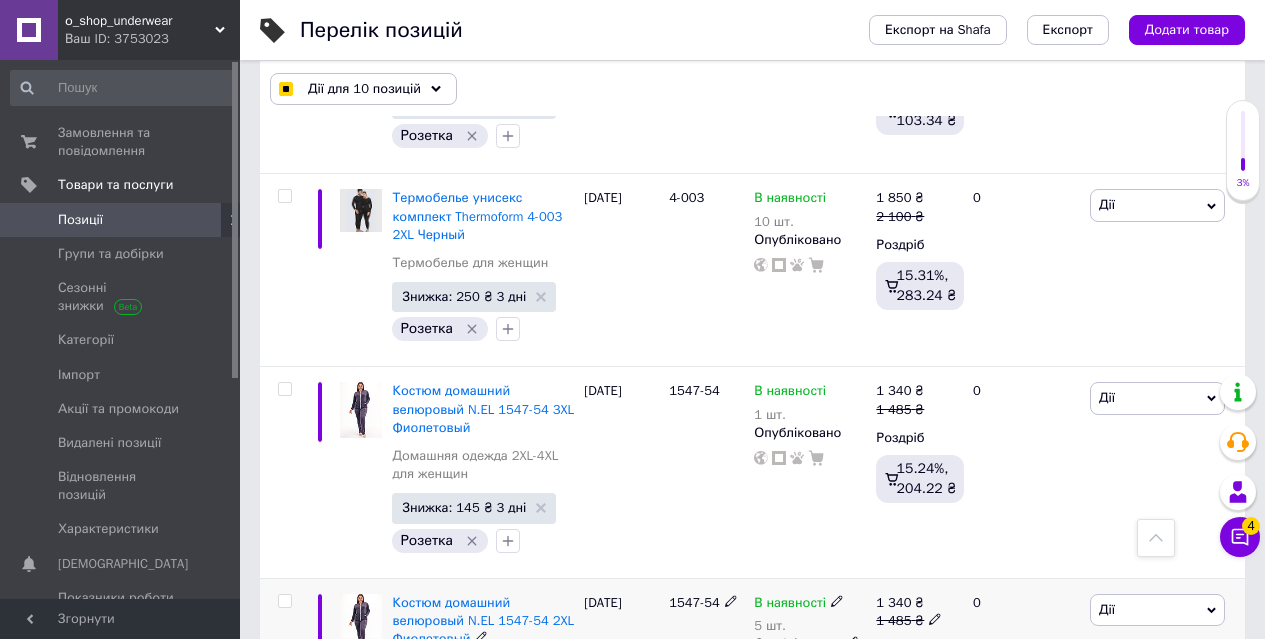 click at bounding box center [284, 601] 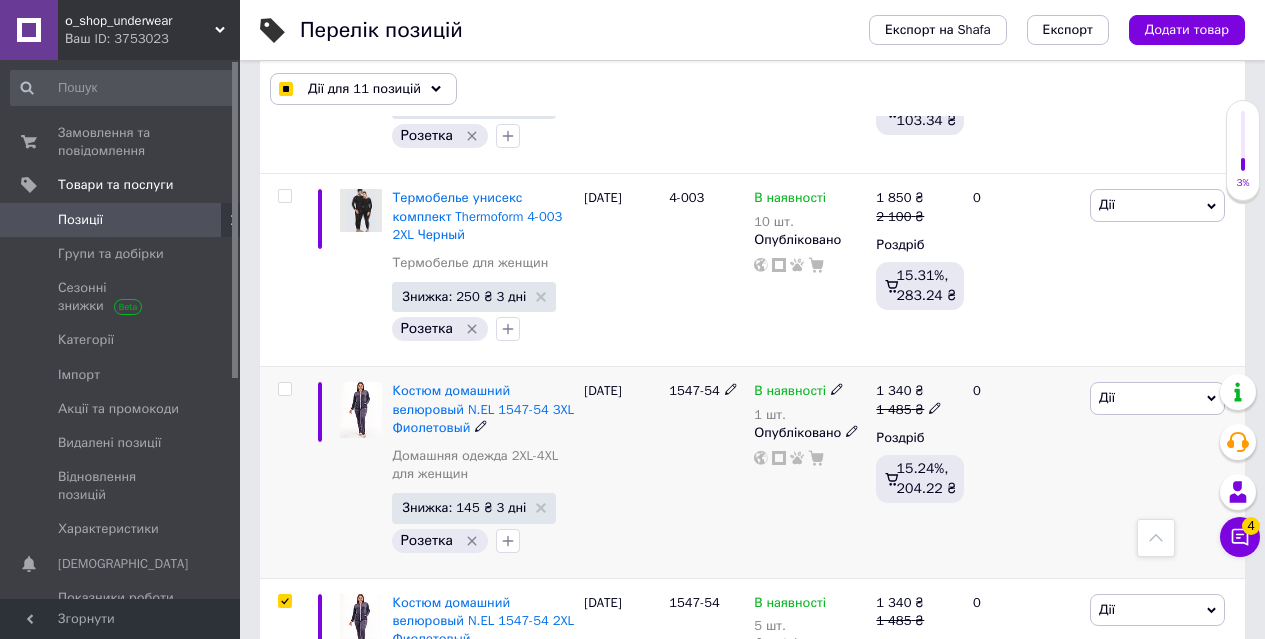 click at bounding box center [284, 389] 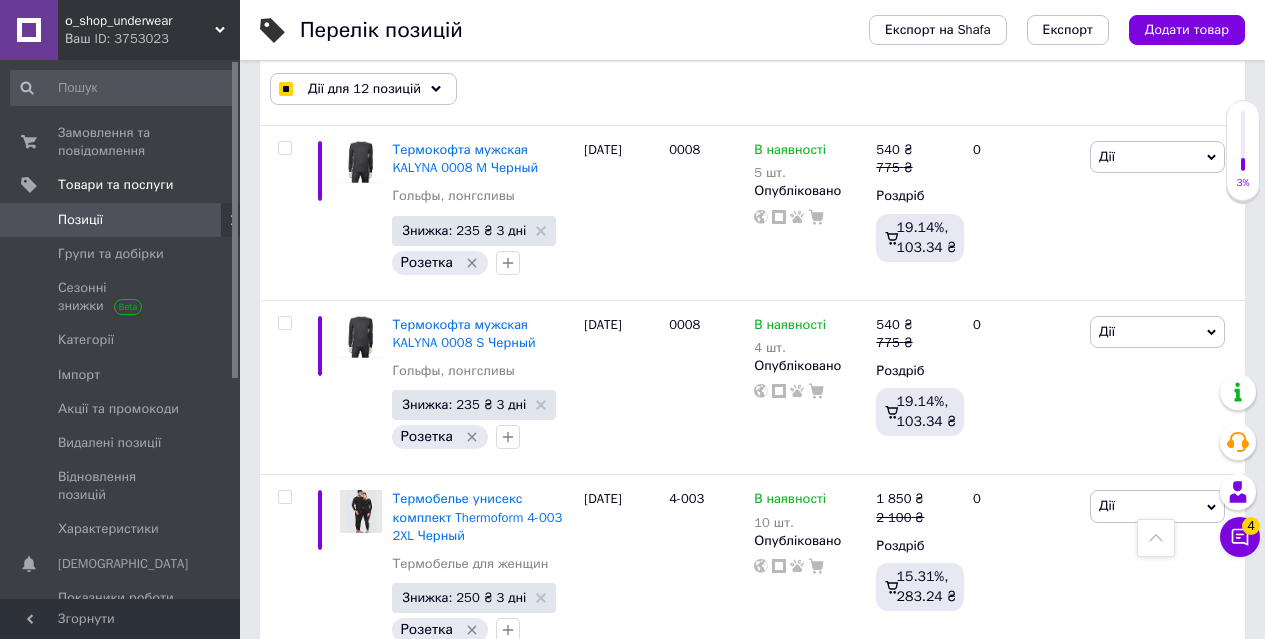 scroll, scrollTop: 16238, scrollLeft: 0, axis: vertical 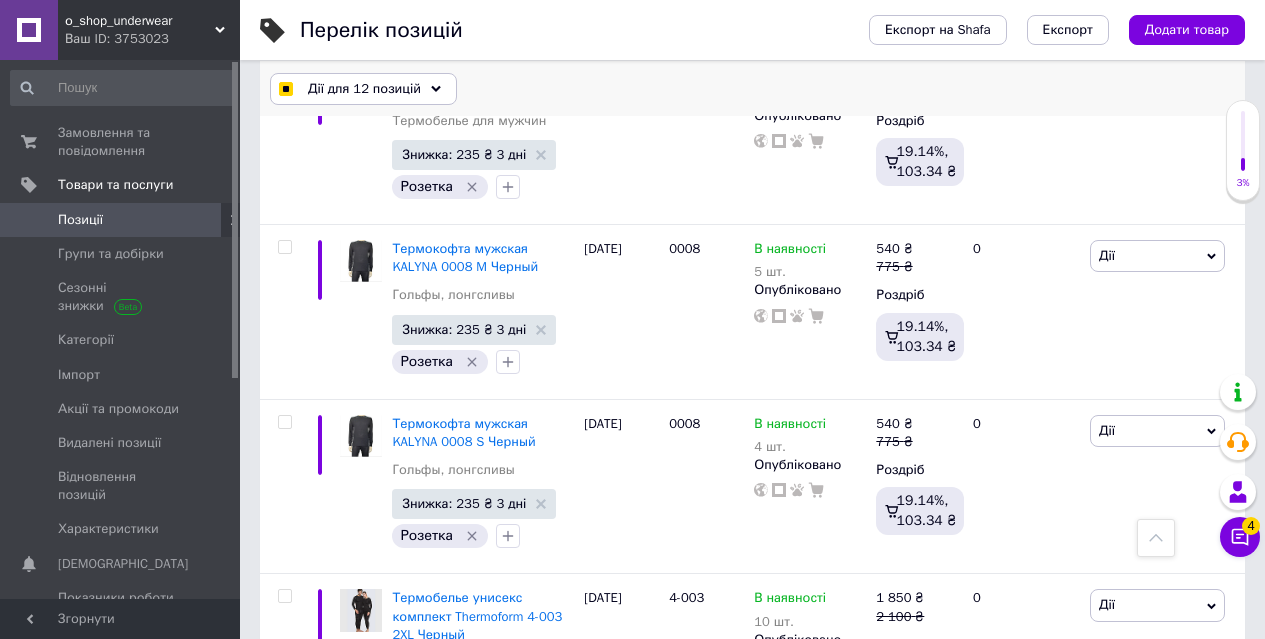 click on "Дії для 12 позицій" at bounding box center (364, 89) 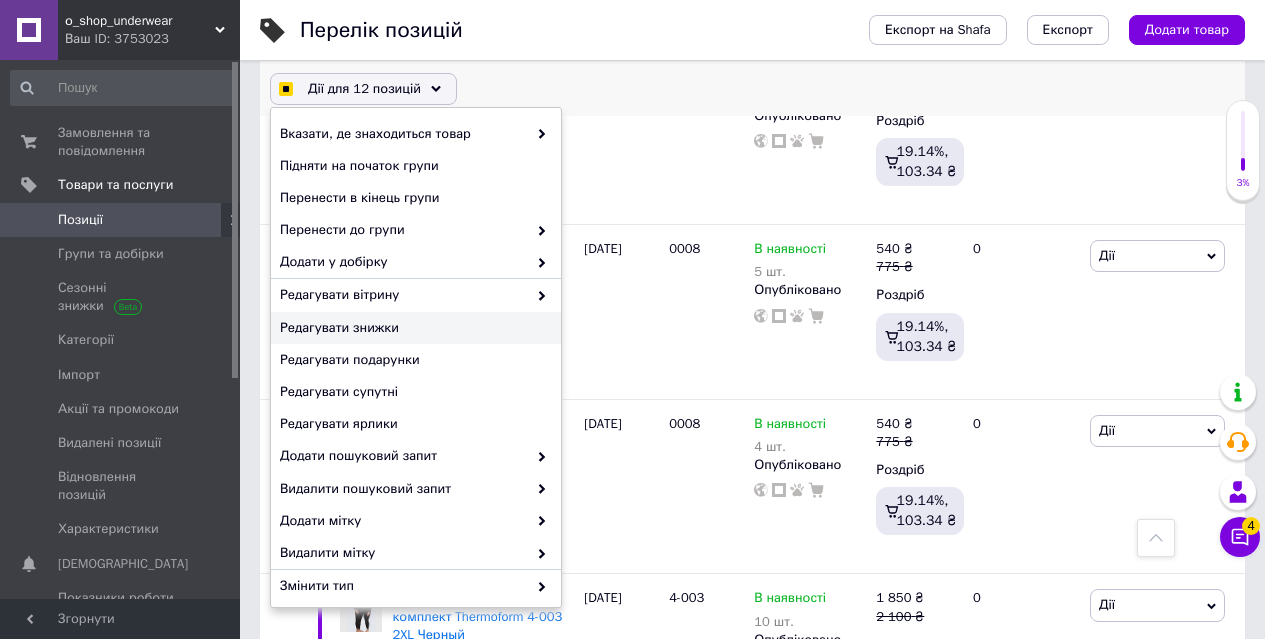 click on "Редагувати знижки" at bounding box center (413, 328) 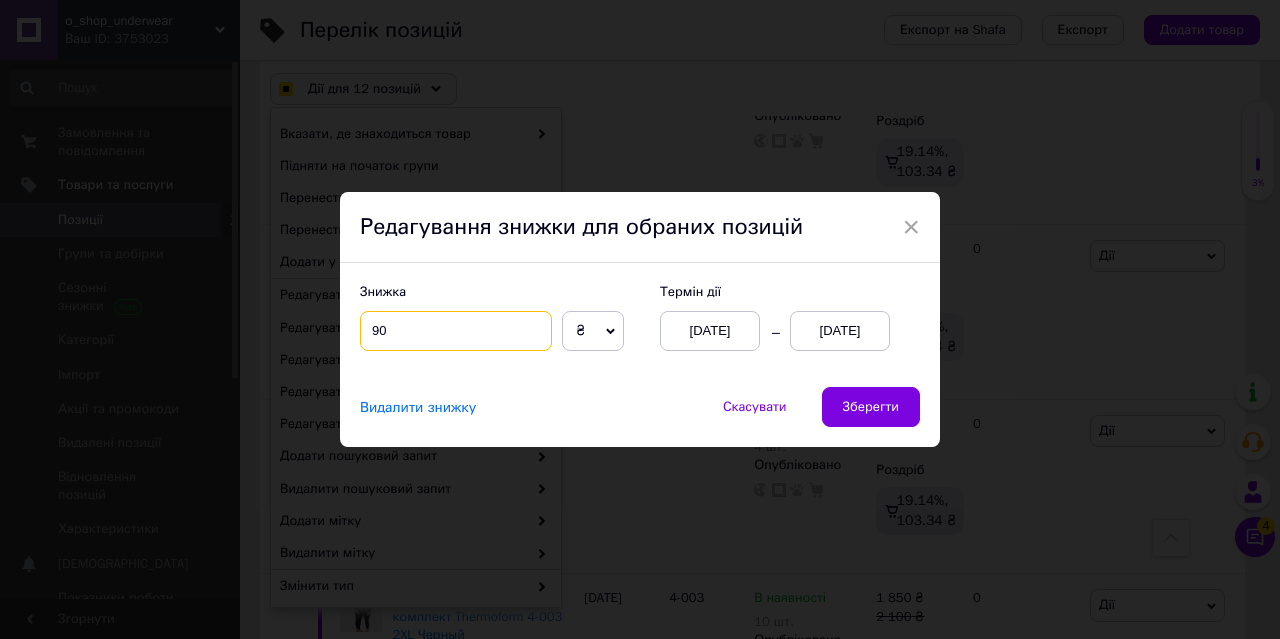 drag, startPoint x: 365, startPoint y: 327, endPoint x: 430, endPoint y: 327, distance: 65 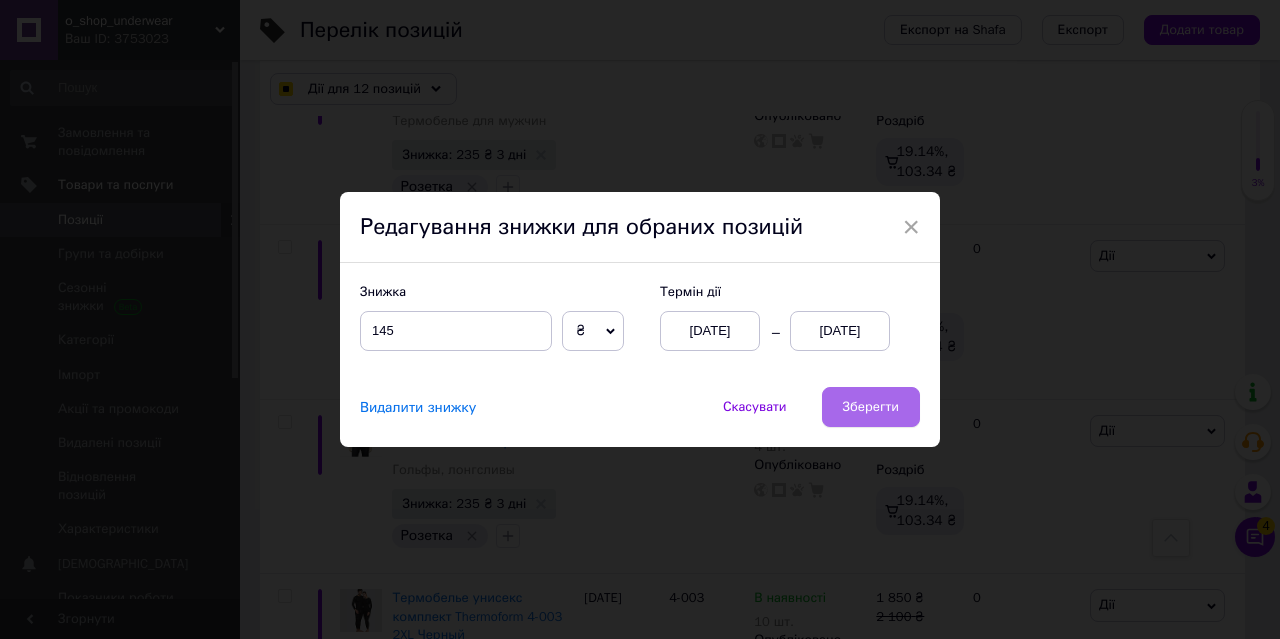 click on "Зберегти" at bounding box center [871, 407] 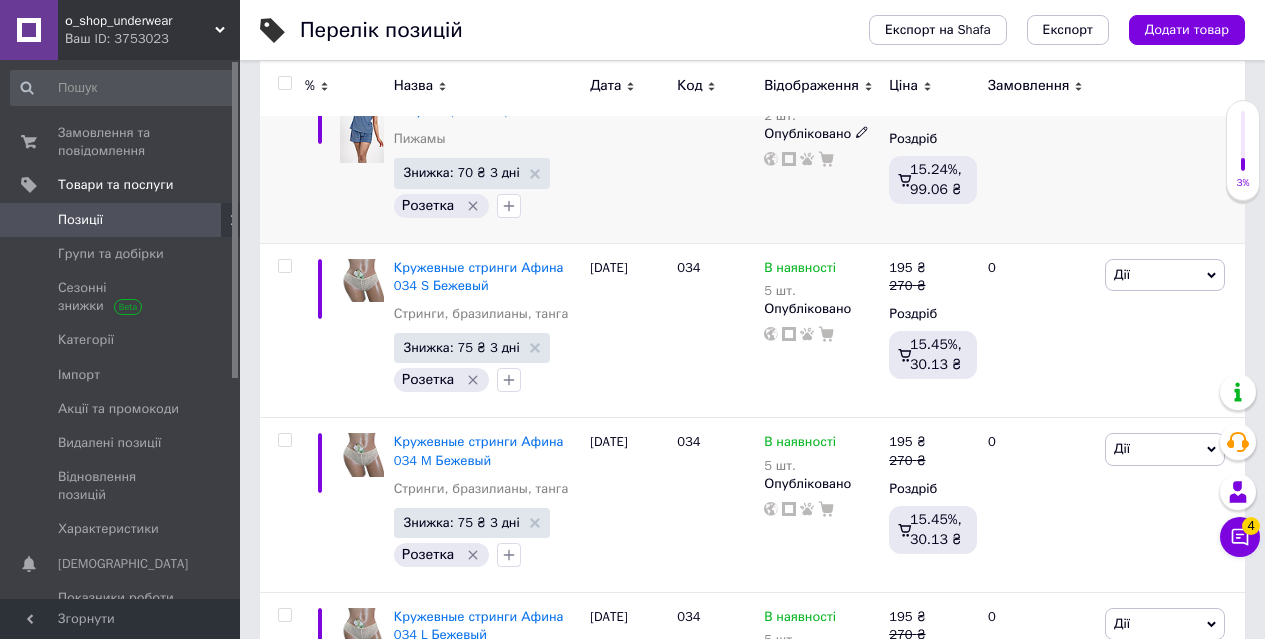 scroll, scrollTop: 400, scrollLeft: 0, axis: vertical 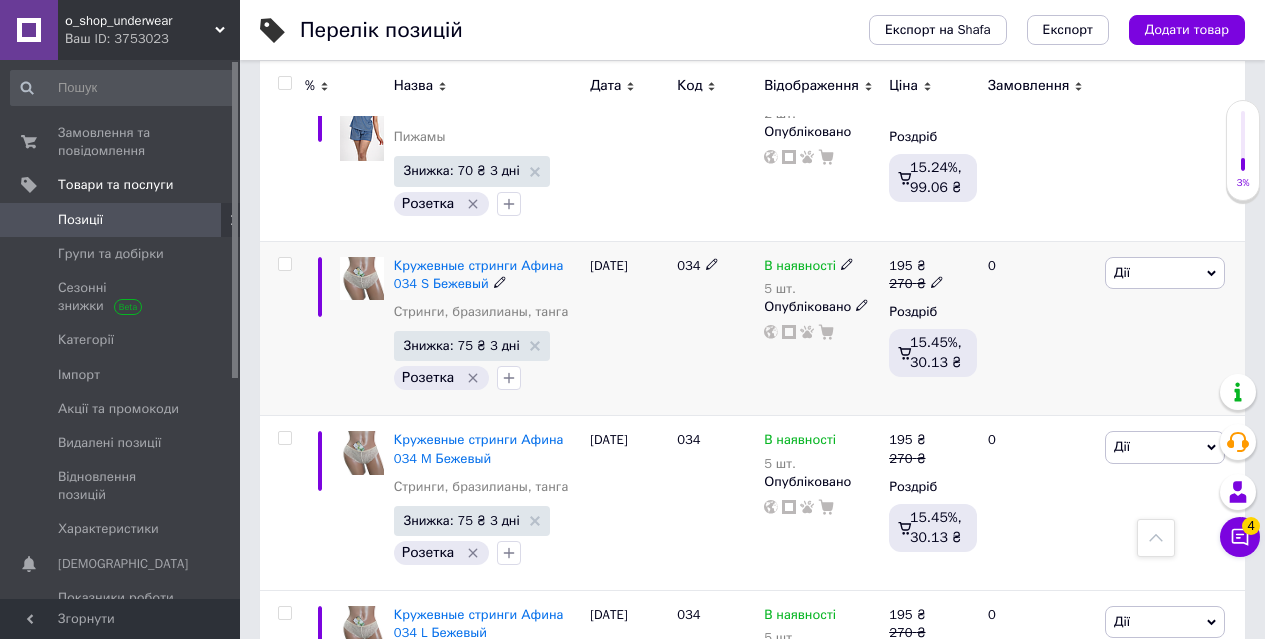 click at bounding box center (284, 264) 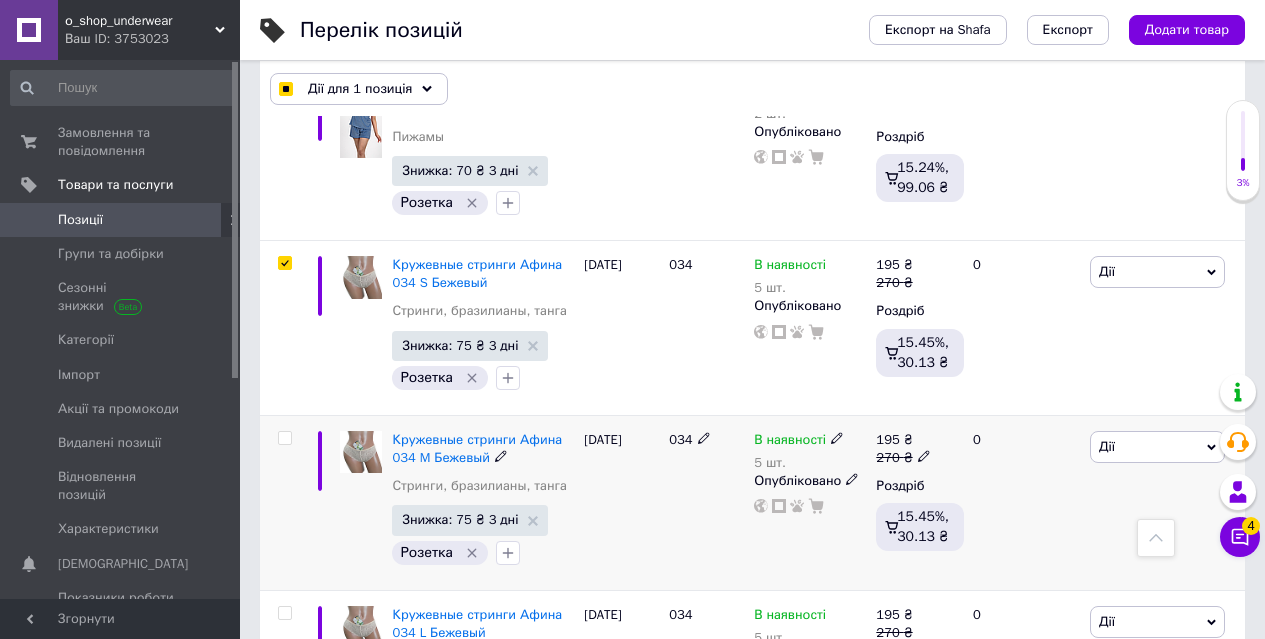 click at bounding box center (284, 438) 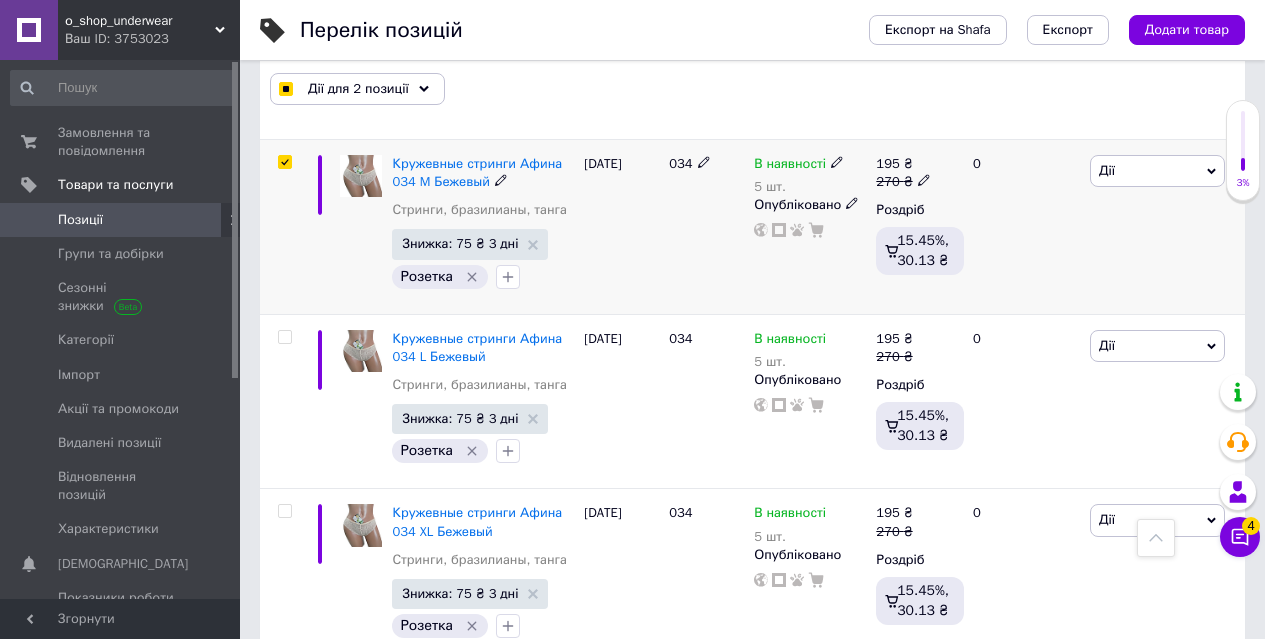 scroll, scrollTop: 700, scrollLeft: 0, axis: vertical 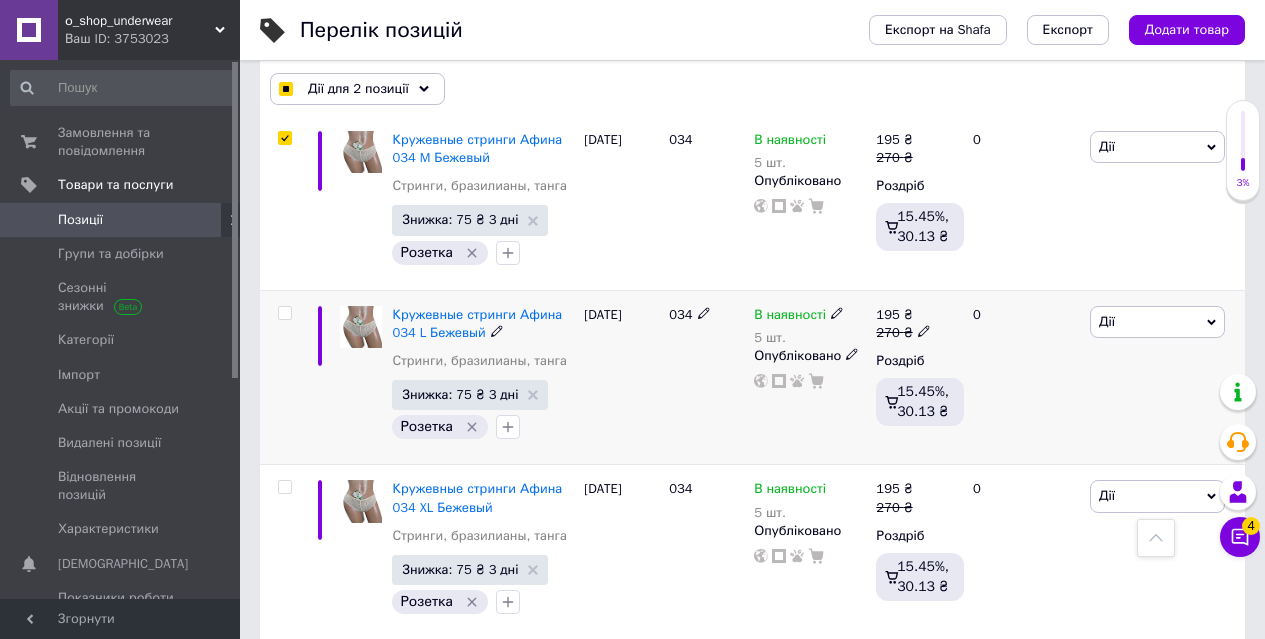 click at bounding box center [284, 313] 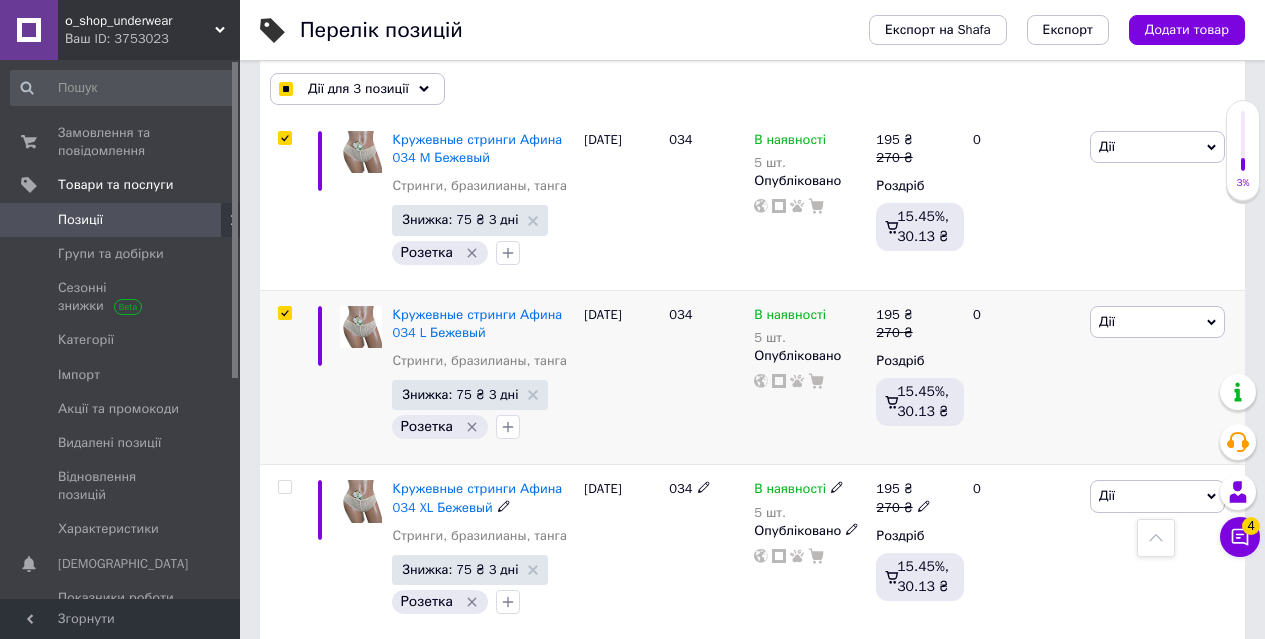 drag, startPoint x: 285, startPoint y: 485, endPoint x: 522, endPoint y: 415, distance: 247.12143 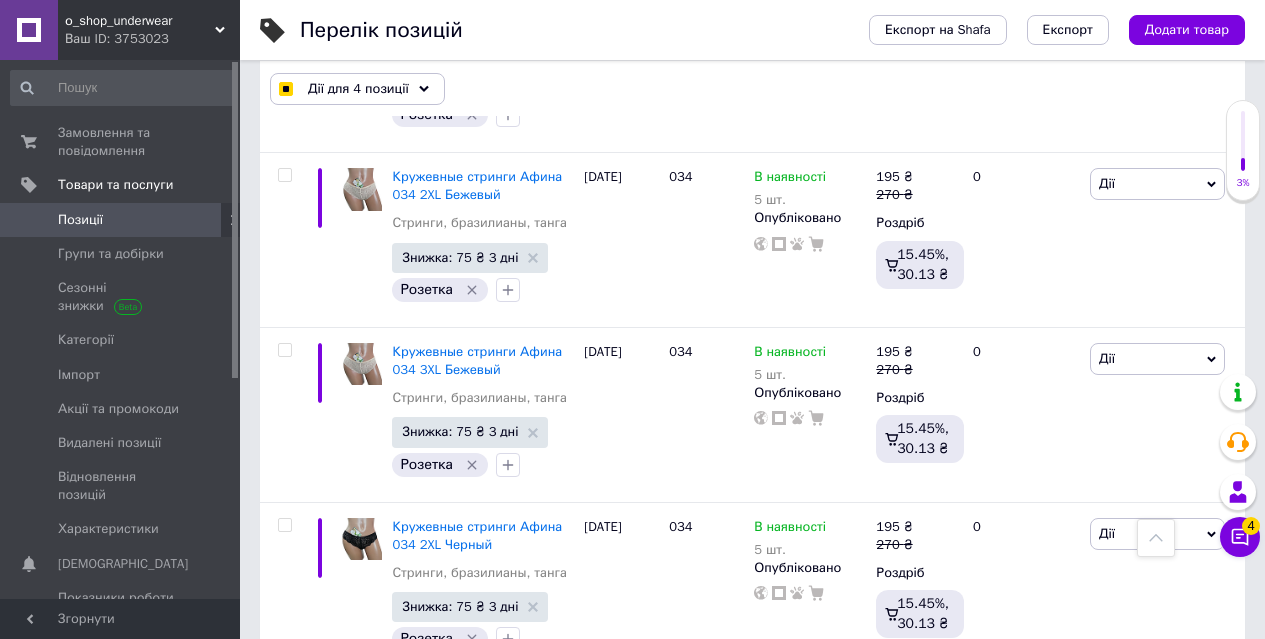 scroll, scrollTop: 1200, scrollLeft: 0, axis: vertical 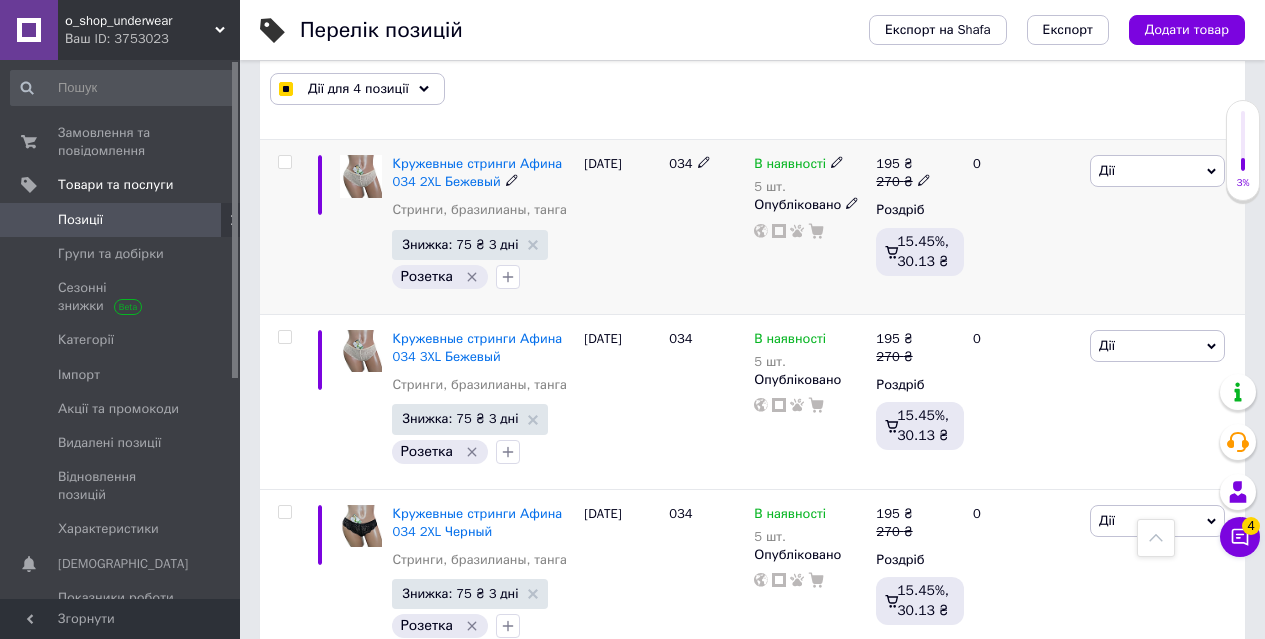 click at bounding box center (284, 162) 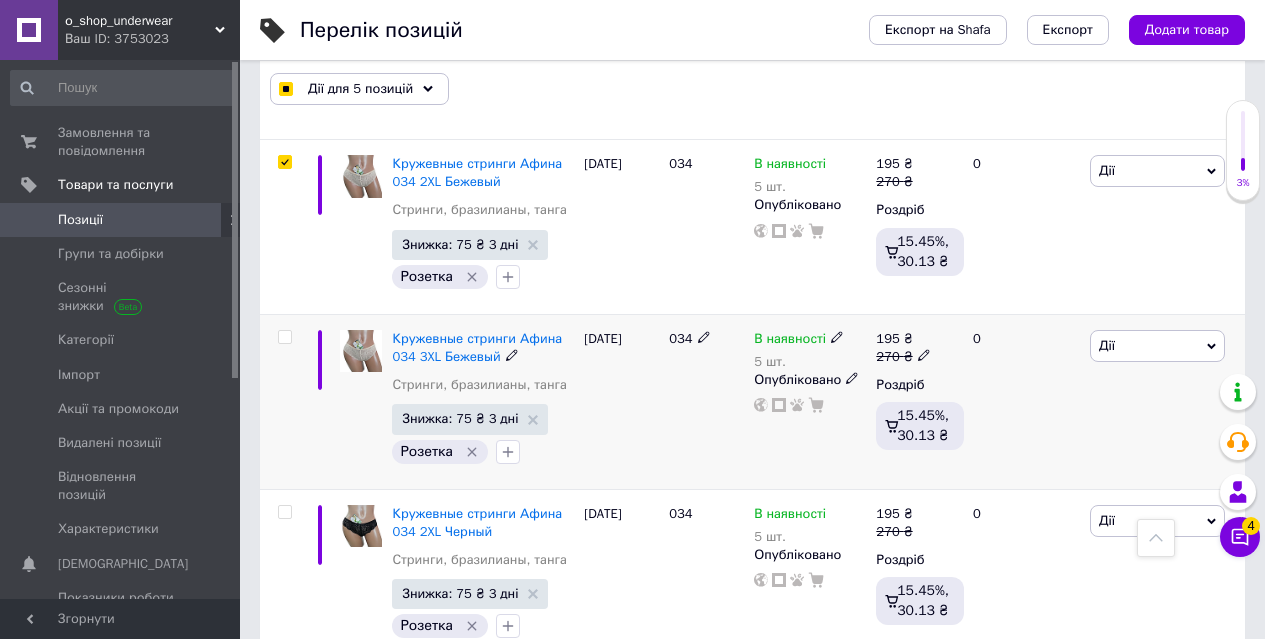 click at bounding box center (284, 337) 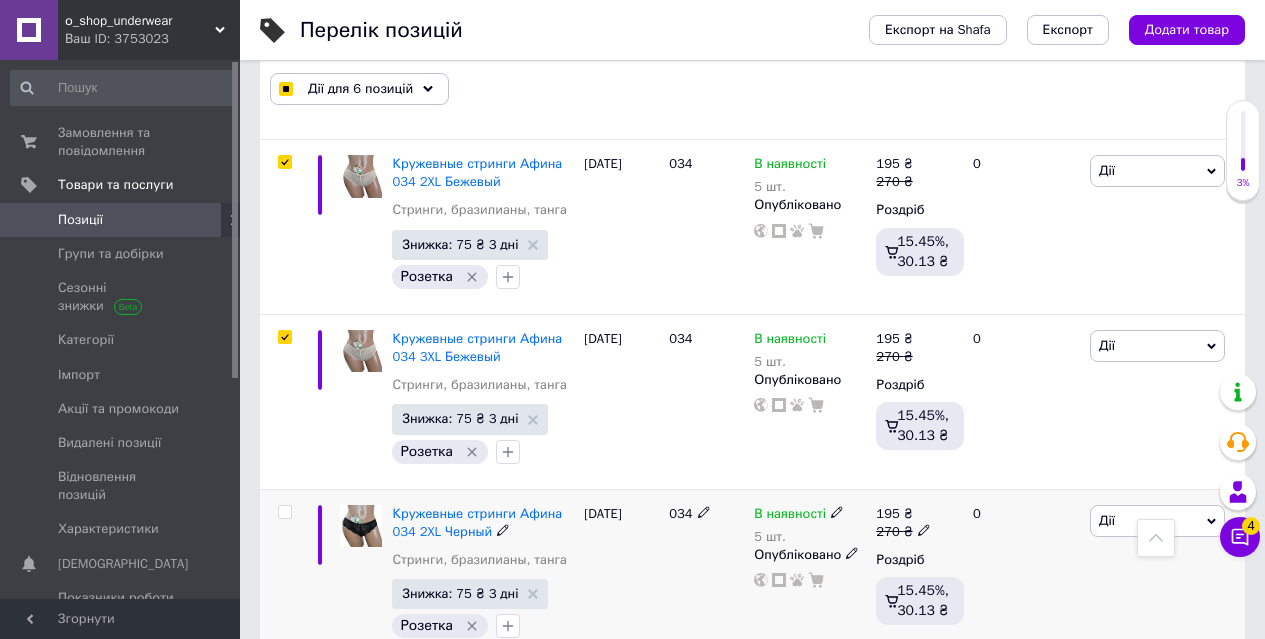click at bounding box center (284, 512) 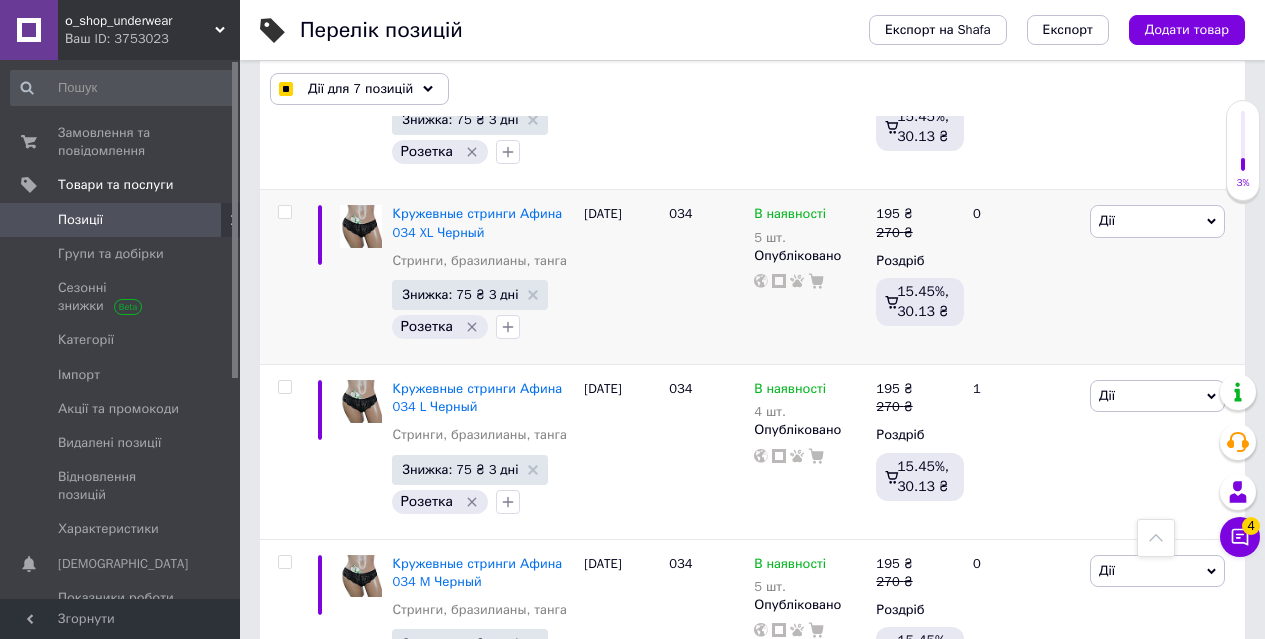 scroll, scrollTop: 1700, scrollLeft: 0, axis: vertical 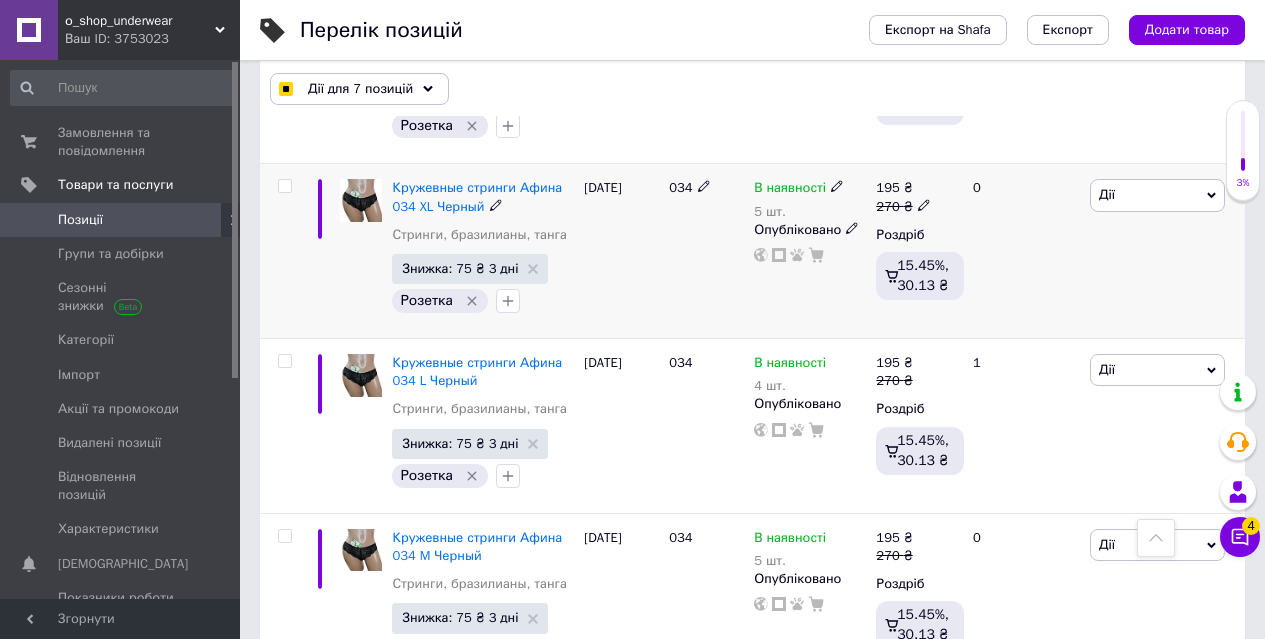 click at bounding box center (284, 186) 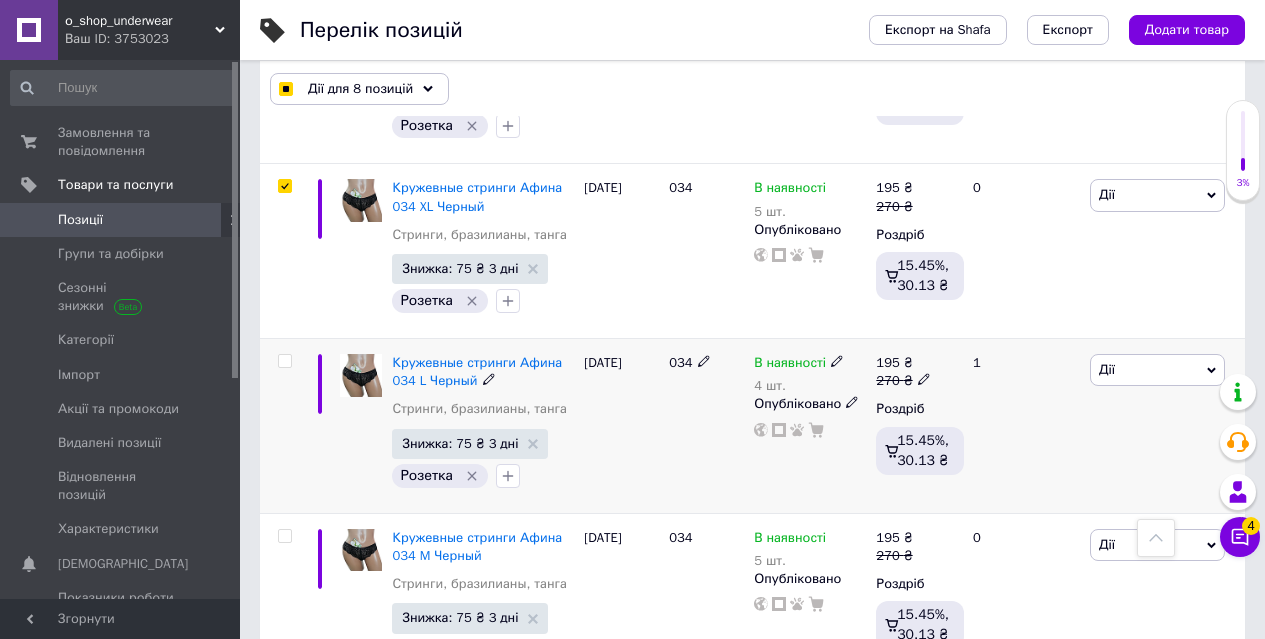click at bounding box center [284, 361] 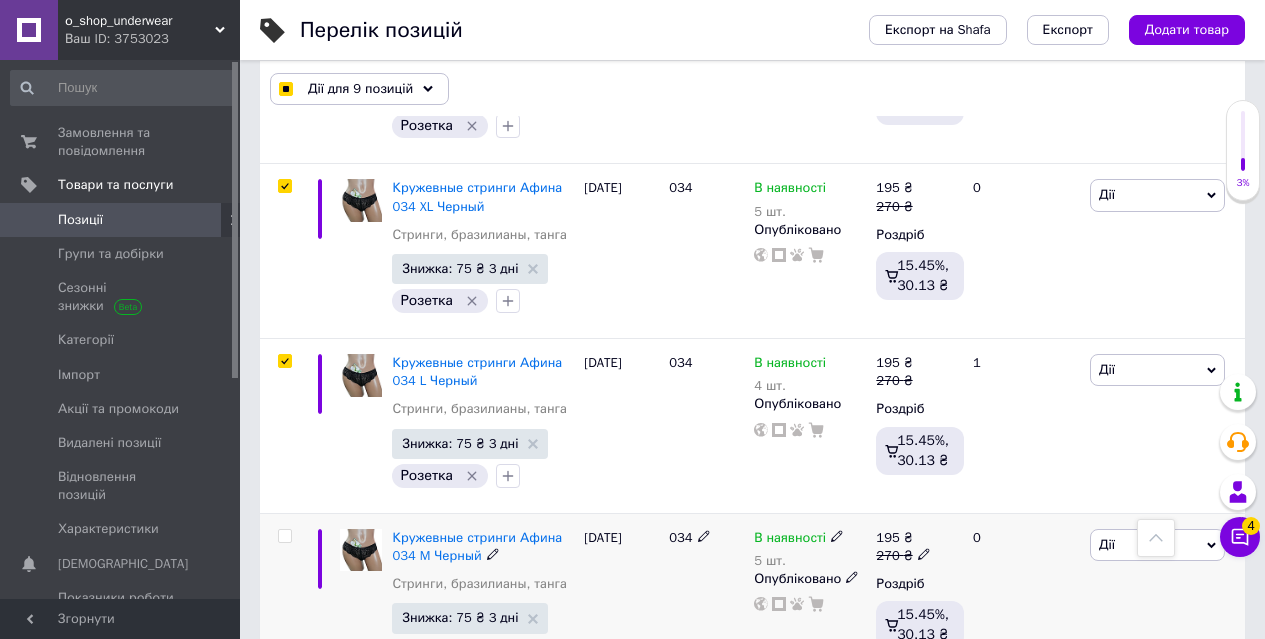 click at bounding box center [284, 536] 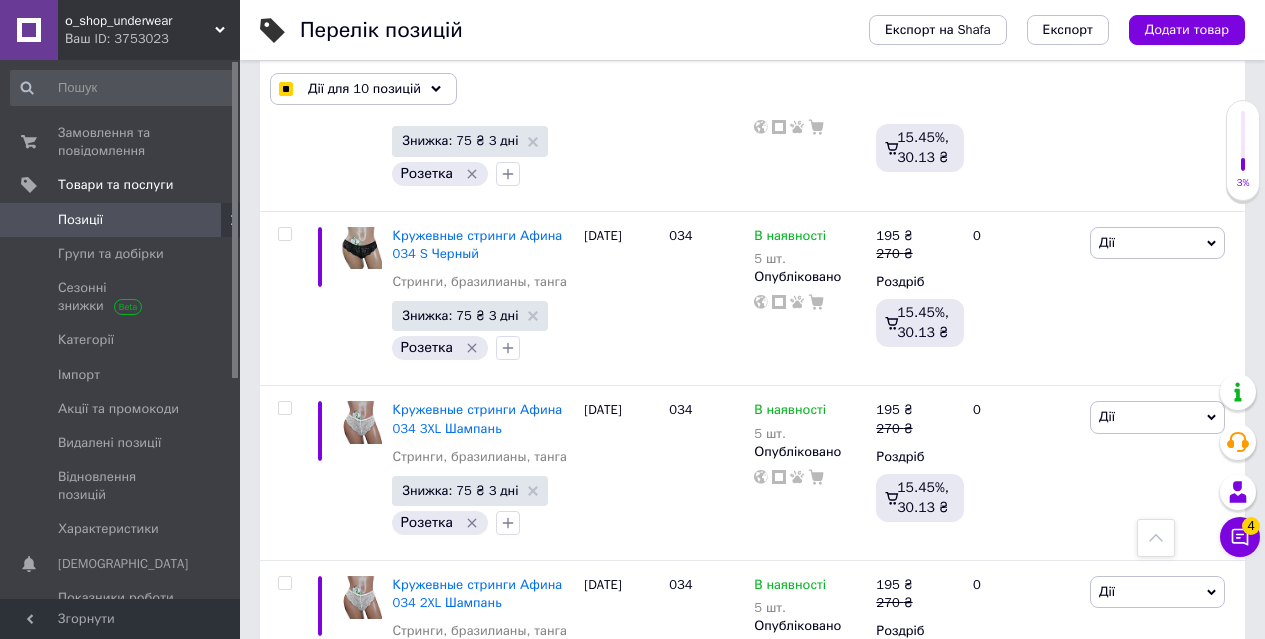 scroll, scrollTop: 2200, scrollLeft: 0, axis: vertical 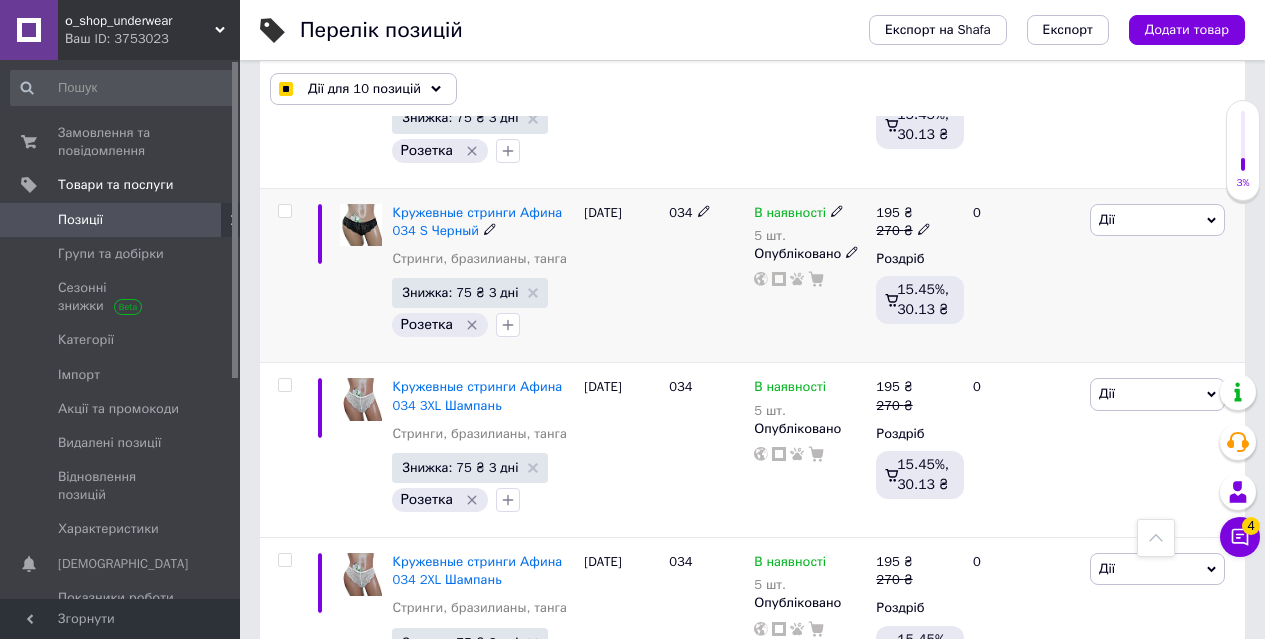 click at bounding box center (284, 211) 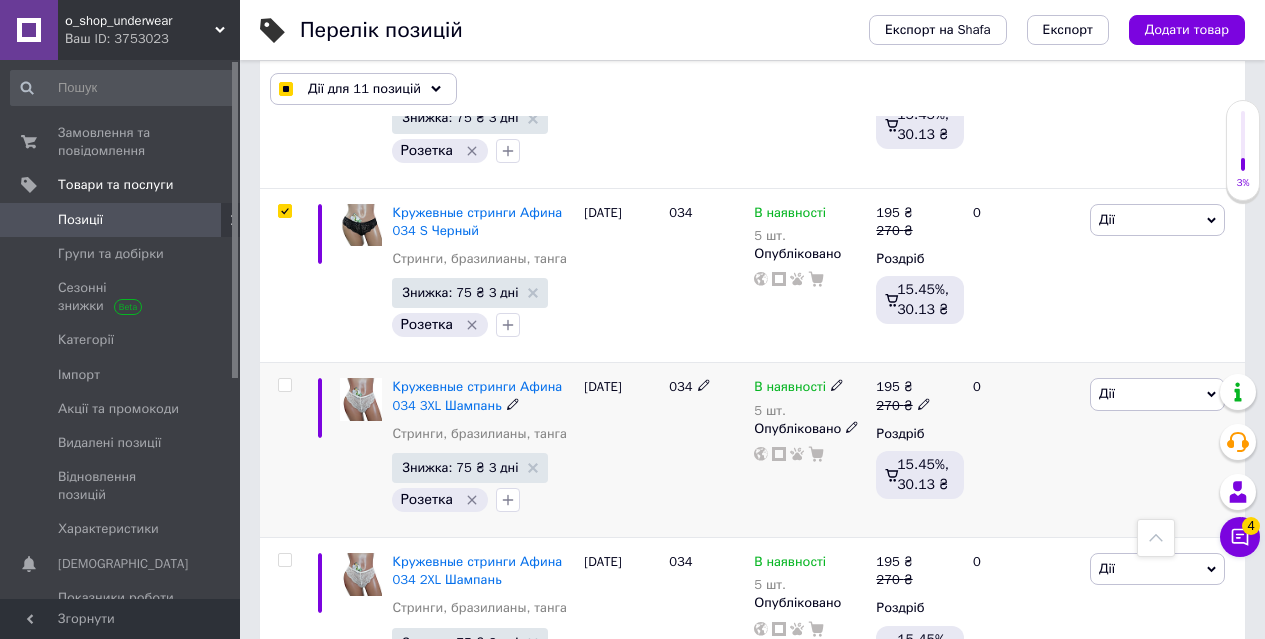 click at bounding box center [284, 385] 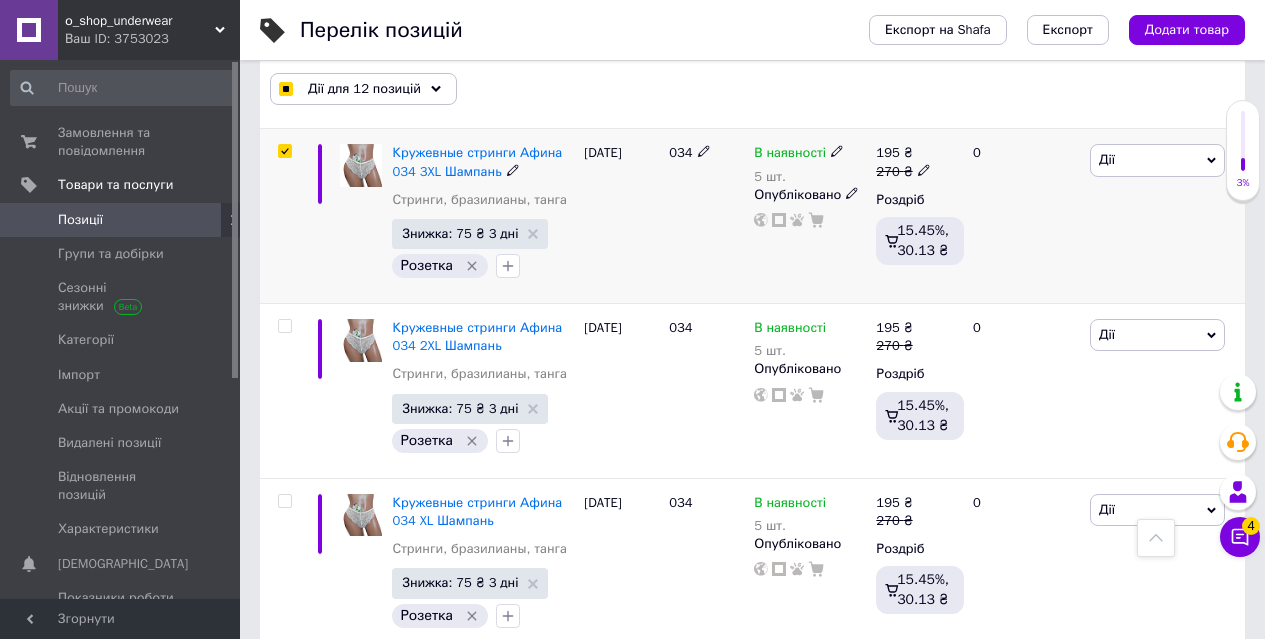 scroll, scrollTop: 2500, scrollLeft: 0, axis: vertical 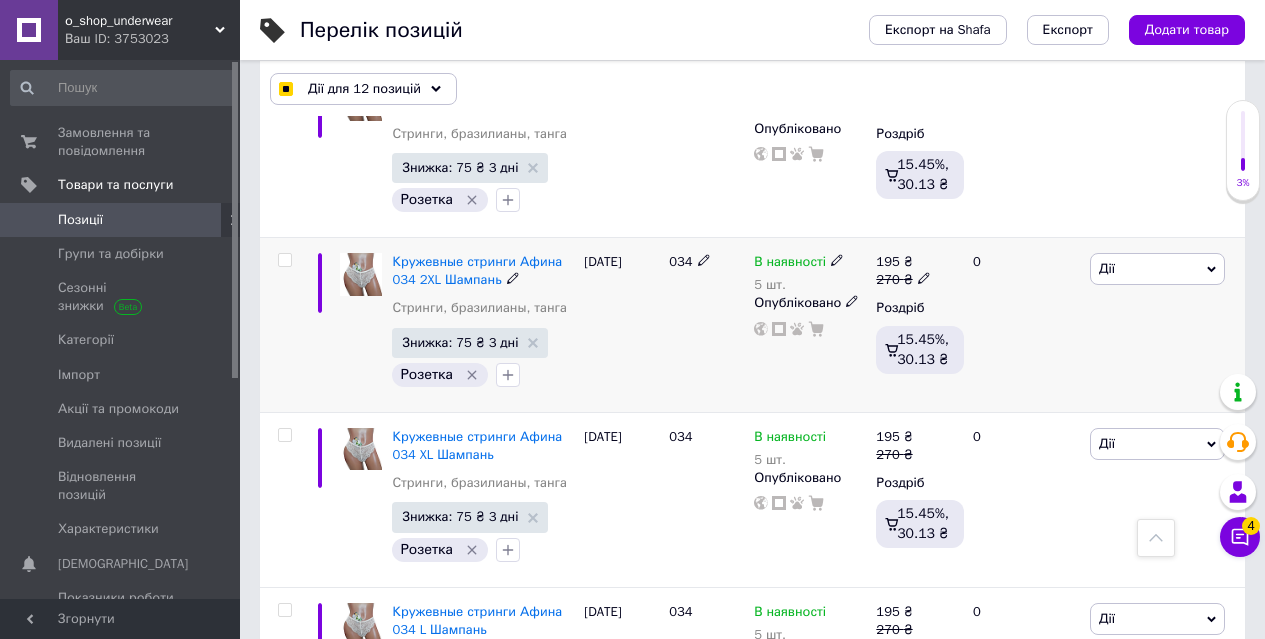 click at bounding box center (284, 260) 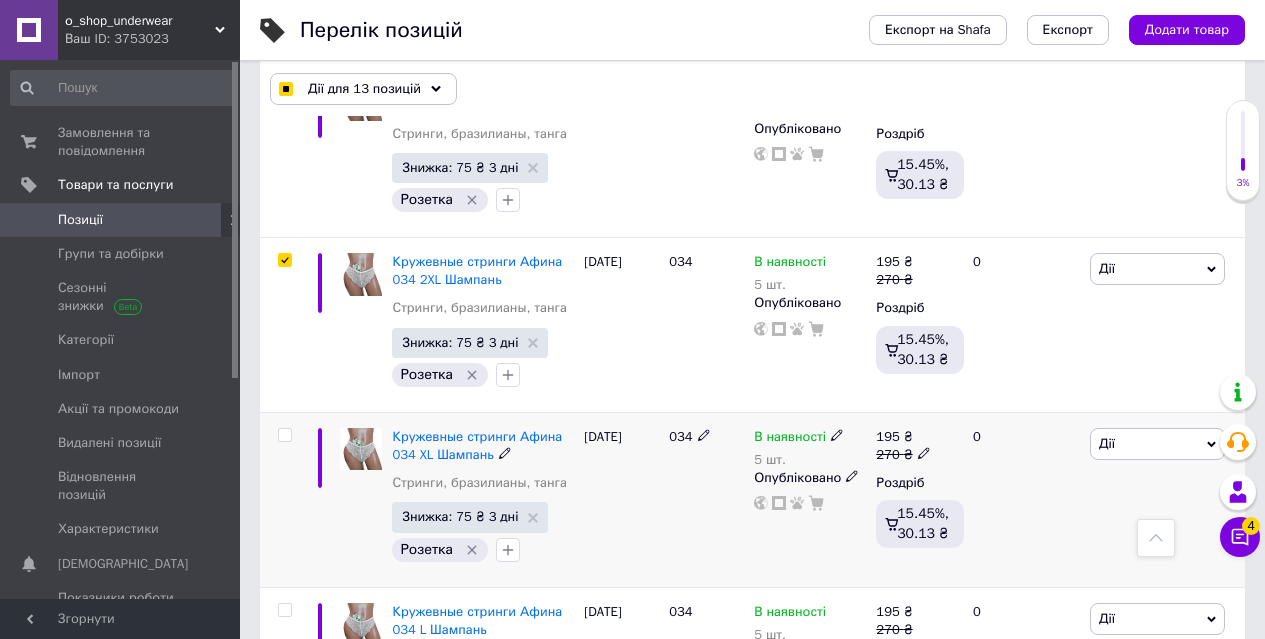 click at bounding box center (284, 435) 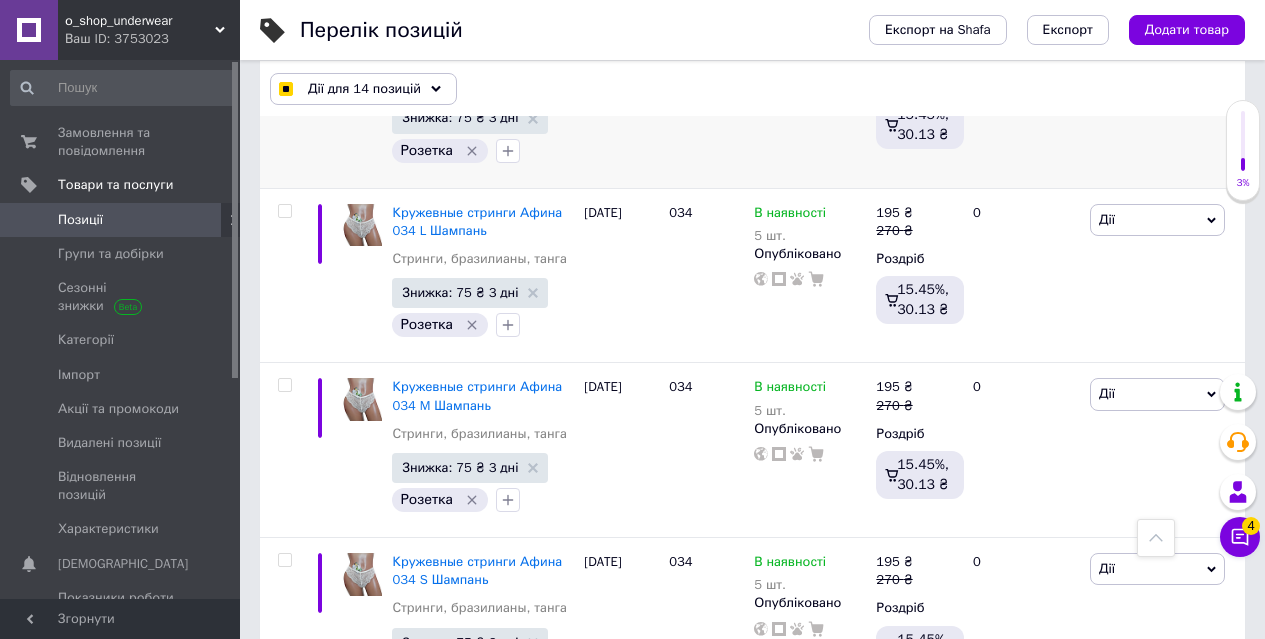 scroll, scrollTop: 2900, scrollLeft: 0, axis: vertical 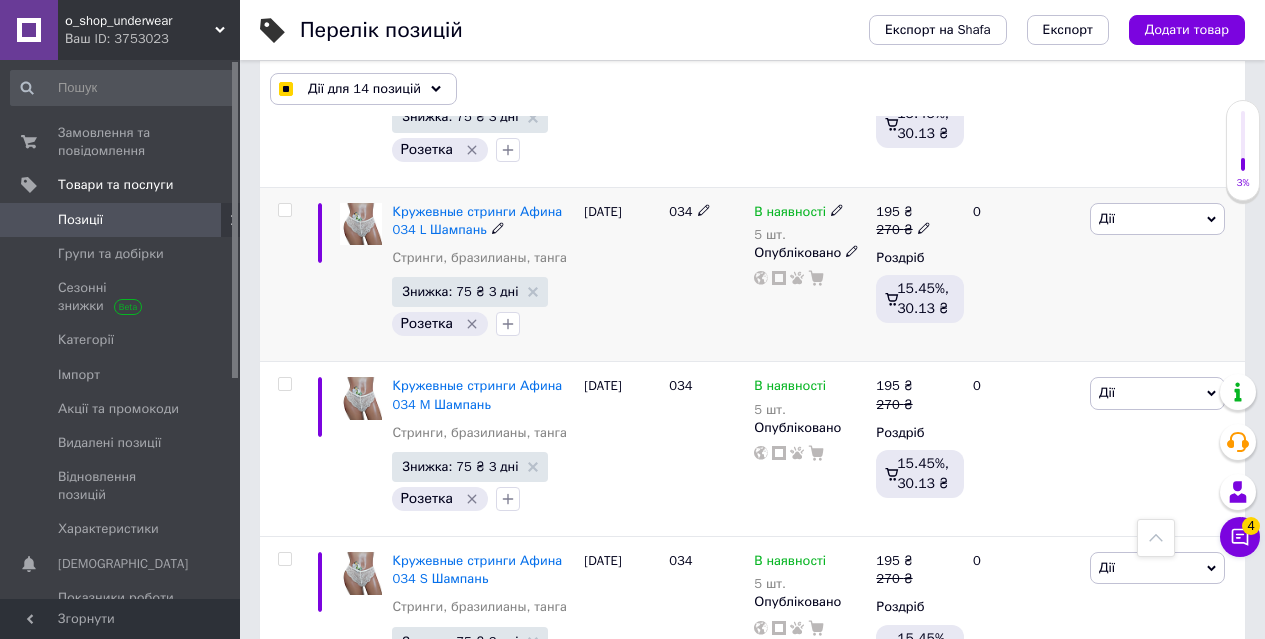 click at bounding box center (284, 210) 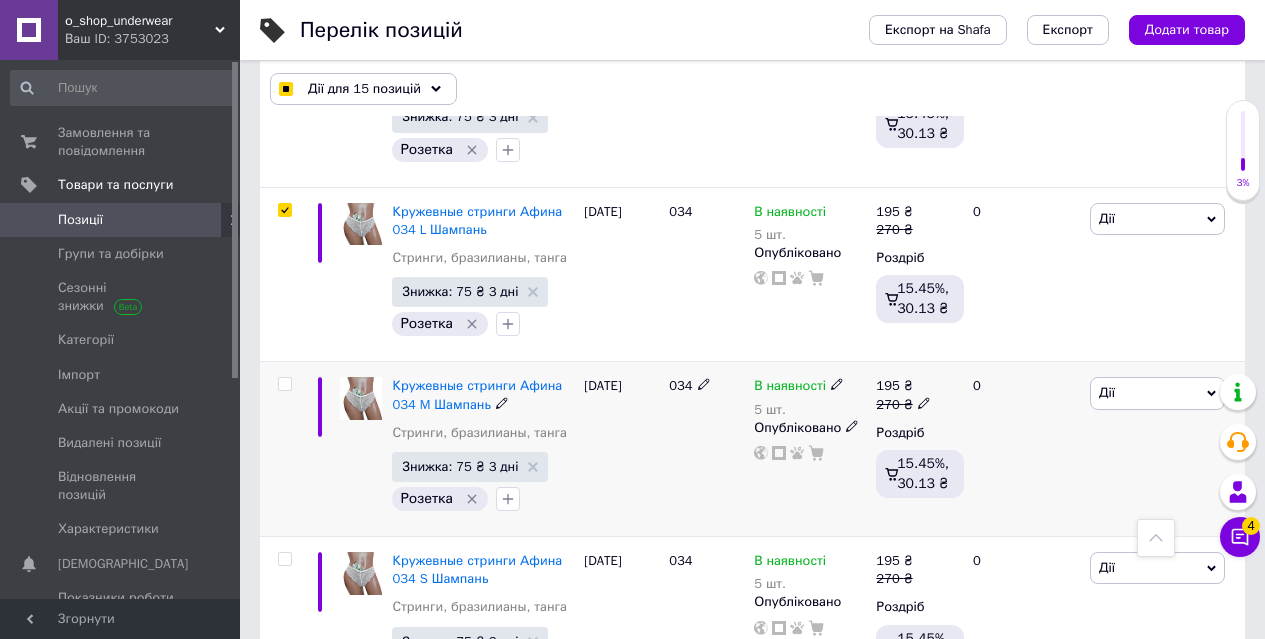 click at bounding box center (285, 384) 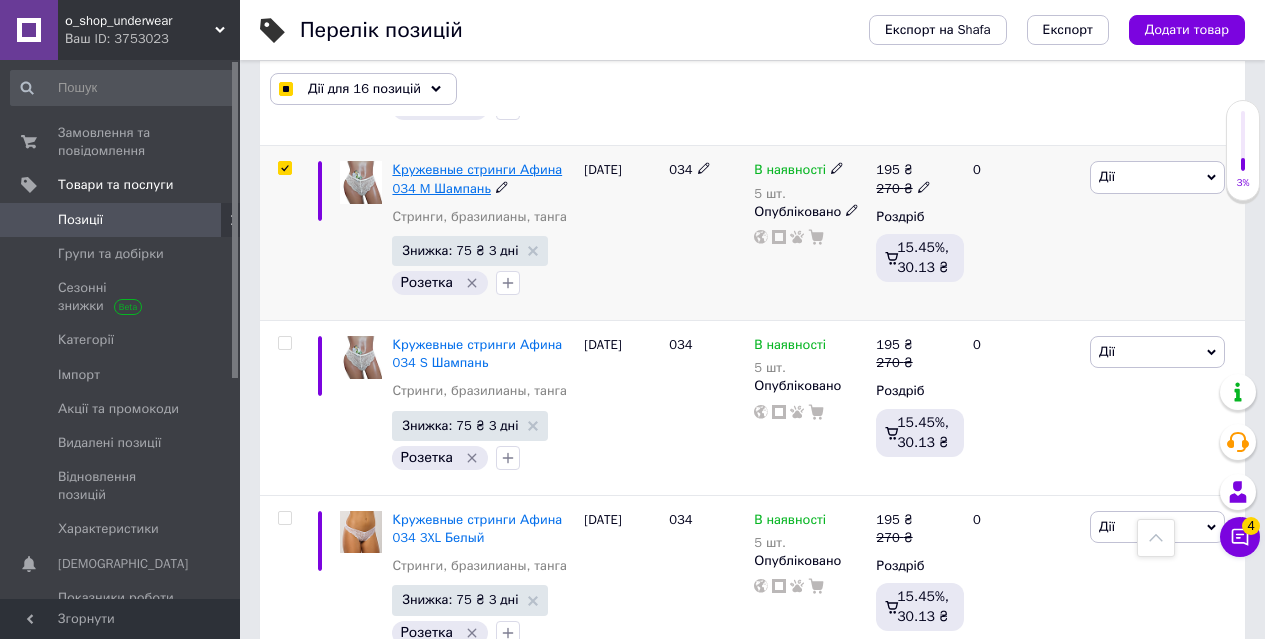 scroll, scrollTop: 3200, scrollLeft: 0, axis: vertical 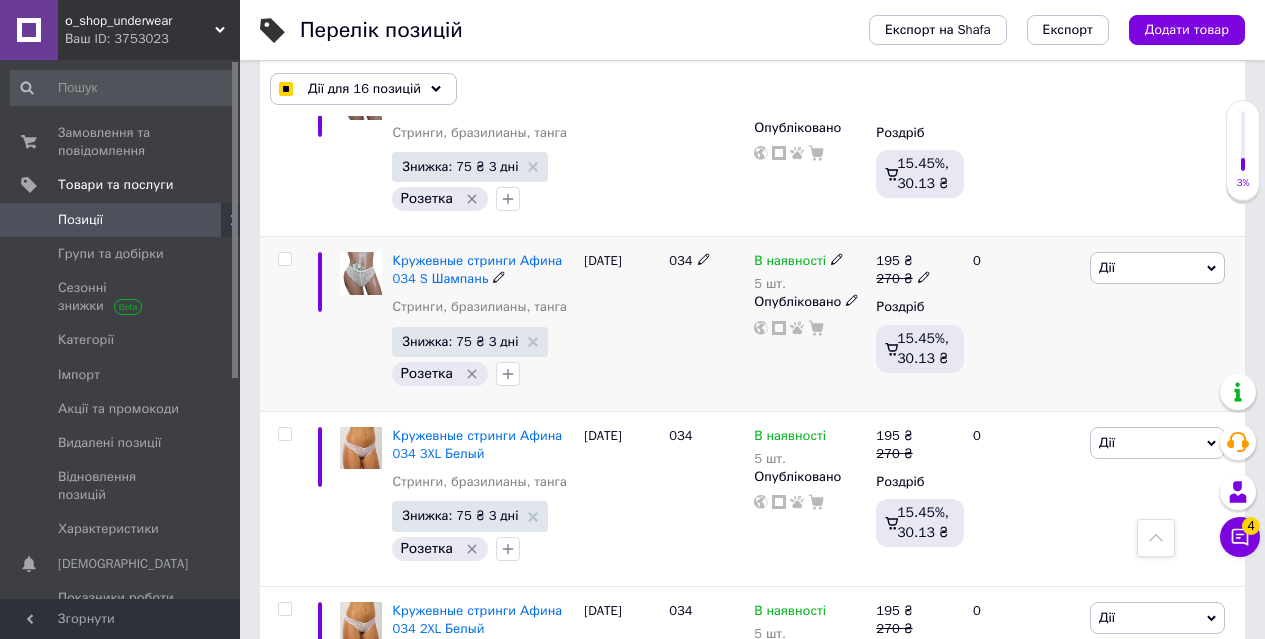 click at bounding box center [284, 259] 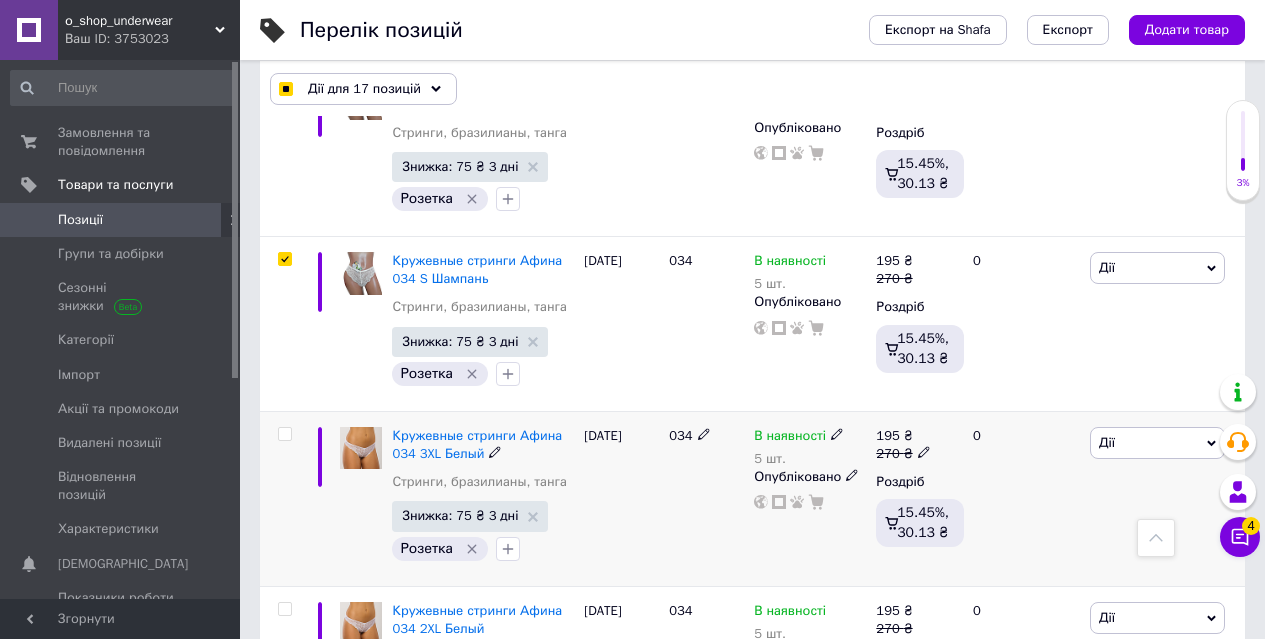 click at bounding box center (284, 434) 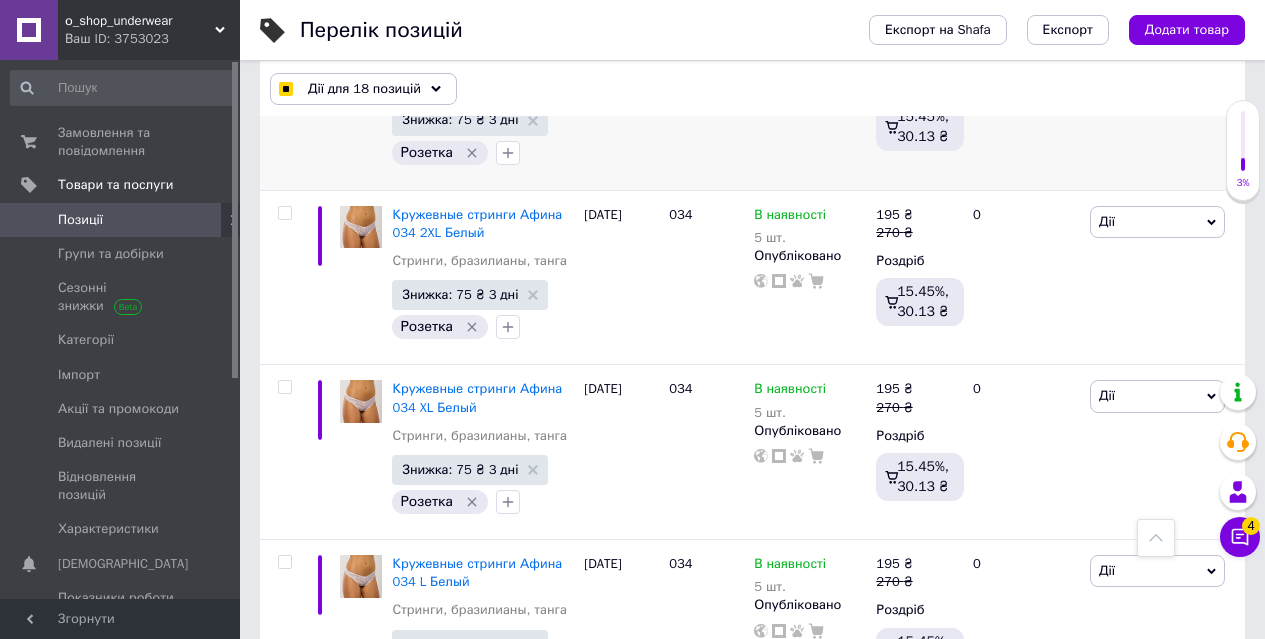 scroll, scrollTop: 3600, scrollLeft: 0, axis: vertical 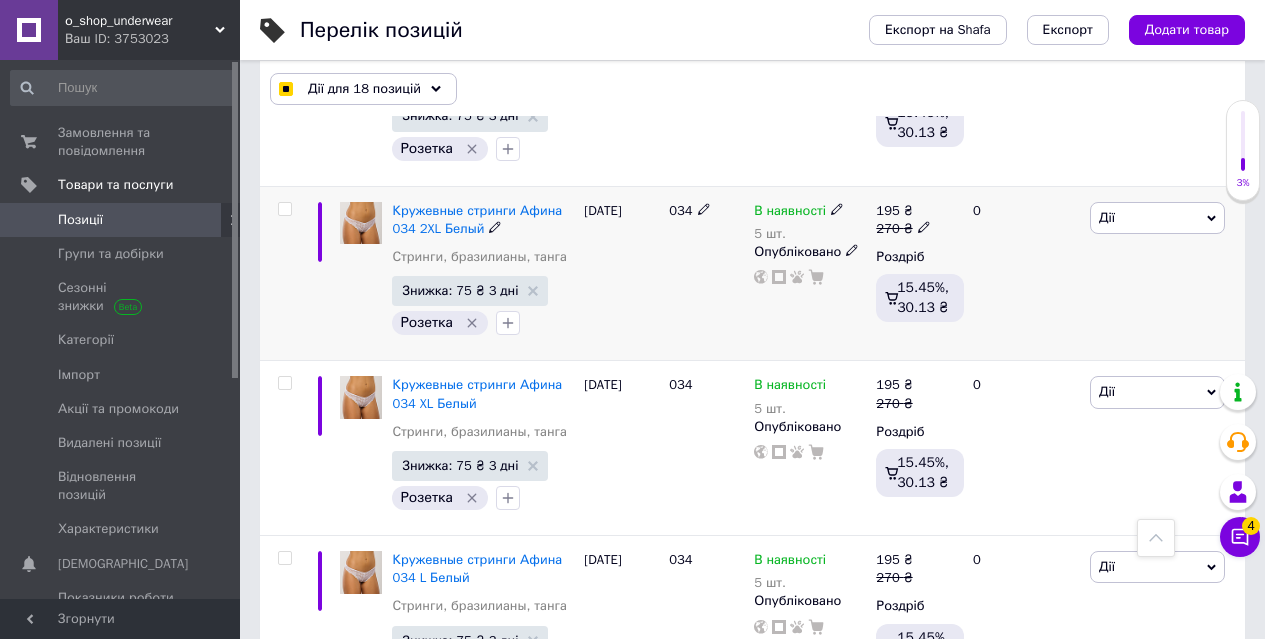click at bounding box center [284, 209] 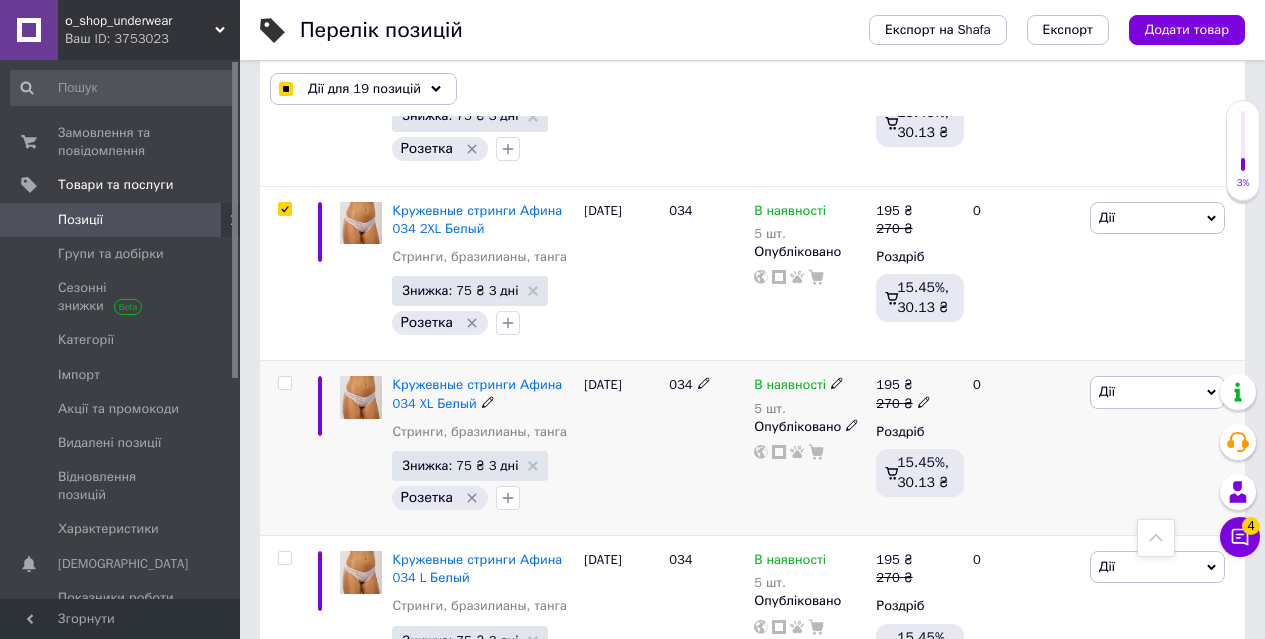 click at bounding box center [284, 383] 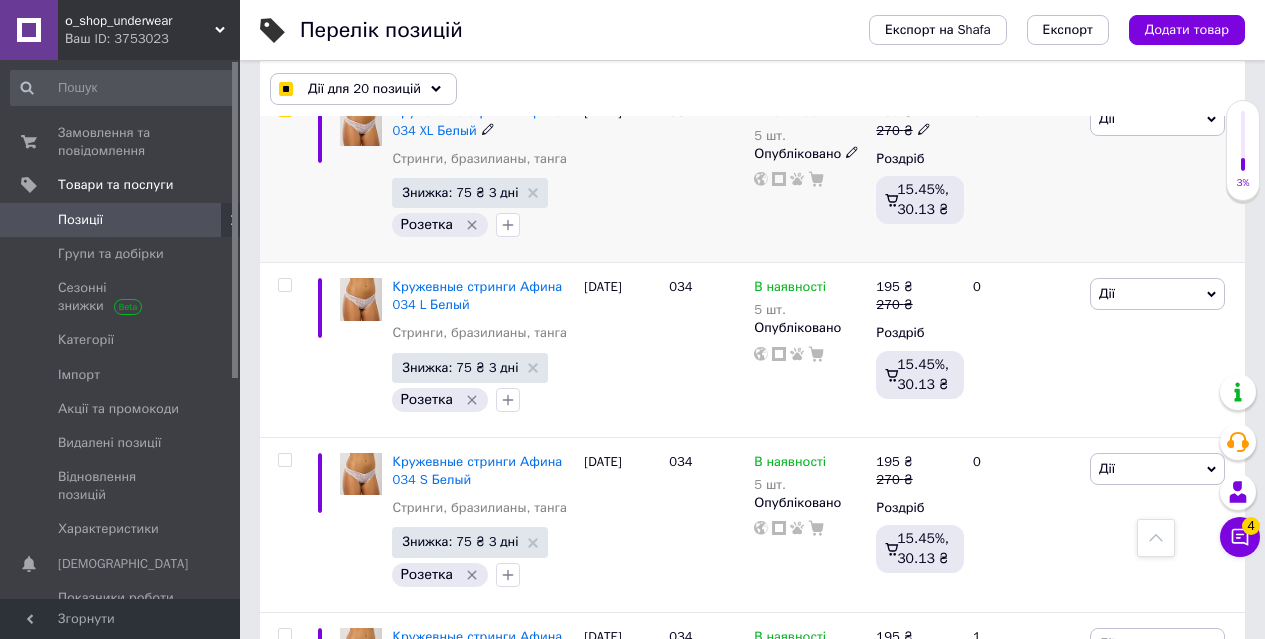 scroll, scrollTop: 3900, scrollLeft: 0, axis: vertical 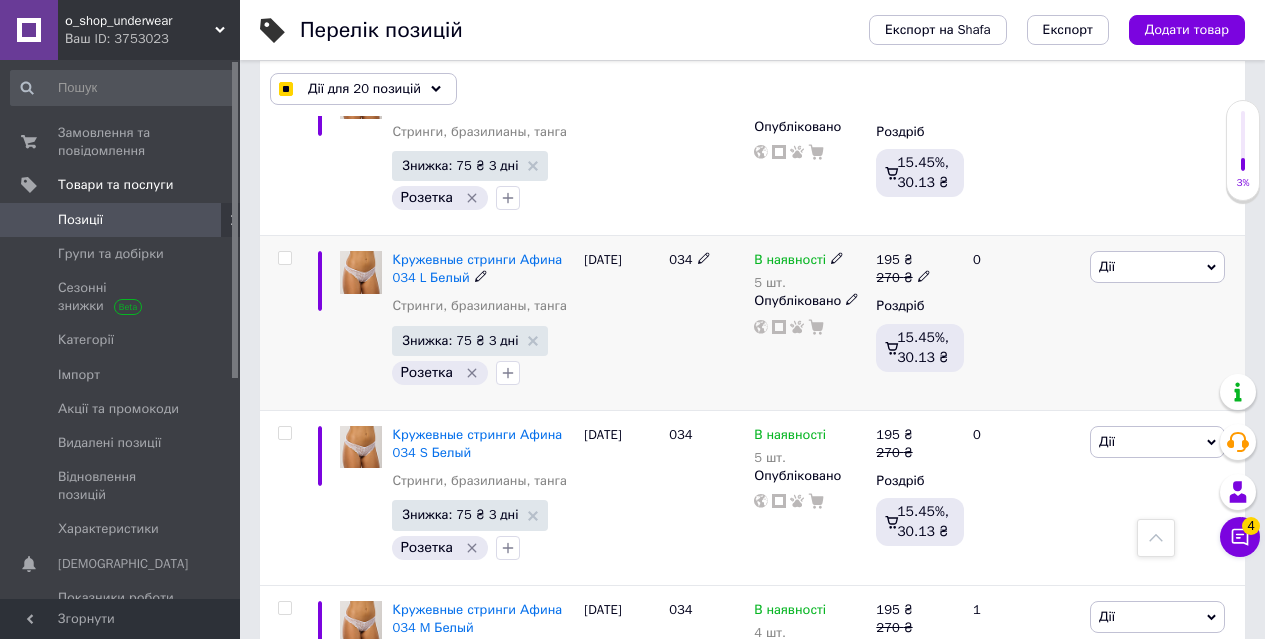 click at bounding box center [284, 258] 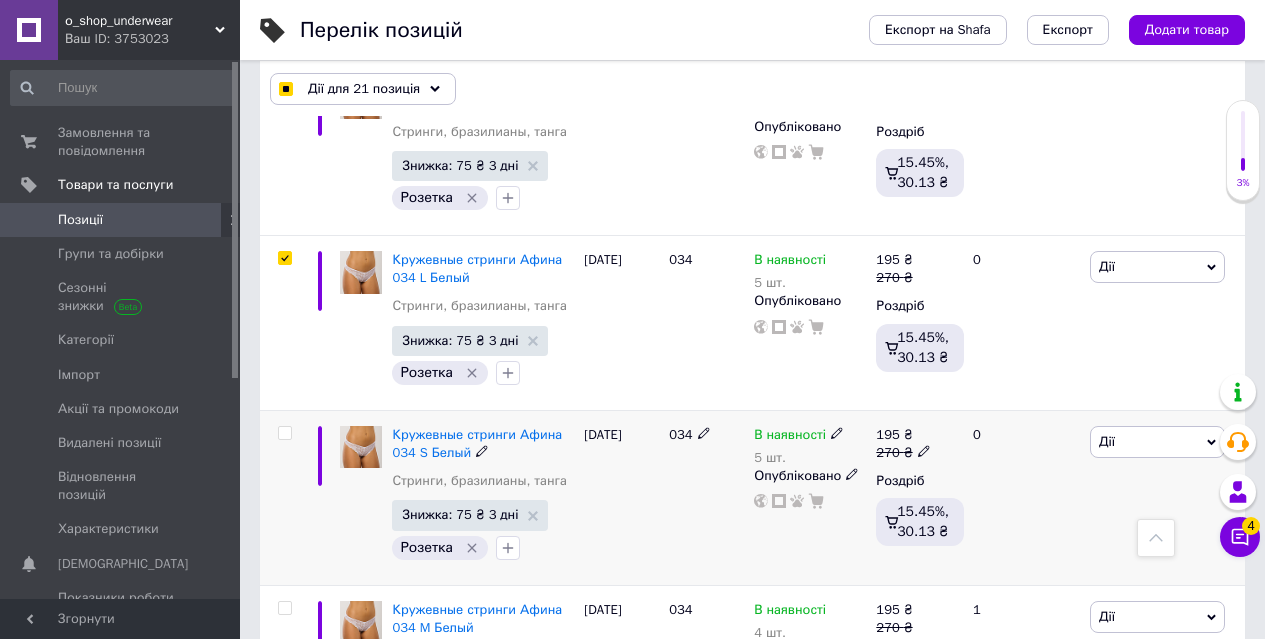 click at bounding box center [284, 433] 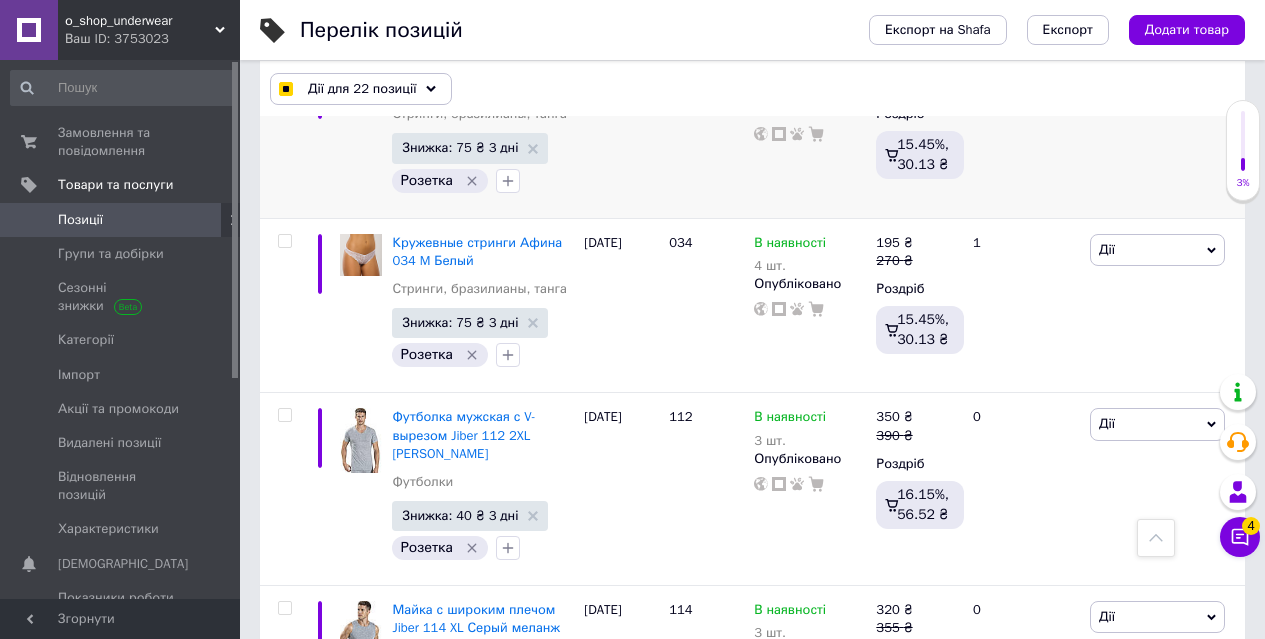 scroll, scrollTop: 4300, scrollLeft: 0, axis: vertical 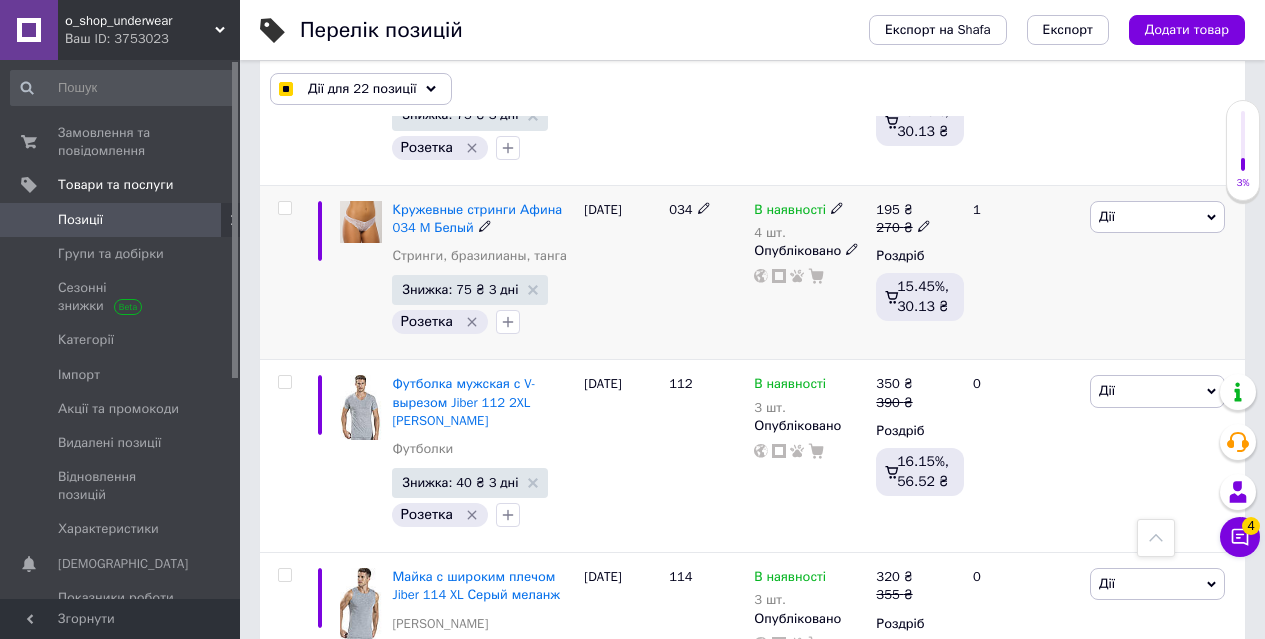 click at bounding box center [284, 208] 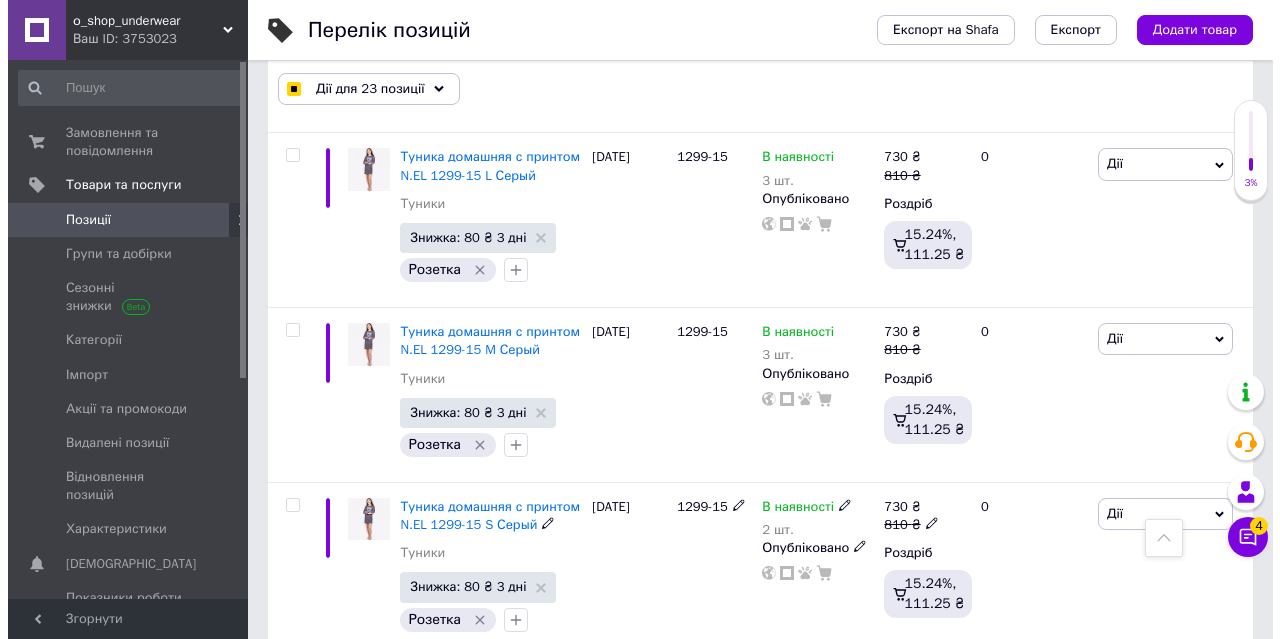 scroll, scrollTop: 18400, scrollLeft: 0, axis: vertical 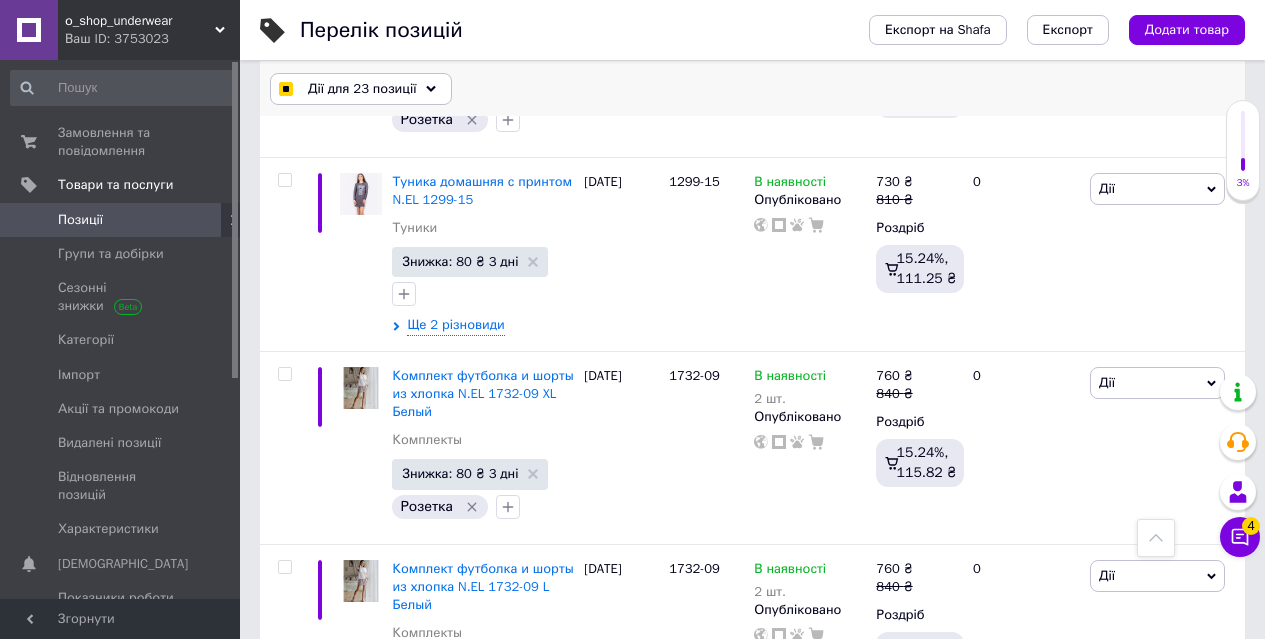 click on "Дії для 23 позиції" at bounding box center (362, 89) 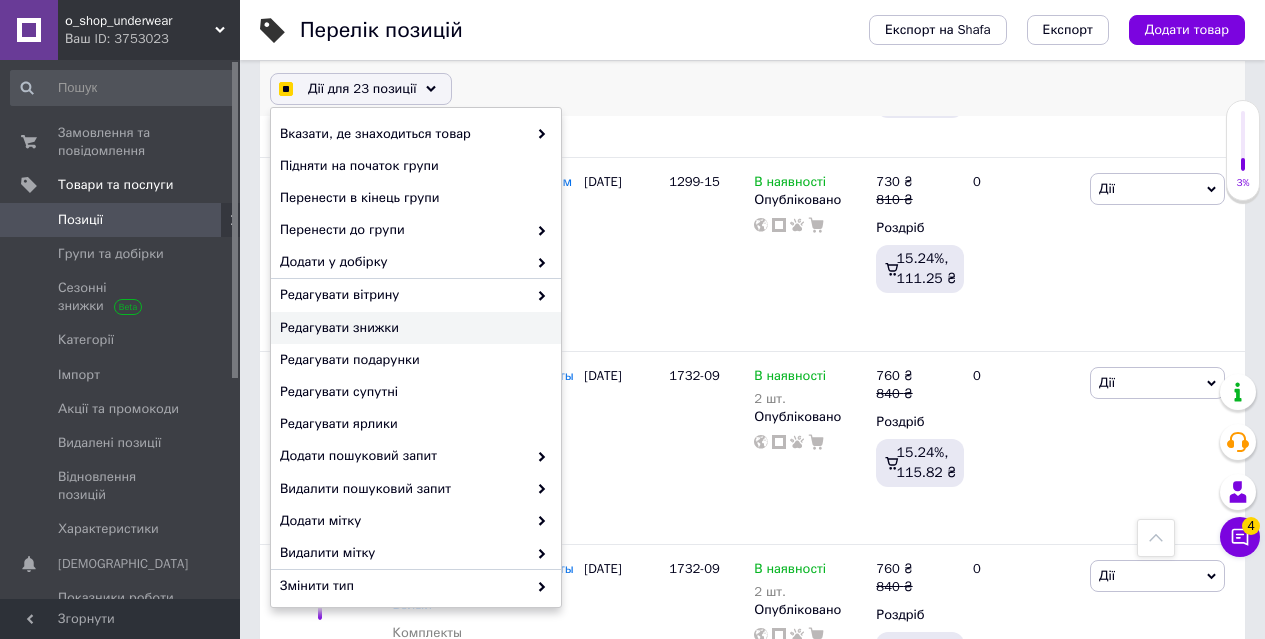 click on "Редагувати знижки" at bounding box center [413, 328] 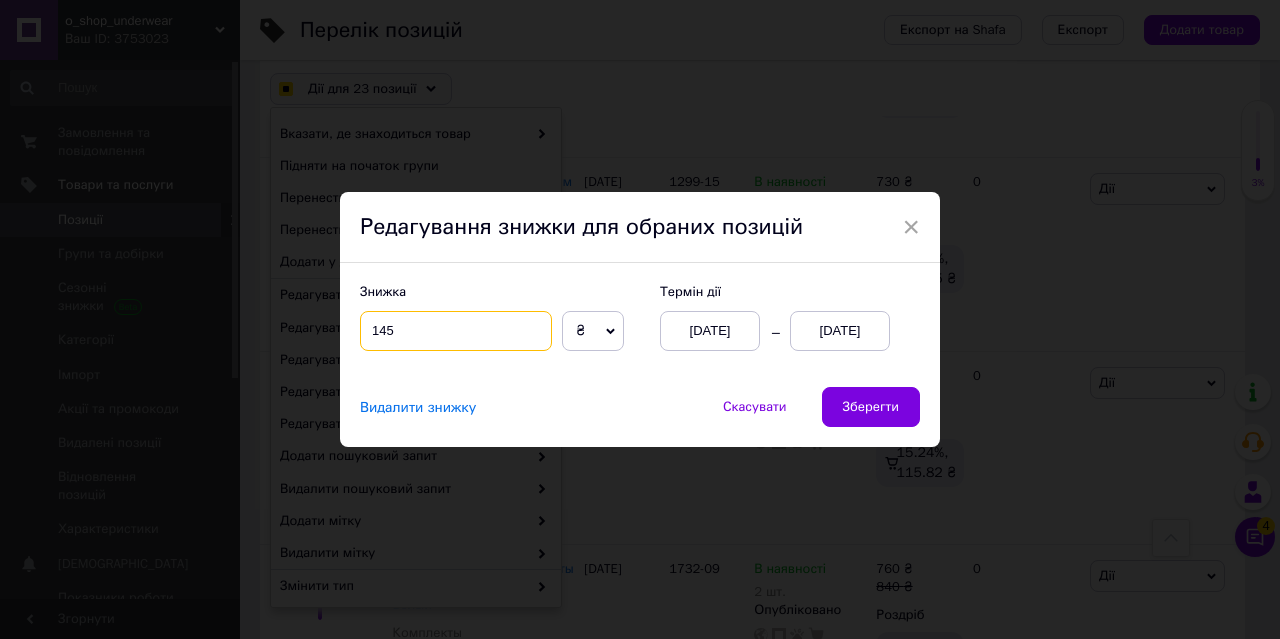 drag, startPoint x: 383, startPoint y: 326, endPoint x: 418, endPoint y: 328, distance: 35.057095 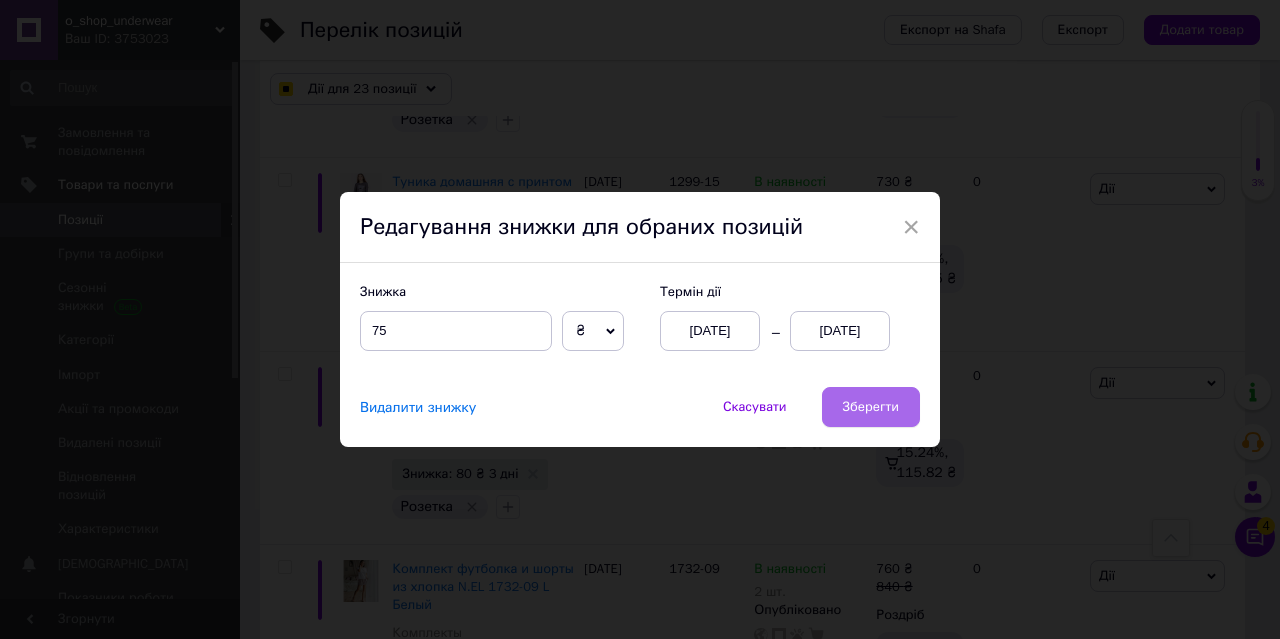 click on "Зберегти" at bounding box center [871, 407] 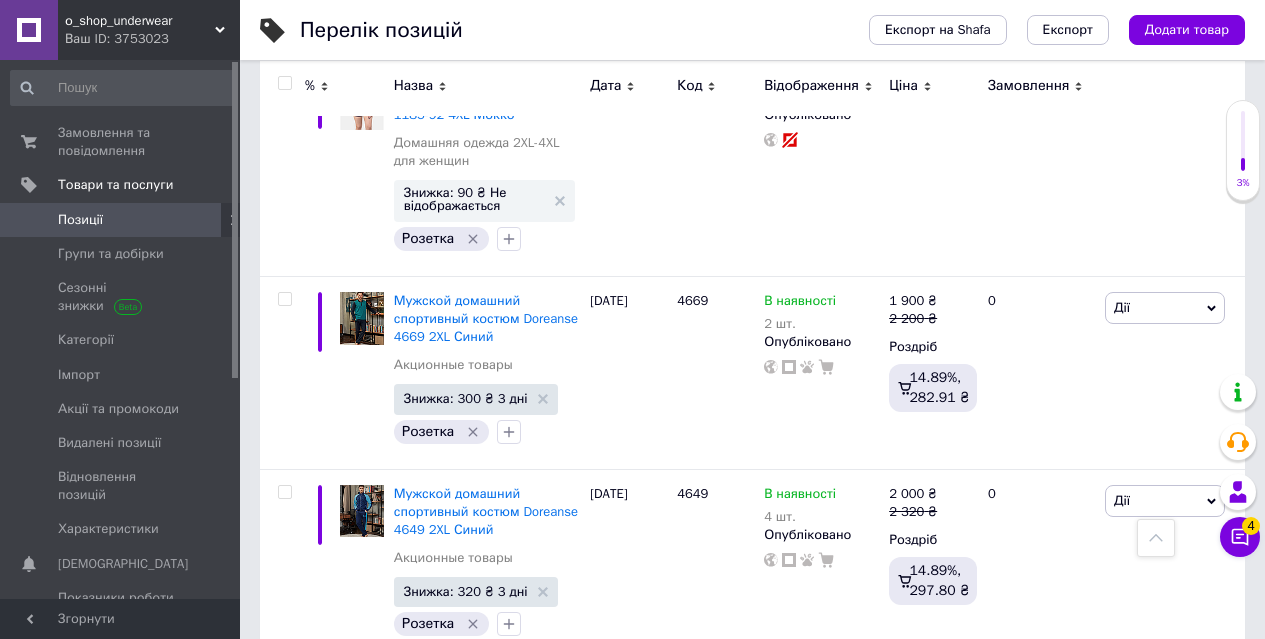 scroll, scrollTop: 18333, scrollLeft: 0, axis: vertical 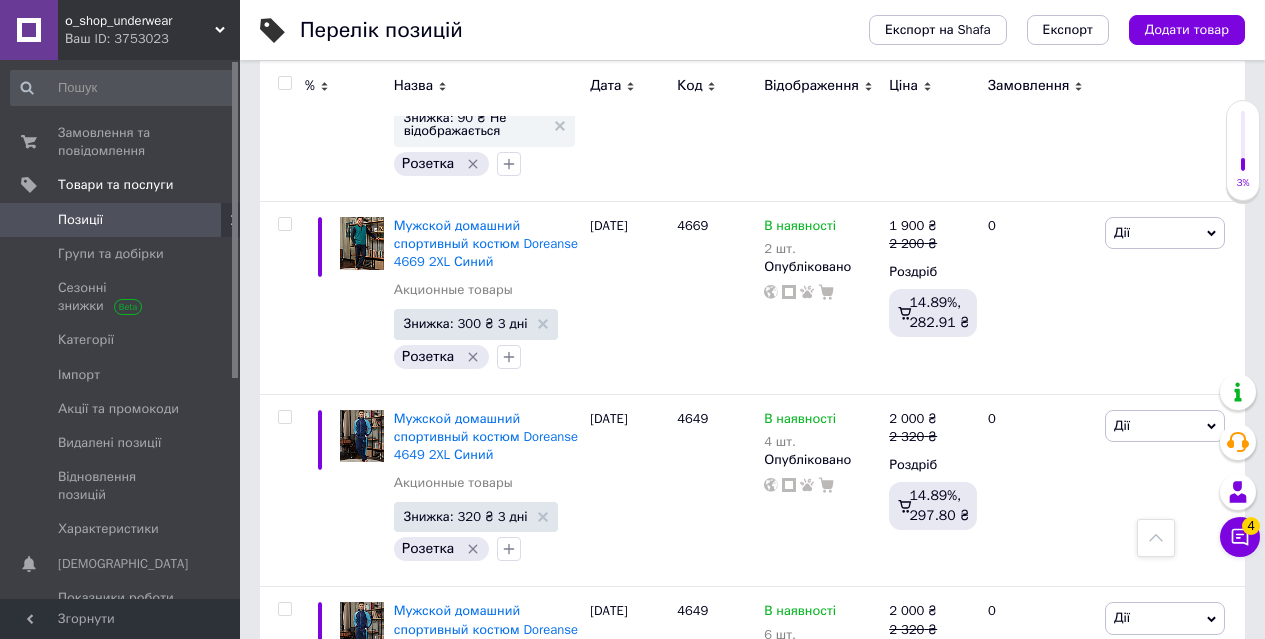 click at bounding box center [284, 802] 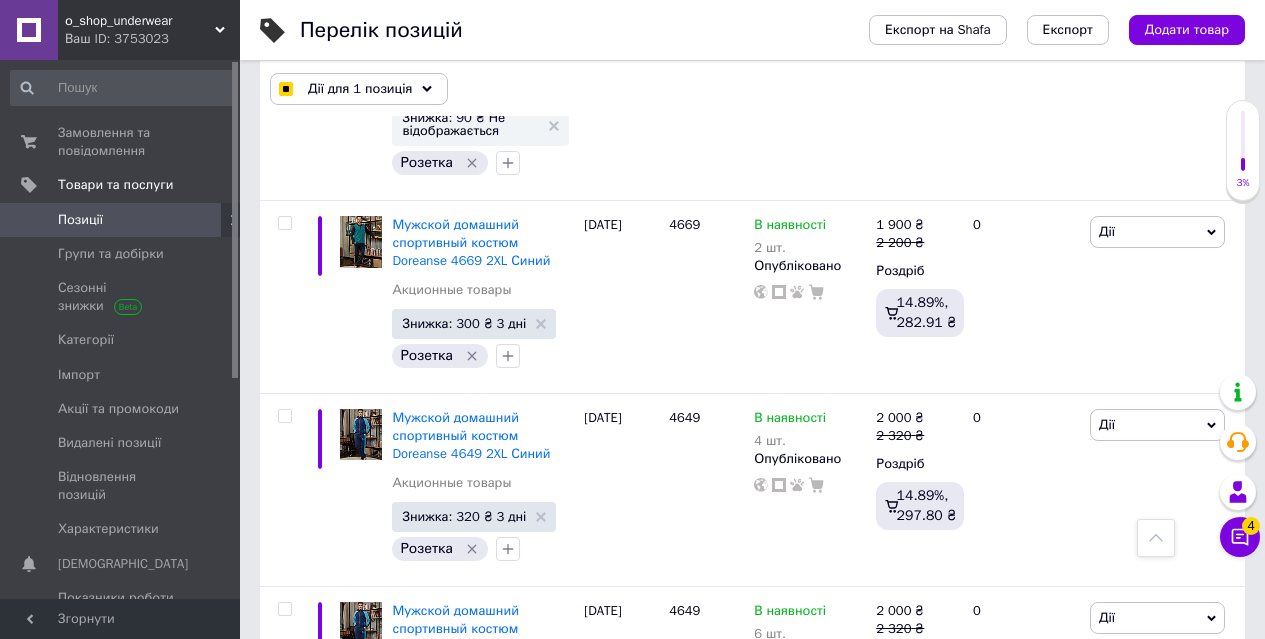 scroll, scrollTop: 18568, scrollLeft: 0, axis: vertical 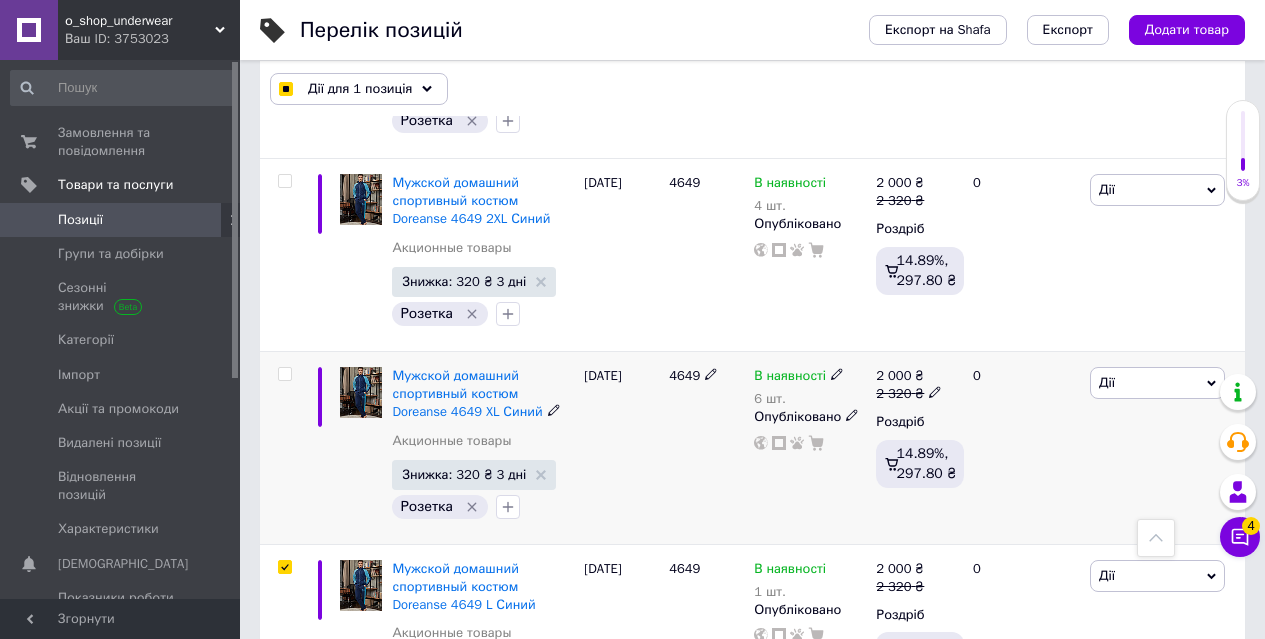 click at bounding box center [284, 374] 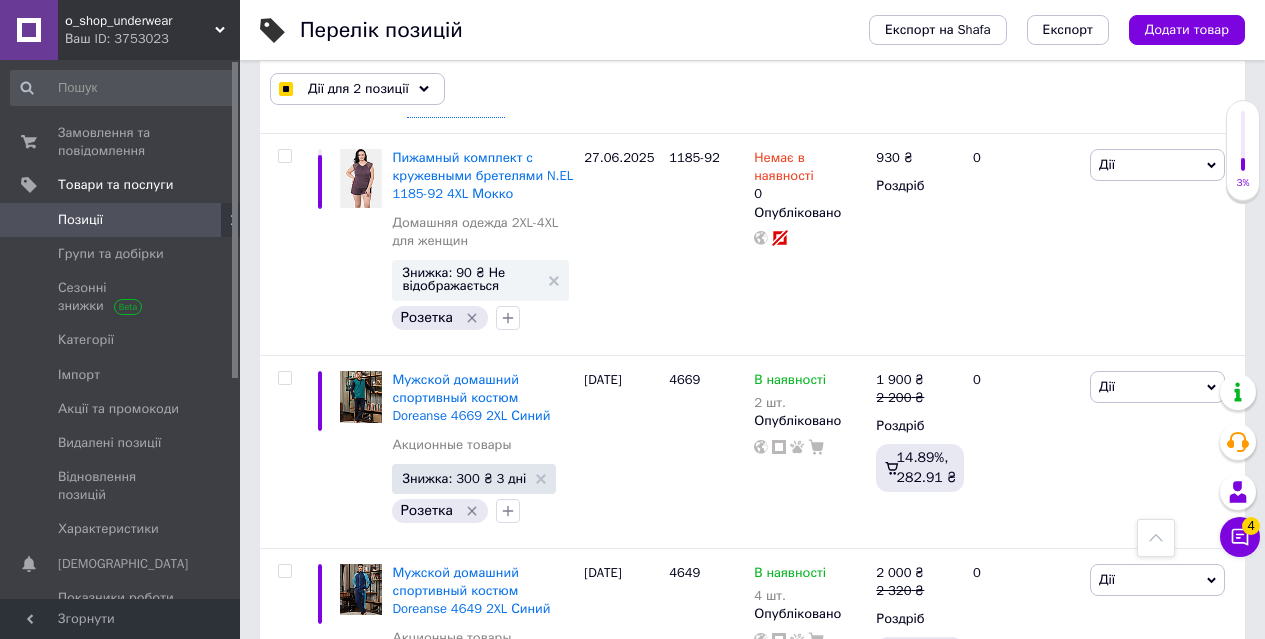scroll, scrollTop: 18168, scrollLeft: 0, axis: vertical 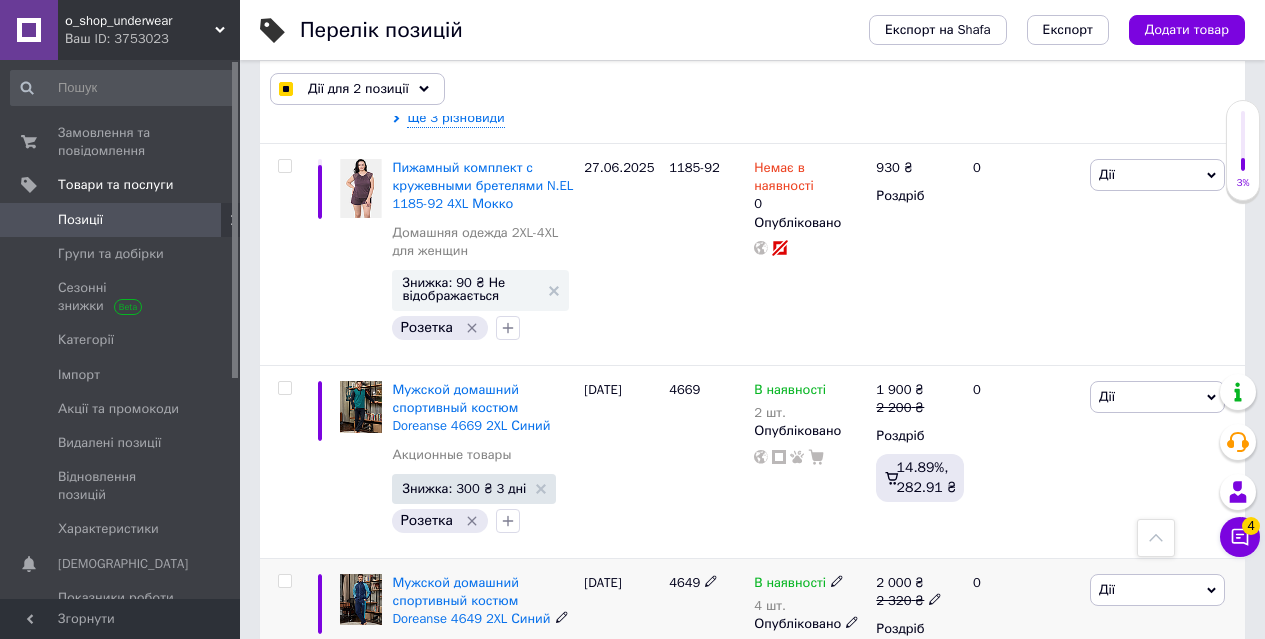 click at bounding box center [284, 581] 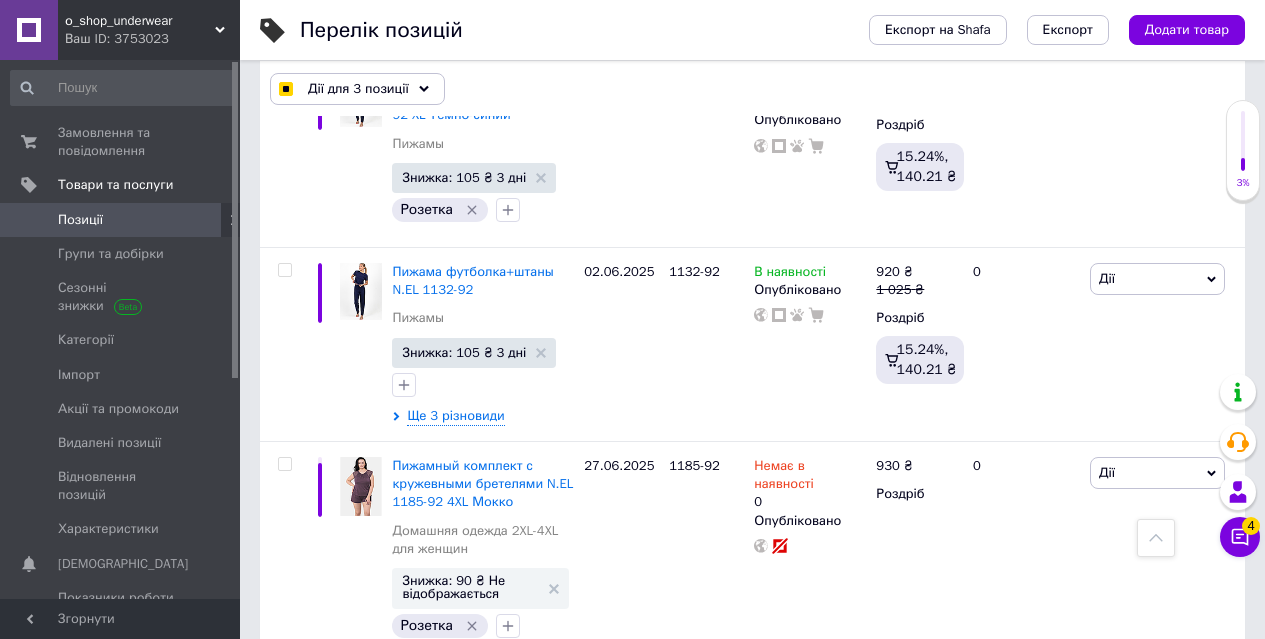 scroll, scrollTop: 17868, scrollLeft: 0, axis: vertical 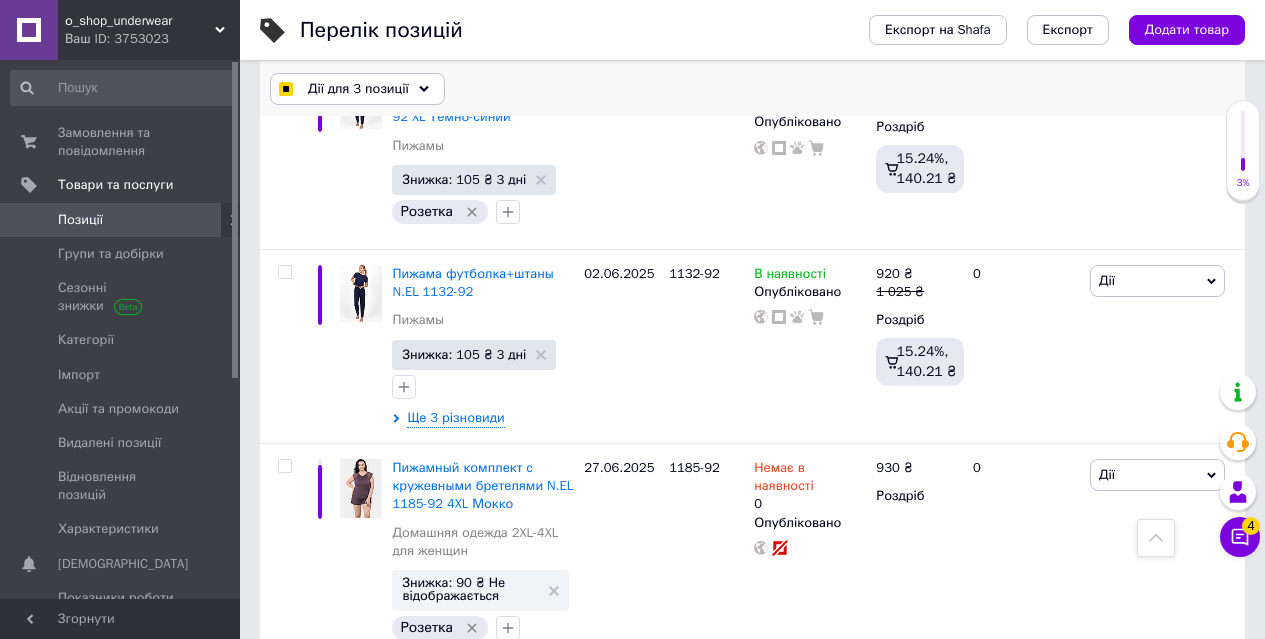 click on "Дії для 3 позиції" at bounding box center [358, 89] 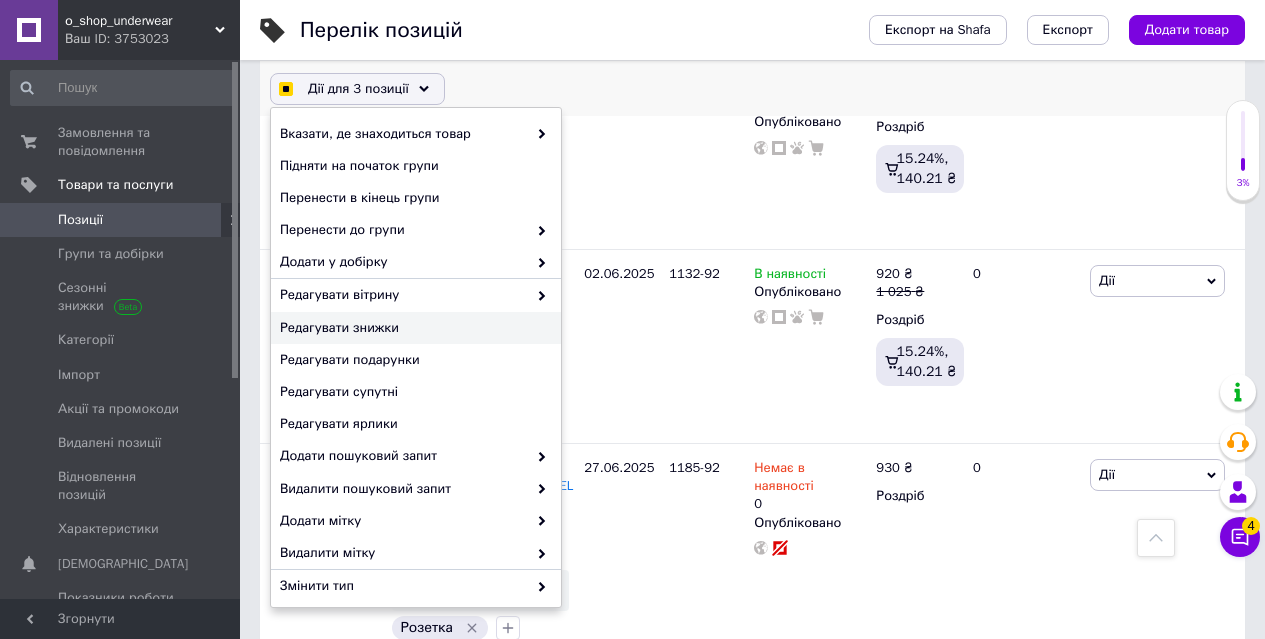 click on "Редагувати знижки" at bounding box center (413, 328) 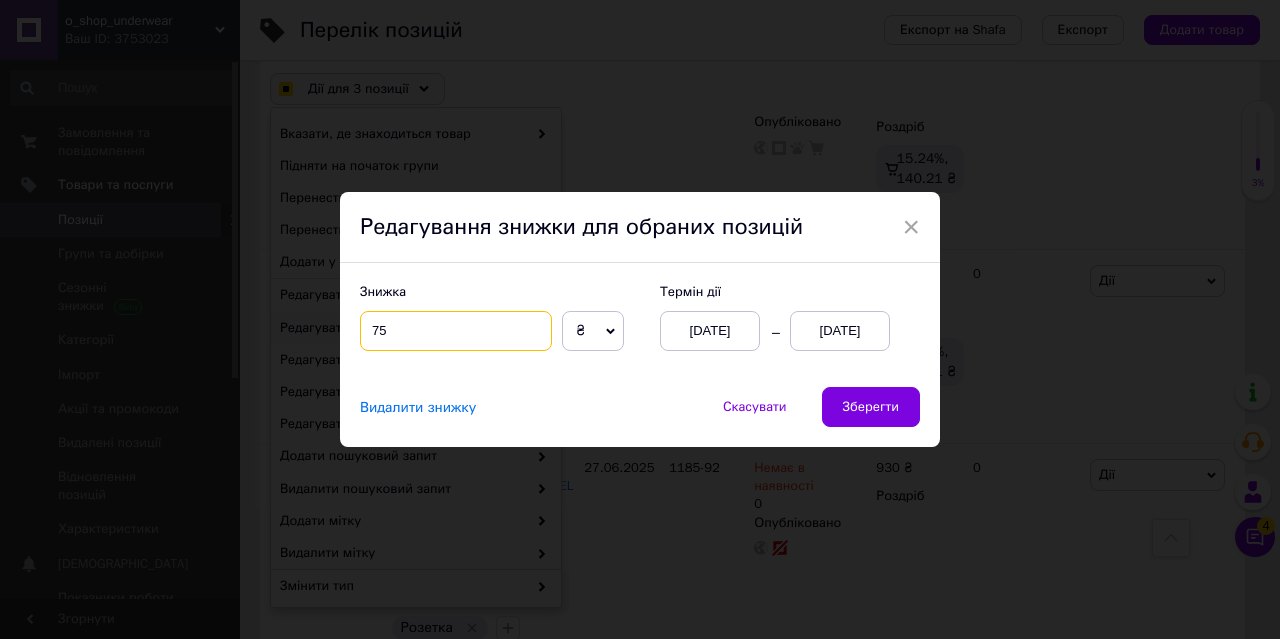 drag, startPoint x: 367, startPoint y: 330, endPoint x: 423, endPoint y: 332, distance: 56.0357 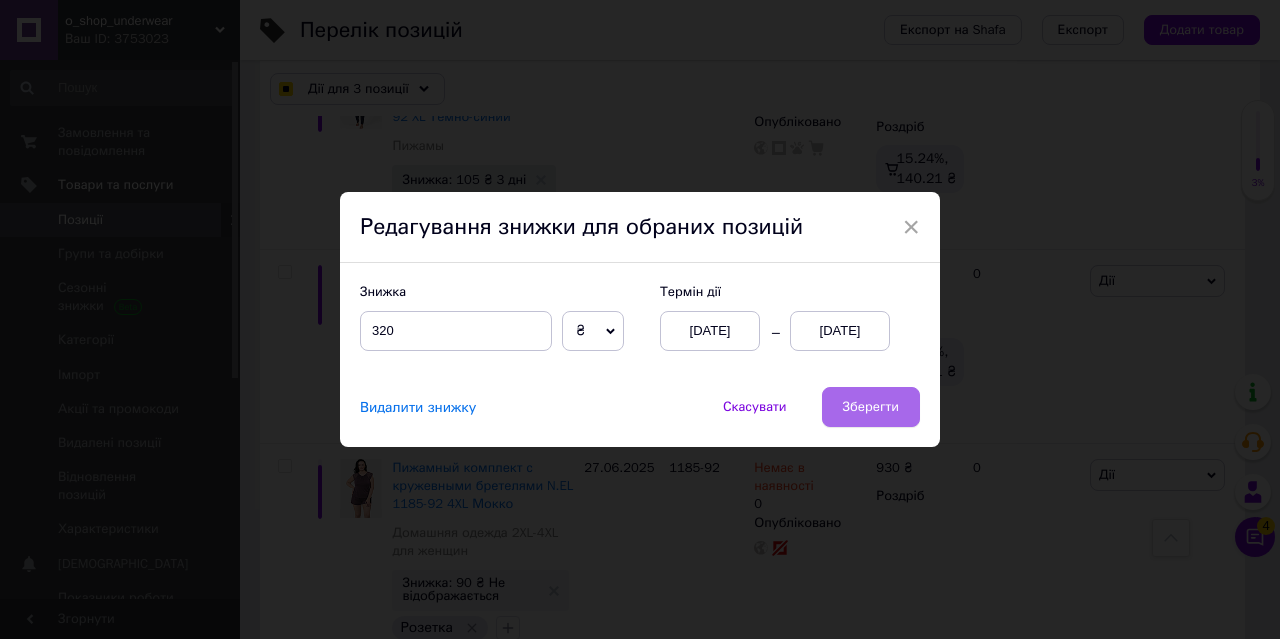 click on "Зберегти" at bounding box center (871, 407) 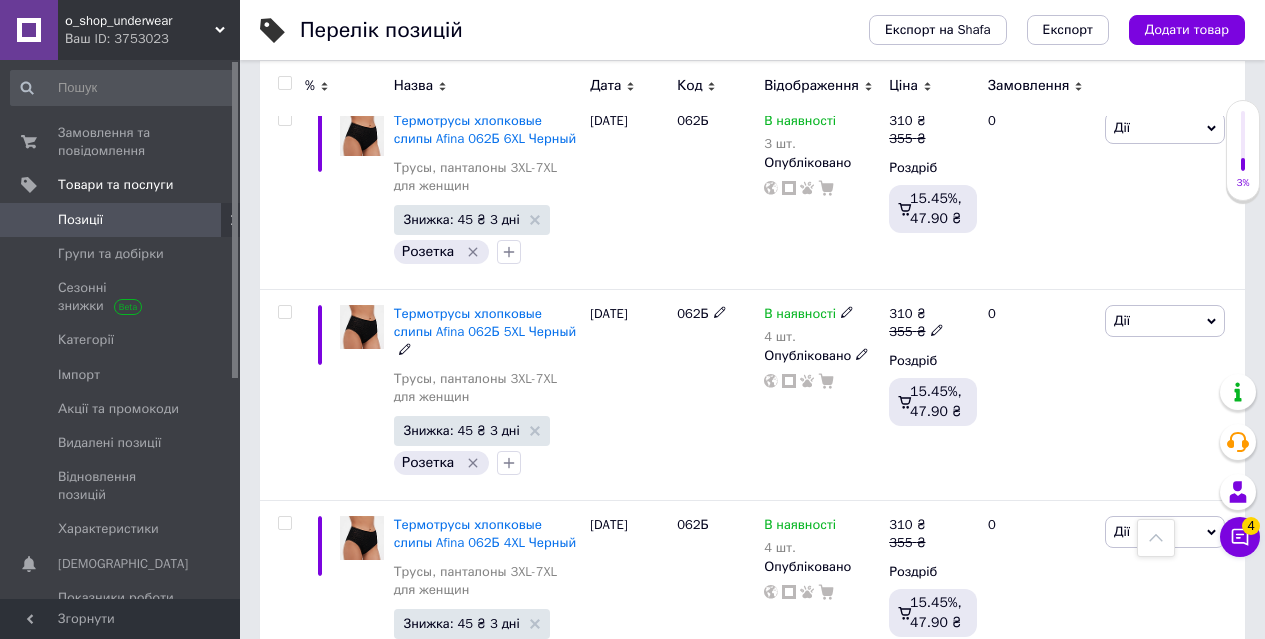 scroll, scrollTop: 18660, scrollLeft: 0, axis: vertical 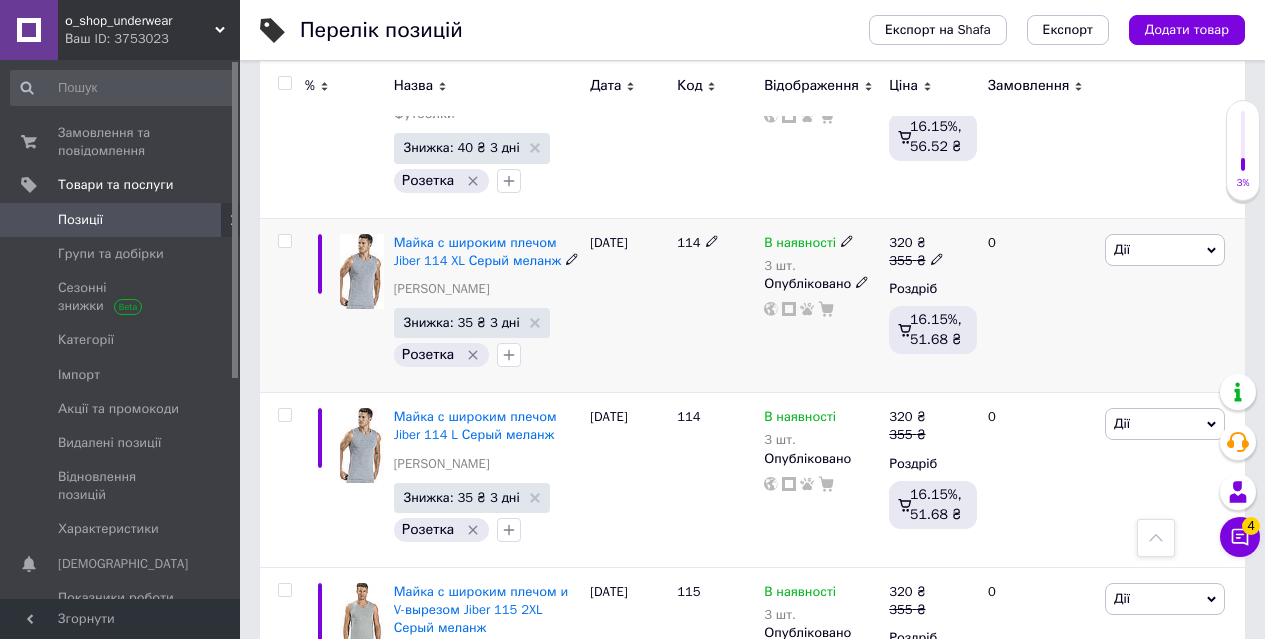 click at bounding box center [284, 241] 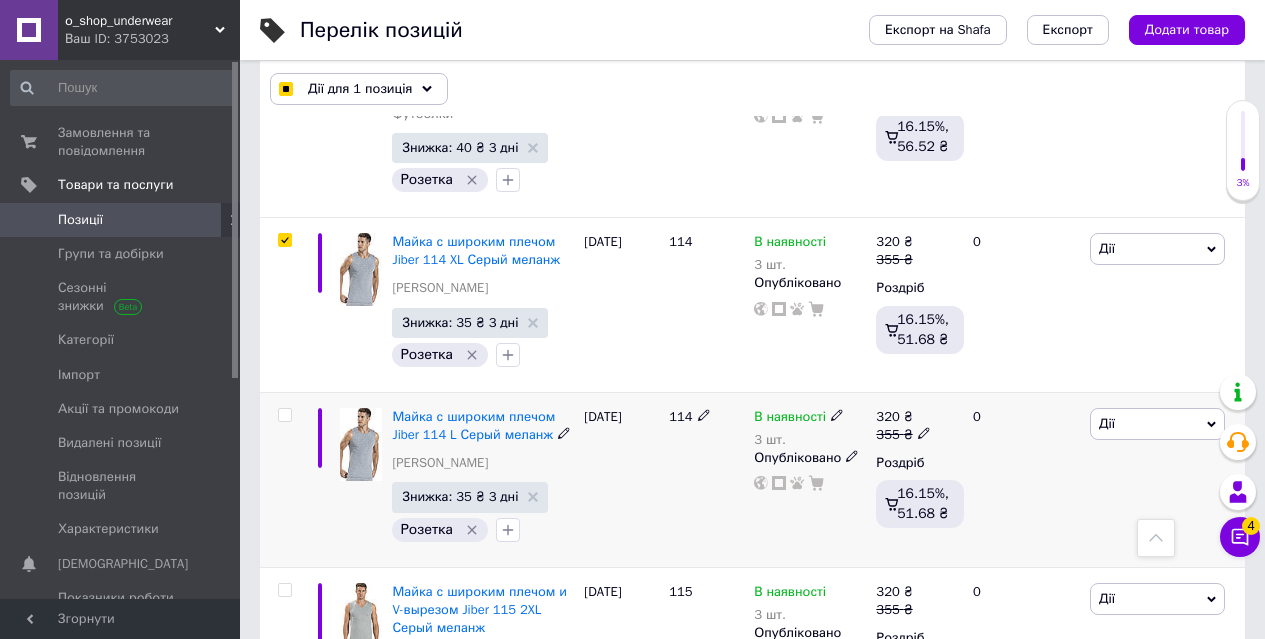 click at bounding box center (284, 415) 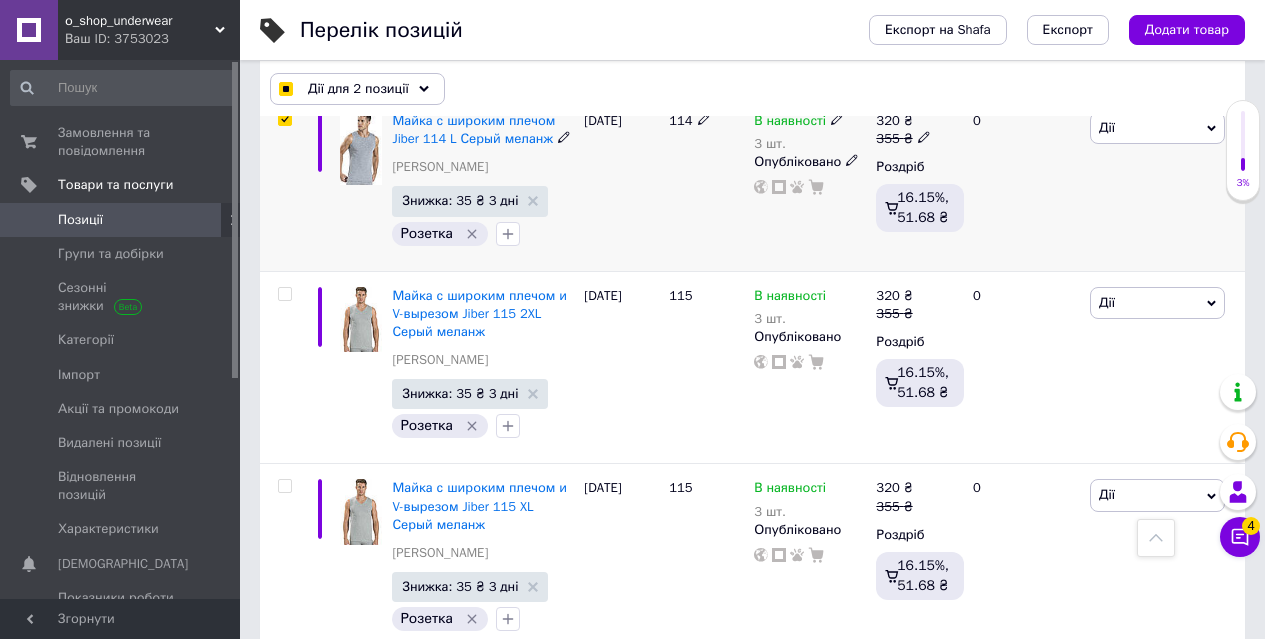 scroll, scrollTop: 916, scrollLeft: 0, axis: vertical 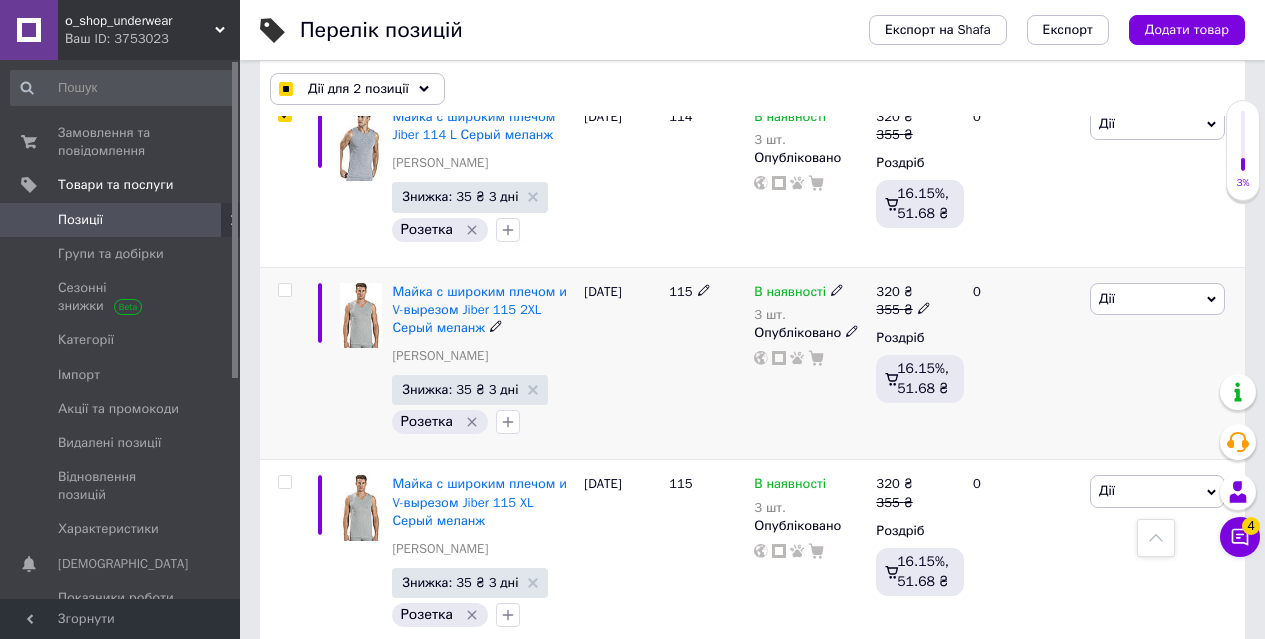 drag, startPoint x: 287, startPoint y: 289, endPoint x: 303, endPoint y: 434, distance: 145.88008 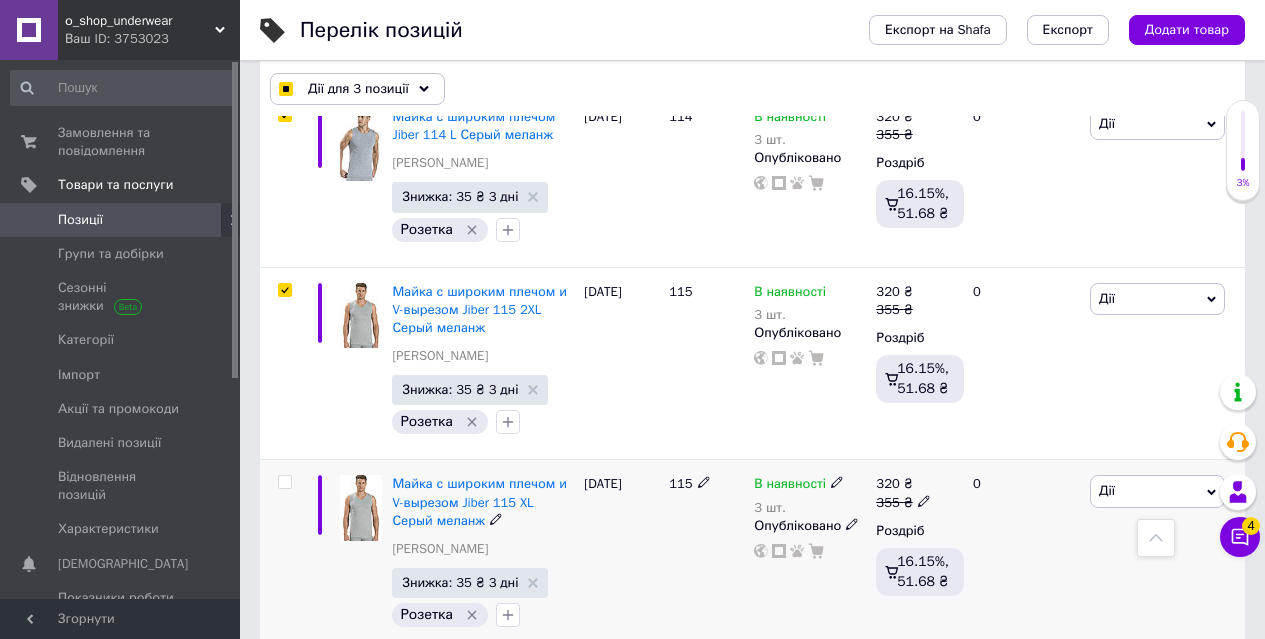click at bounding box center (284, 482) 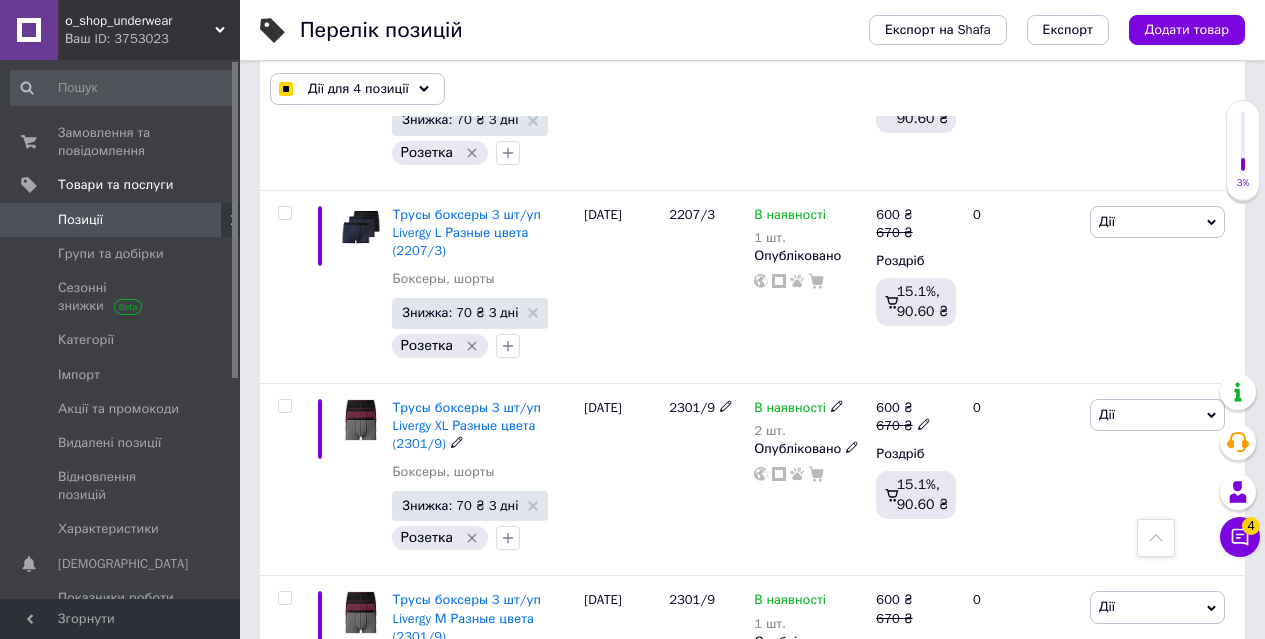 scroll, scrollTop: 6716, scrollLeft: 0, axis: vertical 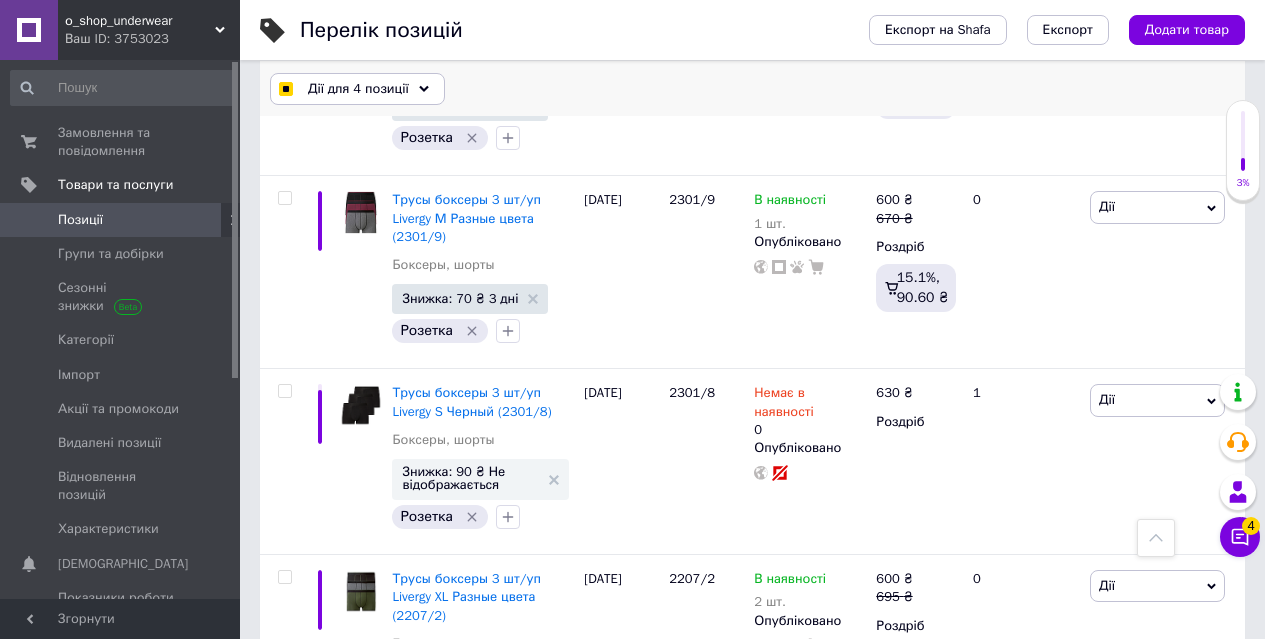 click on "Дії для 4 позиції" at bounding box center [357, 89] 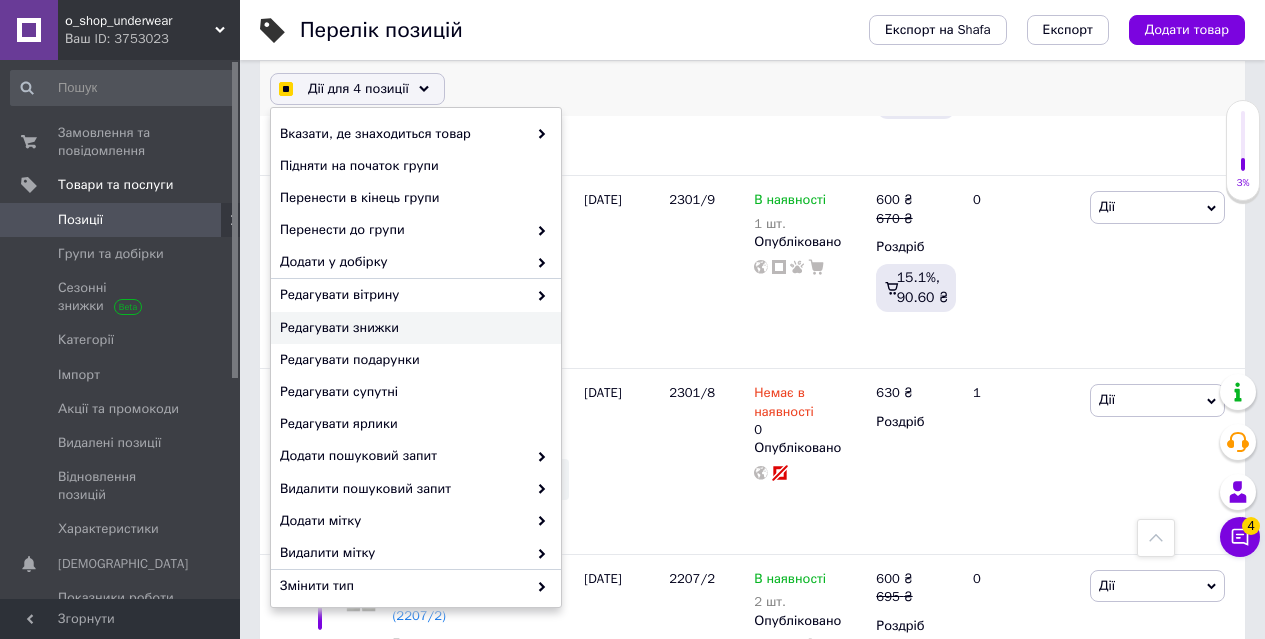 click on "Редагувати знижки" at bounding box center (413, 328) 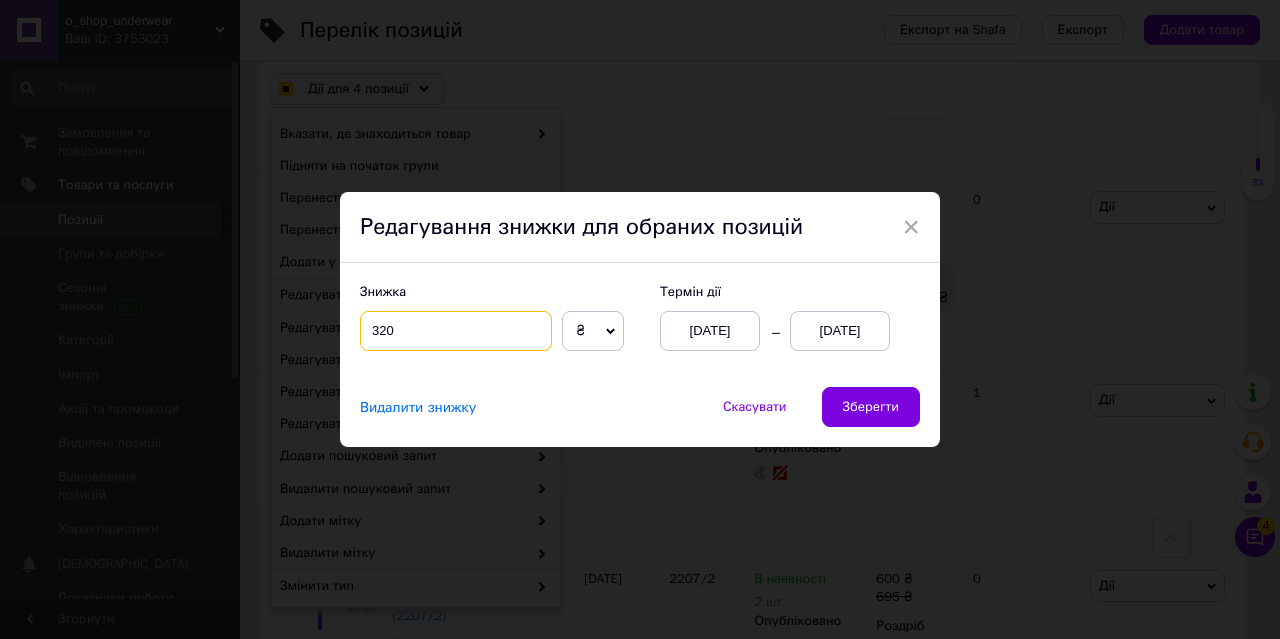 drag, startPoint x: 375, startPoint y: 327, endPoint x: 413, endPoint y: 332, distance: 38.327538 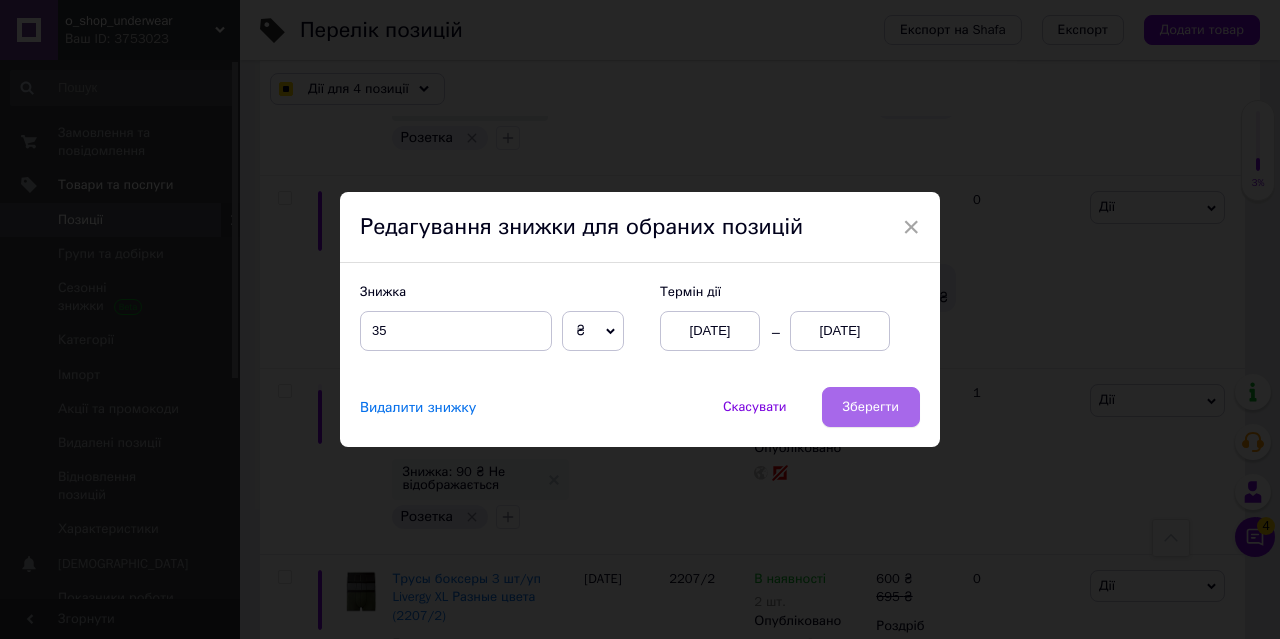 click on "Зберегти" at bounding box center (871, 407) 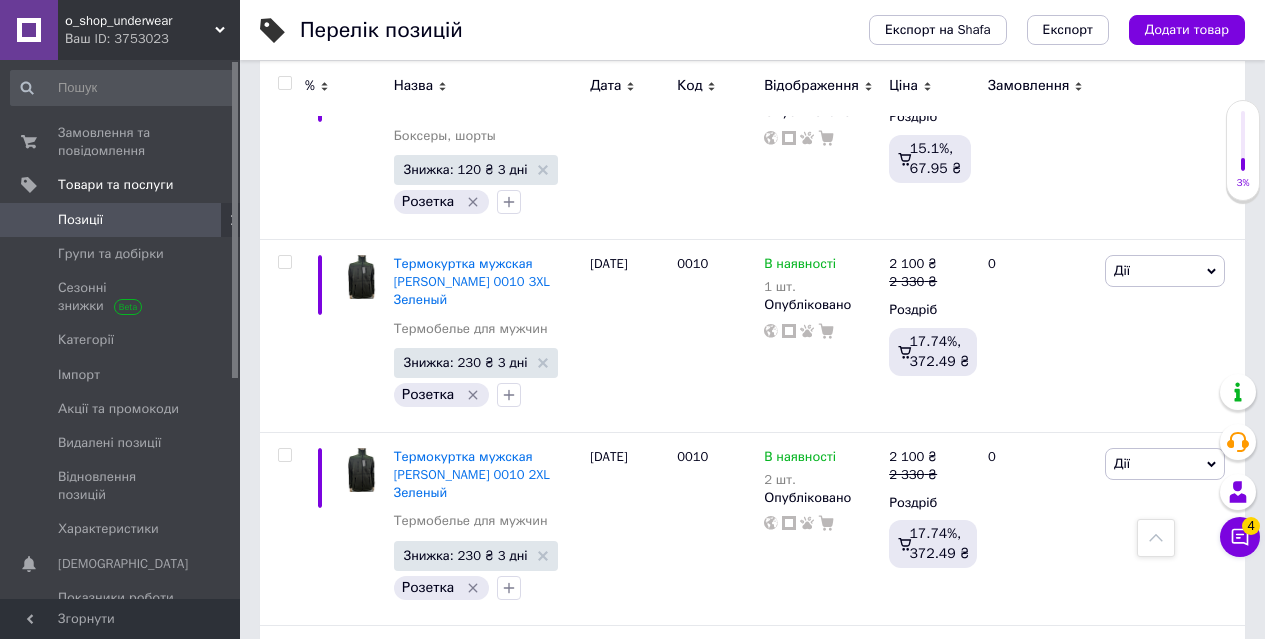 scroll, scrollTop: 7861, scrollLeft: 0, axis: vertical 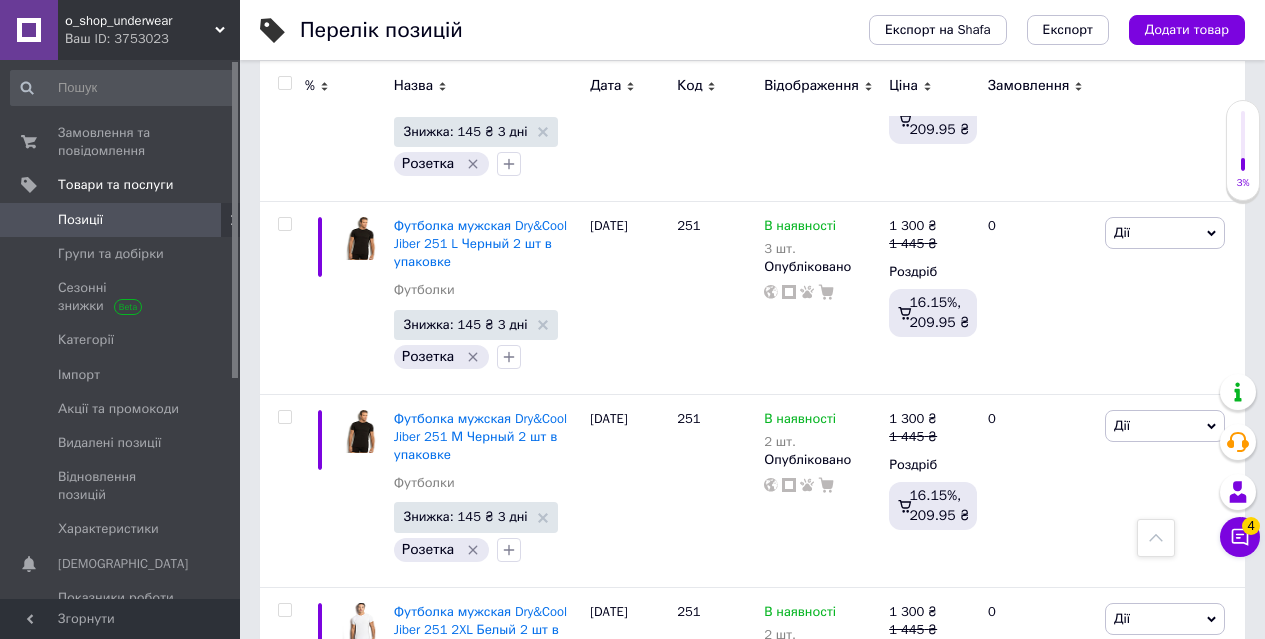 click at bounding box center (284, 803) 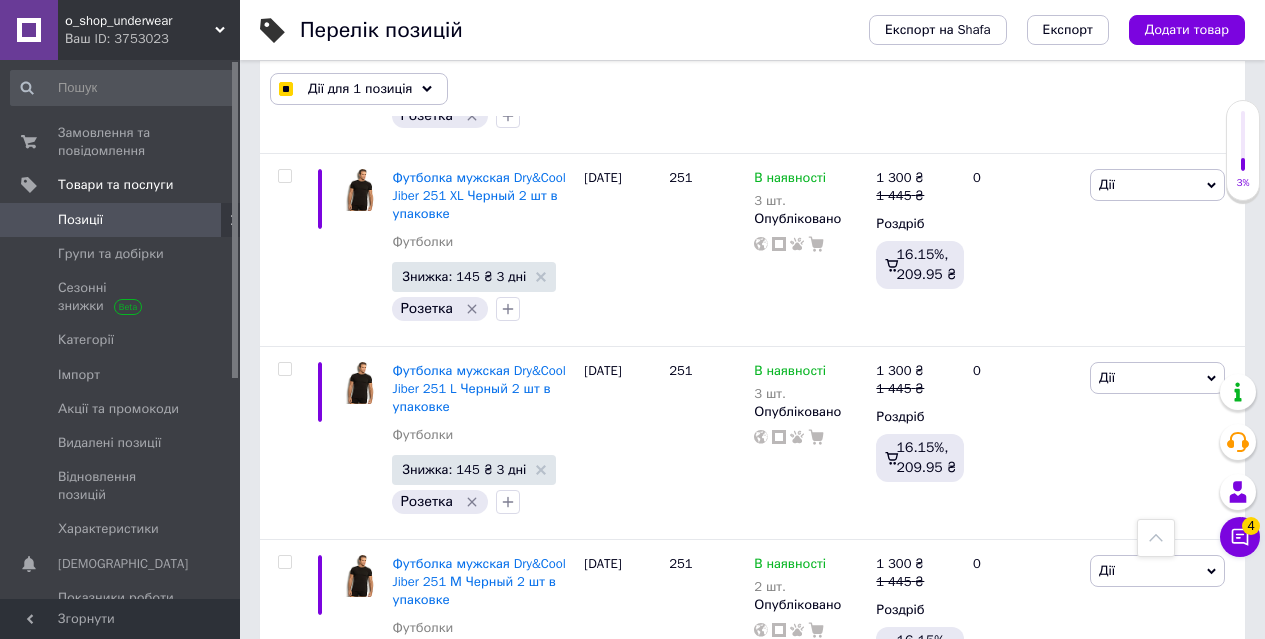 scroll, scrollTop: 18941, scrollLeft: 0, axis: vertical 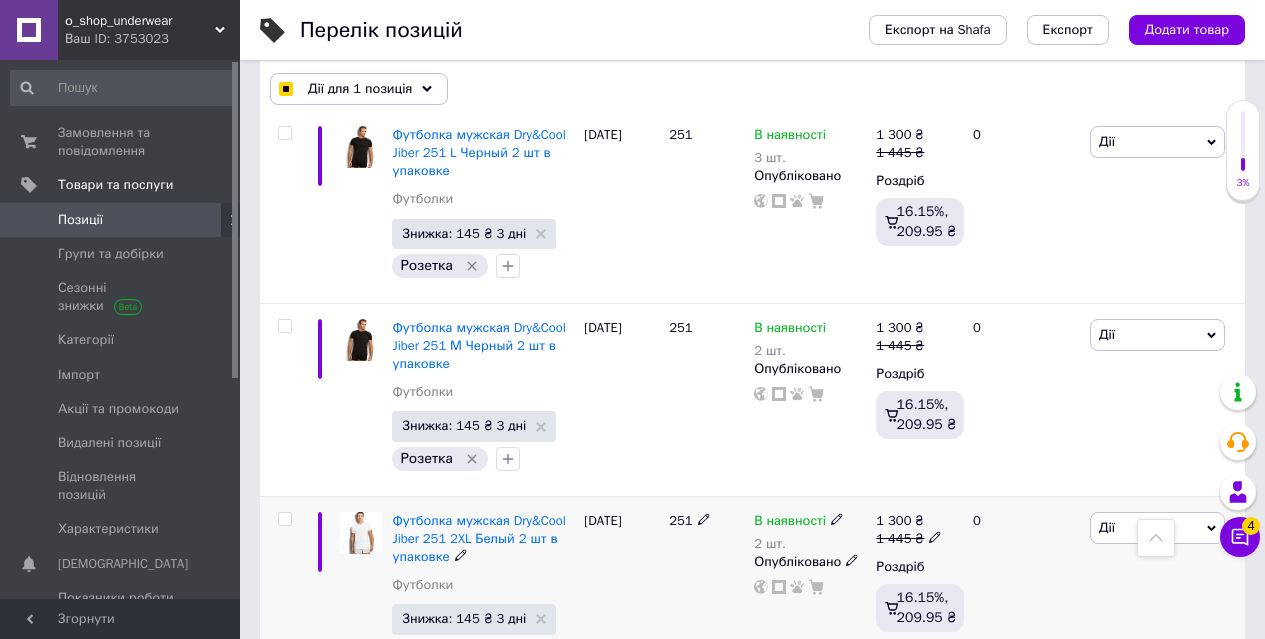 click at bounding box center (284, 519) 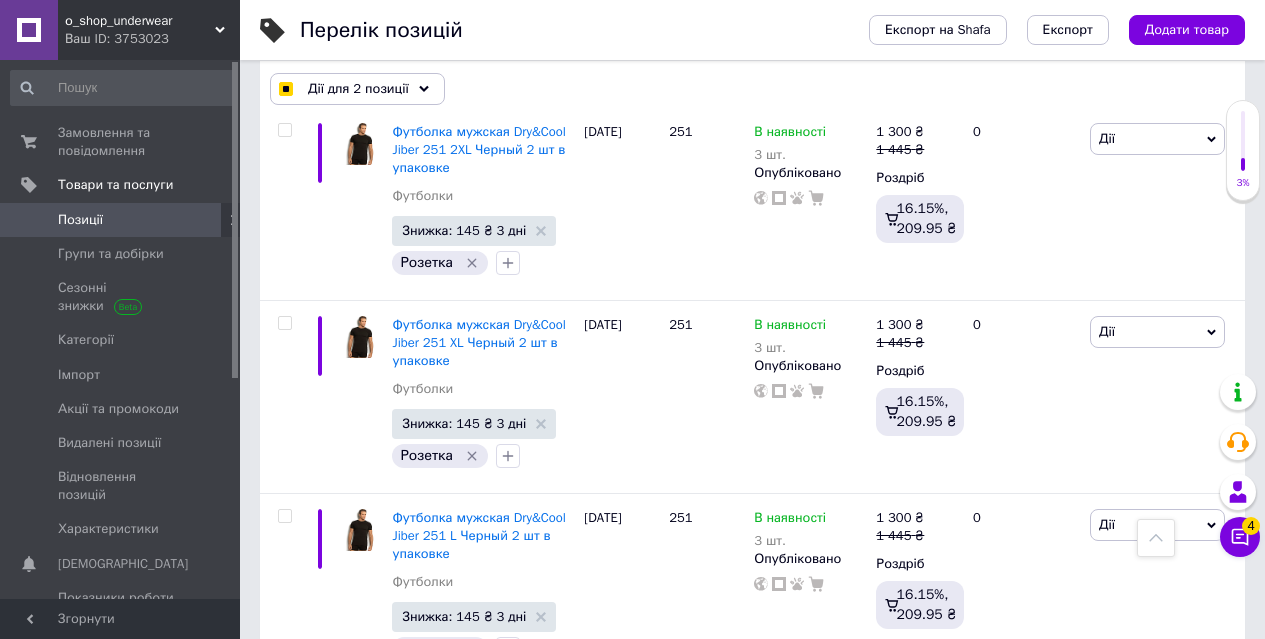scroll, scrollTop: 18541, scrollLeft: 0, axis: vertical 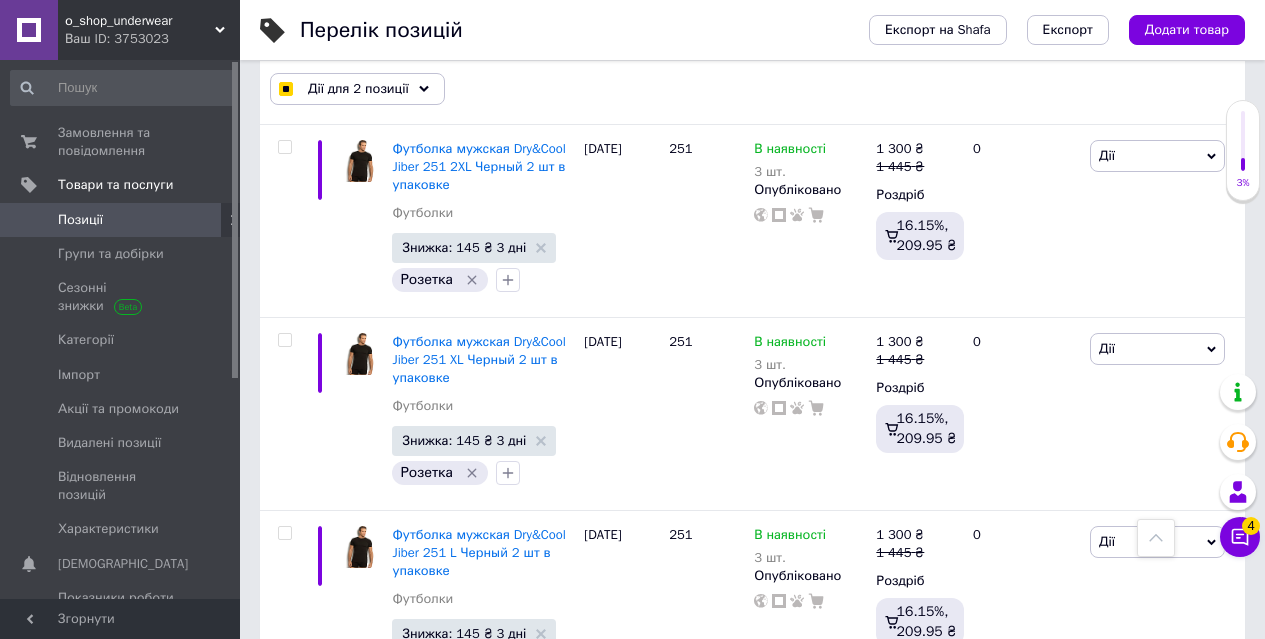 click at bounding box center (284, 726) 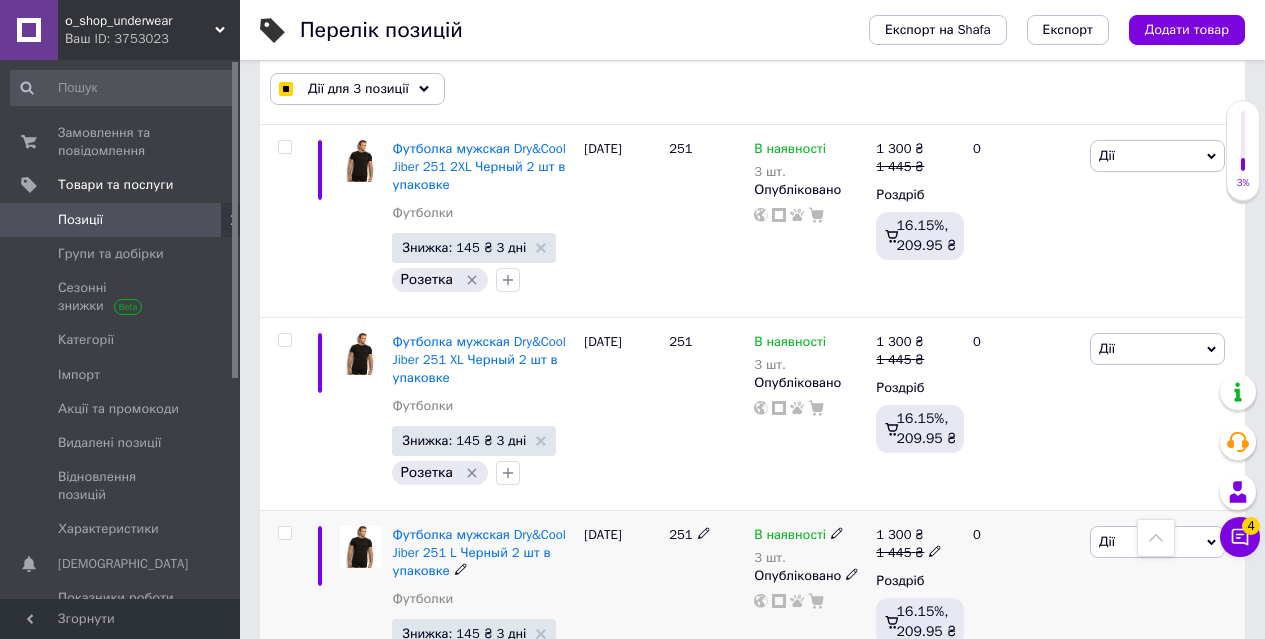 click at bounding box center [284, 533] 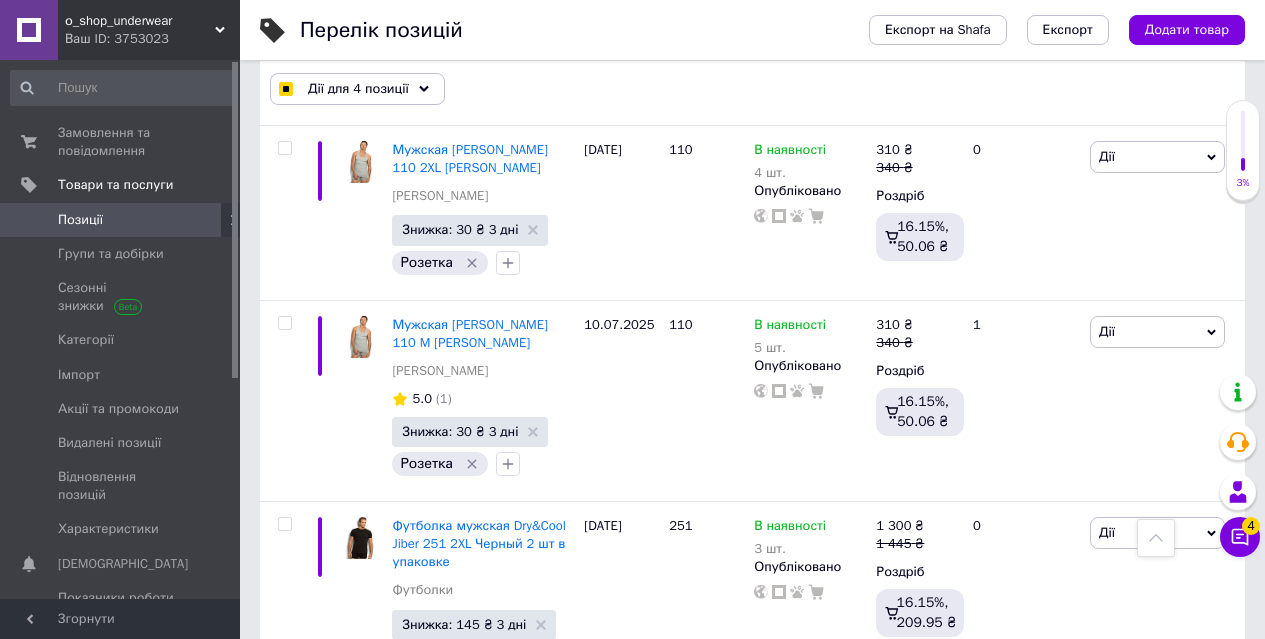 scroll, scrollTop: 18141, scrollLeft: 0, axis: vertical 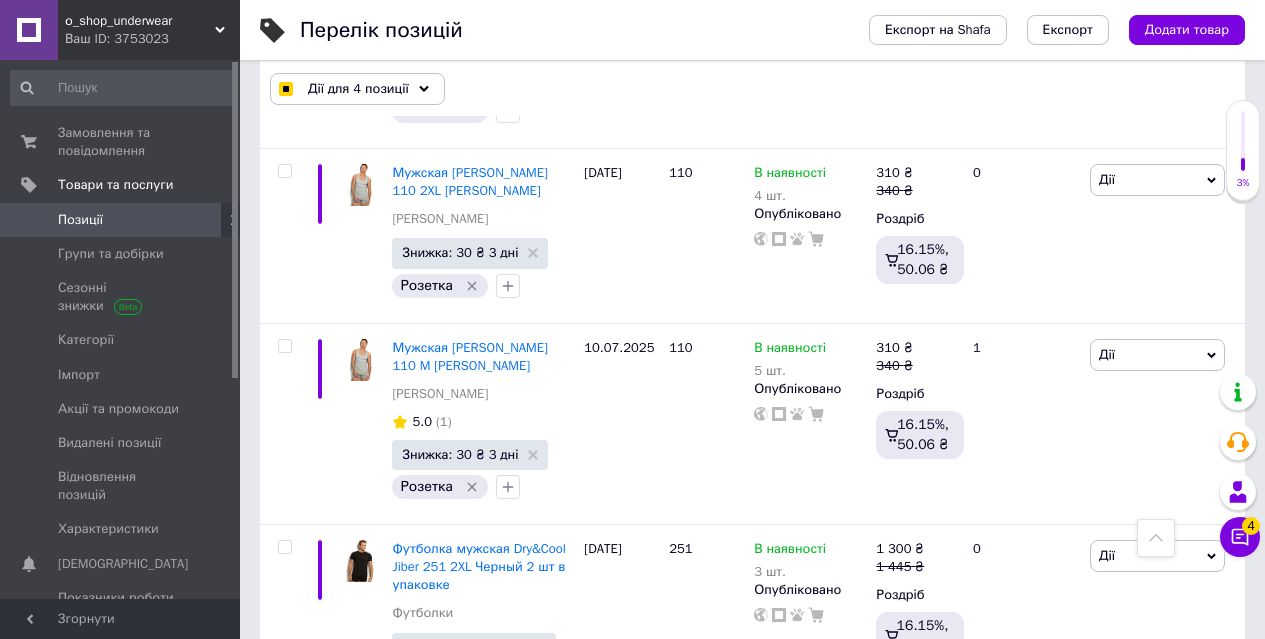 click at bounding box center (284, 740) 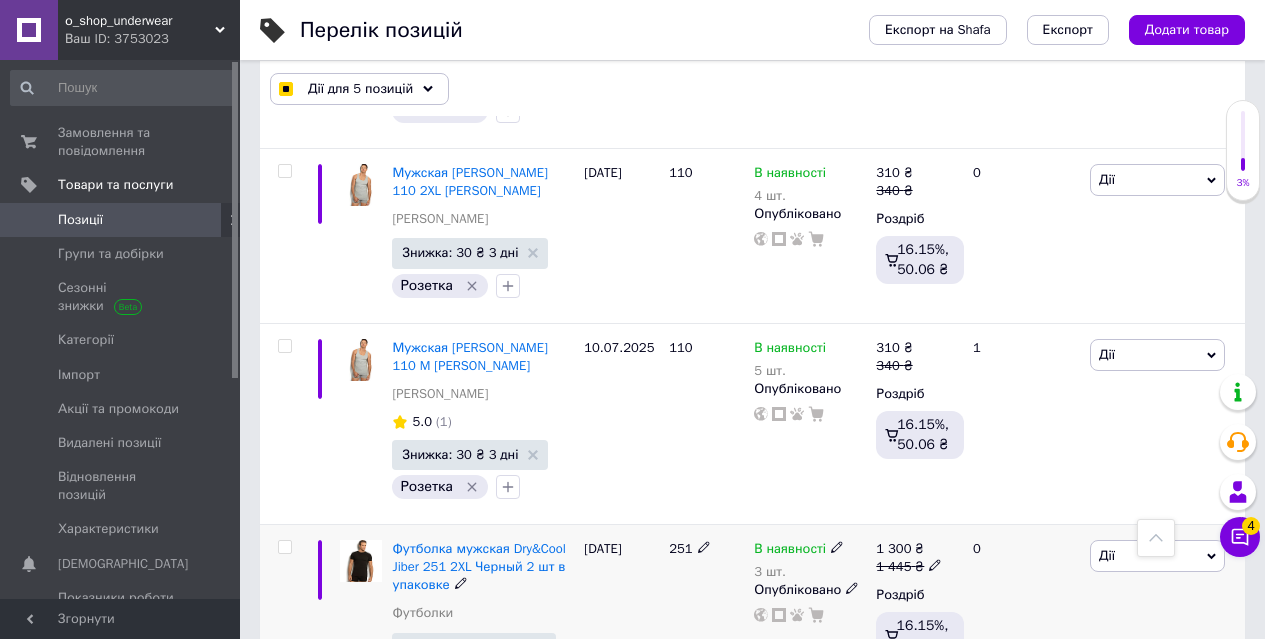 click at bounding box center (284, 547) 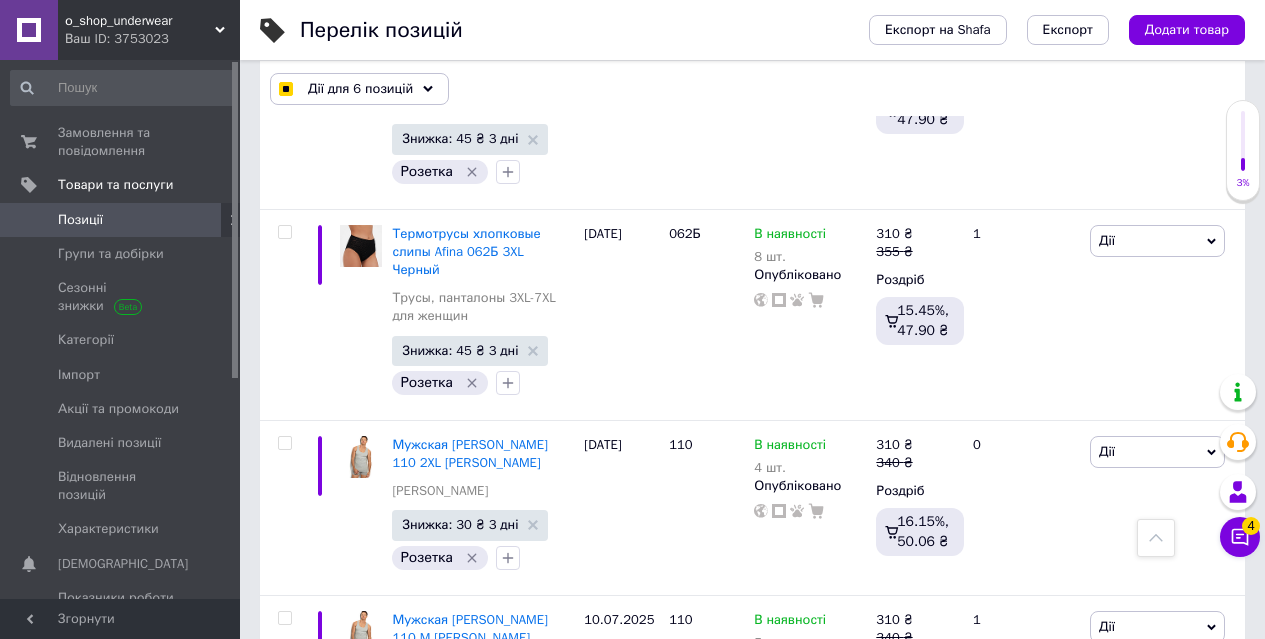 scroll, scrollTop: 17841, scrollLeft: 0, axis: vertical 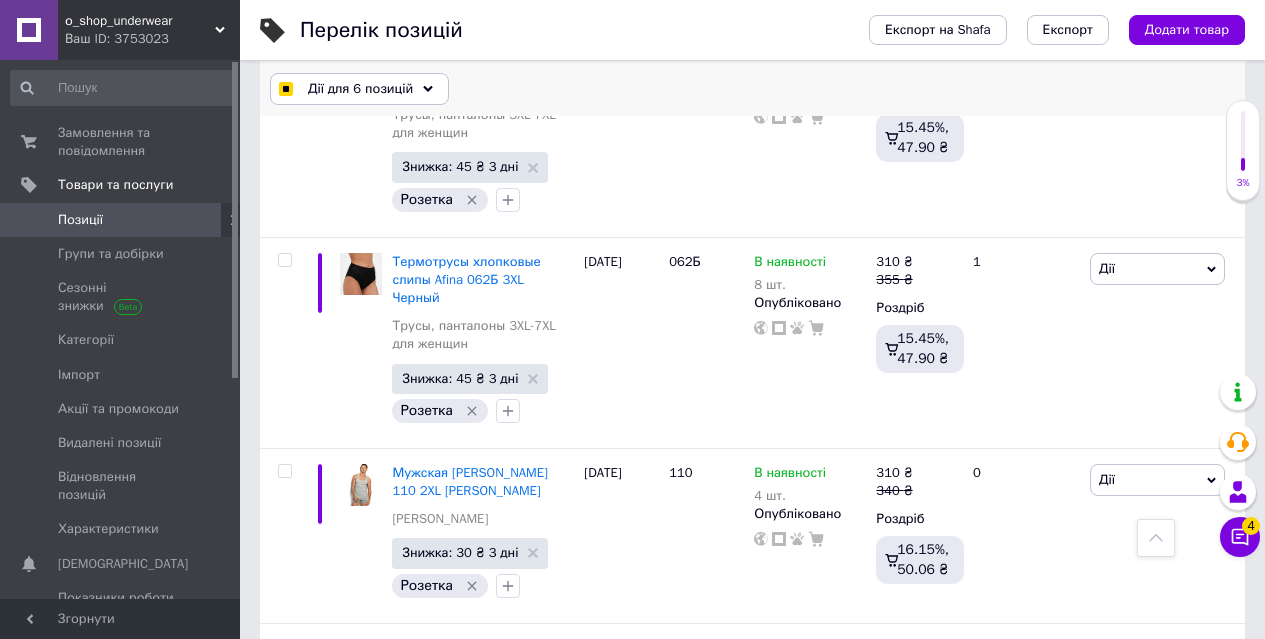 click on "Дії для 6 позицій" at bounding box center [360, 89] 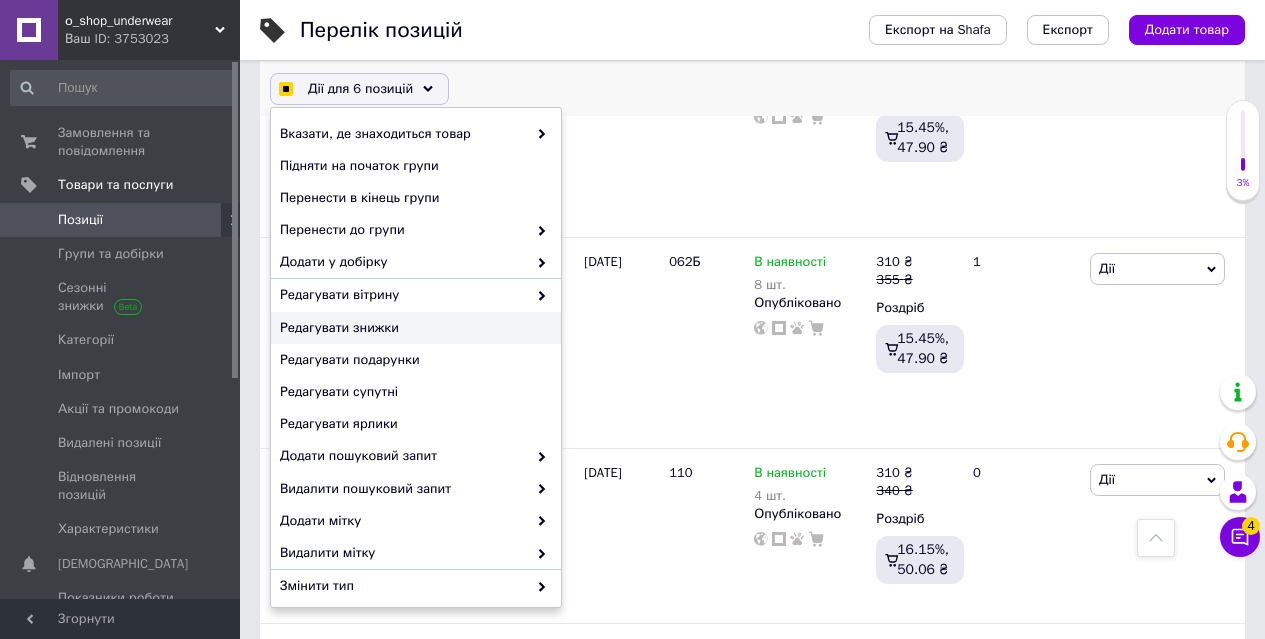 click on "Редагувати знижки" at bounding box center (413, 328) 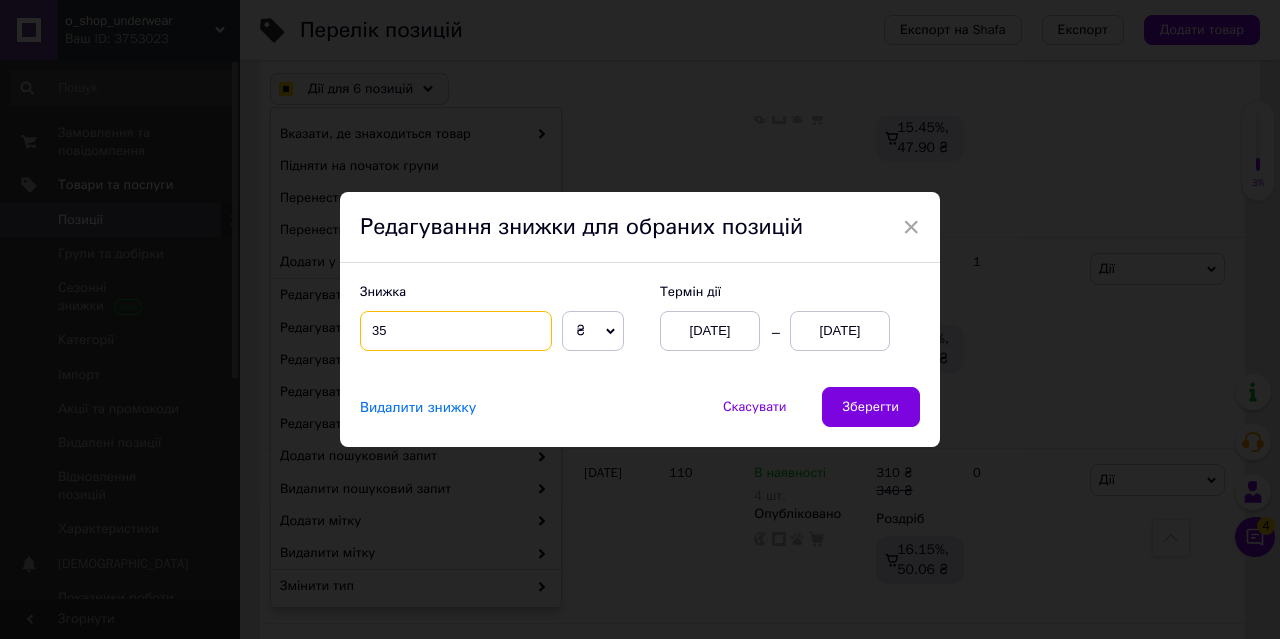 drag, startPoint x: 375, startPoint y: 331, endPoint x: 435, endPoint y: 339, distance: 60.530983 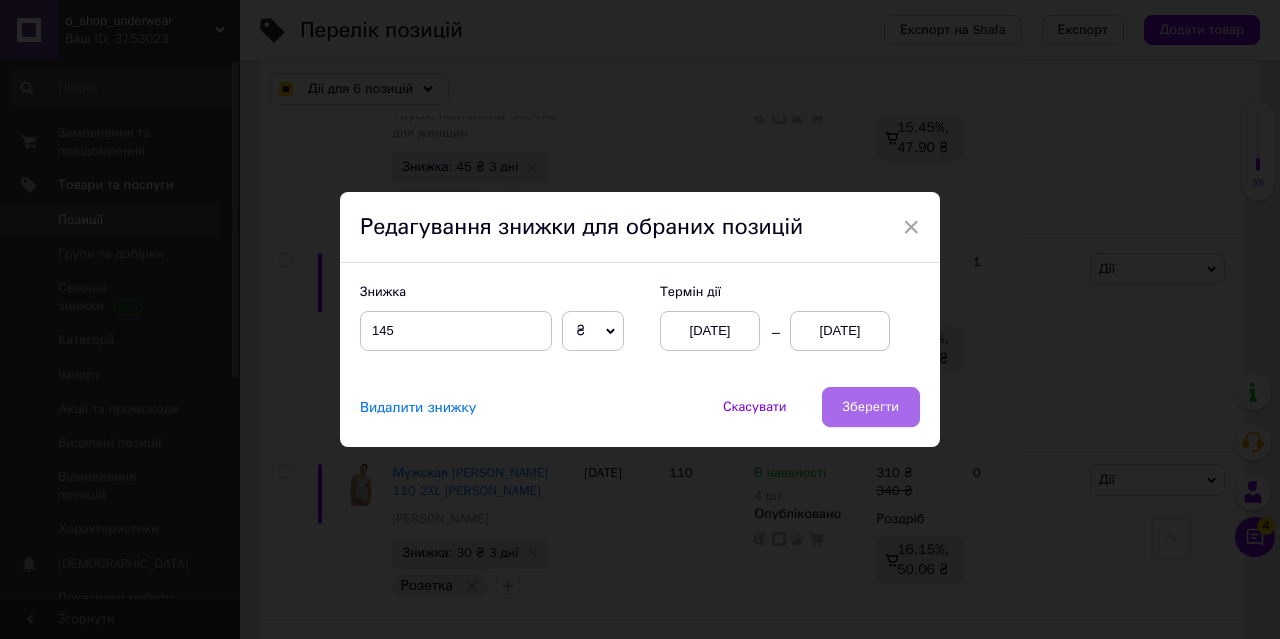 click on "Зберегти" at bounding box center [871, 407] 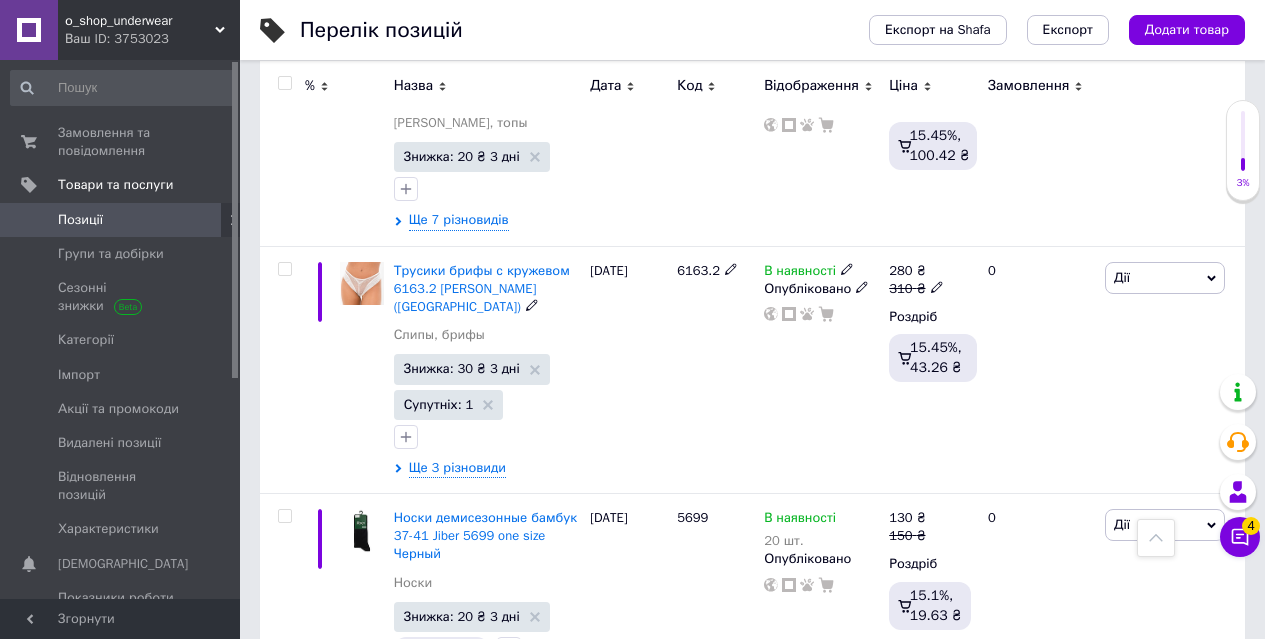 scroll, scrollTop: 700, scrollLeft: 0, axis: vertical 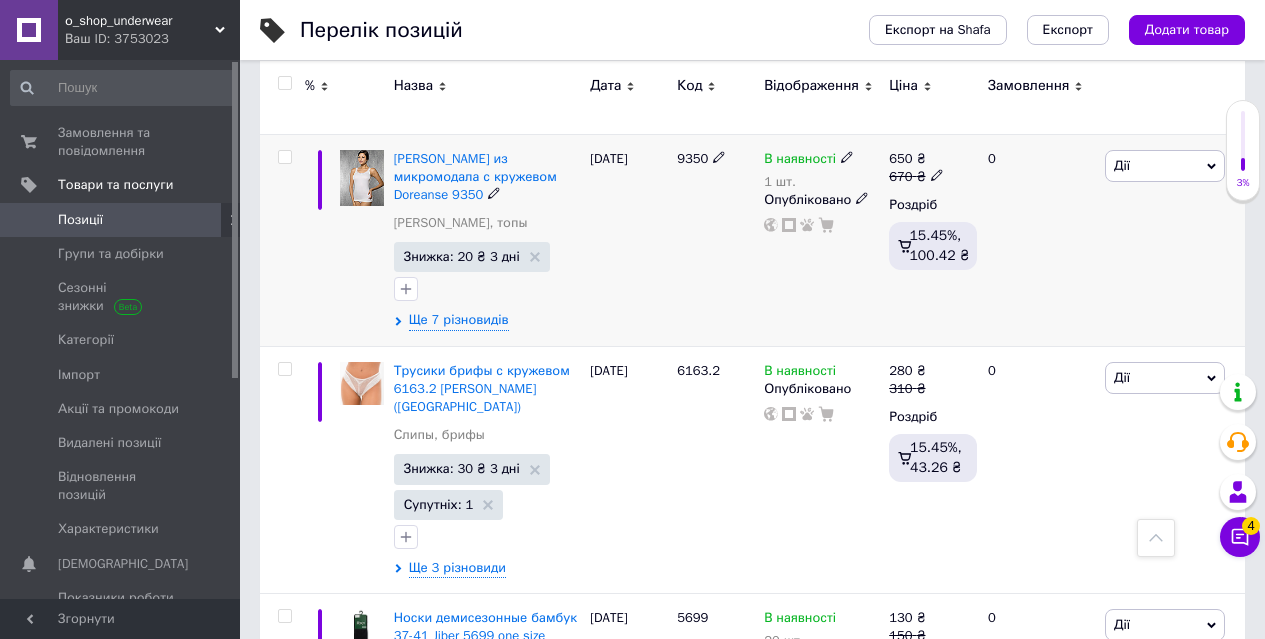click at bounding box center (284, 157) 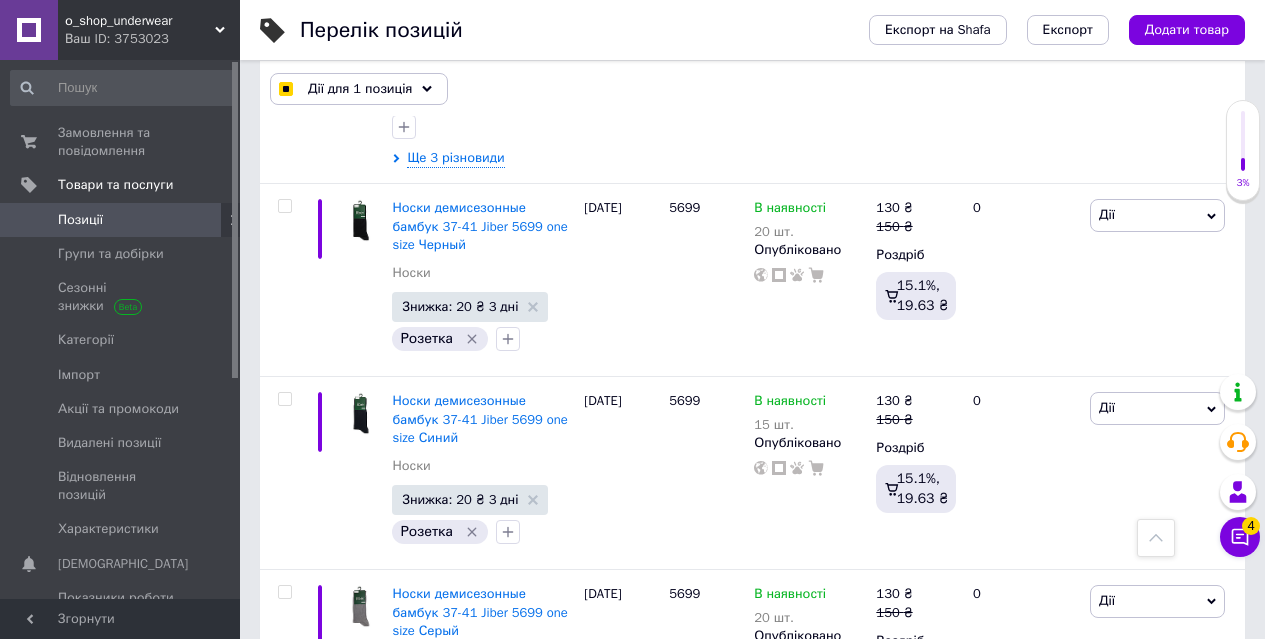 scroll, scrollTop: 1100, scrollLeft: 0, axis: vertical 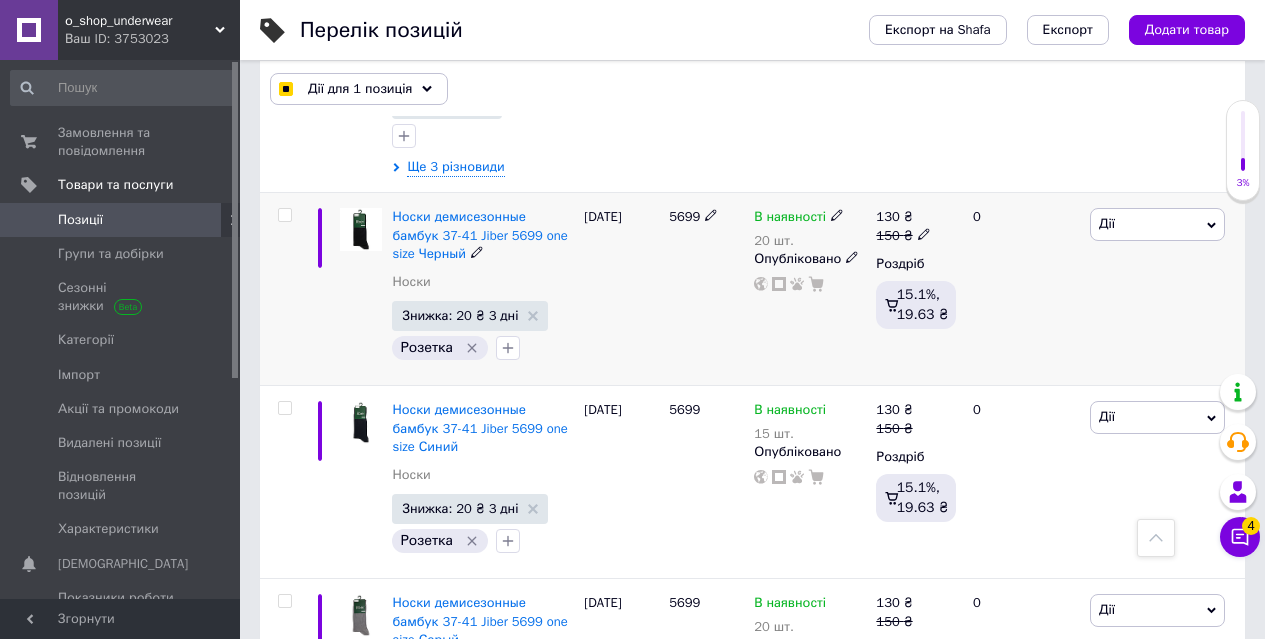 click at bounding box center (284, 215) 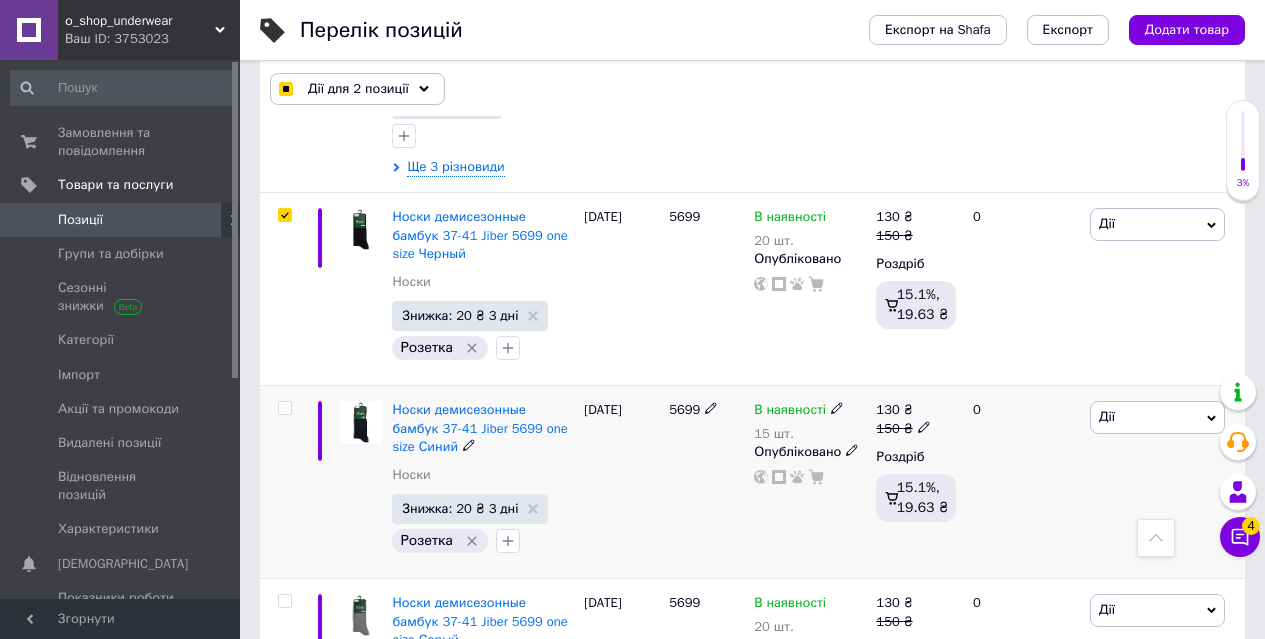 click at bounding box center (284, 408) 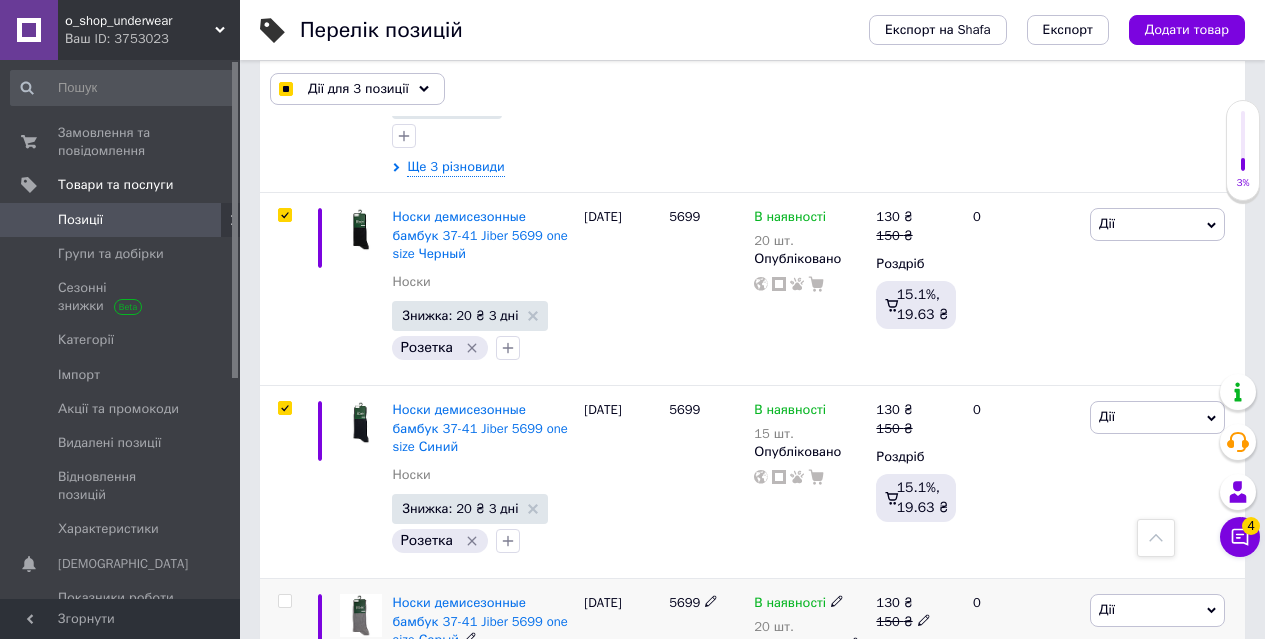 click at bounding box center (284, 601) 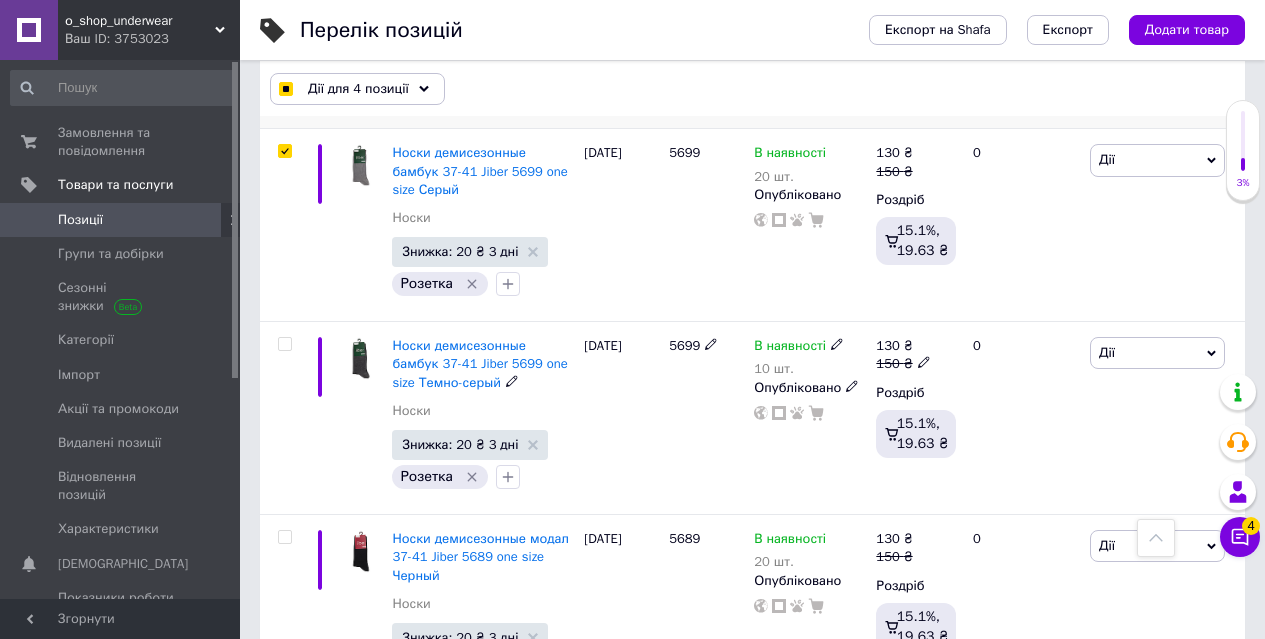 scroll, scrollTop: 1600, scrollLeft: 0, axis: vertical 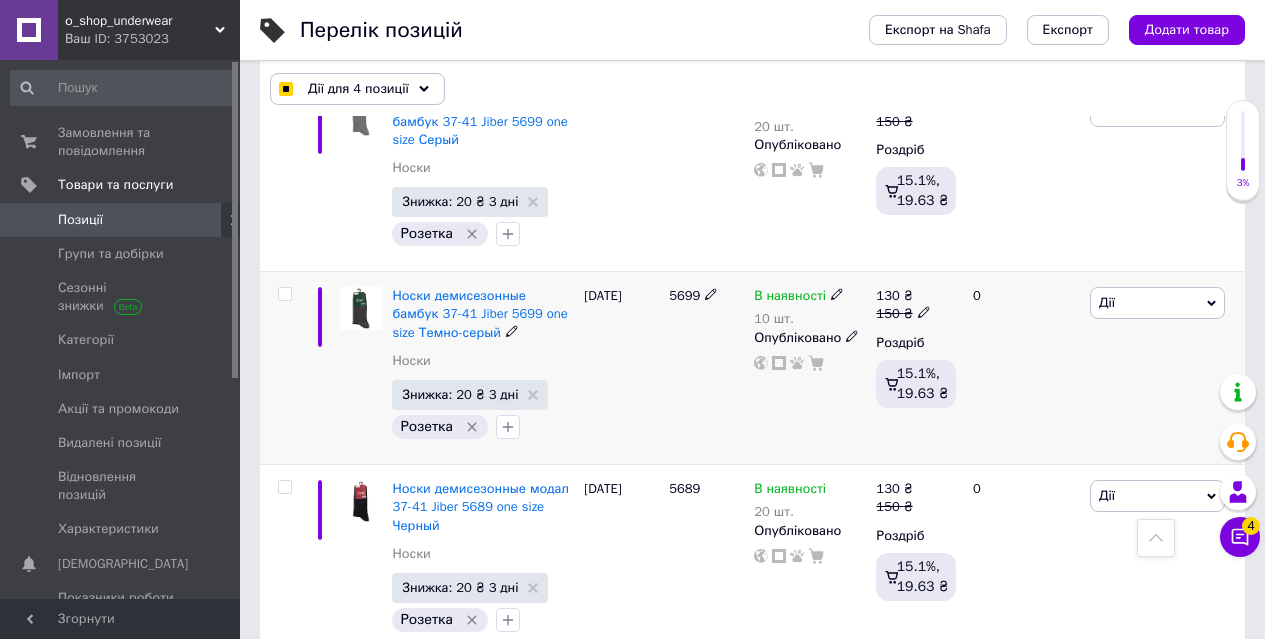click at bounding box center (284, 294) 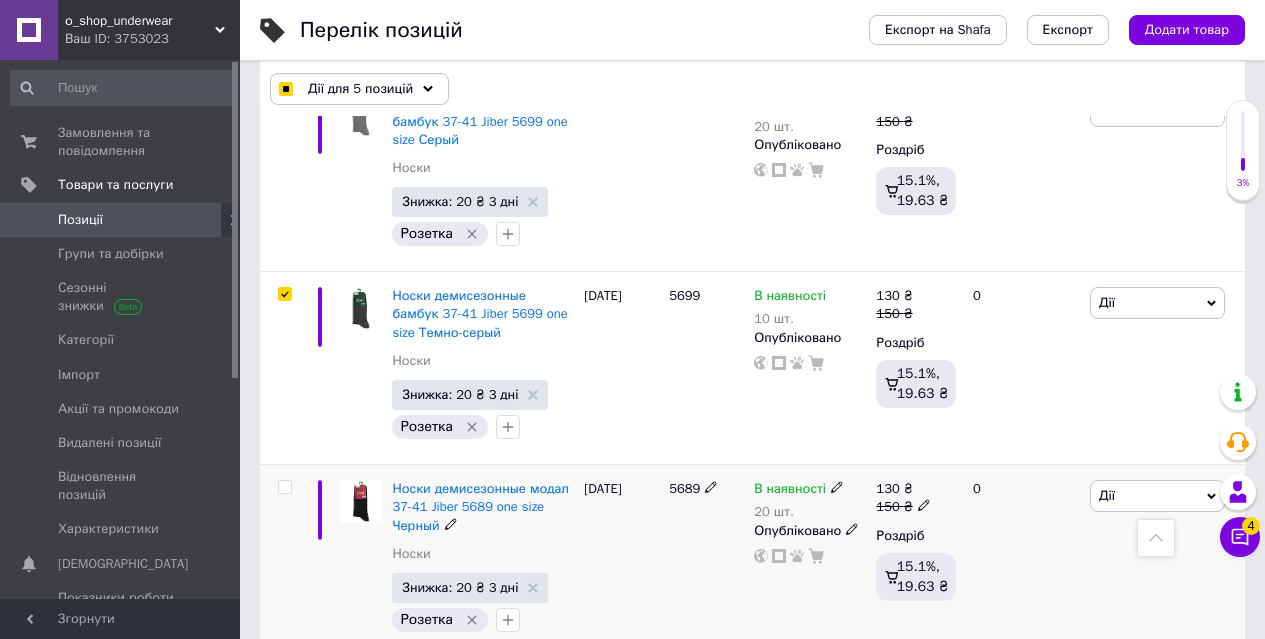 click at bounding box center (284, 487) 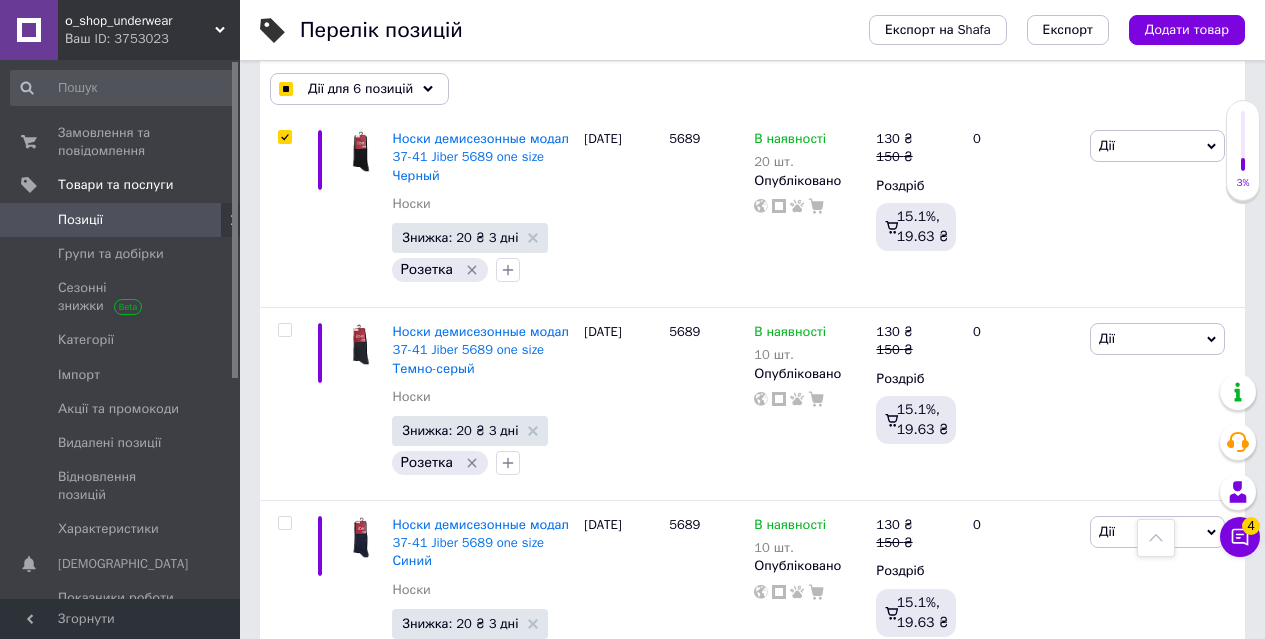 scroll, scrollTop: 2000, scrollLeft: 0, axis: vertical 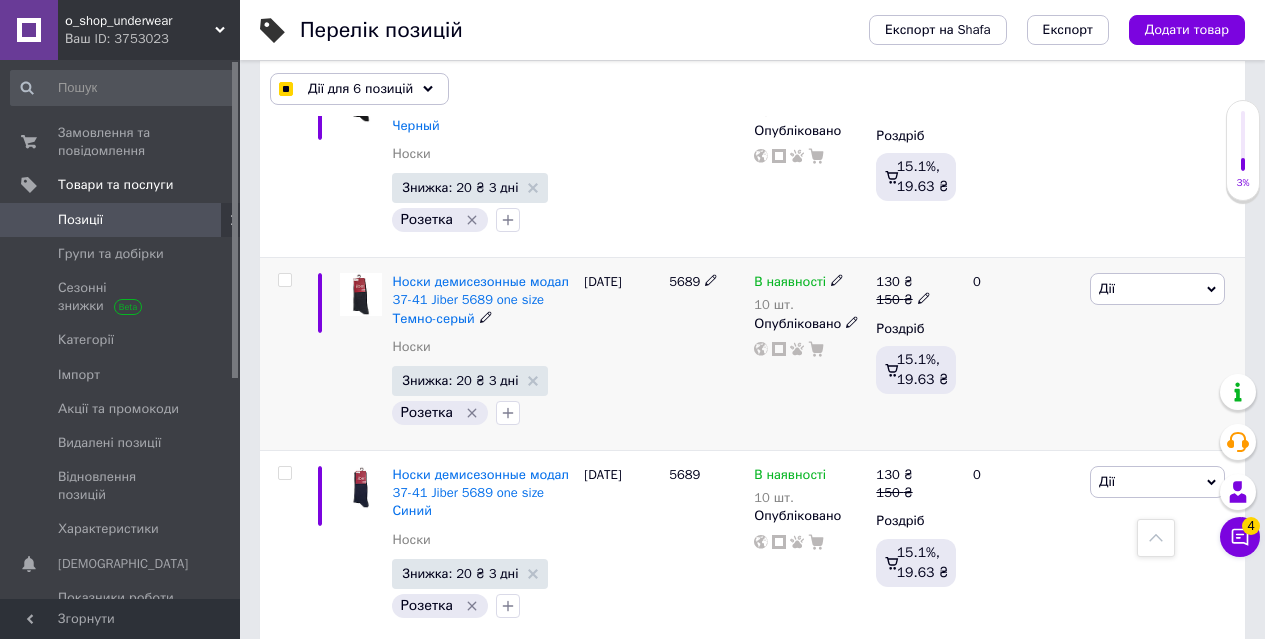 click at bounding box center (284, 280) 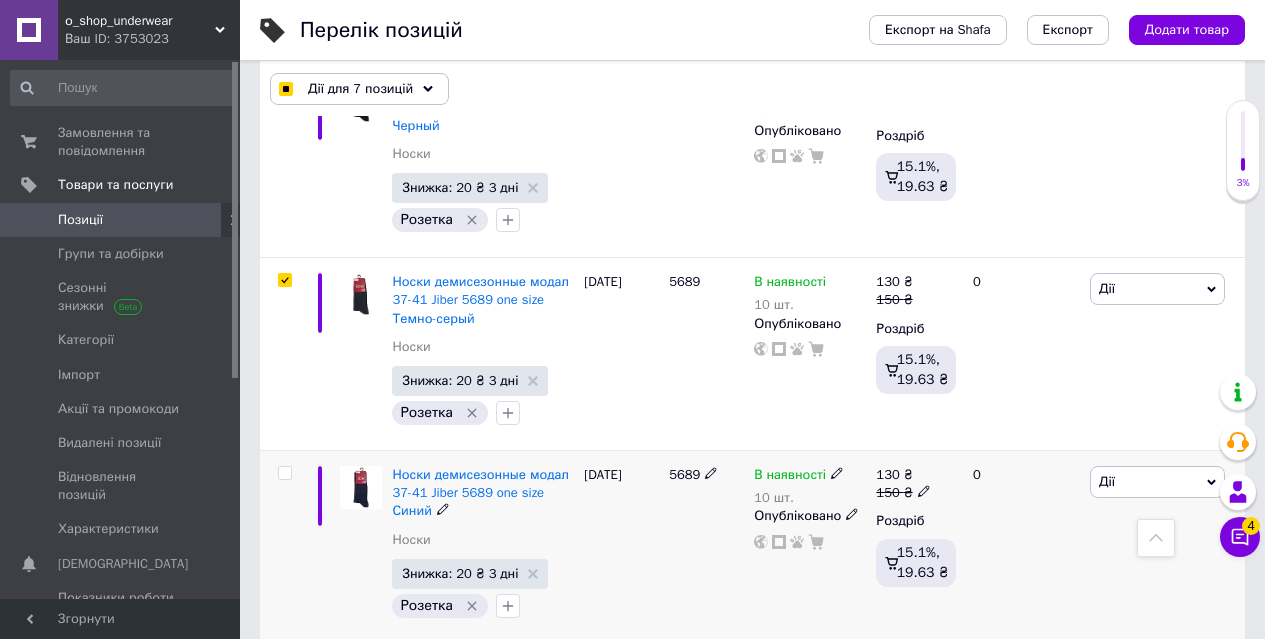 click at bounding box center [284, 473] 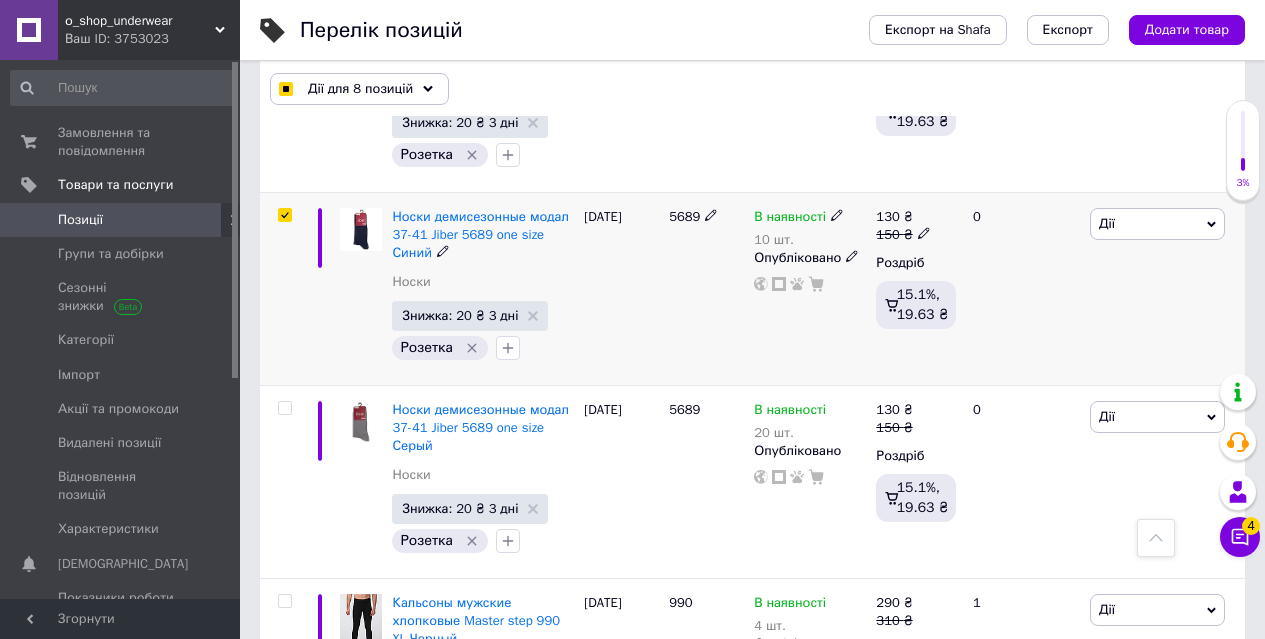 scroll, scrollTop: 2400, scrollLeft: 0, axis: vertical 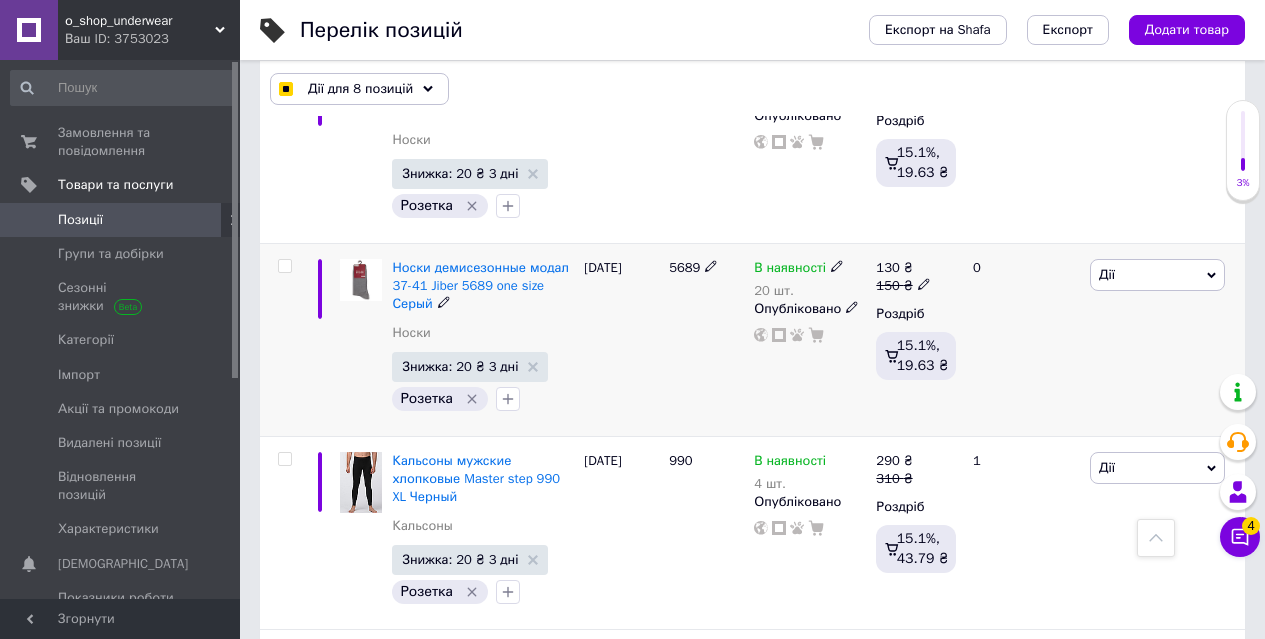 click at bounding box center (284, 266) 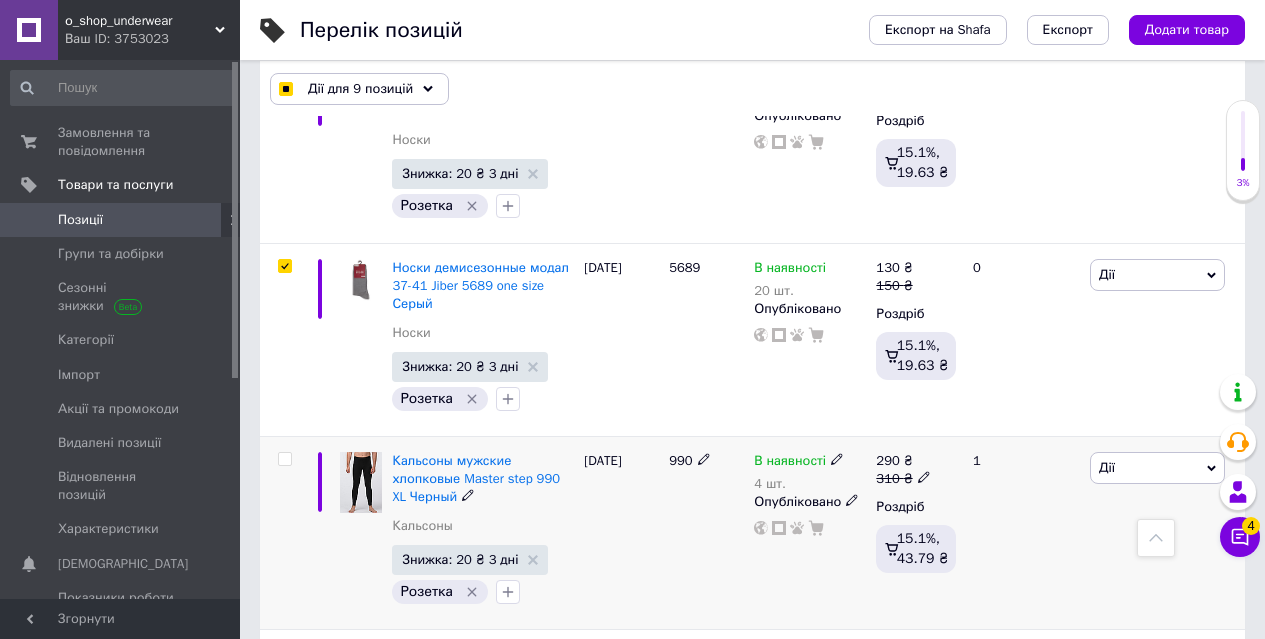 click at bounding box center [284, 459] 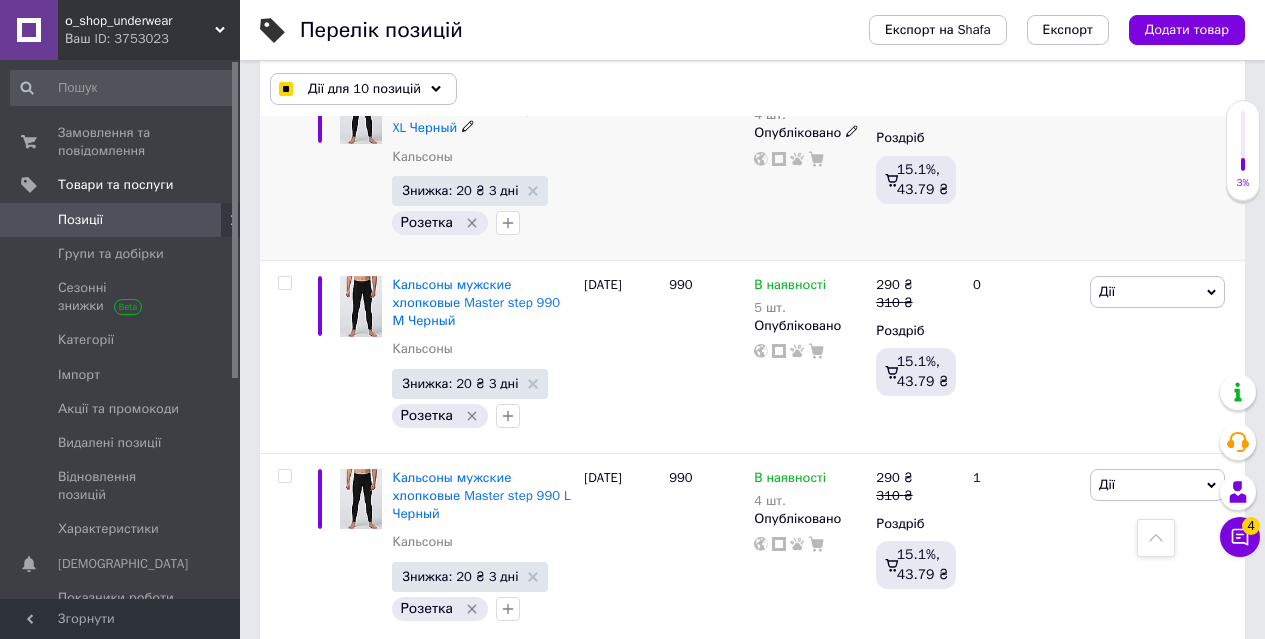 scroll, scrollTop: 2800, scrollLeft: 0, axis: vertical 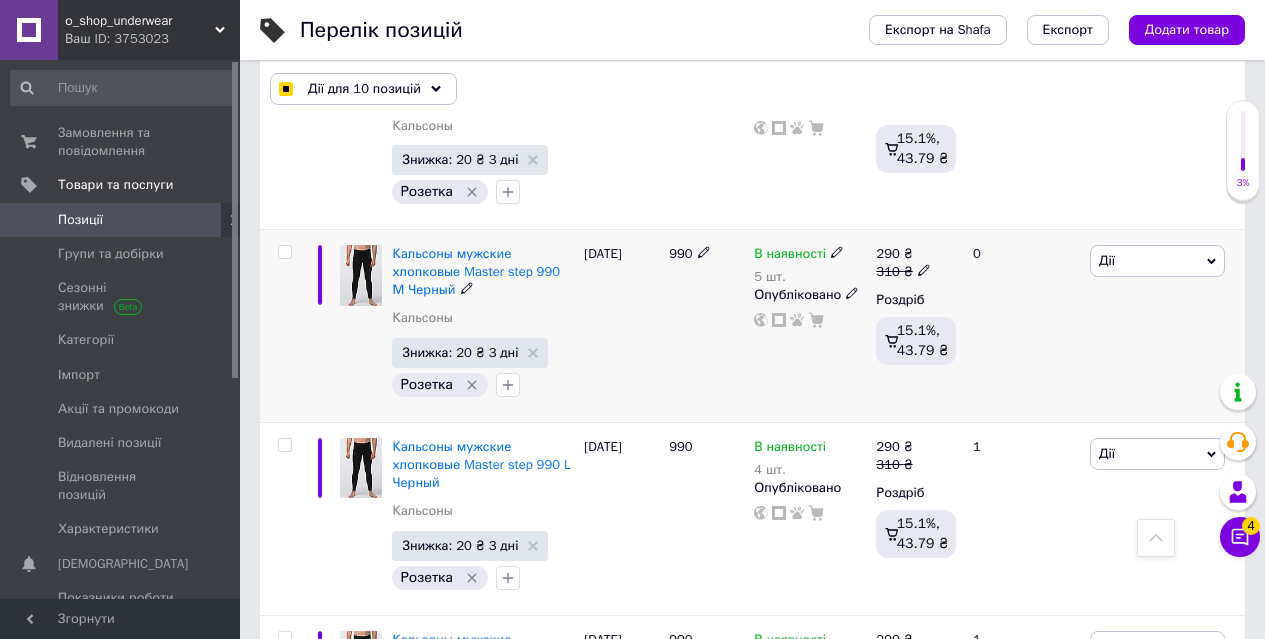 click at bounding box center (284, 252) 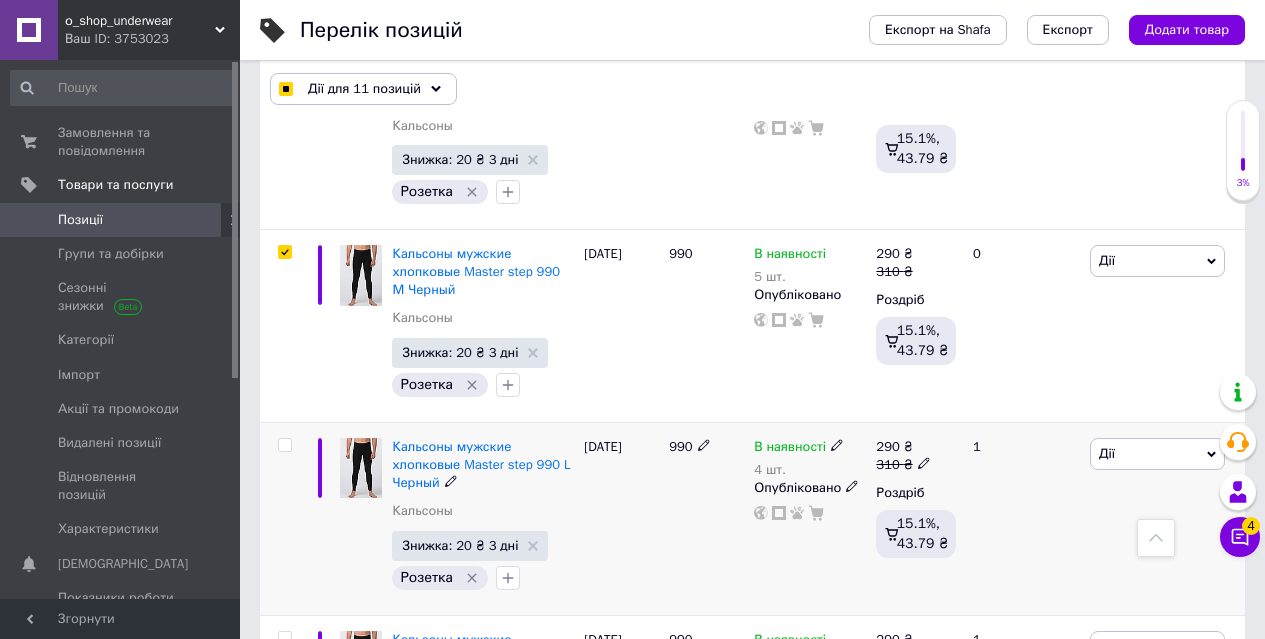 click at bounding box center [284, 445] 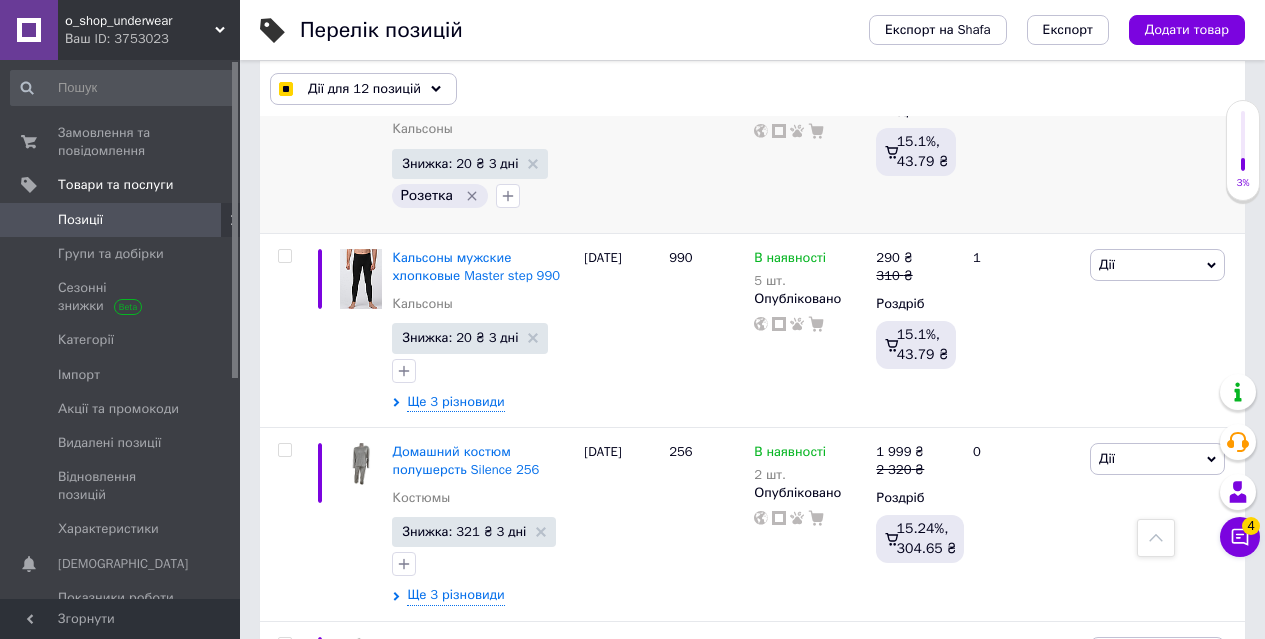 scroll, scrollTop: 3200, scrollLeft: 0, axis: vertical 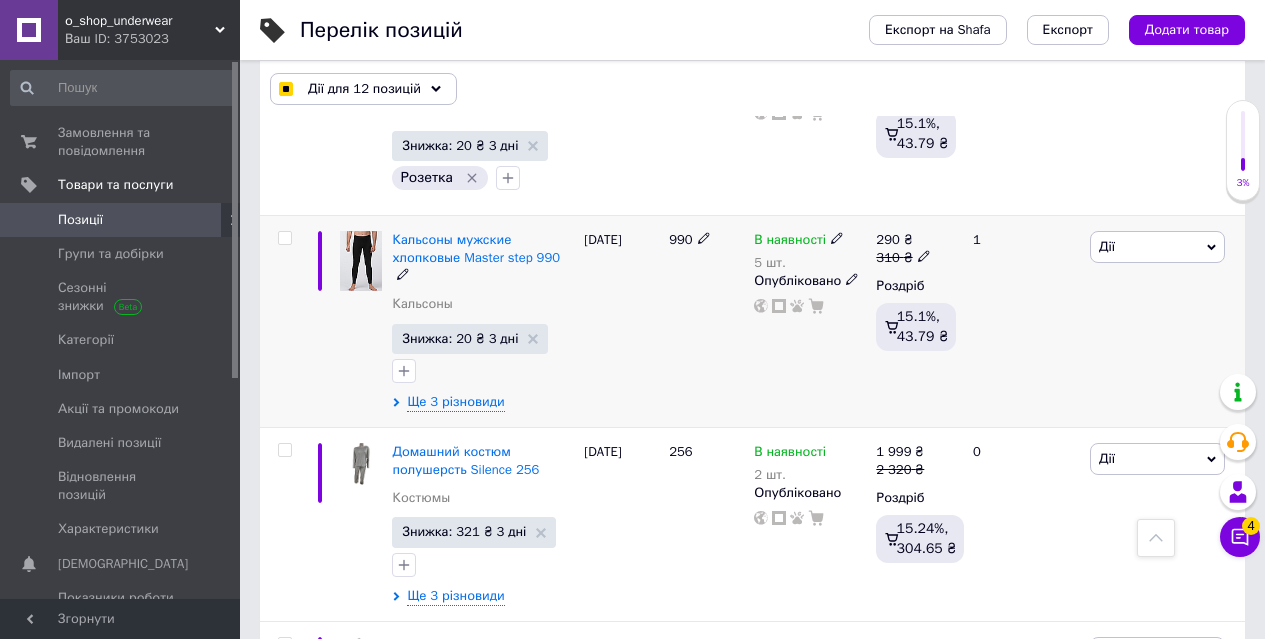 click at bounding box center (284, 238) 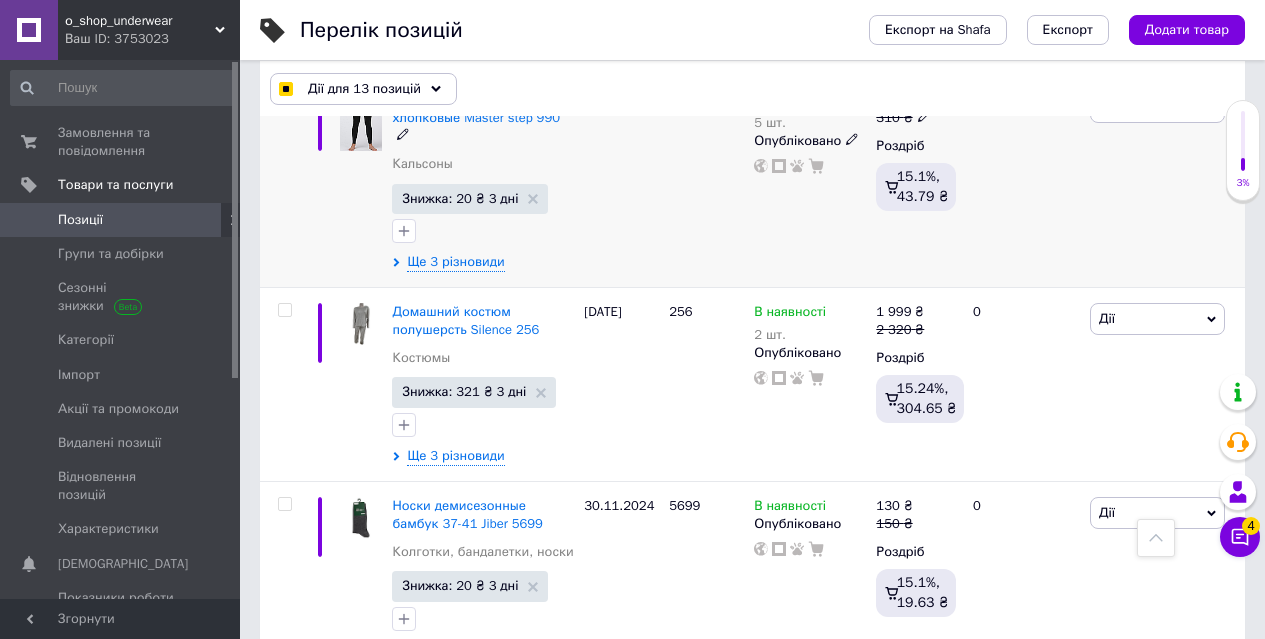 scroll, scrollTop: 3500, scrollLeft: 0, axis: vertical 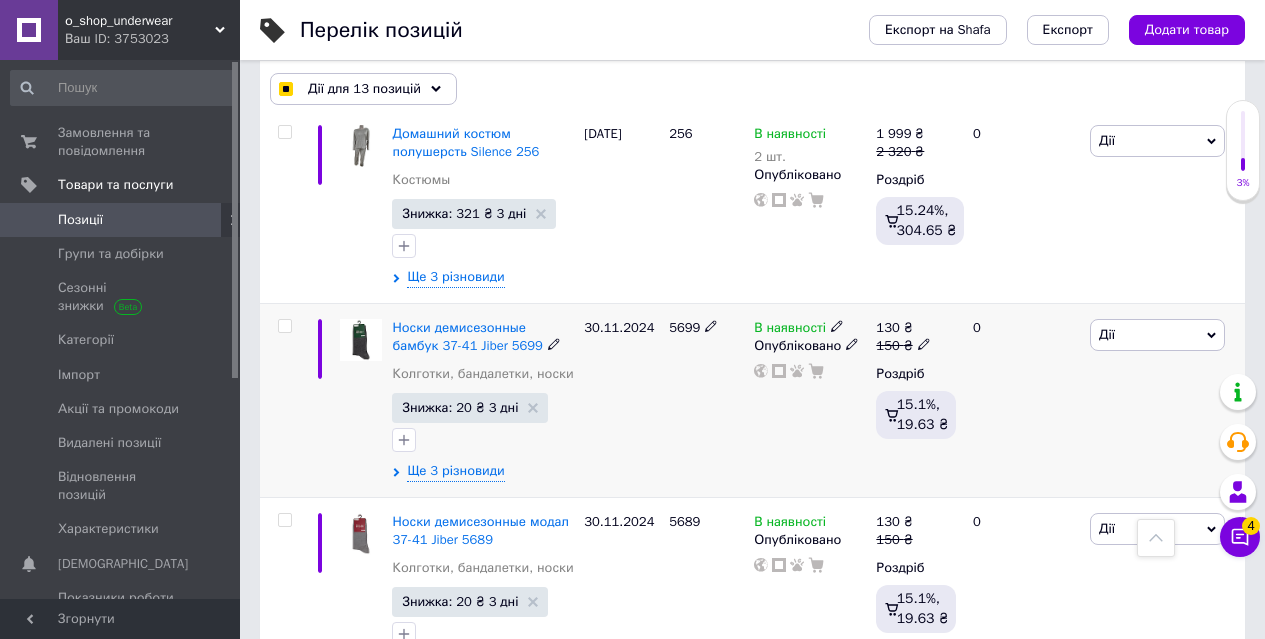 click at bounding box center (284, 326) 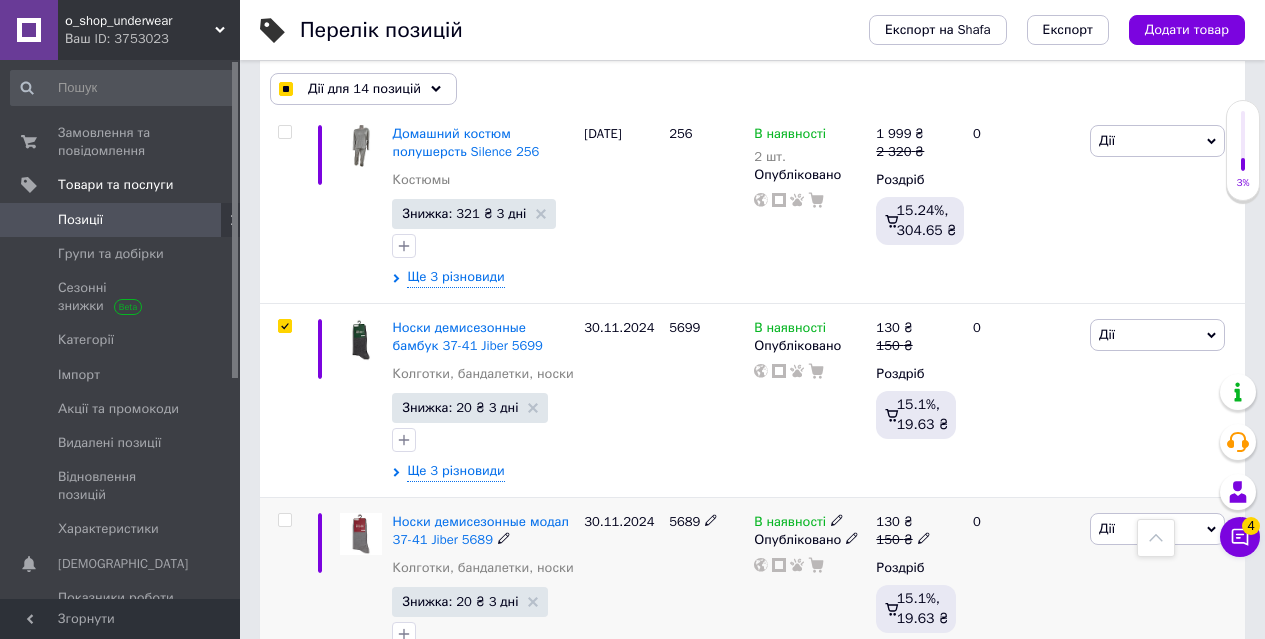 click at bounding box center (284, 520) 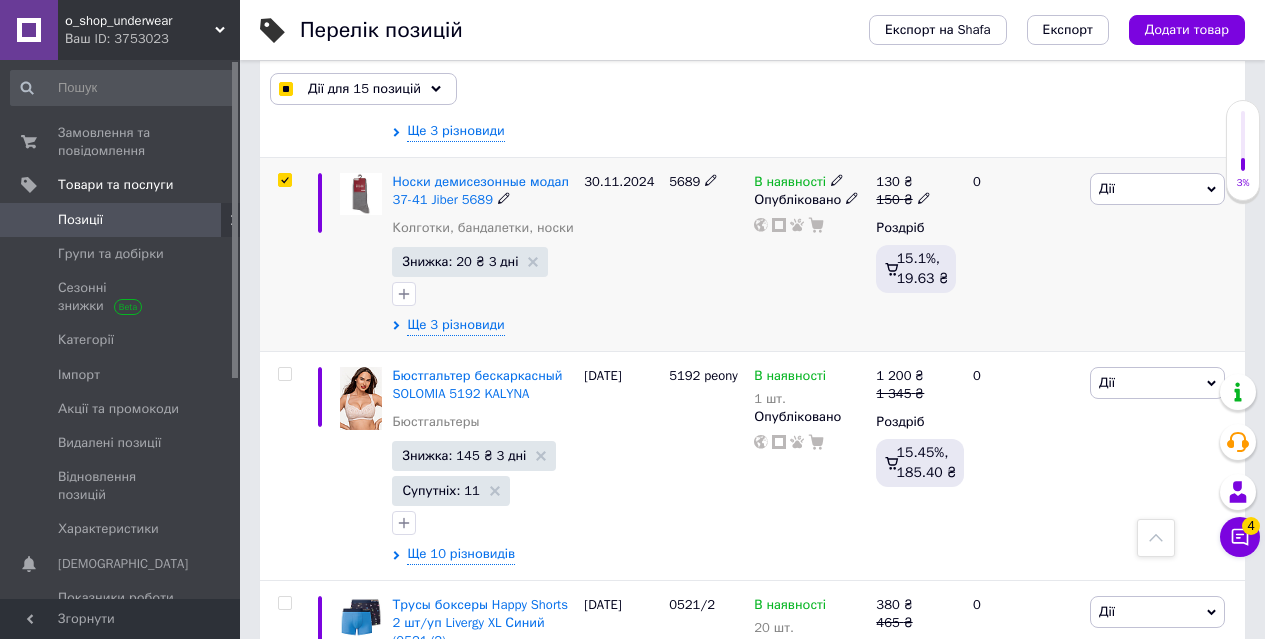 scroll, scrollTop: 3900, scrollLeft: 0, axis: vertical 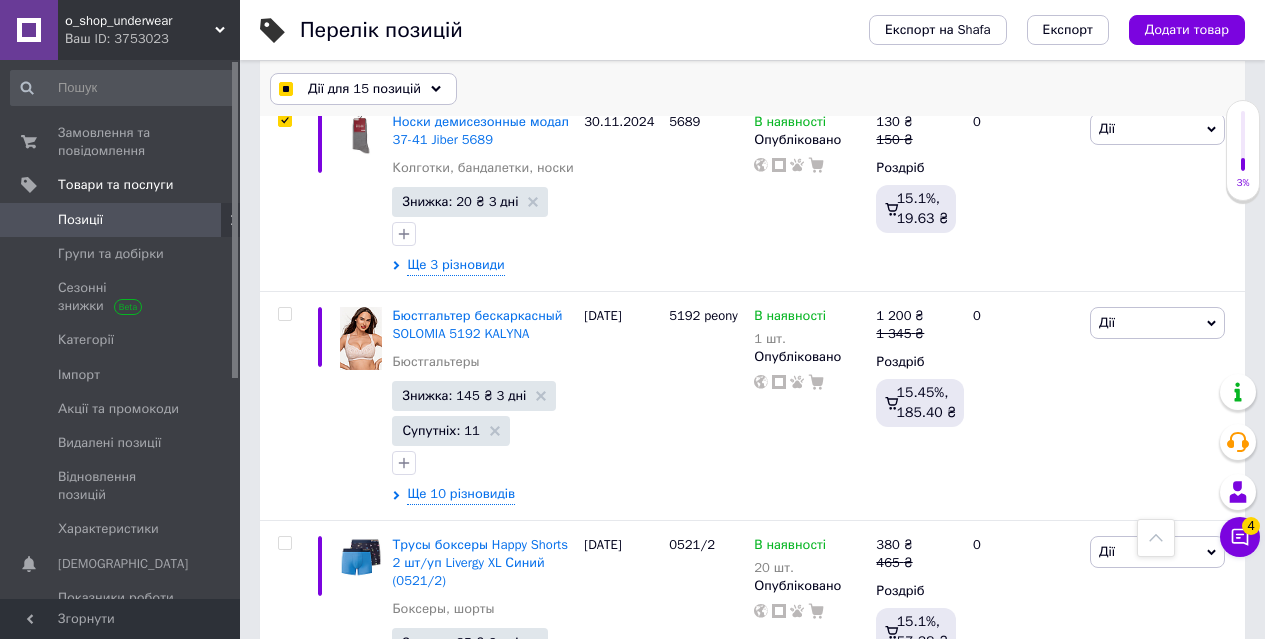 click on "Дії для 15 позицій" at bounding box center (364, 89) 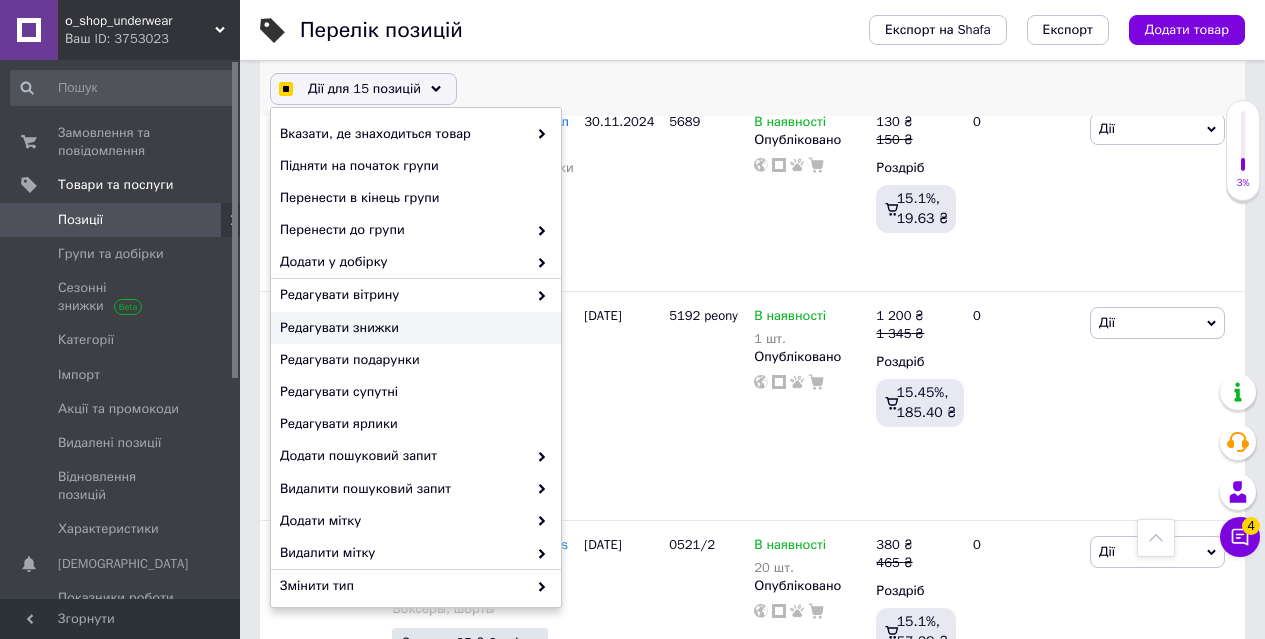 click on "Редагувати знижки" at bounding box center [413, 328] 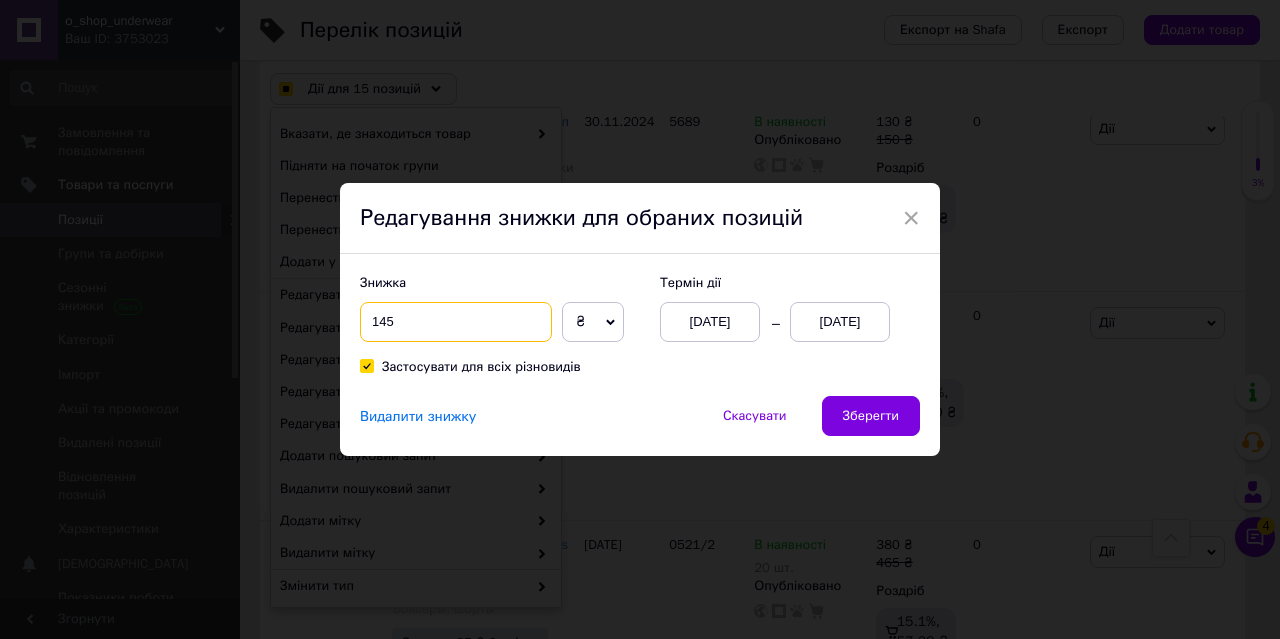 drag, startPoint x: 363, startPoint y: 319, endPoint x: 461, endPoint y: 319, distance: 98 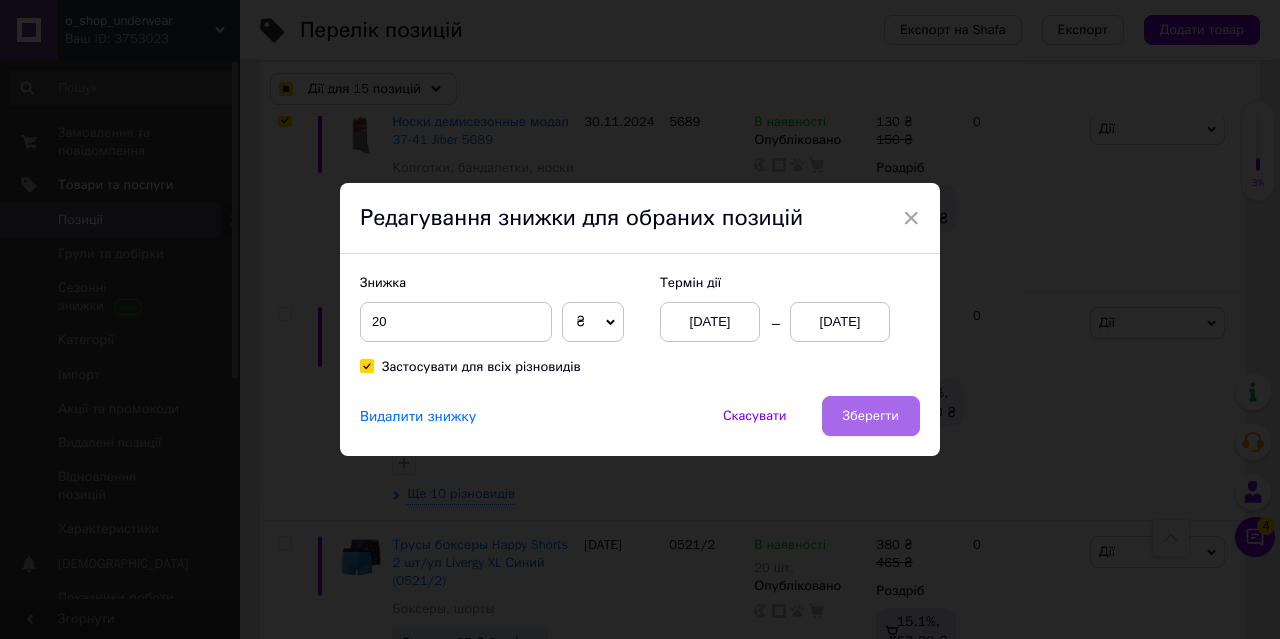 click on "Зберегти" at bounding box center (871, 416) 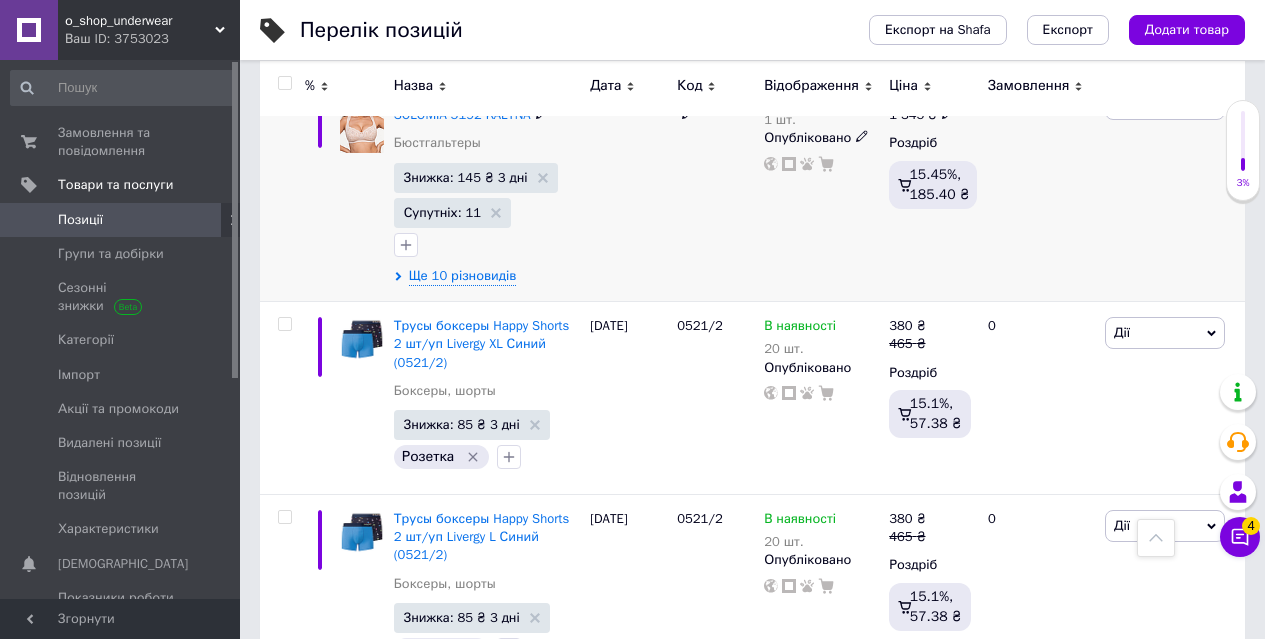 scroll, scrollTop: 4146, scrollLeft: 0, axis: vertical 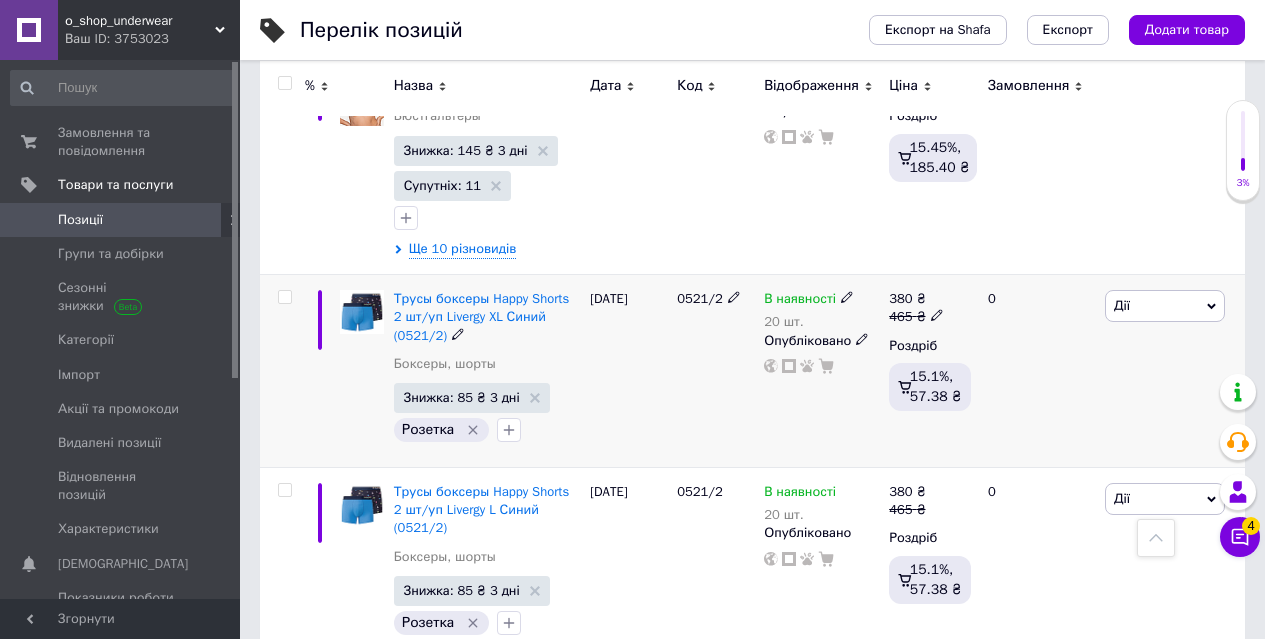 click at bounding box center [284, 297] 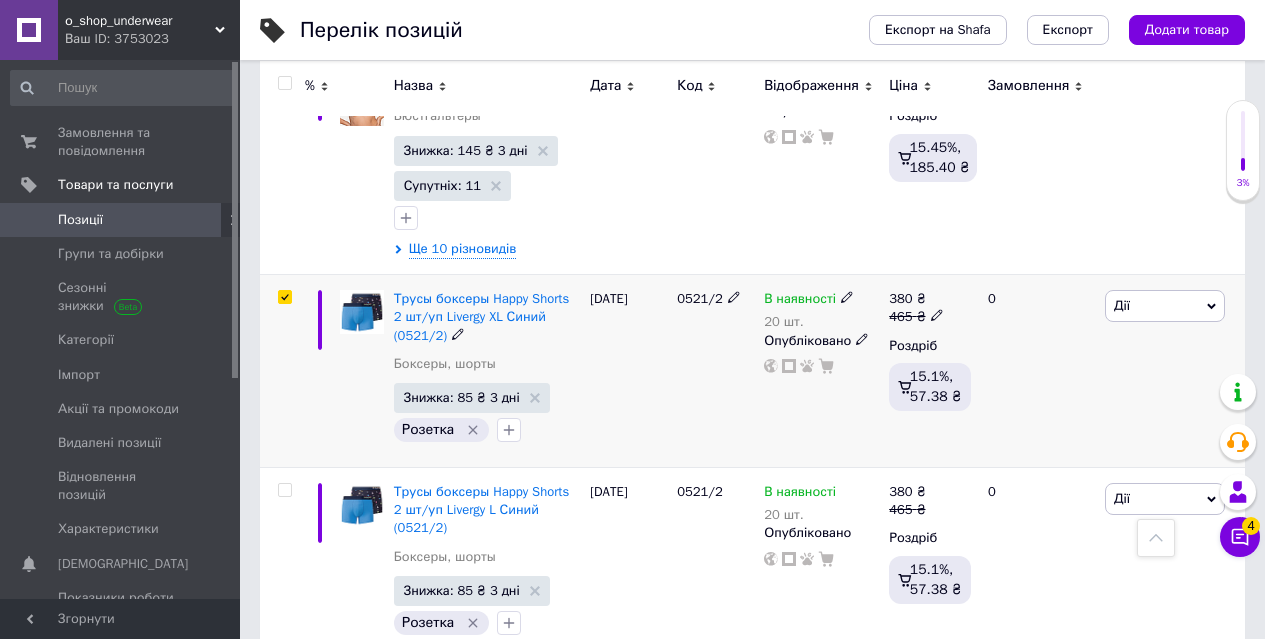 scroll, scrollTop: 4200, scrollLeft: 0, axis: vertical 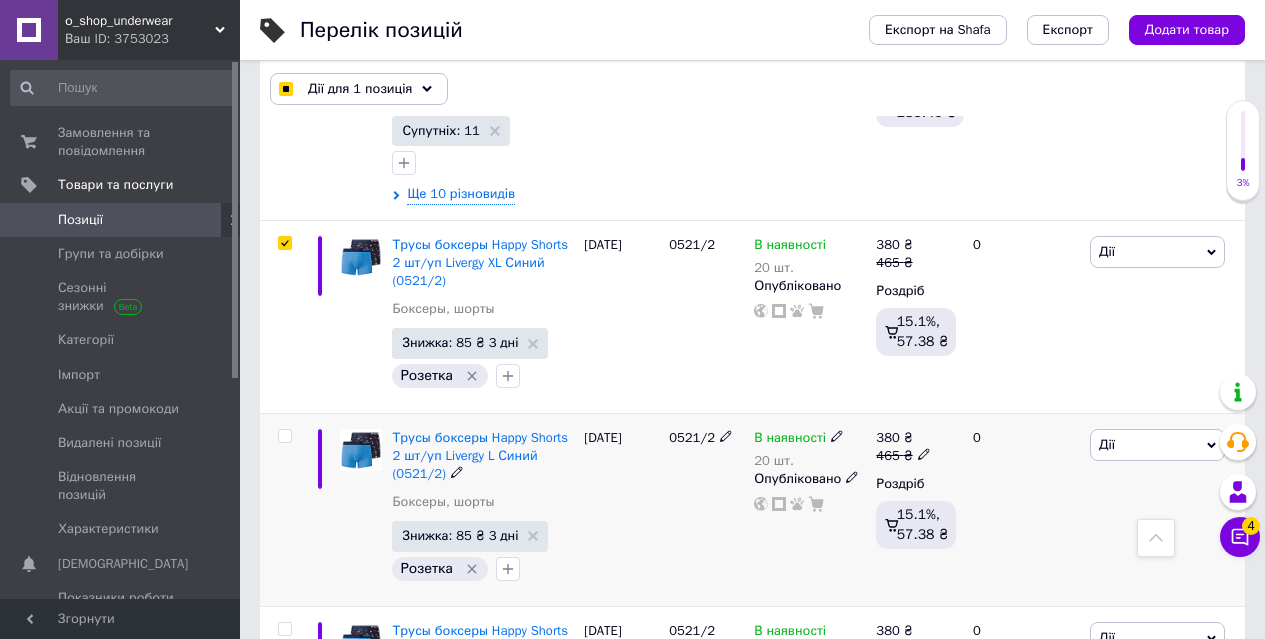 click at bounding box center (284, 436) 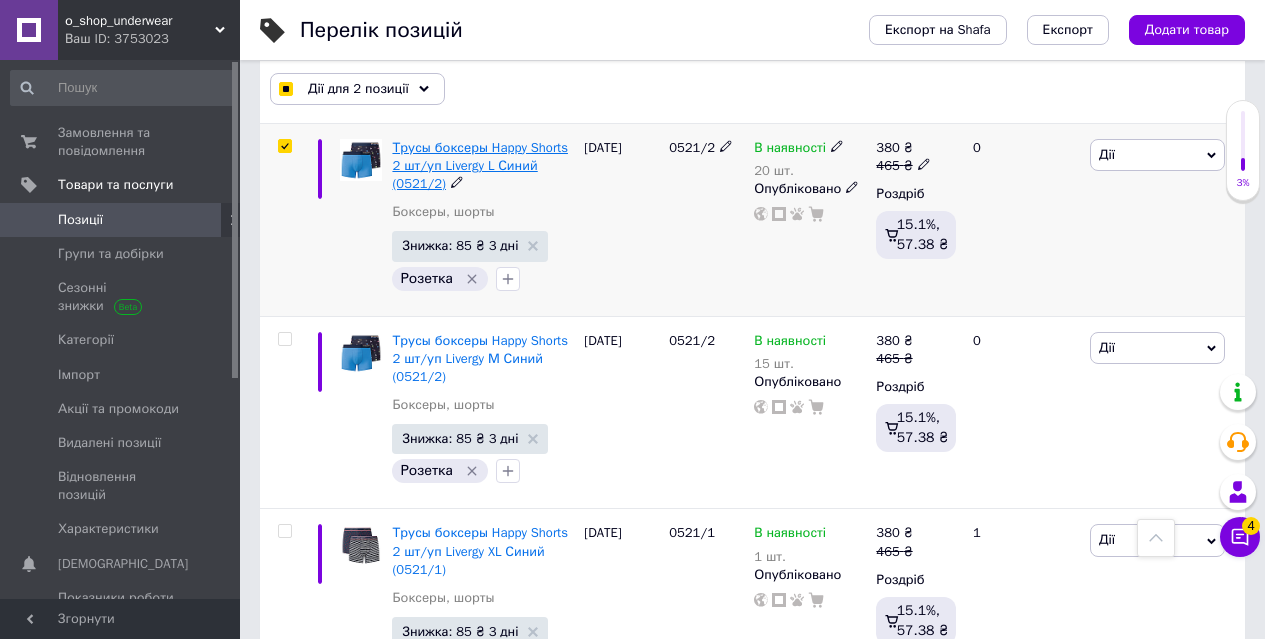 scroll, scrollTop: 4500, scrollLeft: 0, axis: vertical 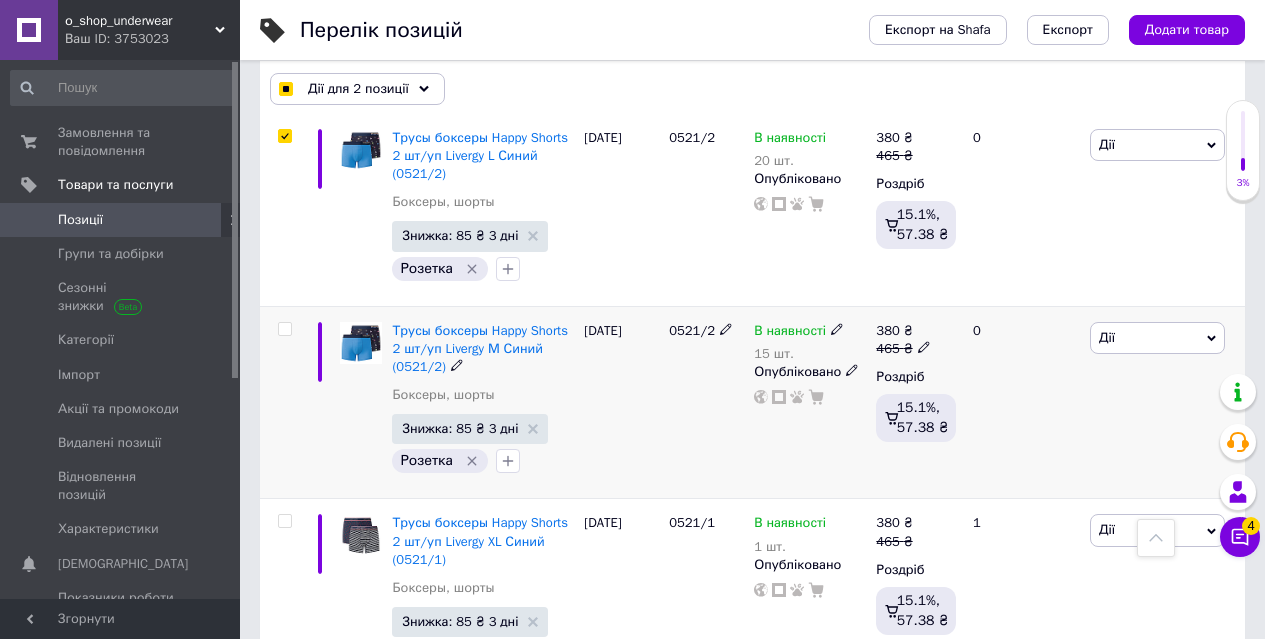 click at bounding box center [284, 329] 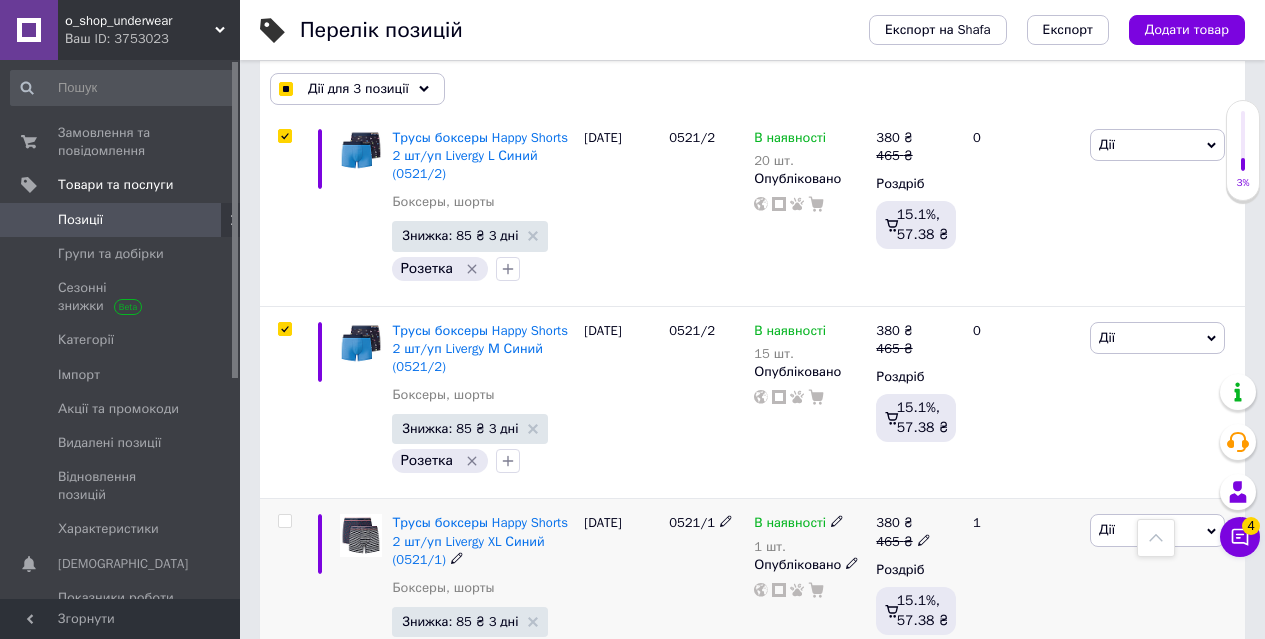 click at bounding box center [284, 521] 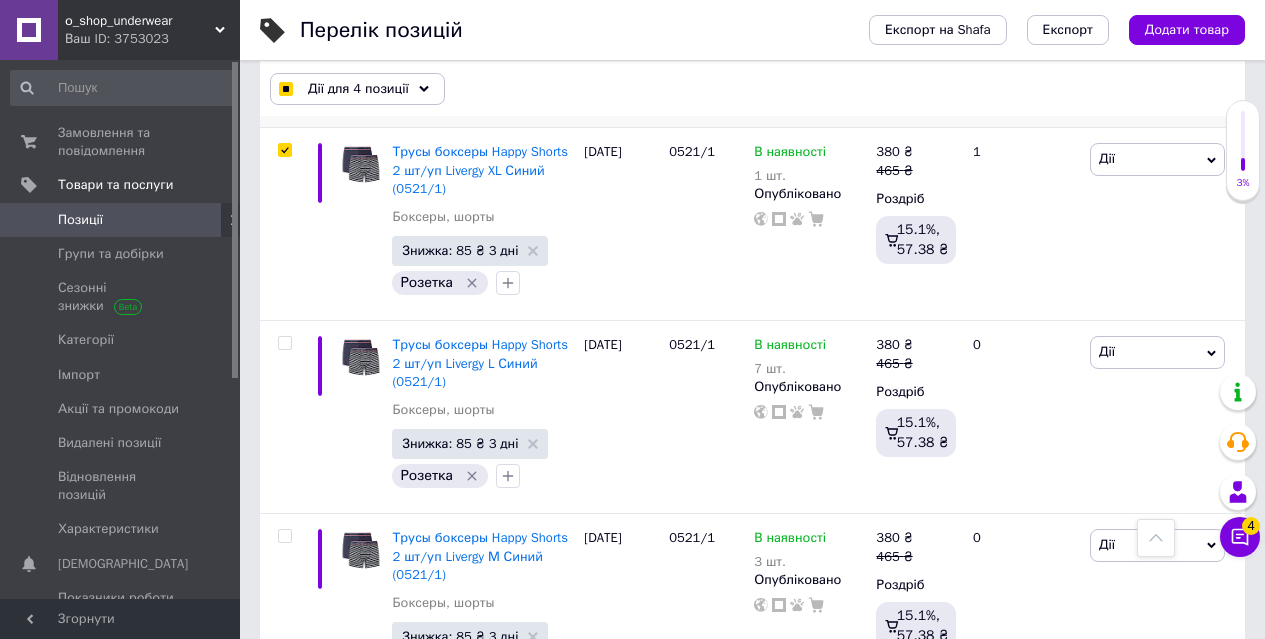 scroll, scrollTop: 4900, scrollLeft: 0, axis: vertical 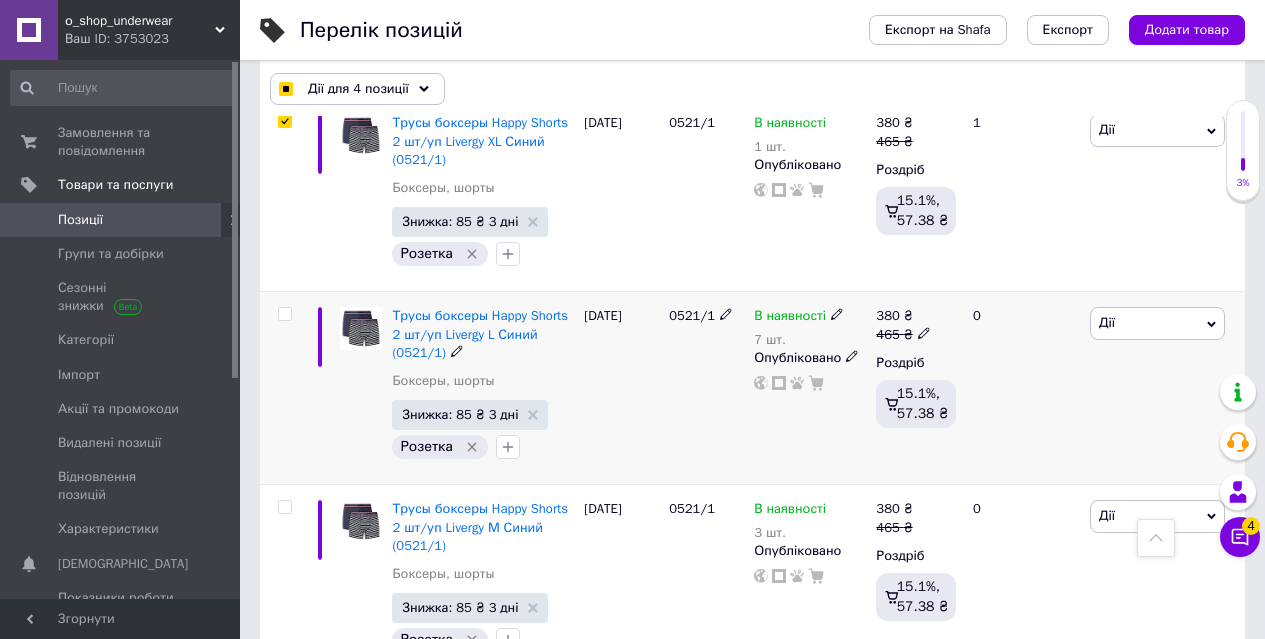 click at bounding box center (284, 314) 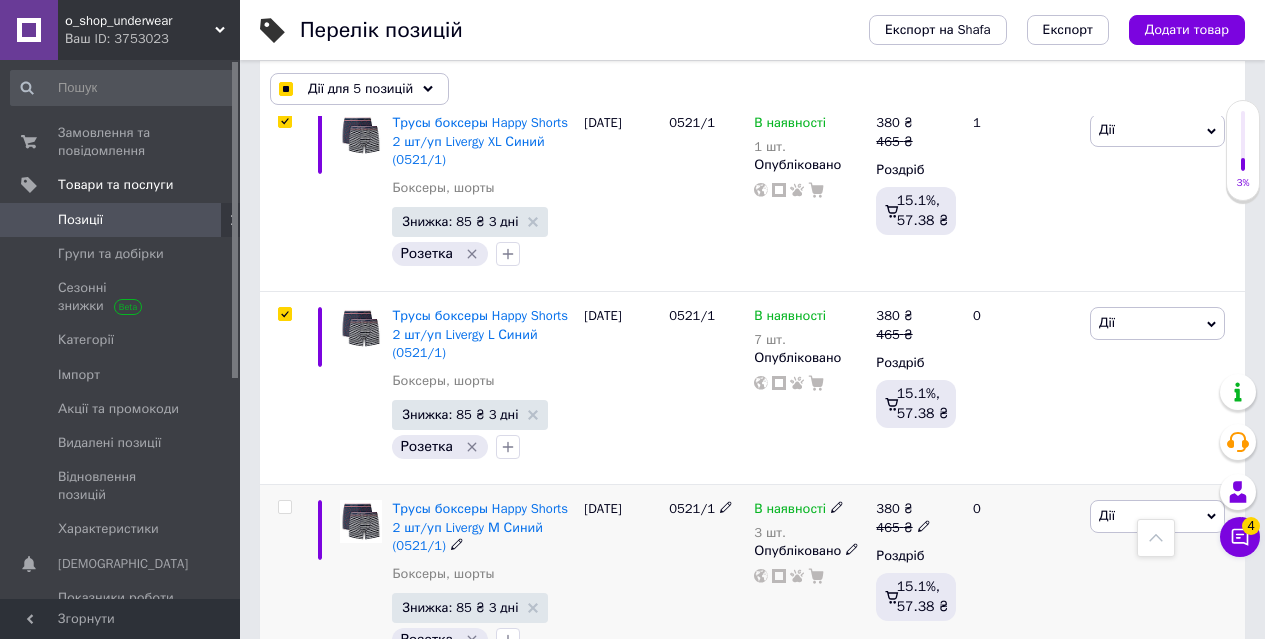 click at bounding box center (284, 507) 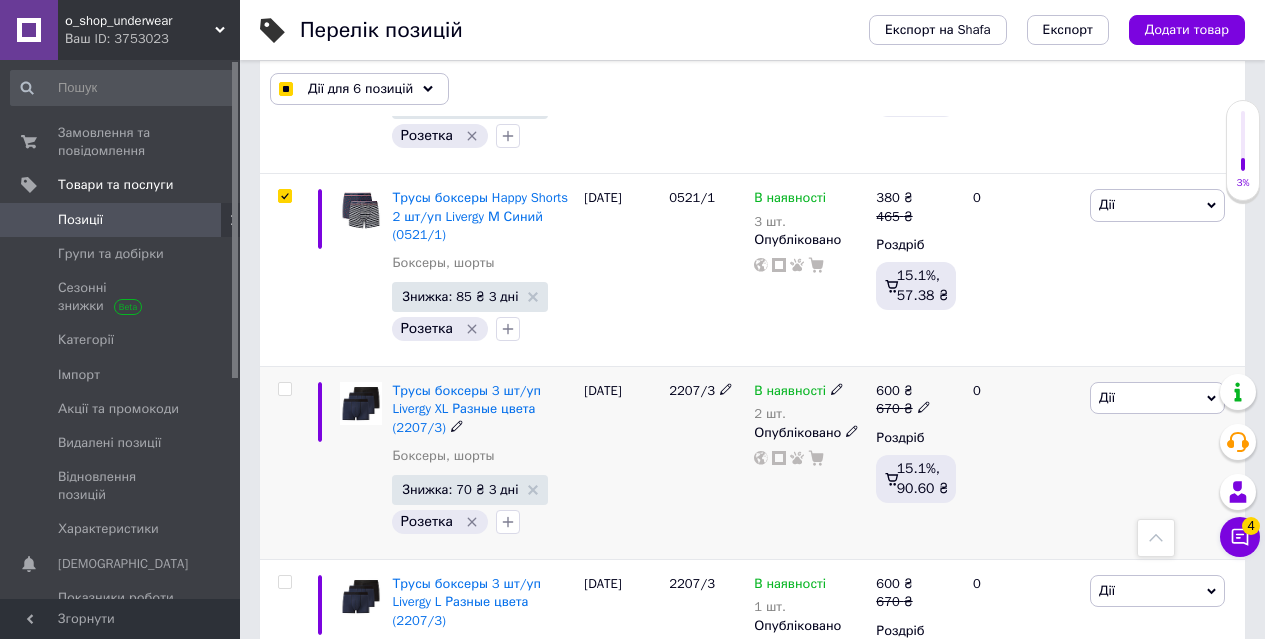 scroll, scrollTop: 5300, scrollLeft: 0, axis: vertical 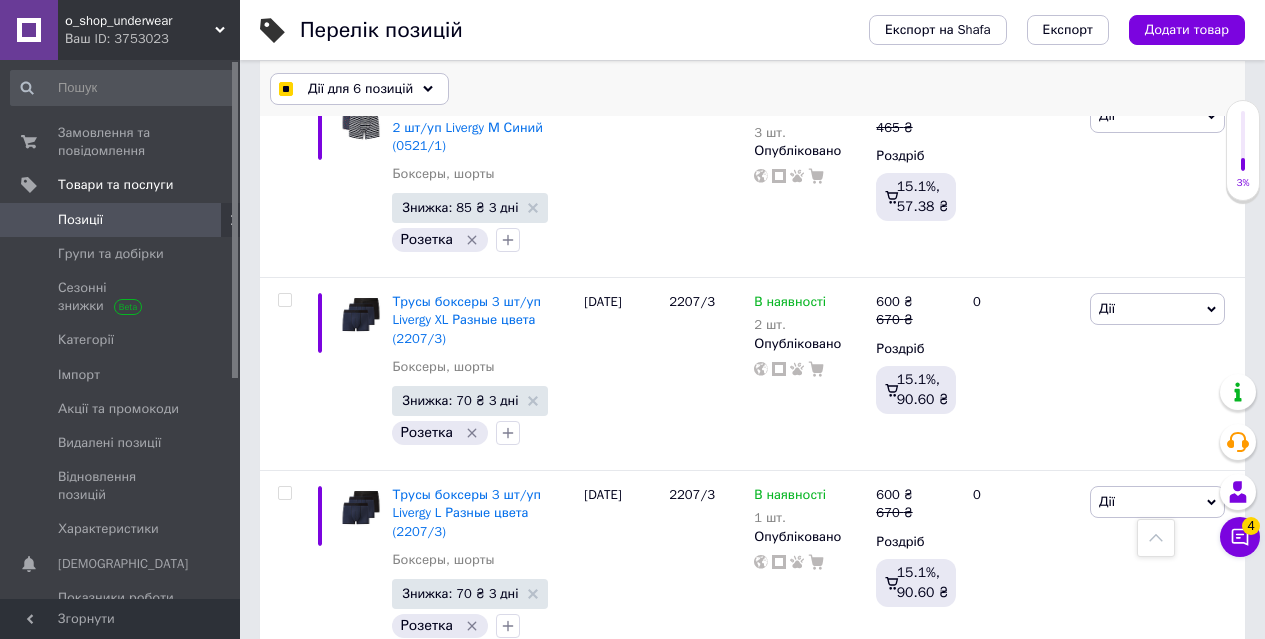 click on "Дії для 6 позицій" at bounding box center (360, 89) 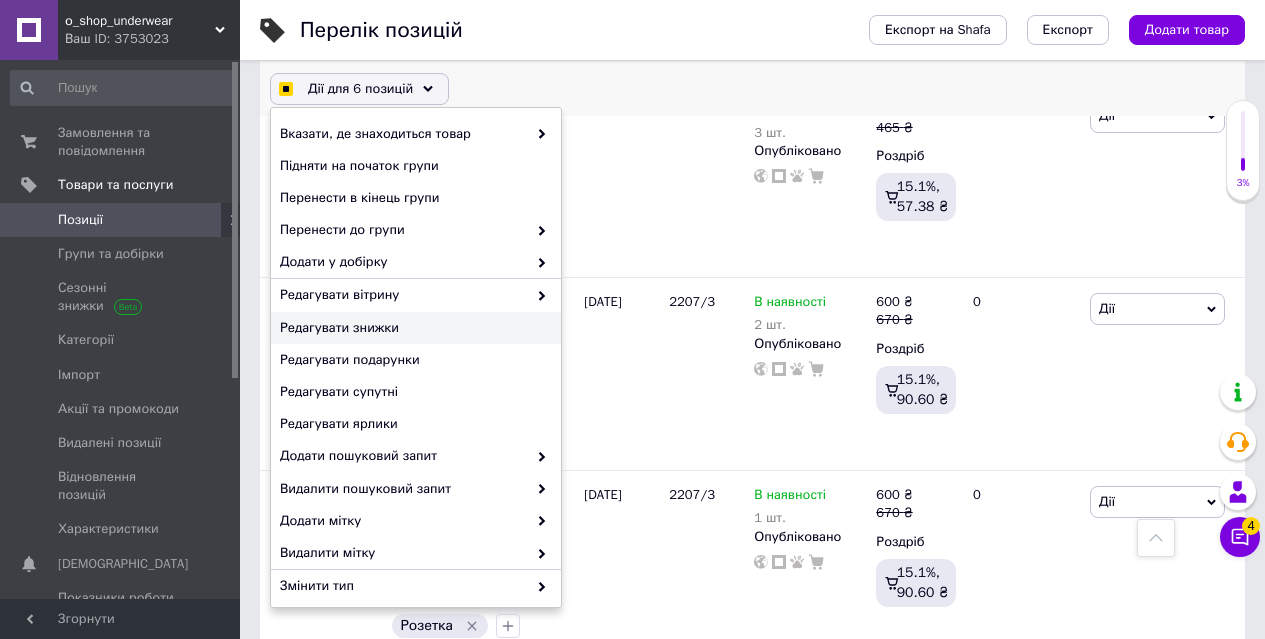 click on "Редагувати знижки" at bounding box center (413, 328) 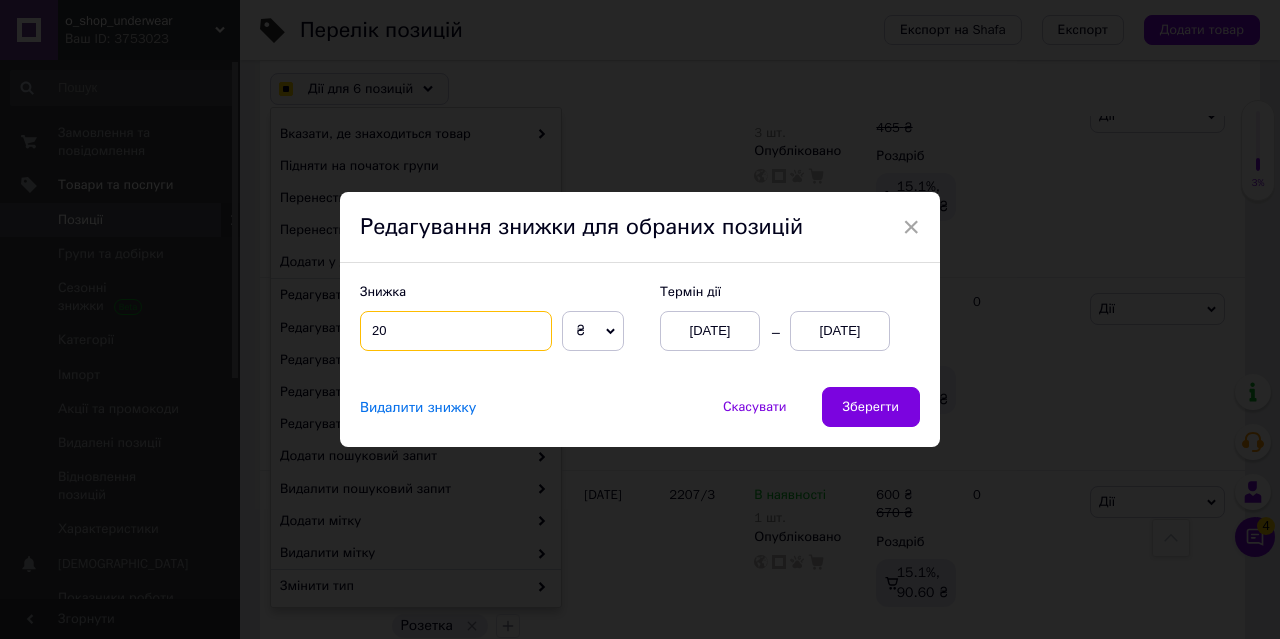 drag, startPoint x: 368, startPoint y: 327, endPoint x: 411, endPoint y: 329, distance: 43.046486 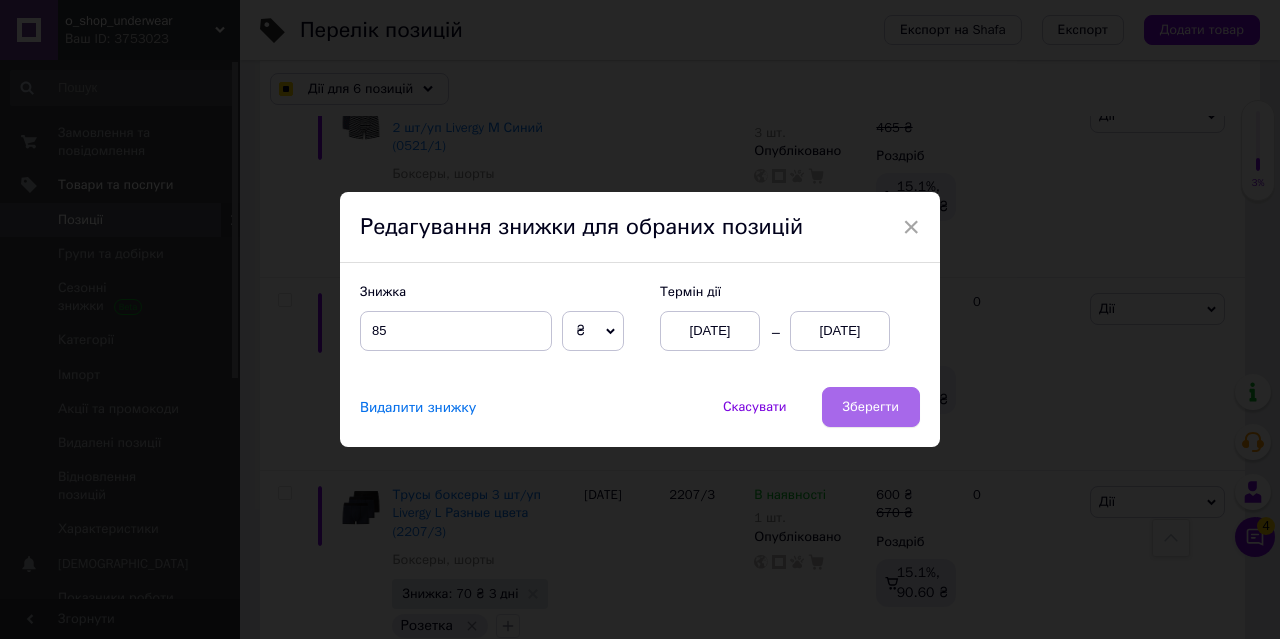 click on "Зберегти" at bounding box center (871, 407) 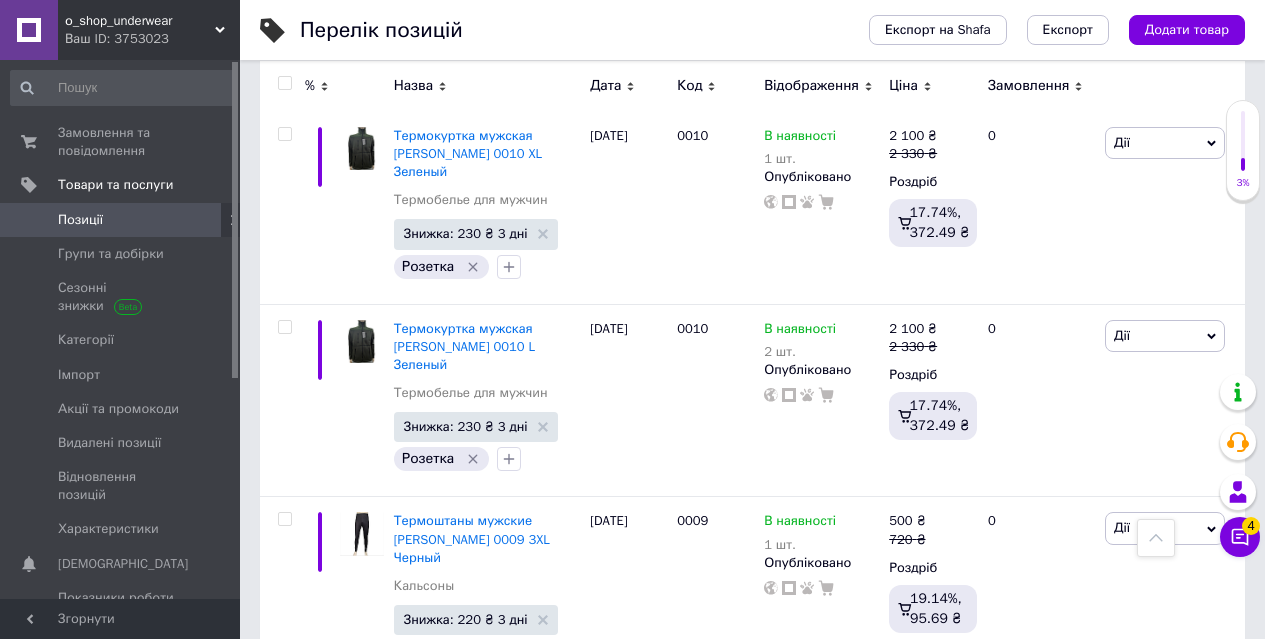 scroll, scrollTop: 4845, scrollLeft: 0, axis: vertical 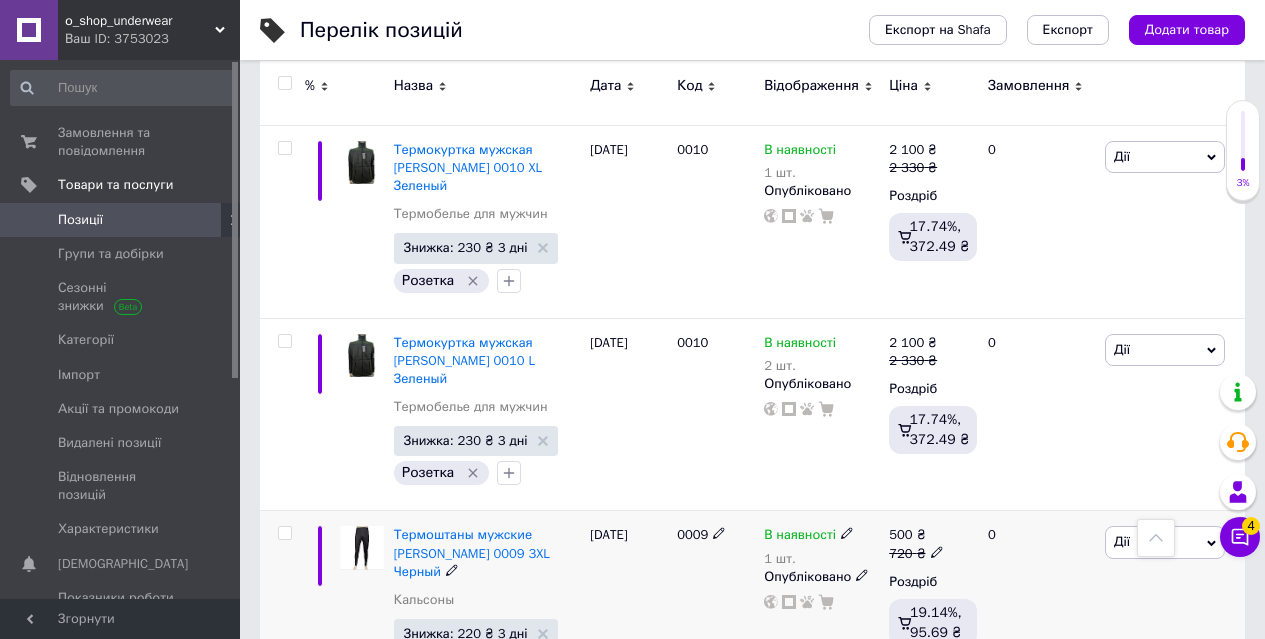 click at bounding box center [284, 533] 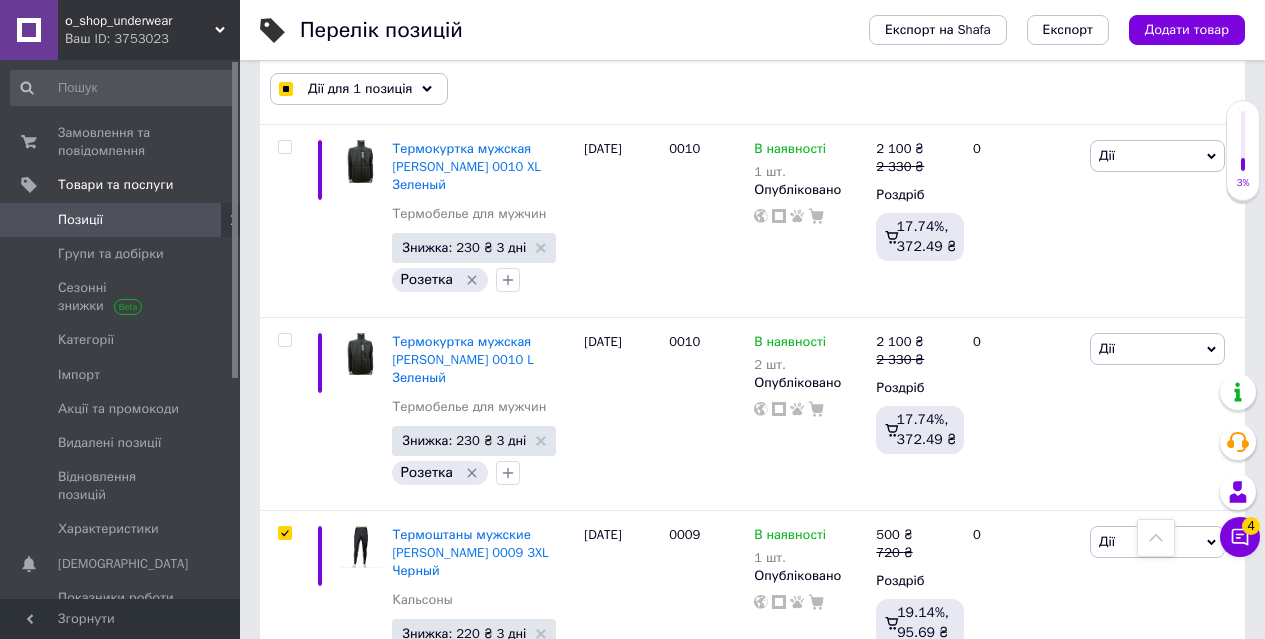 scroll, scrollTop: 5008, scrollLeft: 0, axis: vertical 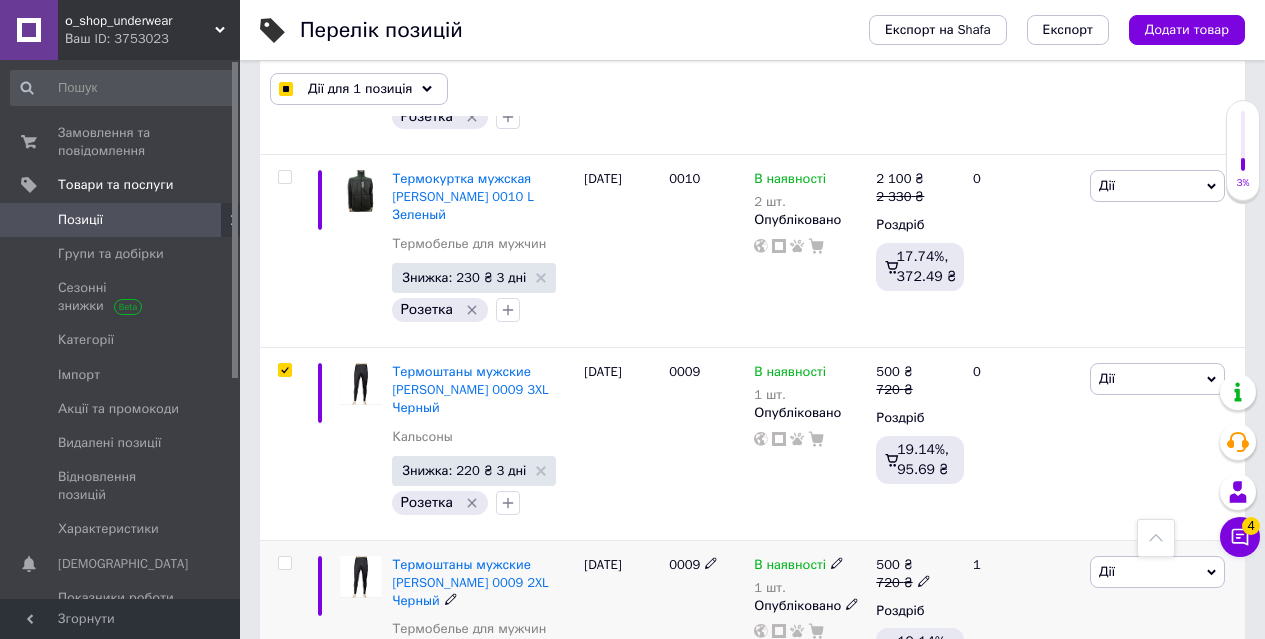 click at bounding box center [284, 563] 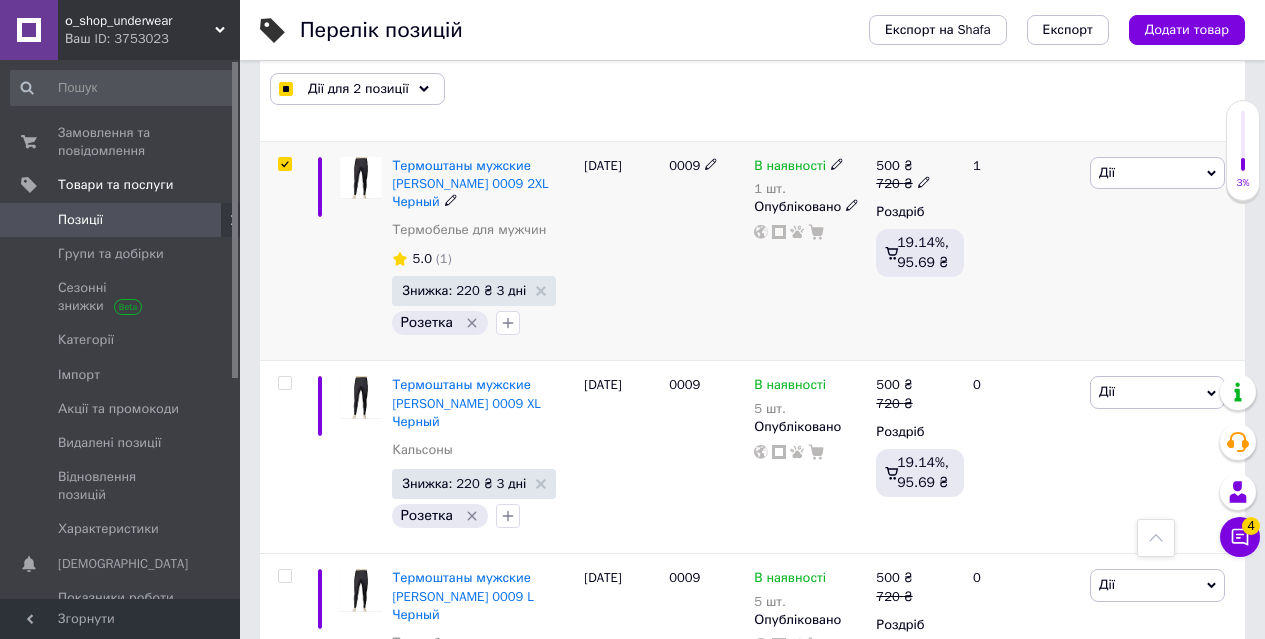 scroll, scrollTop: 5408, scrollLeft: 0, axis: vertical 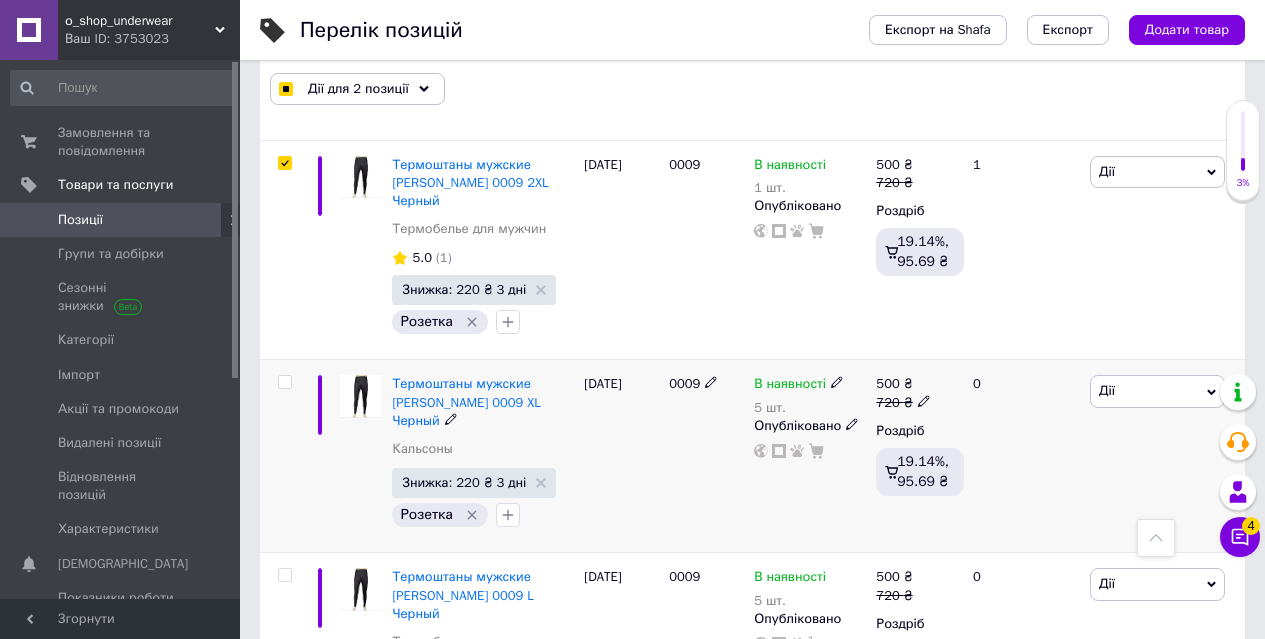click at bounding box center [284, 382] 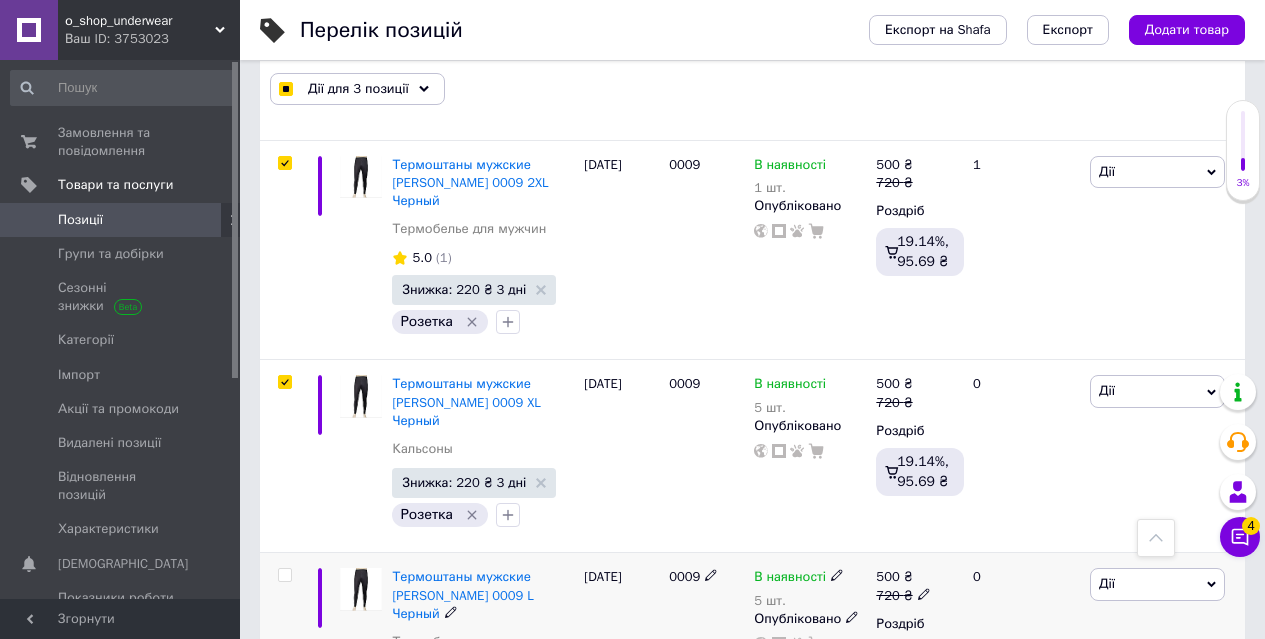 click at bounding box center (284, 575) 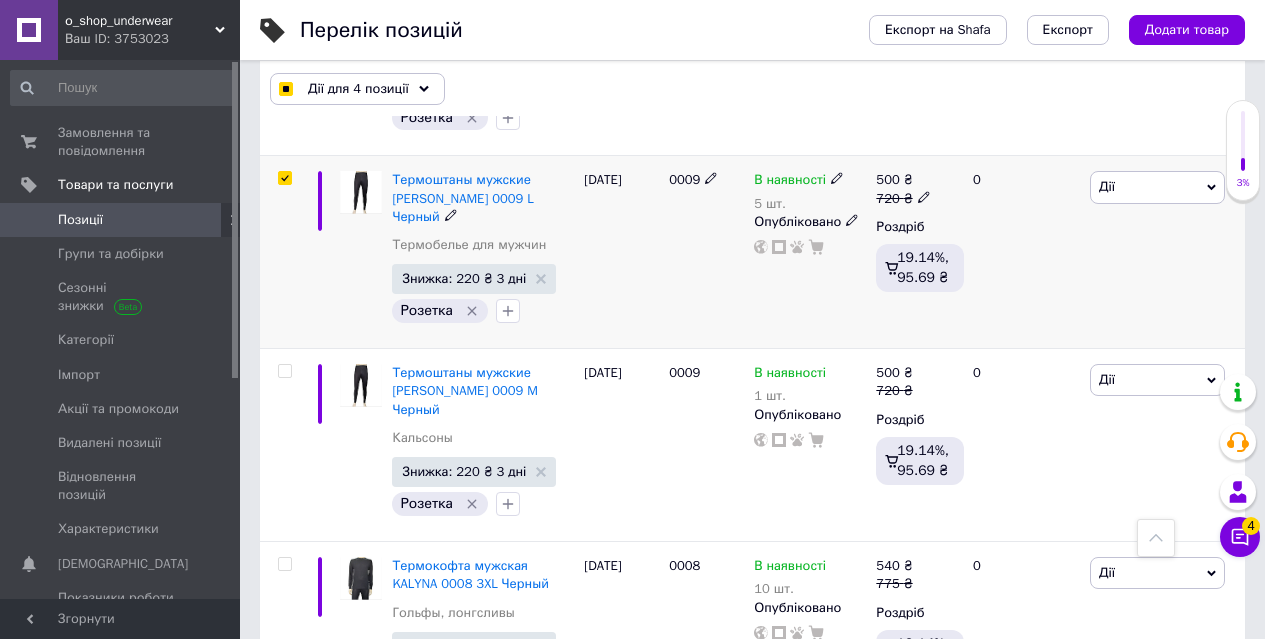 scroll, scrollTop: 5808, scrollLeft: 0, axis: vertical 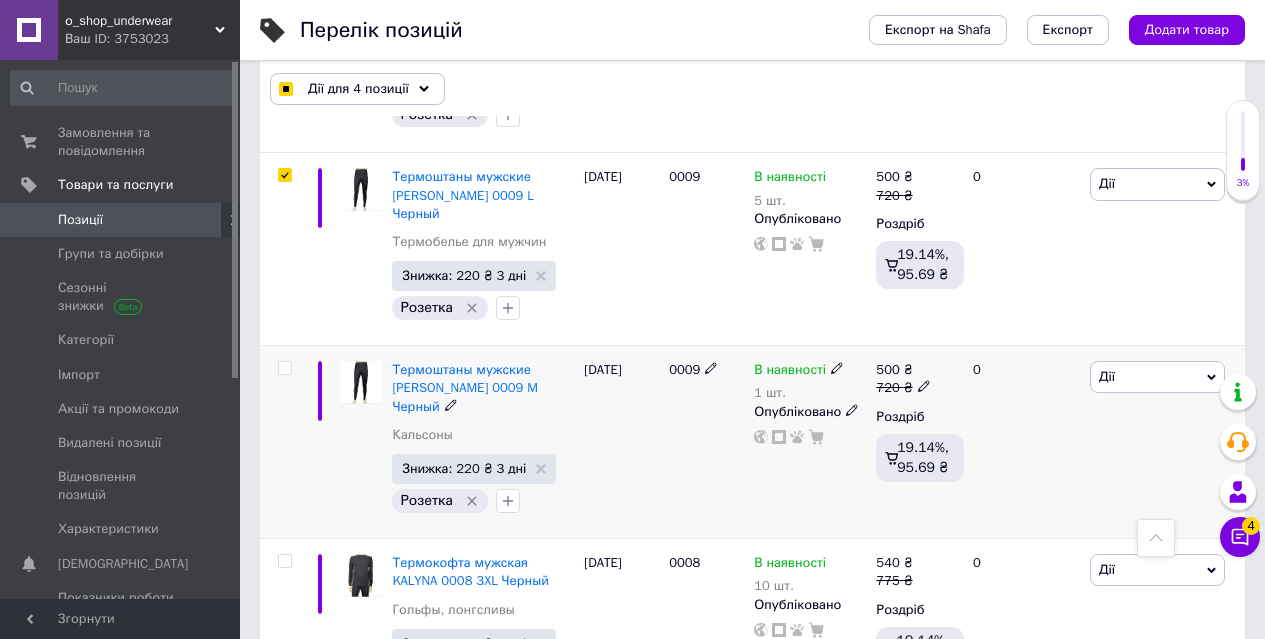 click at bounding box center (284, 368) 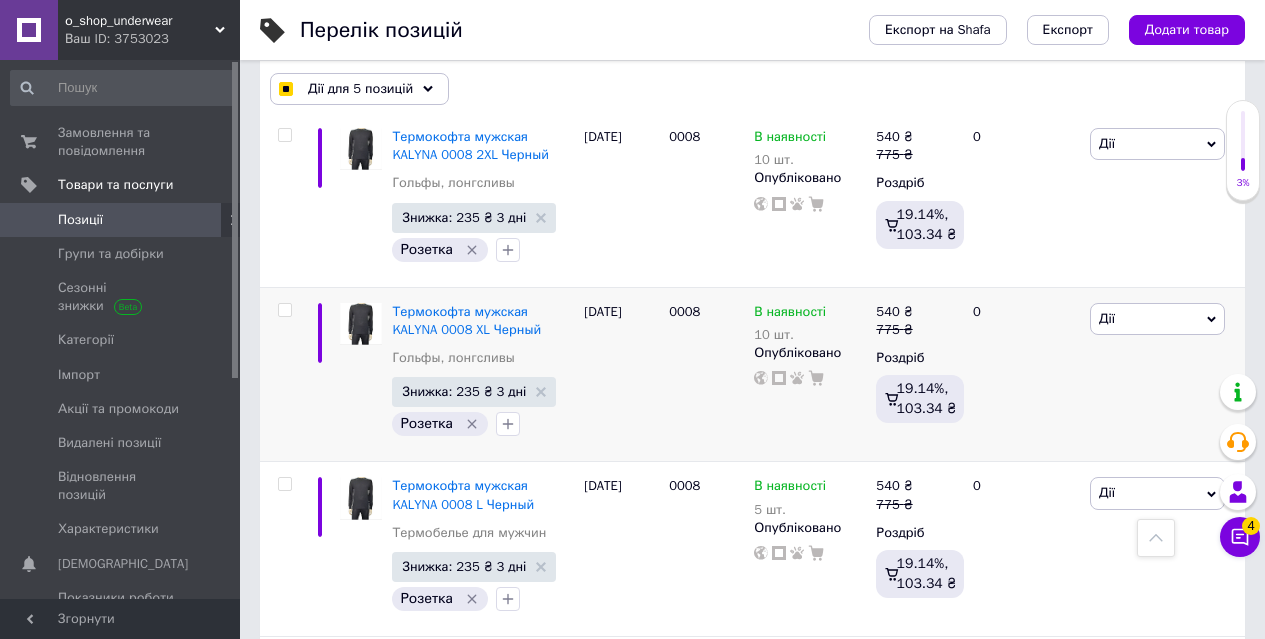 scroll, scrollTop: 6408, scrollLeft: 0, axis: vertical 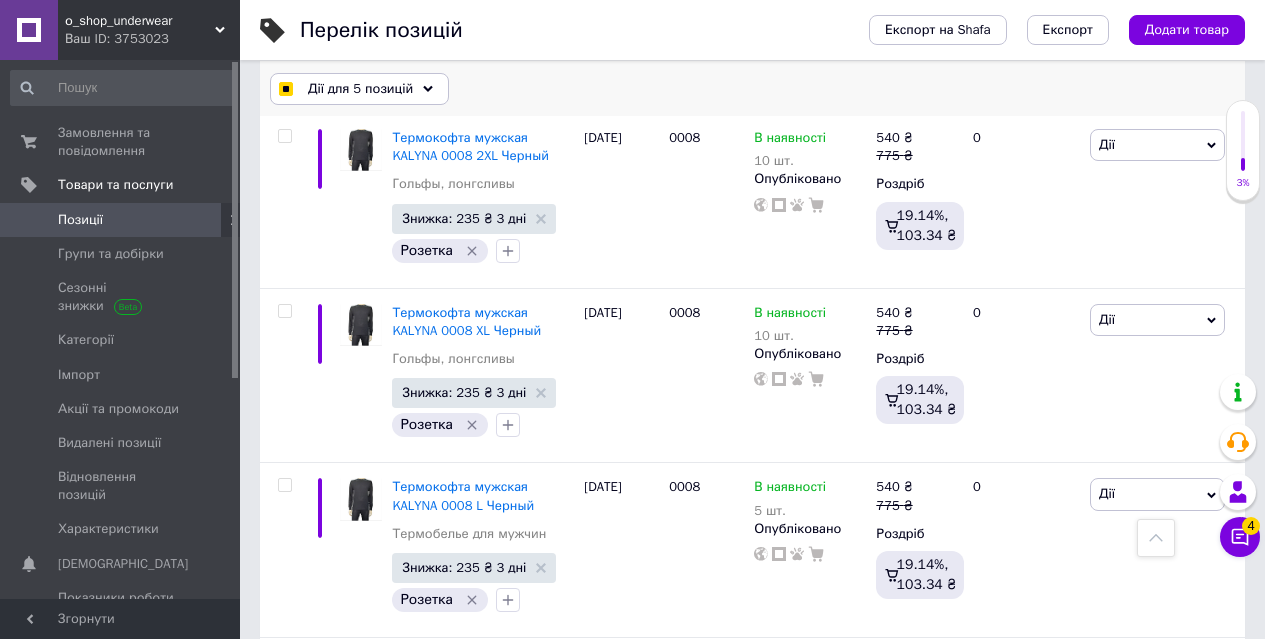 click on "Дії для 5 позицій" at bounding box center (360, 89) 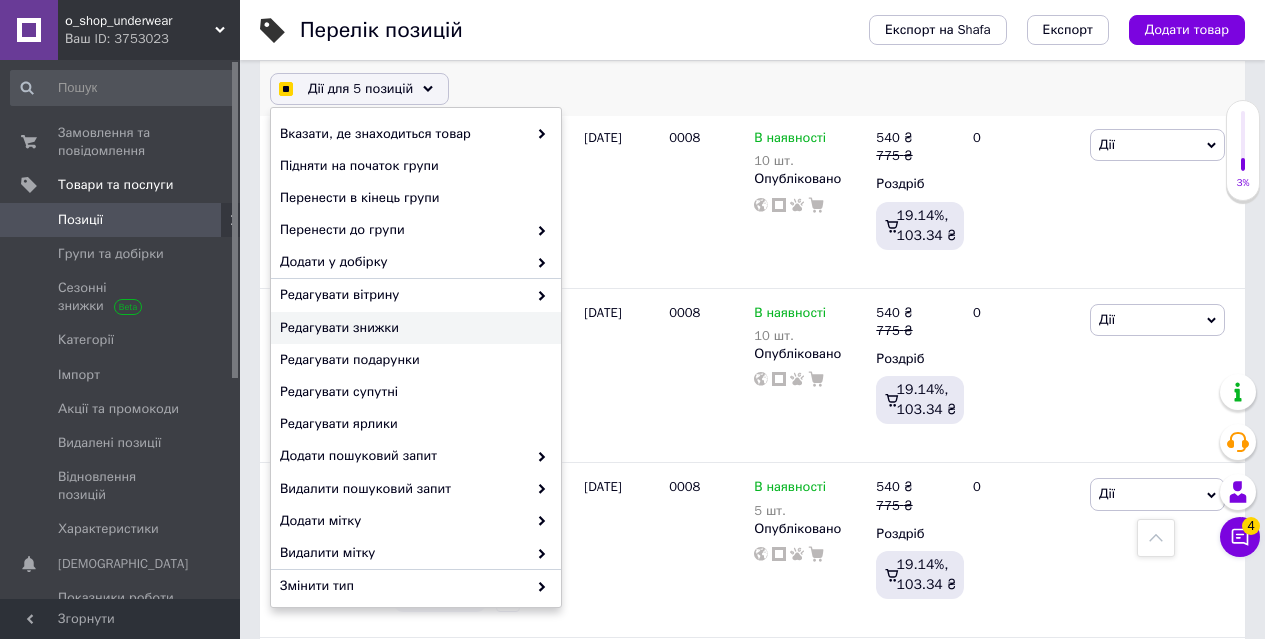 click on "Редагувати знижки" at bounding box center (413, 328) 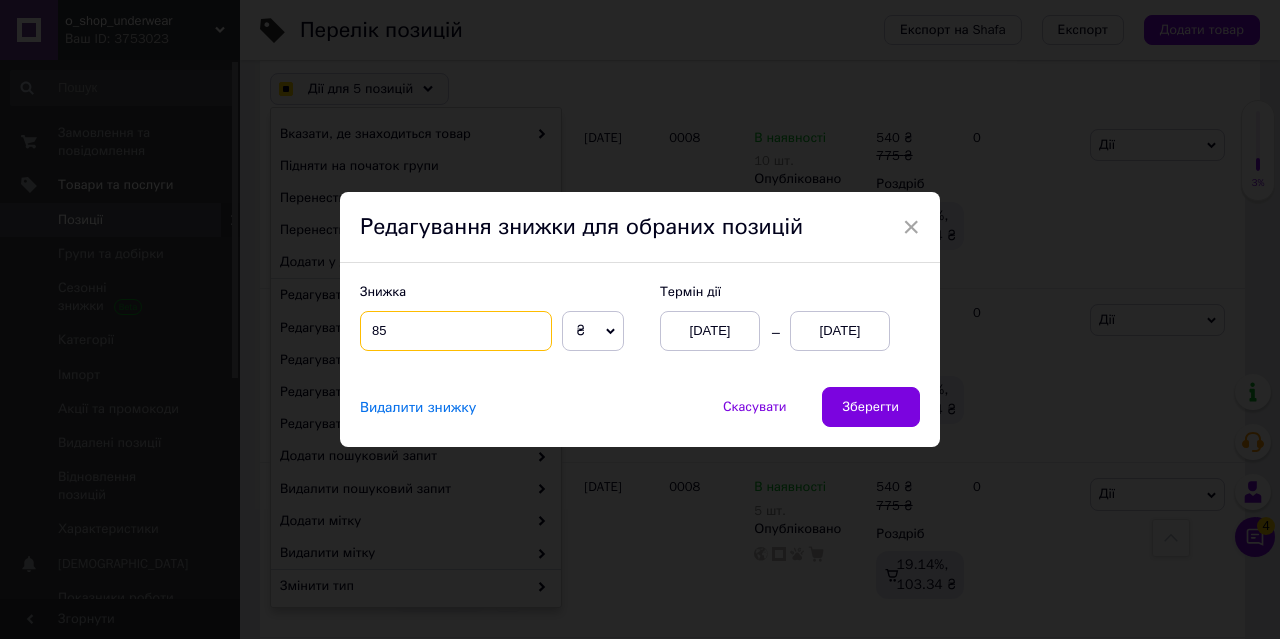 drag, startPoint x: 368, startPoint y: 327, endPoint x: 384, endPoint y: 328, distance: 16.03122 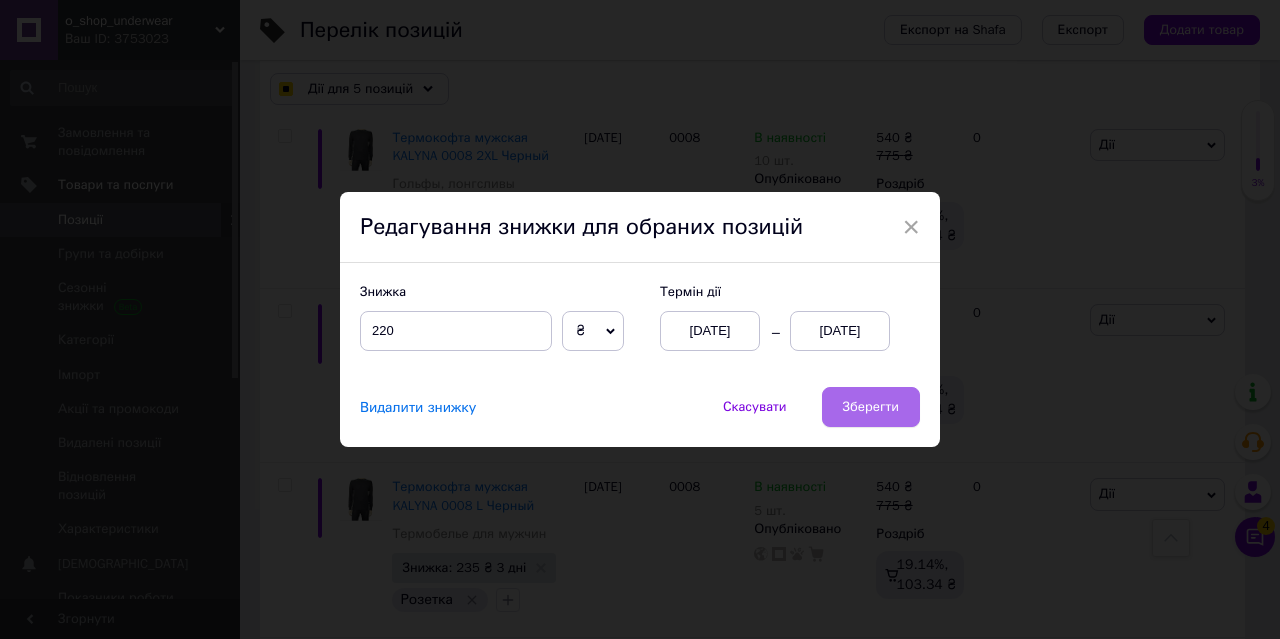 click on "Зберегти" at bounding box center (871, 407) 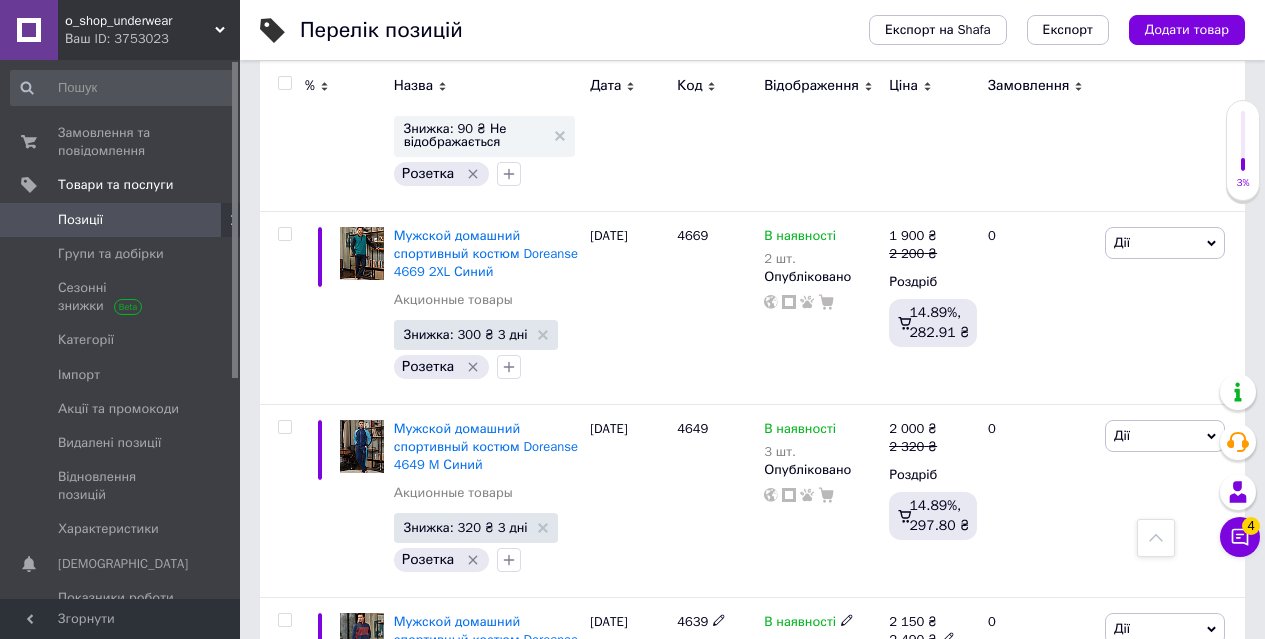 scroll, scrollTop: 8553, scrollLeft: 0, axis: vertical 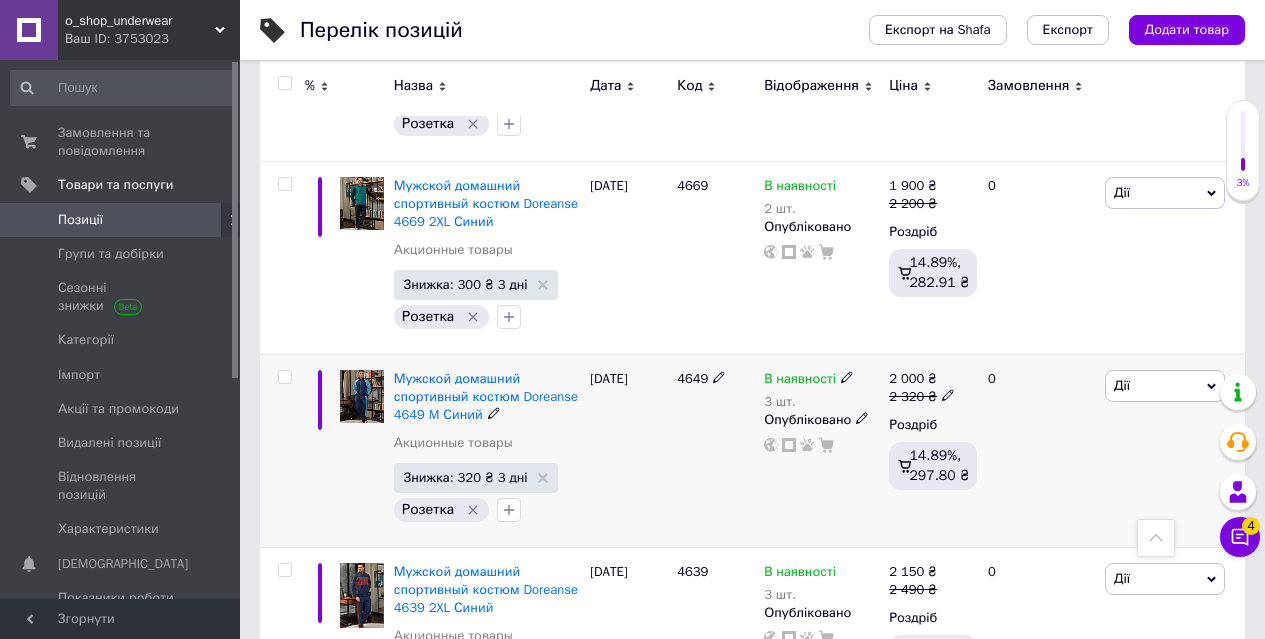 click at bounding box center [284, 377] 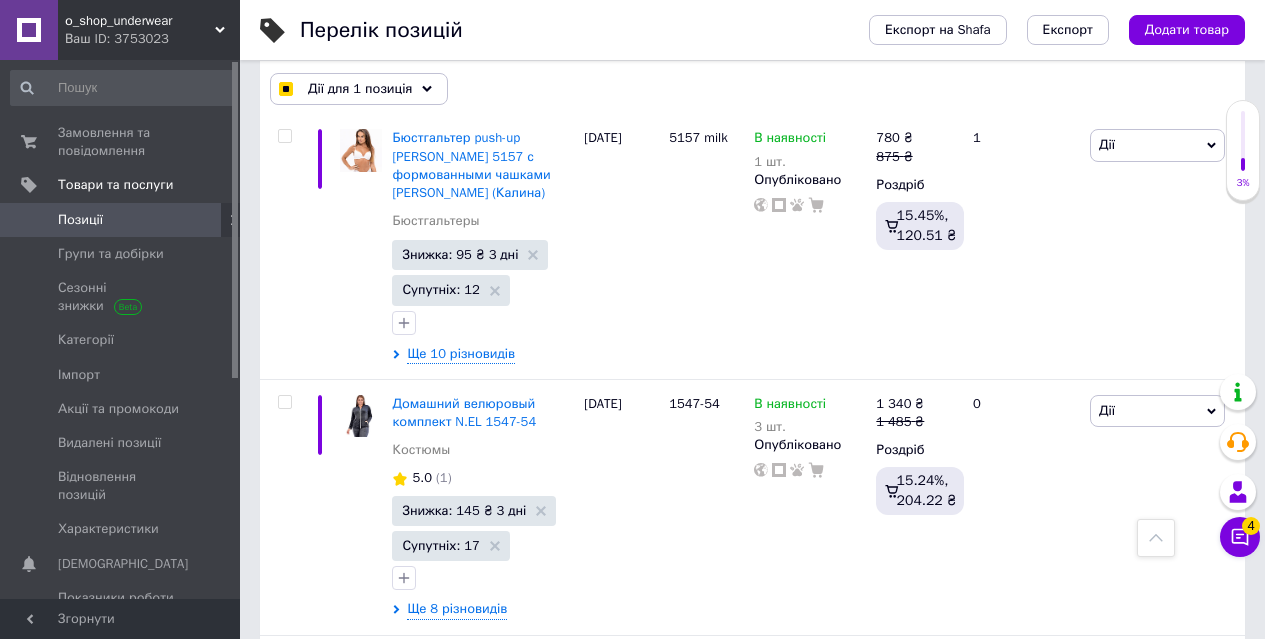 scroll, scrollTop: 18991, scrollLeft: 0, axis: vertical 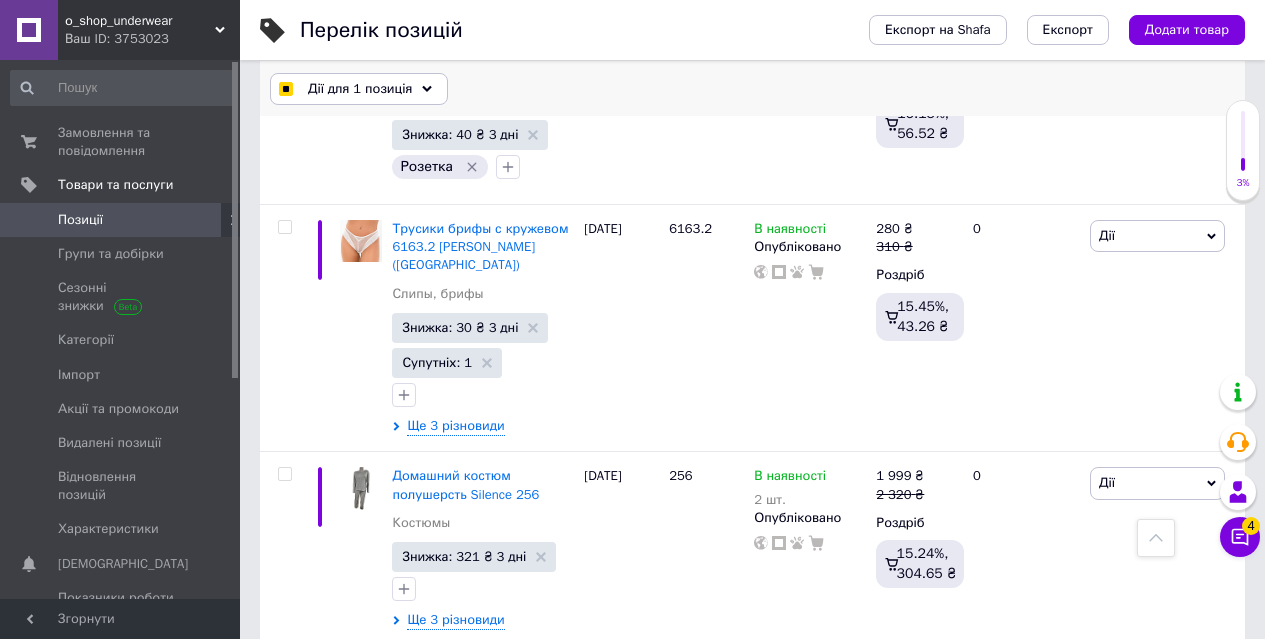 click on "Дії для 1 позиція" at bounding box center [360, 89] 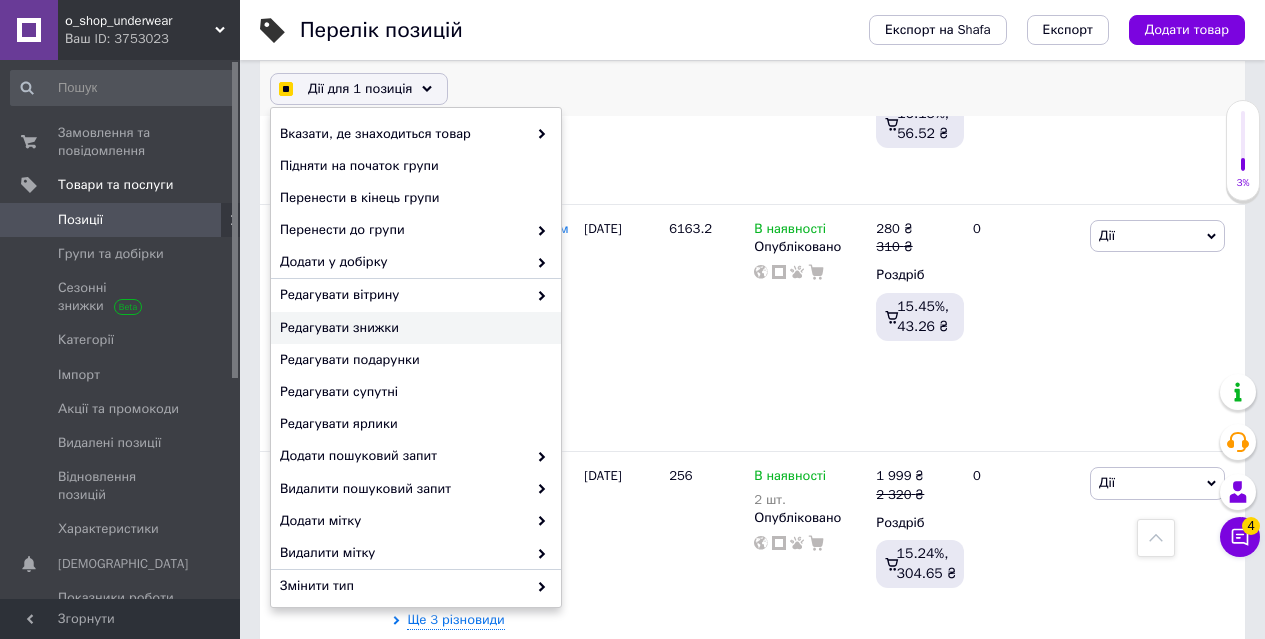 click on "Редагувати знижки" at bounding box center (413, 328) 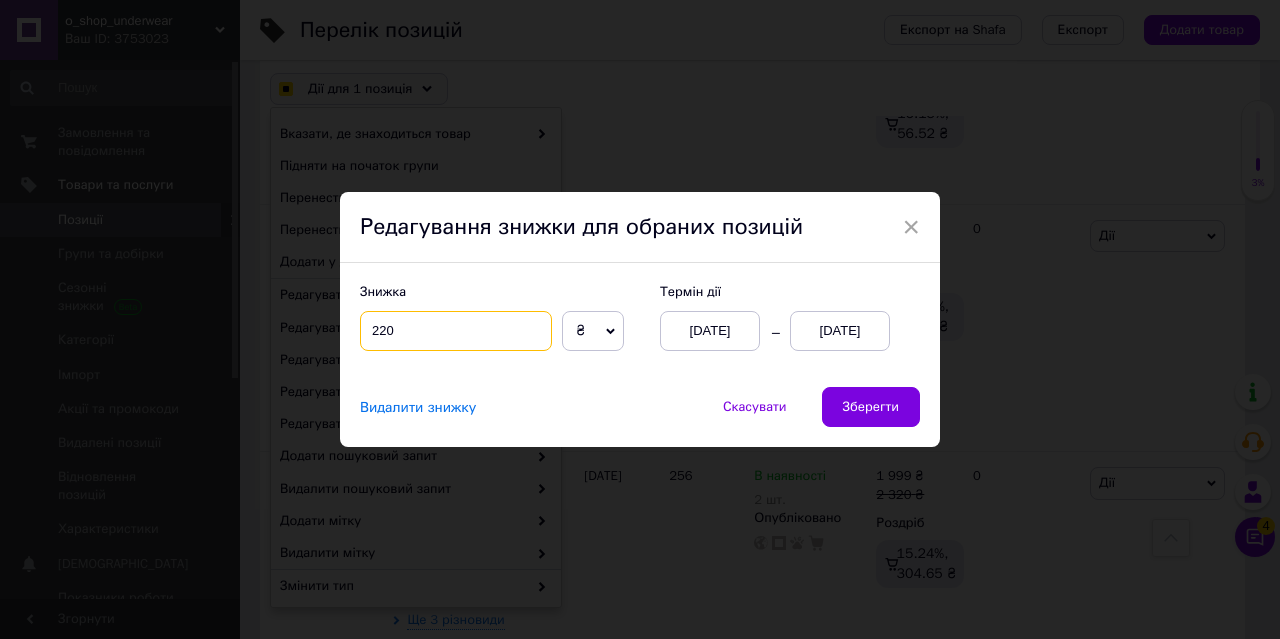 click on "220" at bounding box center (456, 331) 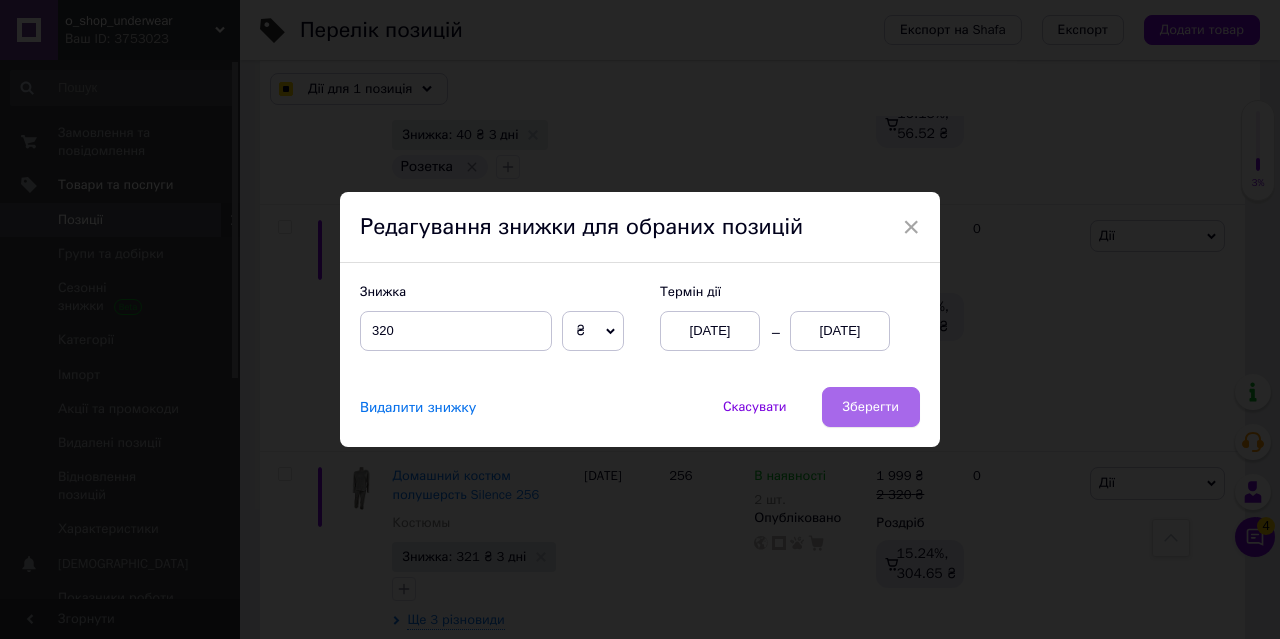 click on "Зберегти" at bounding box center [871, 407] 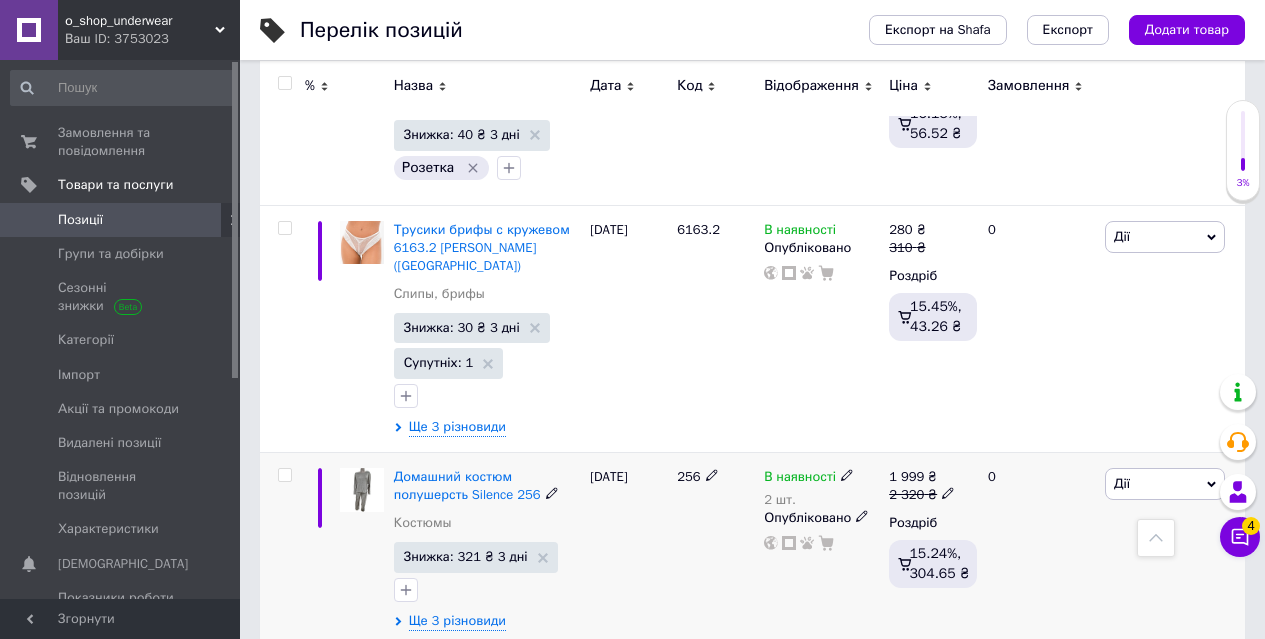 click at bounding box center (284, 475) 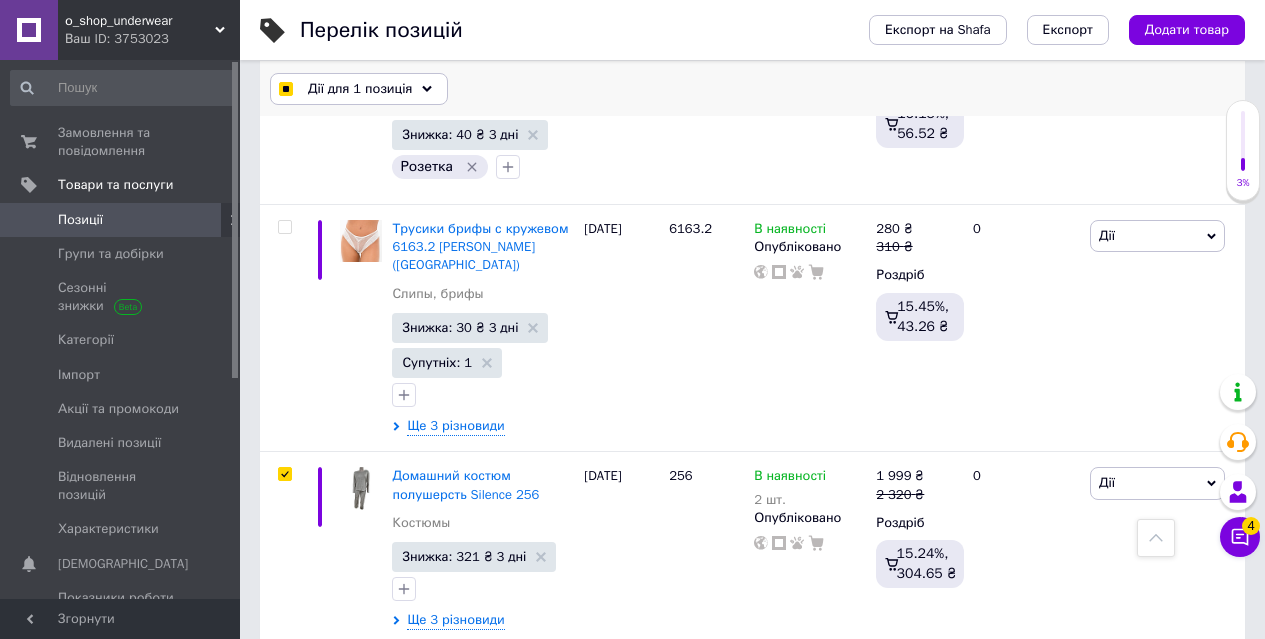 click on "Дії для 1 позиція" at bounding box center [360, 89] 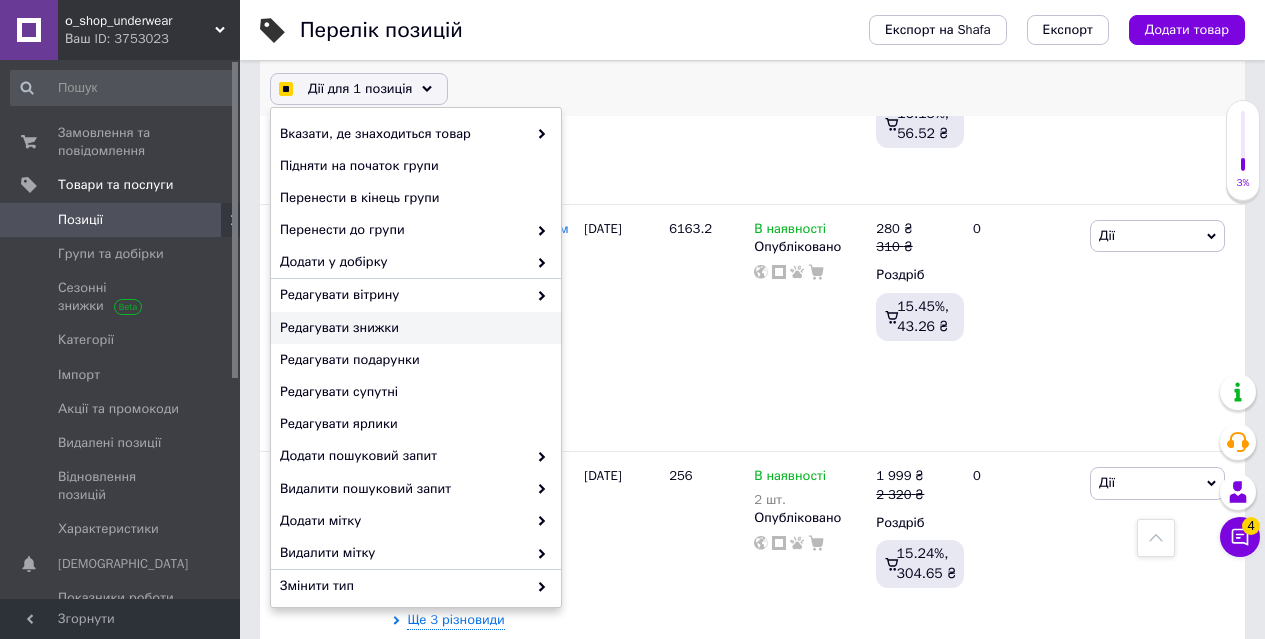 click on "Редагувати знижки" at bounding box center (413, 328) 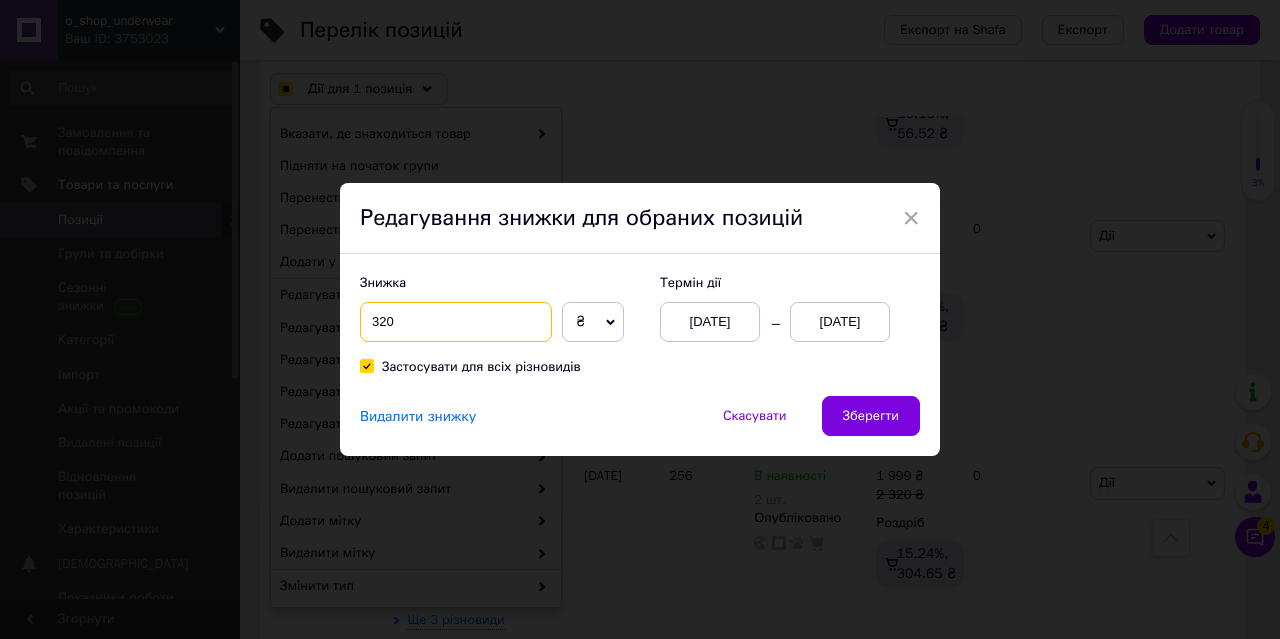 click on "320" at bounding box center [456, 322] 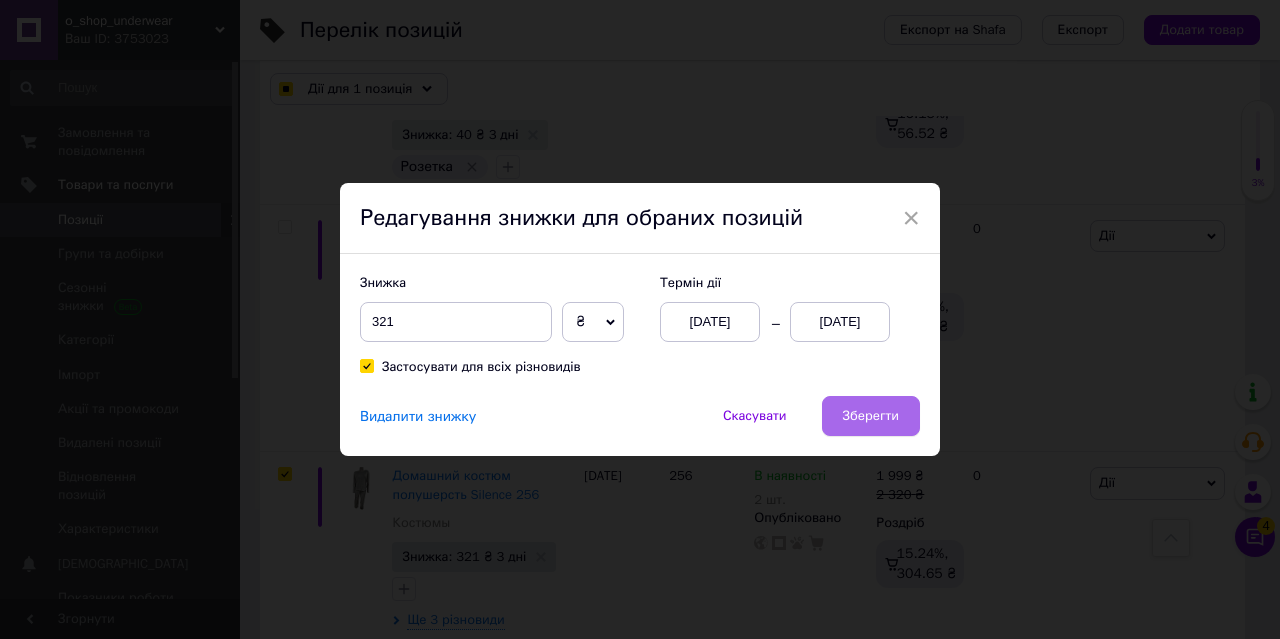click on "Зберегти" at bounding box center [871, 416] 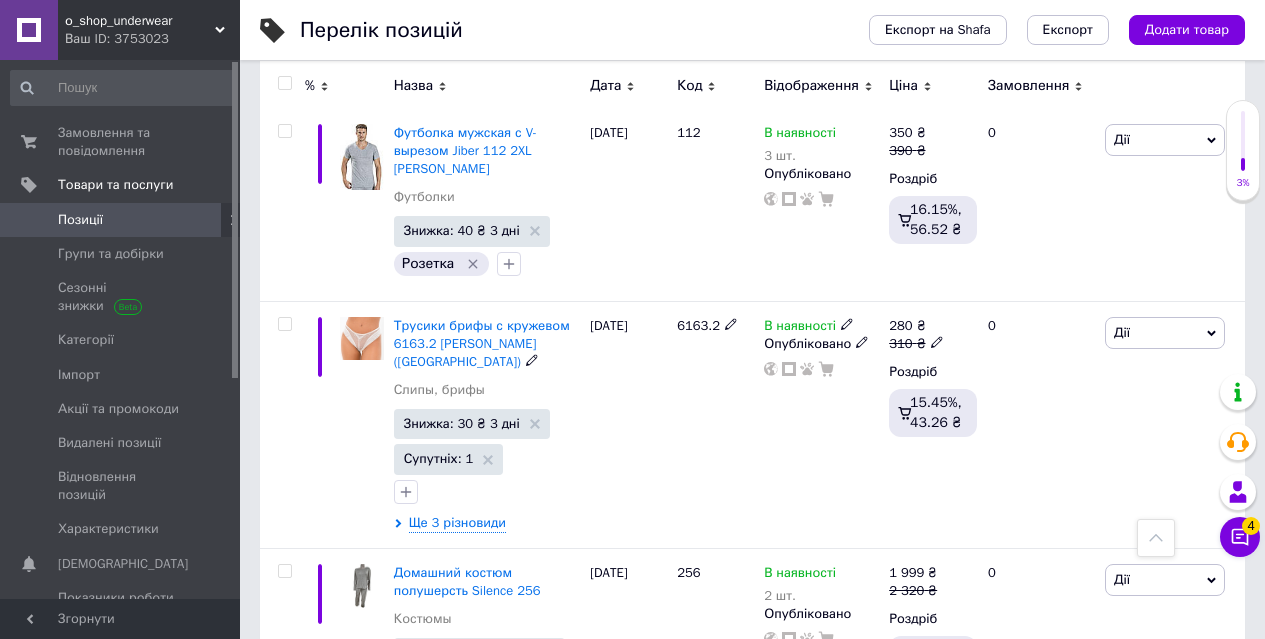 scroll, scrollTop: 329, scrollLeft: 0, axis: vertical 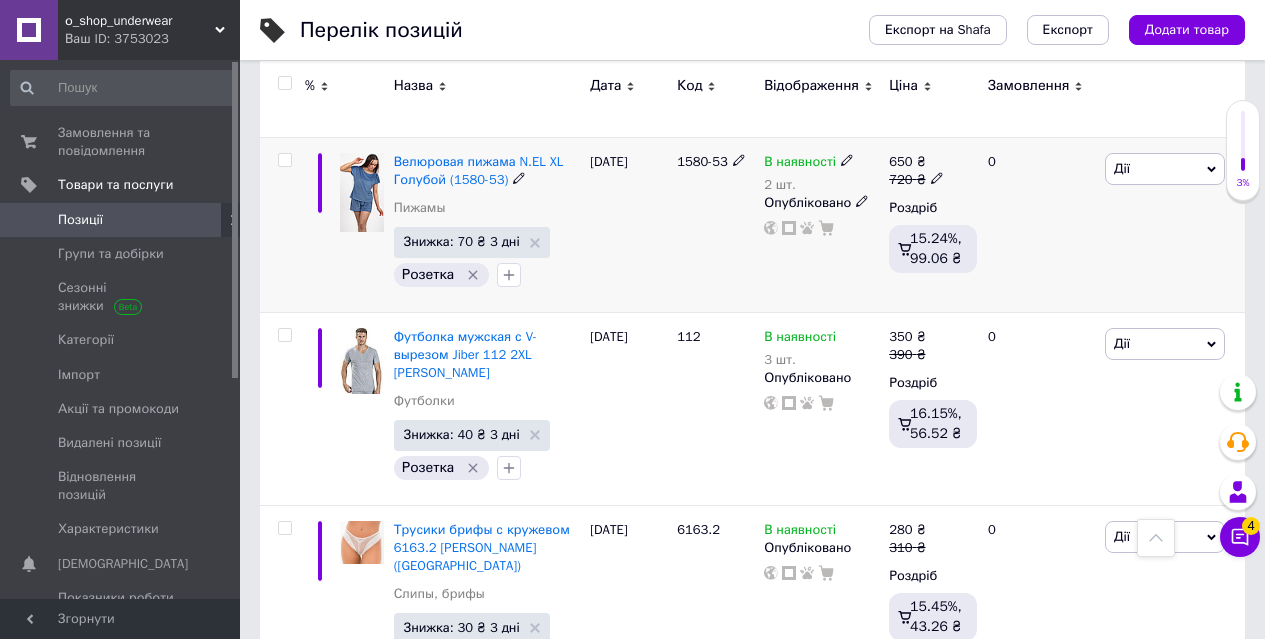 click at bounding box center [284, 160] 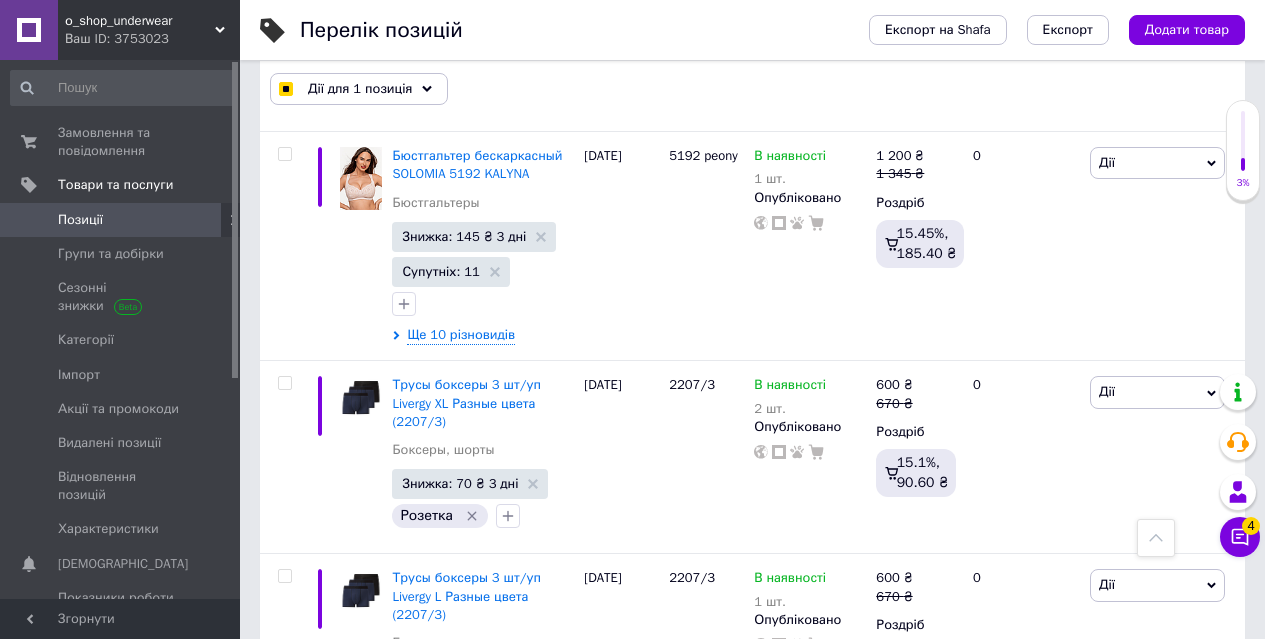 scroll, scrollTop: 1229, scrollLeft: 0, axis: vertical 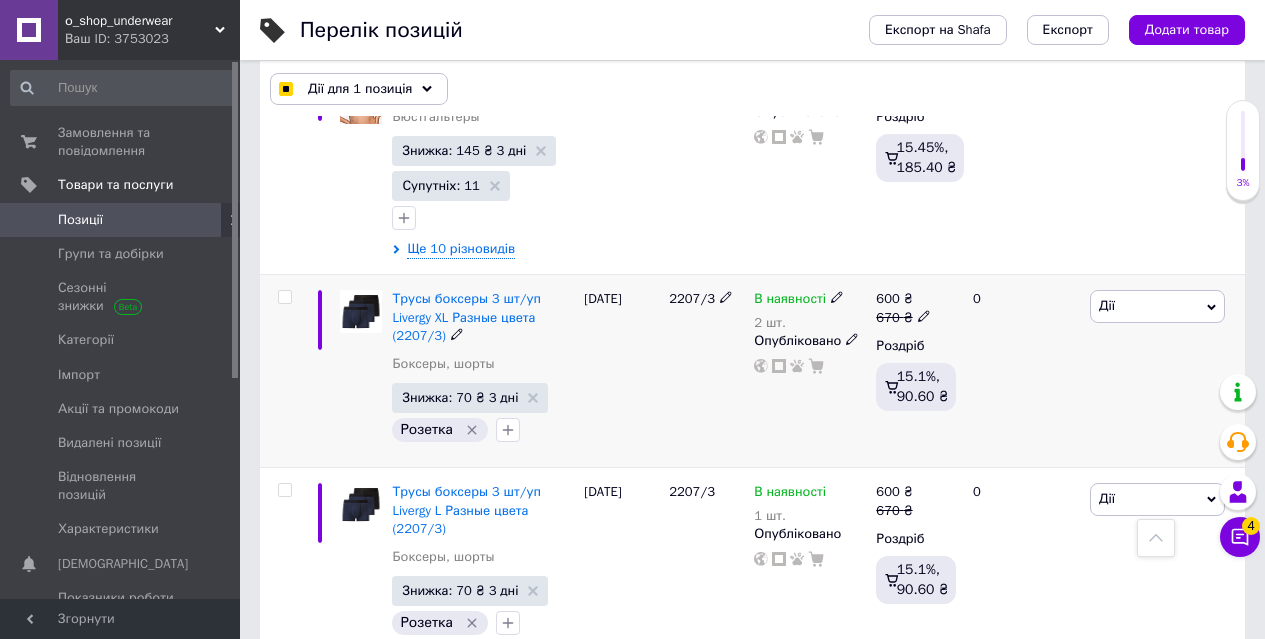 drag, startPoint x: 286, startPoint y: 272, endPoint x: 283, endPoint y: 383, distance: 111.040535 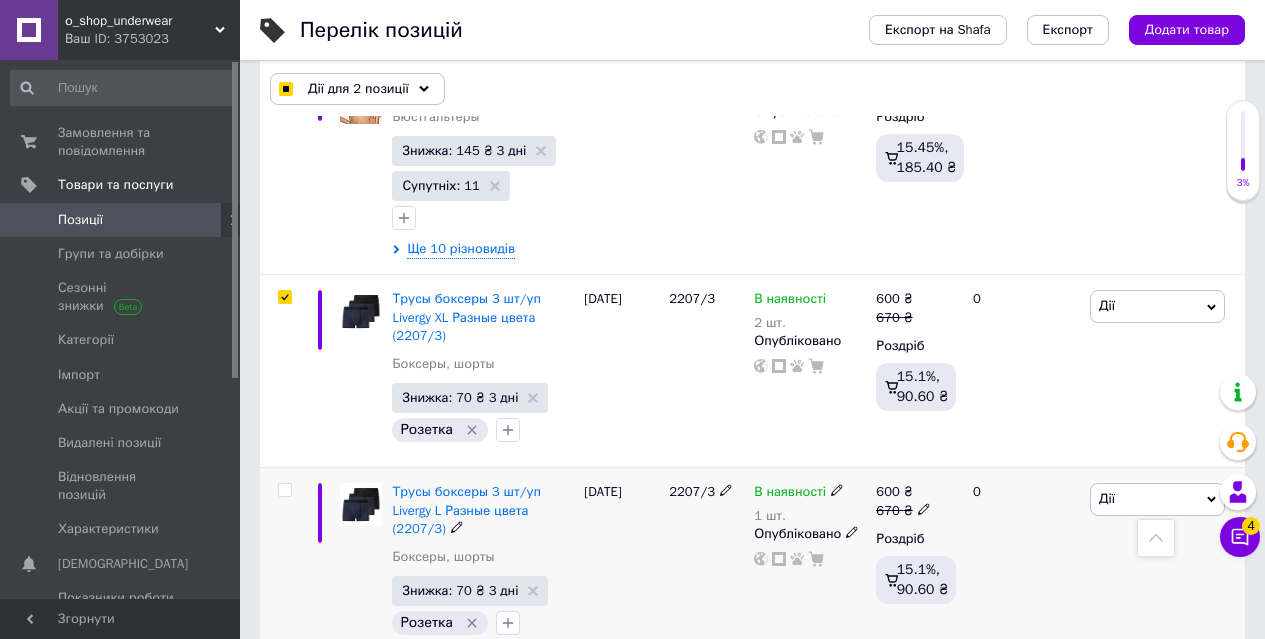 click at bounding box center (284, 490) 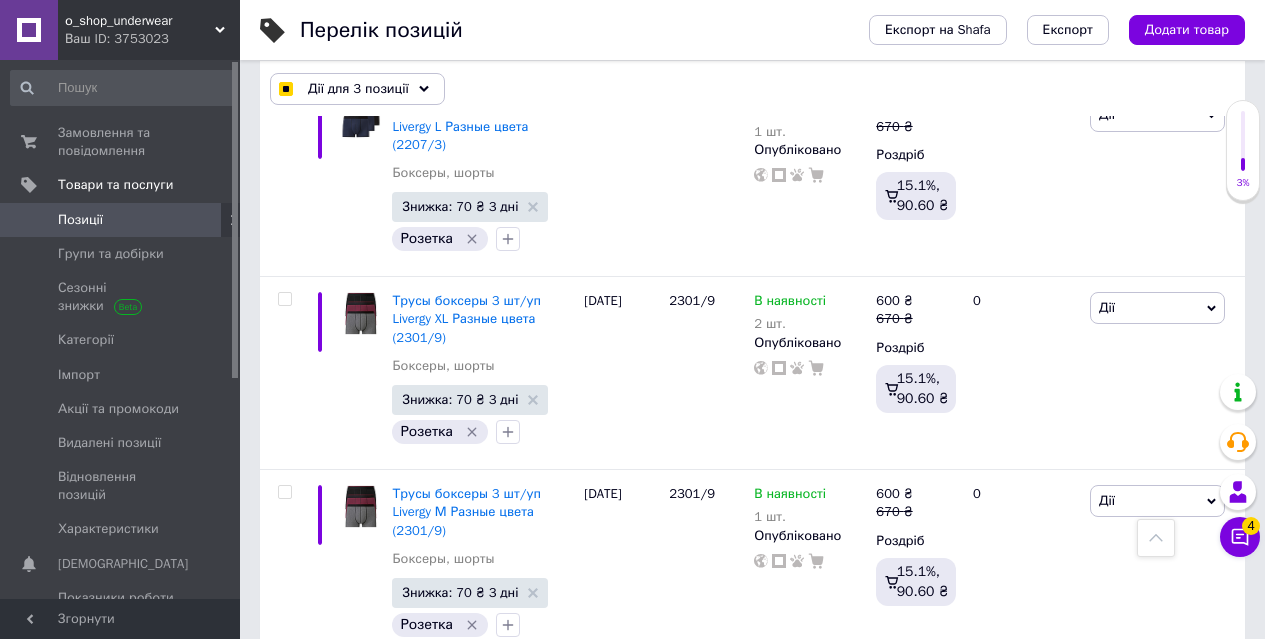 scroll, scrollTop: 1629, scrollLeft: 0, axis: vertical 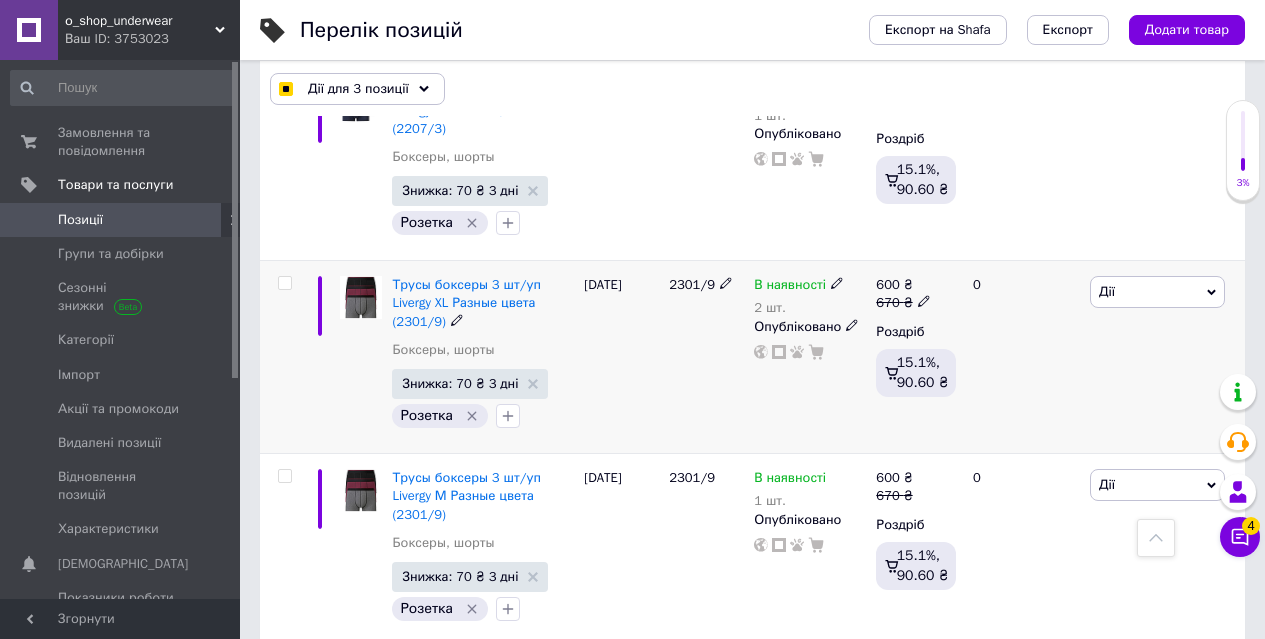 click at bounding box center [284, 283] 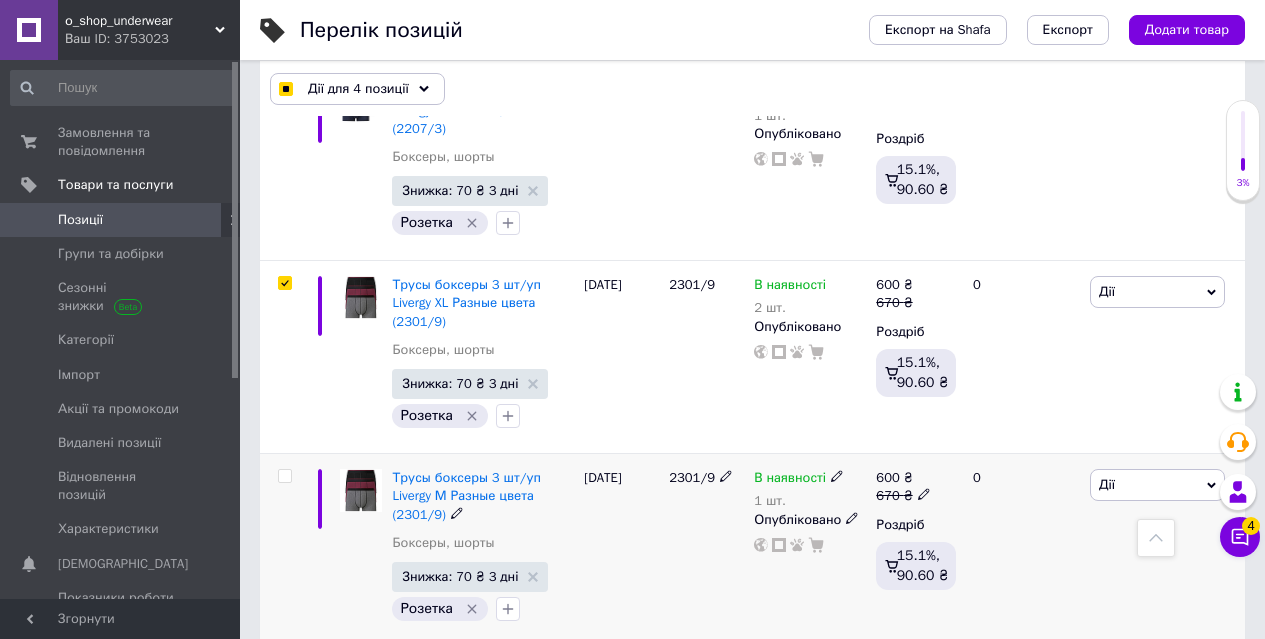 click at bounding box center (284, 476) 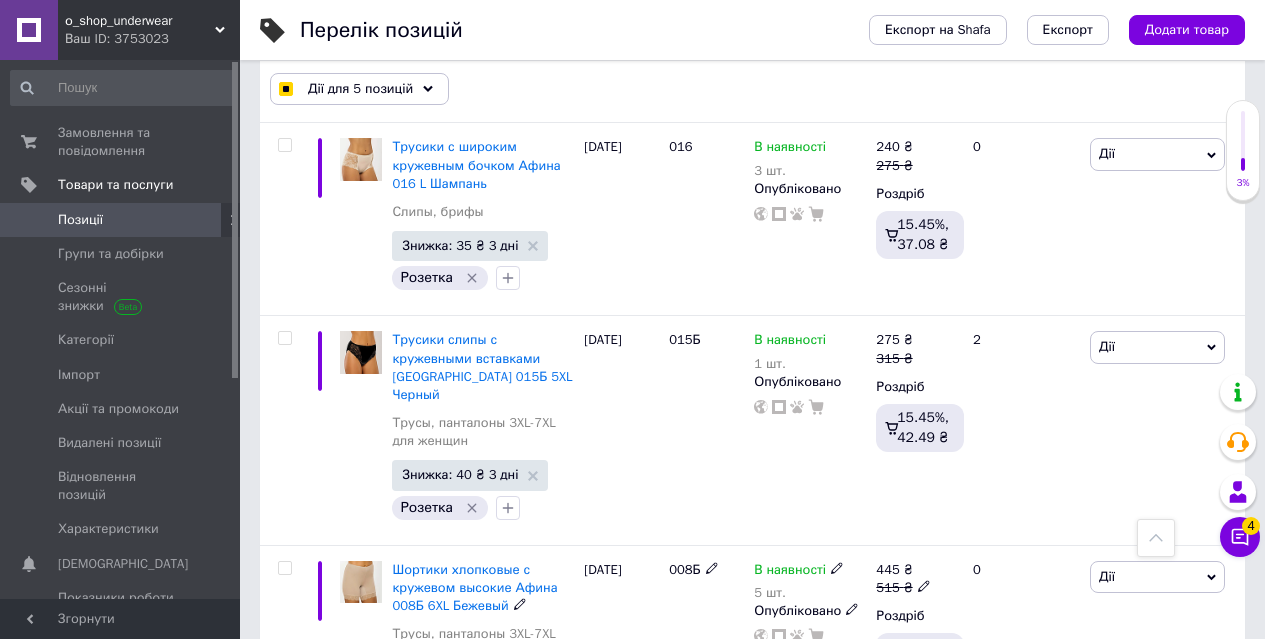 scroll, scrollTop: 18011, scrollLeft: 0, axis: vertical 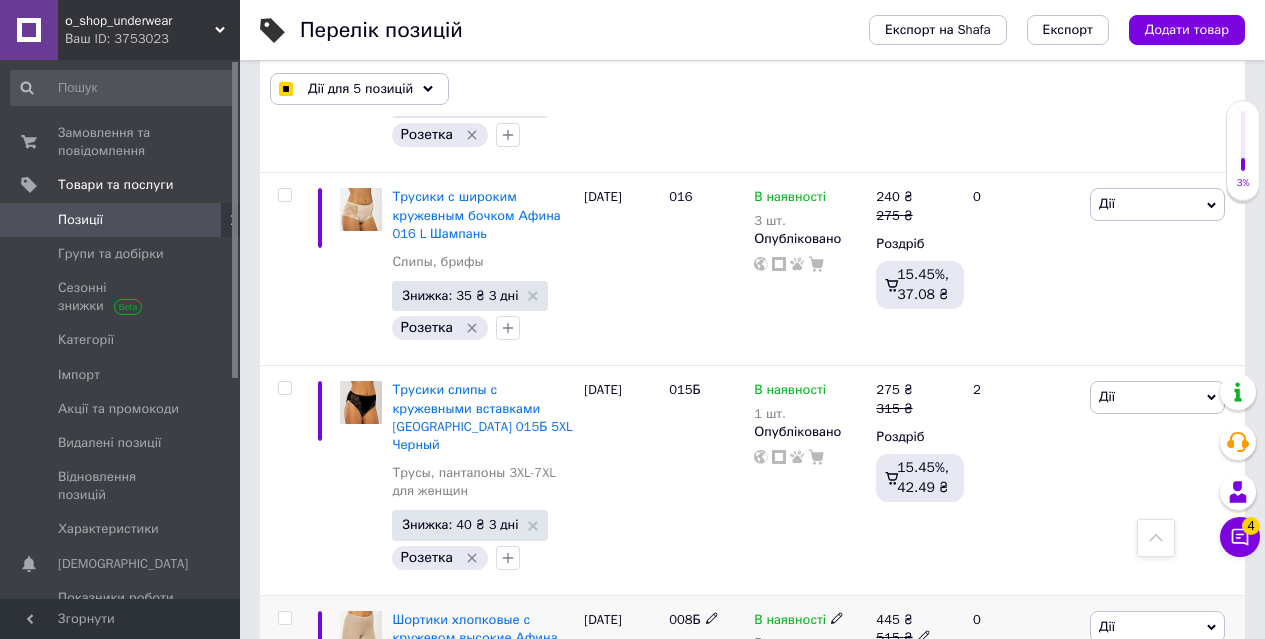 click at bounding box center (284, 618) 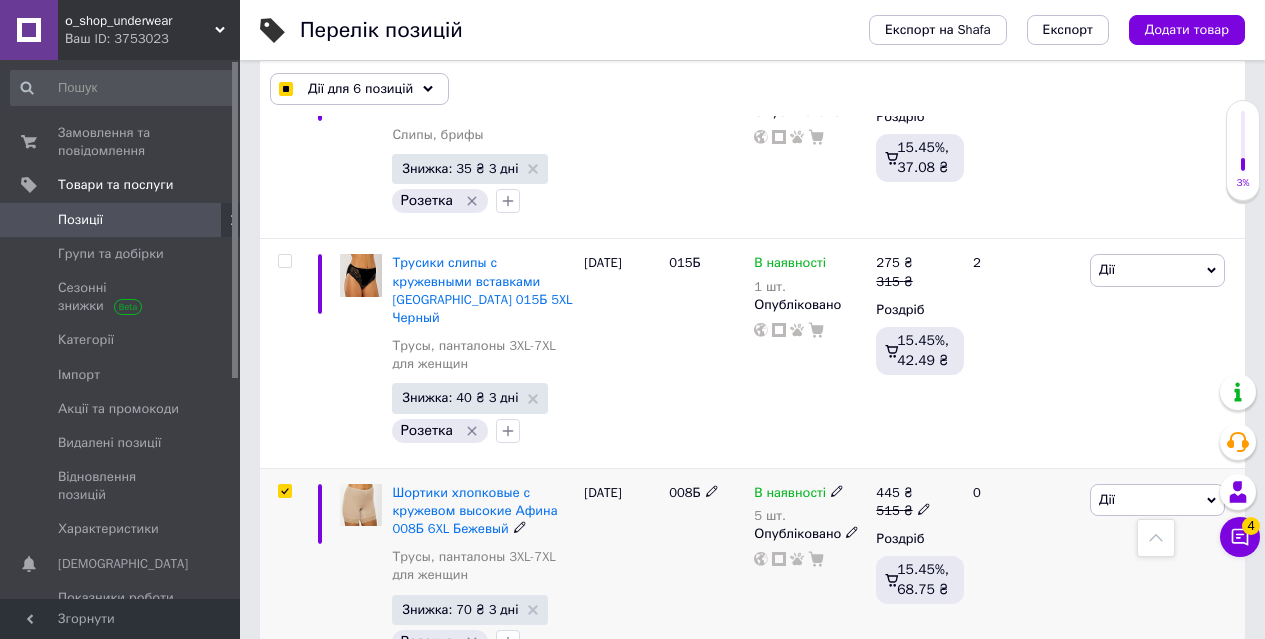 scroll, scrollTop: 18311, scrollLeft: 0, axis: vertical 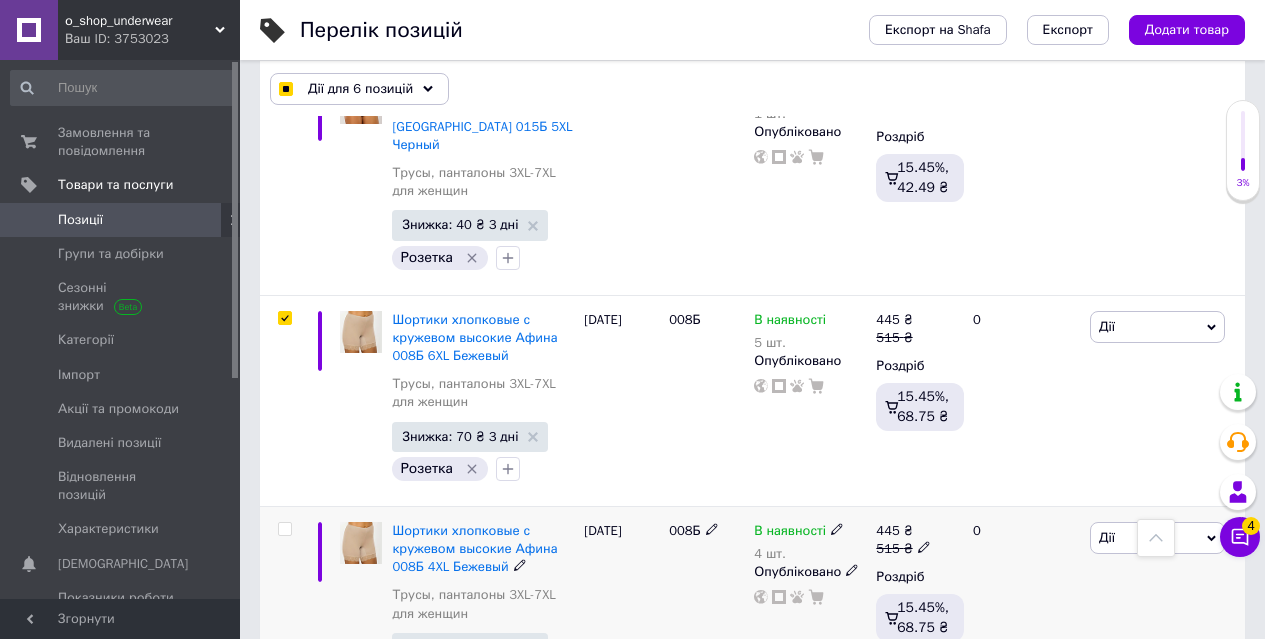 click at bounding box center [284, 529] 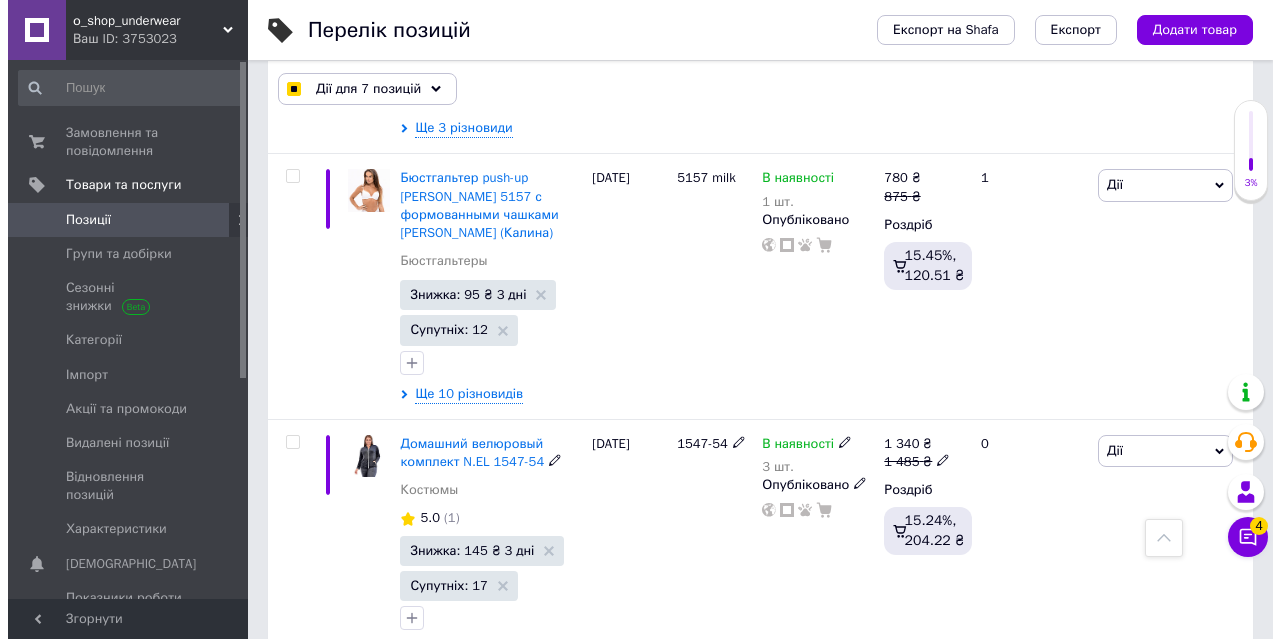 scroll, scrollTop: 19391, scrollLeft: 0, axis: vertical 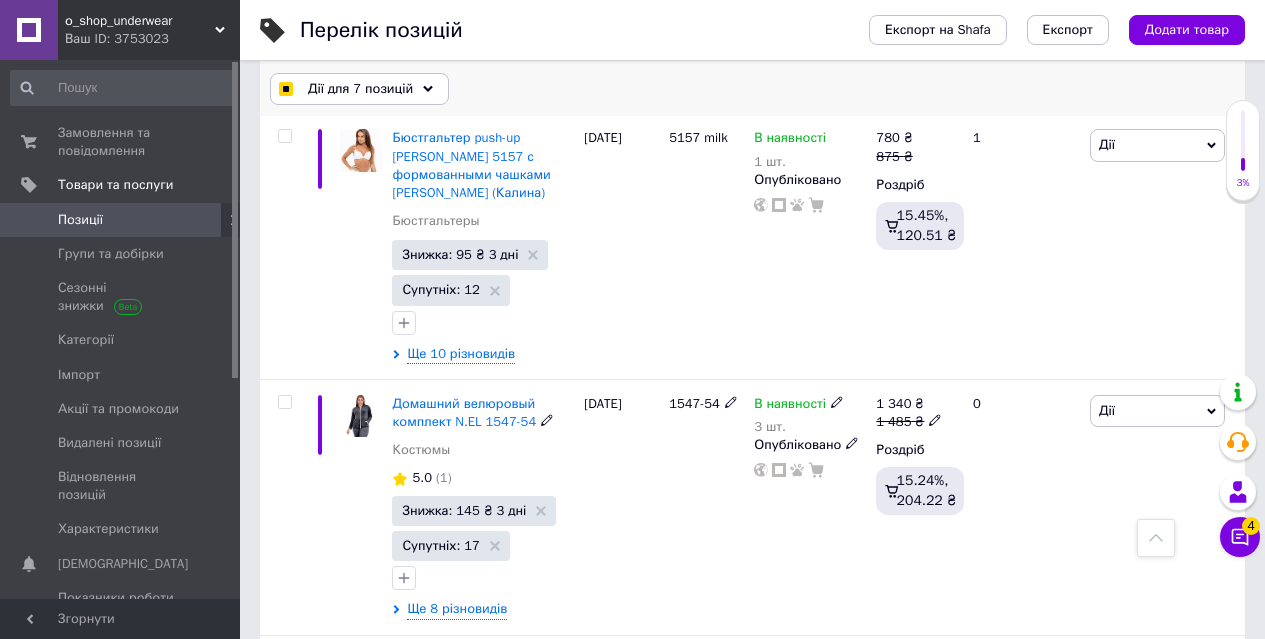 click on "Дії для 7 позицій" at bounding box center (359, 89) 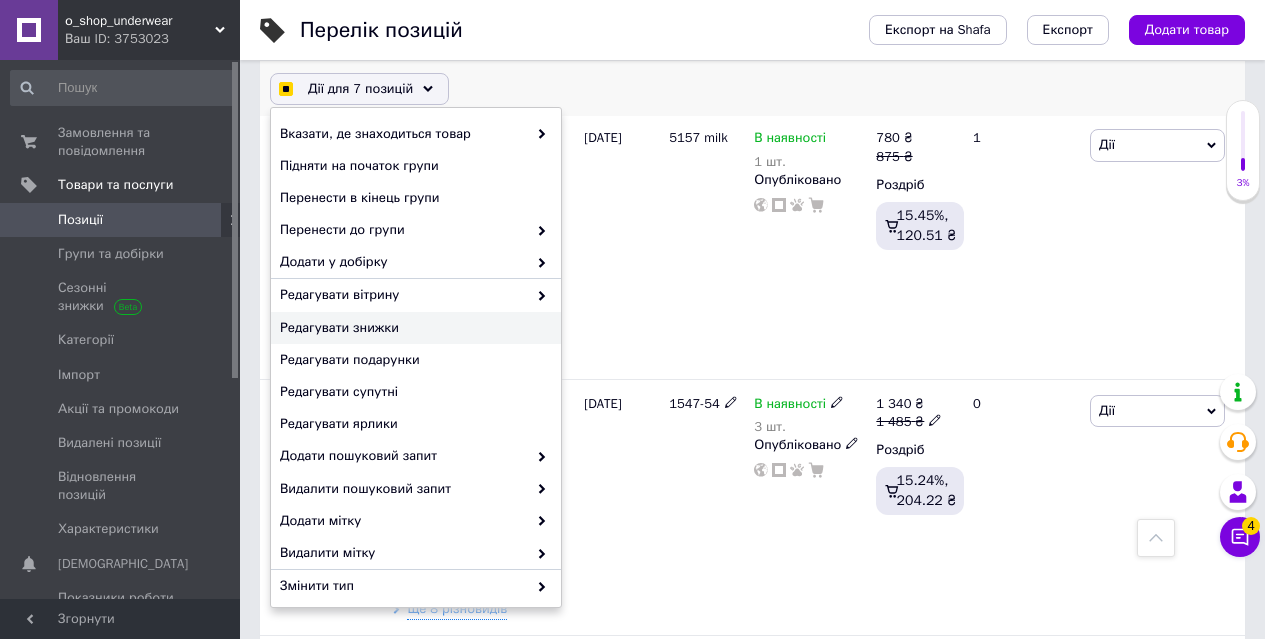 click on "Редагувати знижки" at bounding box center (413, 328) 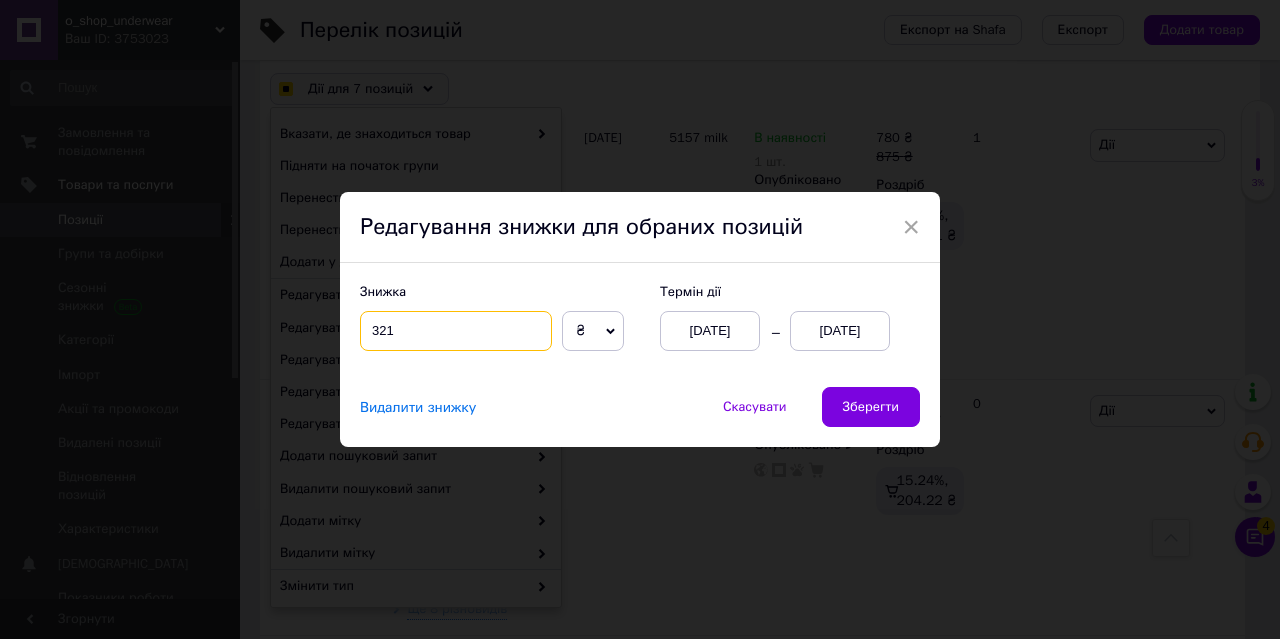 drag, startPoint x: 368, startPoint y: 328, endPoint x: 391, endPoint y: 328, distance: 23 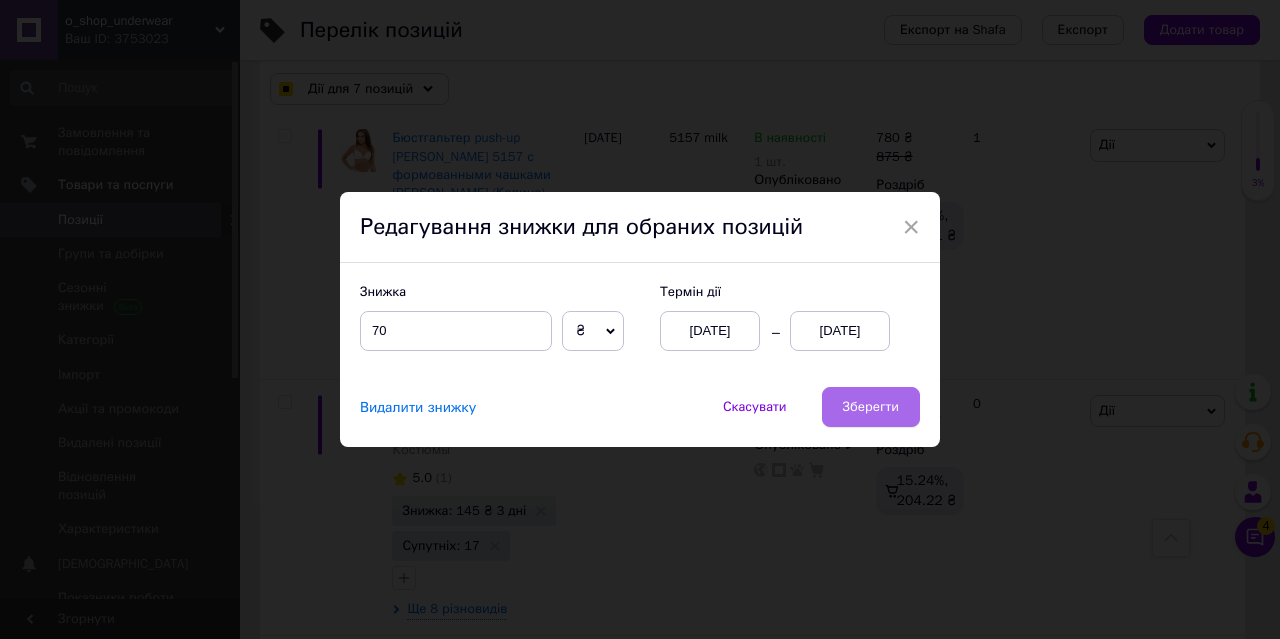 click on "Зберегти" at bounding box center [871, 407] 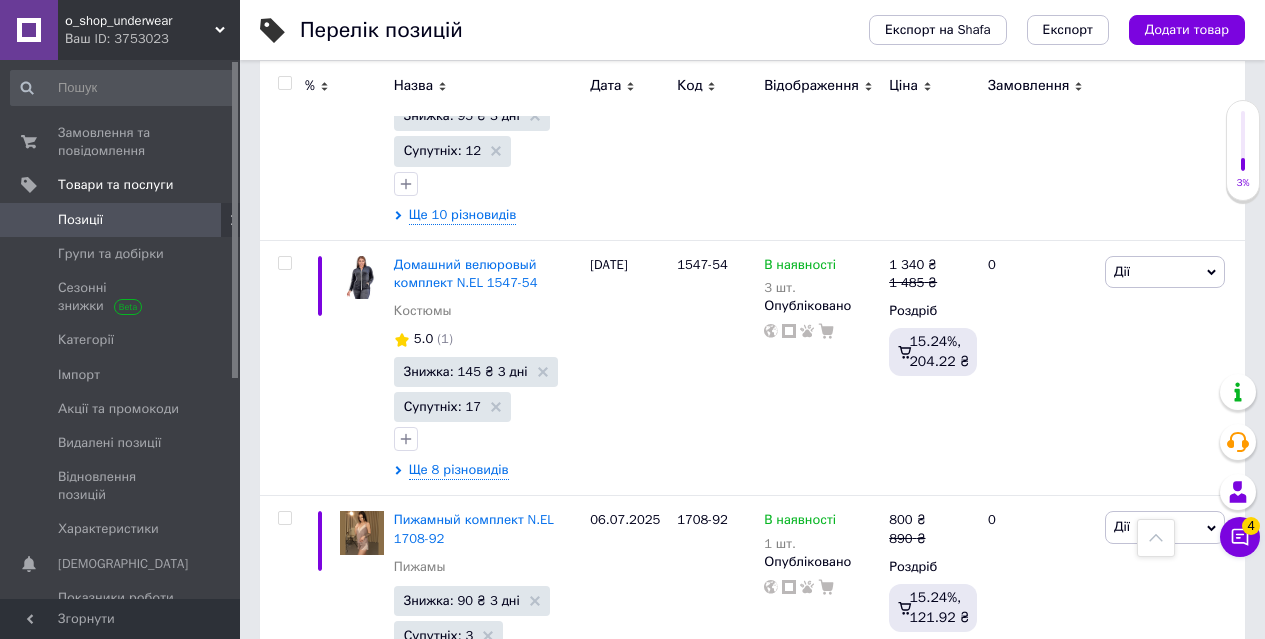 scroll, scrollTop: 19074, scrollLeft: 0, axis: vertical 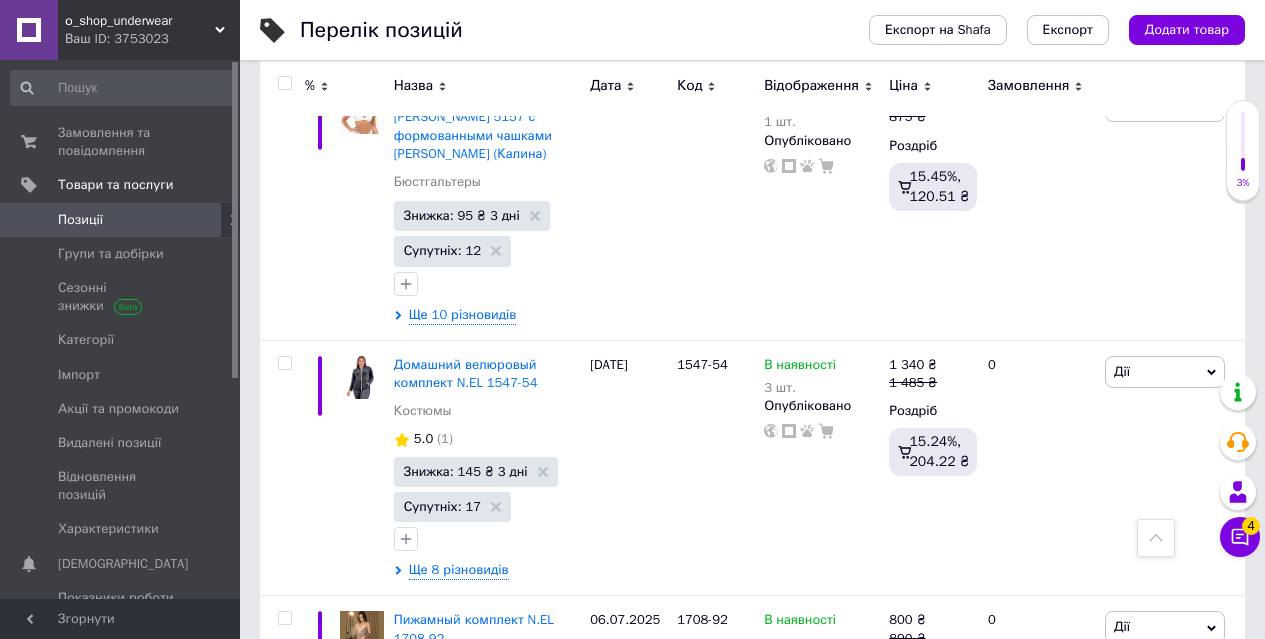 click at bounding box center [284, 848] 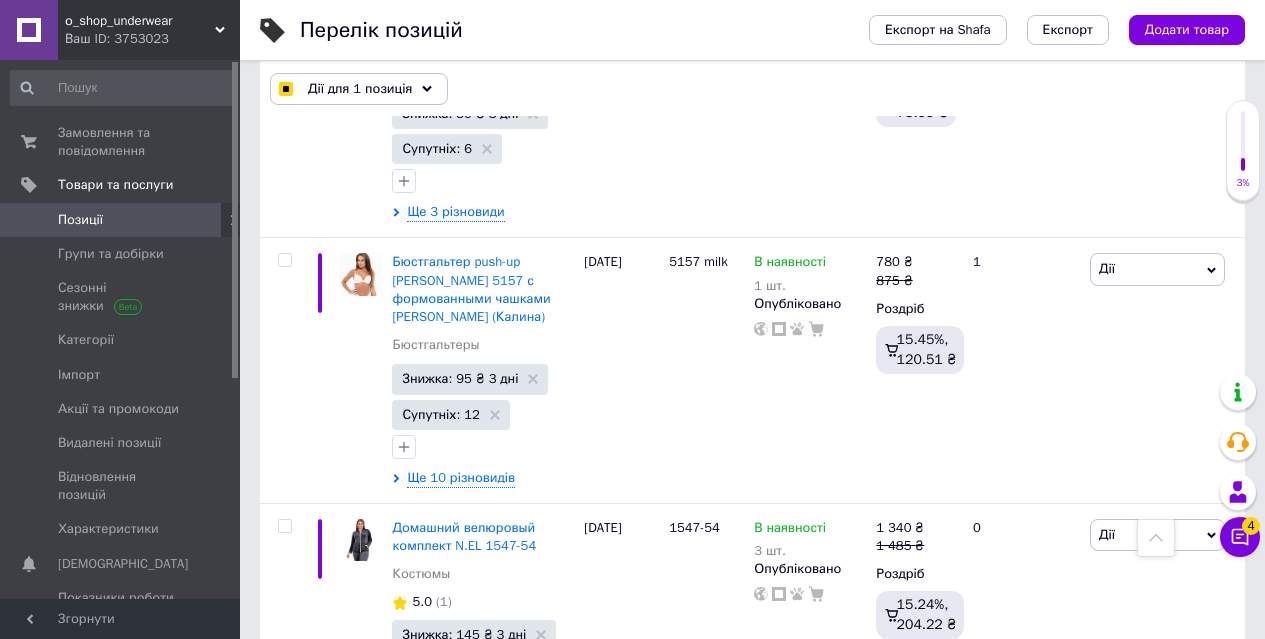 scroll, scrollTop: 19292, scrollLeft: 0, axis: vertical 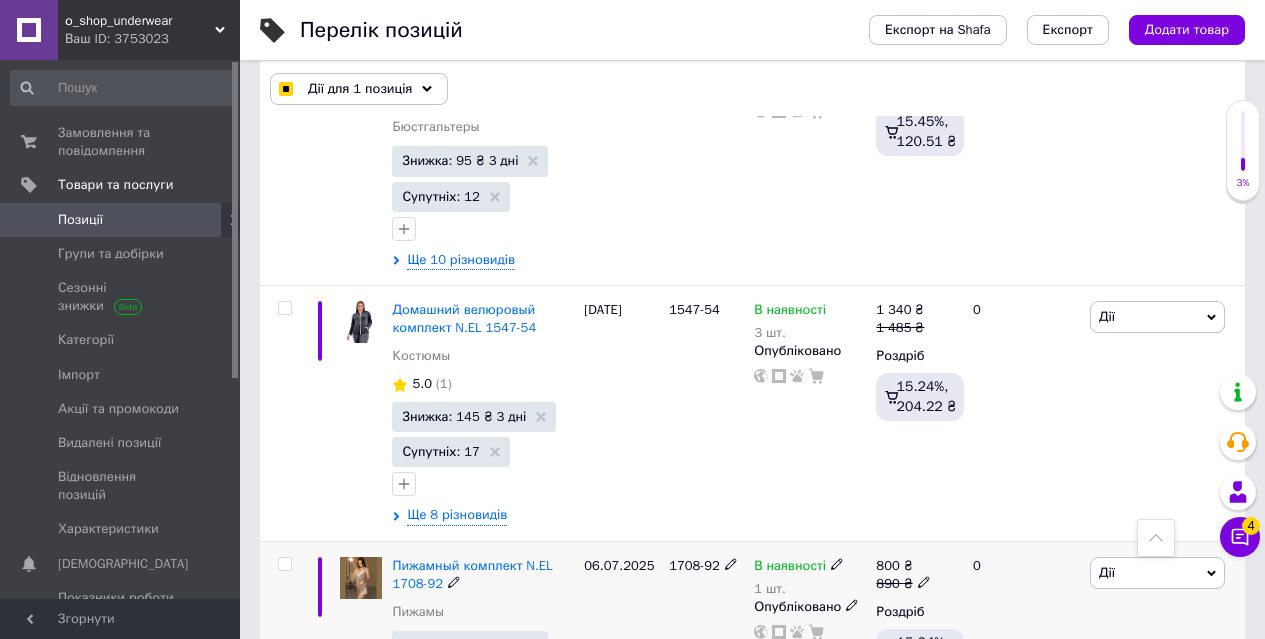 click at bounding box center [284, 564] 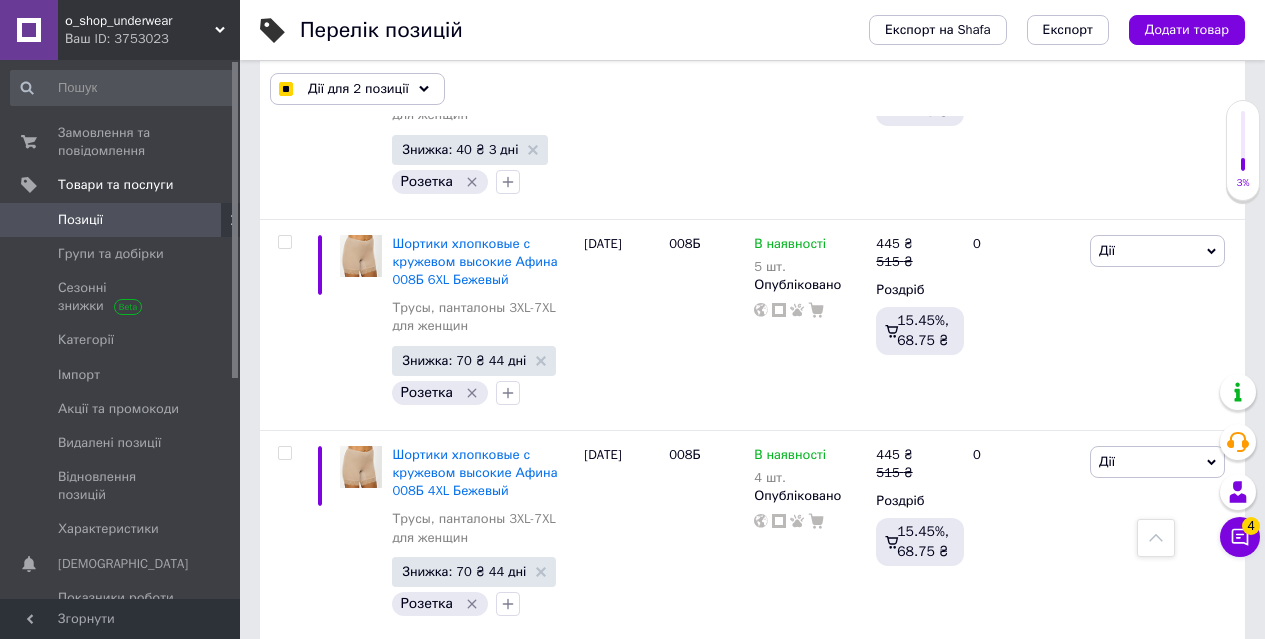 scroll, scrollTop: 18192, scrollLeft: 0, axis: vertical 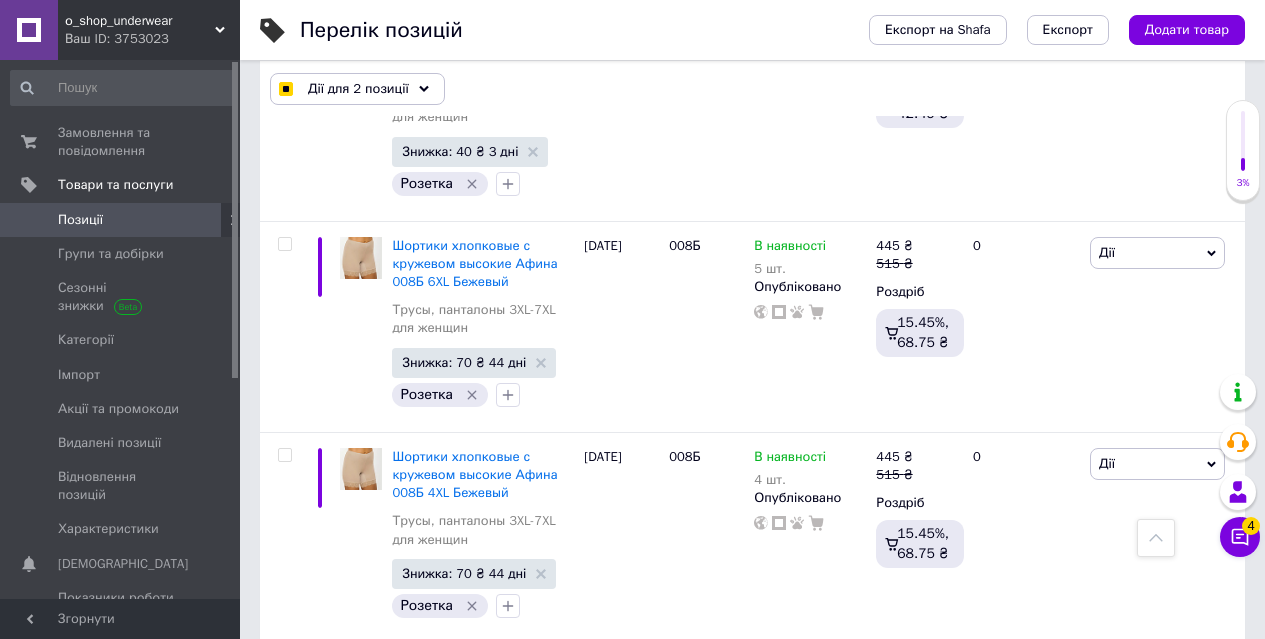 click at bounding box center [284, 666] 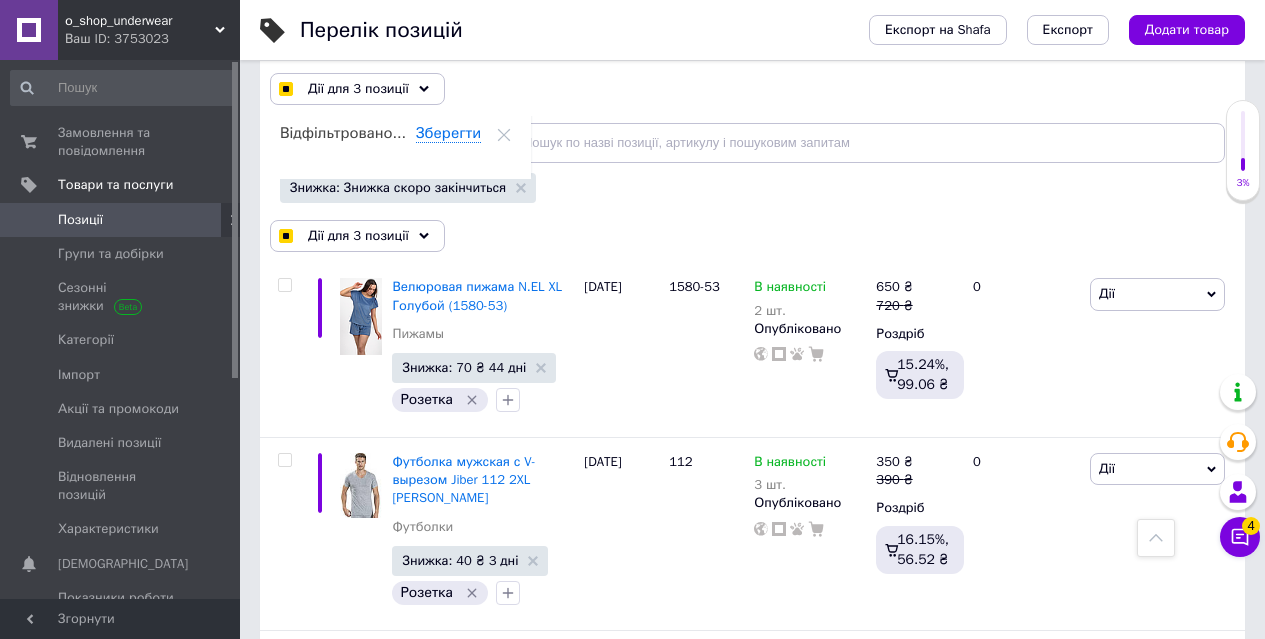 scroll, scrollTop: 192, scrollLeft: 0, axis: vertical 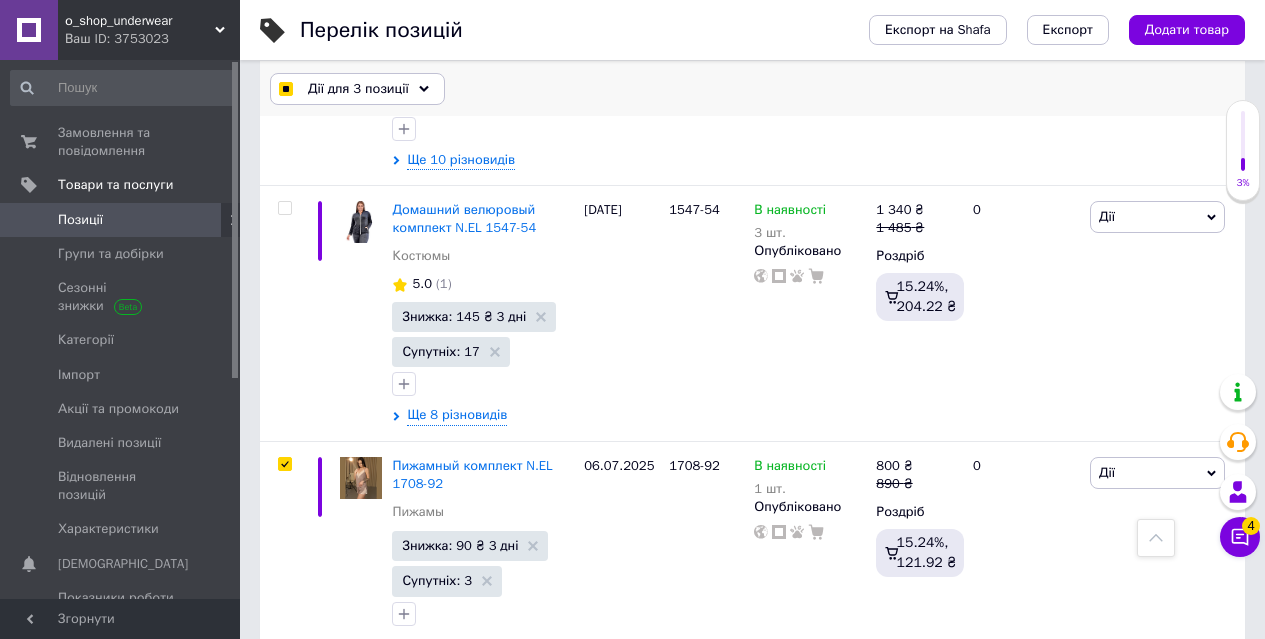 click on "Дії для 3 позиції" at bounding box center (358, 89) 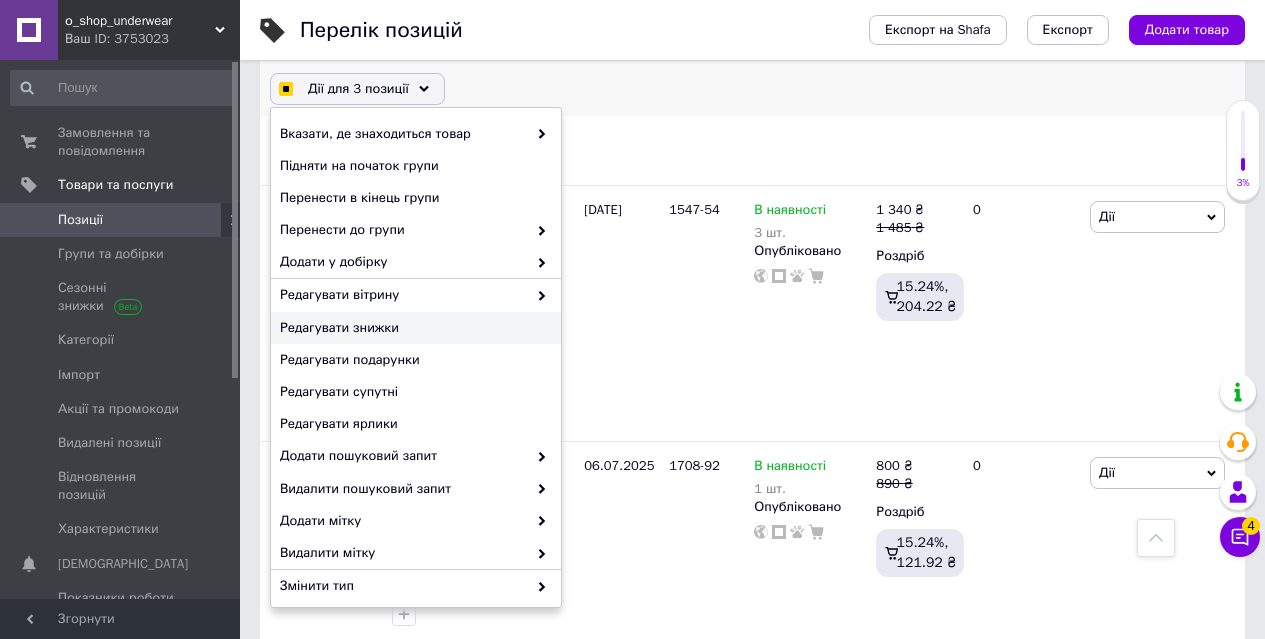 click on "Редагувати знижки" at bounding box center [413, 328] 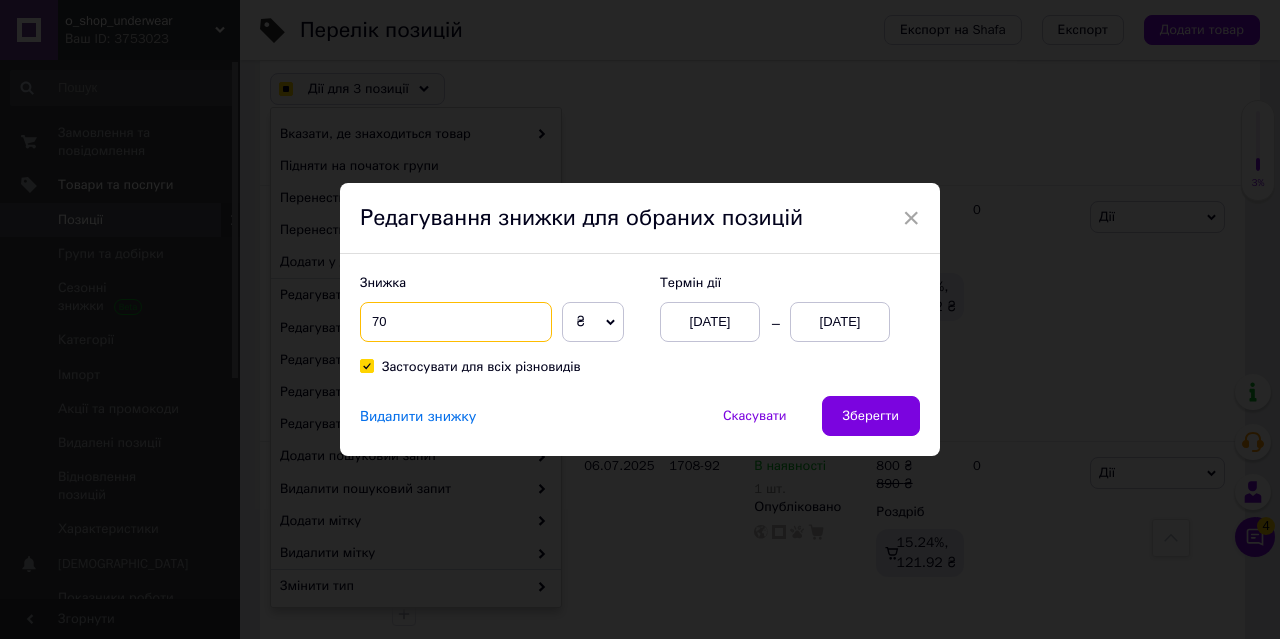 drag, startPoint x: 374, startPoint y: 325, endPoint x: 431, endPoint y: 310, distance: 58.940647 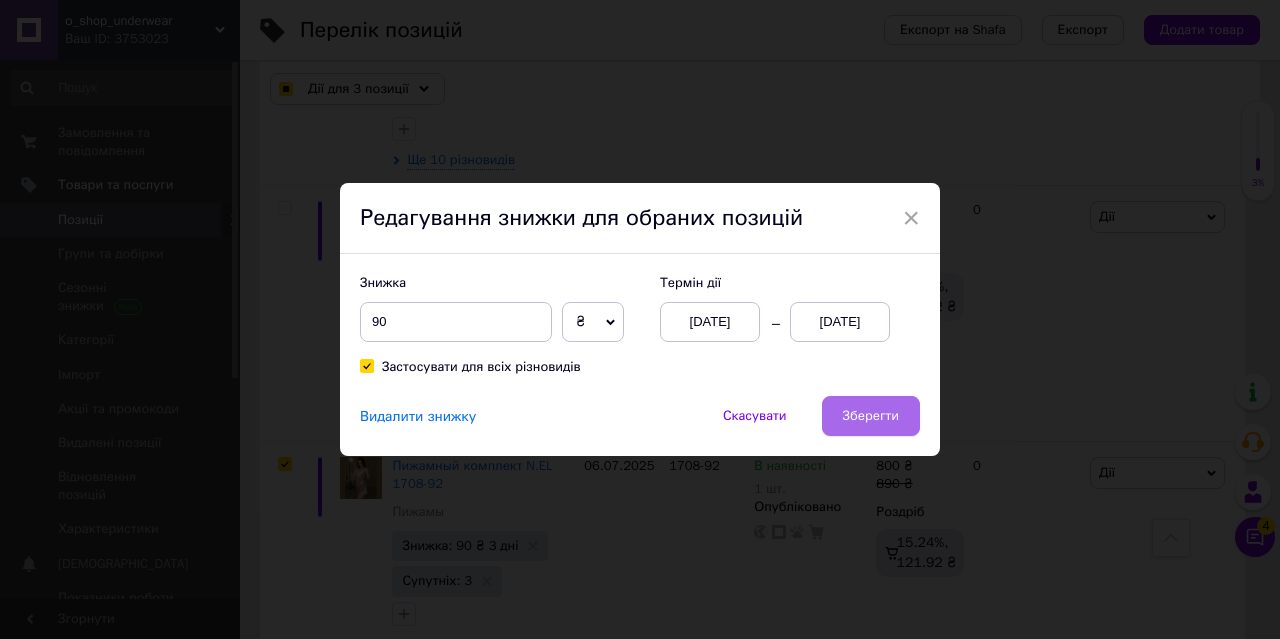click on "Зберегти" at bounding box center (871, 416) 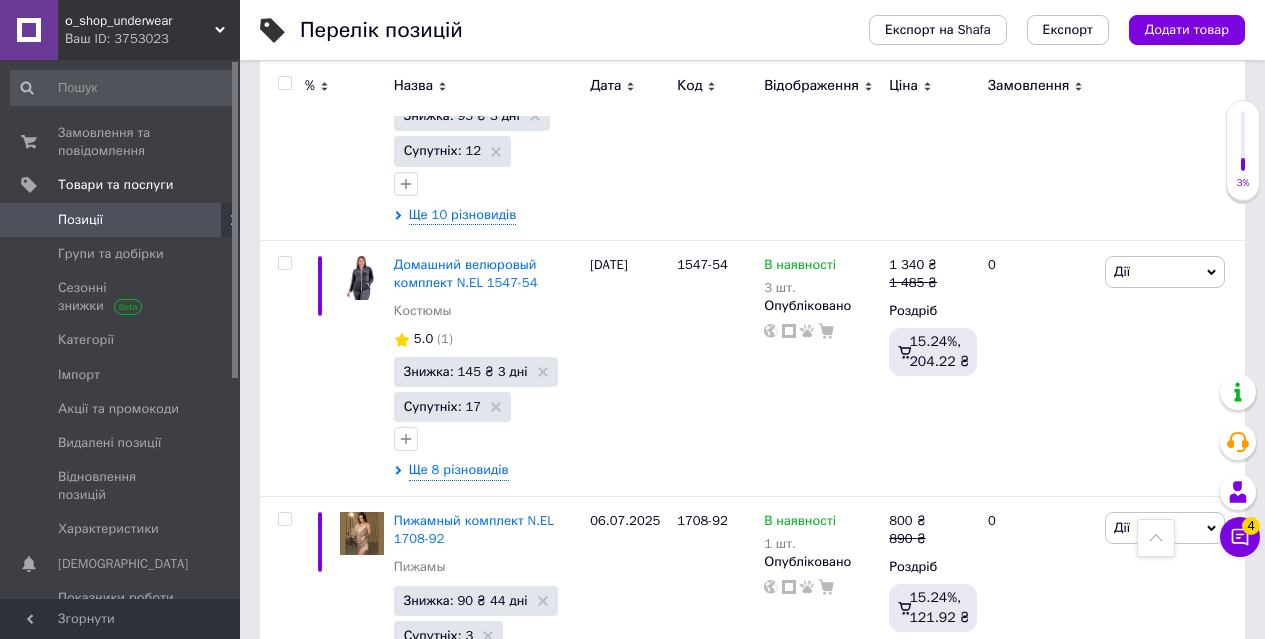 scroll, scrollTop: 18974, scrollLeft: 0, axis: vertical 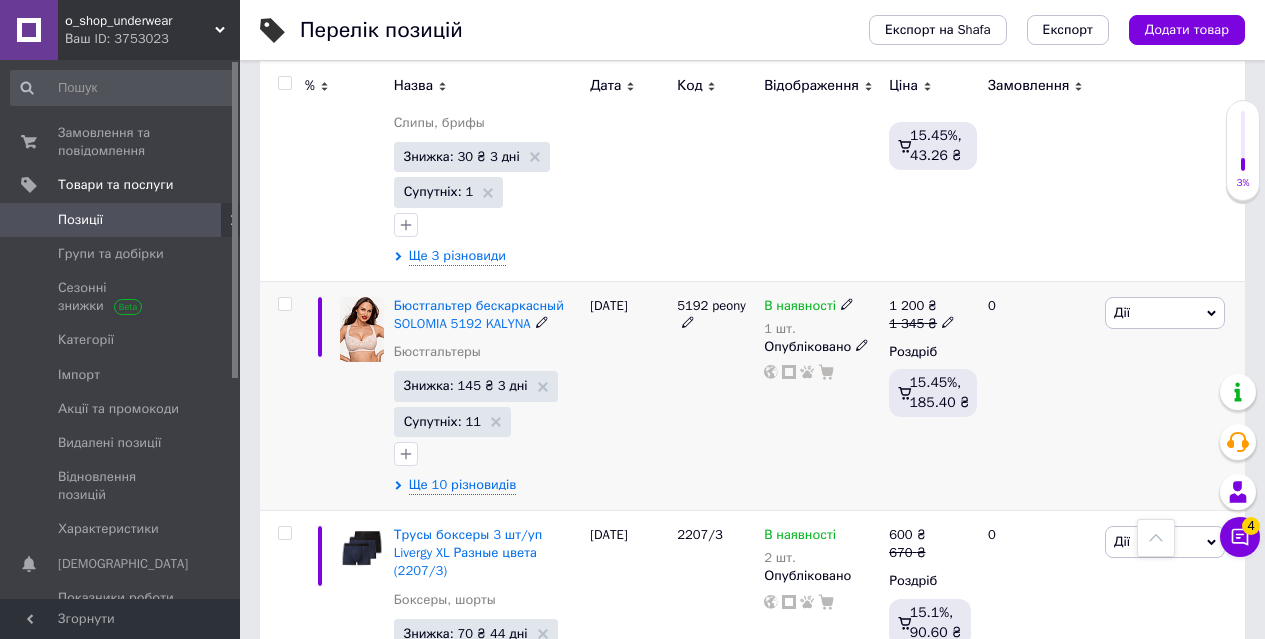 click at bounding box center (284, 304) 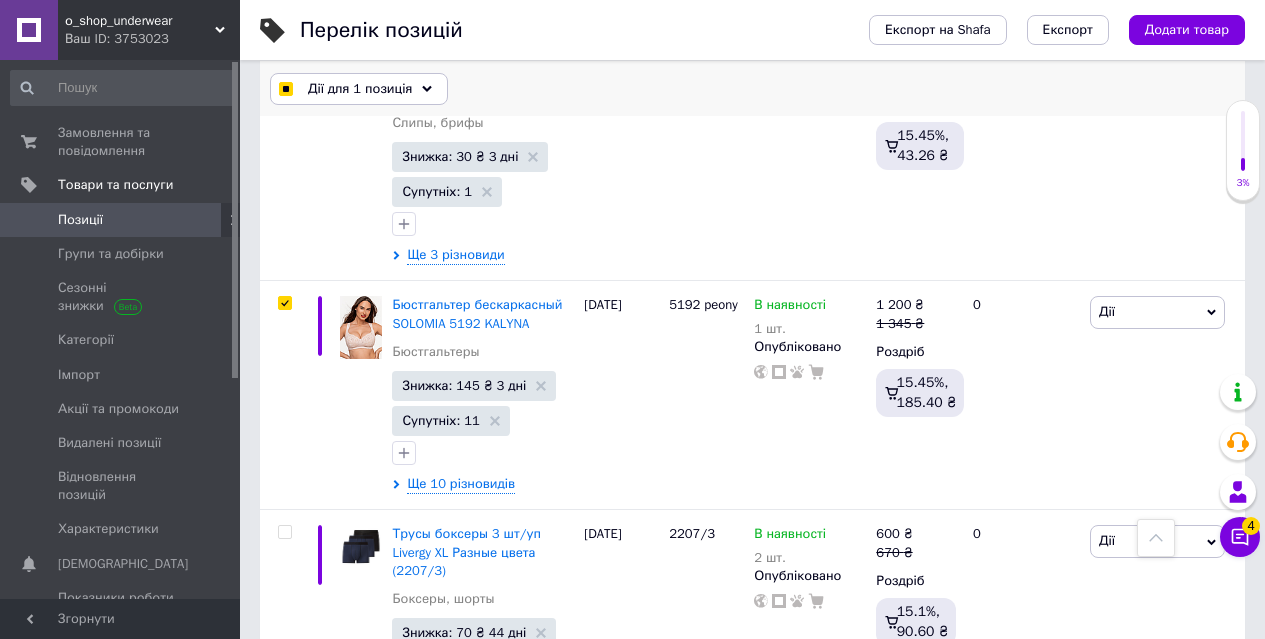 click on "Дії для 1 позиція" at bounding box center [360, 89] 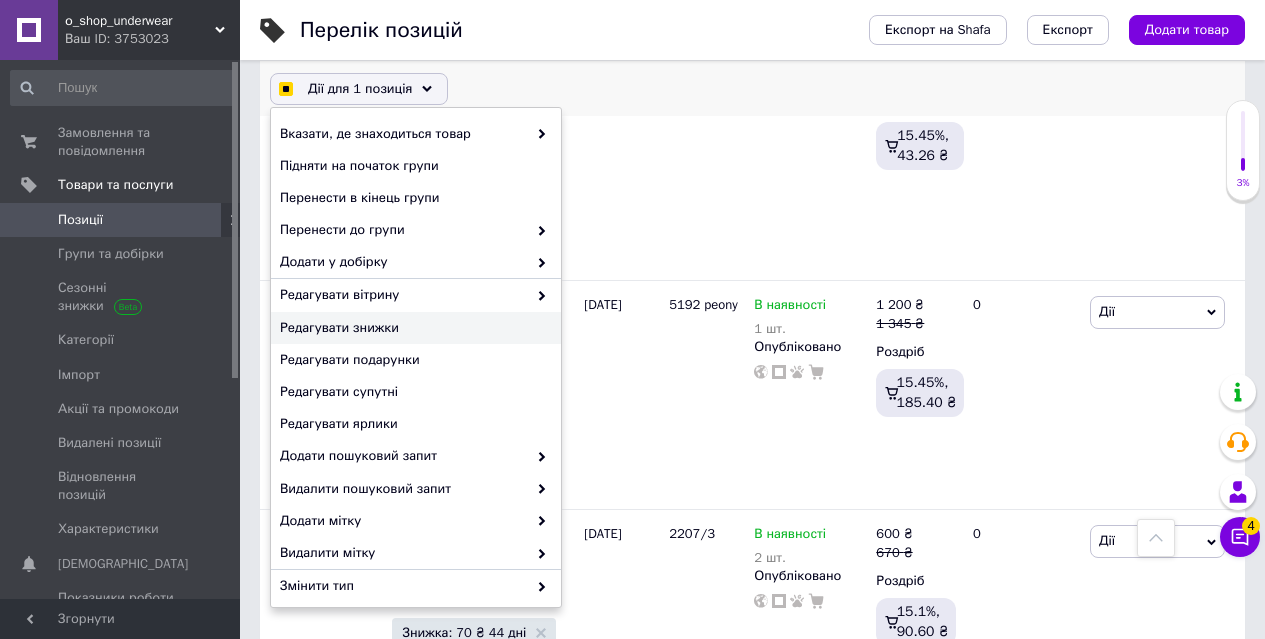 click on "Редагувати знижки" at bounding box center [413, 328] 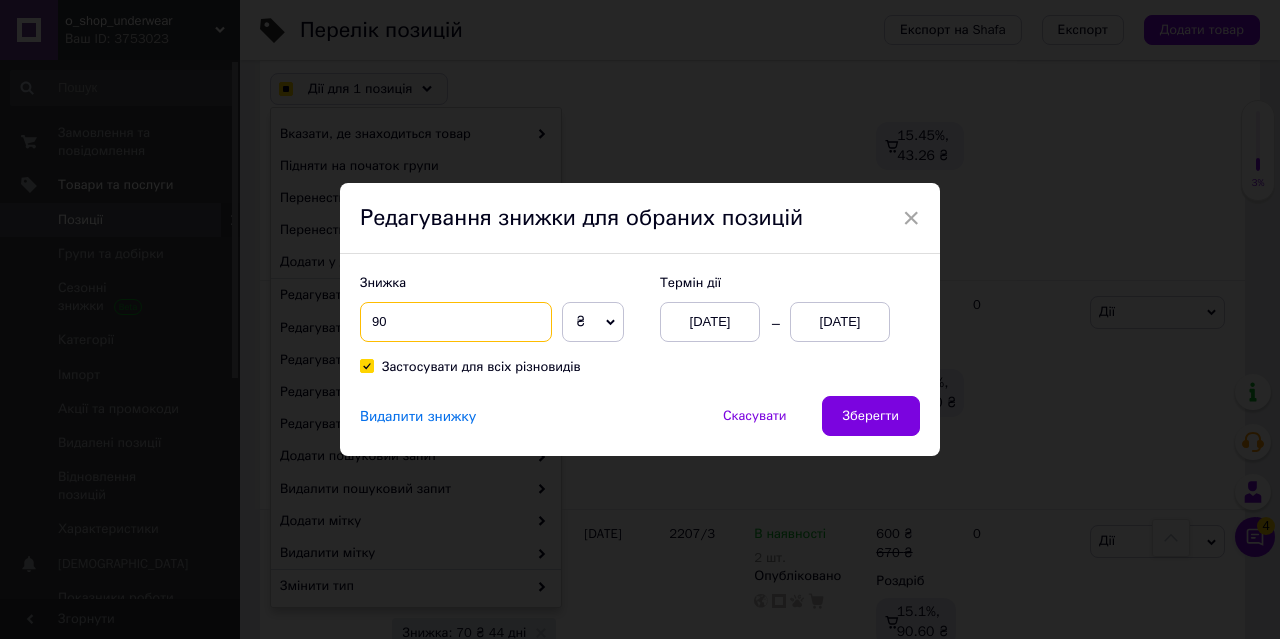 drag, startPoint x: 362, startPoint y: 322, endPoint x: 436, endPoint y: 322, distance: 74 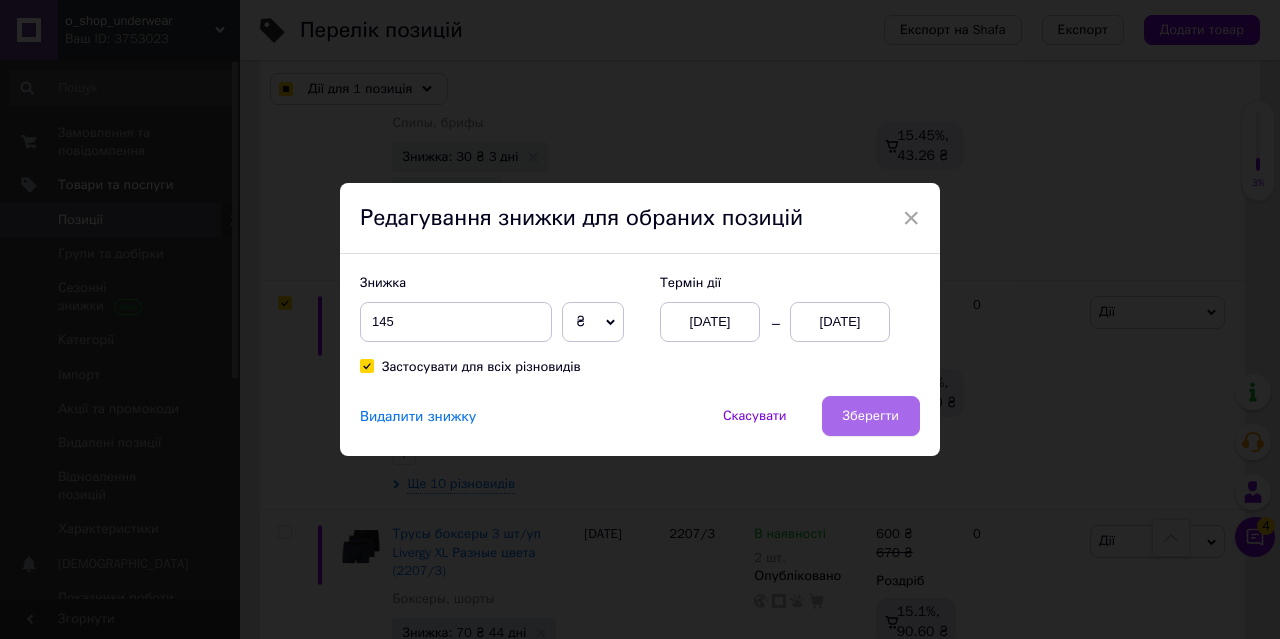 click on "Зберегти" at bounding box center (871, 416) 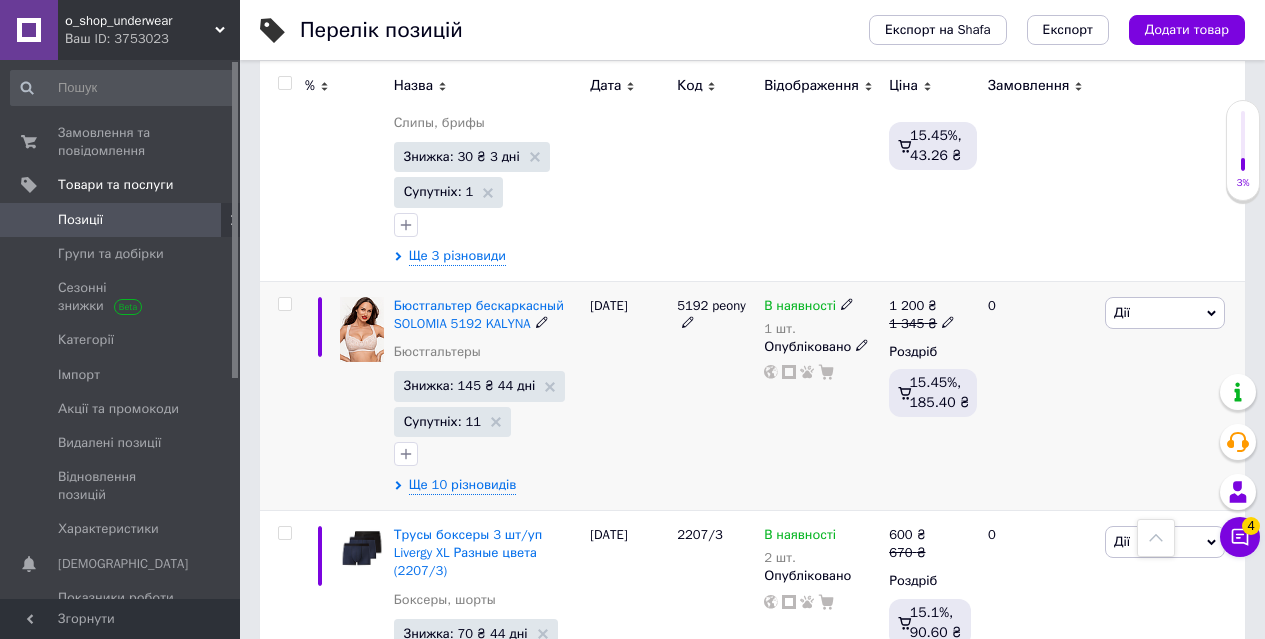 scroll, scrollTop: 1300, scrollLeft: 0, axis: vertical 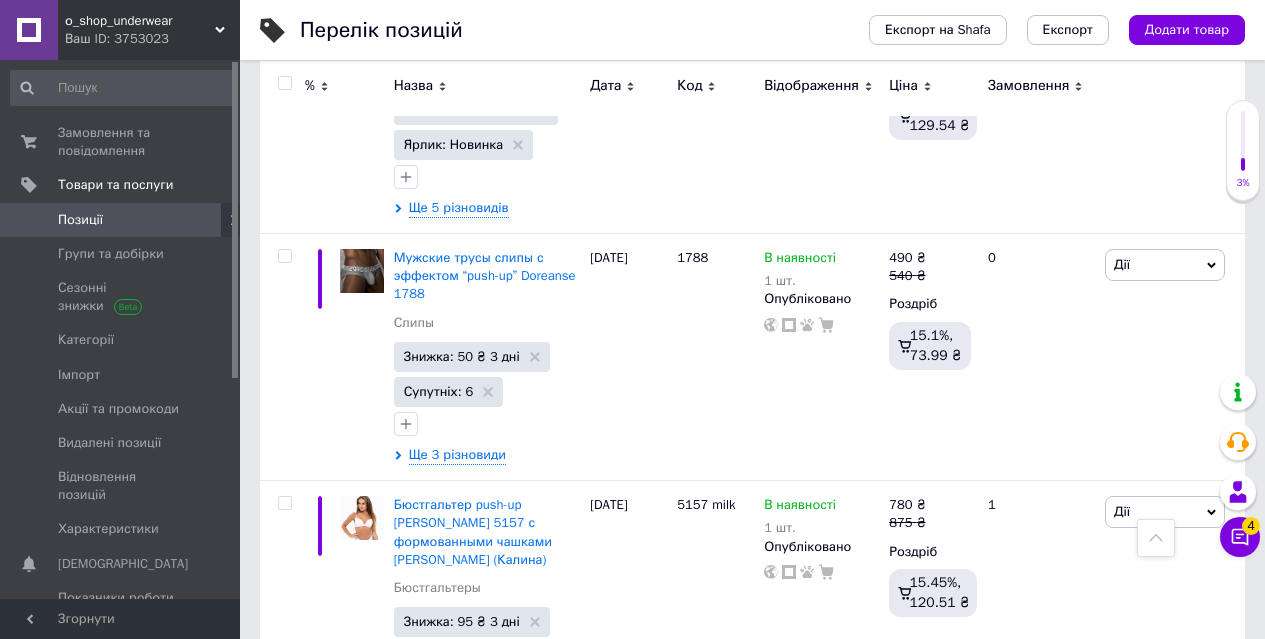 click at bounding box center [284, 769] 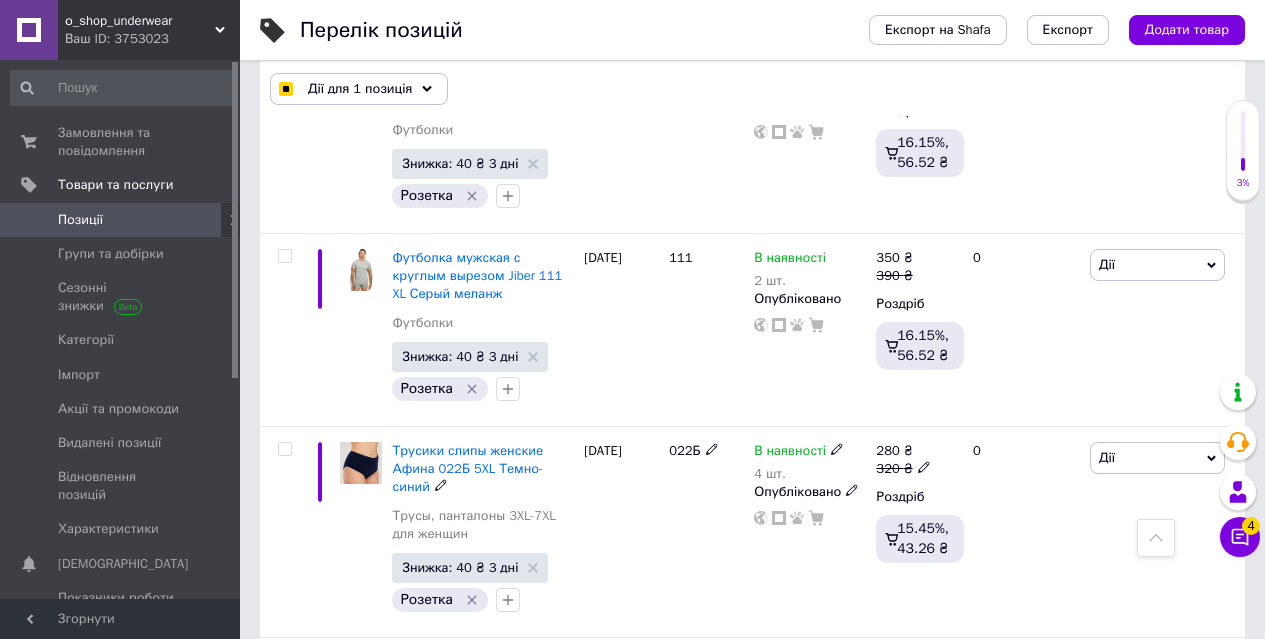 scroll, scrollTop: 14491, scrollLeft: 0, axis: vertical 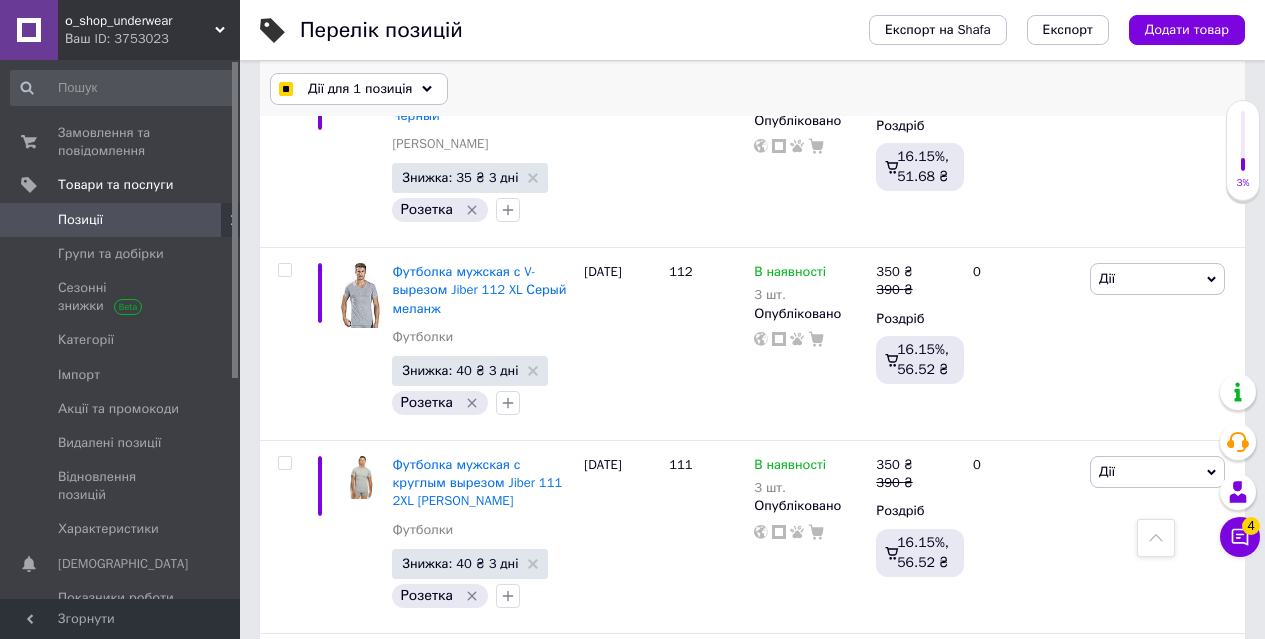 click on "Дії для 1 позиція" at bounding box center [360, 89] 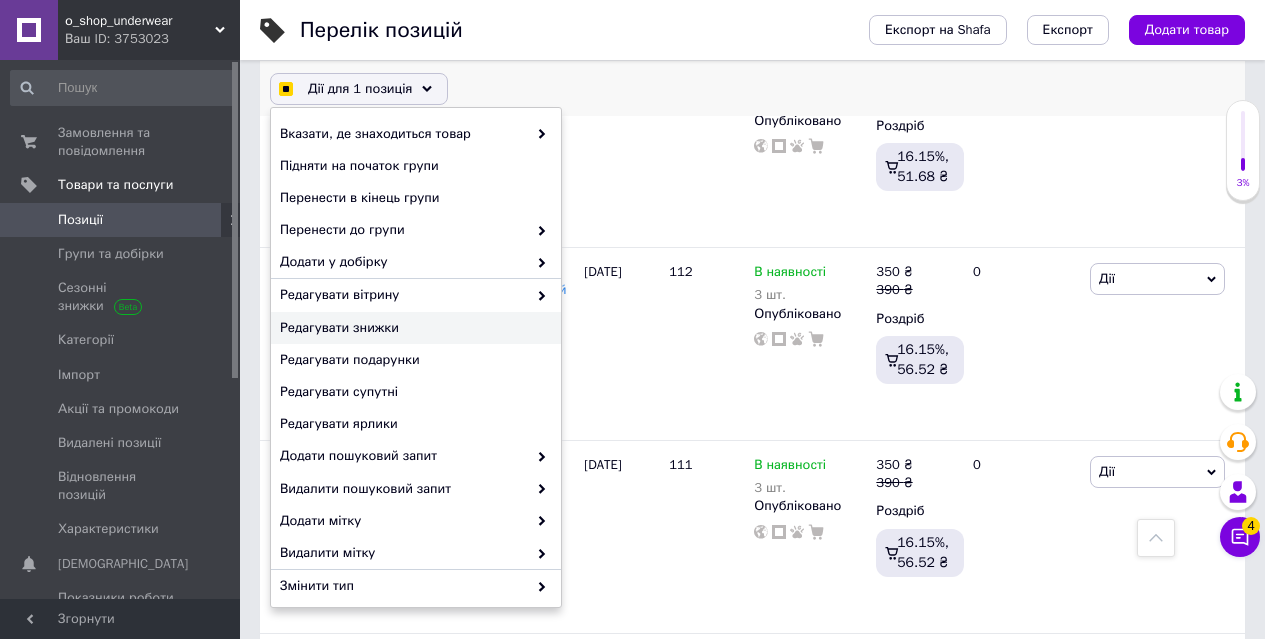 click on "Редагувати знижки" at bounding box center (413, 328) 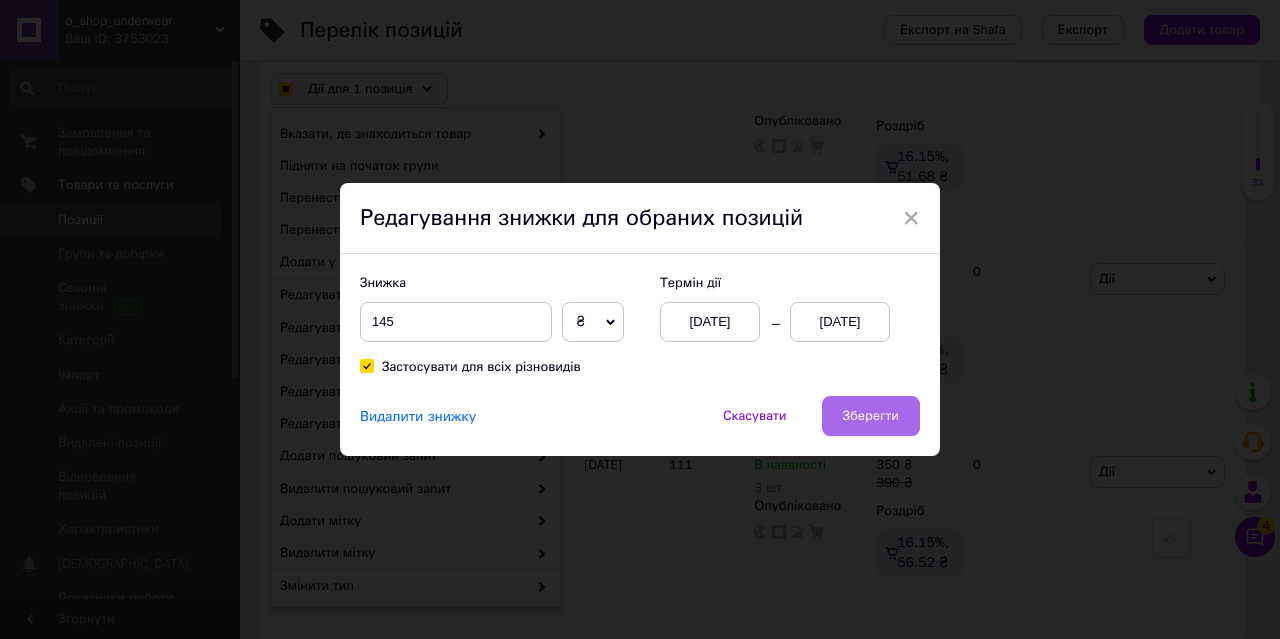 click on "Зберегти" at bounding box center (871, 416) 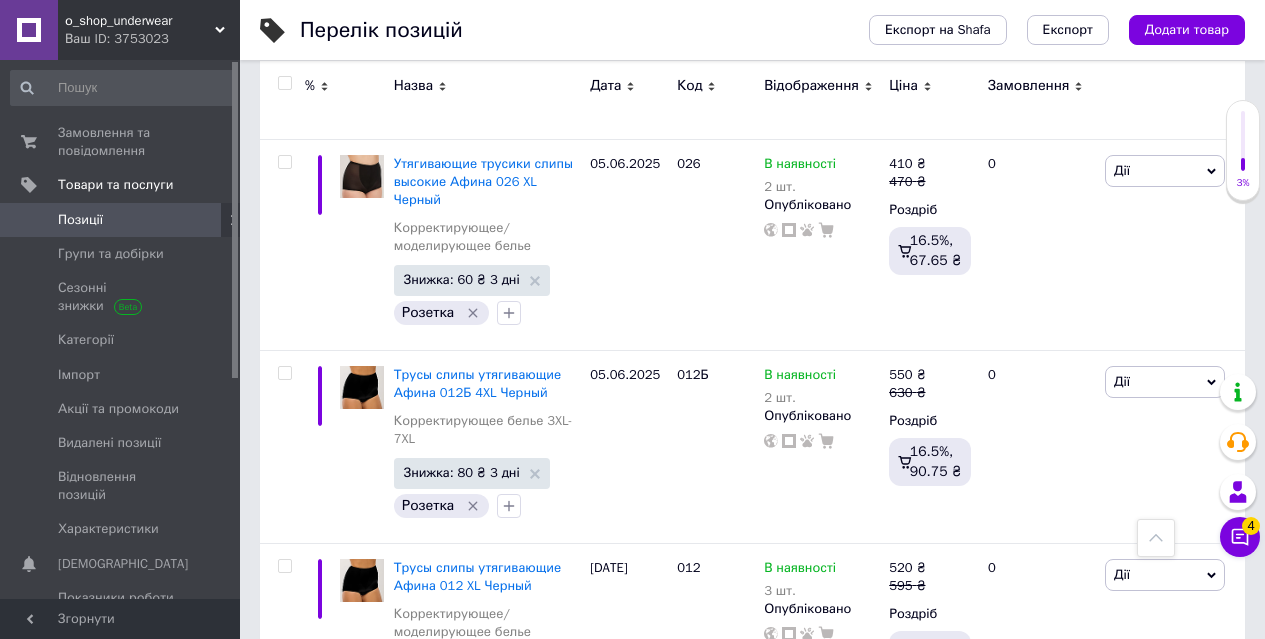 scroll, scrollTop: 14436, scrollLeft: 0, axis: vertical 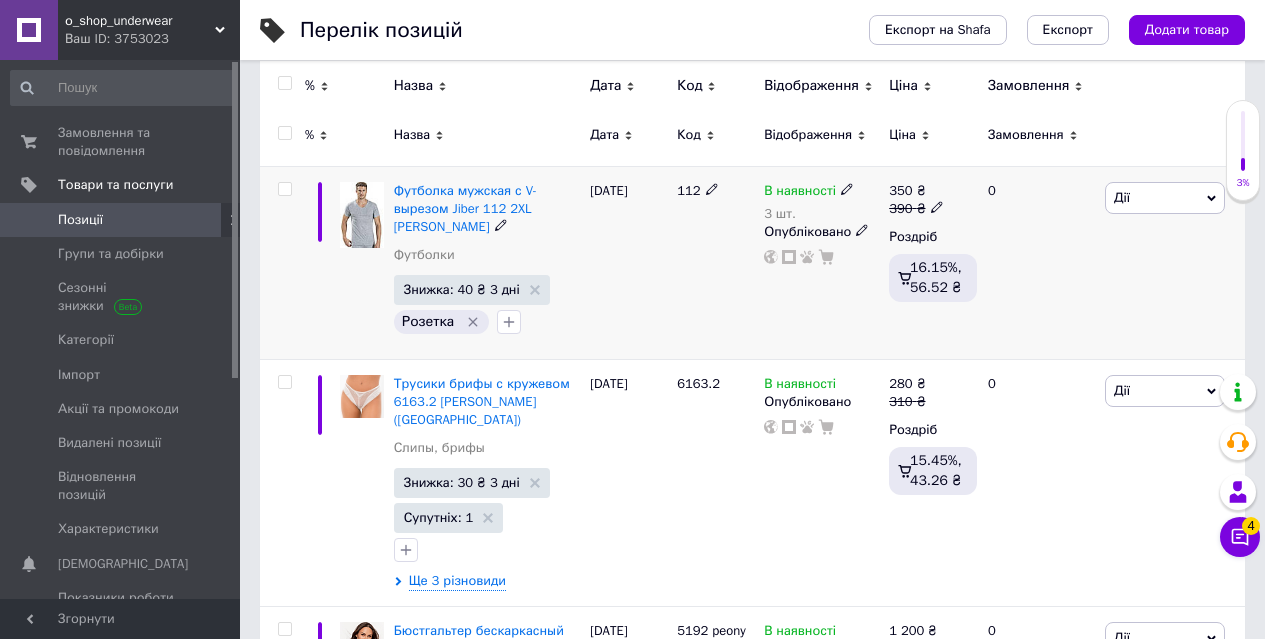 click at bounding box center (284, 189) 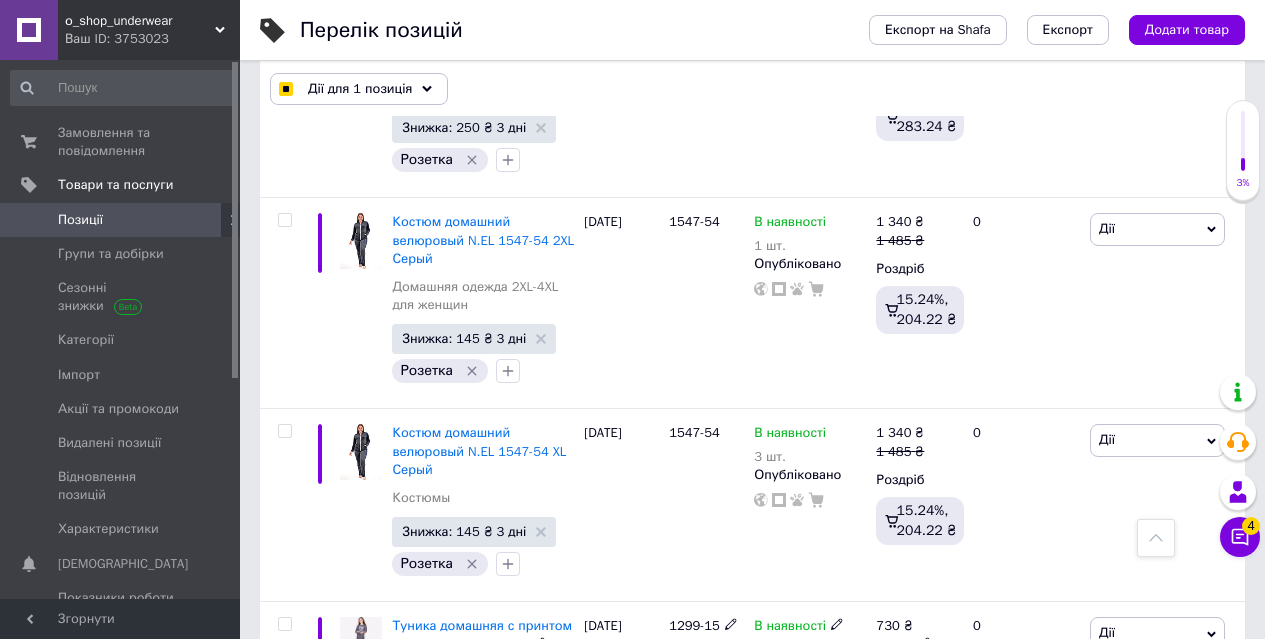 scroll, scrollTop: 4100, scrollLeft: 0, axis: vertical 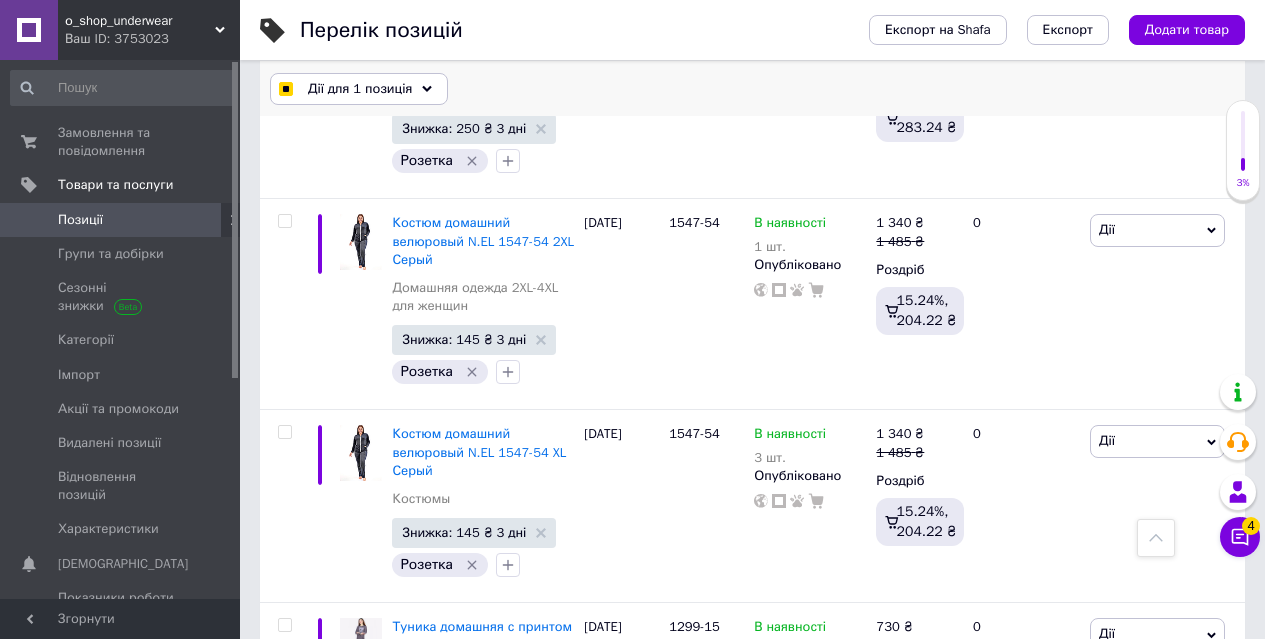 click at bounding box center (285, 89) 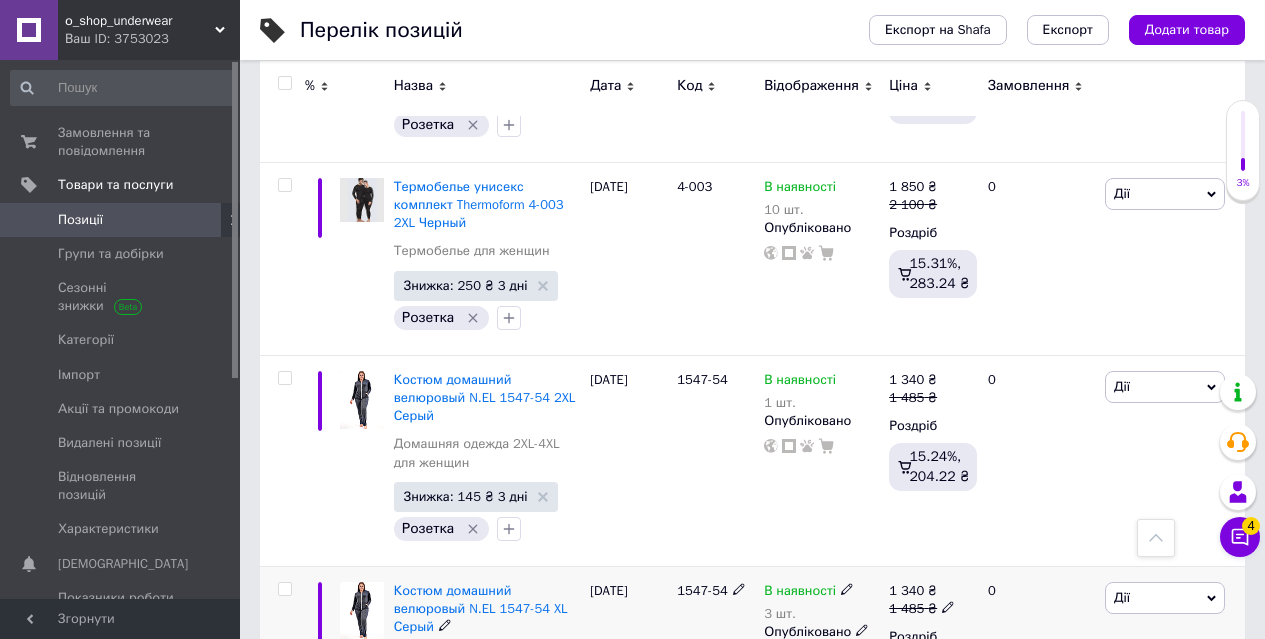 scroll, scrollTop: 3846, scrollLeft: 0, axis: vertical 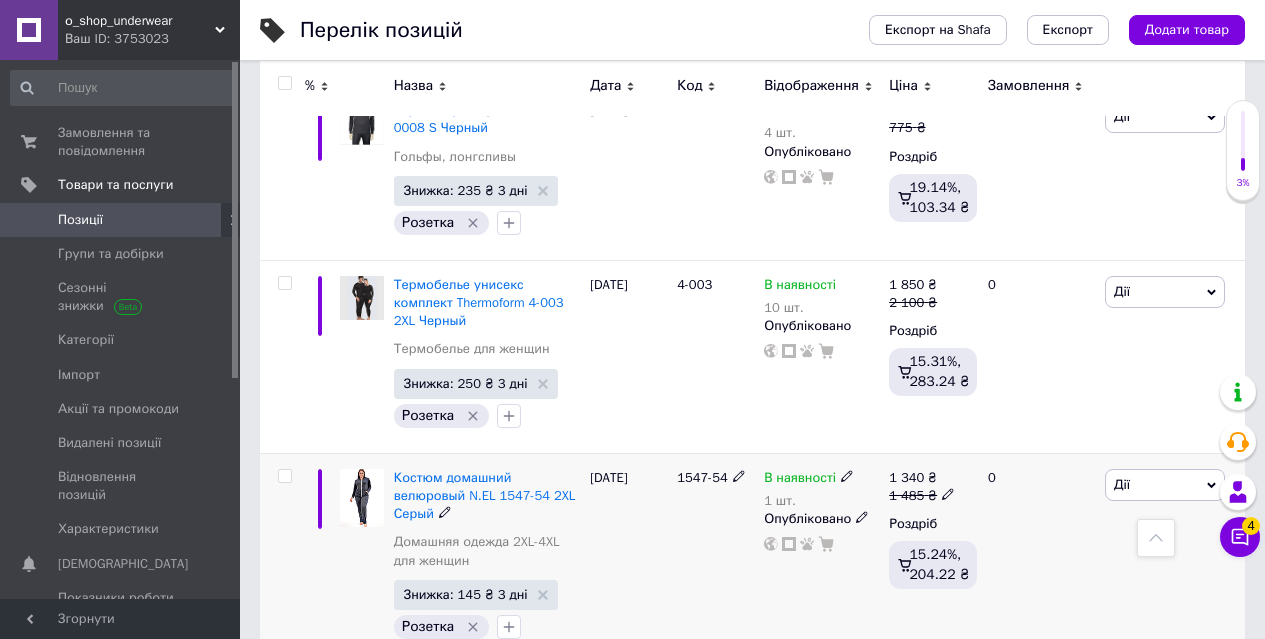 click at bounding box center [284, 476] 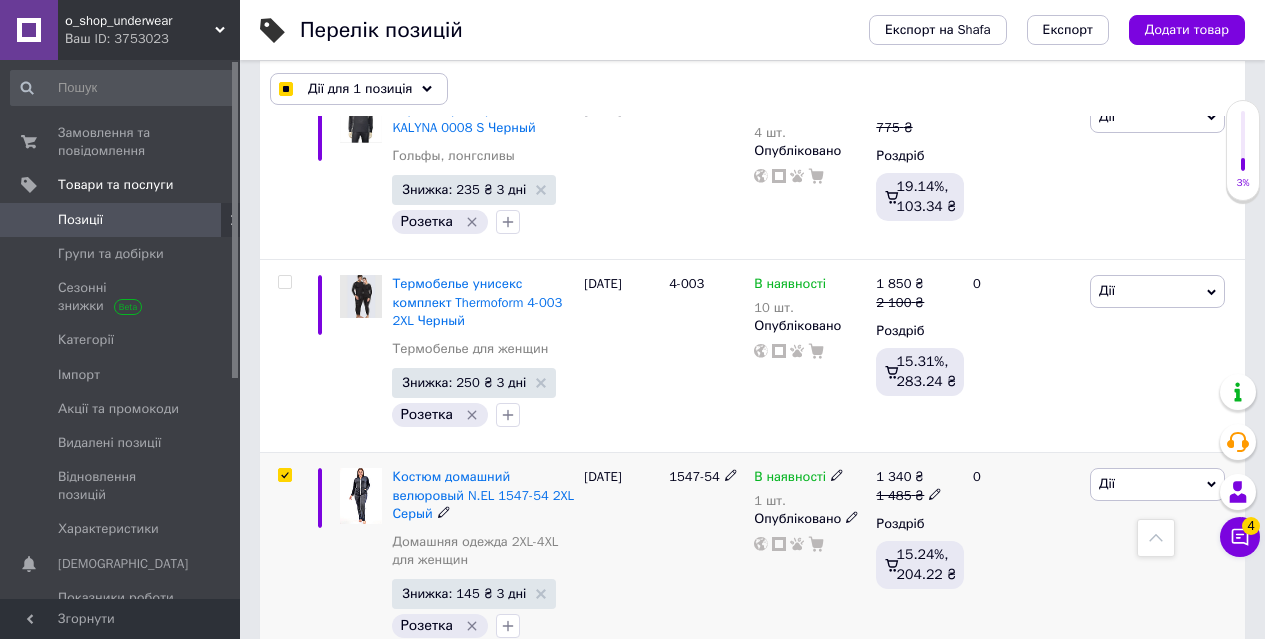 scroll, scrollTop: 3900, scrollLeft: 0, axis: vertical 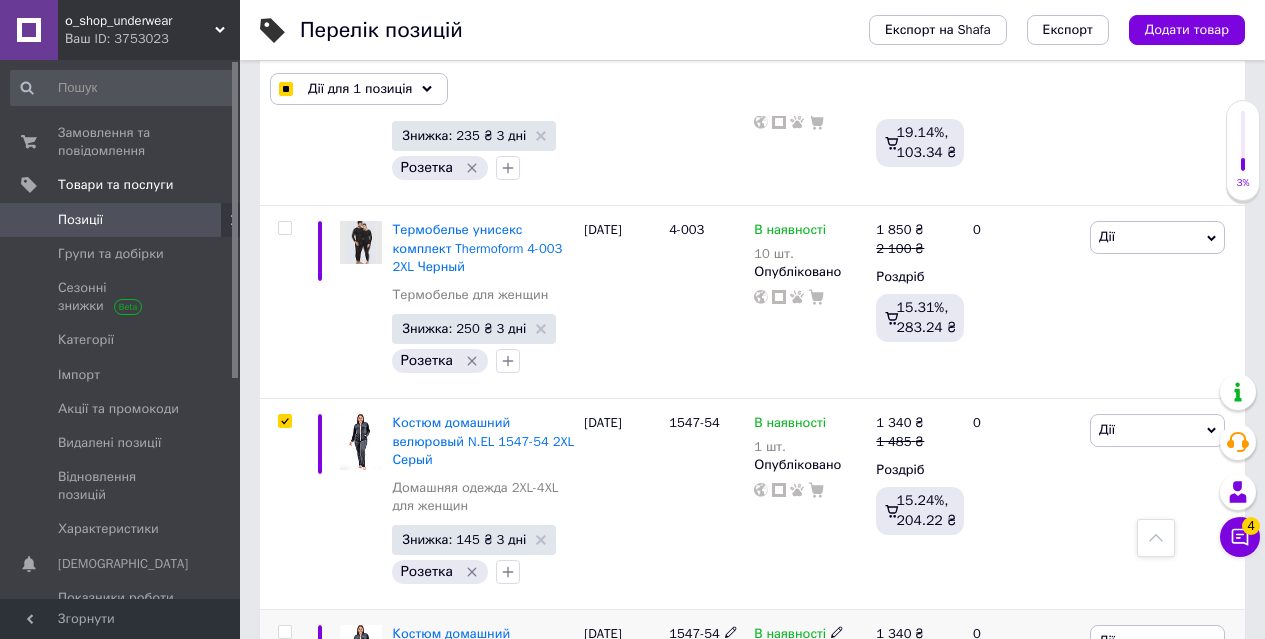 click at bounding box center (284, 632) 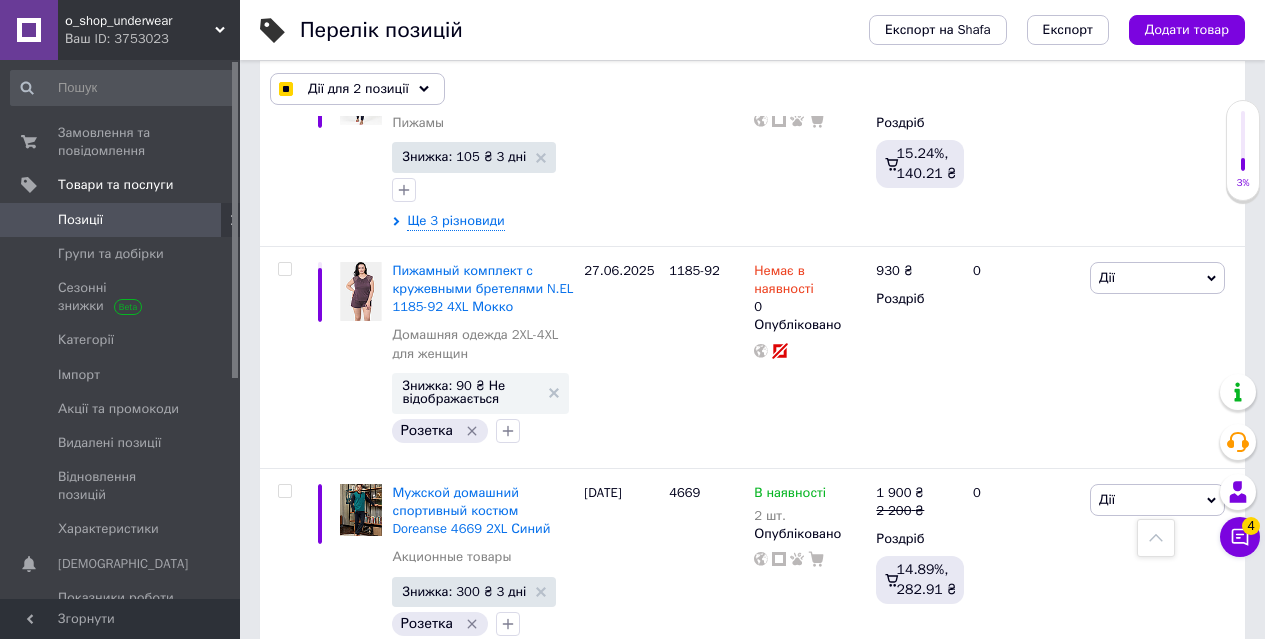 scroll, scrollTop: 7100, scrollLeft: 0, axis: vertical 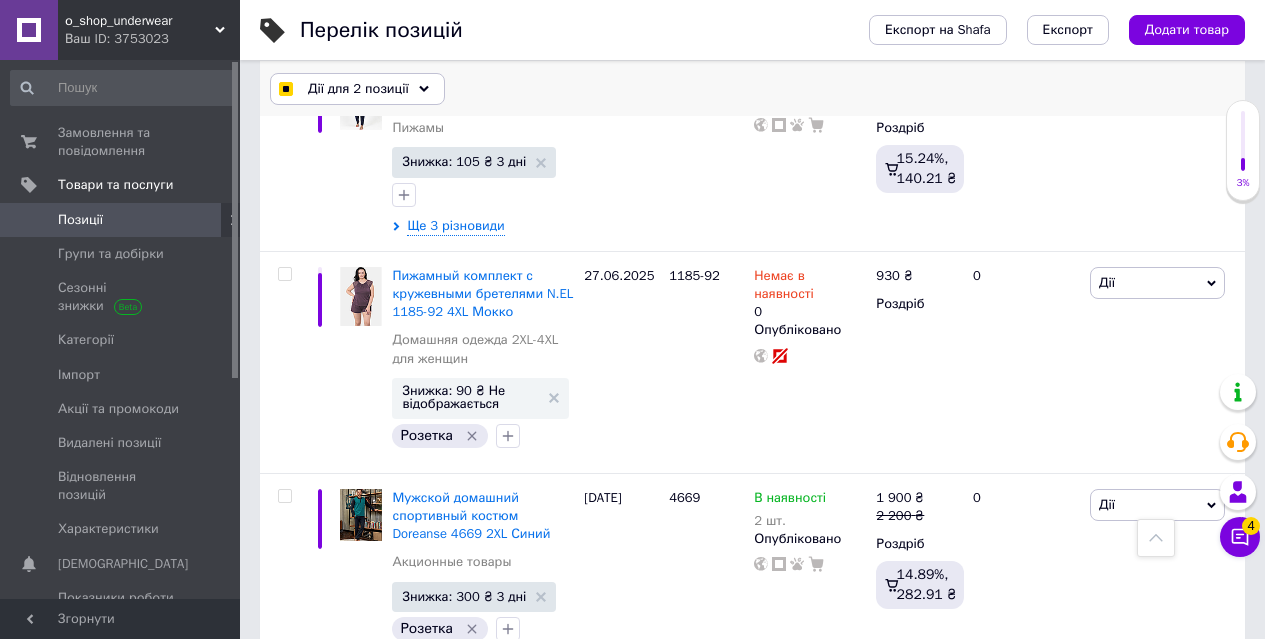 click on "Дії для 2 позиції" at bounding box center [358, 89] 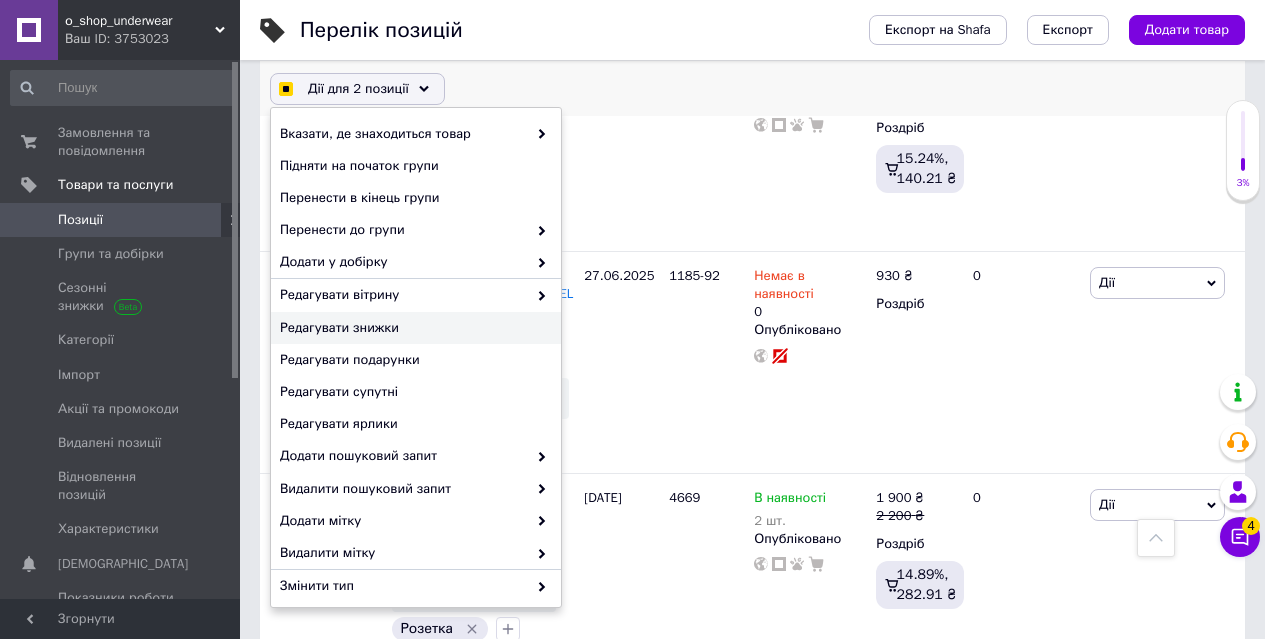 click on "Редагувати знижки" at bounding box center (413, 328) 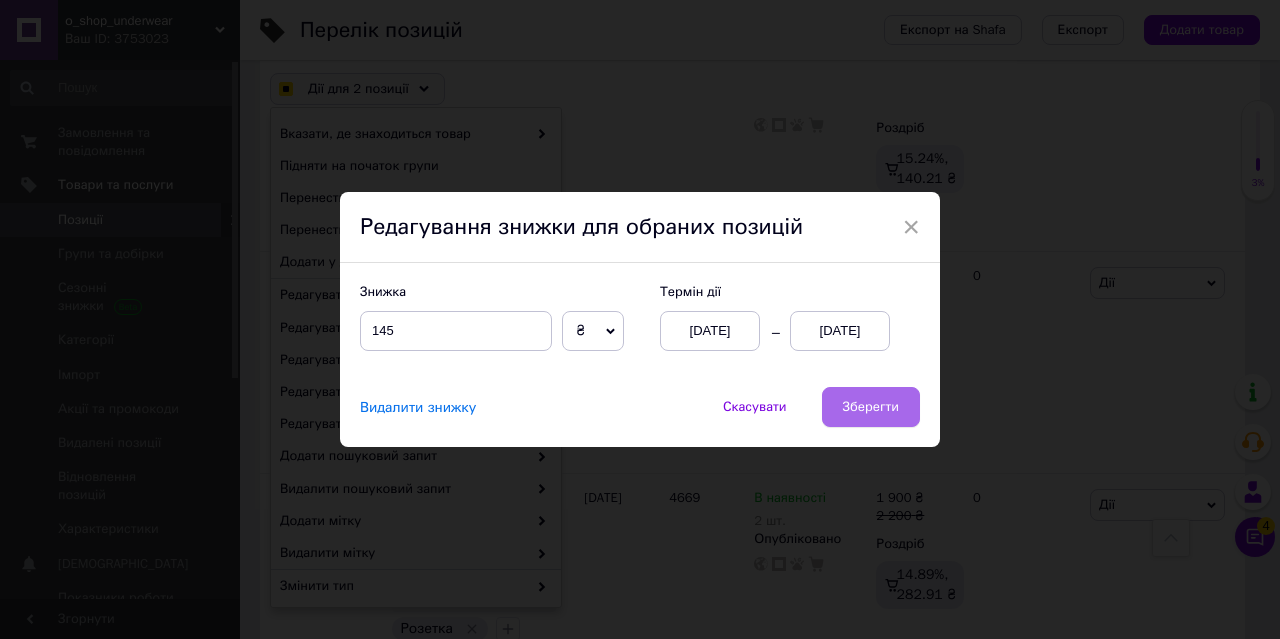 click on "Зберегти" at bounding box center (871, 407) 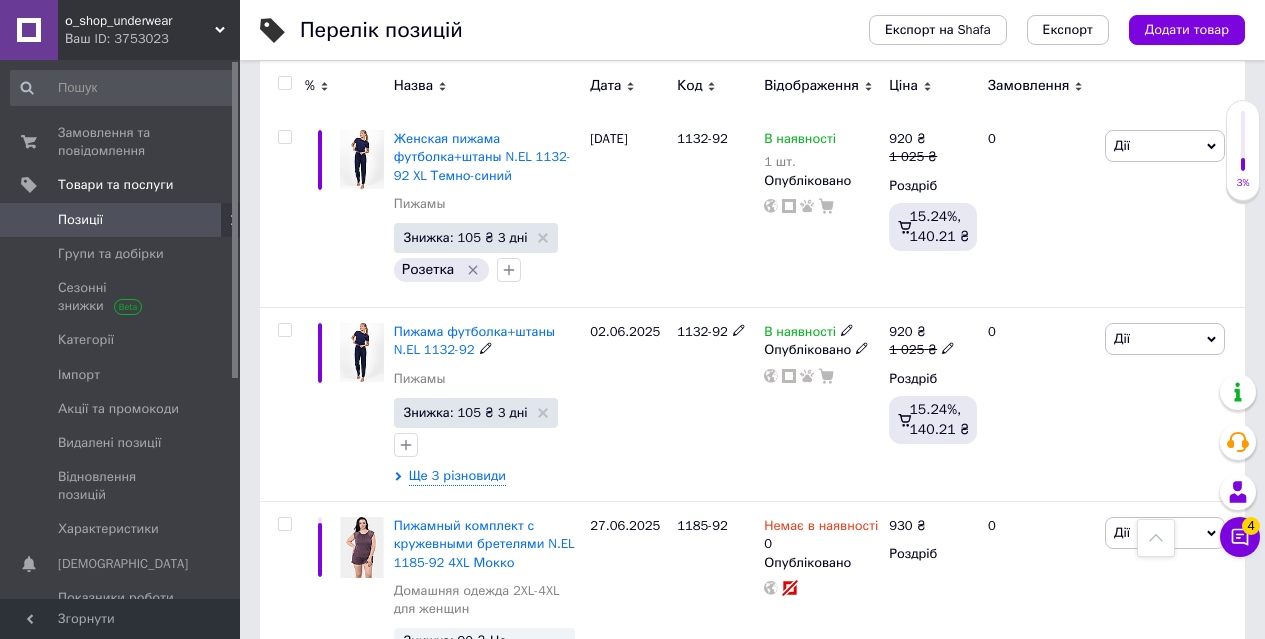scroll, scrollTop: 6445, scrollLeft: 0, axis: vertical 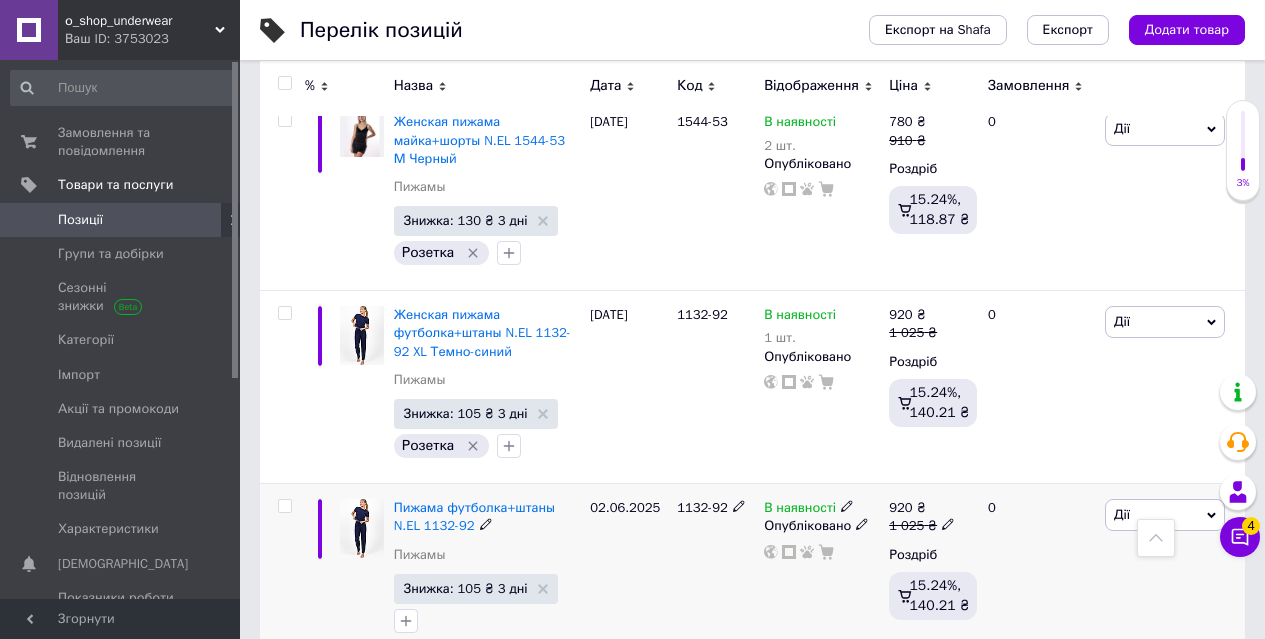 click at bounding box center [284, 506] 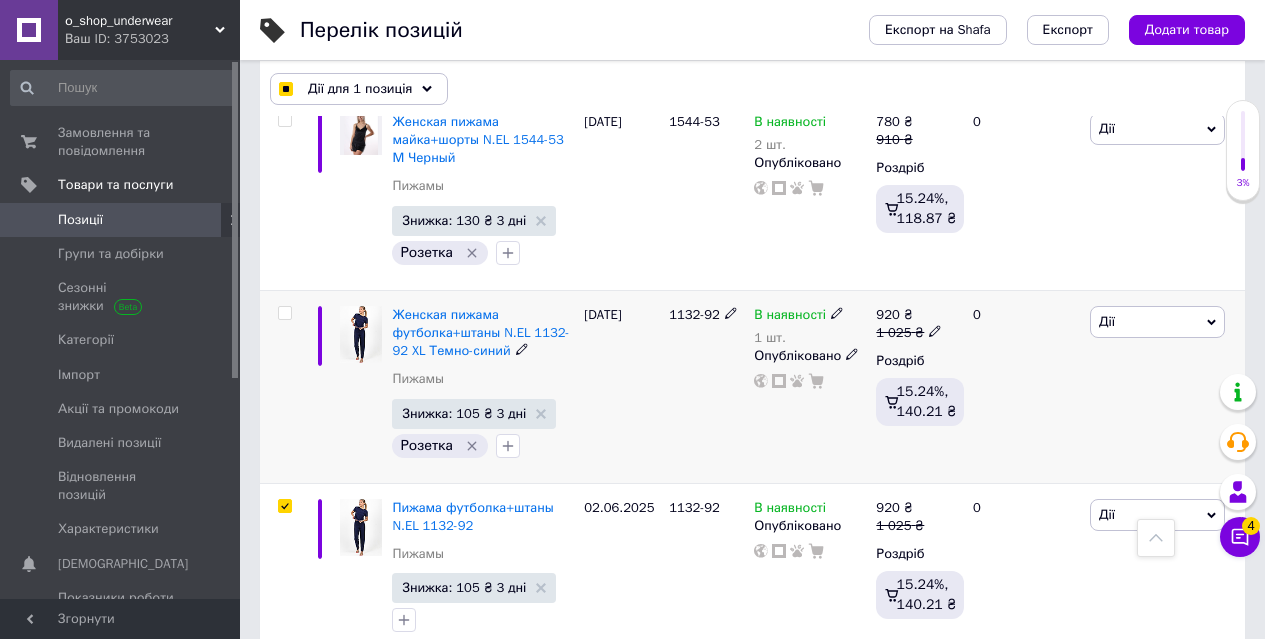 scroll, scrollTop: 6517, scrollLeft: 0, axis: vertical 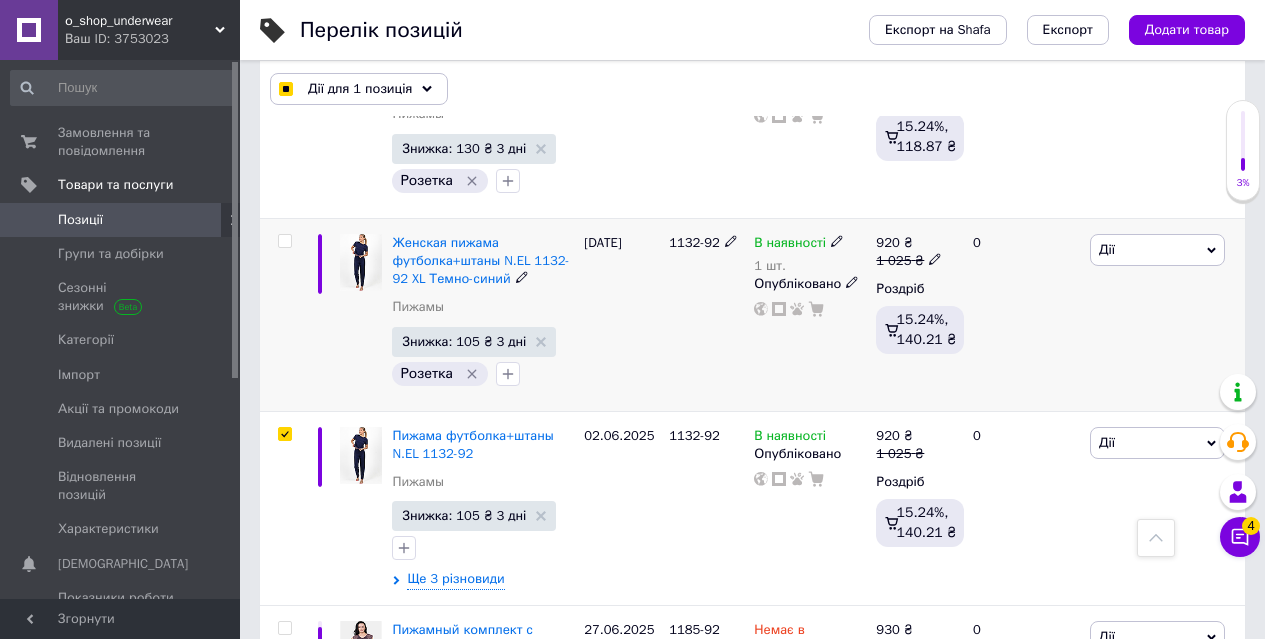 click at bounding box center (284, 241) 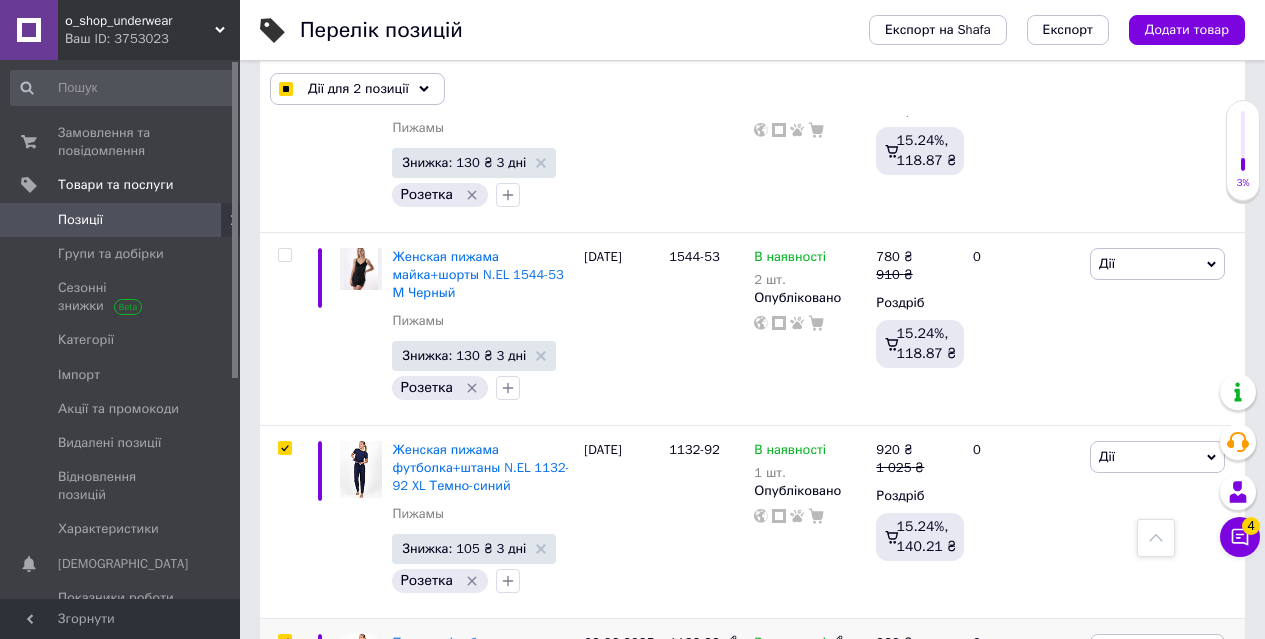 scroll, scrollTop: 6117, scrollLeft: 0, axis: vertical 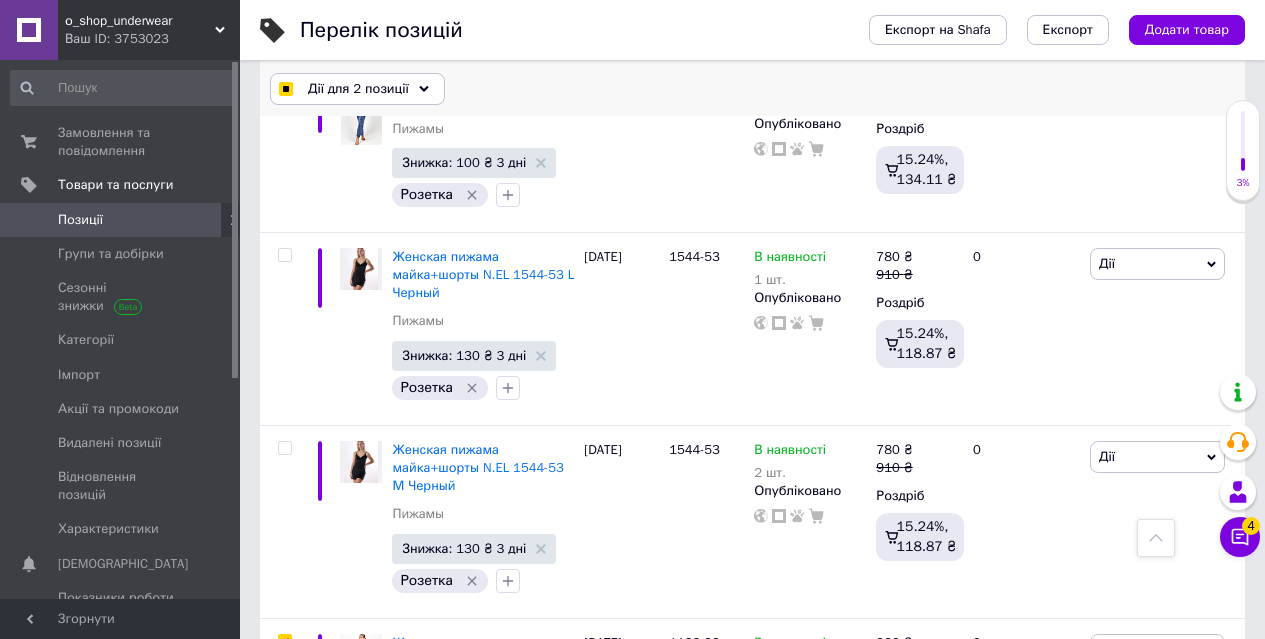 click on "Дії для 2 позиції" at bounding box center [358, 89] 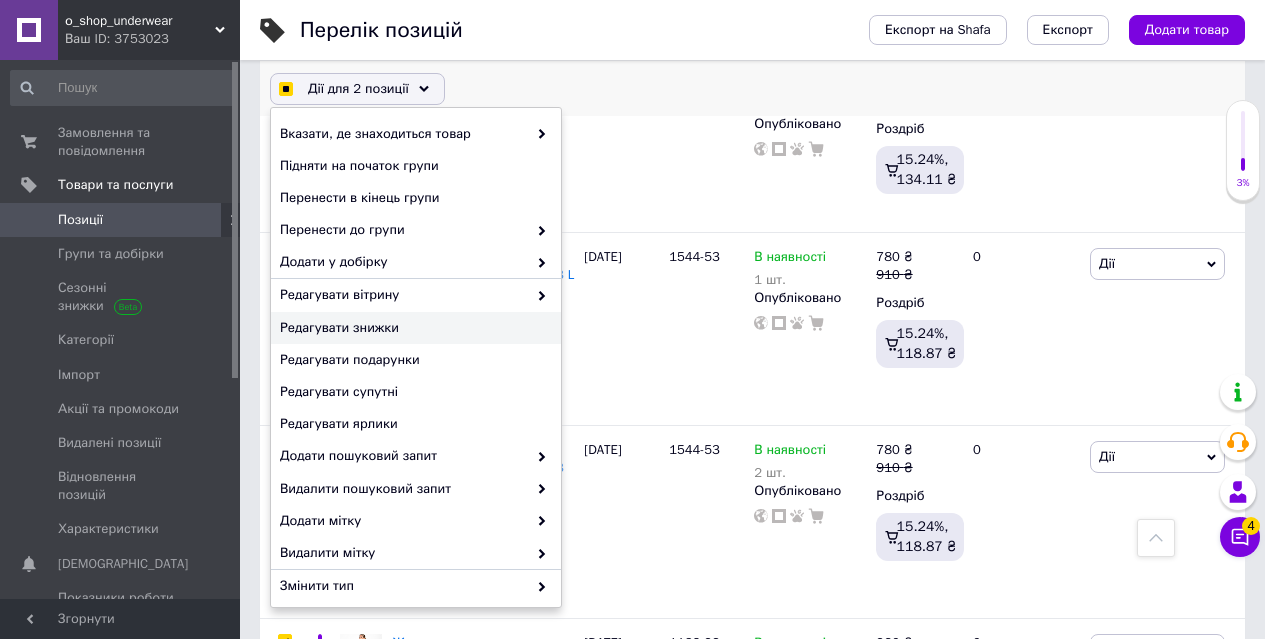 click on "Редагувати знижки" at bounding box center (413, 328) 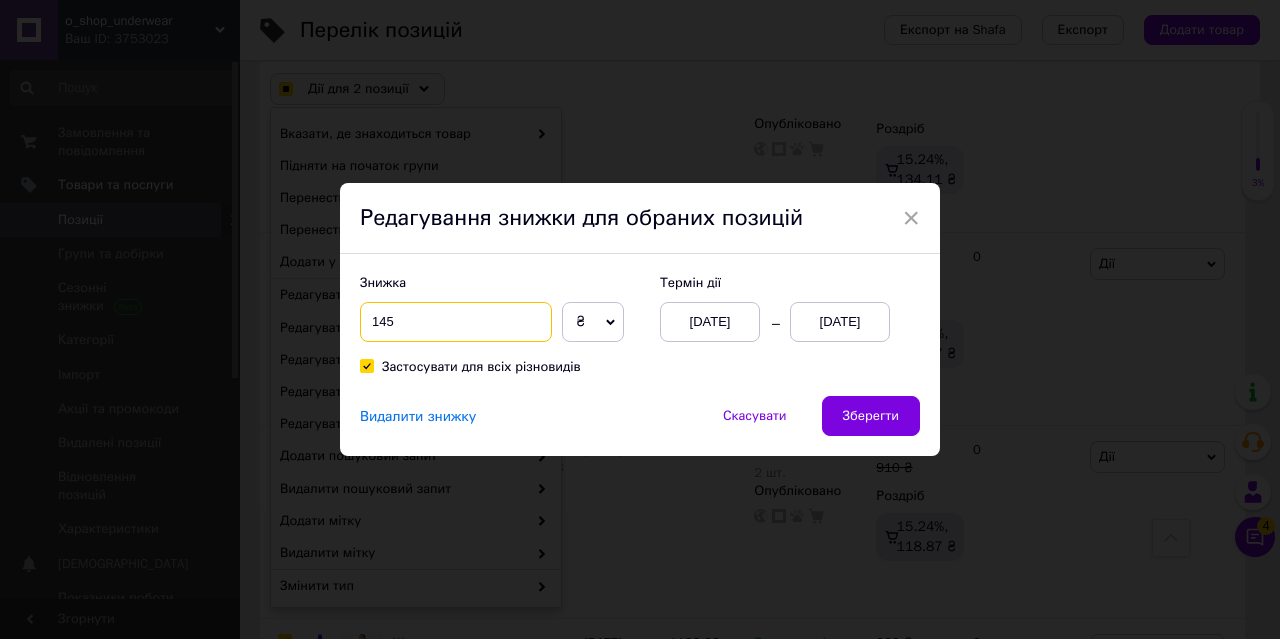 click on "145" at bounding box center [456, 322] 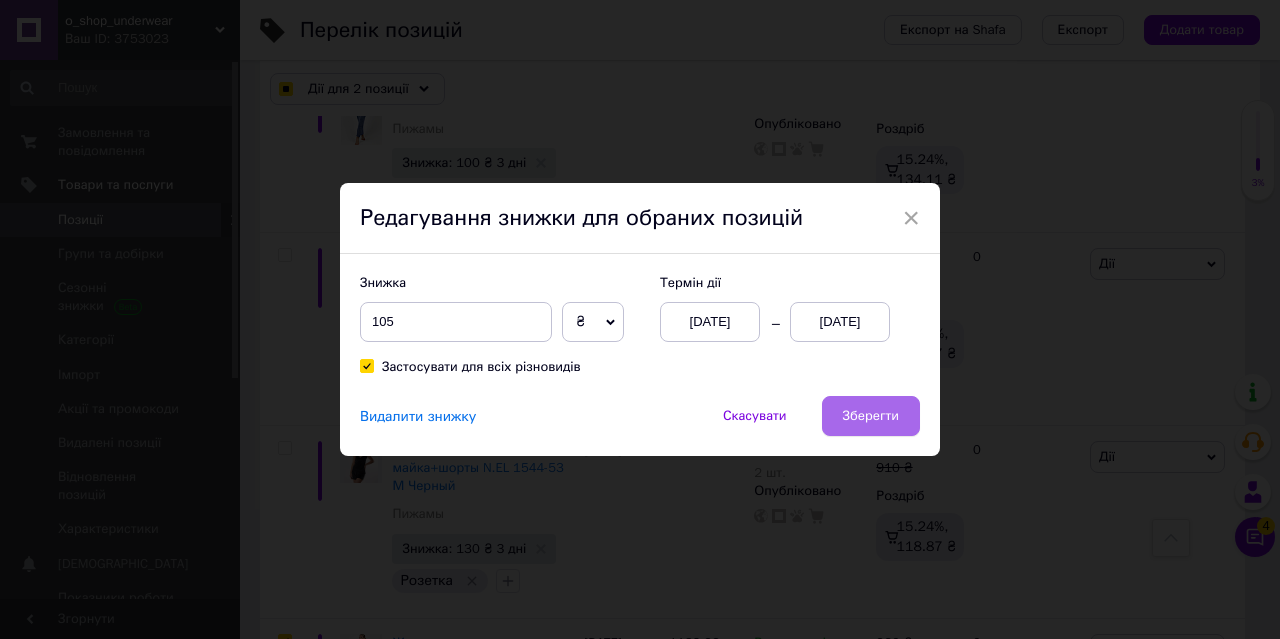 click on "Зберегти" at bounding box center [871, 416] 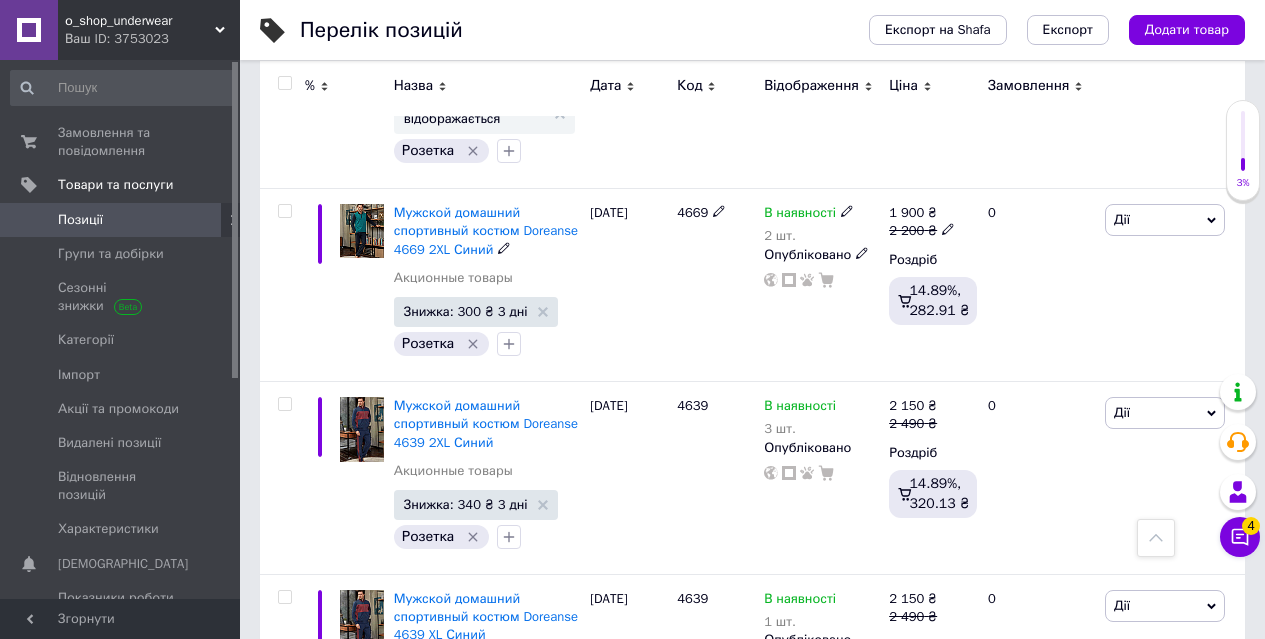 scroll, scrollTop: 6762, scrollLeft: 0, axis: vertical 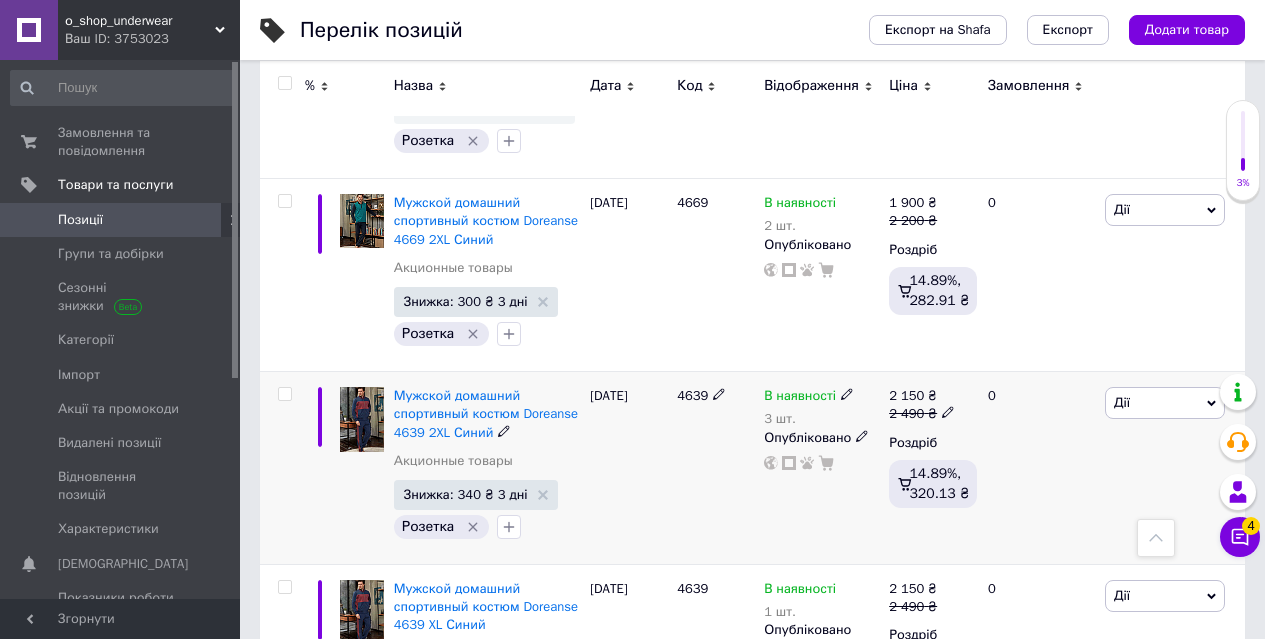 click at bounding box center [284, 394] 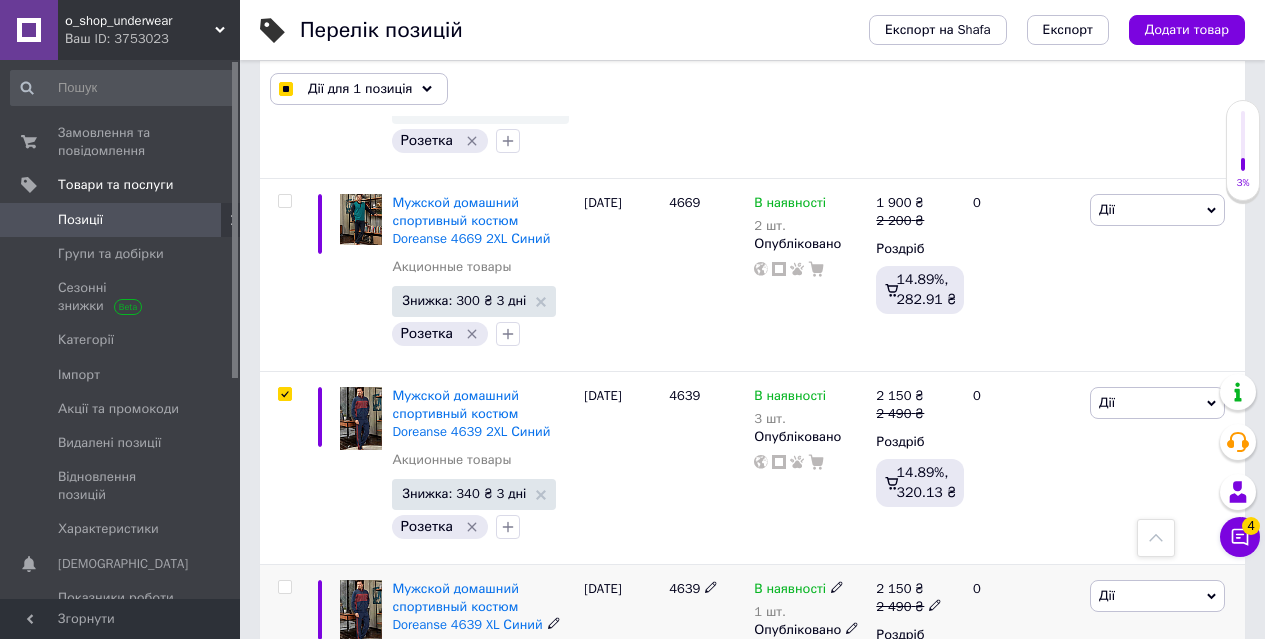 scroll, scrollTop: 6834, scrollLeft: 0, axis: vertical 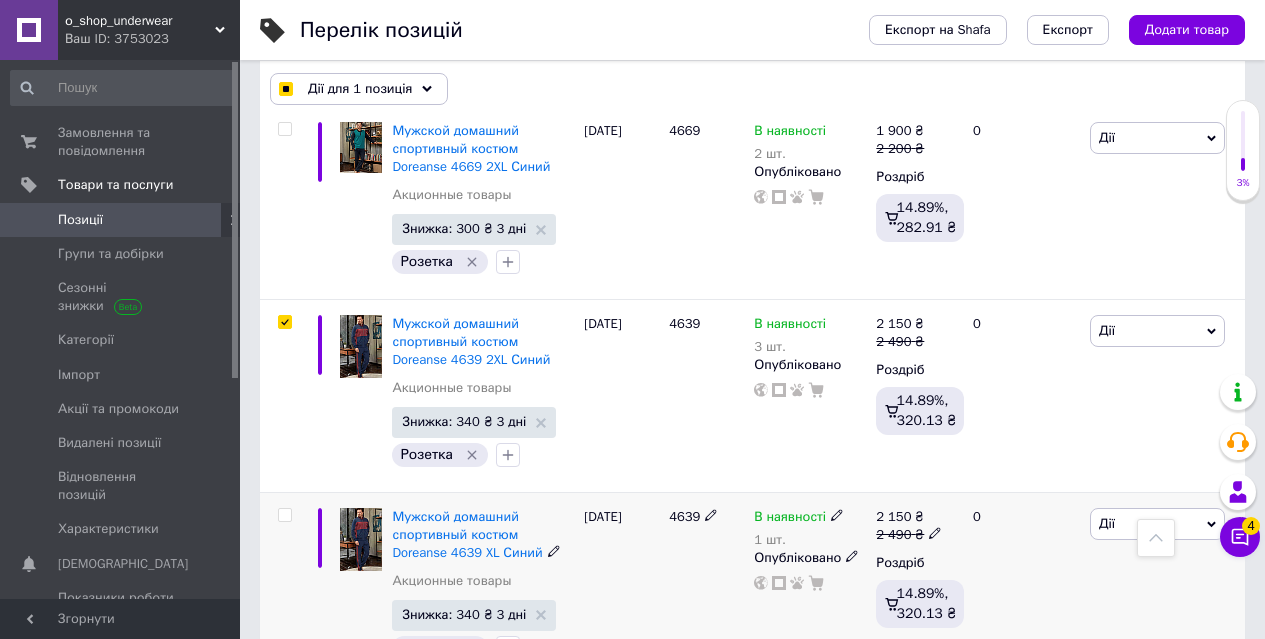 click at bounding box center [284, 515] 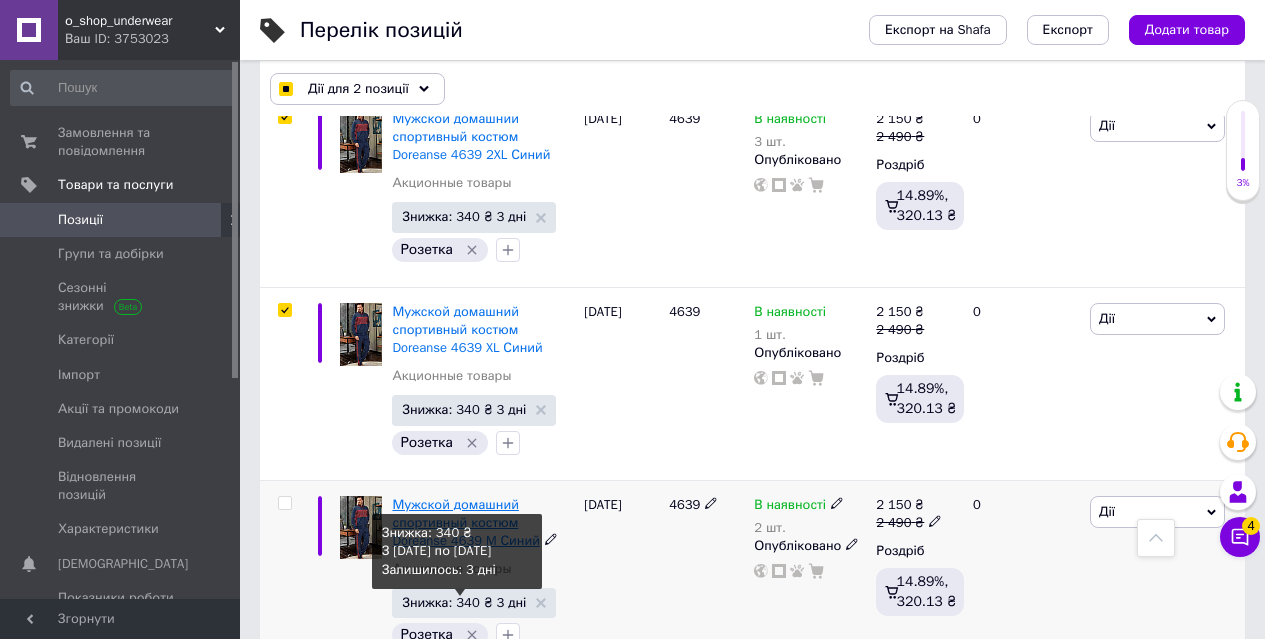 scroll, scrollTop: 7134, scrollLeft: 0, axis: vertical 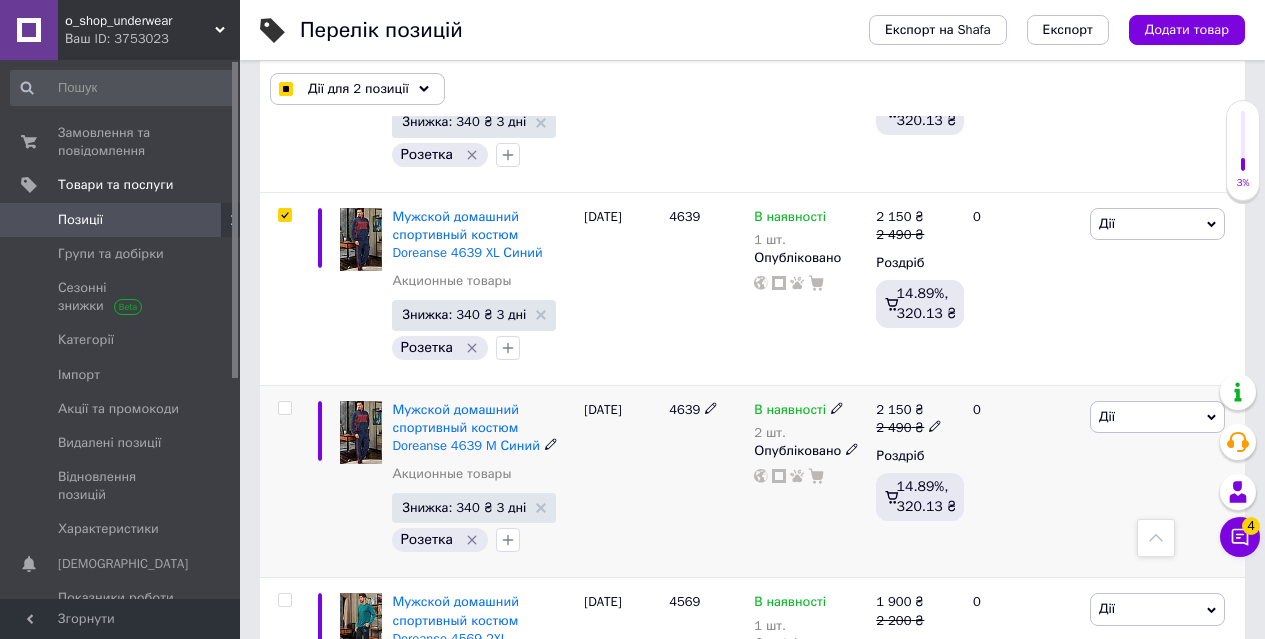 click at bounding box center [284, 408] 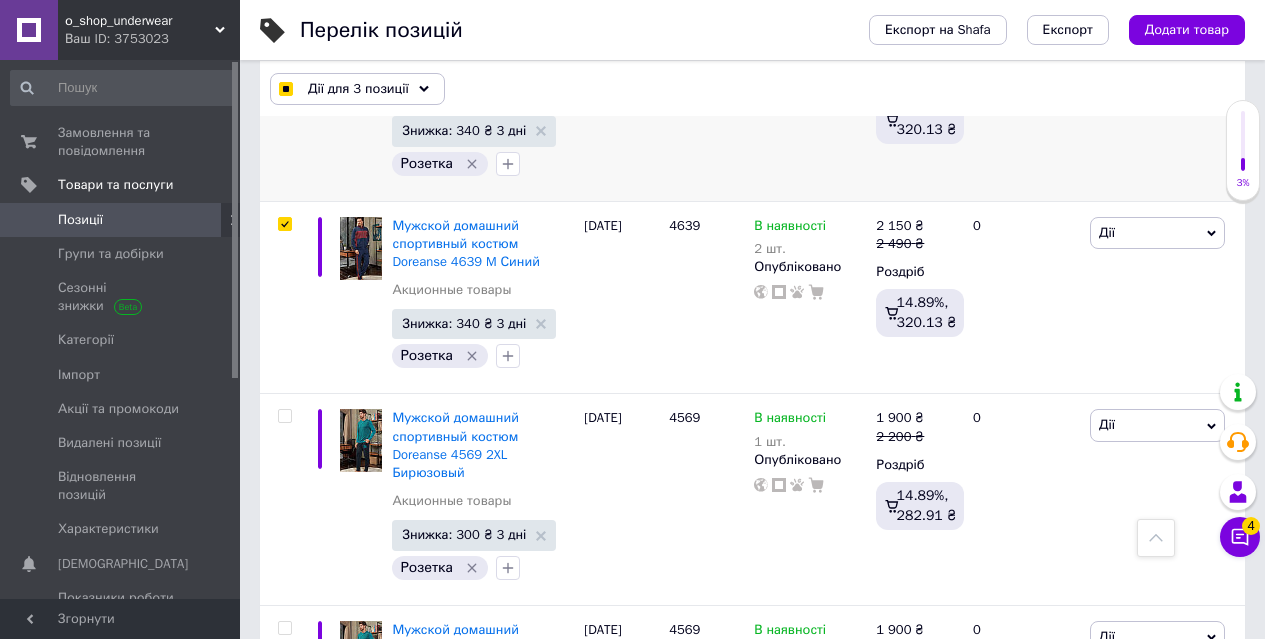 scroll, scrollTop: 7234, scrollLeft: 0, axis: vertical 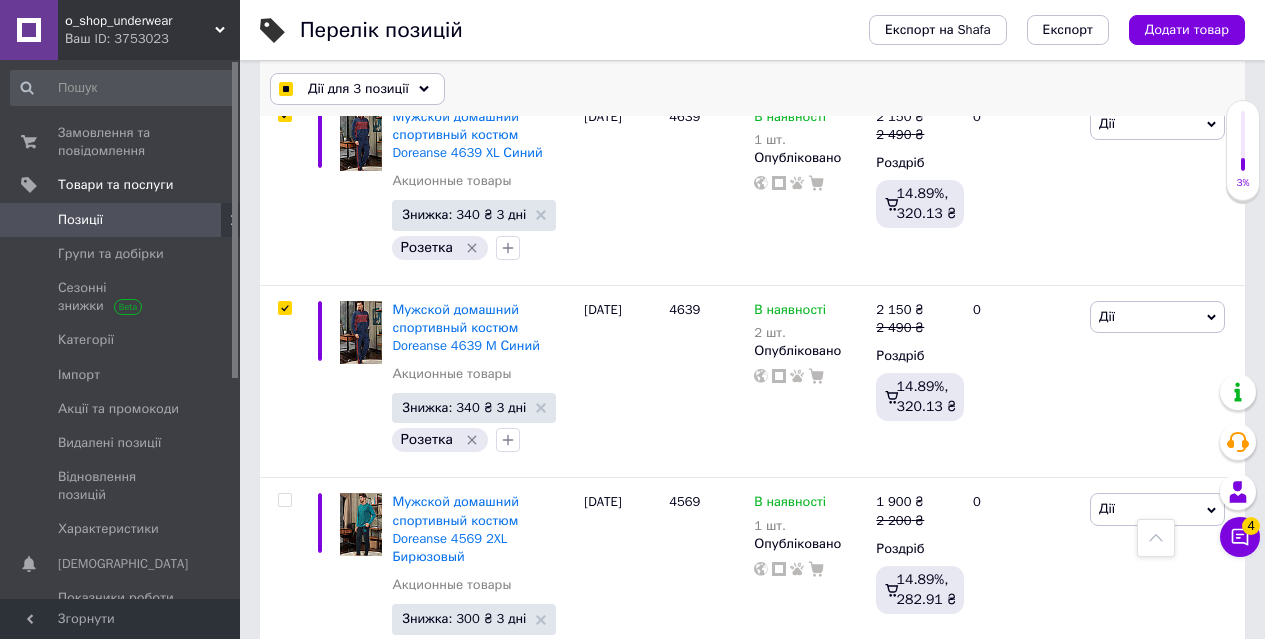 click on "Дії для 3 позиції" at bounding box center [358, 89] 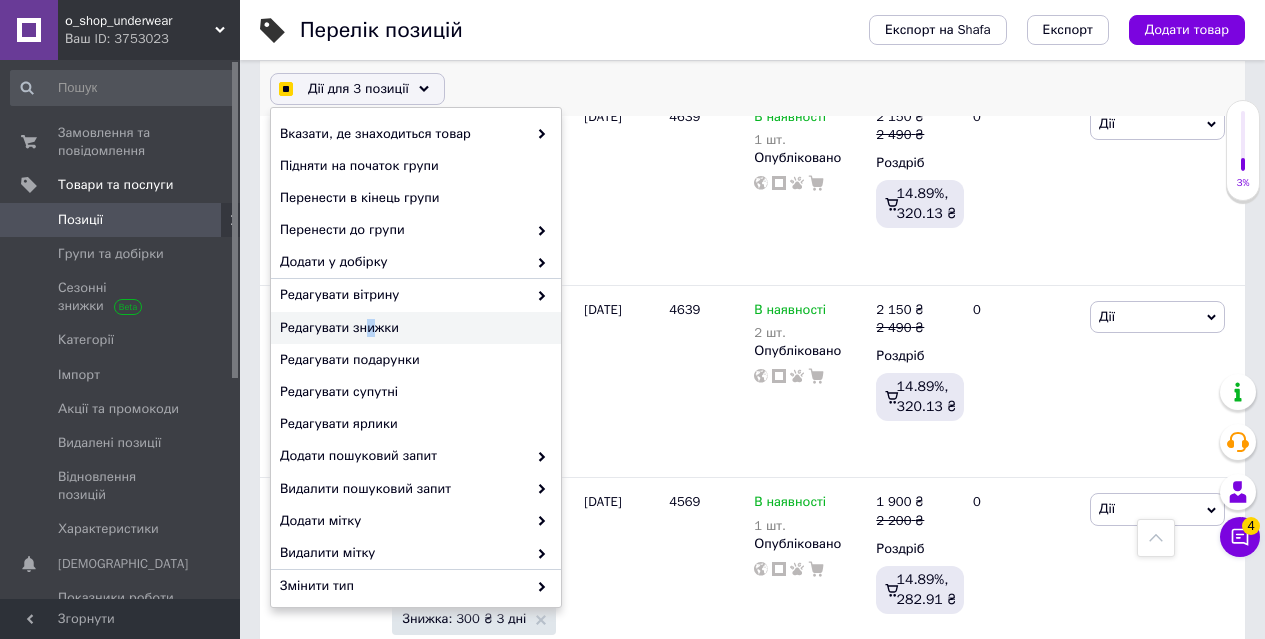 click on "Редагувати знижки" at bounding box center [413, 328] 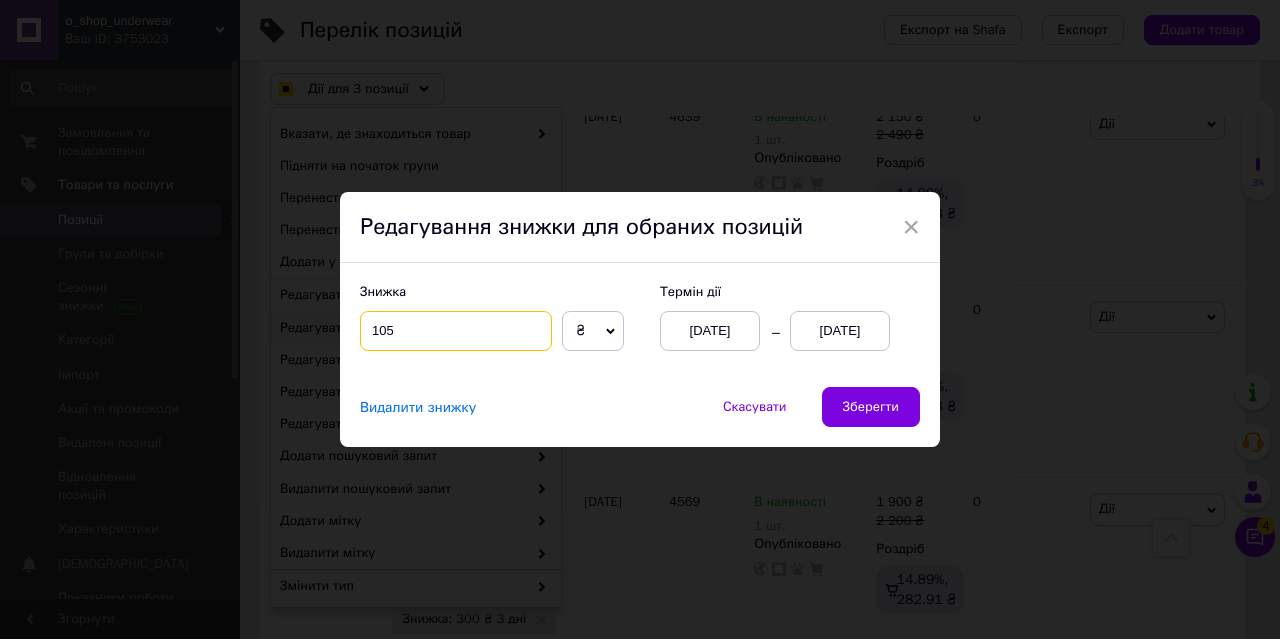 drag, startPoint x: 362, startPoint y: 331, endPoint x: 438, endPoint y: 332, distance: 76.00658 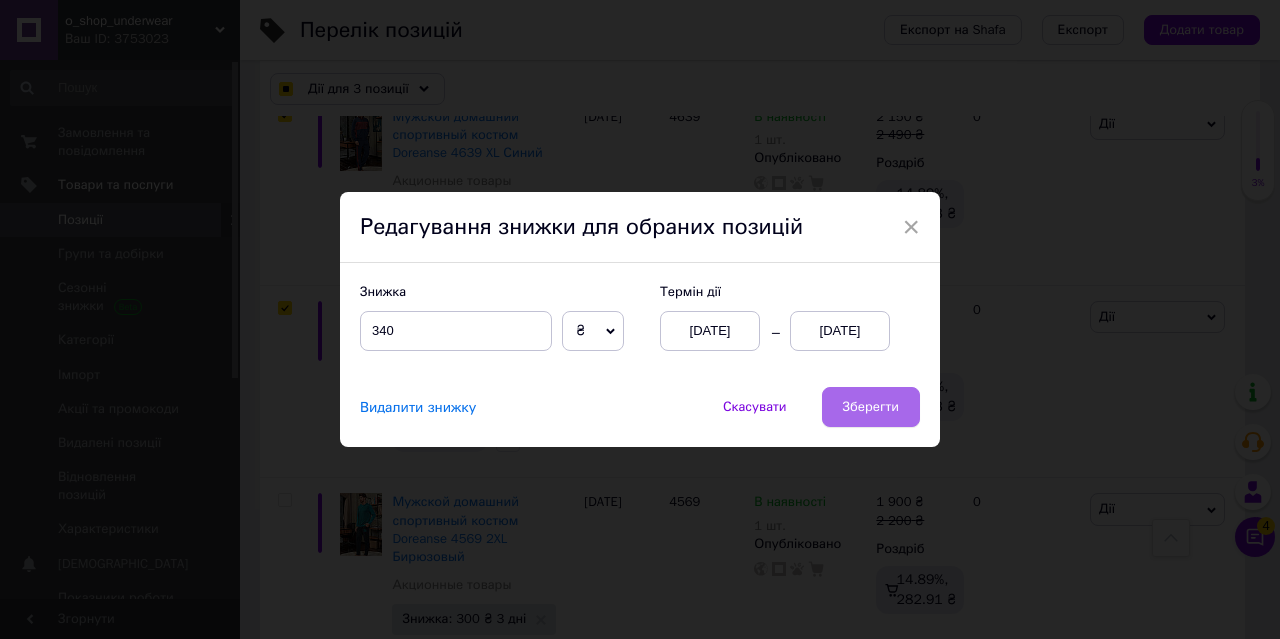 click on "Зберегти" at bounding box center [871, 407] 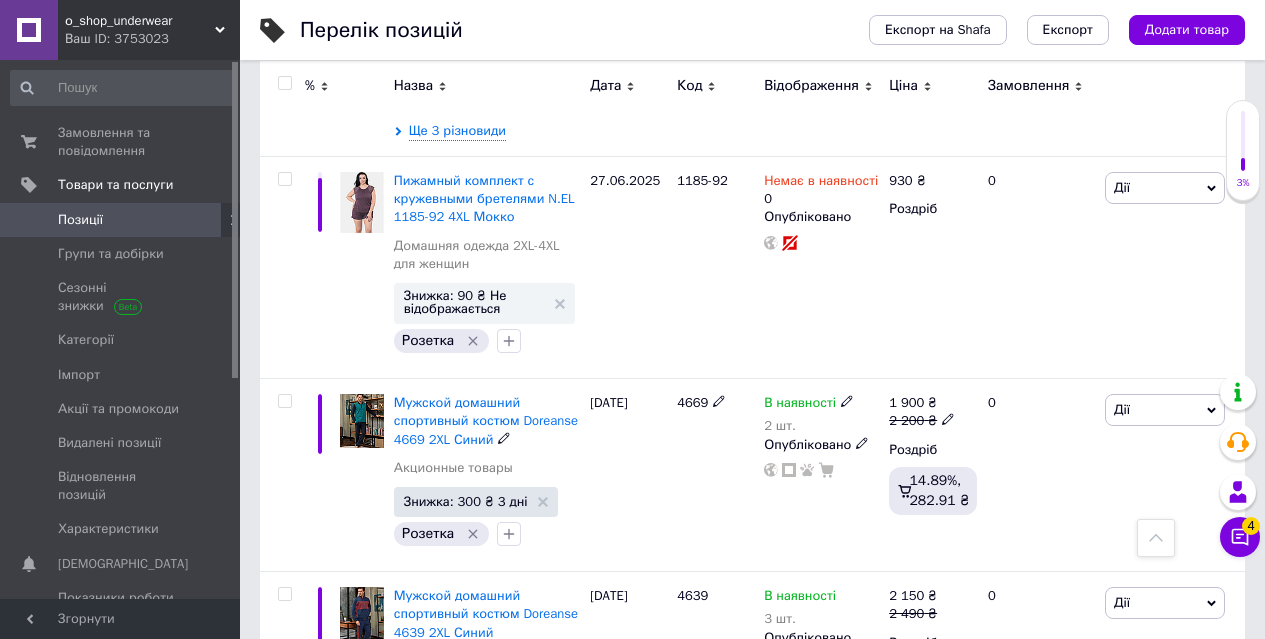 scroll, scrollTop: 6462, scrollLeft: 0, axis: vertical 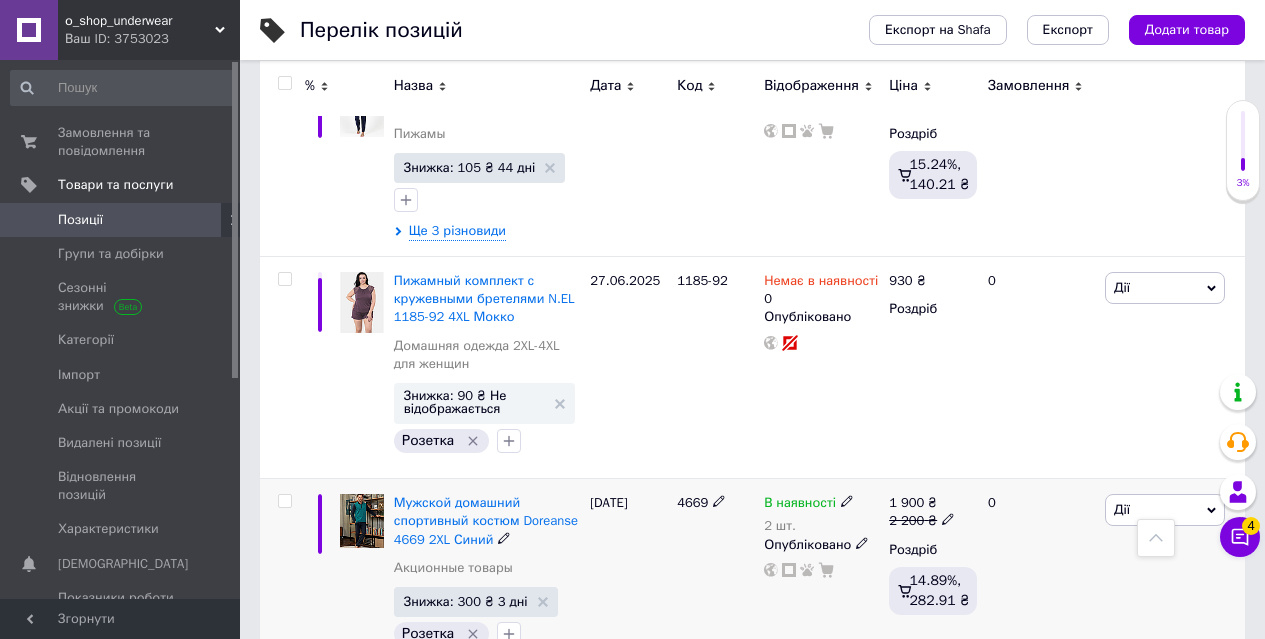 click at bounding box center (284, 501) 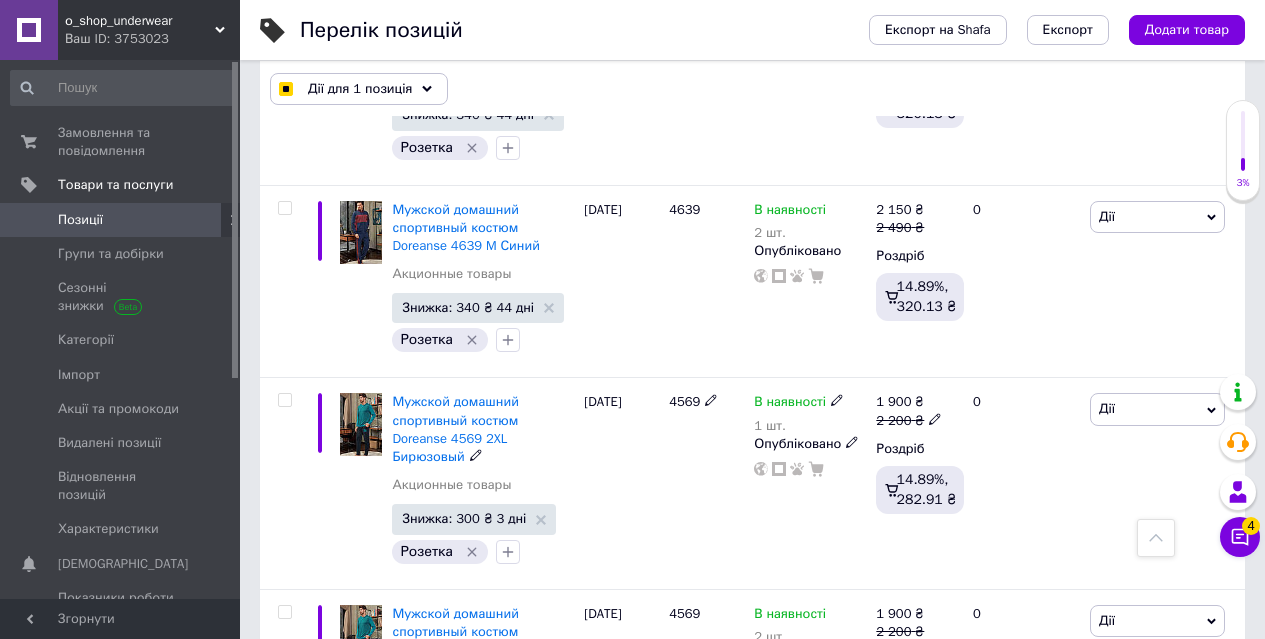 scroll, scrollTop: 7434, scrollLeft: 0, axis: vertical 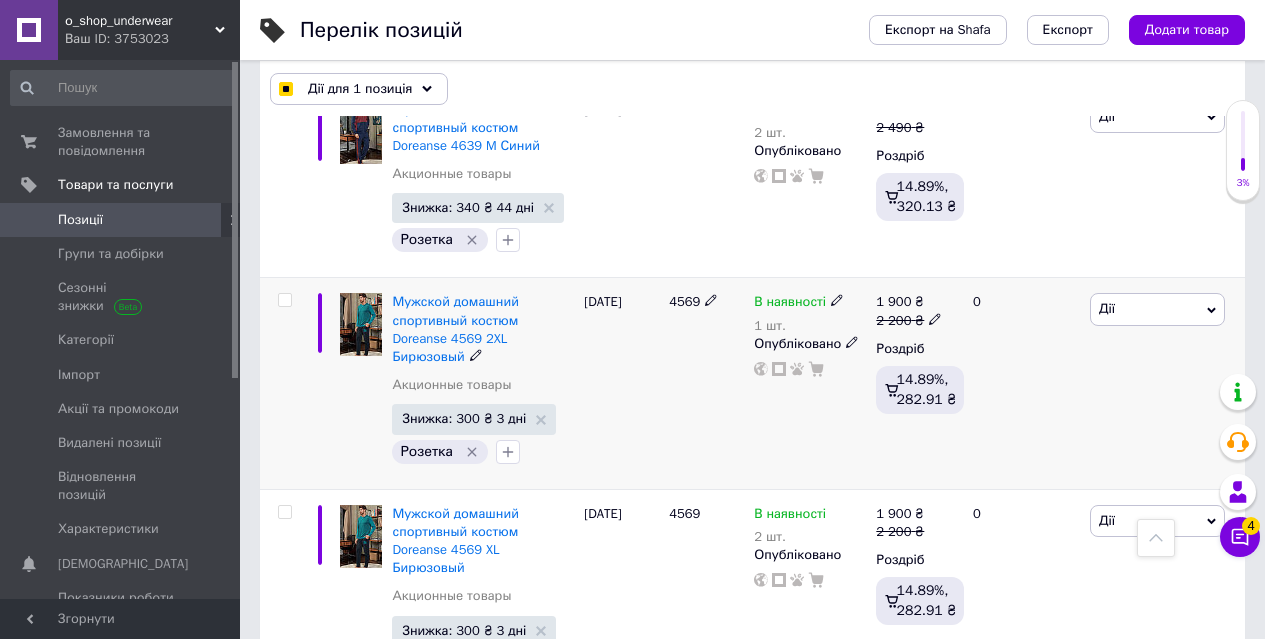 click at bounding box center (284, 300) 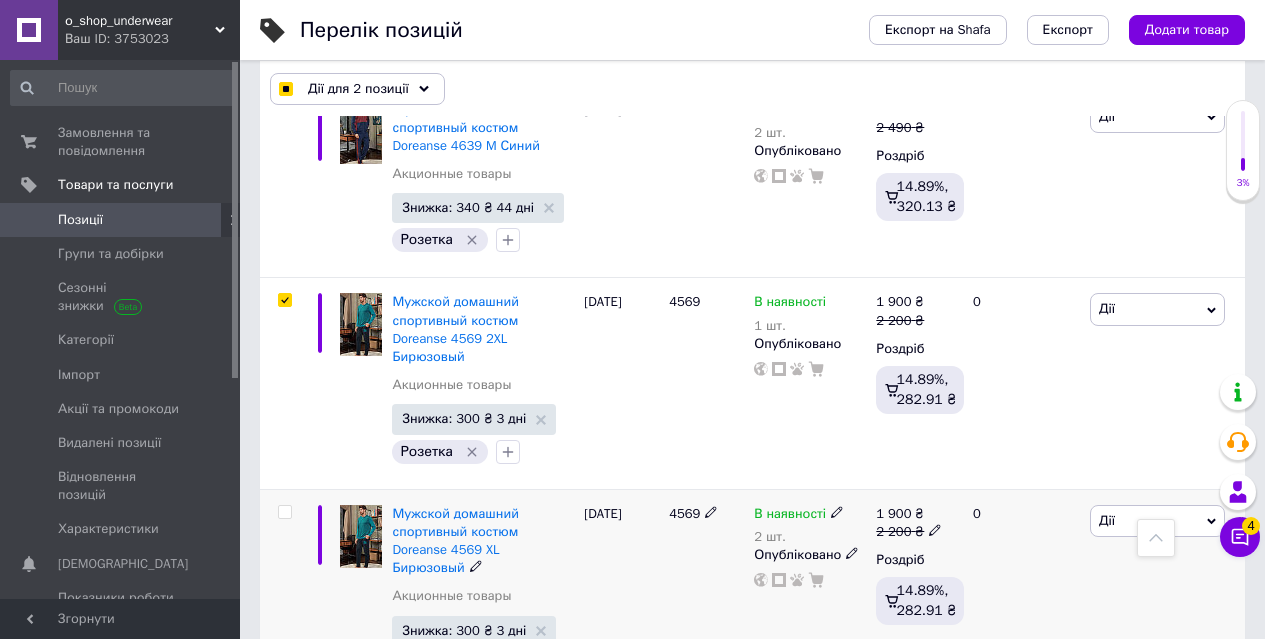 click at bounding box center (284, 512) 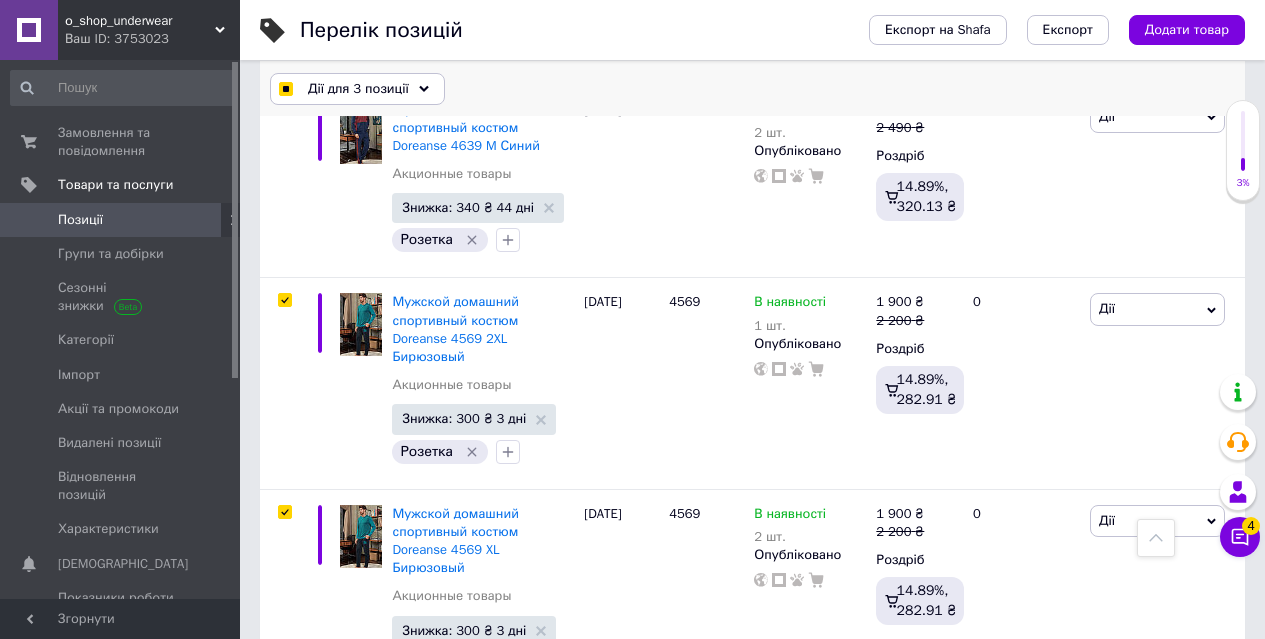click on "Дії для 3 позиції" at bounding box center [358, 89] 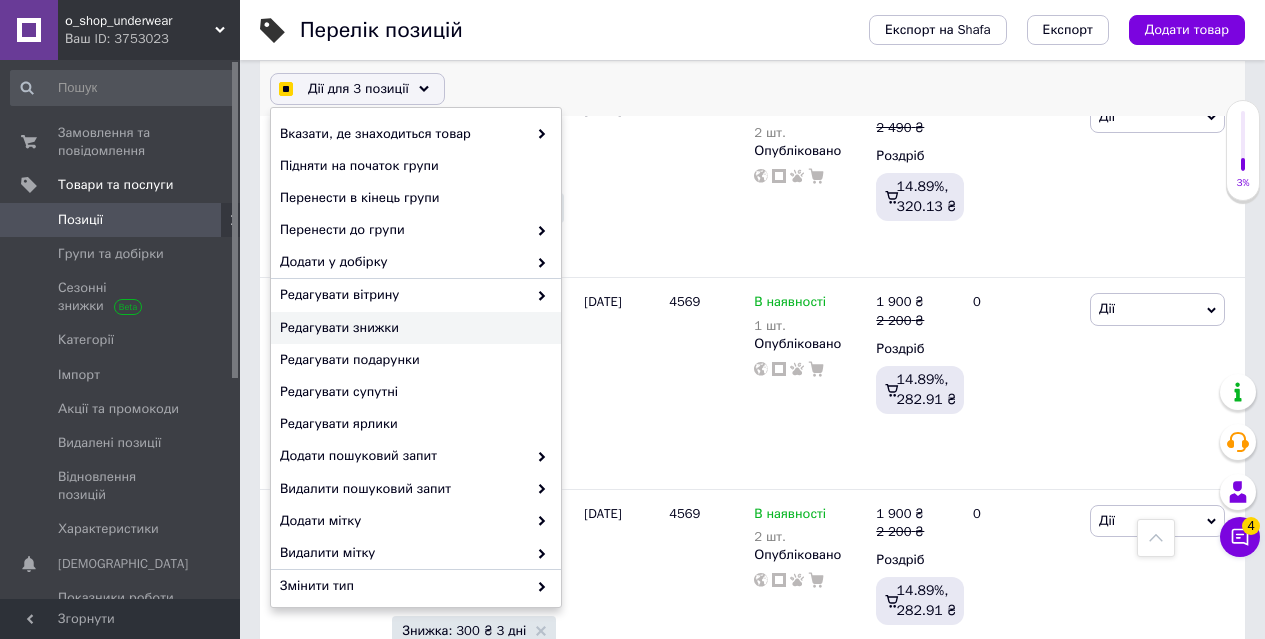 click on "Редагувати знижки" at bounding box center [413, 328] 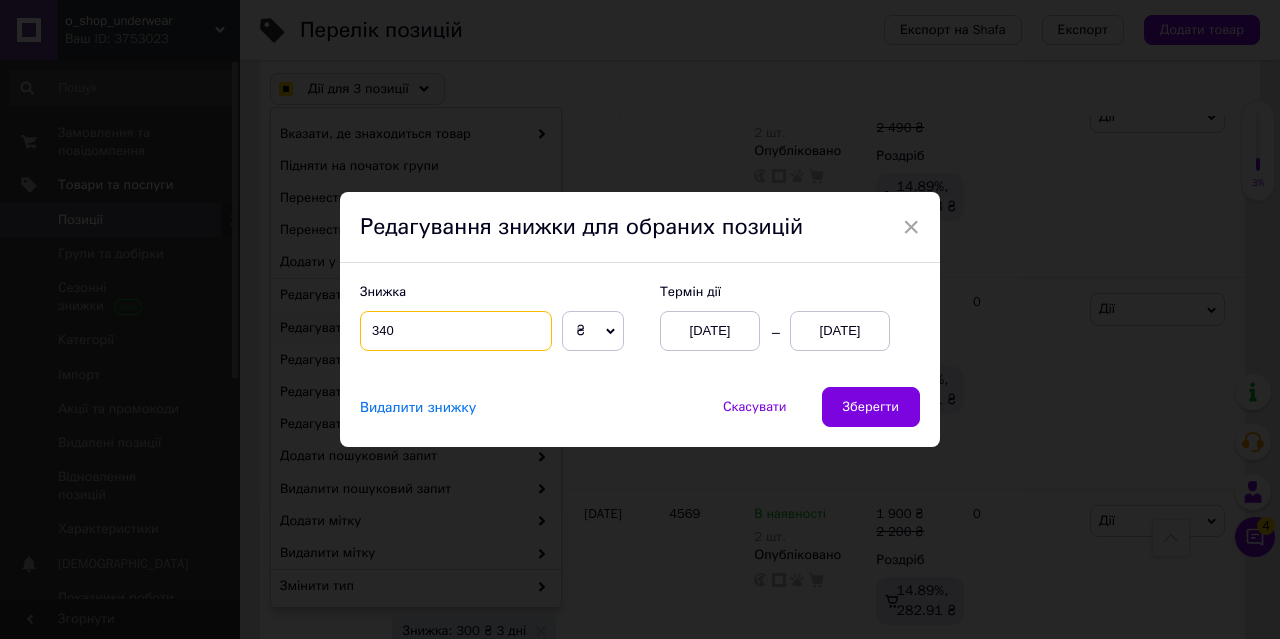 drag, startPoint x: 375, startPoint y: 327, endPoint x: 387, endPoint y: 330, distance: 12.369317 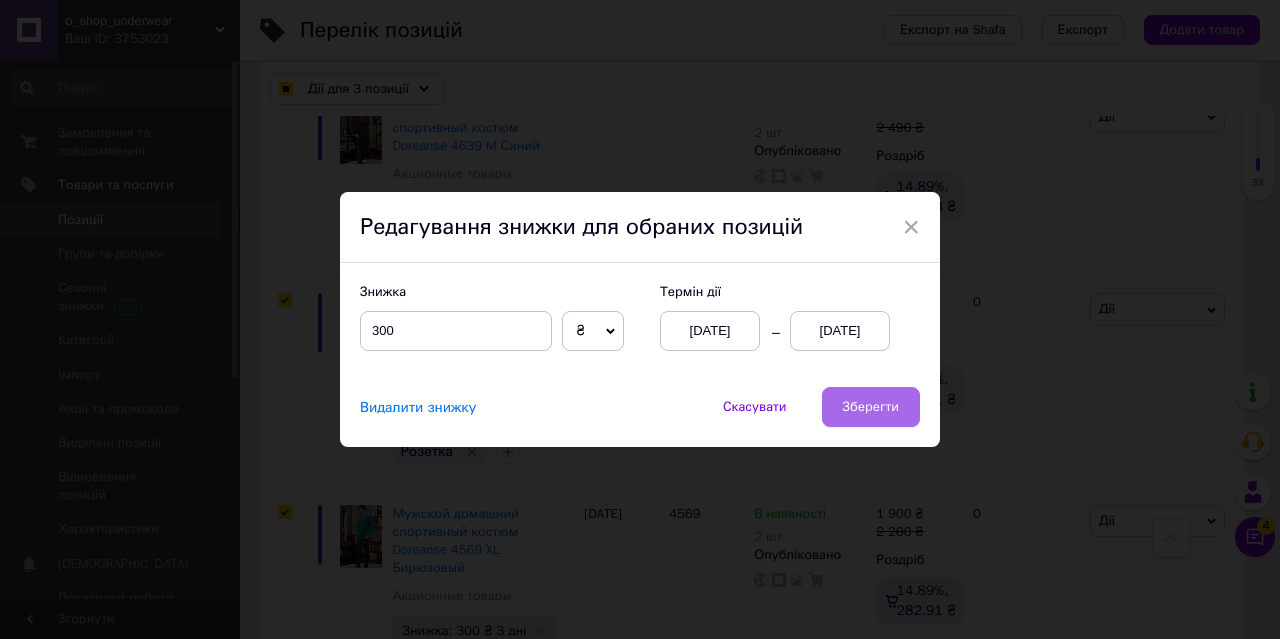 click on "Зберегти" at bounding box center (871, 407) 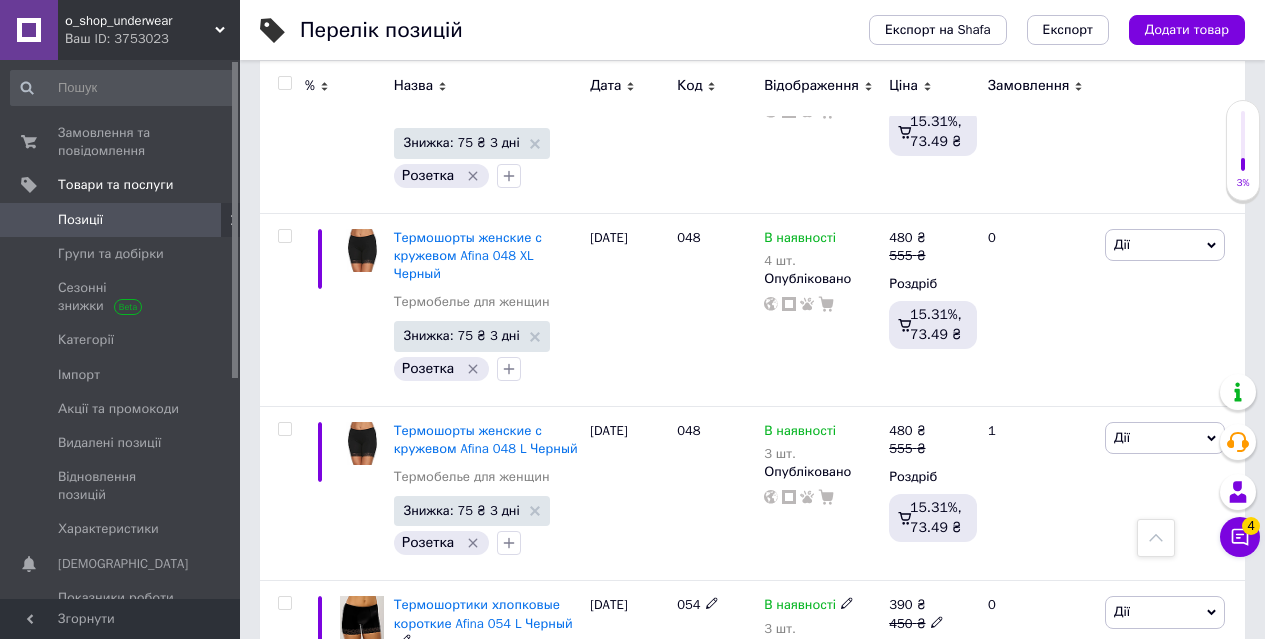 scroll, scrollTop: 7079, scrollLeft: 0, axis: vertical 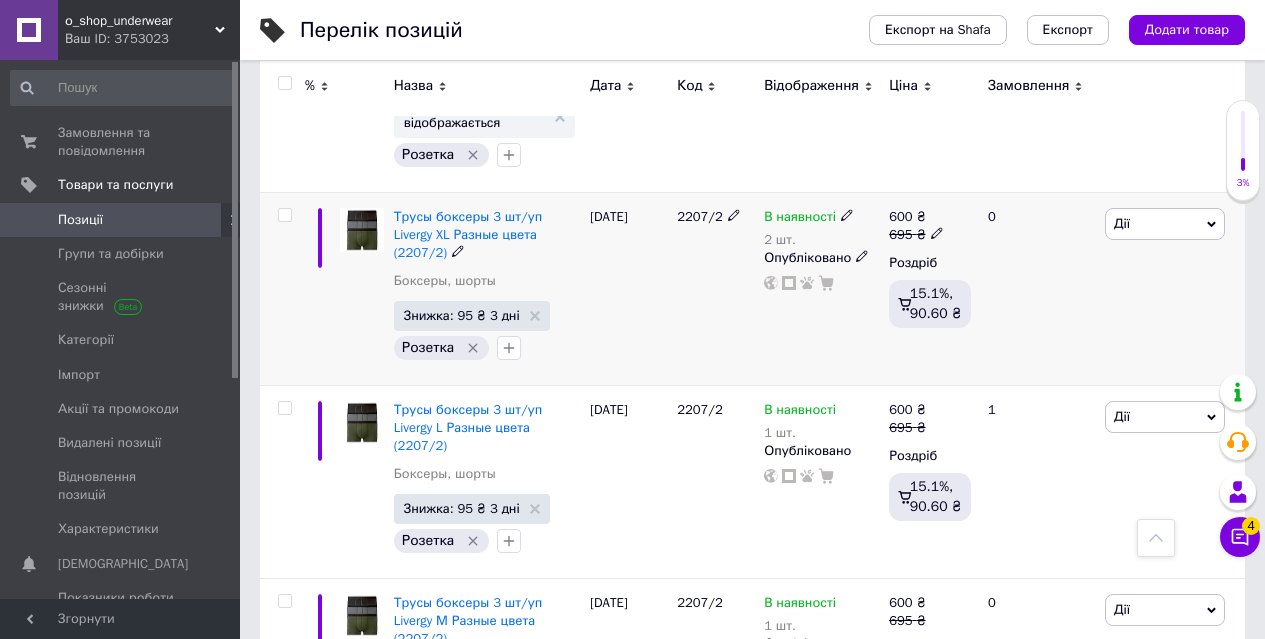 click at bounding box center [284, 215] 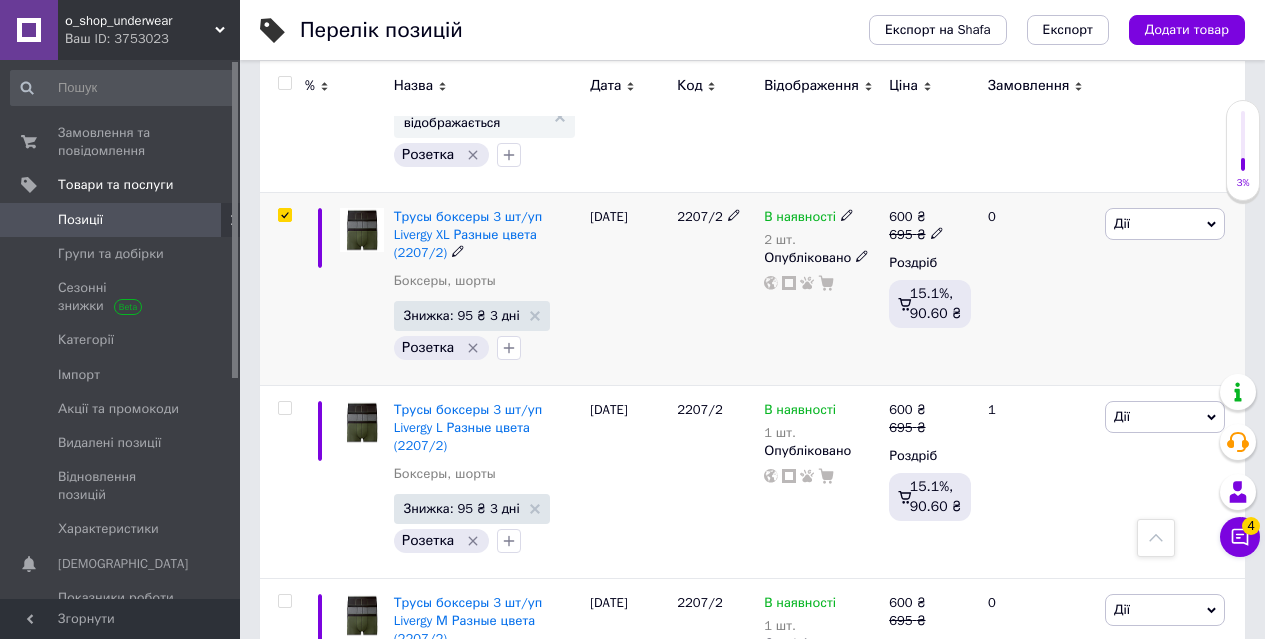 scroll, scrollTop: 899, scrollLeft: 0, axis: vertical 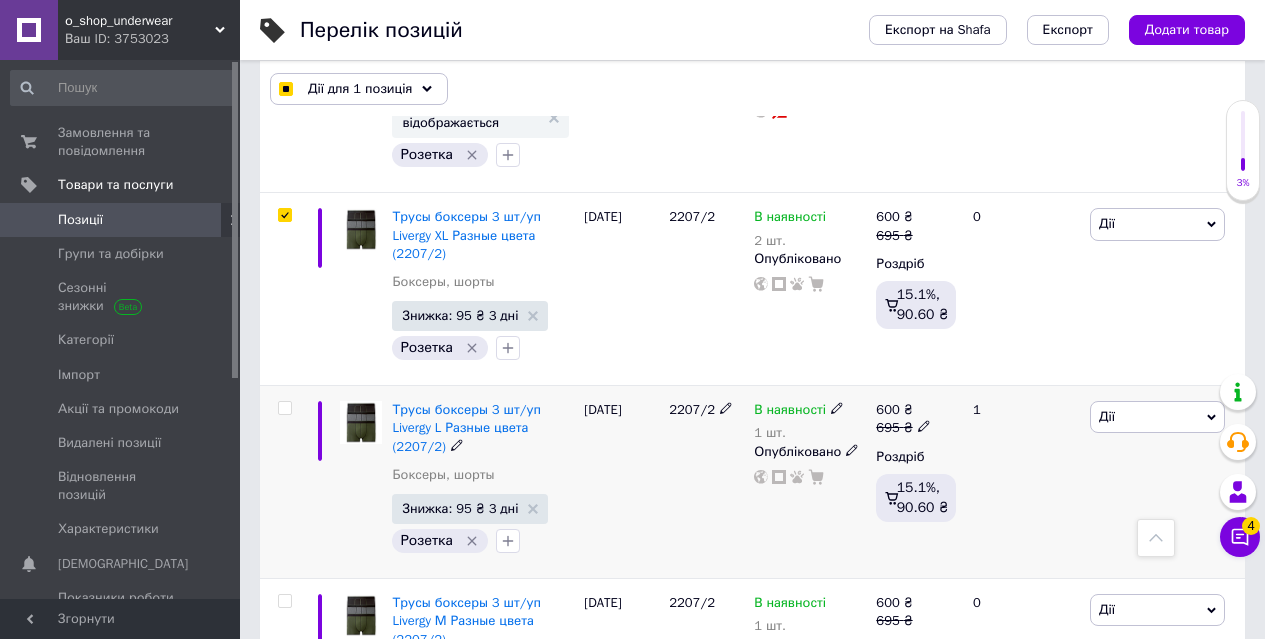 click at bounding box center (284, 408) 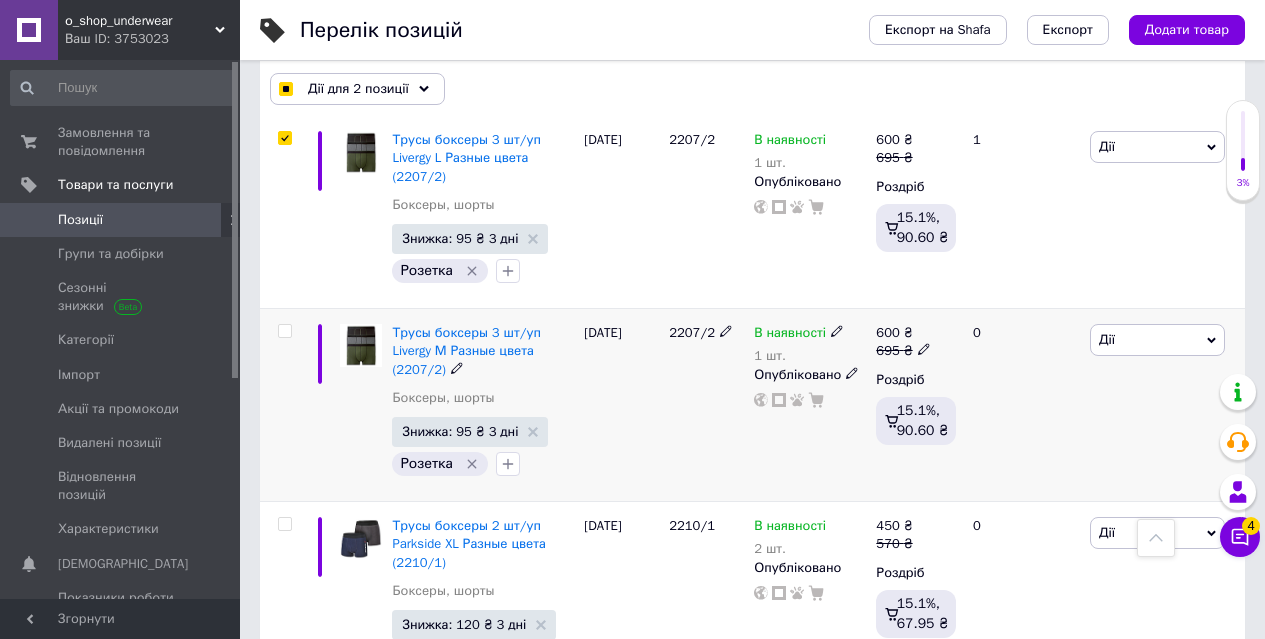 scroll, scrollTop: 1199, scrollLeft: 0, axis: vertical 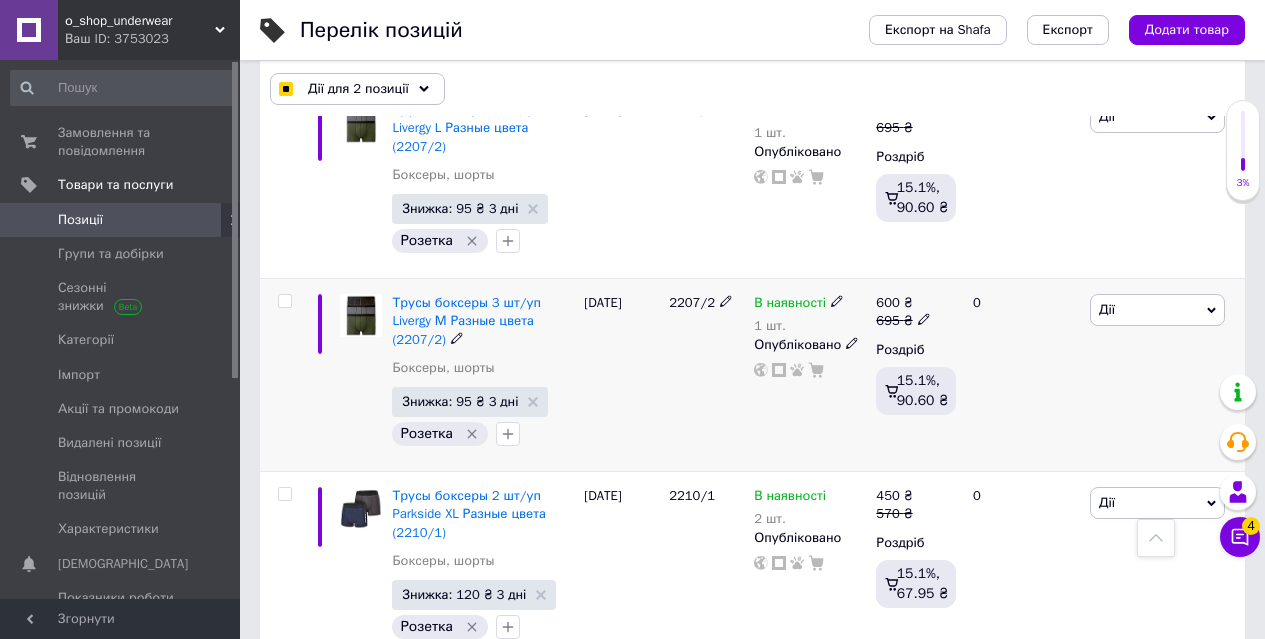 click at bounding box center (284, 301) 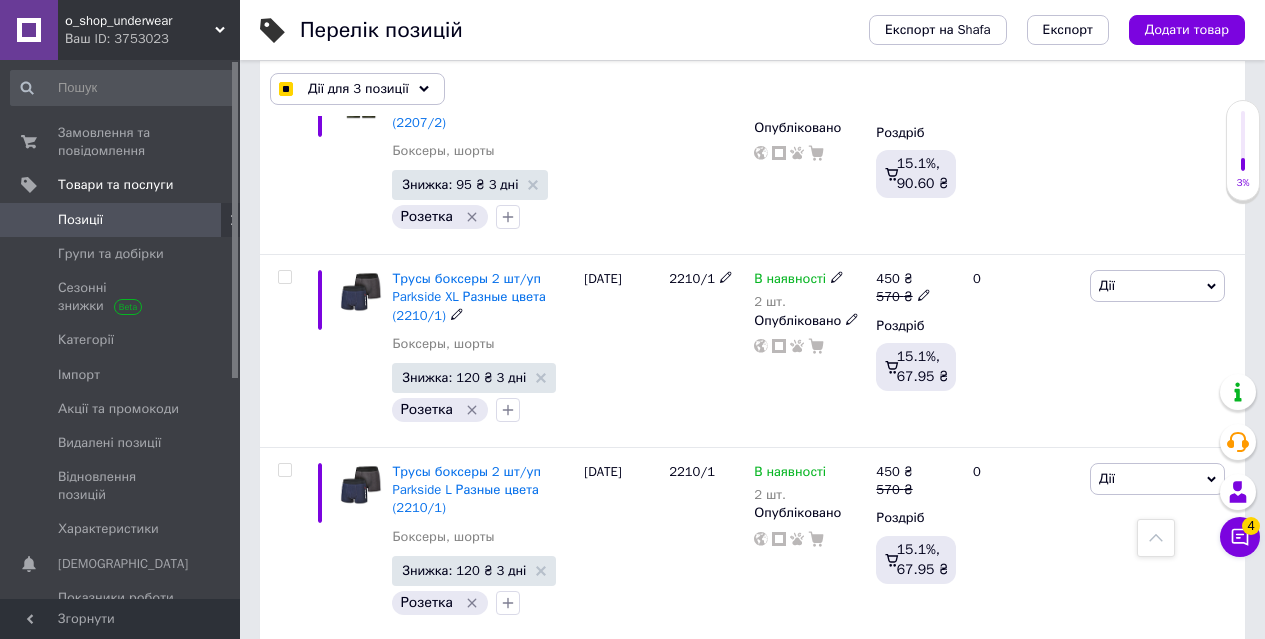 scroll, scrollTop: 1499, scrollLeft: 0, axis: vertical 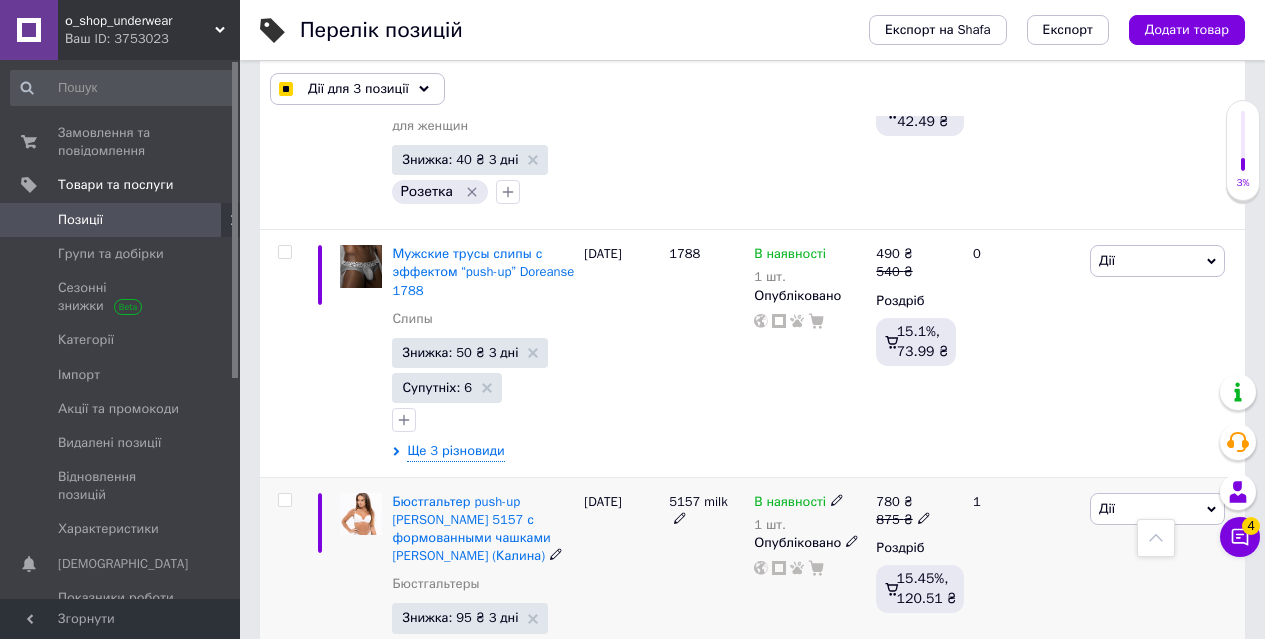 click at bounding box center [284, 500] 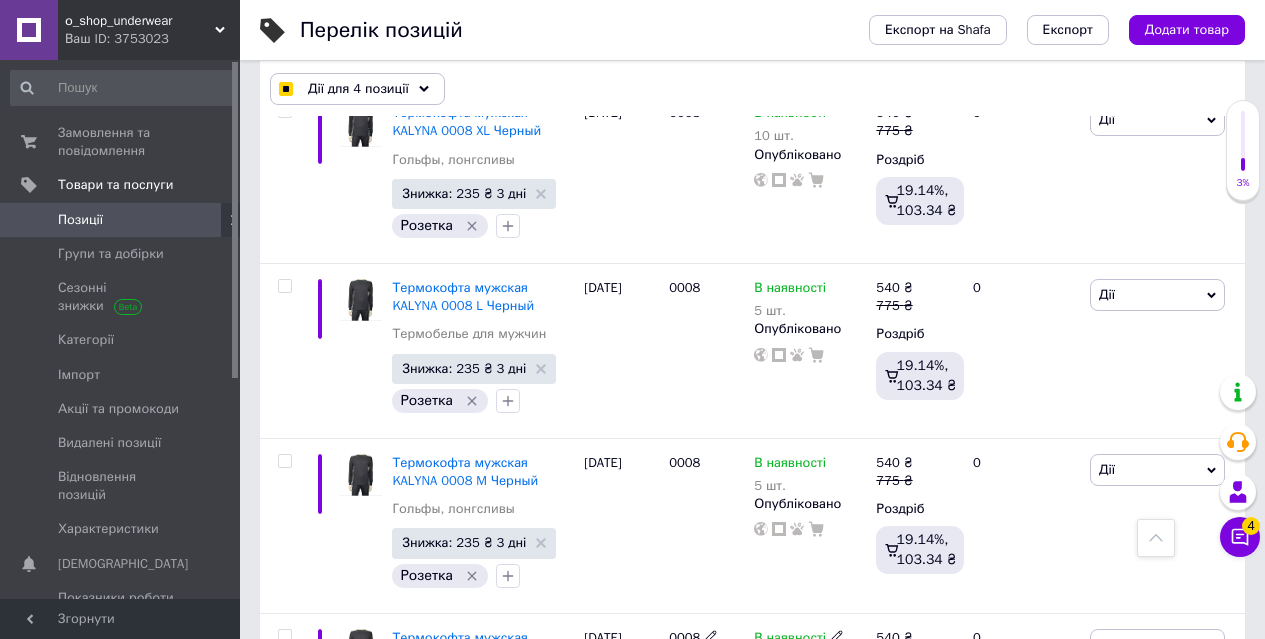 scroll, scrollTop: 2929, scrollLeft: 0, axis: vertical 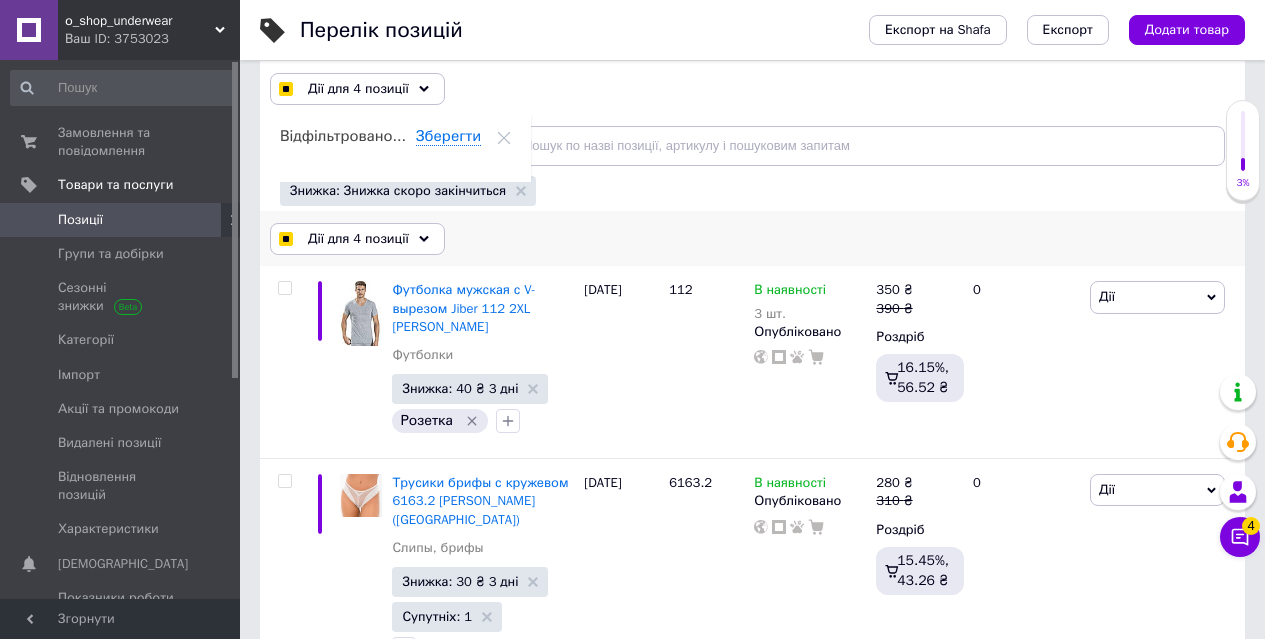 click on "Дії для 4 позиції" at bounding box center (358, 239) 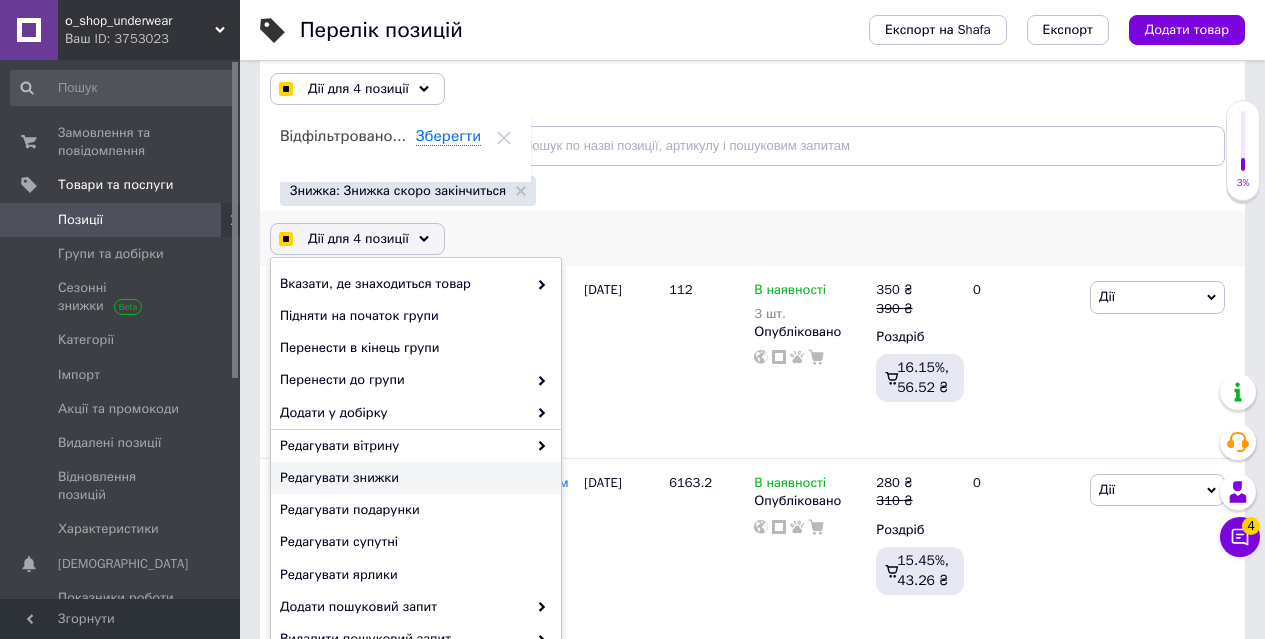 click on "Редагувати знижки" at bounding box center [413, 478] 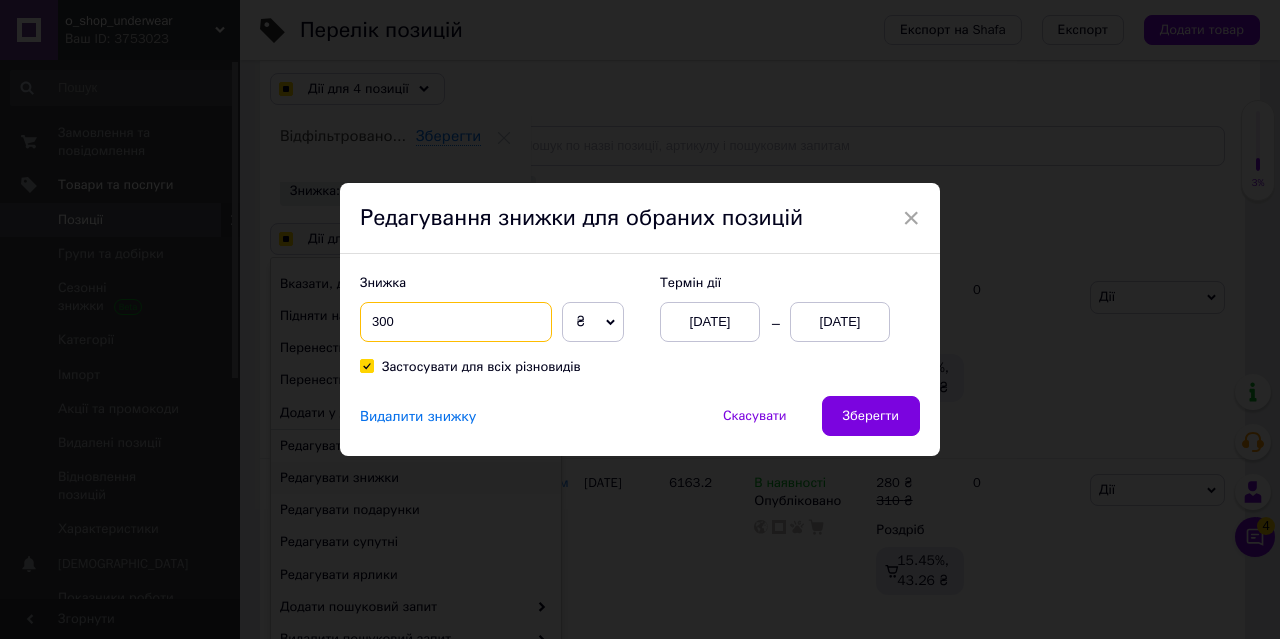 drag, startPoint x: 363, startPoint y: 312, endPoint x: 458, endPoint y: 325, distance: 95.885345 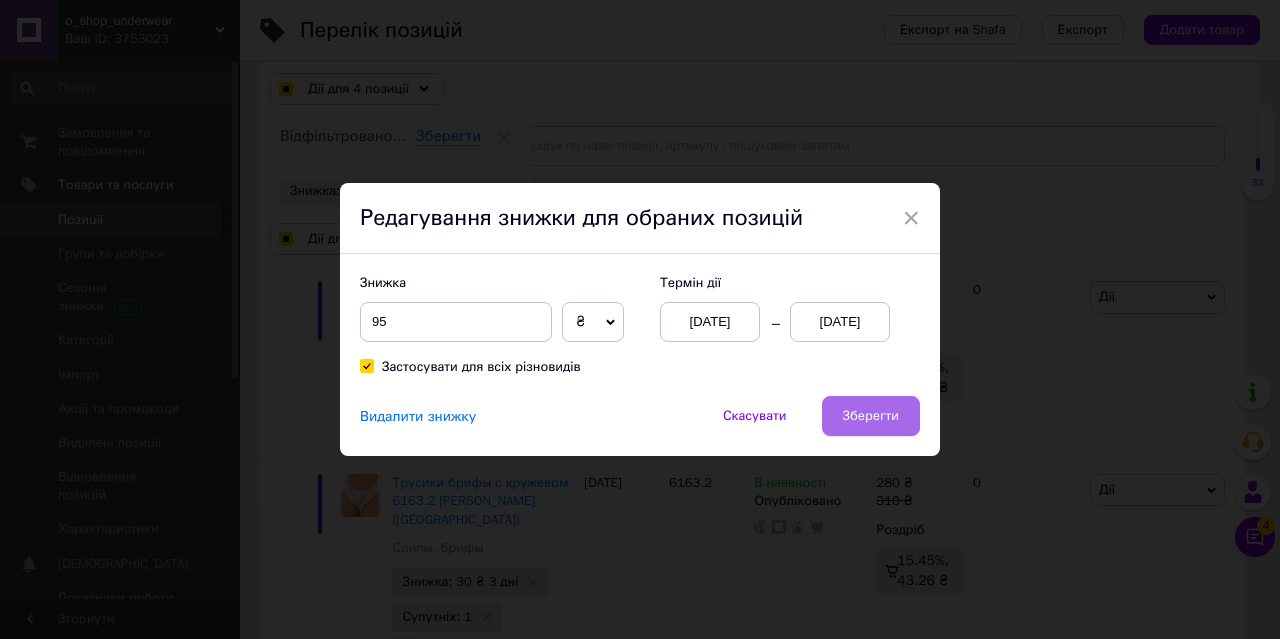 click on "Зберегти" at bounding box center (871, 416) 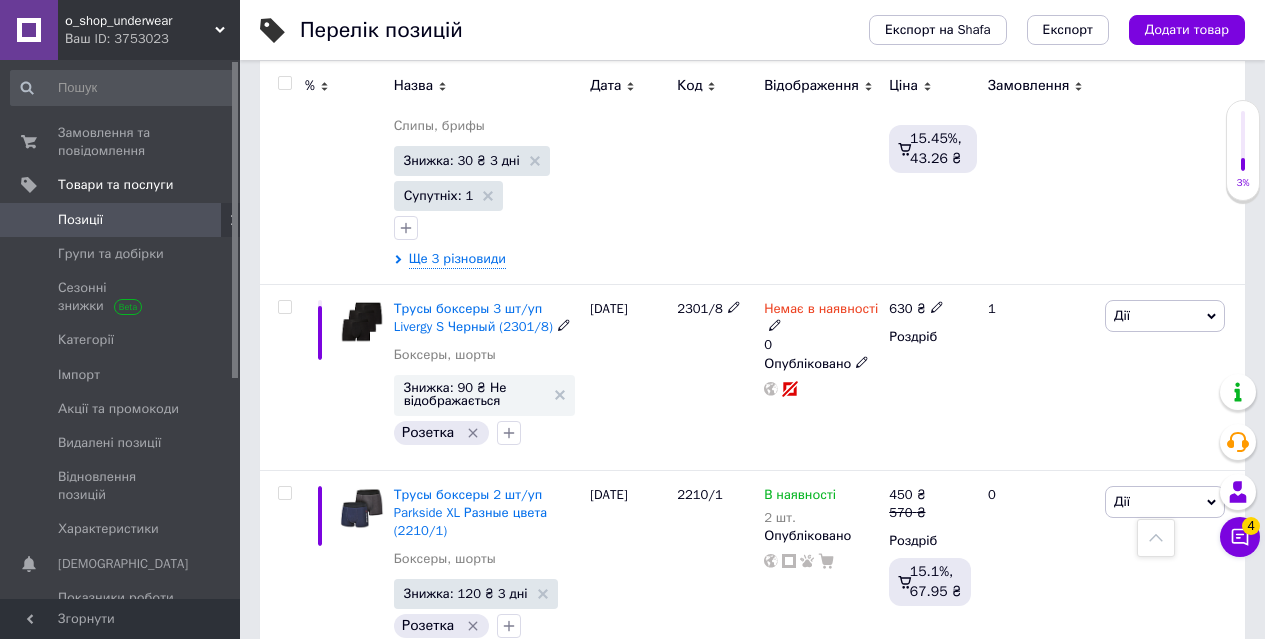 scroll, scrollTop: 800, scrollLeft: 0, axis: vertical 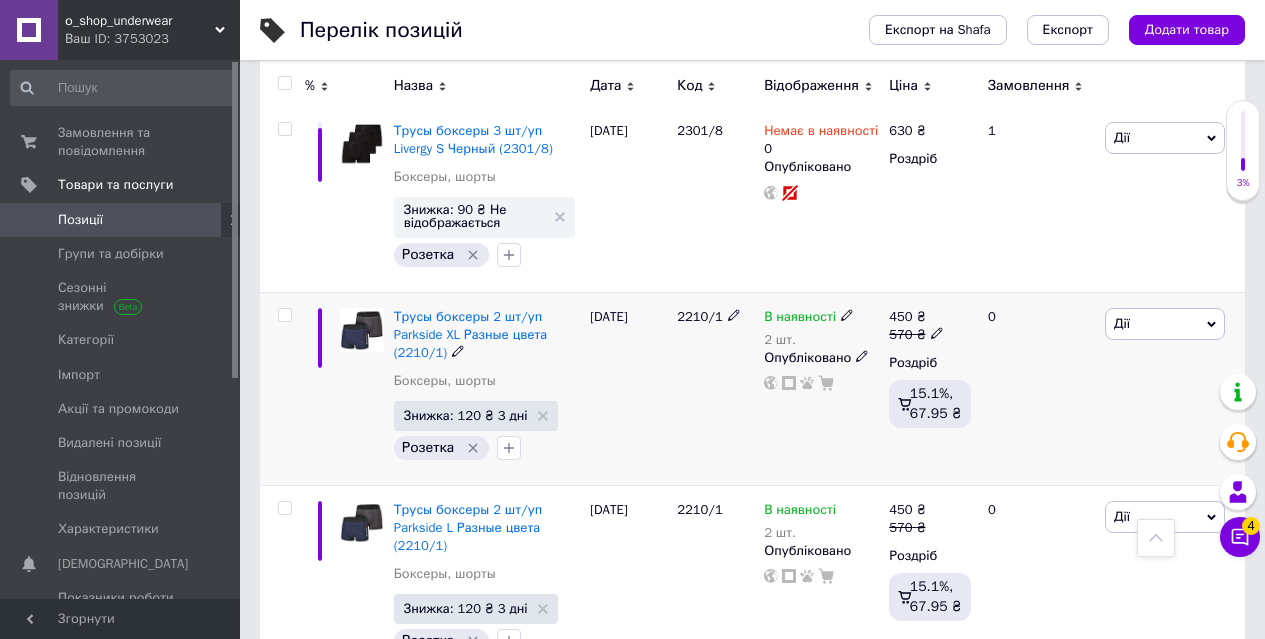 click at bounding box center (284, 315) 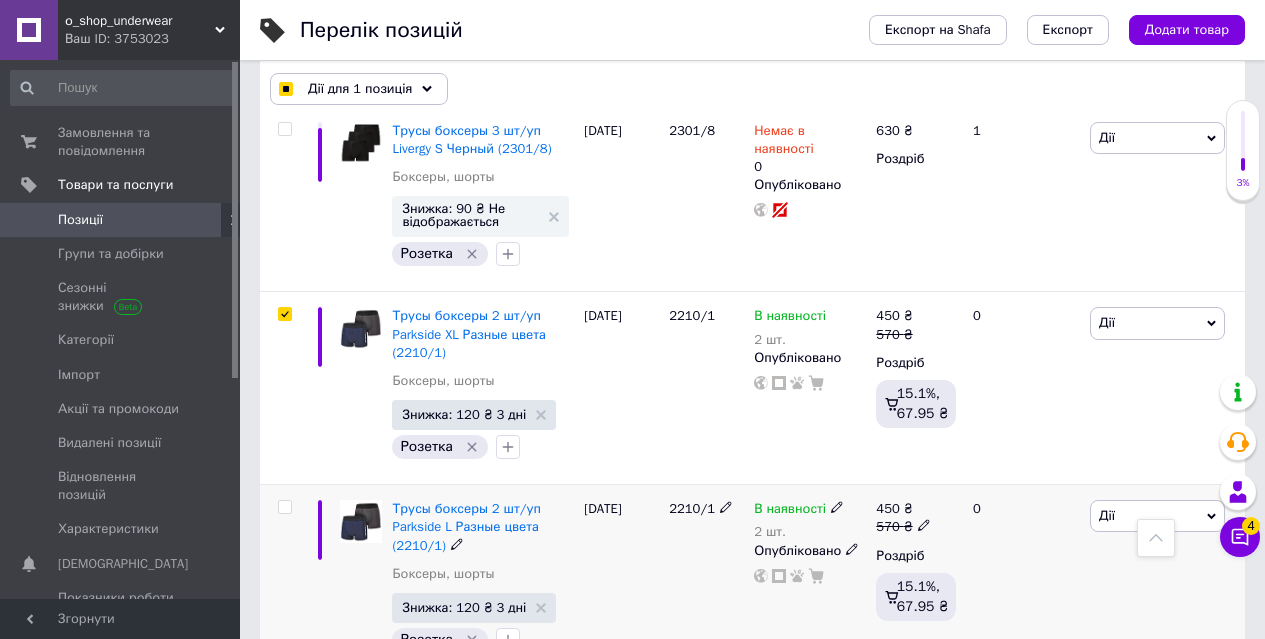 click at bounding box center (284, 507) 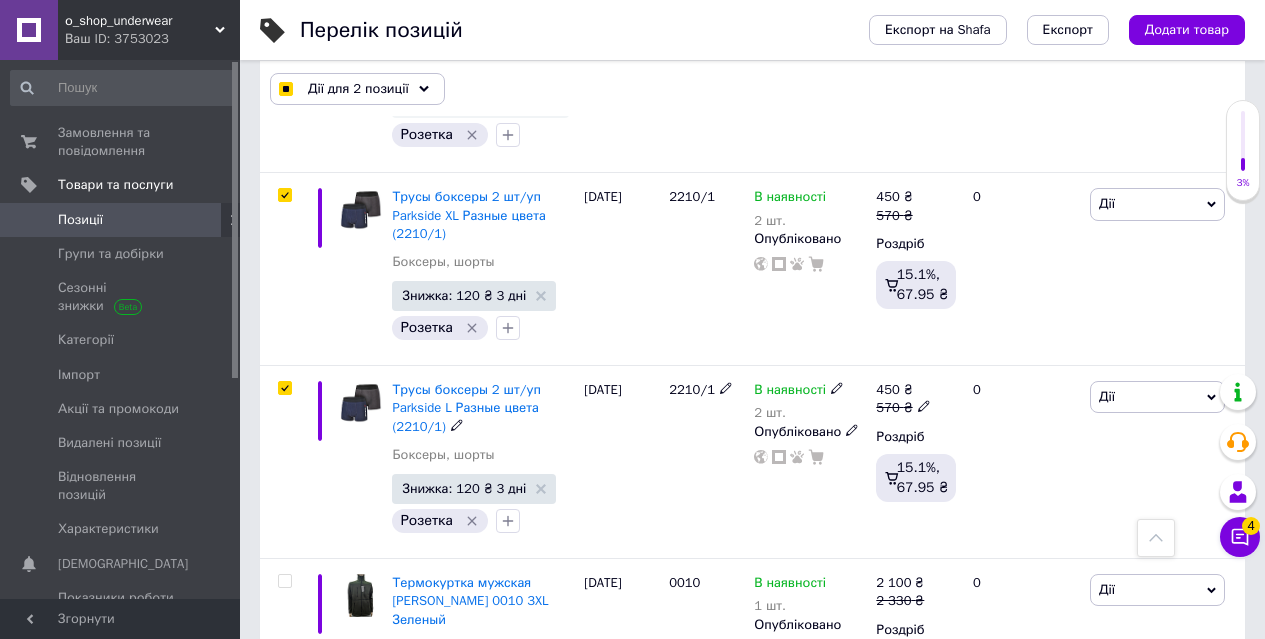scroll, scrollTop: 900, scrollLeft: 0, axis: vertical 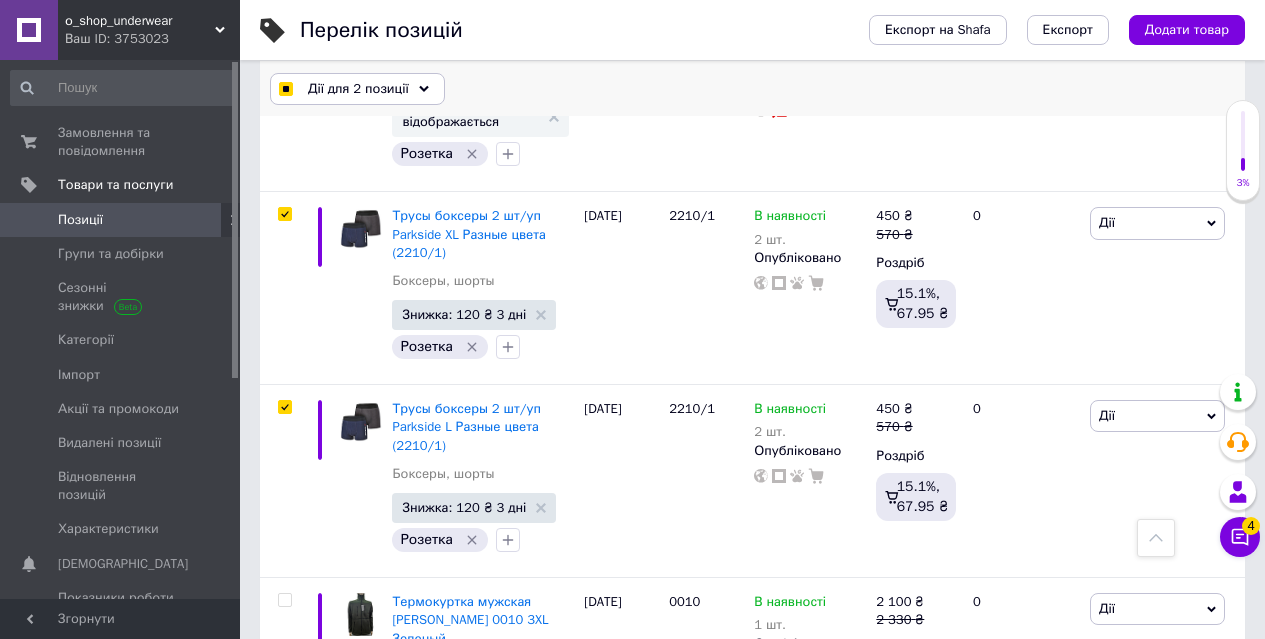 click on "Дії для 2 позиції" at bounding box center [358, 89] 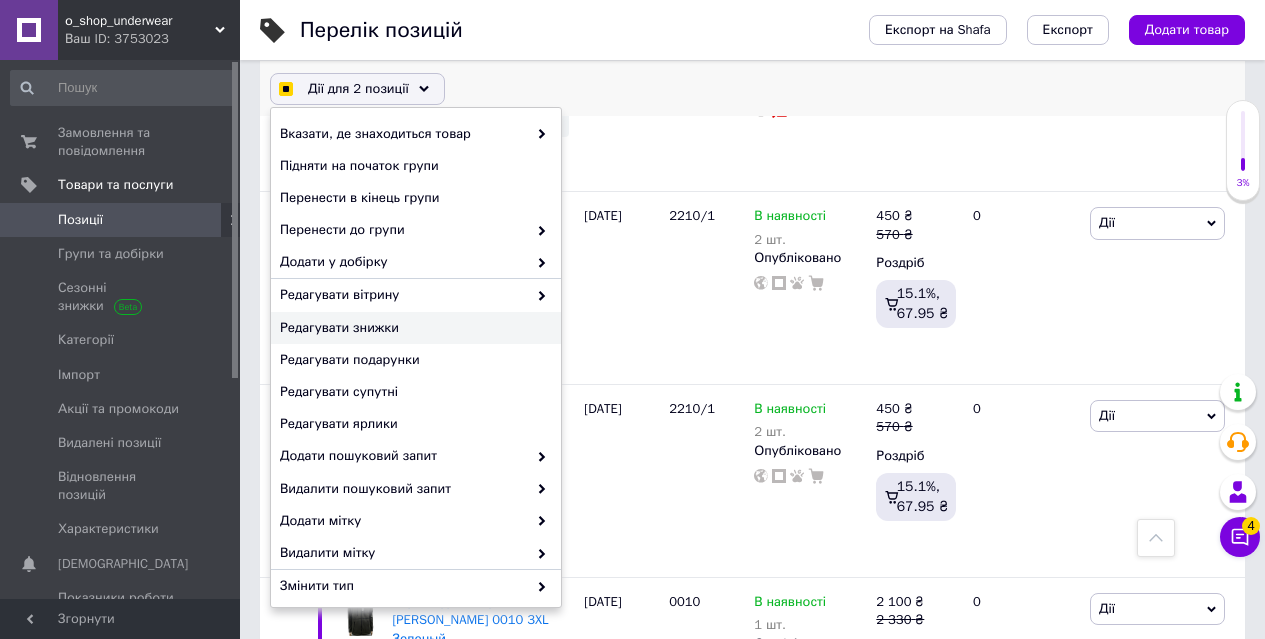 click on "Редагувати знижки" at bounding box center (413, 328) 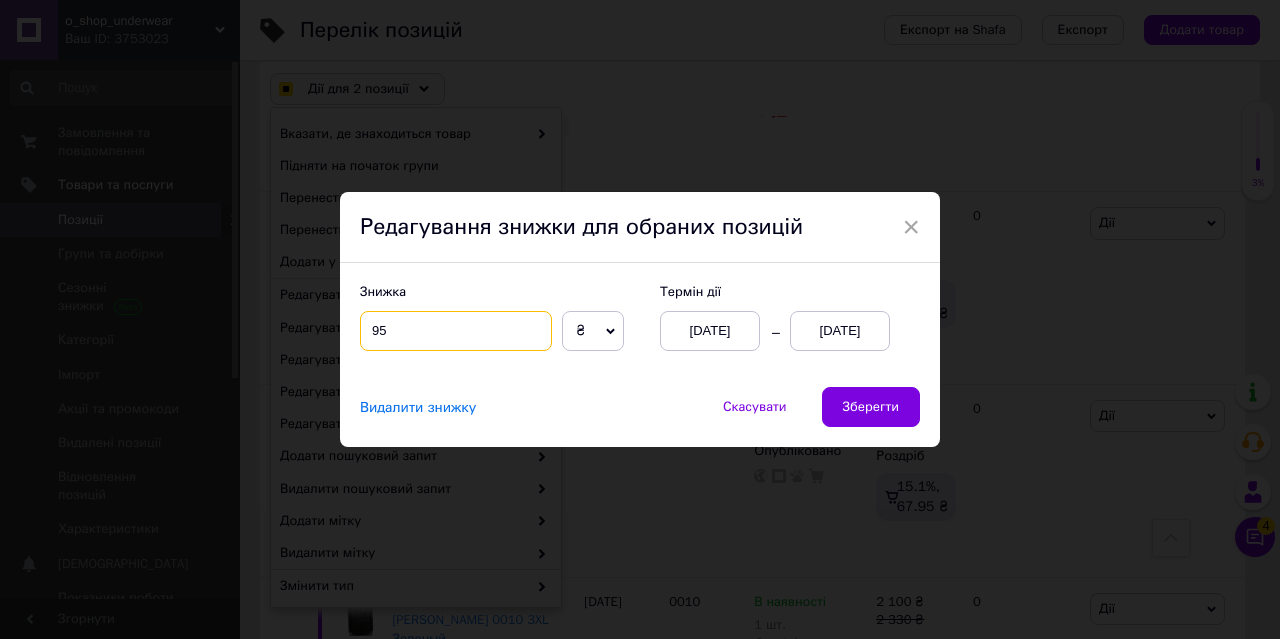 drag, startPoint x: 368, startPoint y: 327, endPoint x: 398, endPoint y: 330, distance: 30.149628 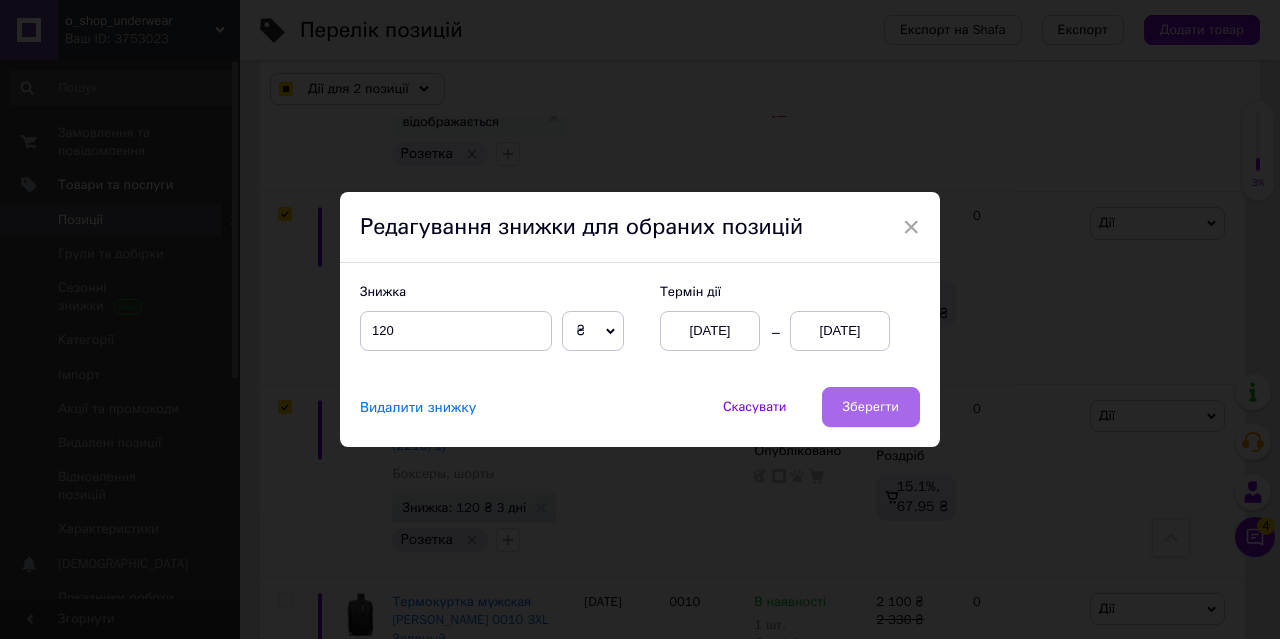 click on "Зберегти" at bounding box center (871, 407) 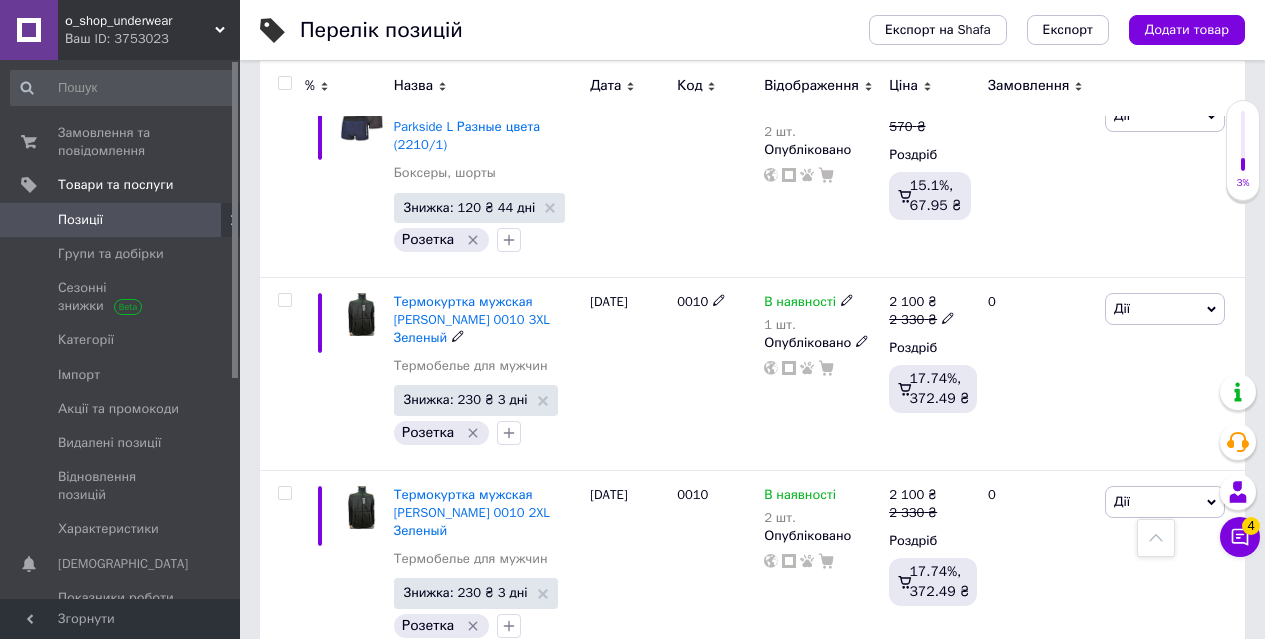 scroll, scrollTop: 1301, scrollLeft: 0, axis: vertical 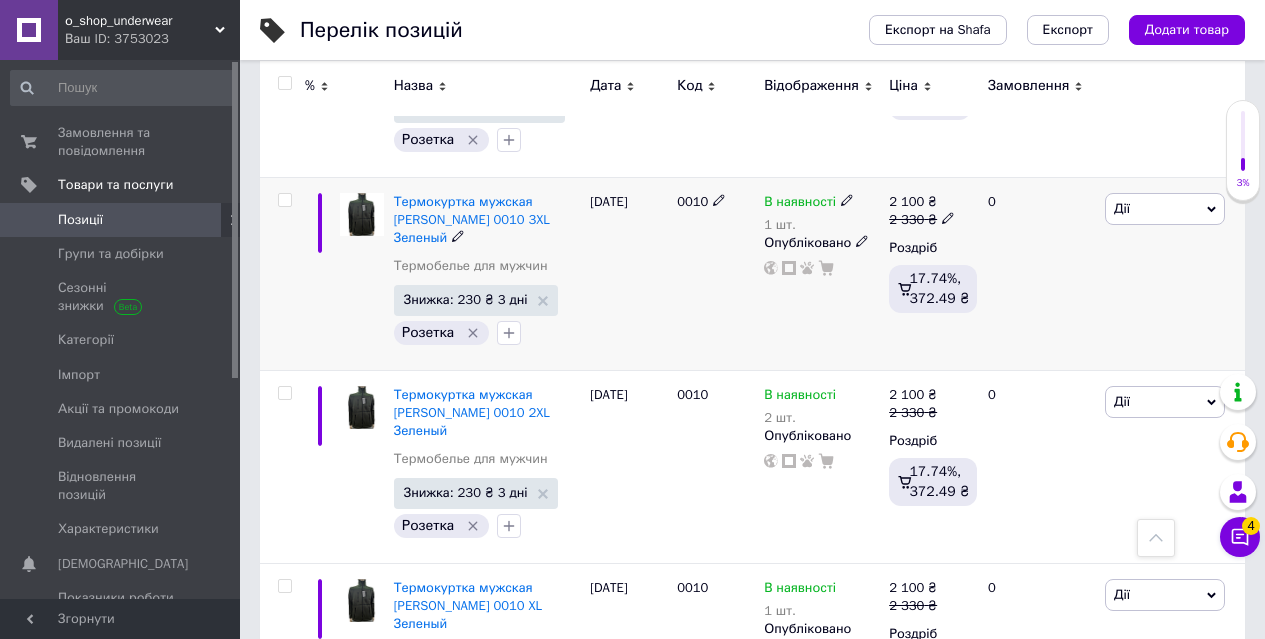 click at bounding box center [284, 200] 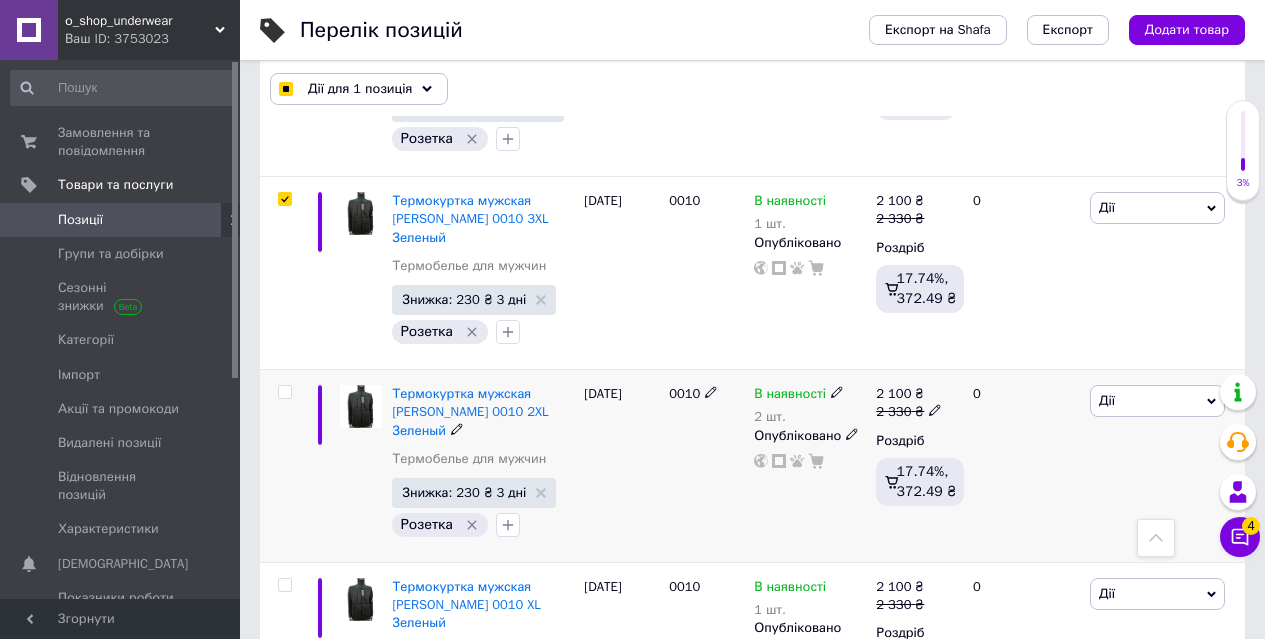 click at bounding box center (284, 392) 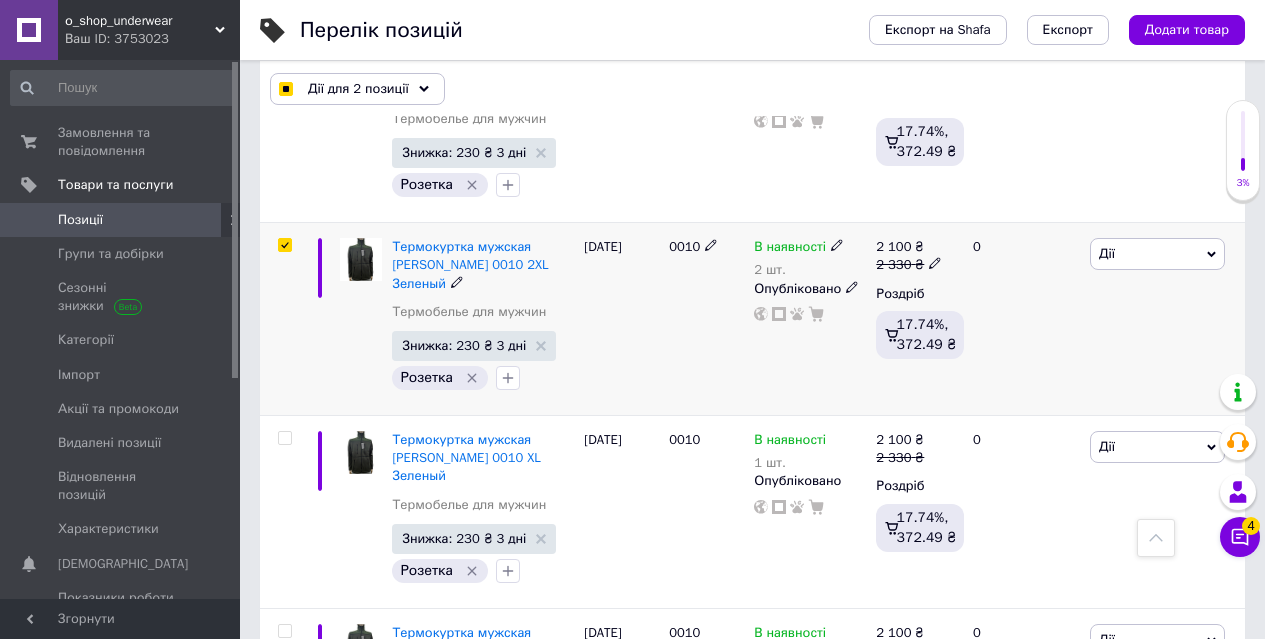 scroll, scrollTop: 1501, scrollLeft: 0, axis: vertical 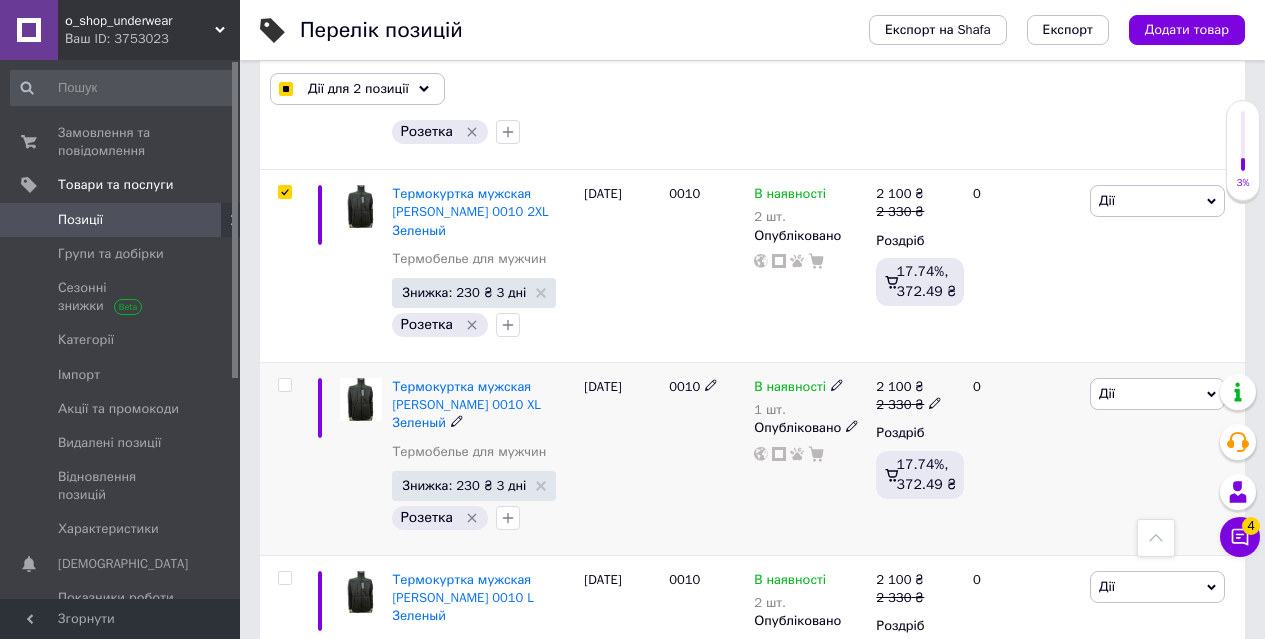 click at bounding box center (284, 385) 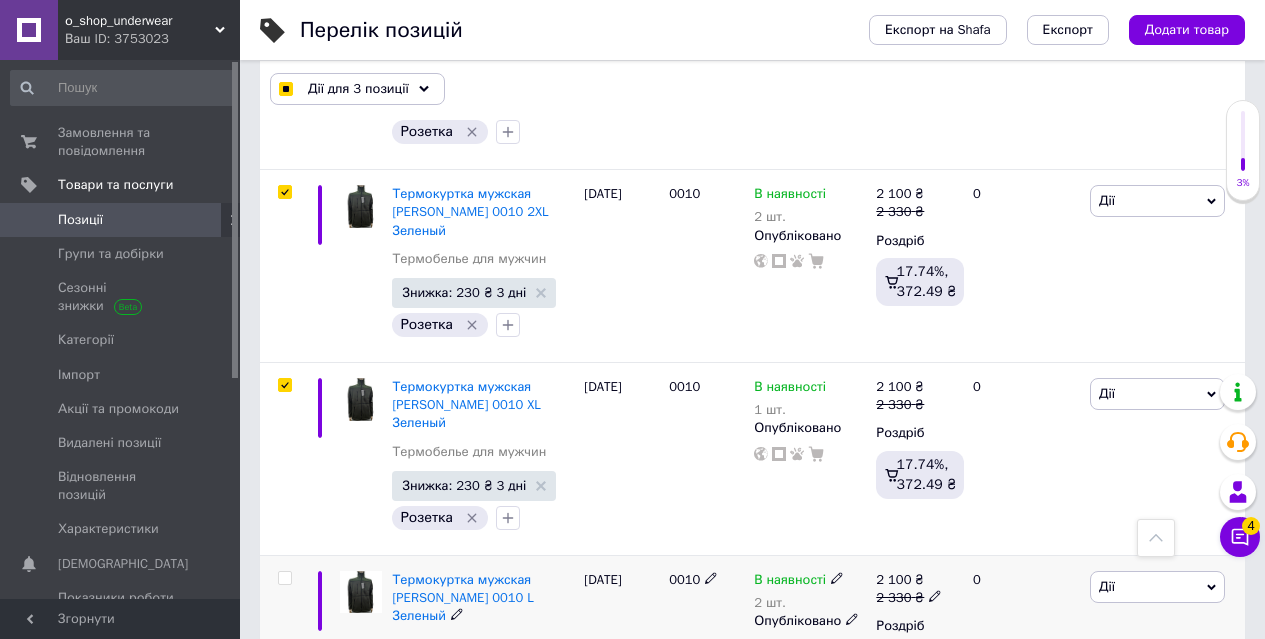 click at bounding box center [284, 578] 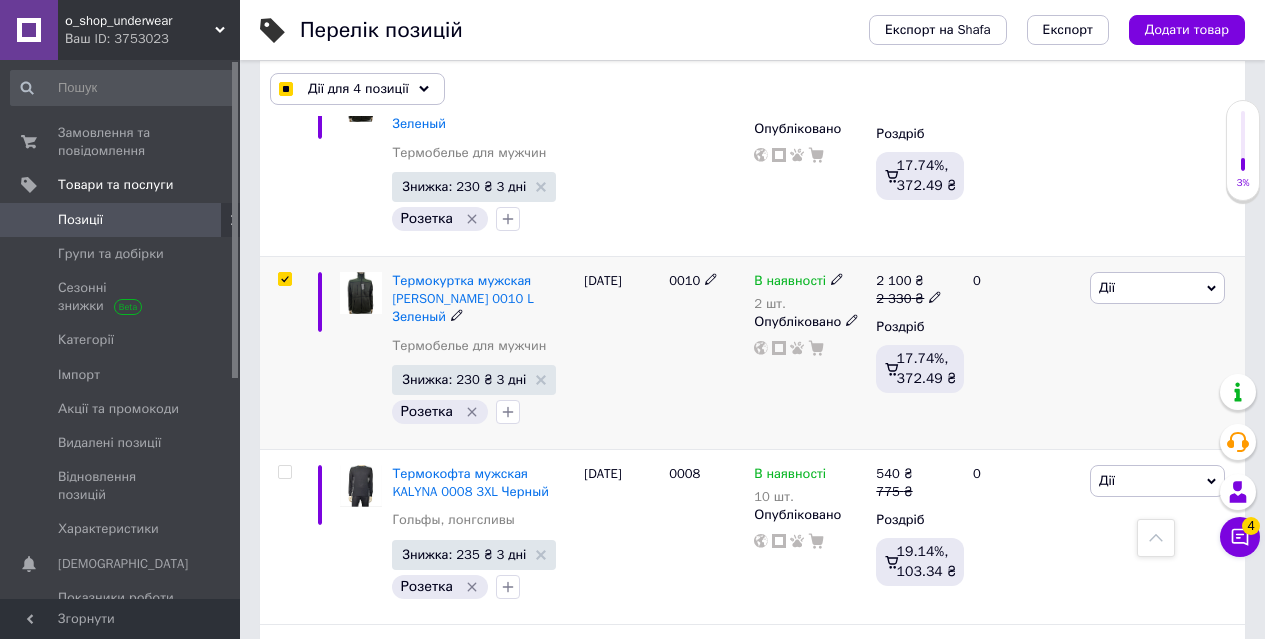 scroll, scrollTop: 1801, scrollLeft: 0, axis: vertical 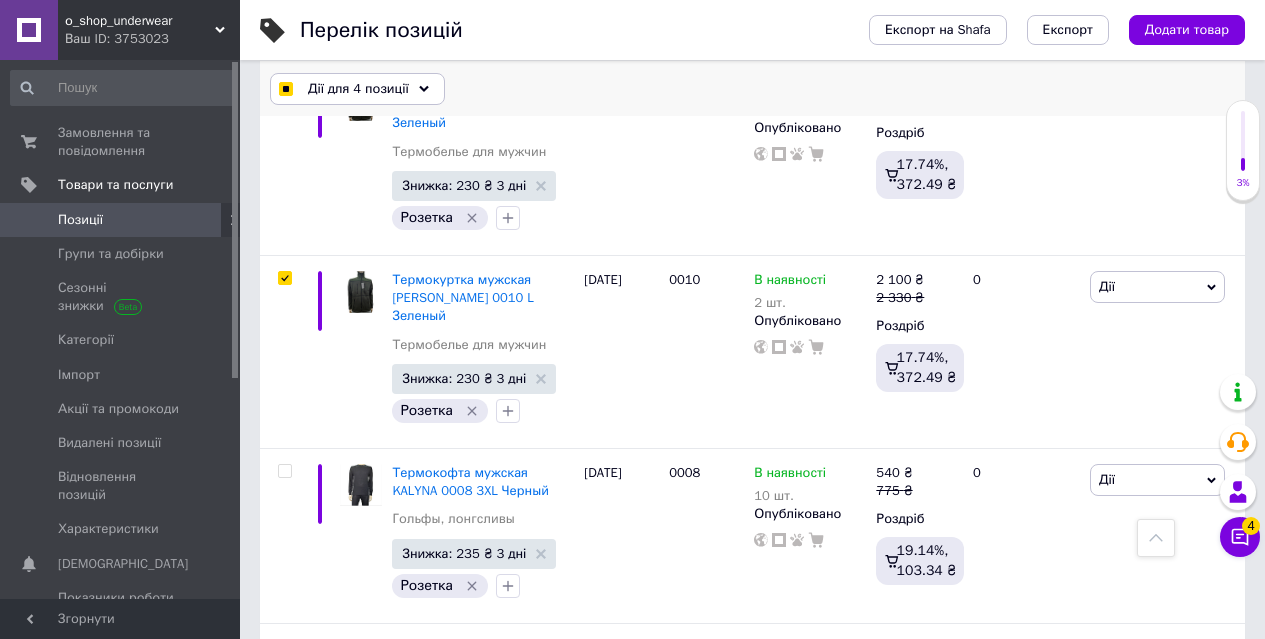 click on "Дії для 4 позиції" at bounding box center (358, 89) 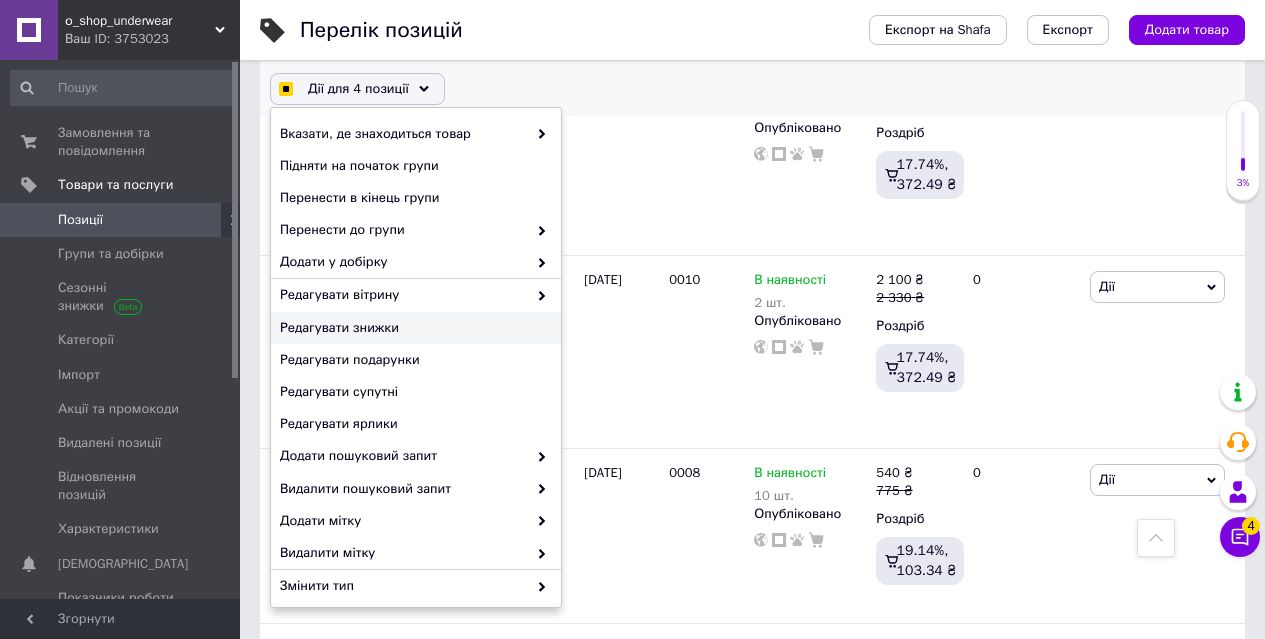 click on "Редагувати знижки" at bounding box center [413, 328] 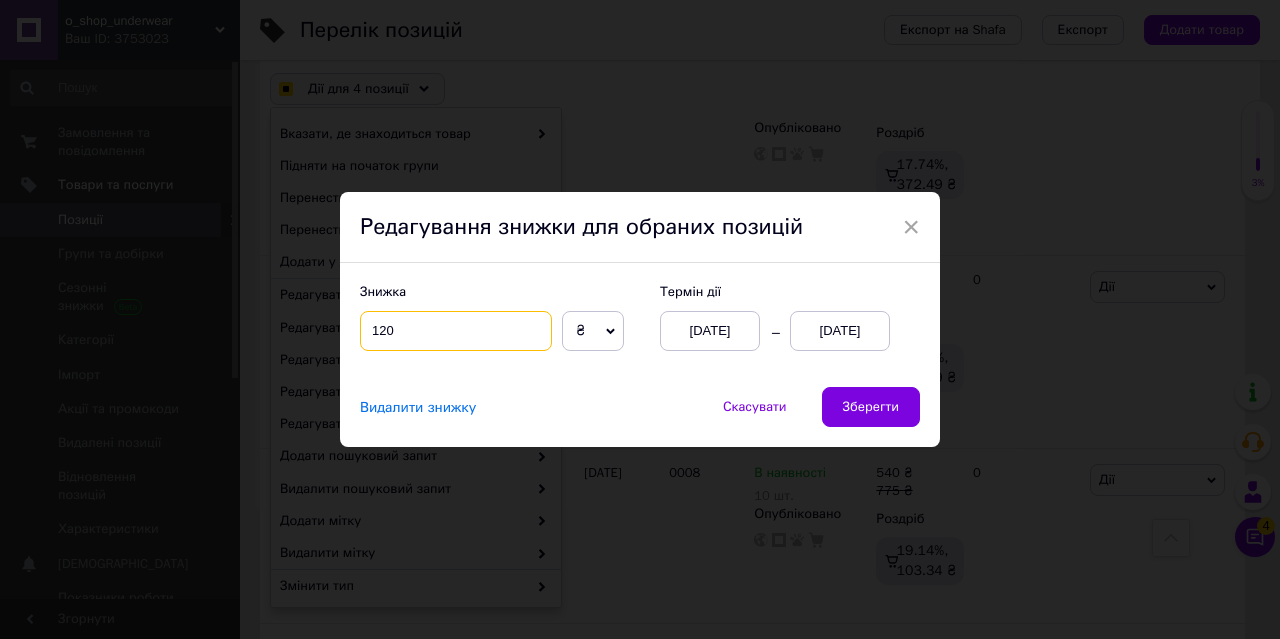 drag, startPoint x: 369, startPoint y: 328, endPoint x: 381, endPoint y: 329, distance: 12.0415945 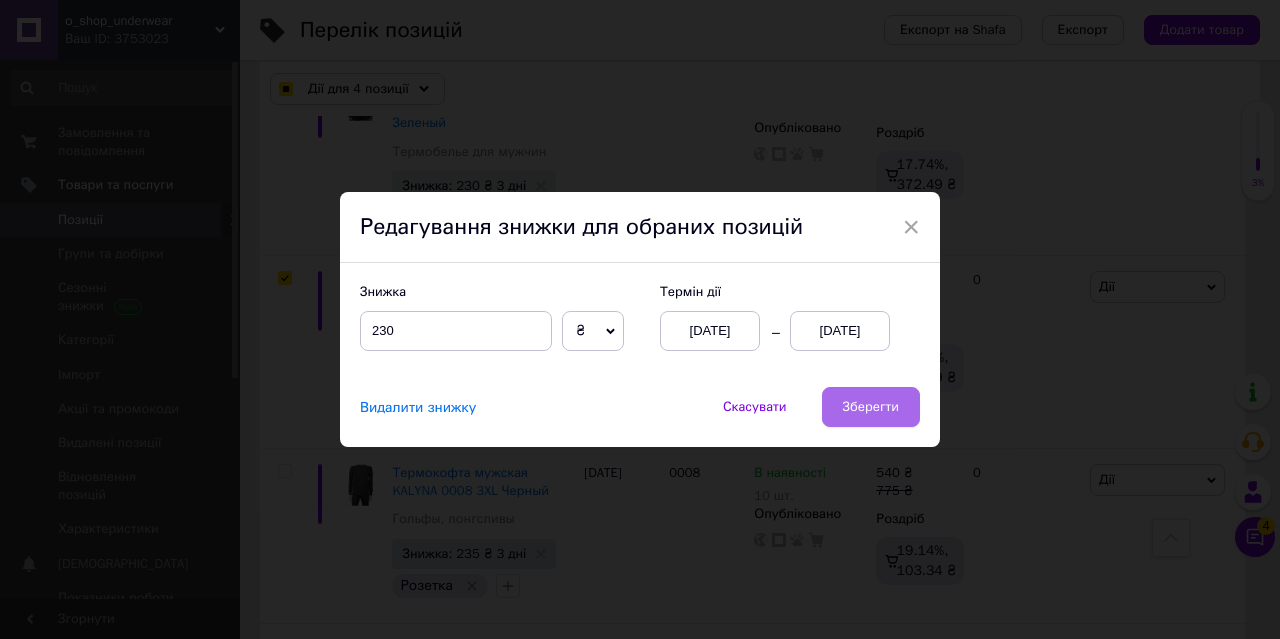 click on "Зберегти" at bounding box center (871, 407) 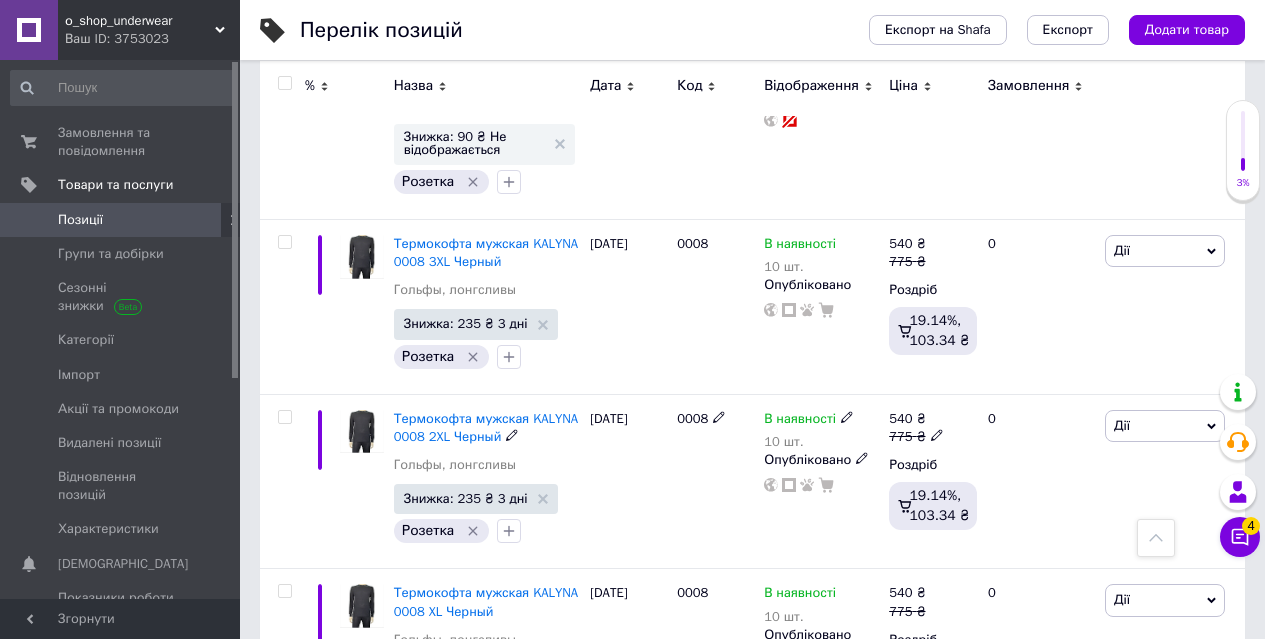 scroll, scrollTop: 746, scrollLeft: 0, axis: vertical 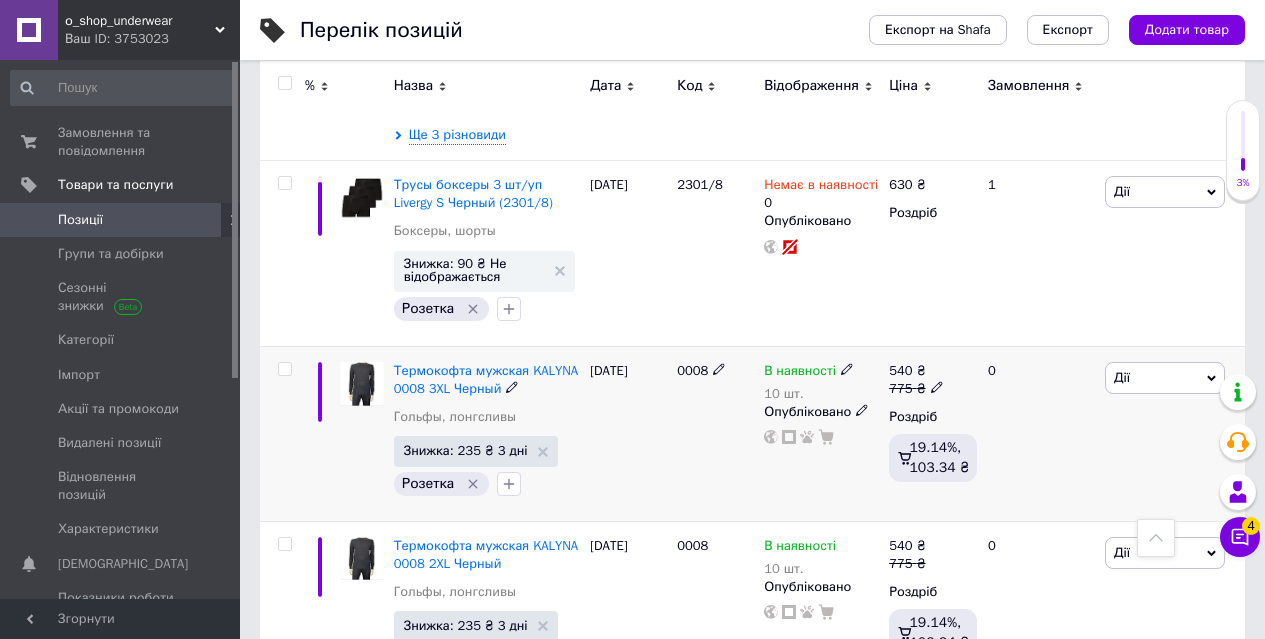 click at bounding box center [284, 369] 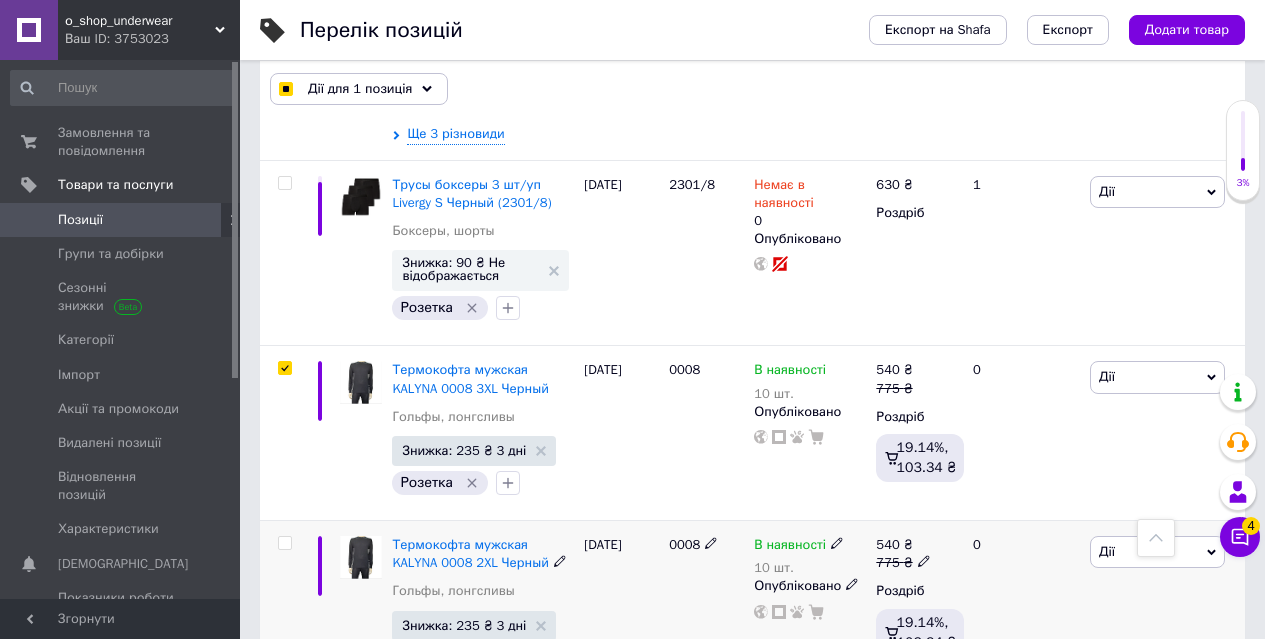 click at bounding box center (284, 543) 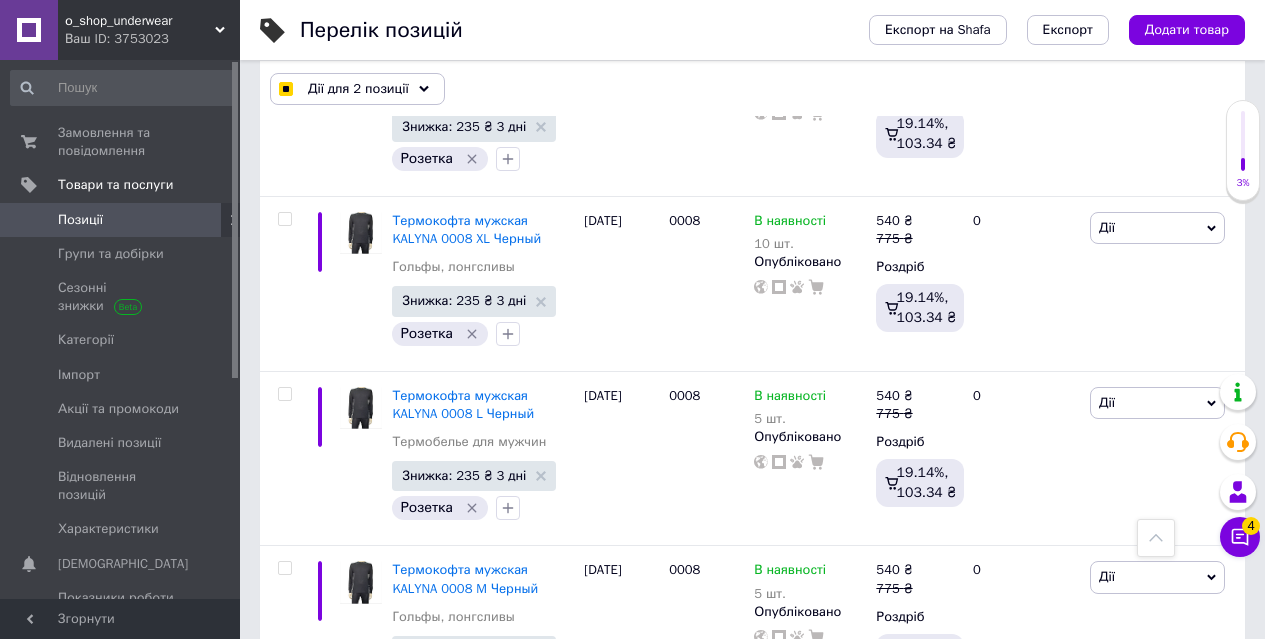 scroll, scrollTop: 1246, scrollLeft: 0, axis: vertical 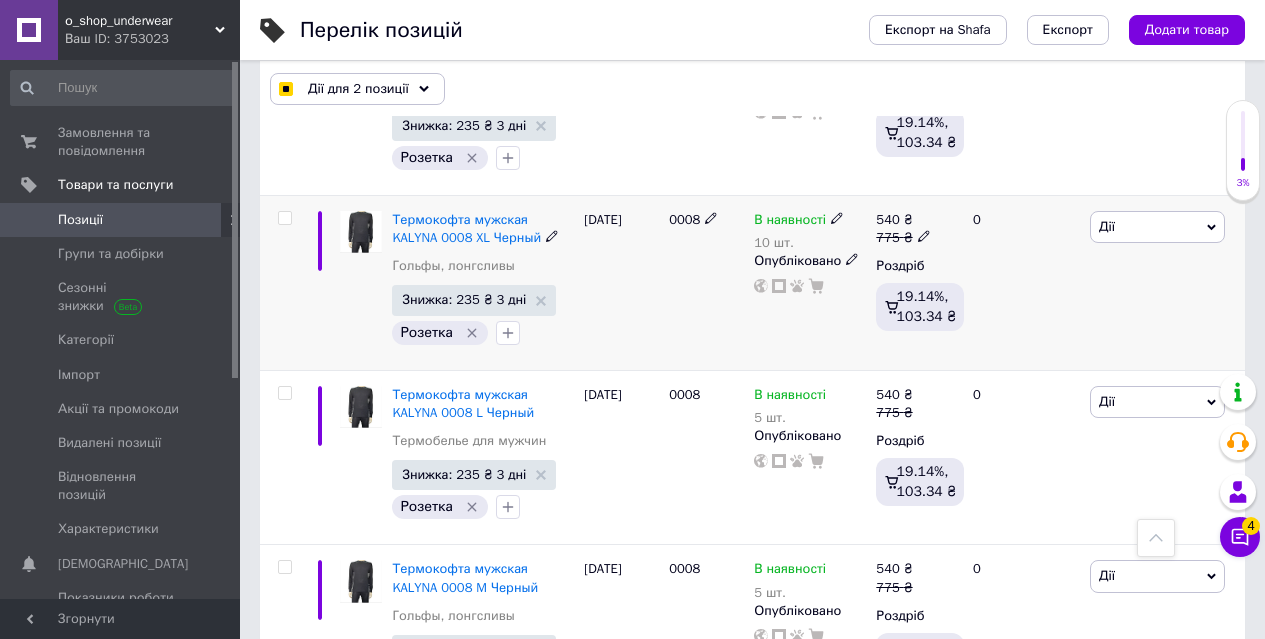 click at bounding box center [284, 218] 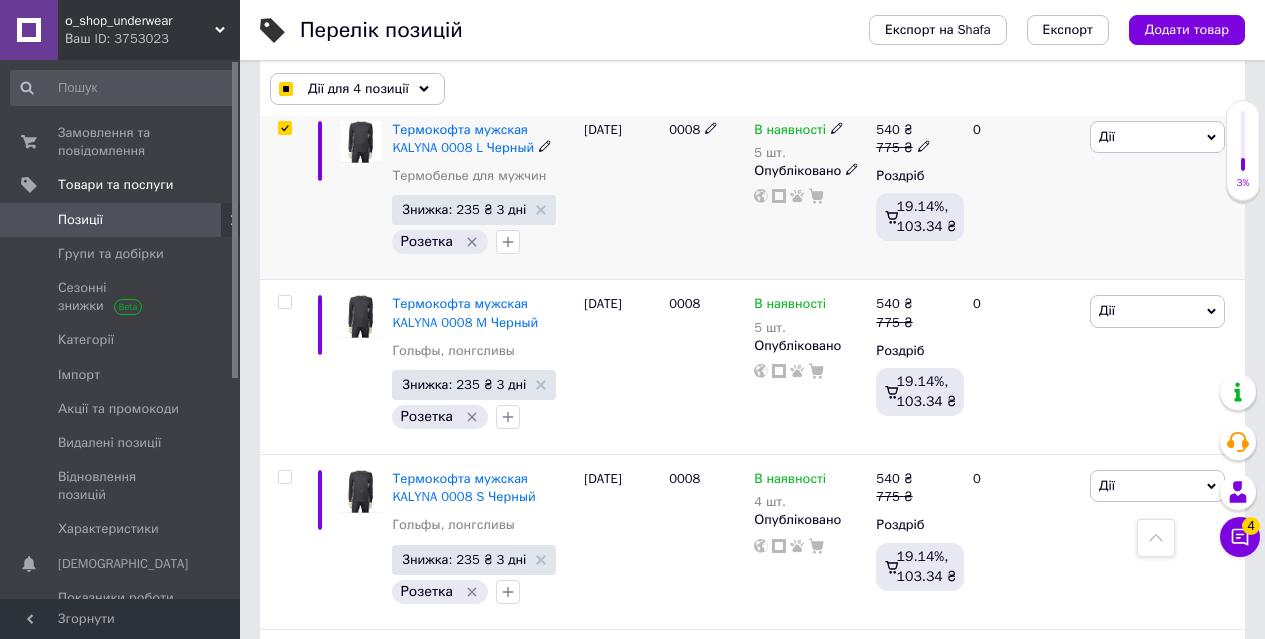 scroll, scrollTop: 1546, scrollLeft: 0, axis: vertical 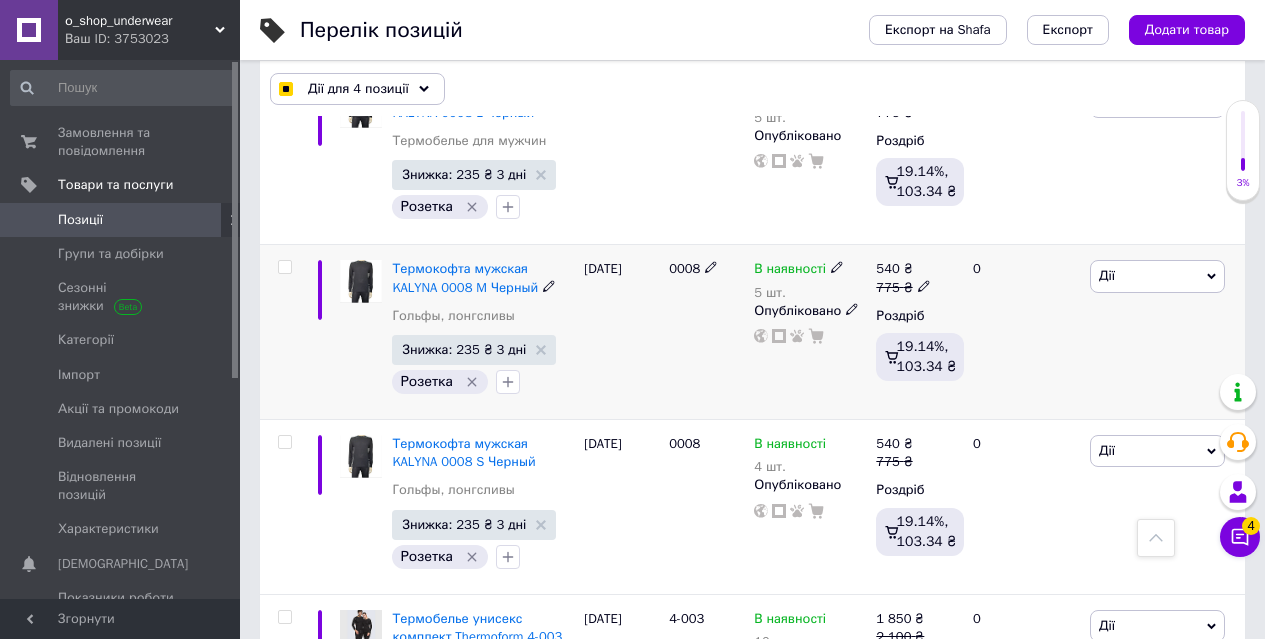click at bounding box center [284, 267] 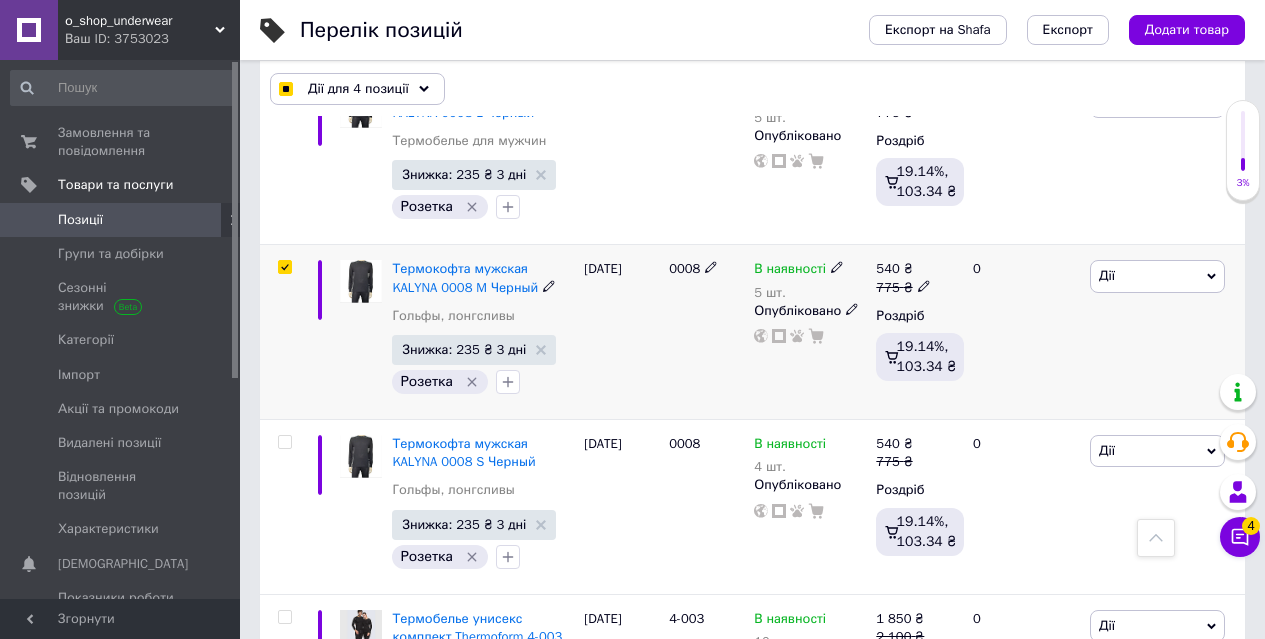 checkbox on "true" 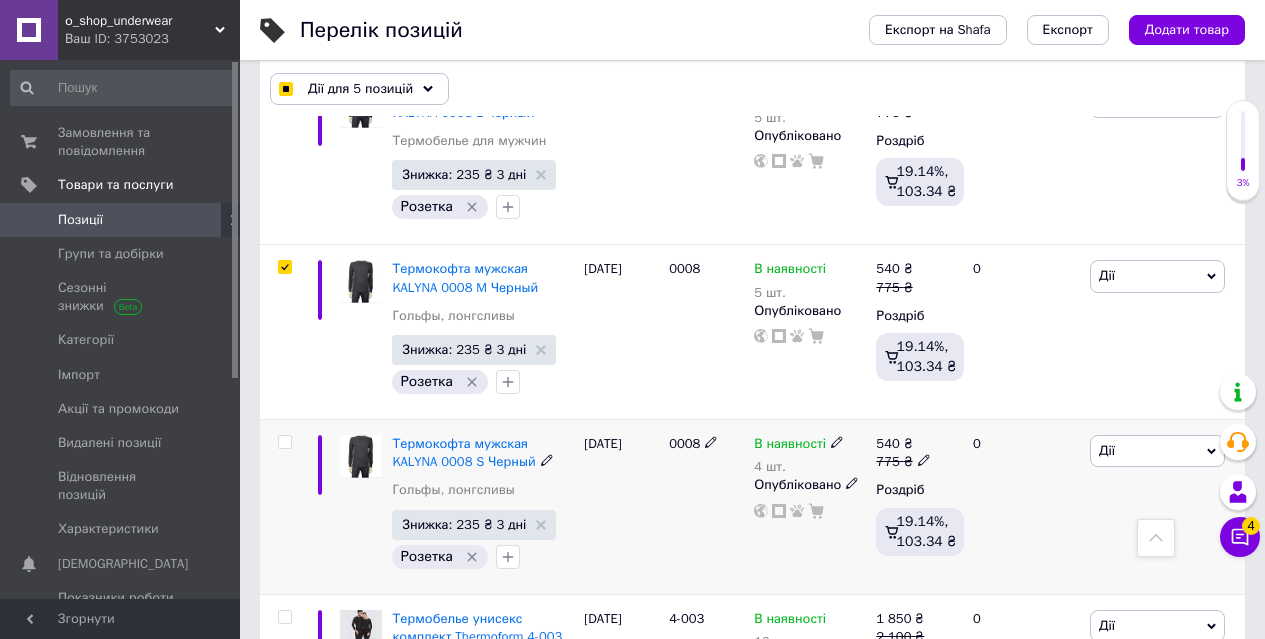 click at bounding box center [284, 442] 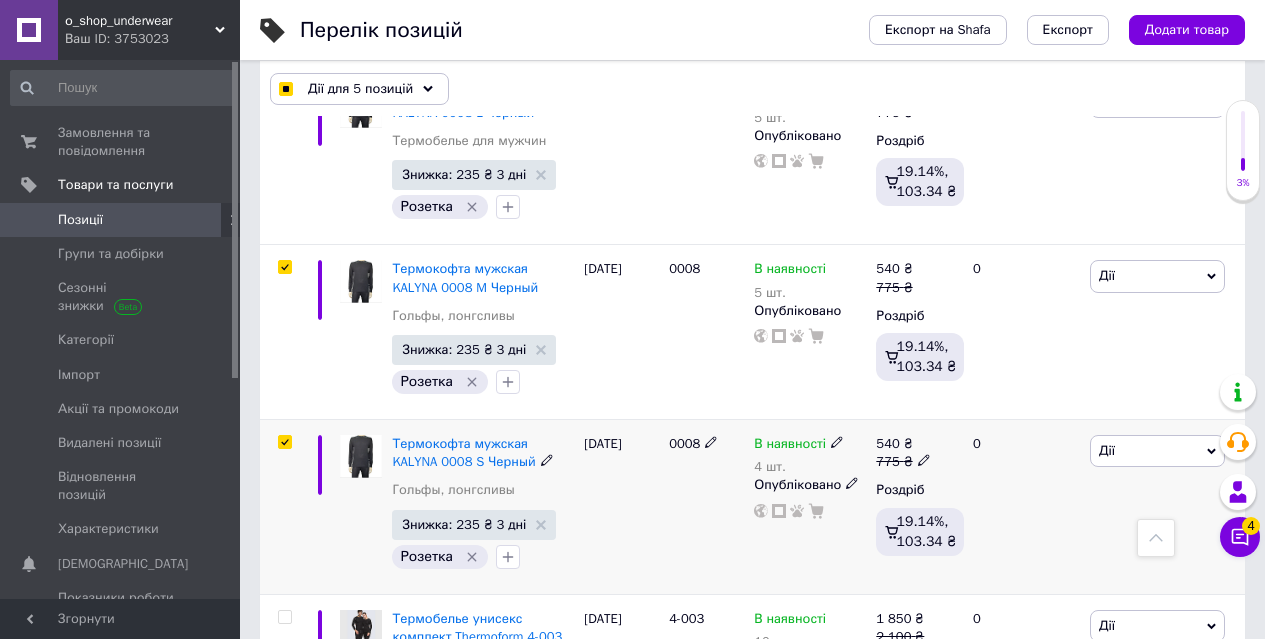 checkbox on "true" 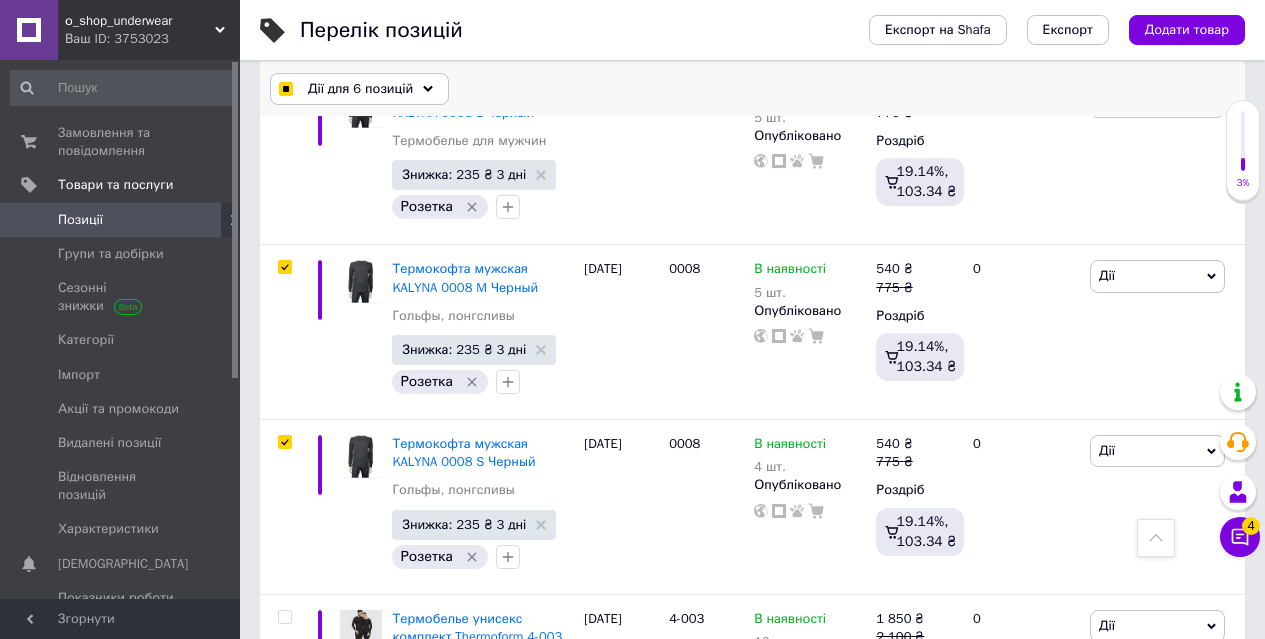 click on "Дії для 6 позицій" at bounding box center (360, 89) 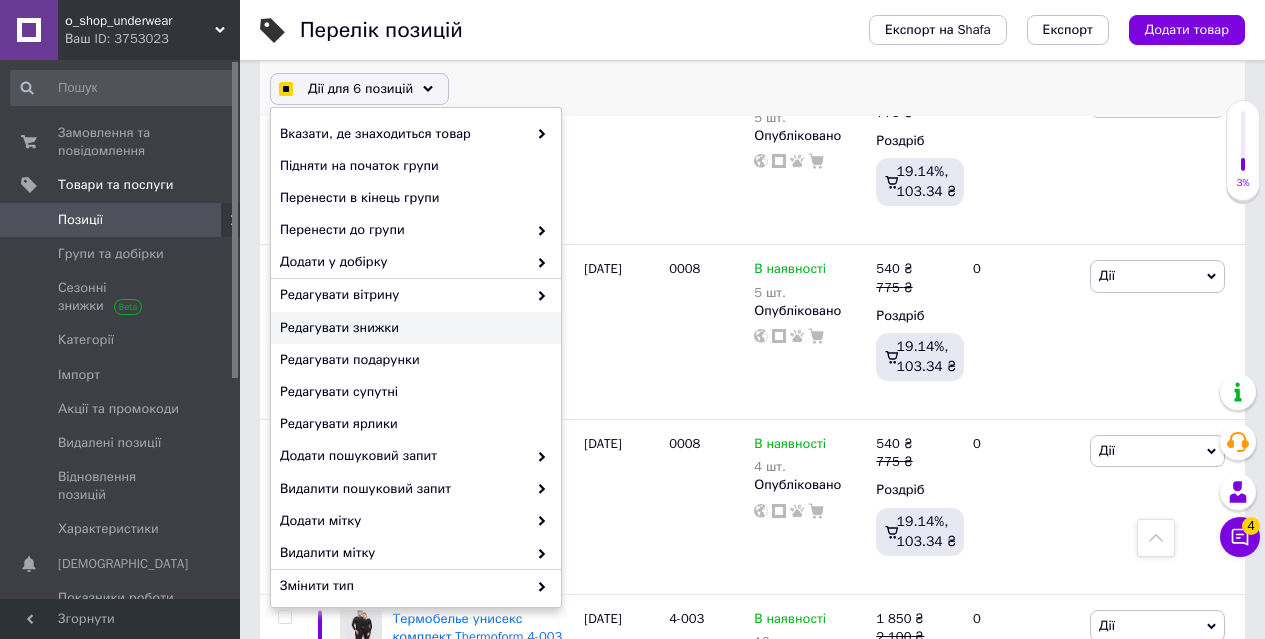 checkbox on "true" 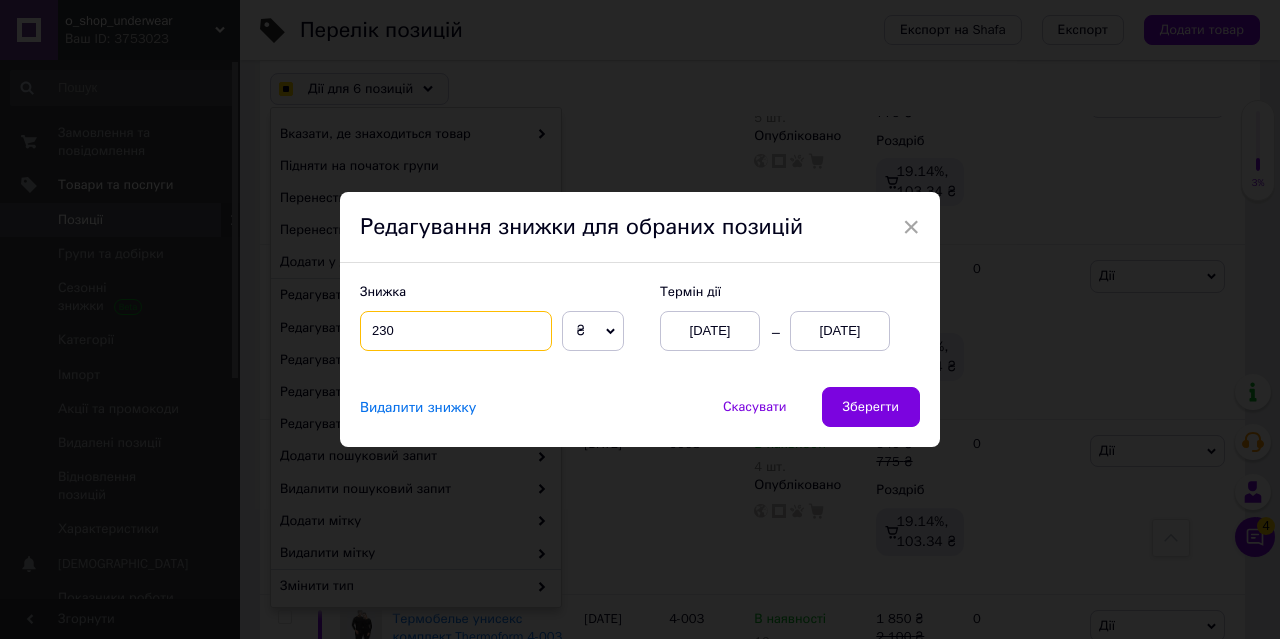 drag, startPoint x: 384, startPoint y: 331, endPoint x: 396, endPoint y: 331, distance: 12 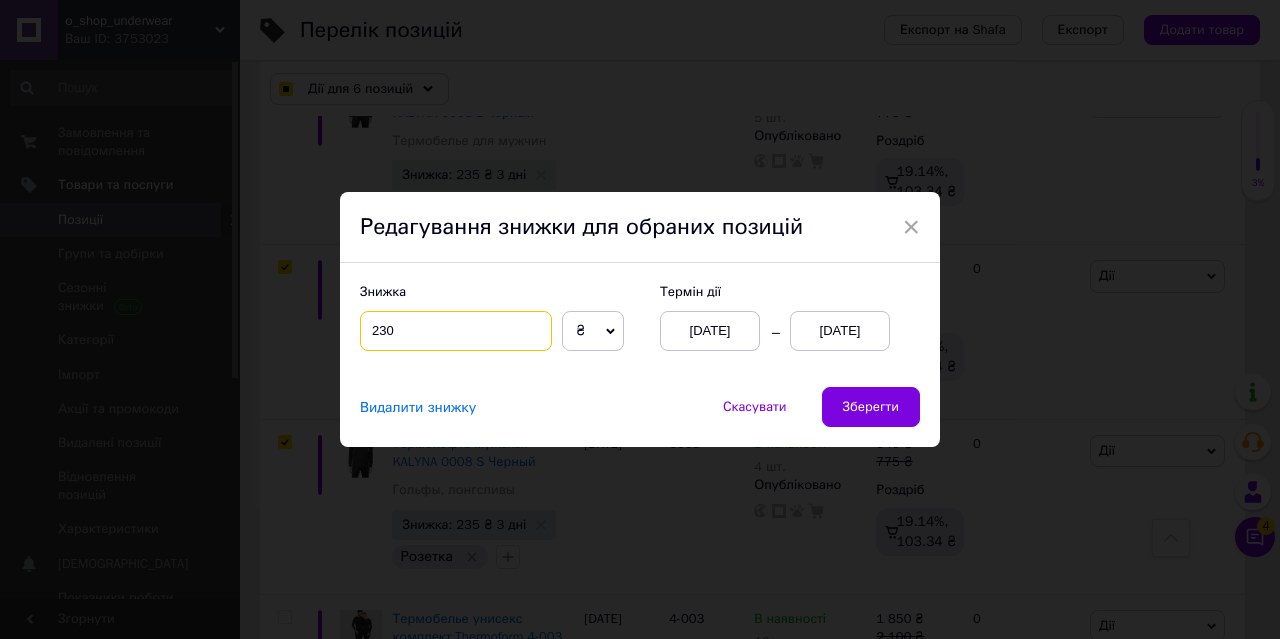 type on "235" 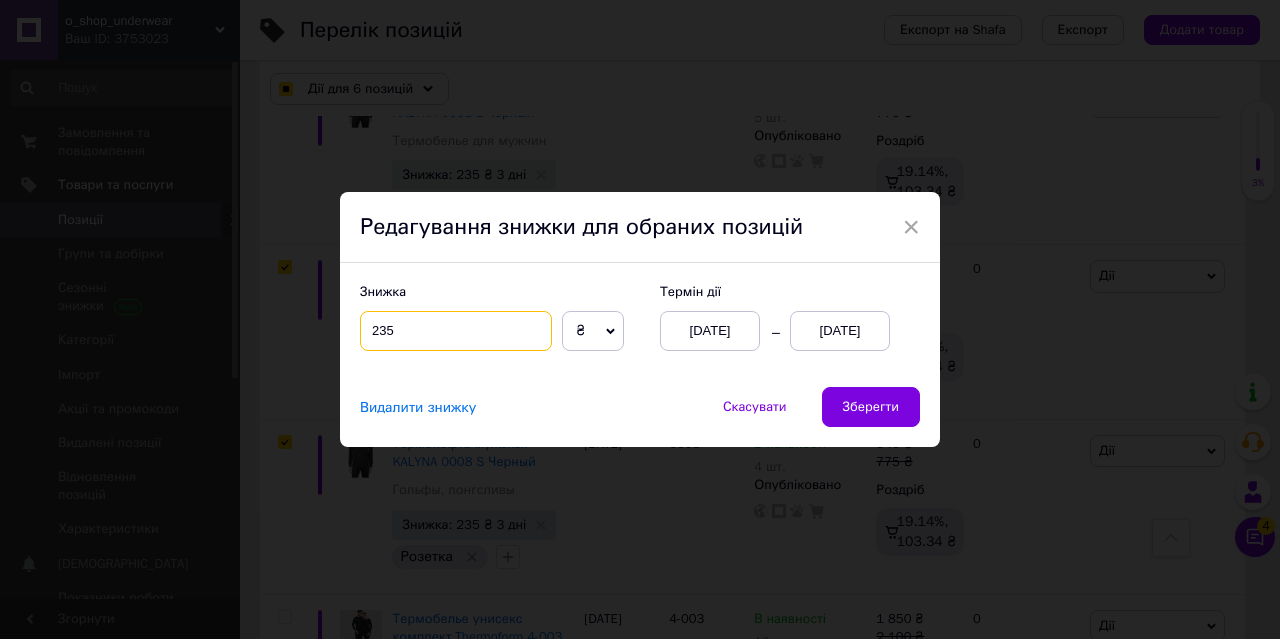 checkbox on "true" 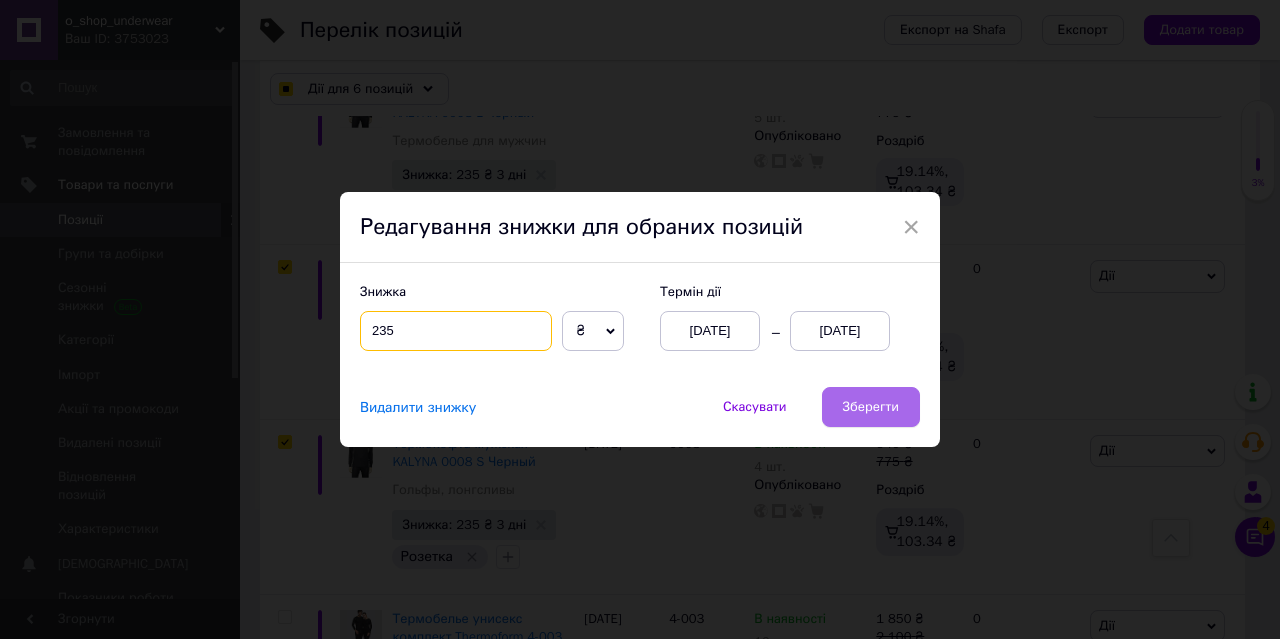 type on "235" 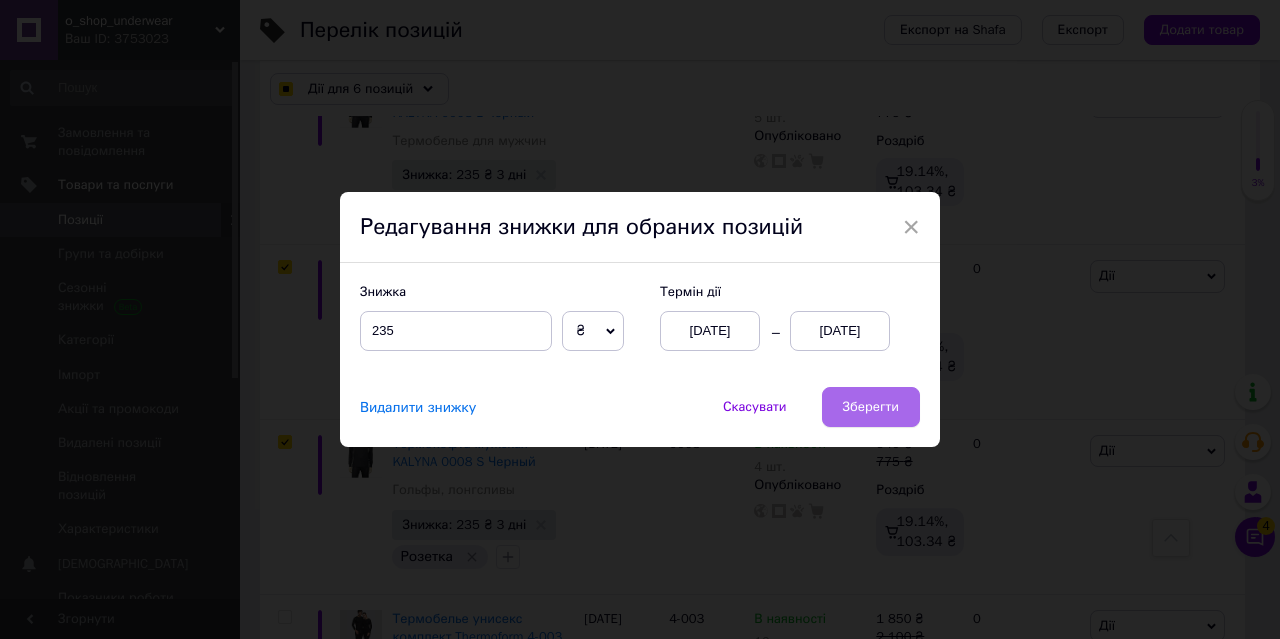 click on "Зберегти" at bounding box center [871, 407] 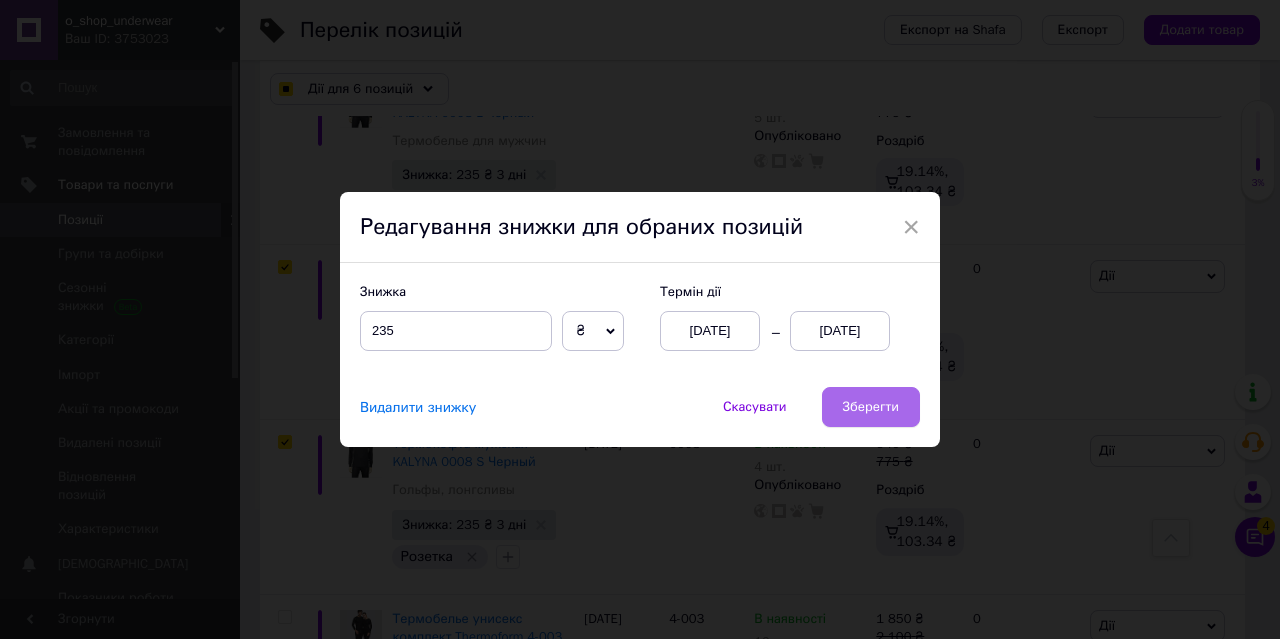 checkbox on "true" 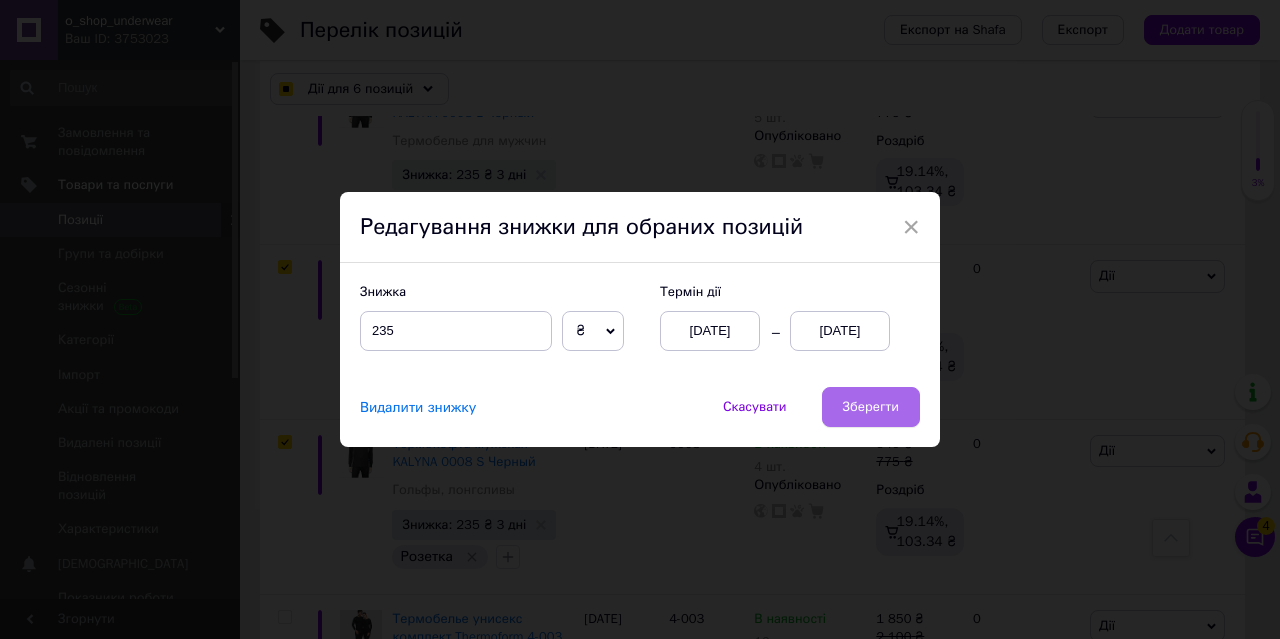 checkbox on "true" 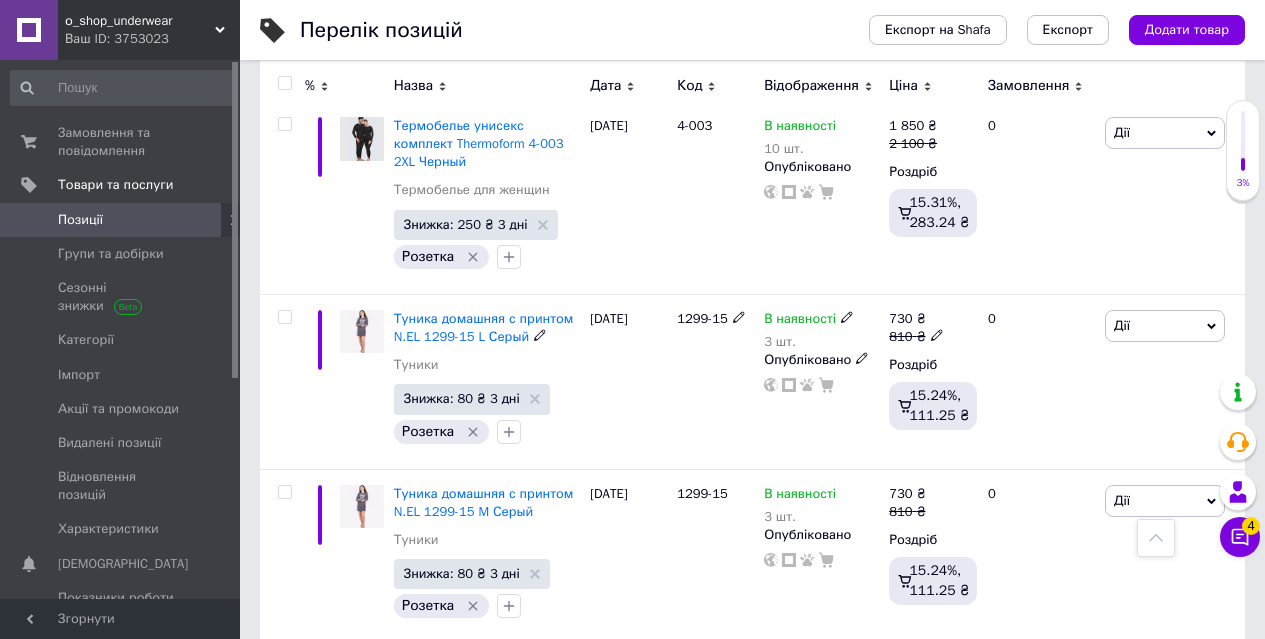 scroll, scrollTop: 1091, scrollLeft: 0, axis: vertical 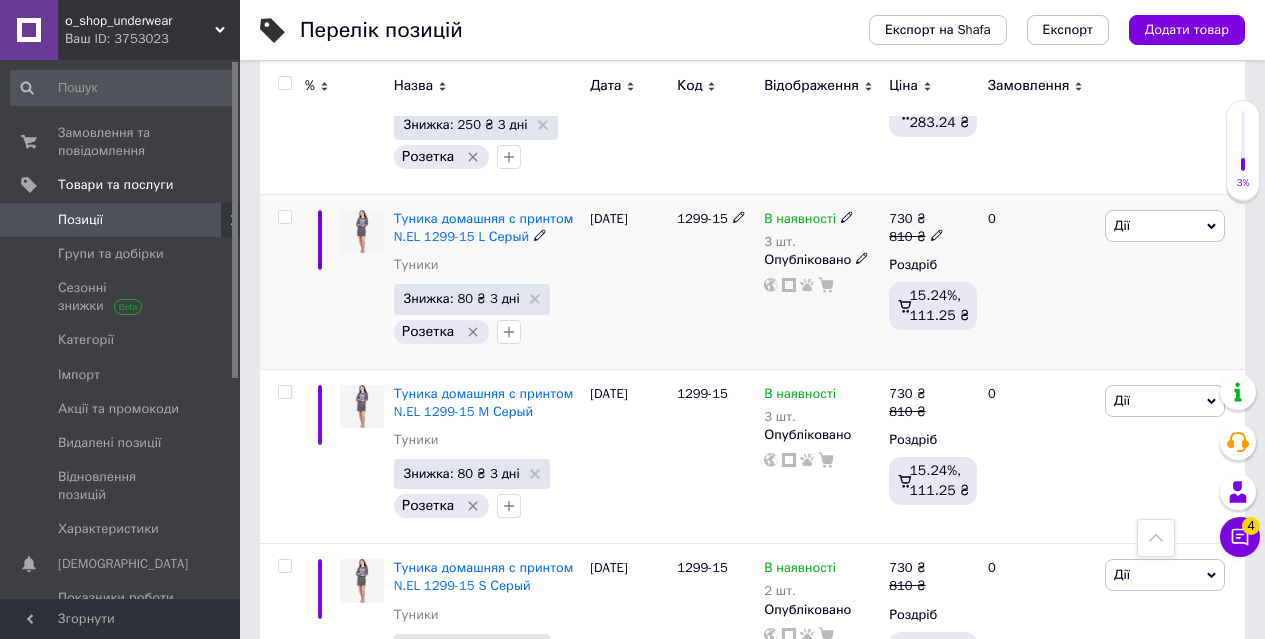 click at bounding box center [284, 217] 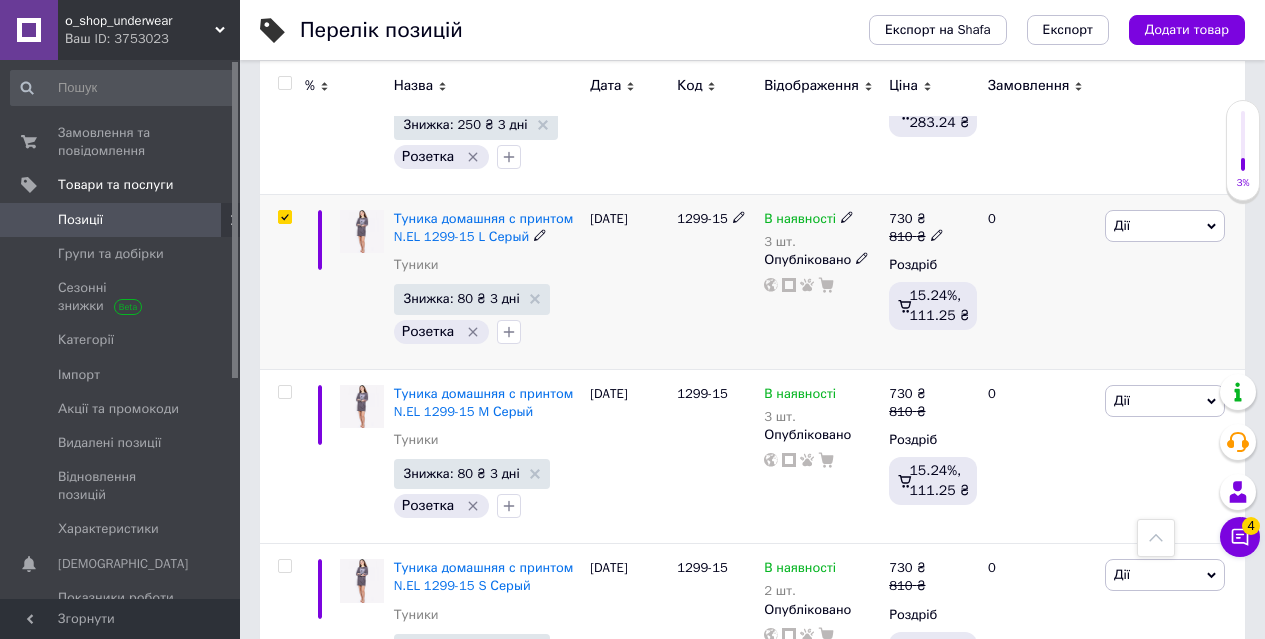 checkbox on "true" 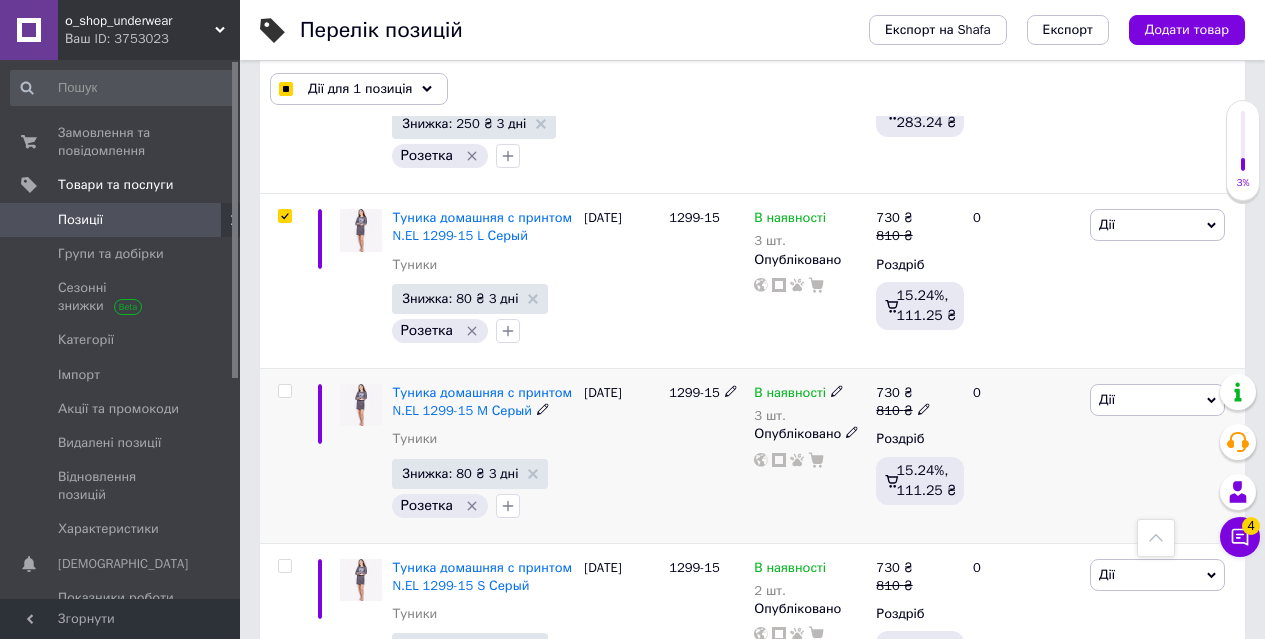 scroll, scrollTop: 1090, scrollLeft: 0, axis: vertical 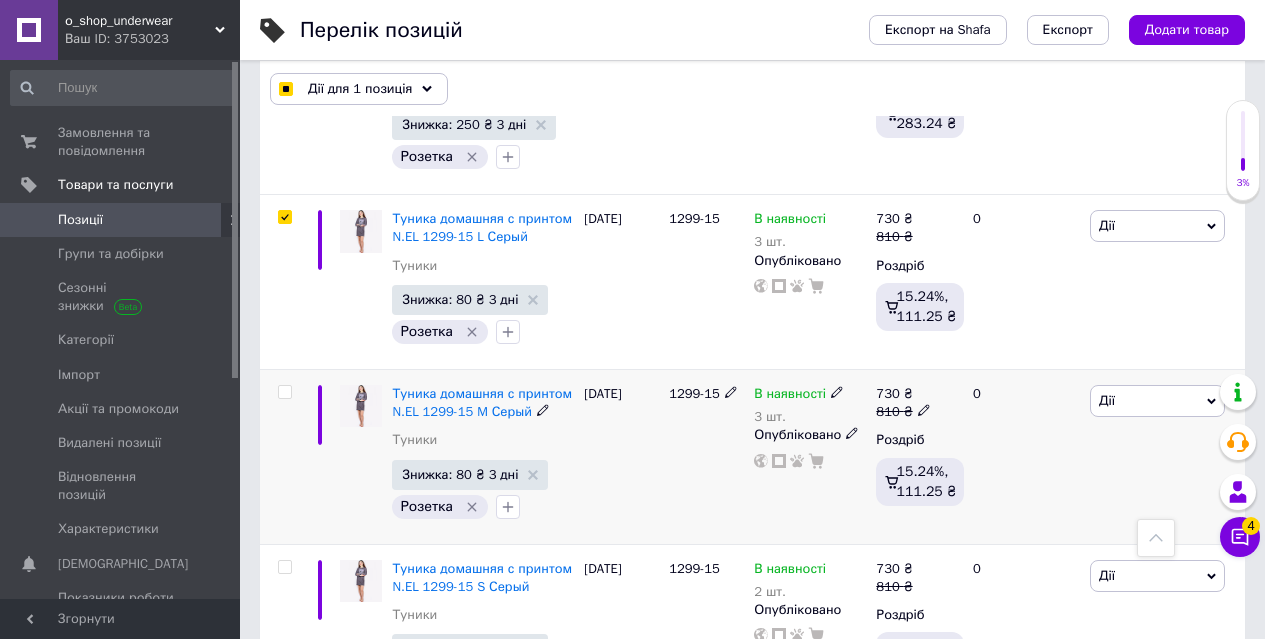 click at bounding box center (284, 392) 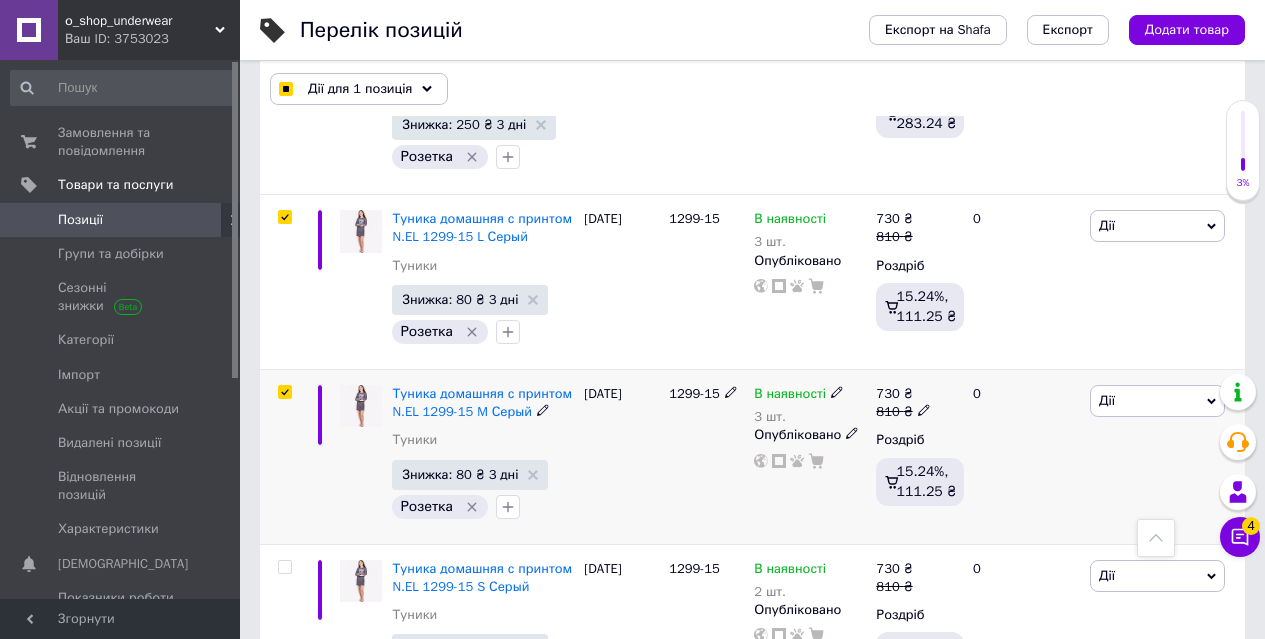 checkbox on "true" 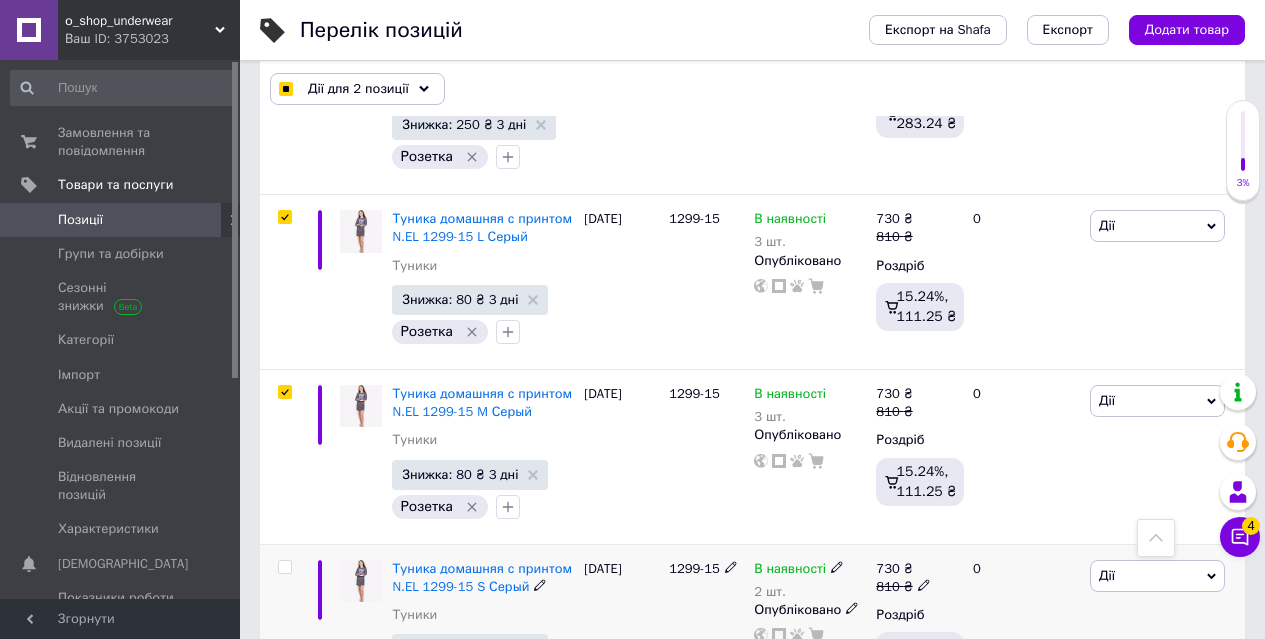 click at bounding box center [284, 567] 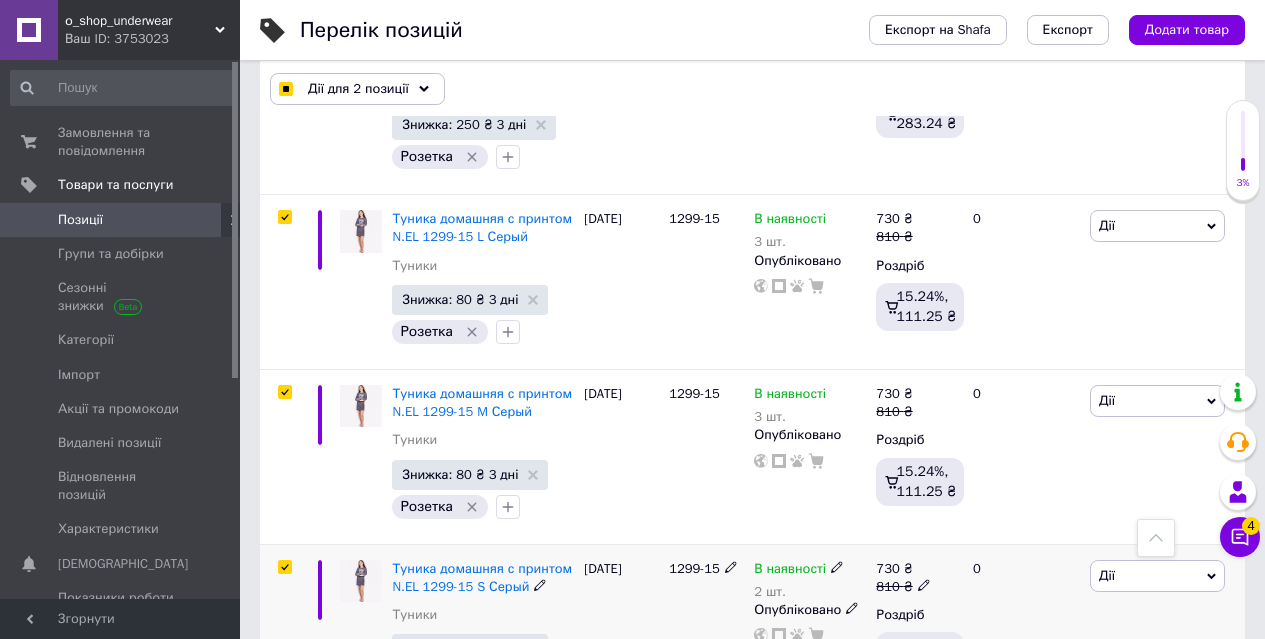 checkbox on "true" 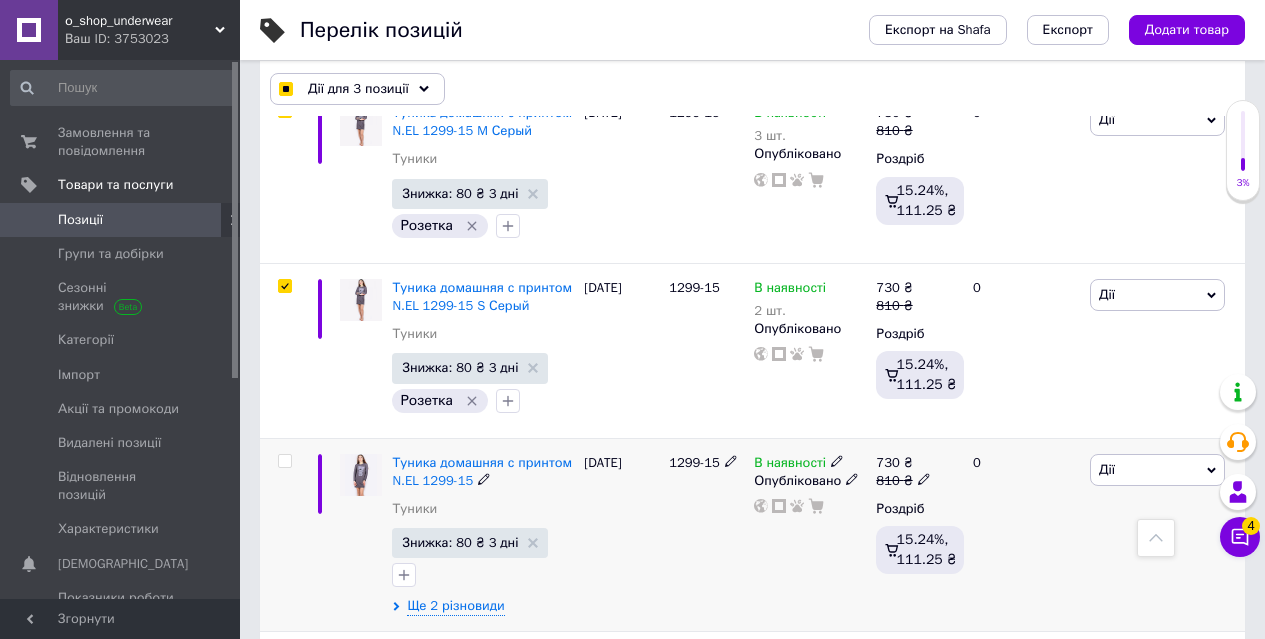 scroll, scrollTop: 1490, scrollLeft: 0, axis: vertical 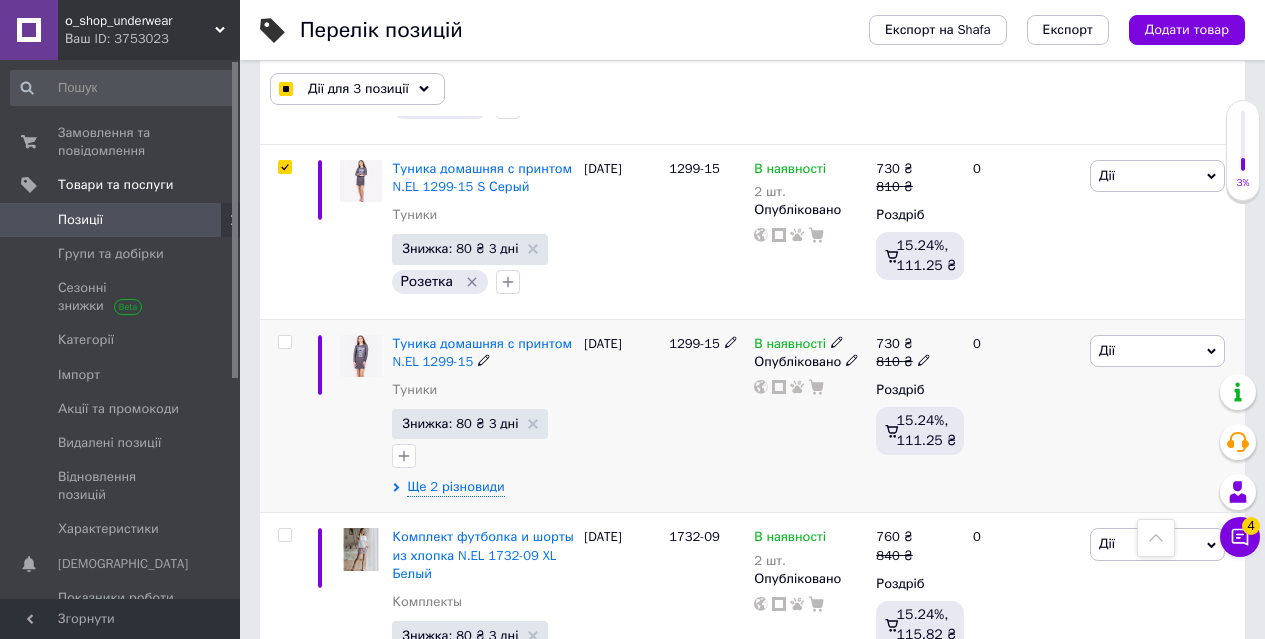 click at bounding box center [284, 342] 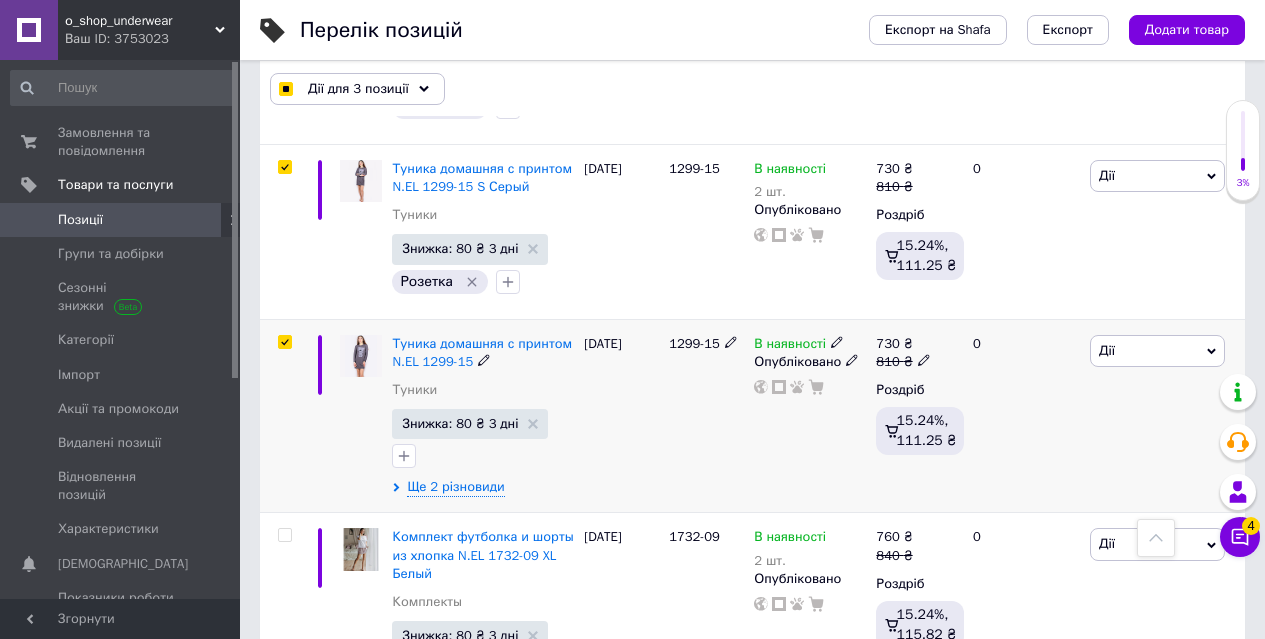 checkbox on "true" 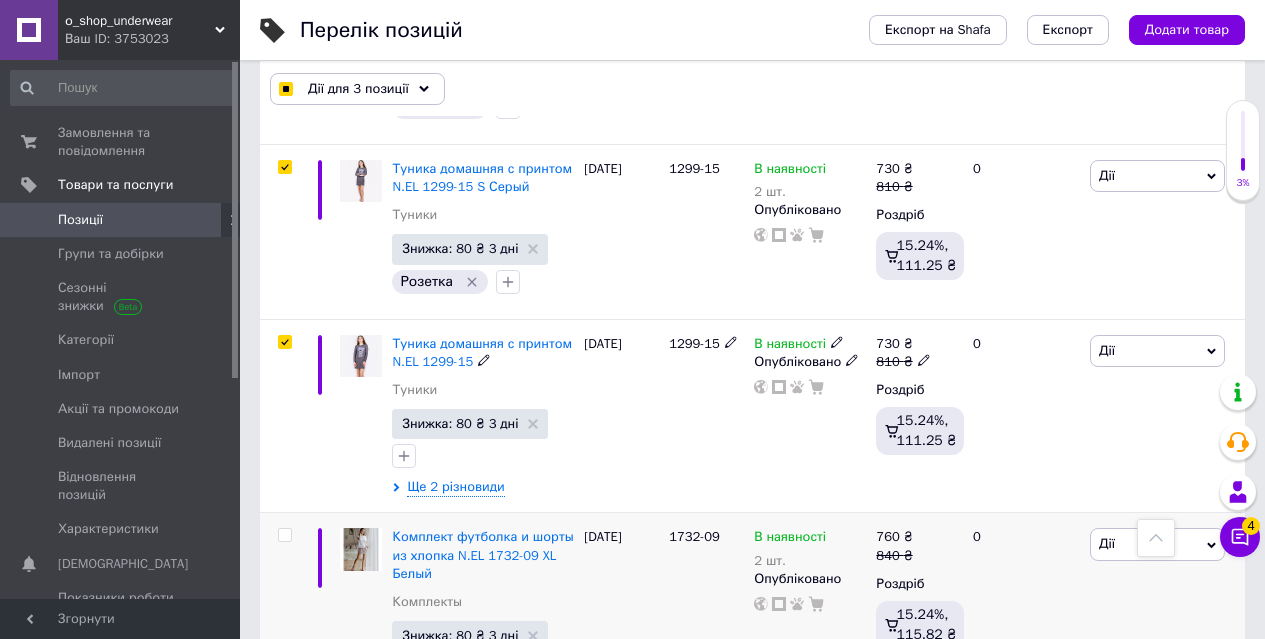 checkbox on "true" 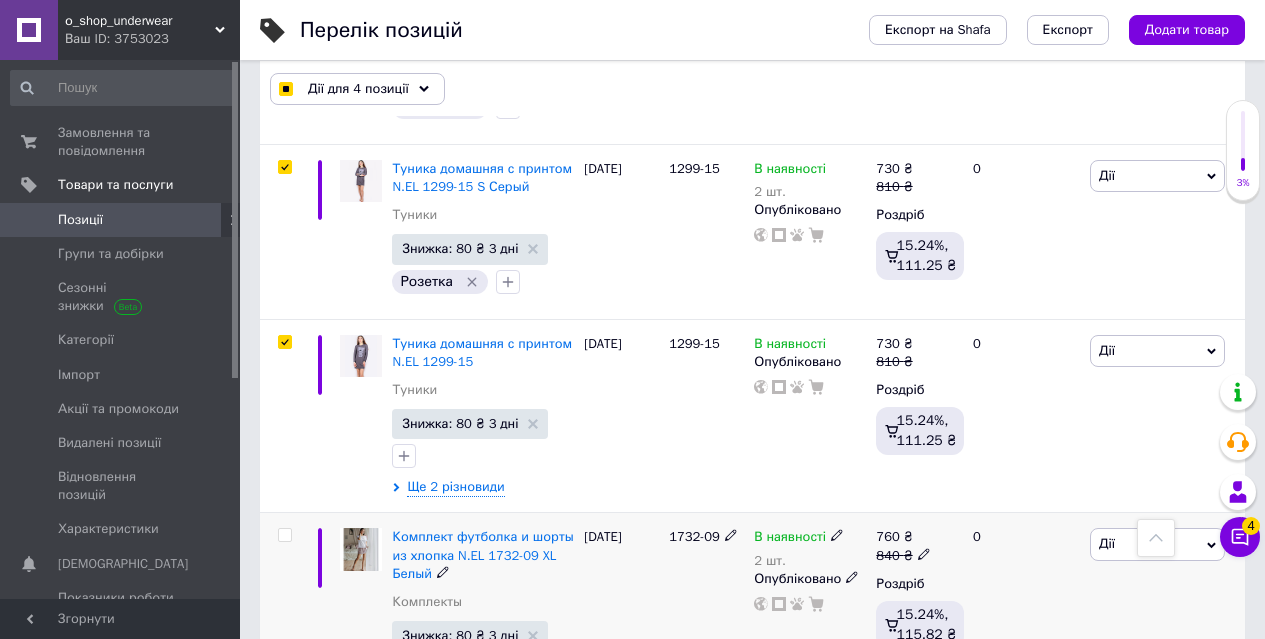 drag, startPoint x: 286, startPoint y: 516, endPoint x: 304, endPoint y: 517, distance: 18.027756 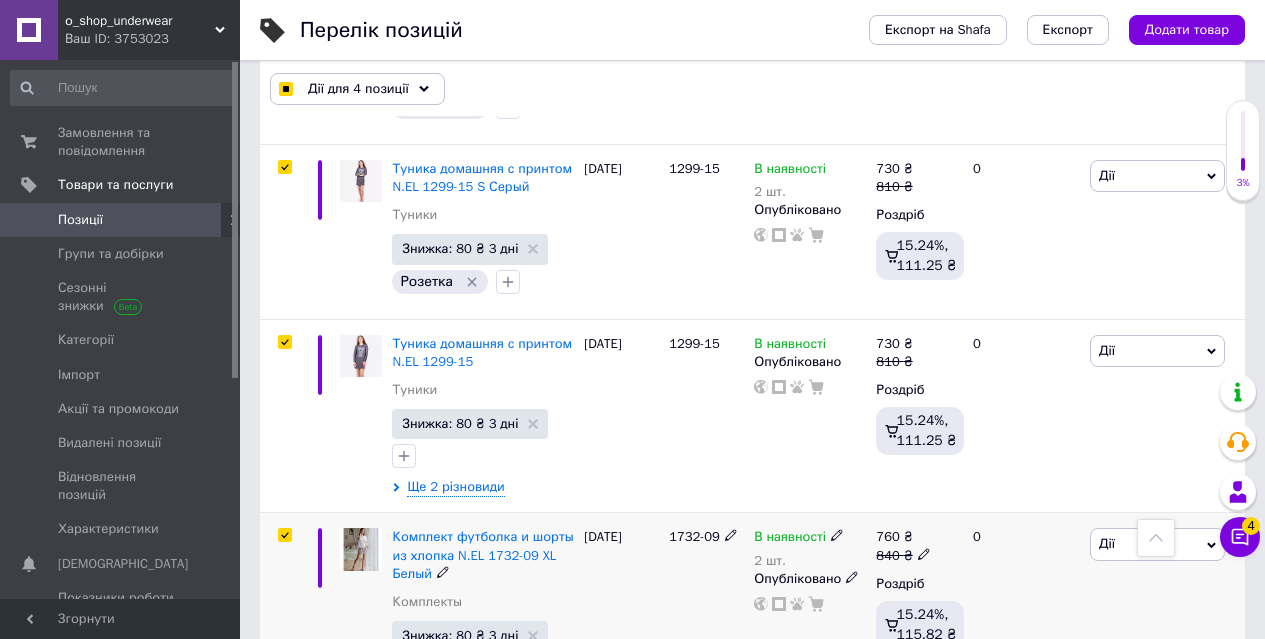 checkbox on "true" 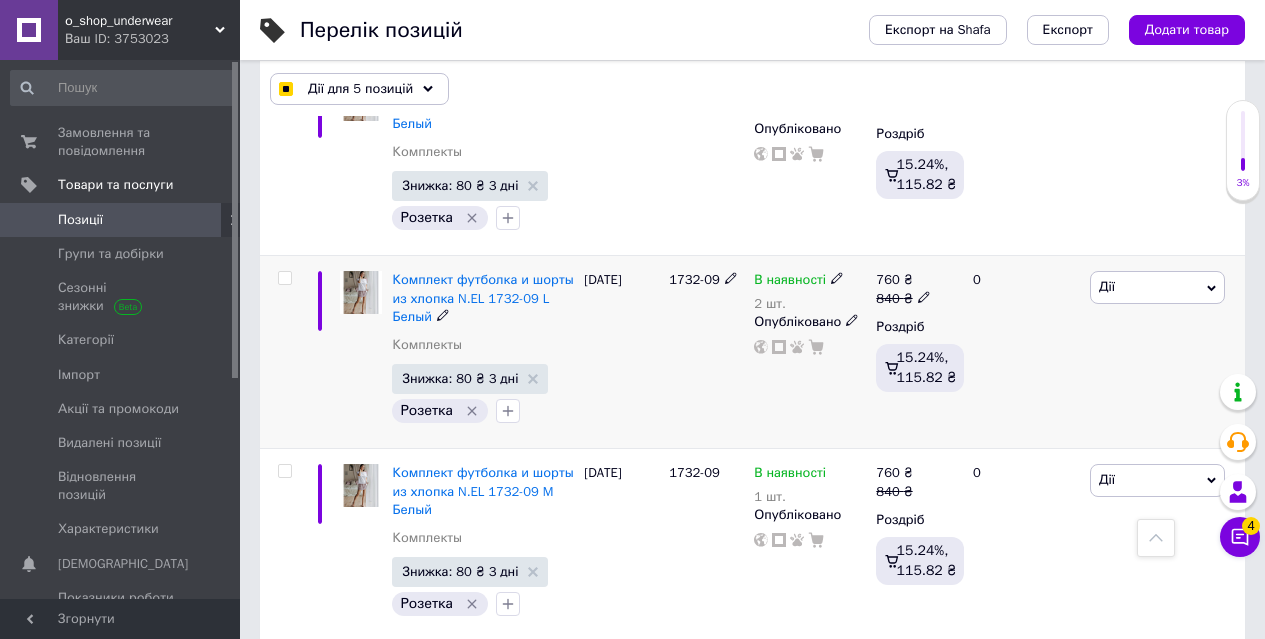 scroll, scrollTop: 1990, scrollLeft: 0, axis: vertical 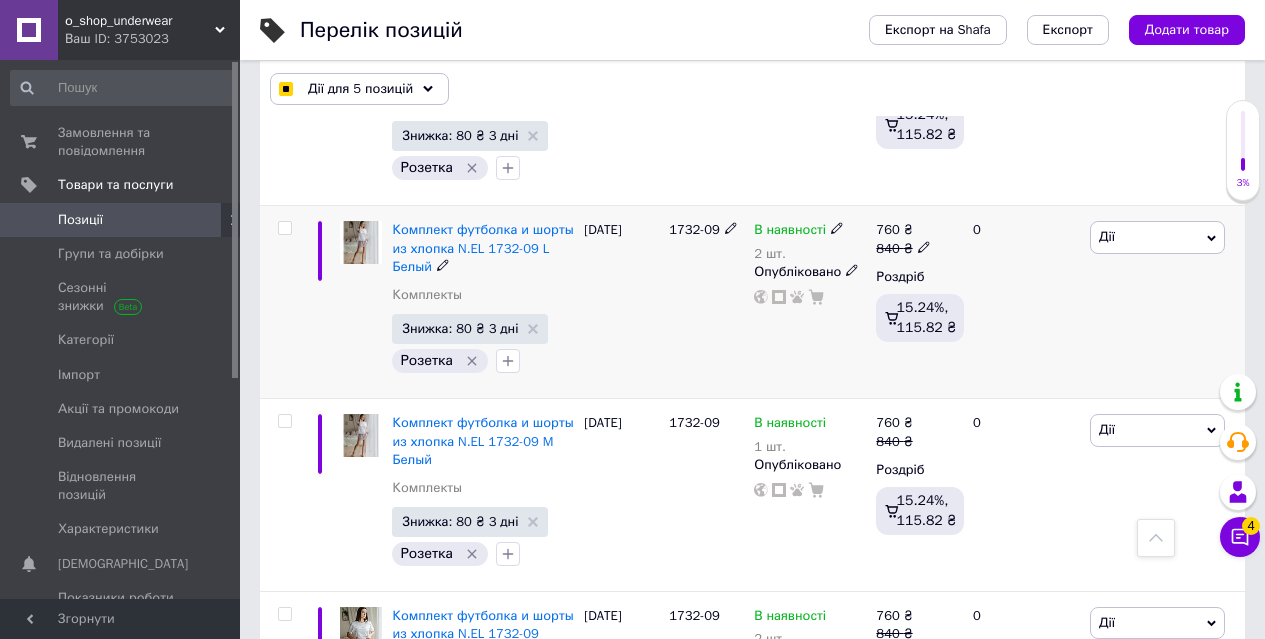 click at bounding box center (284, 228) 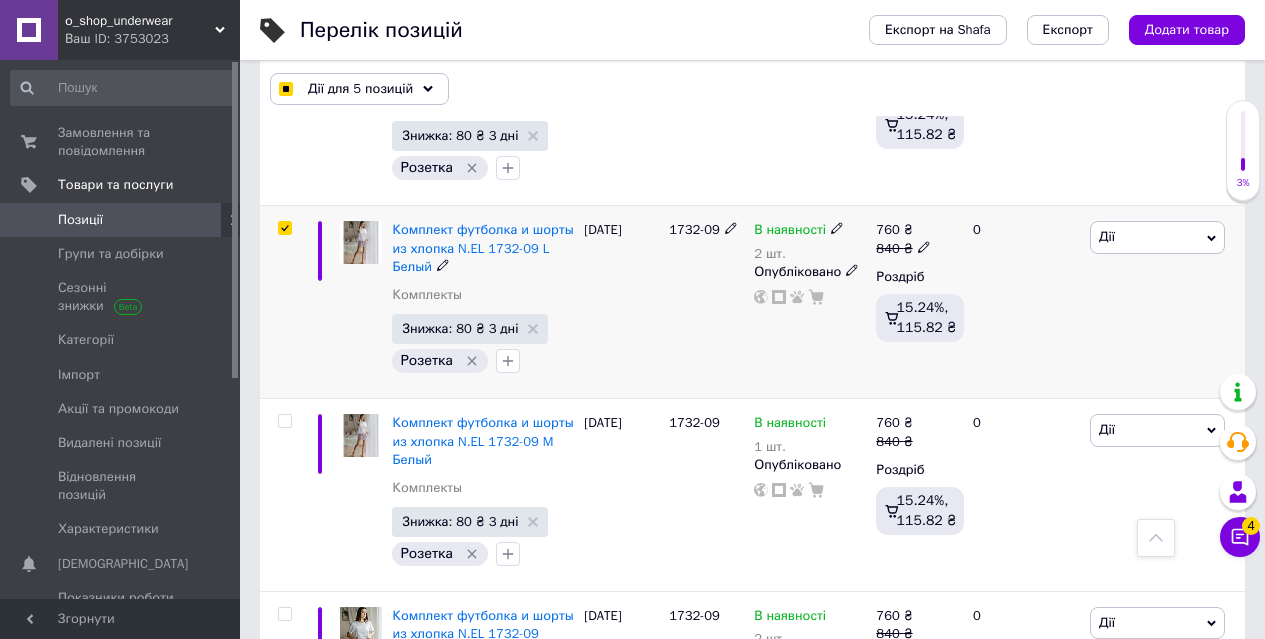 checkbox on "true" 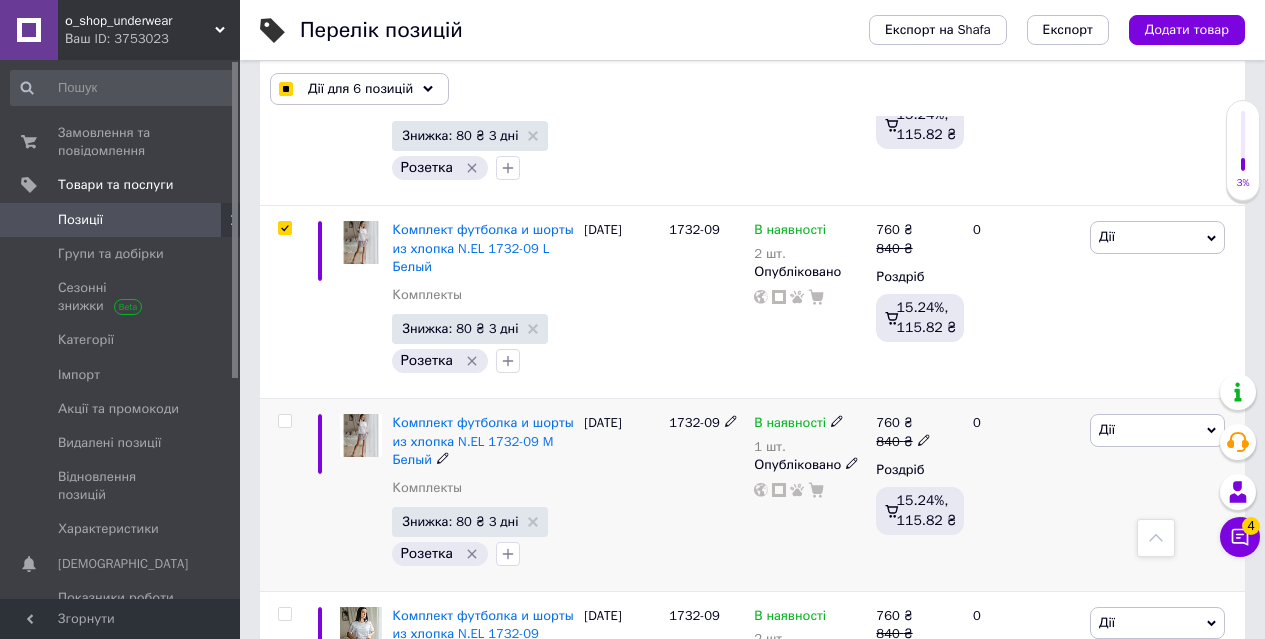 click at bounding box center (284, 421) 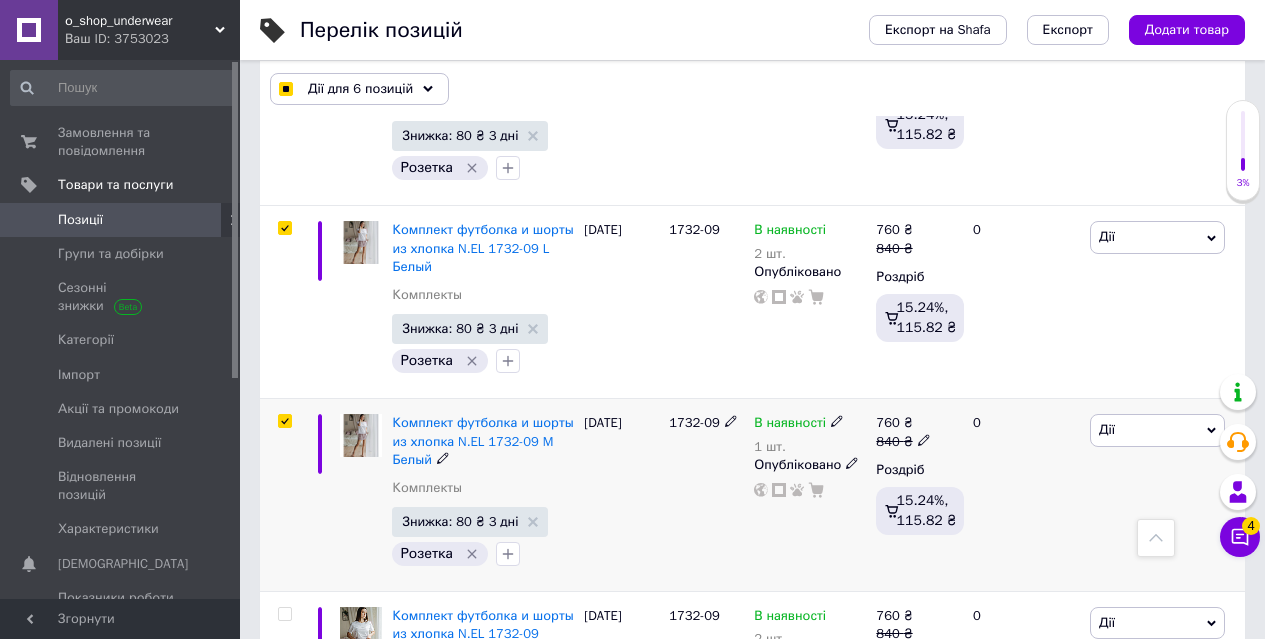 checkbox on "true" 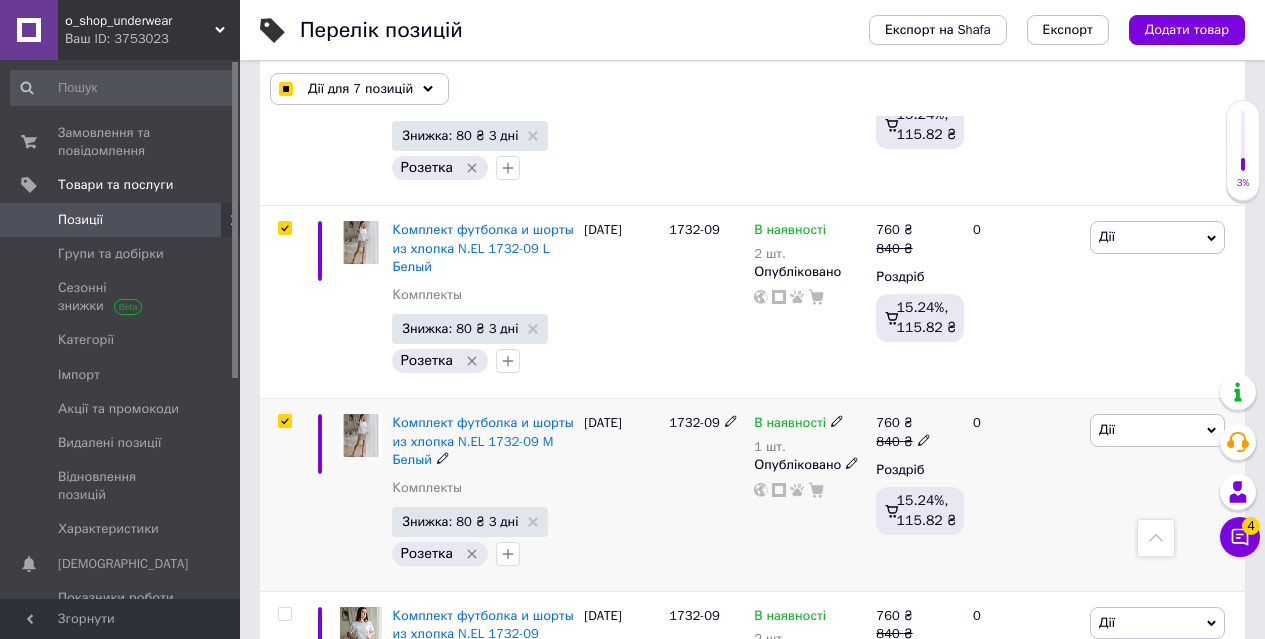 scroll, scrollTop: 2190, scrollLeft: 0, axis: vertical 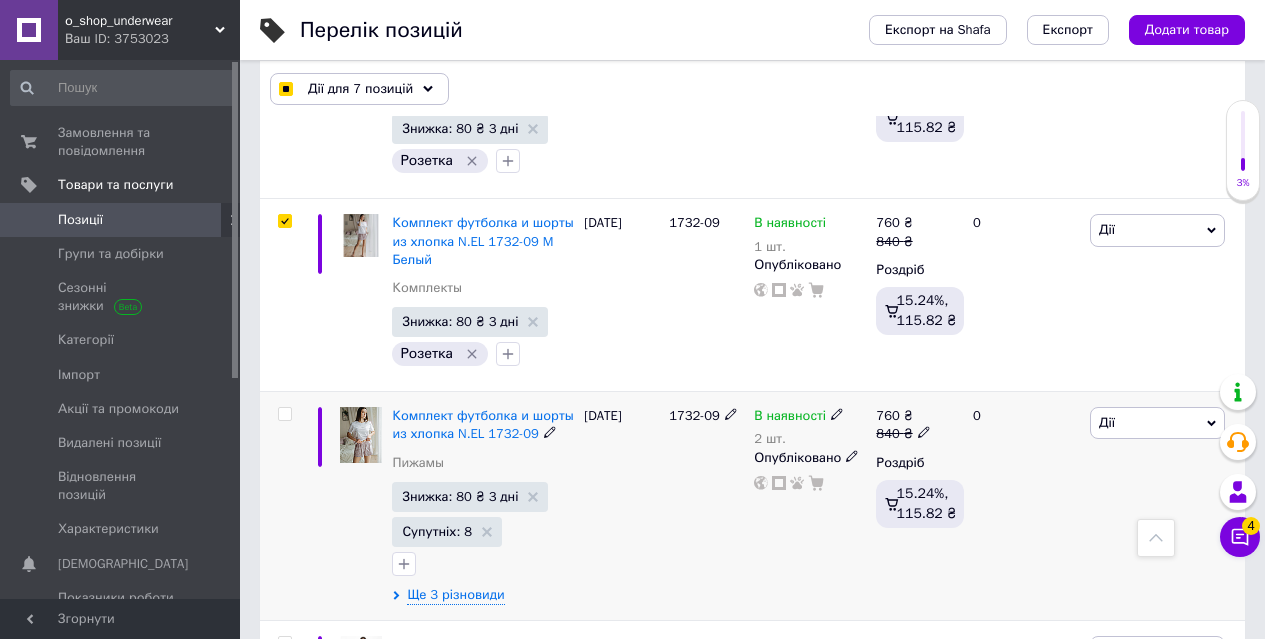click at bounding box center (284, 414) 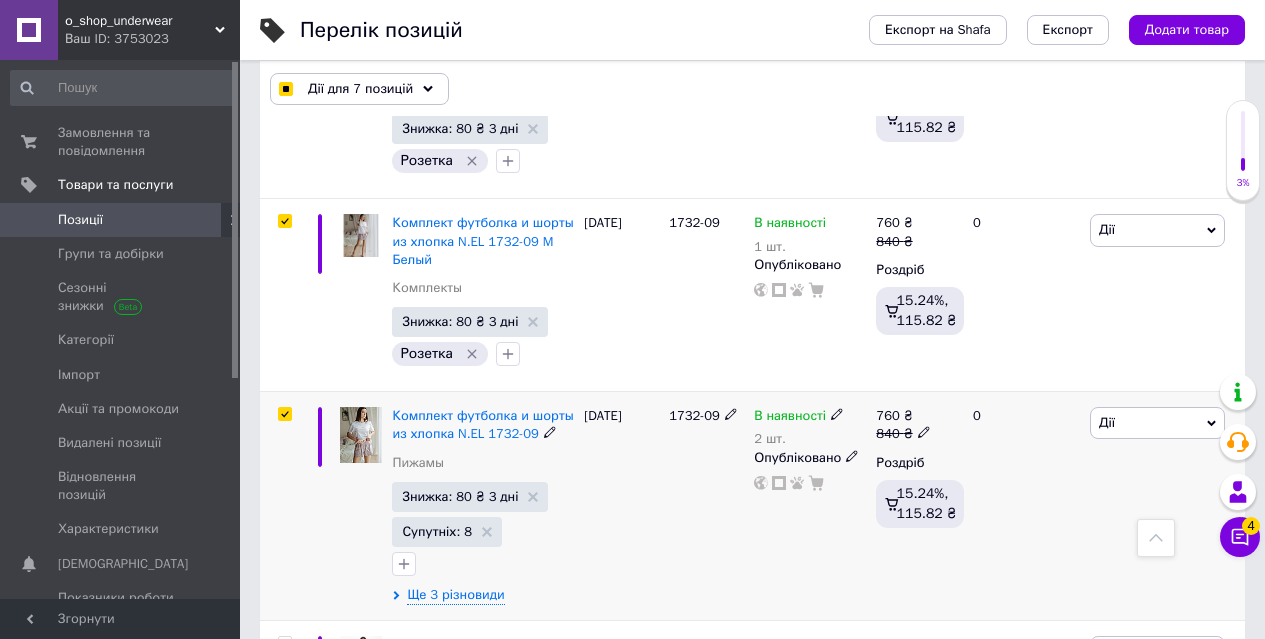 checkbox on "true" 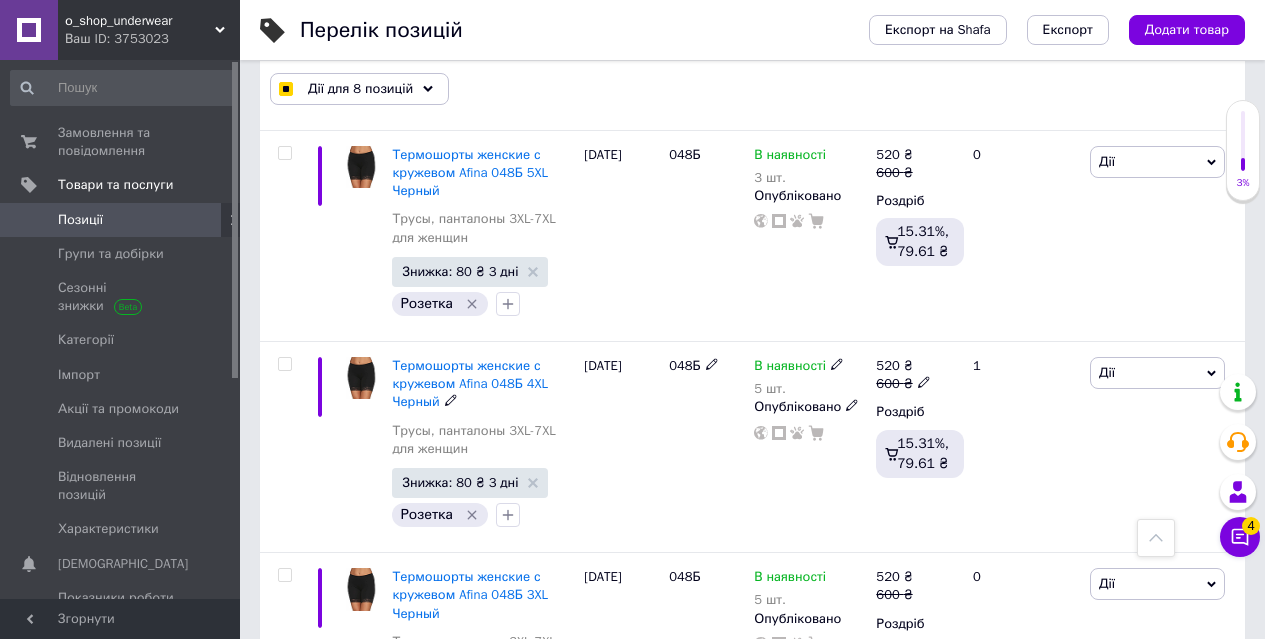 scroll, scrollTop: 3590, scrollLeft: 0, axis: vertical 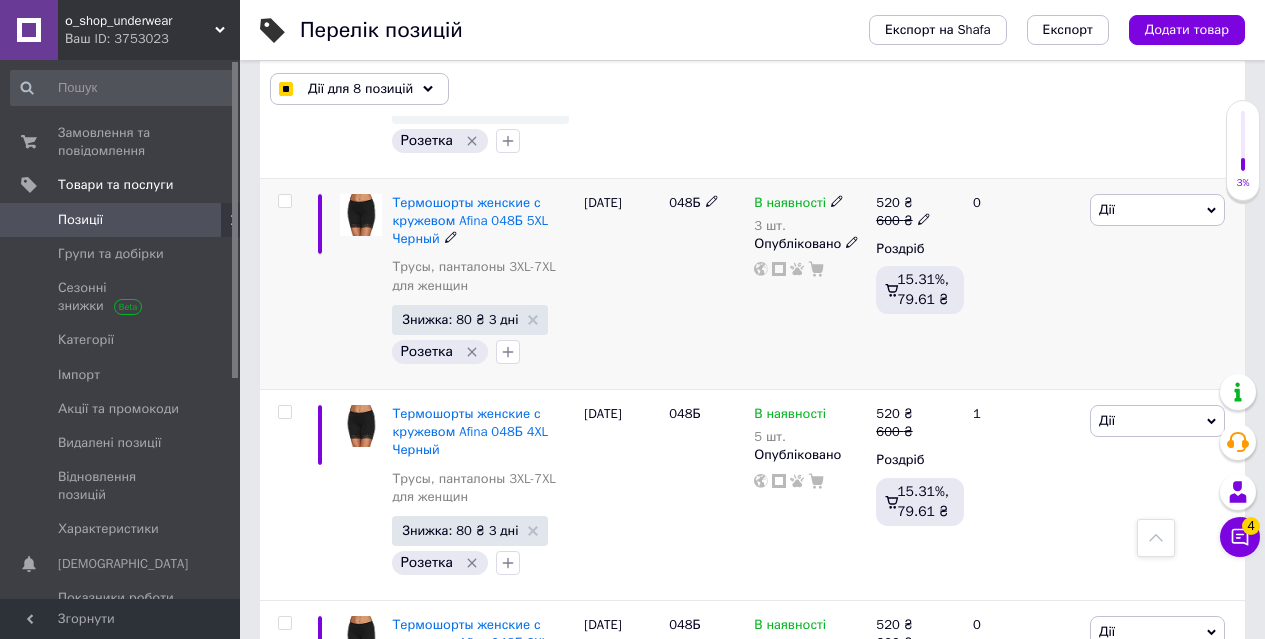 click at bounding box center [284, 201] 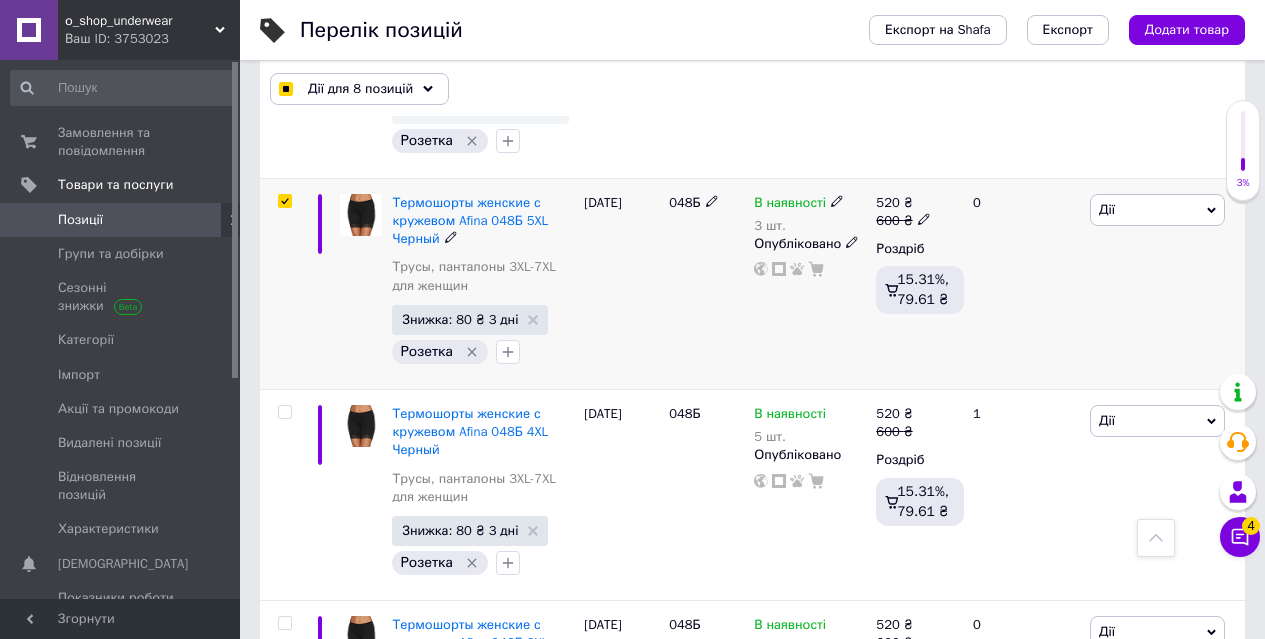 checkbox on "true" 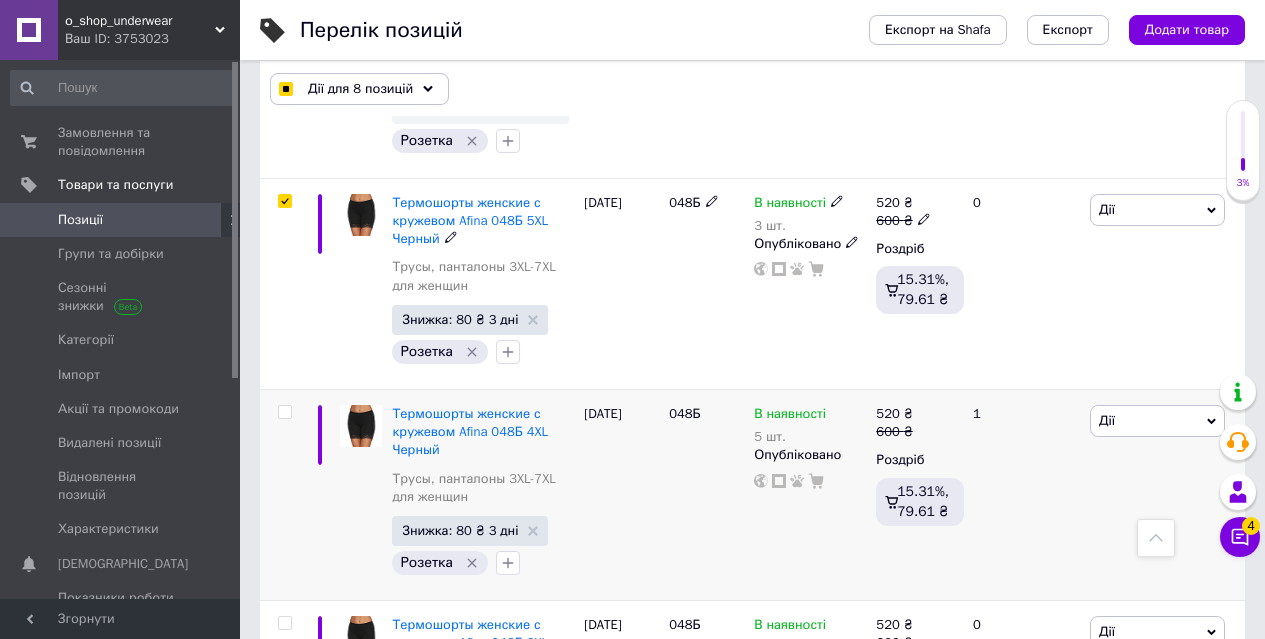 checkbox on "true" 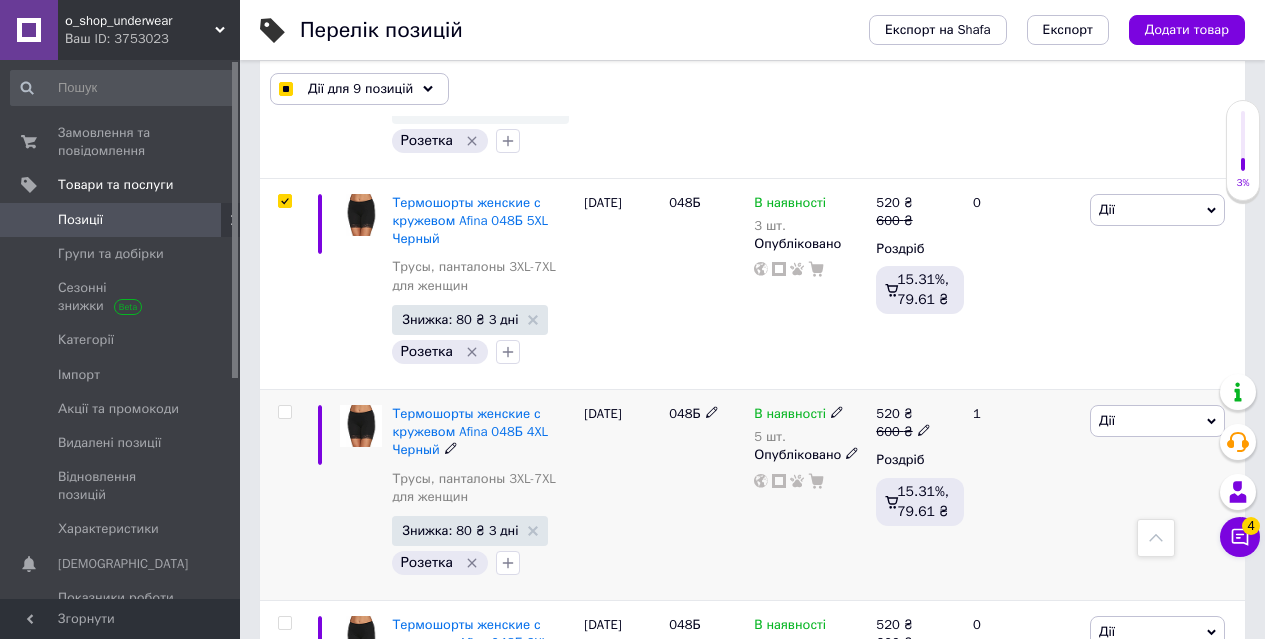 click at bounding box center (284, 412) 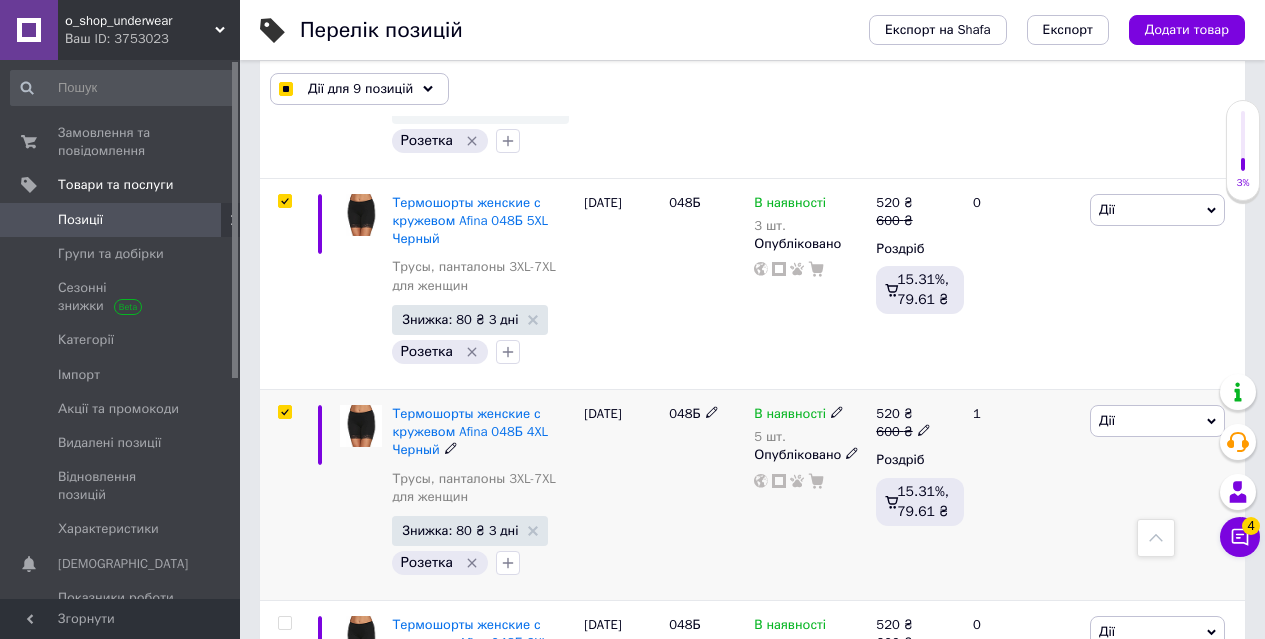 checkbox on "true" 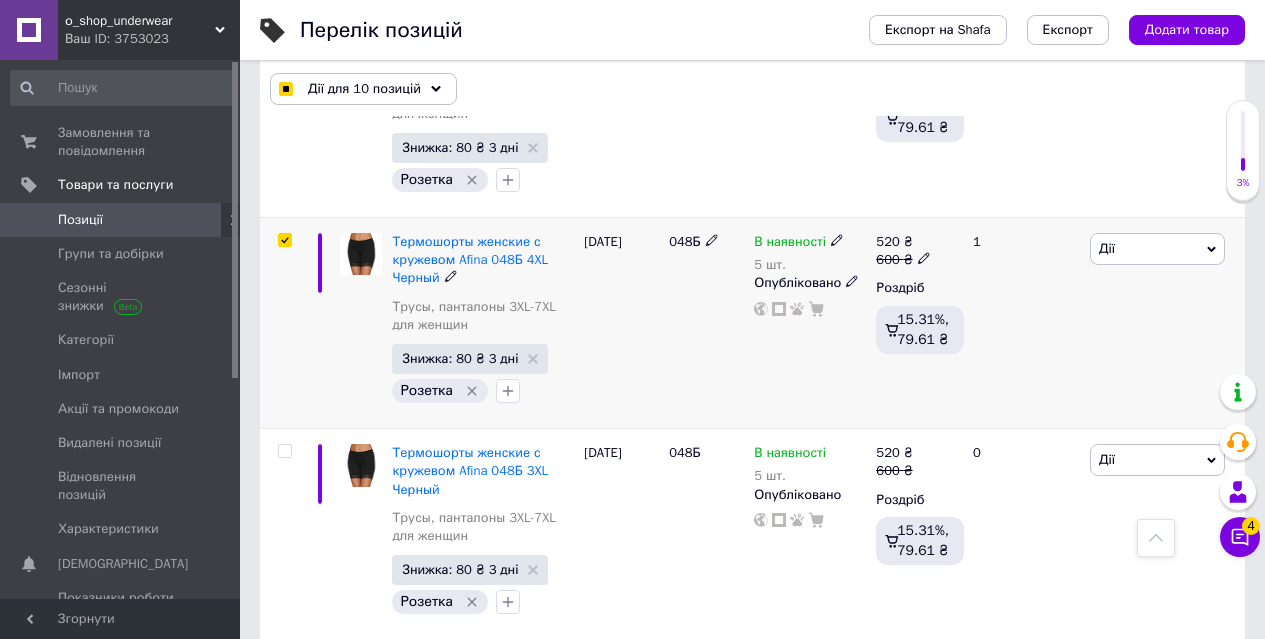 scroll, scrollTop: 3790, scrollLeft: 0, axis: vertical 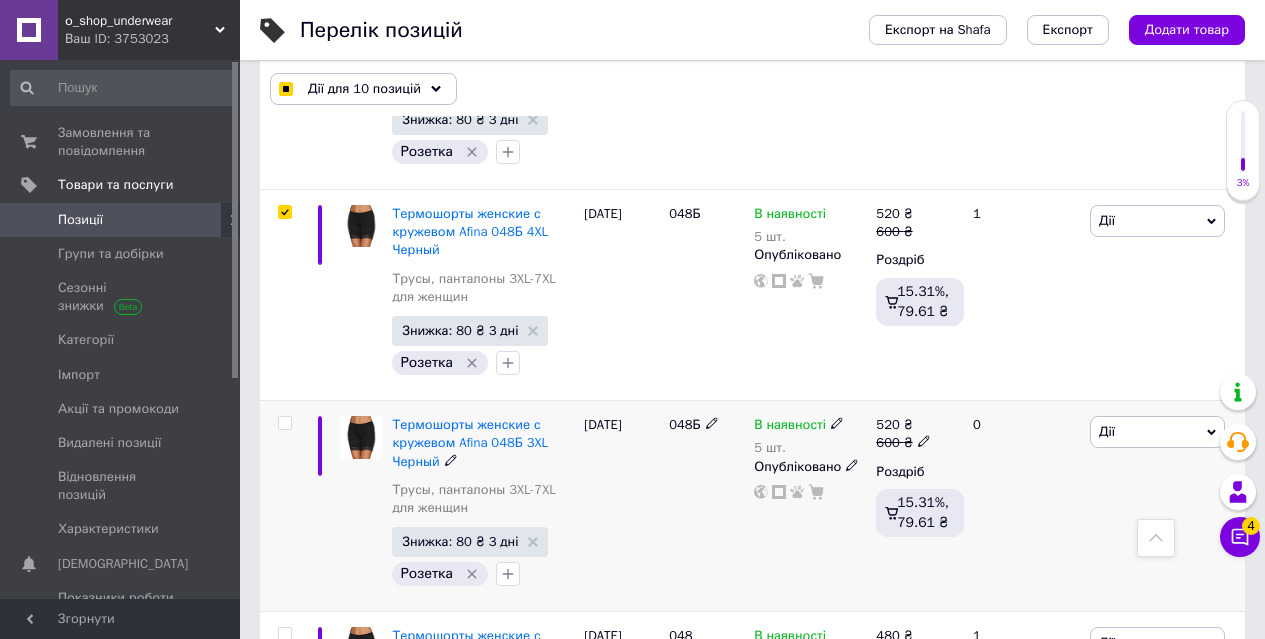 click at bounding box center [284, 423] 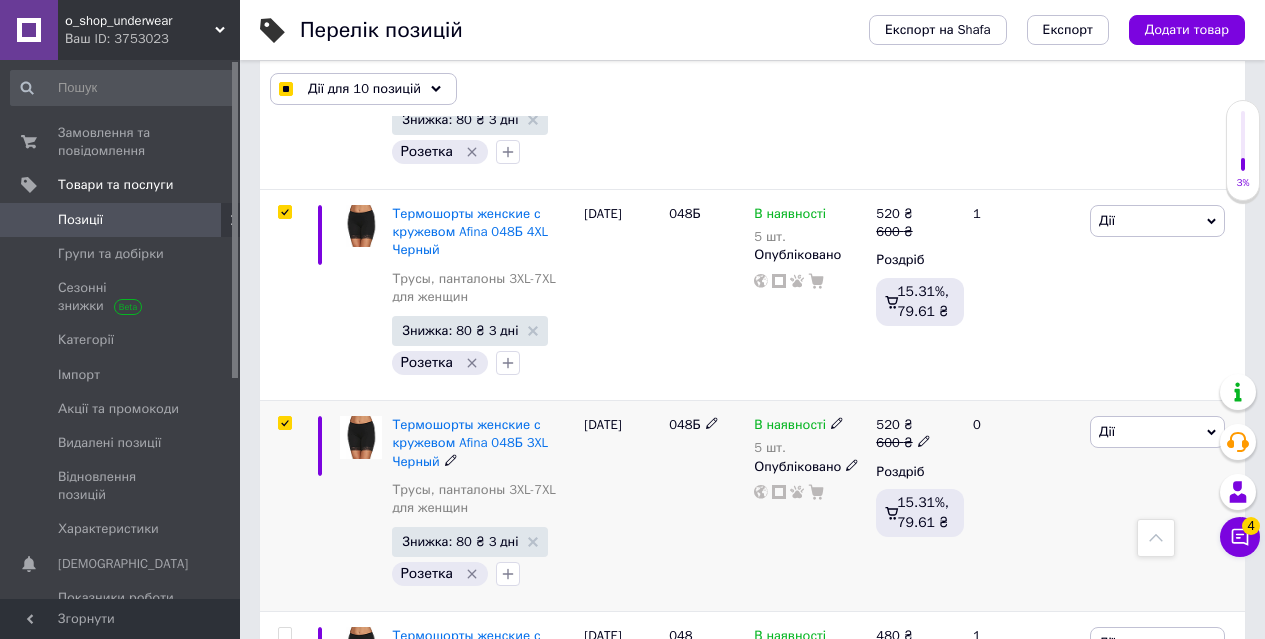 checkbox on "true" 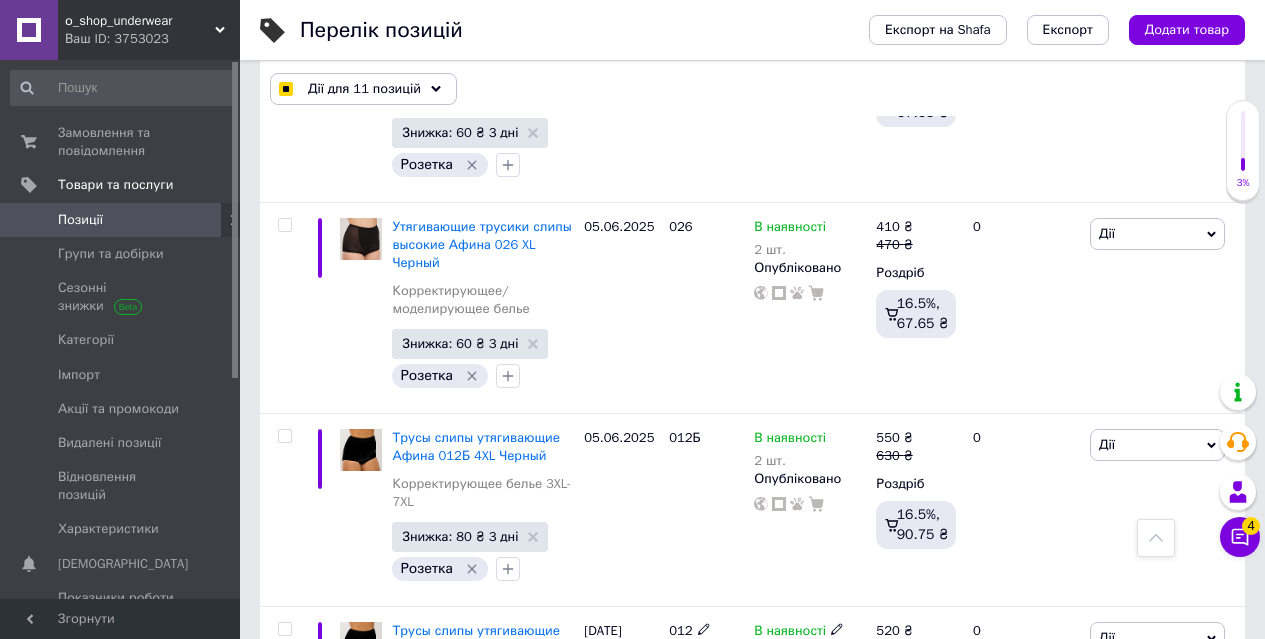 scroll, scrollTop: 9590, scrollLeft: 0, axis: vertical 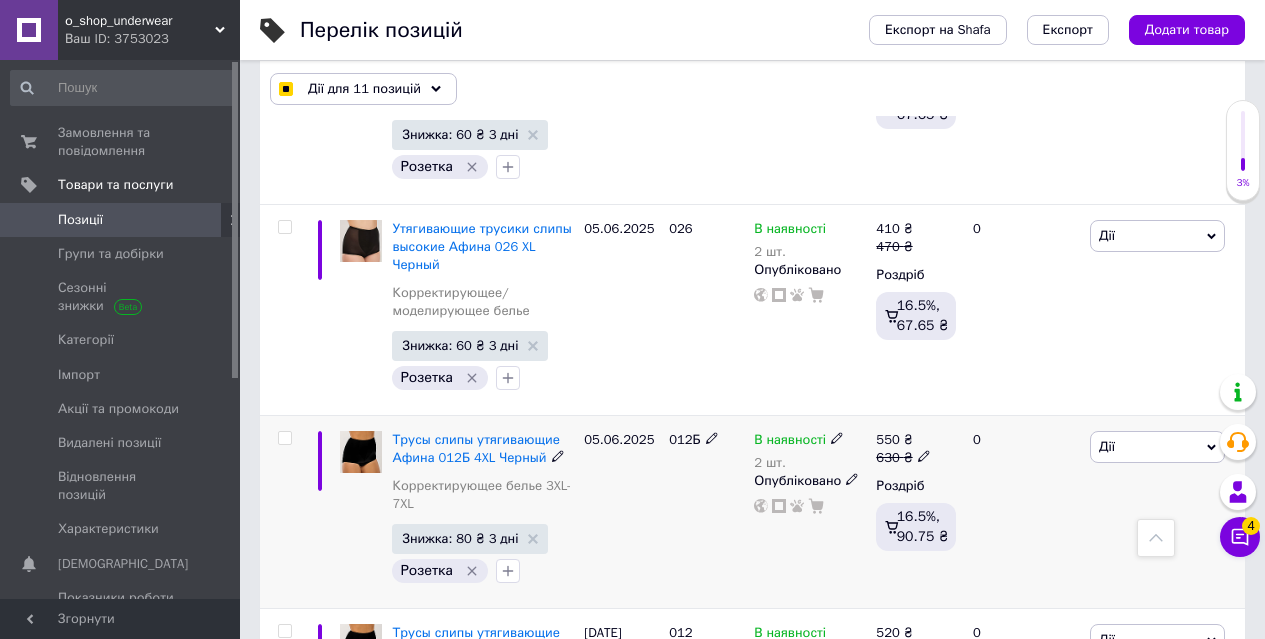 click at bounding box center [284, 438] 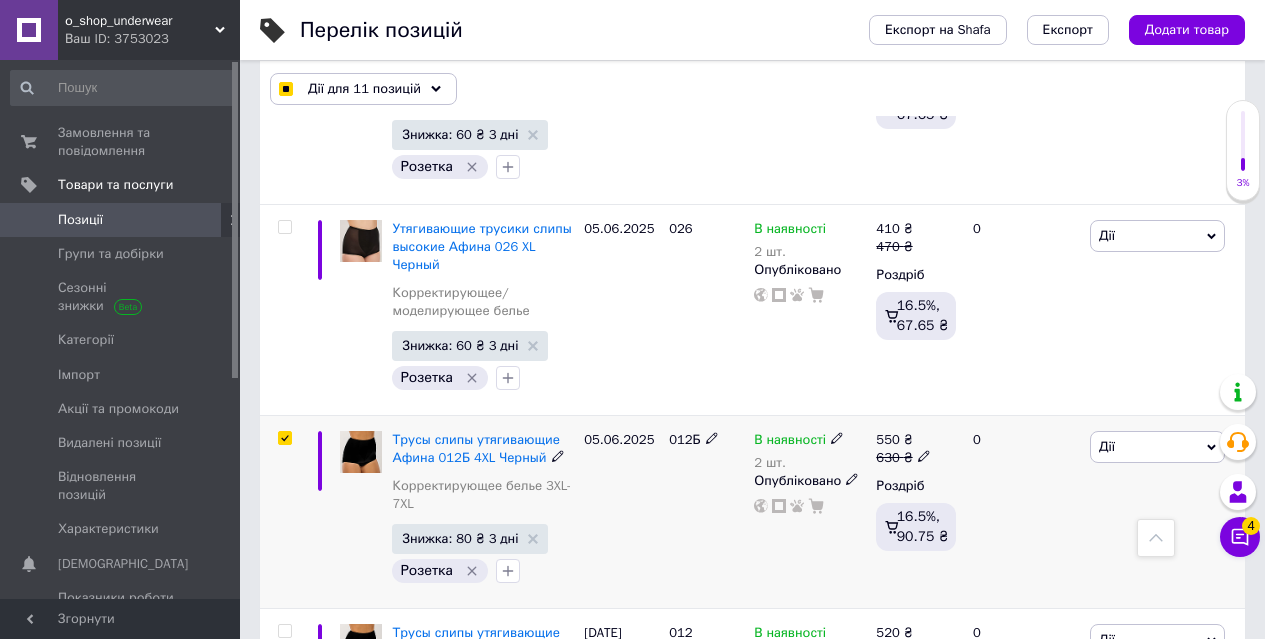 checkbox on "true" 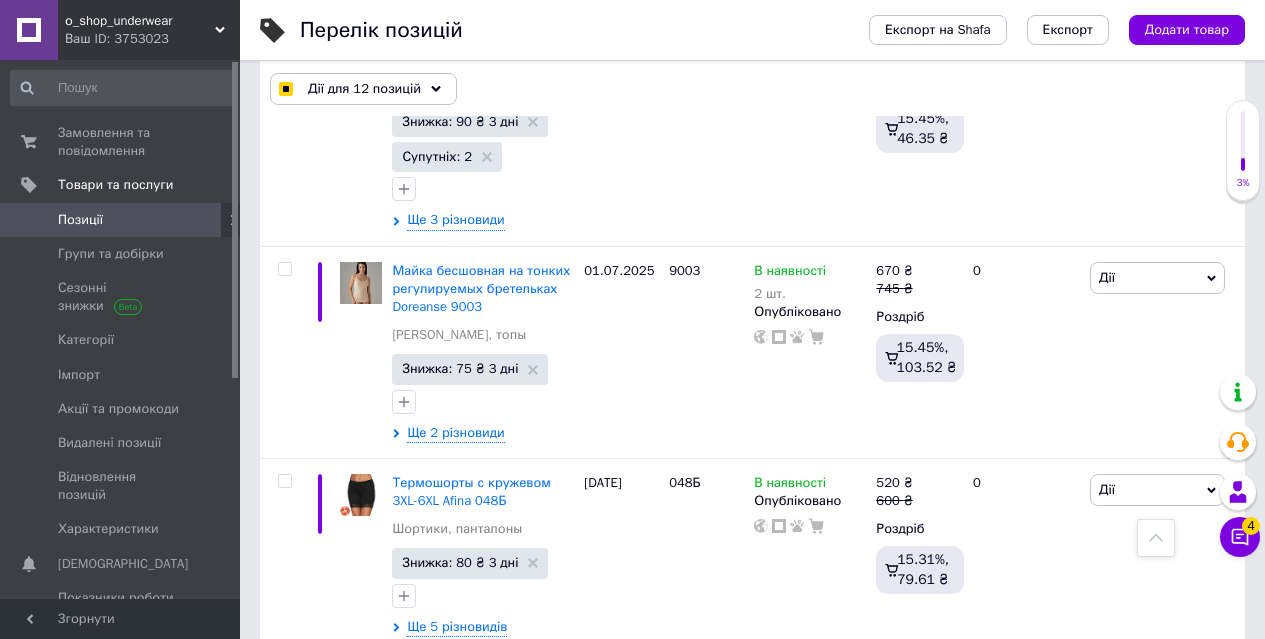 scroll, scrollTop: 12690, scrollLeft: 0, axis: vertical 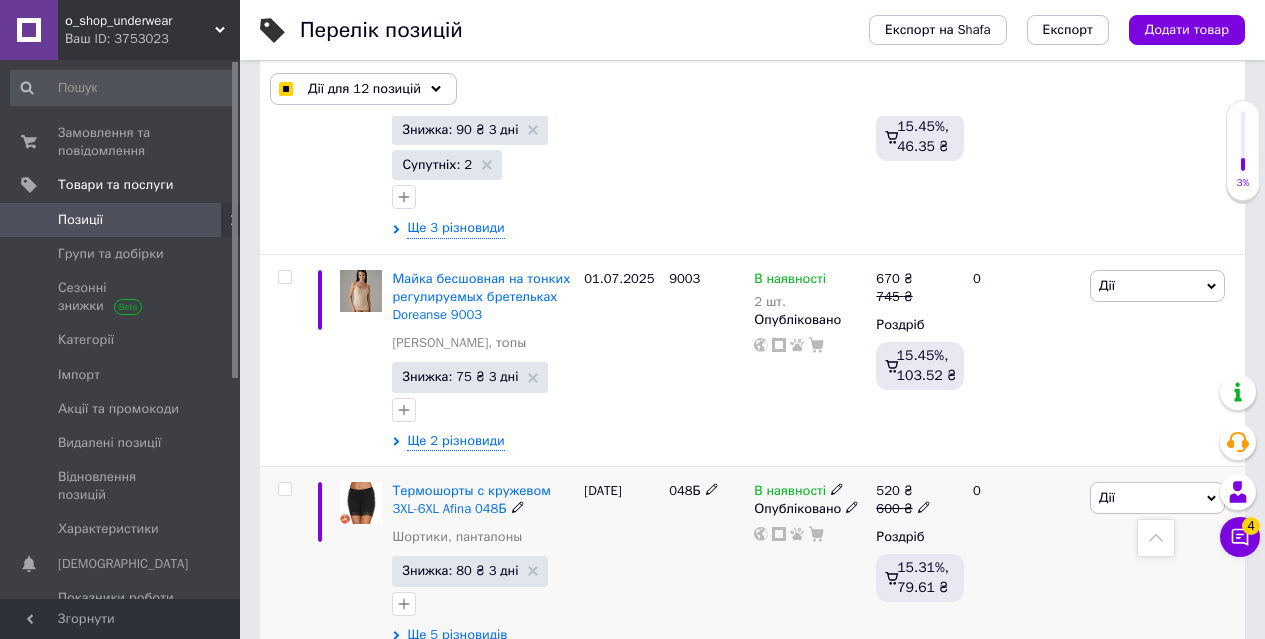 click at bounding box center [284, 489] 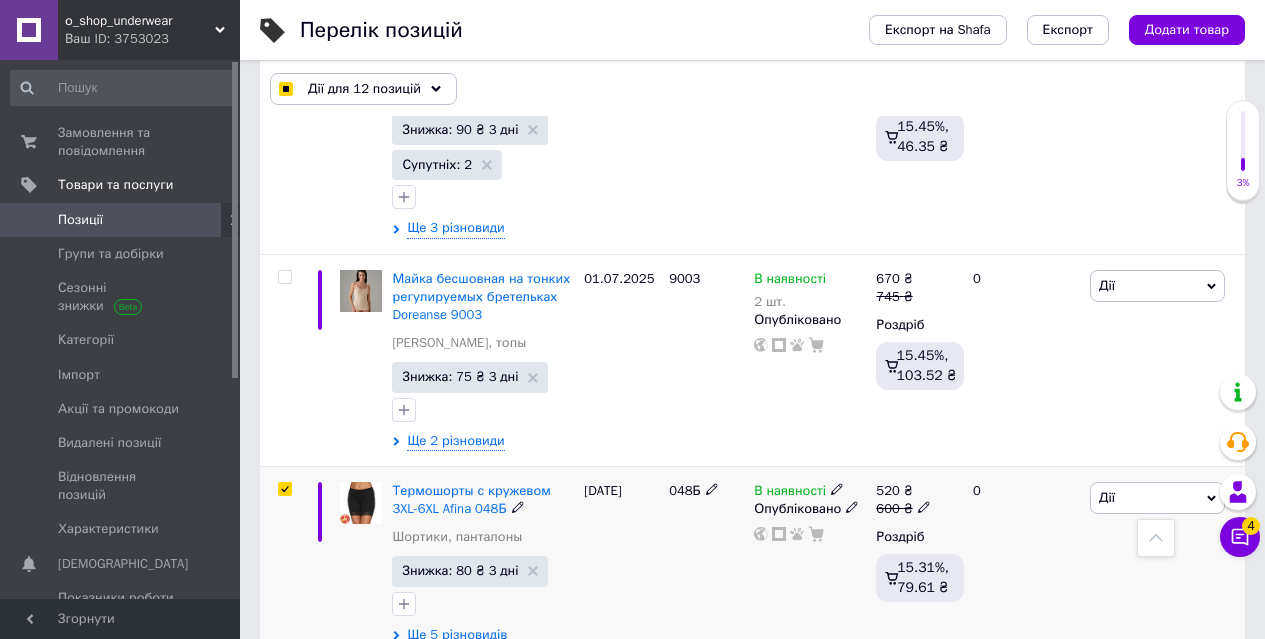 checkbox on "true" 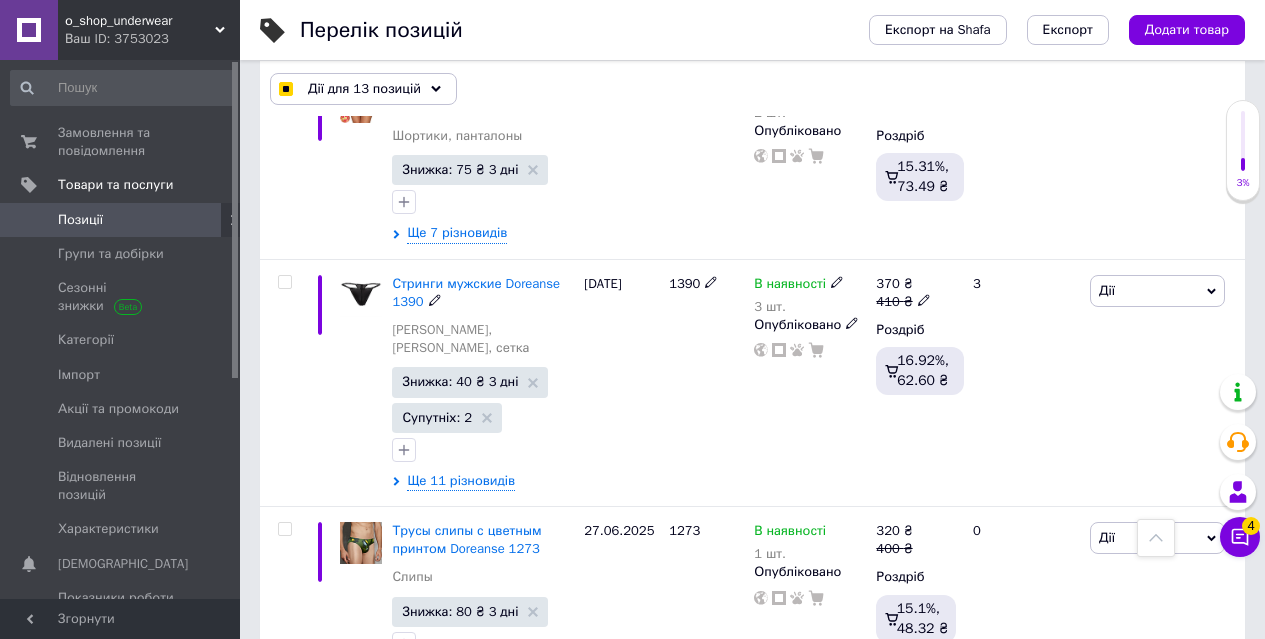 scroll, scrollTop: 13290, scrollLeft: 0, axis: vertical 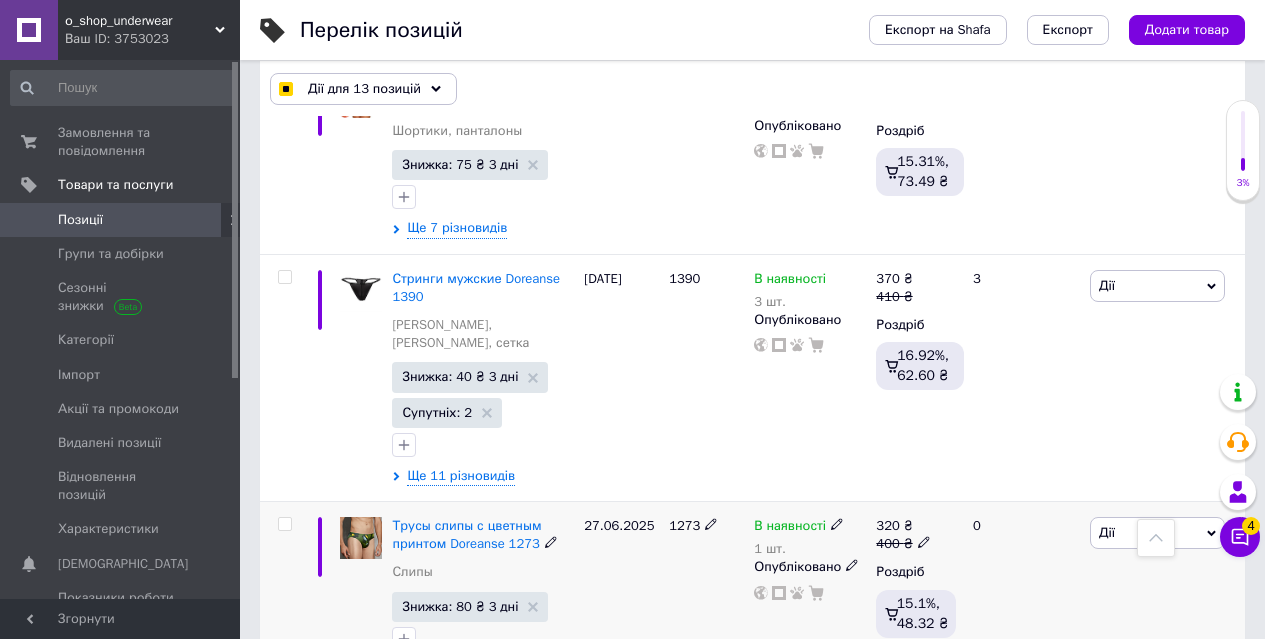 click at bounding box center [284, 524] 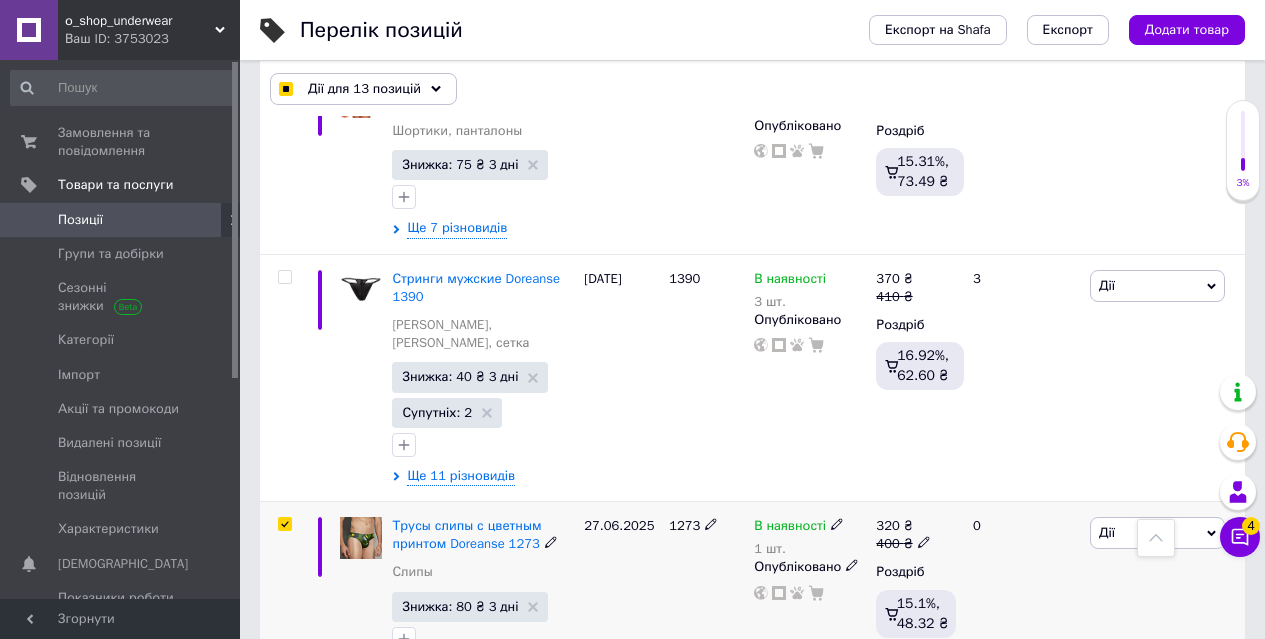 checkbox on "true" 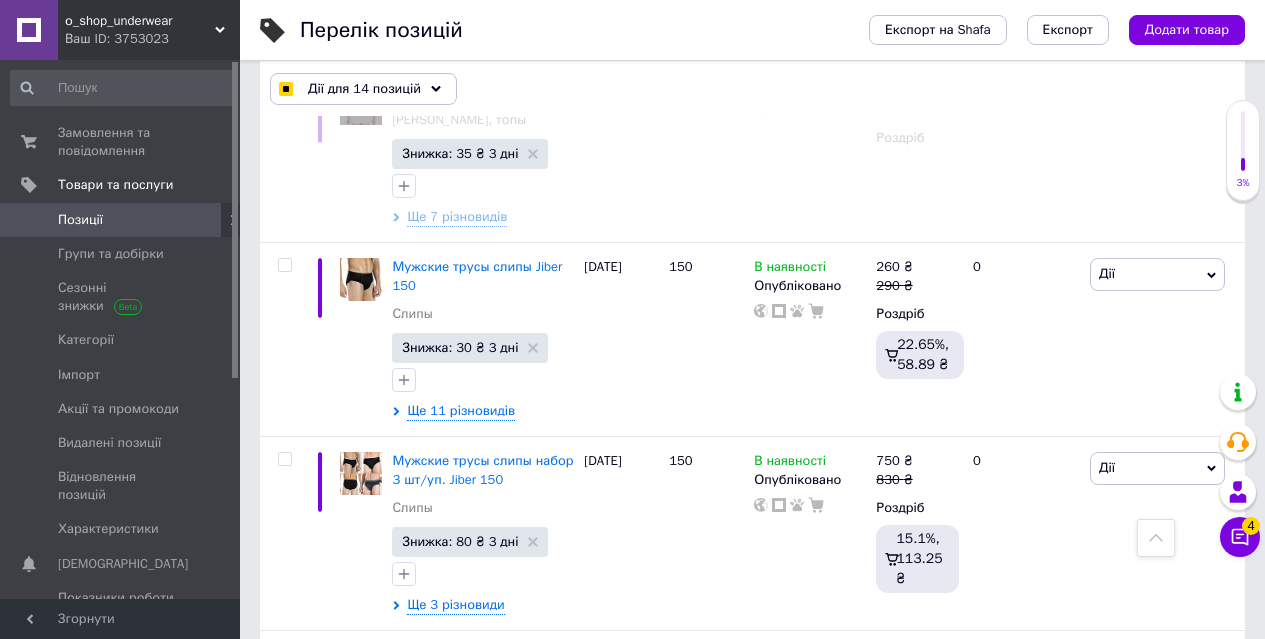 scroll, scrollTop: 14090, scrollLeft: 0, axis: vertical 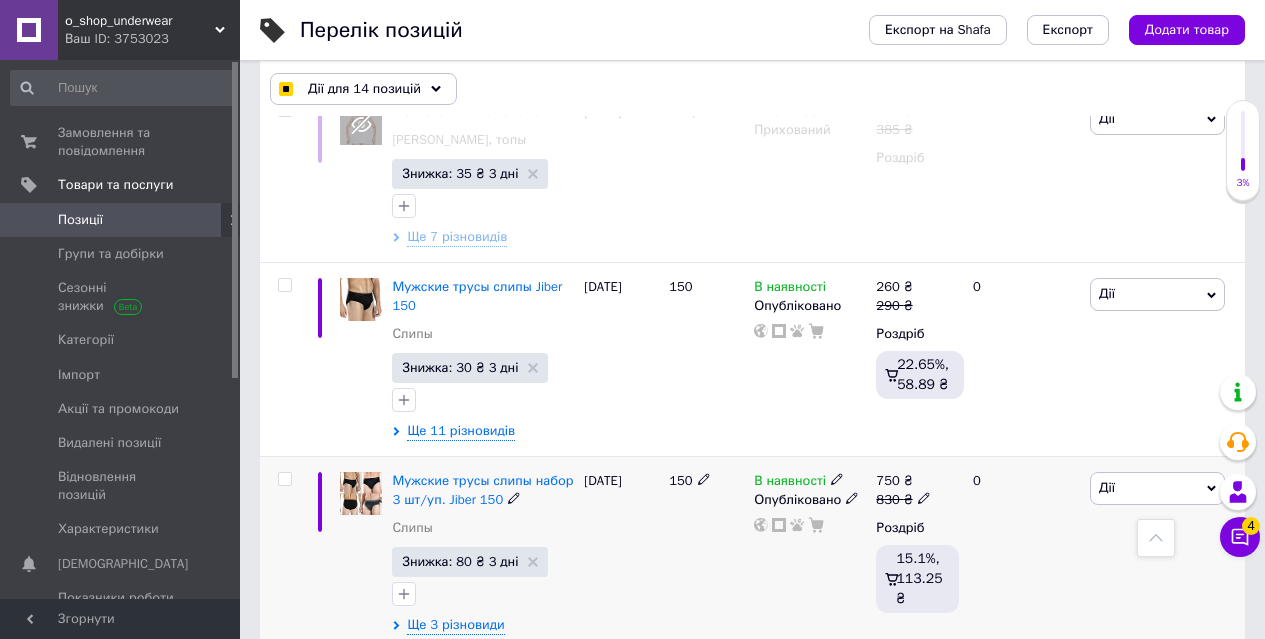 click at bounding box center (284, 479) 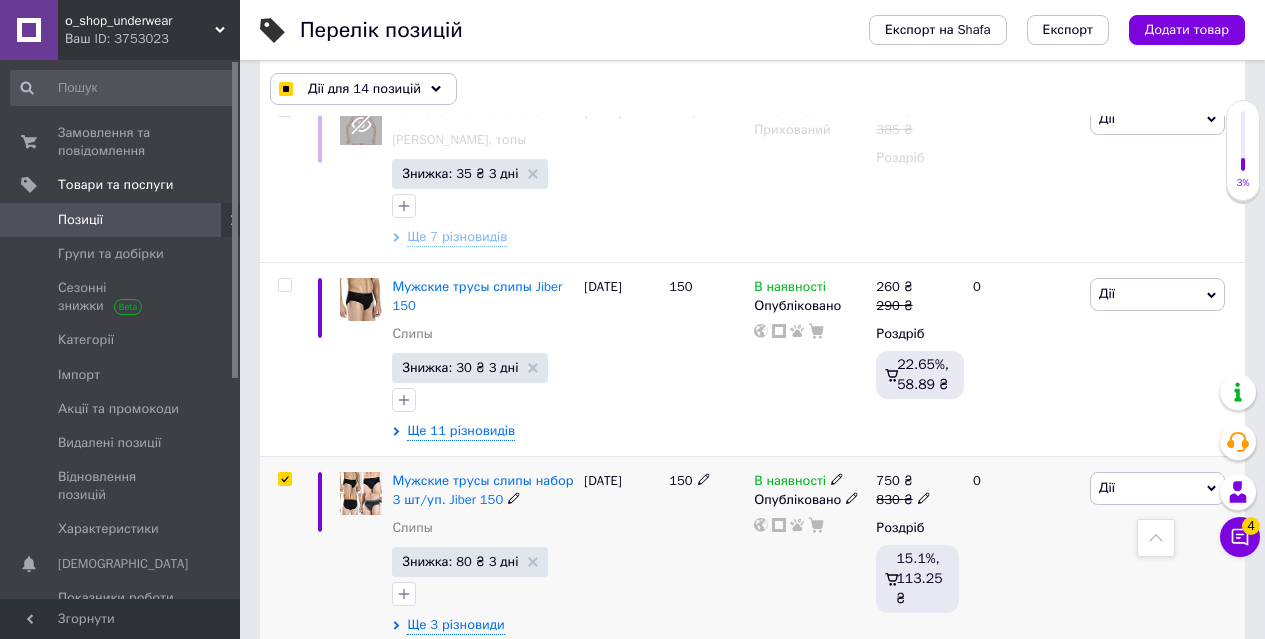 checkbox on "true" 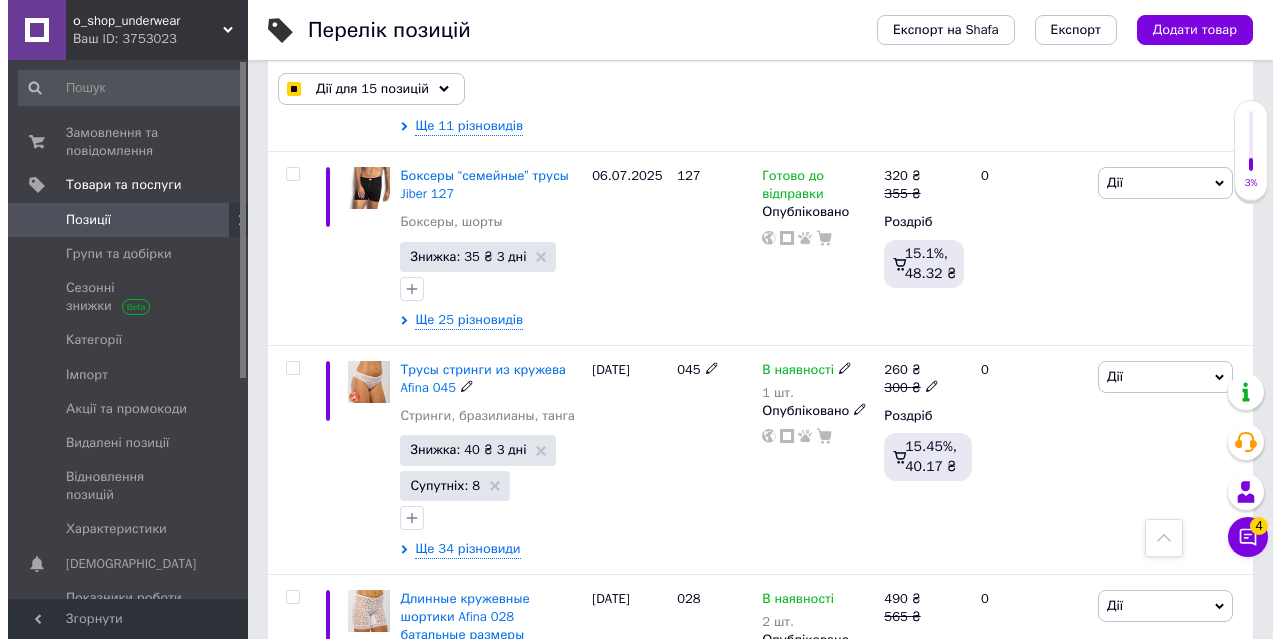 scroll, scrollTop: 19921, scrollLeft: 0, axis: vertical 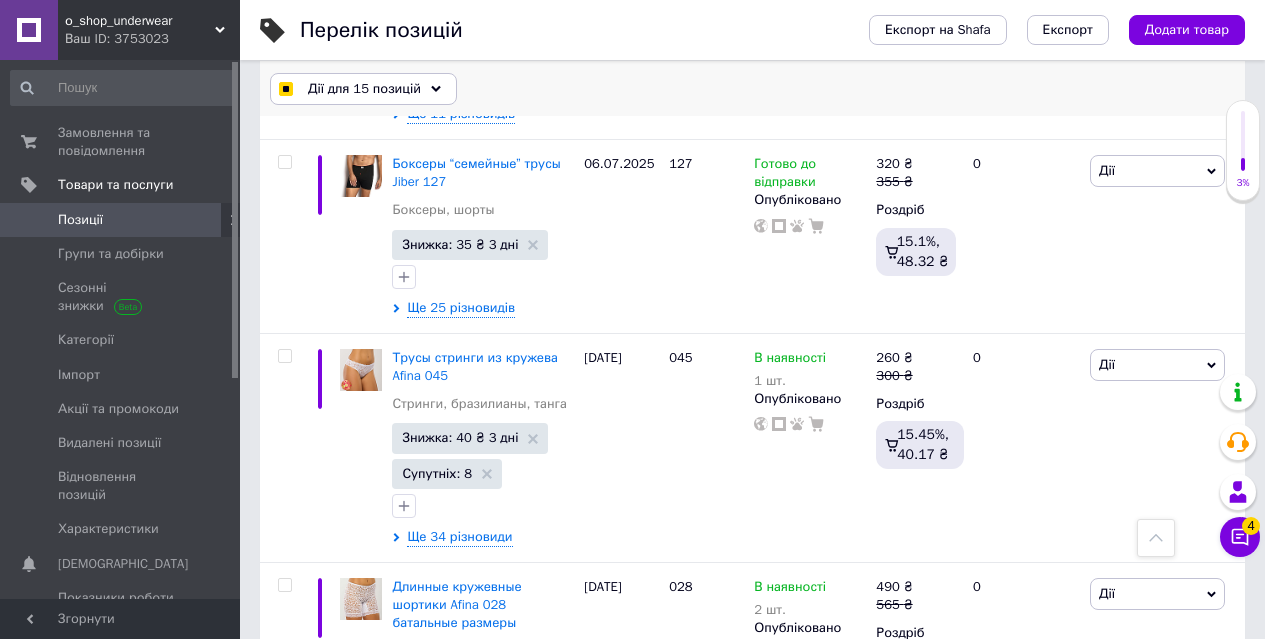 click on "Дії для 15 позицій" at bounding box center [364, 89] 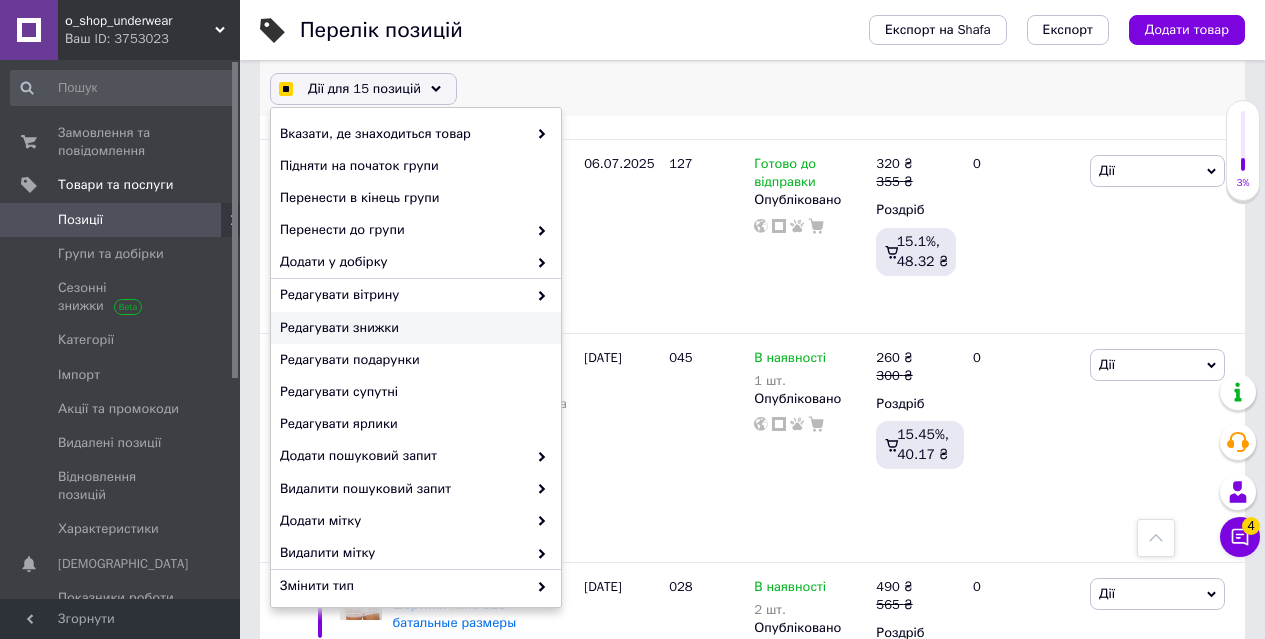 checkbox on "true" 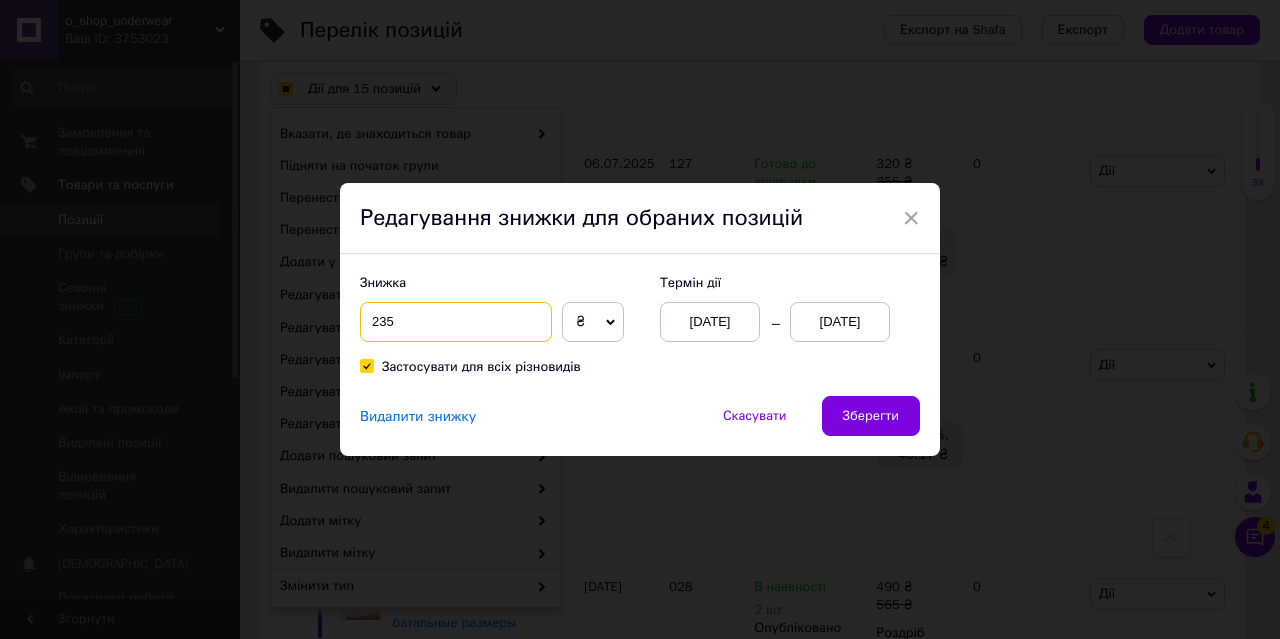 drag, startPoint x: 360, startPoint y: 316, endPoint x: 410, endPoint y: 319, distance: 50.08992 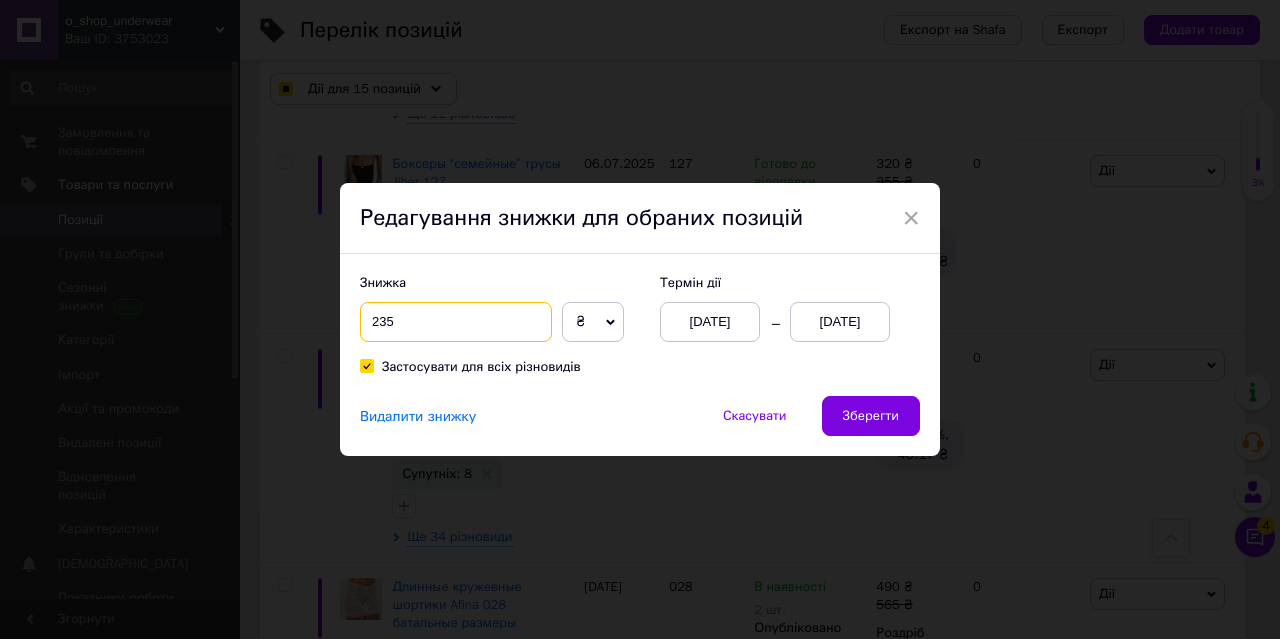 type on "8" 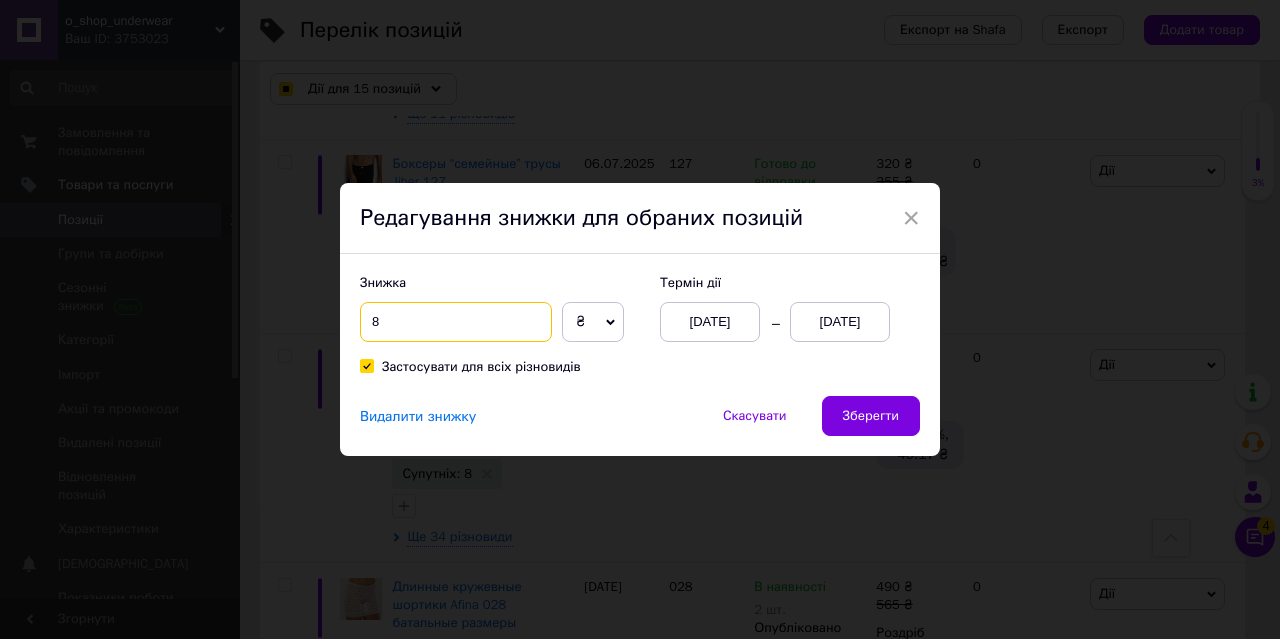 checkbox on "true" 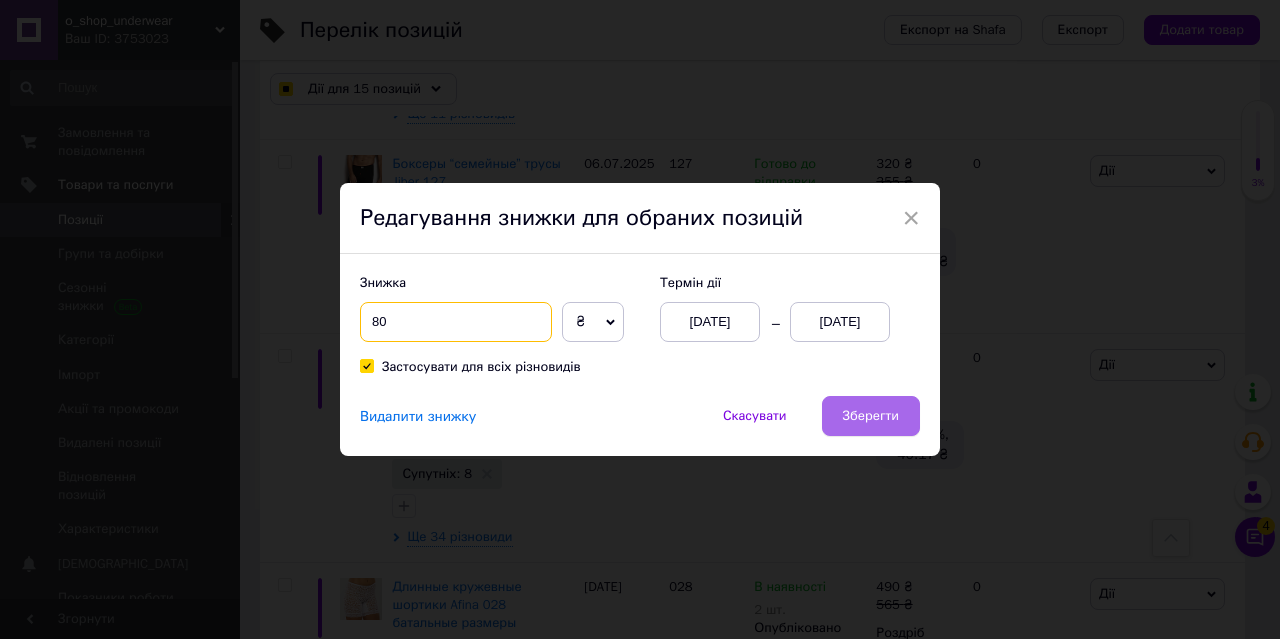 type on "80" 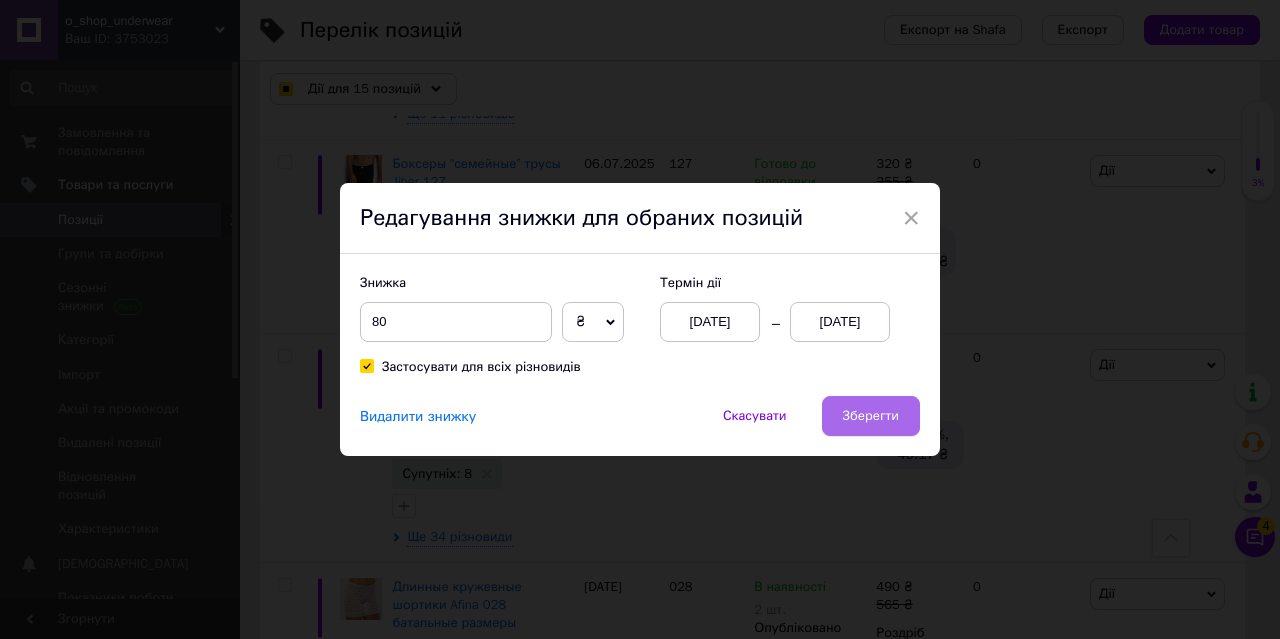 click on "Зберегти" at bounding box center [871, 416] 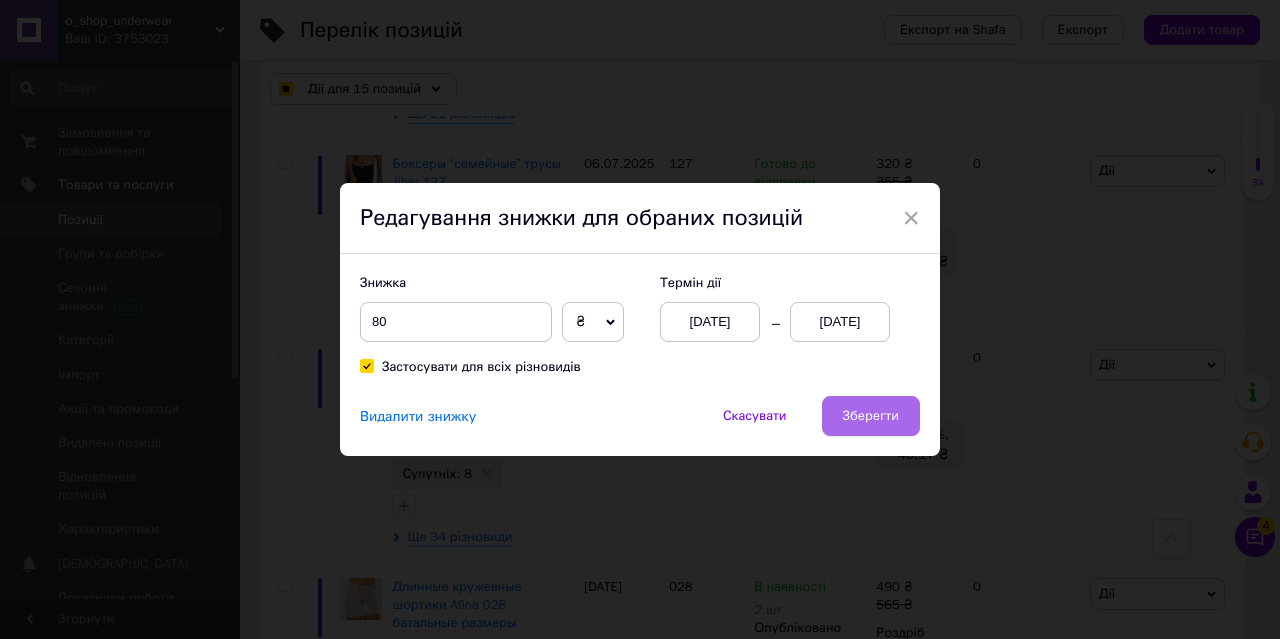 checkbox on "true" 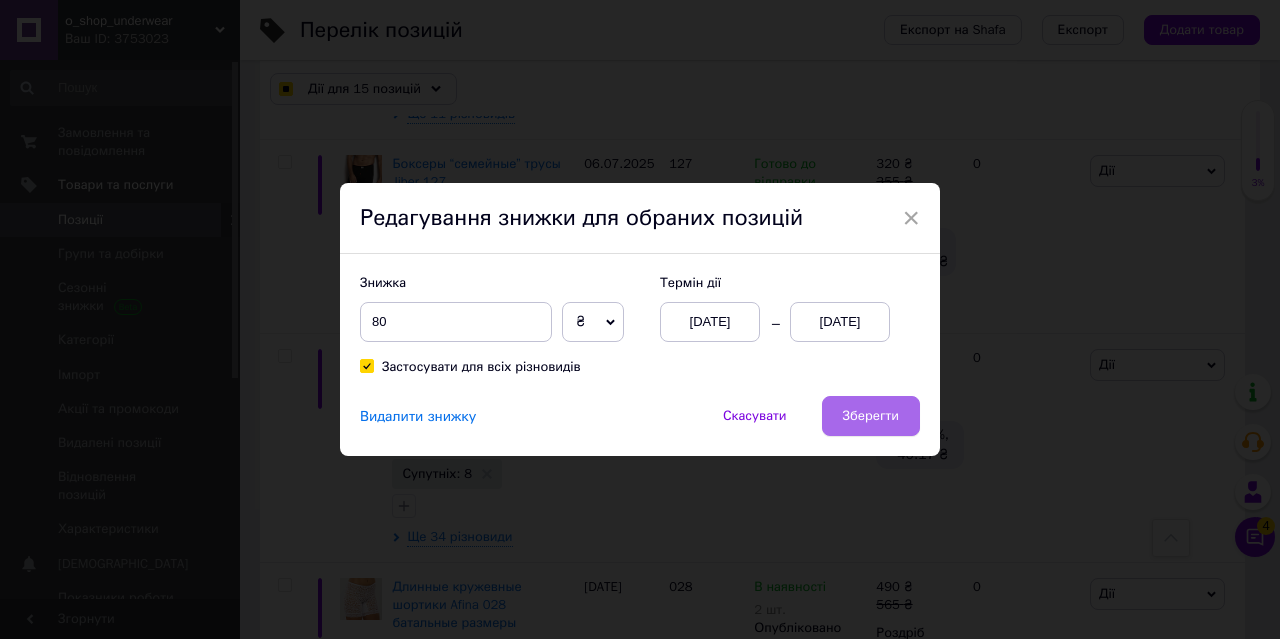 checkbox on "true" 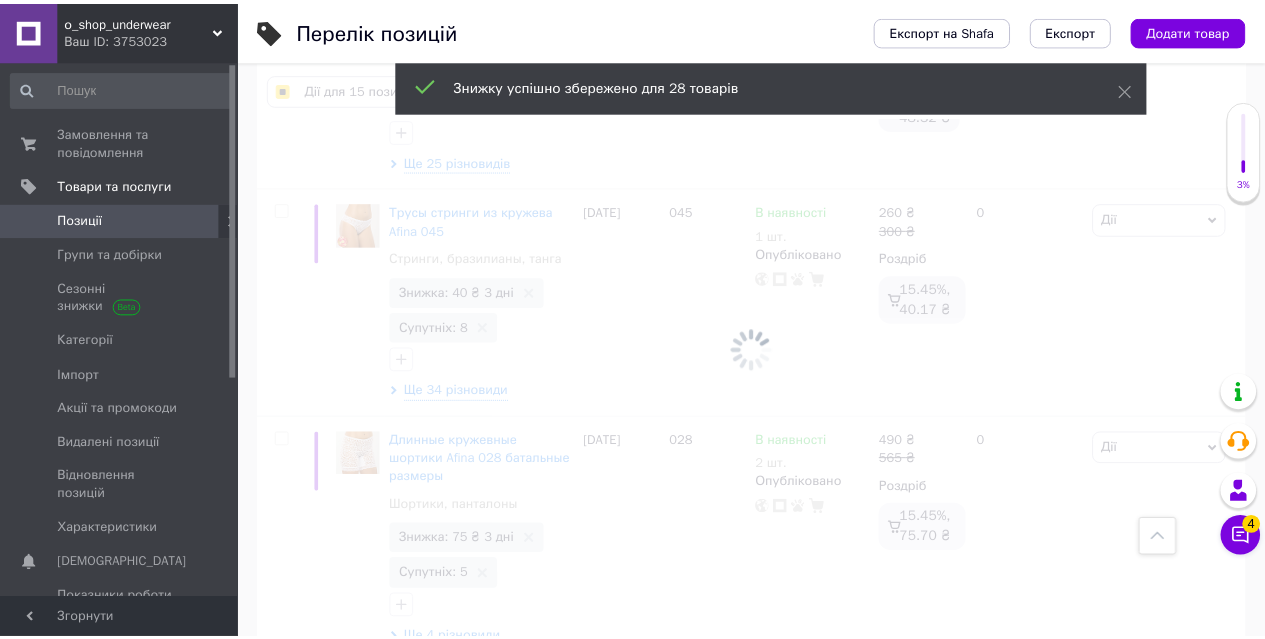 scroll, scrollTop: 19794, scrollLeft: 0, axis: vertical 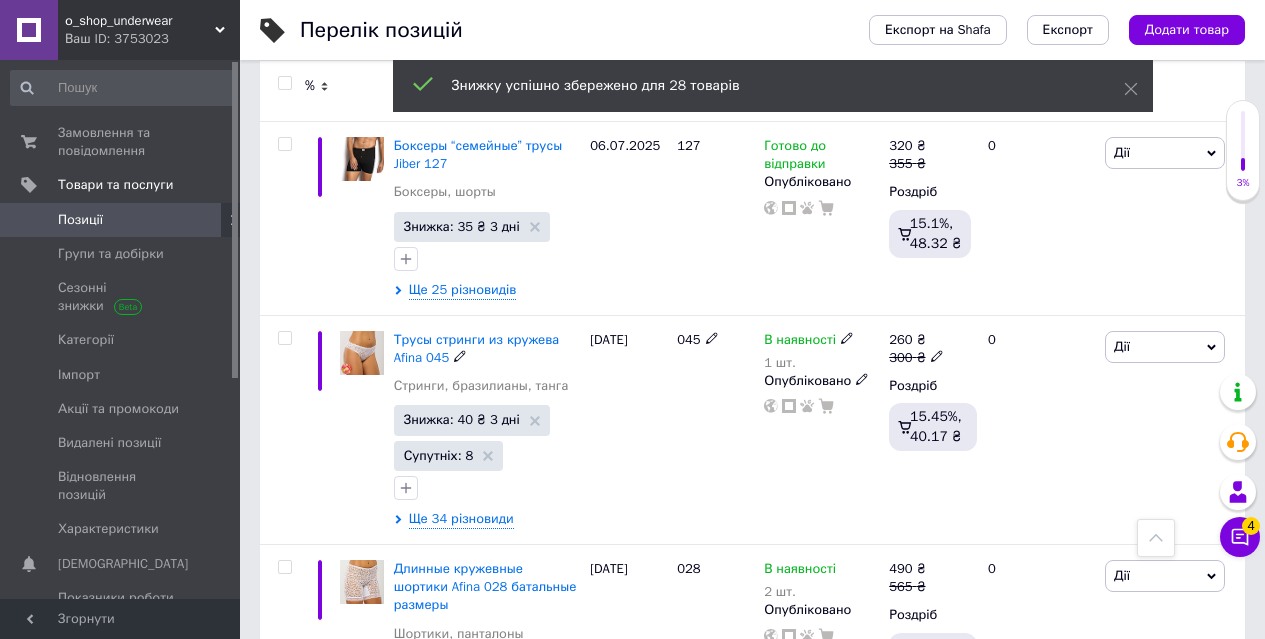 checkbox on "false" 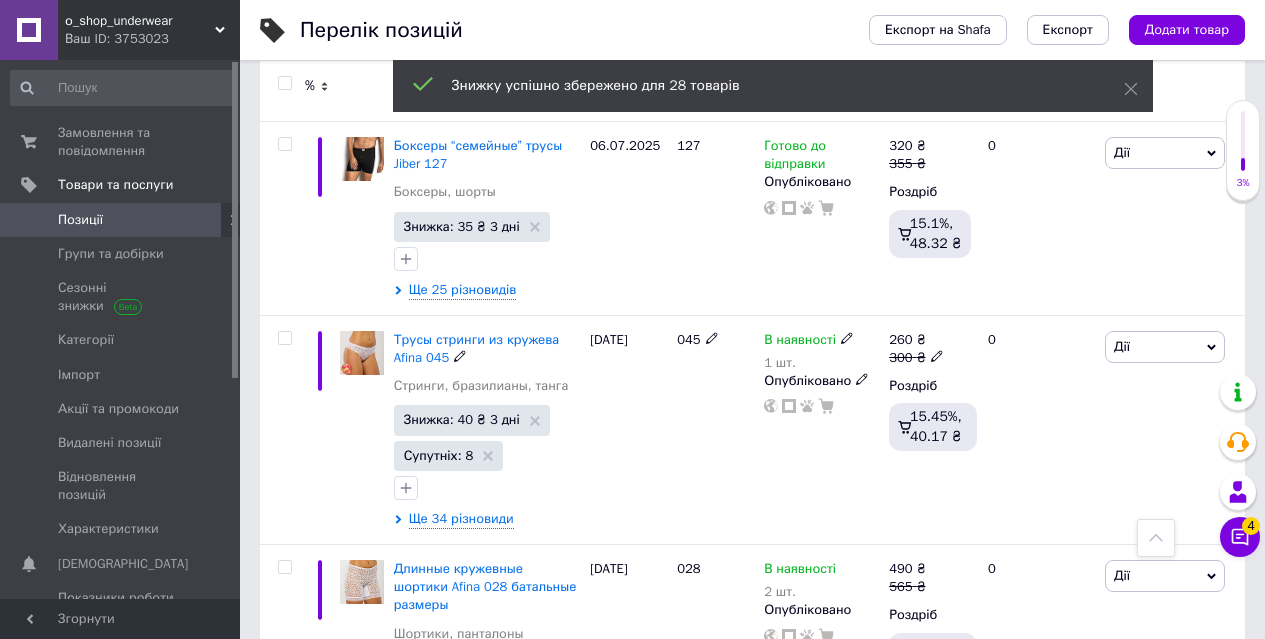 checkbox on "false" 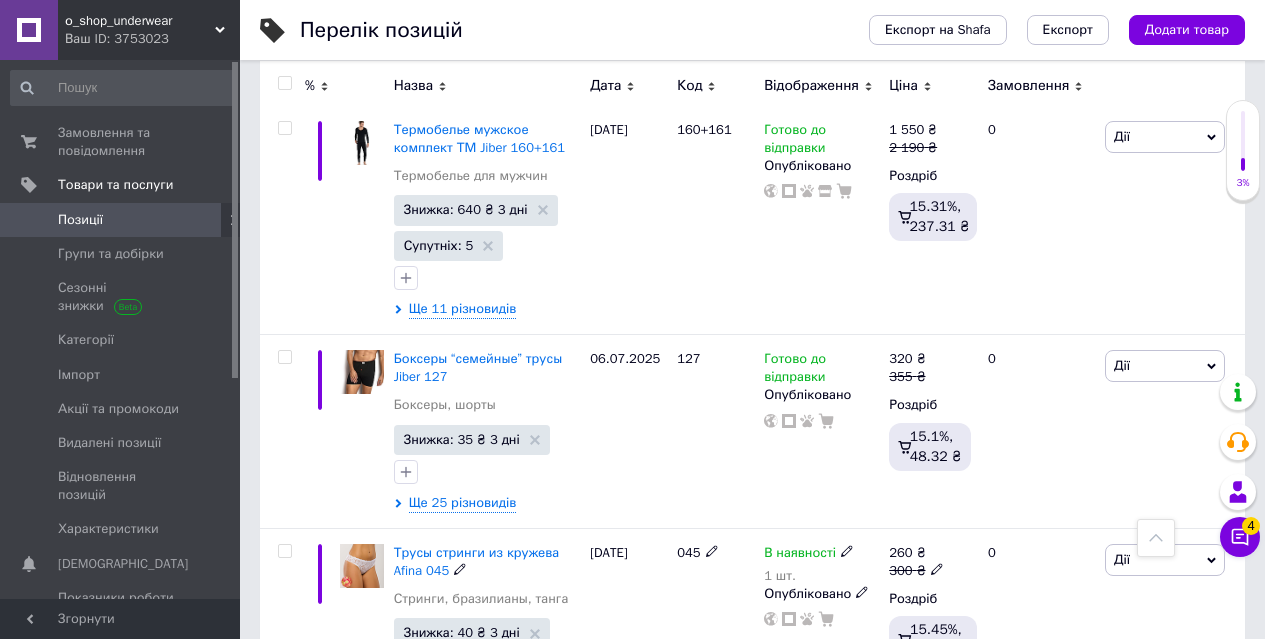 scroll, scrollTop: 19531, scrollLeft: 0, axis: vertical 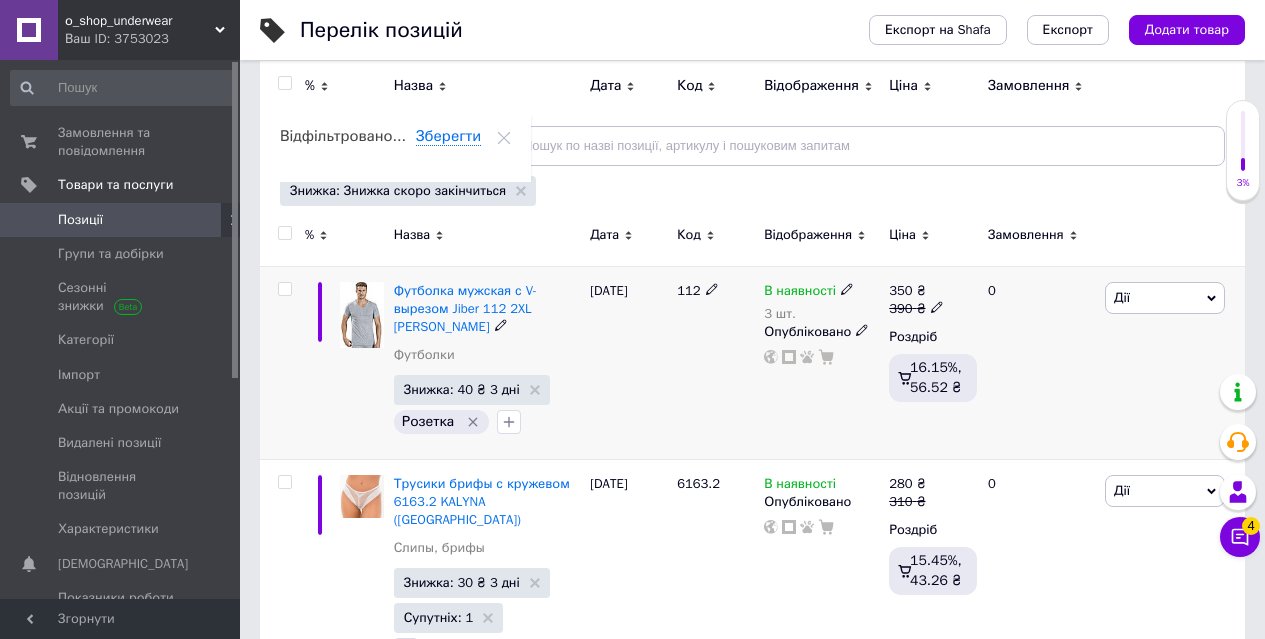 click at bounding box center (284, 289) 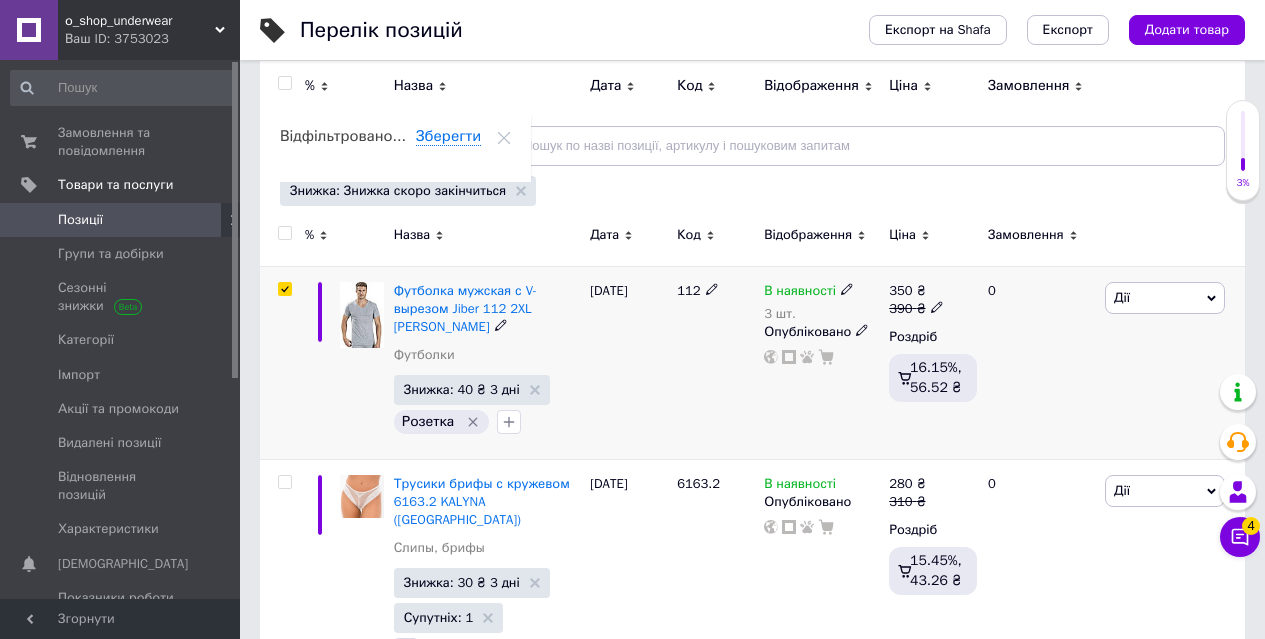 checkbox on "true" 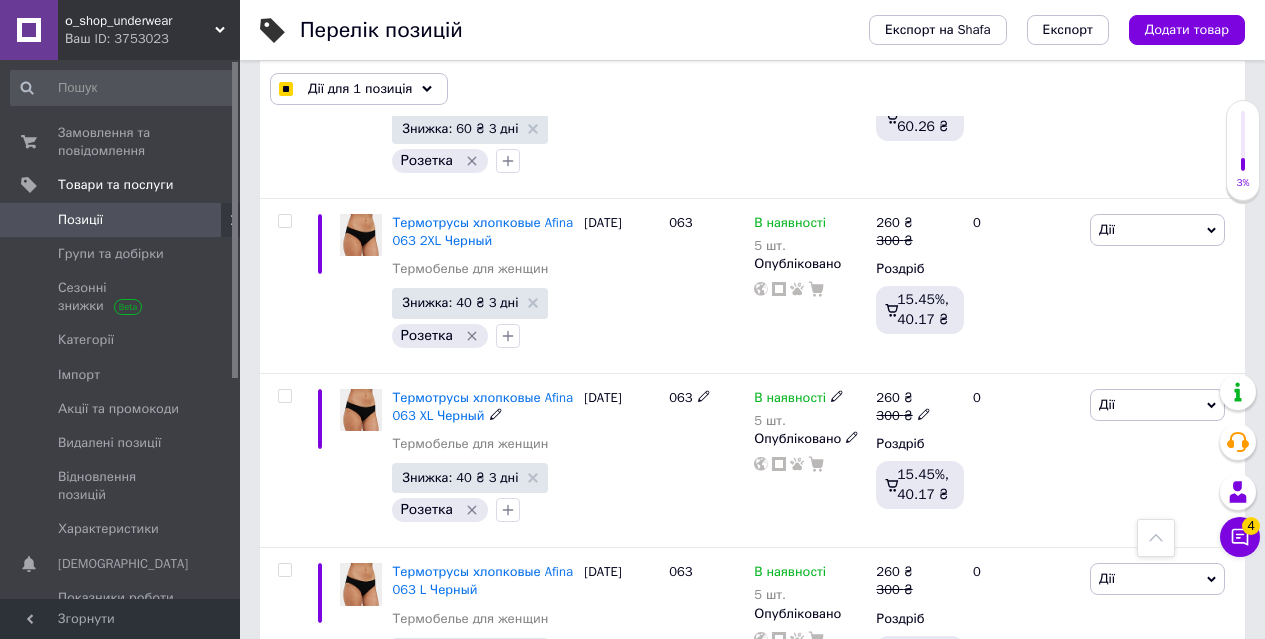 scroll, scrollTop: 5100, scrollLeft: 0, axis: vertical 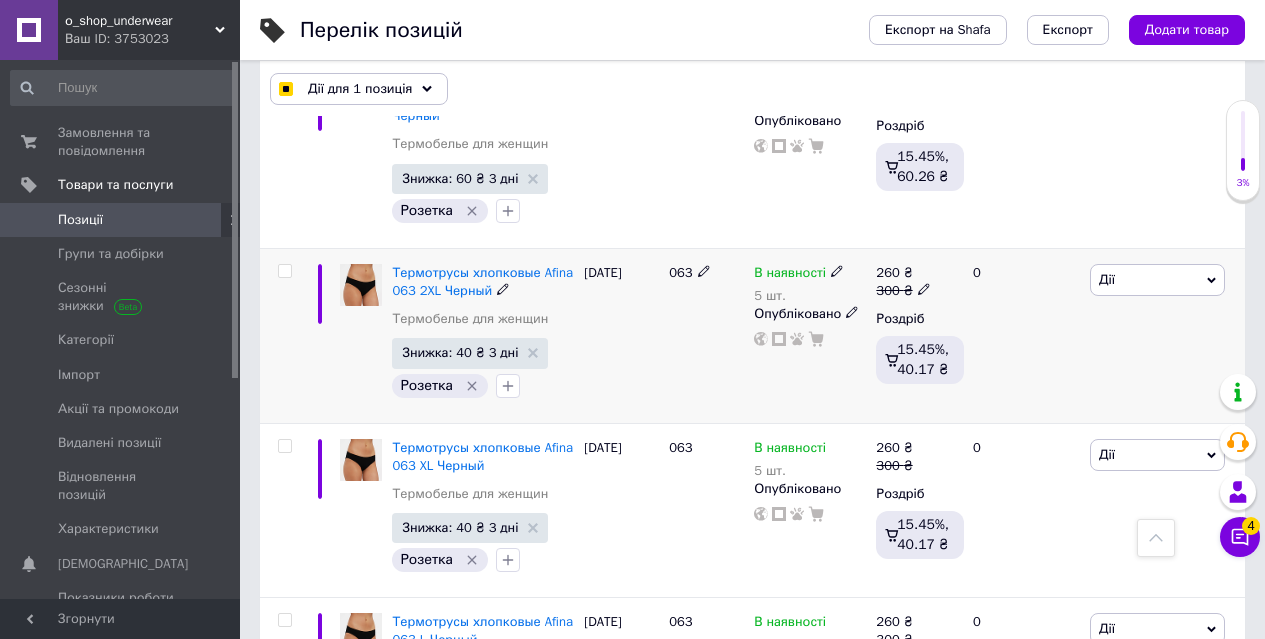 click at bounding box center [284, 271] 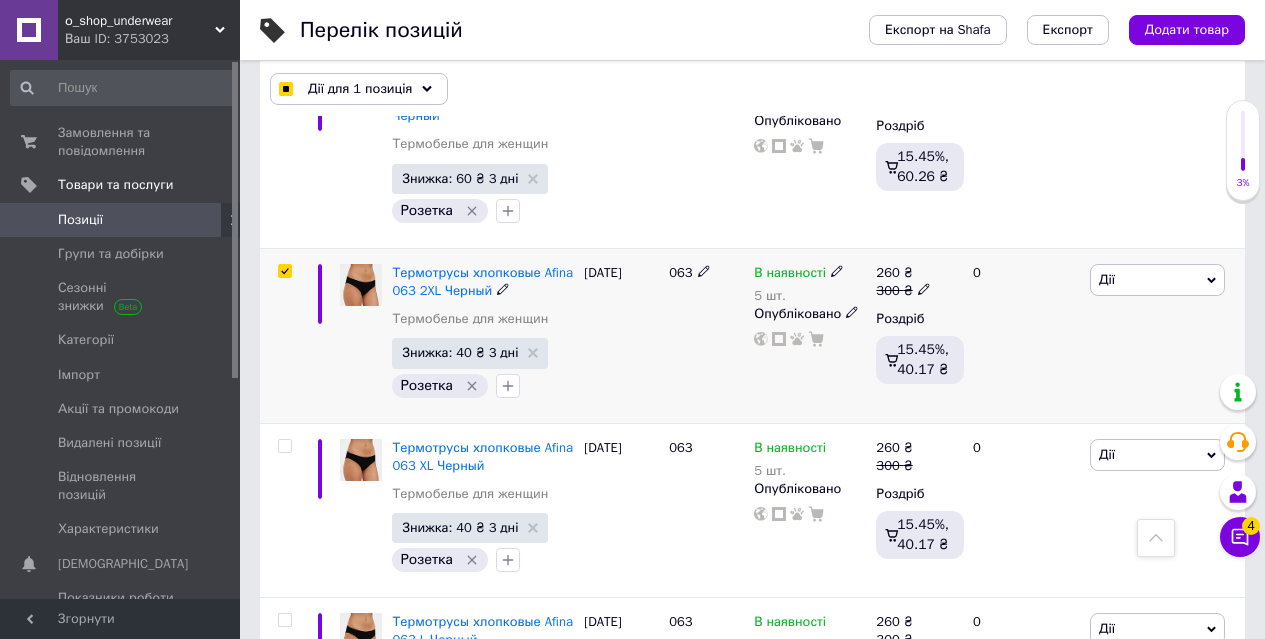 checkbox on "true" 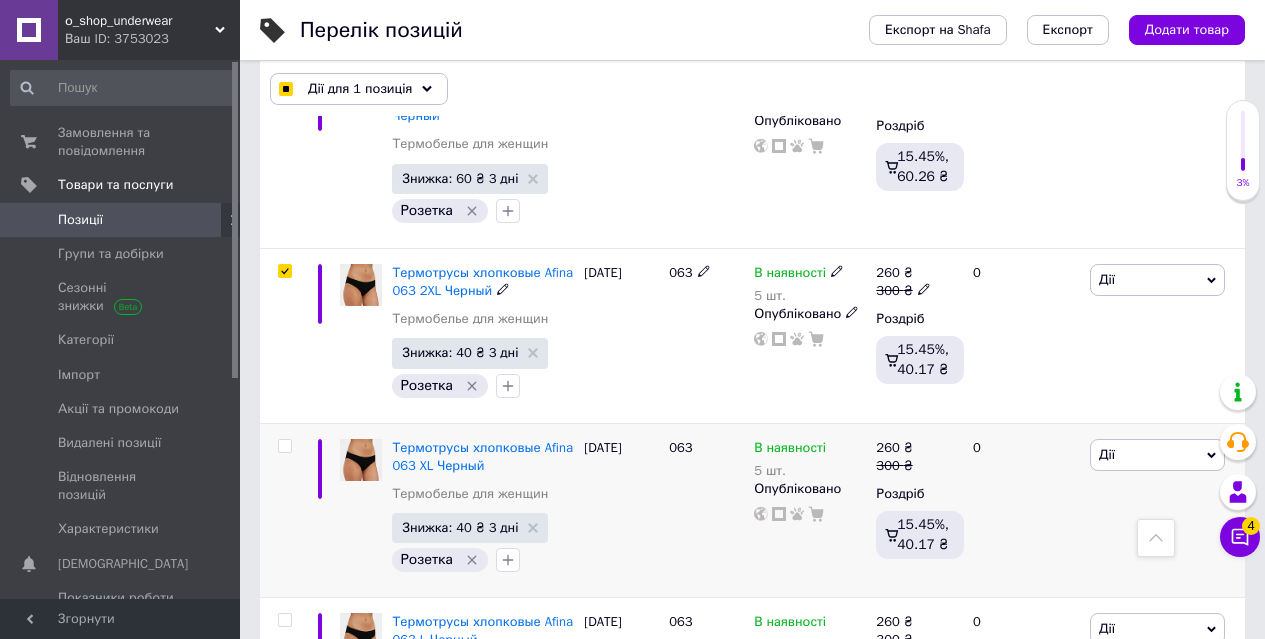 checkbox on "true" 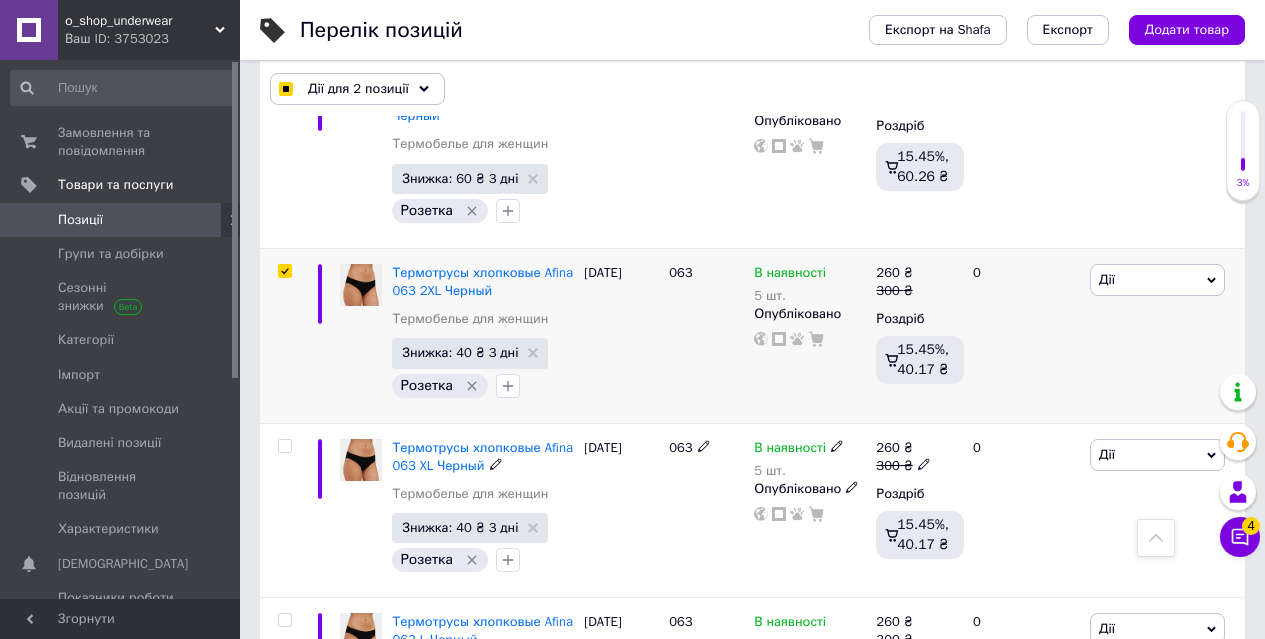 drag, startPoint x: 280, startPoint y: 388, endPoint x: 281, endPoint y: 367, distance: 21.023796 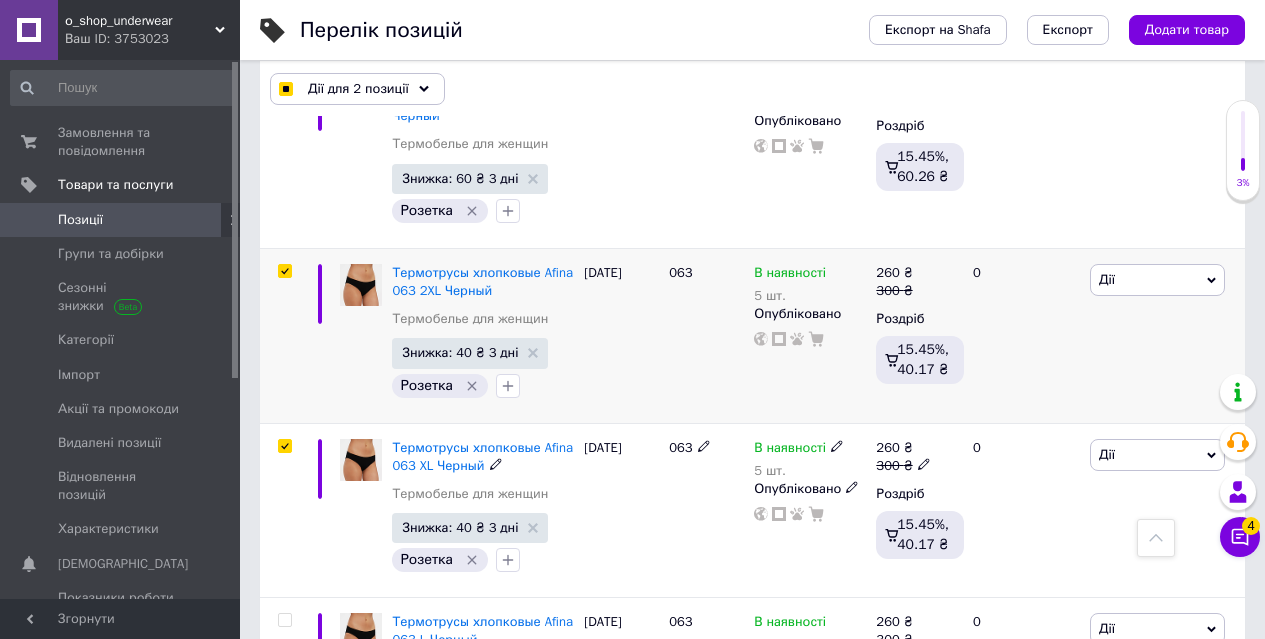 checkbox on "true" 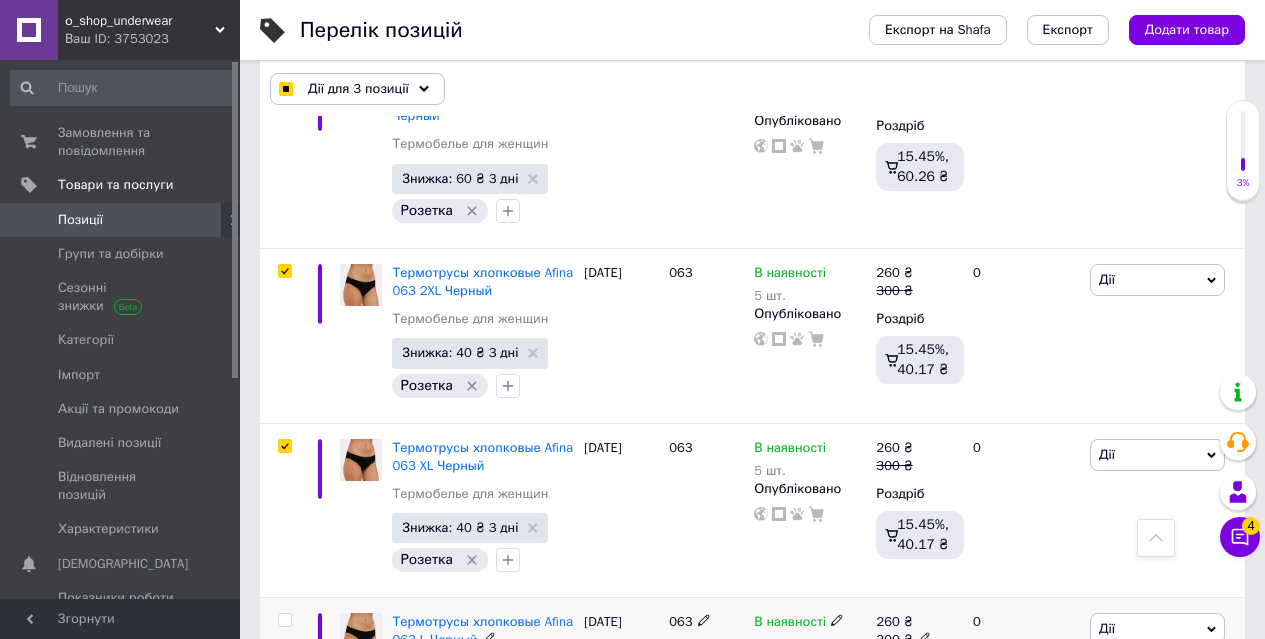 click at bounding box center (284, 620) 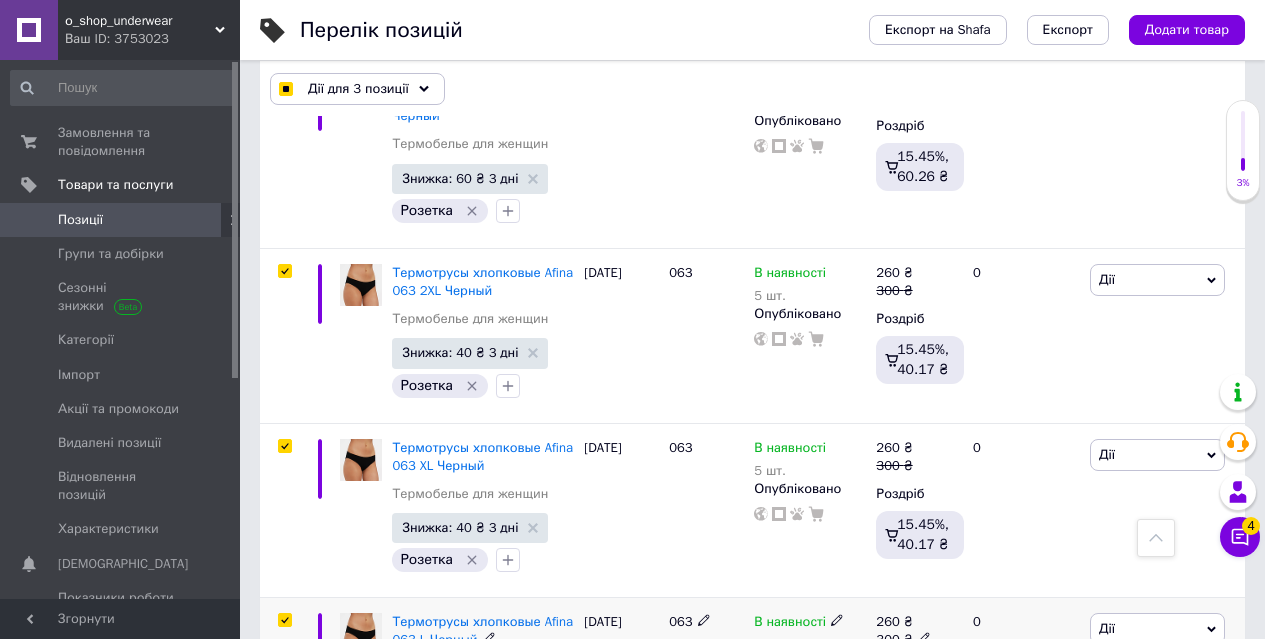 checkbox on "true" 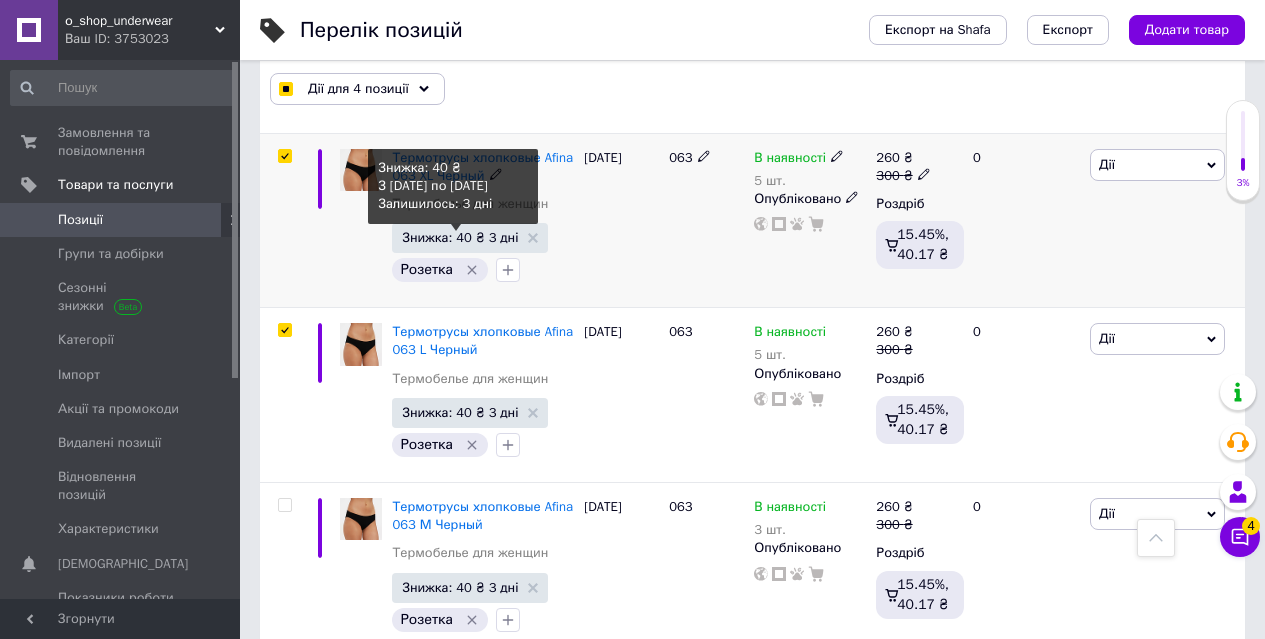 scroll, scrollTop: 5400, scrollLeft: 0, axis: vertical 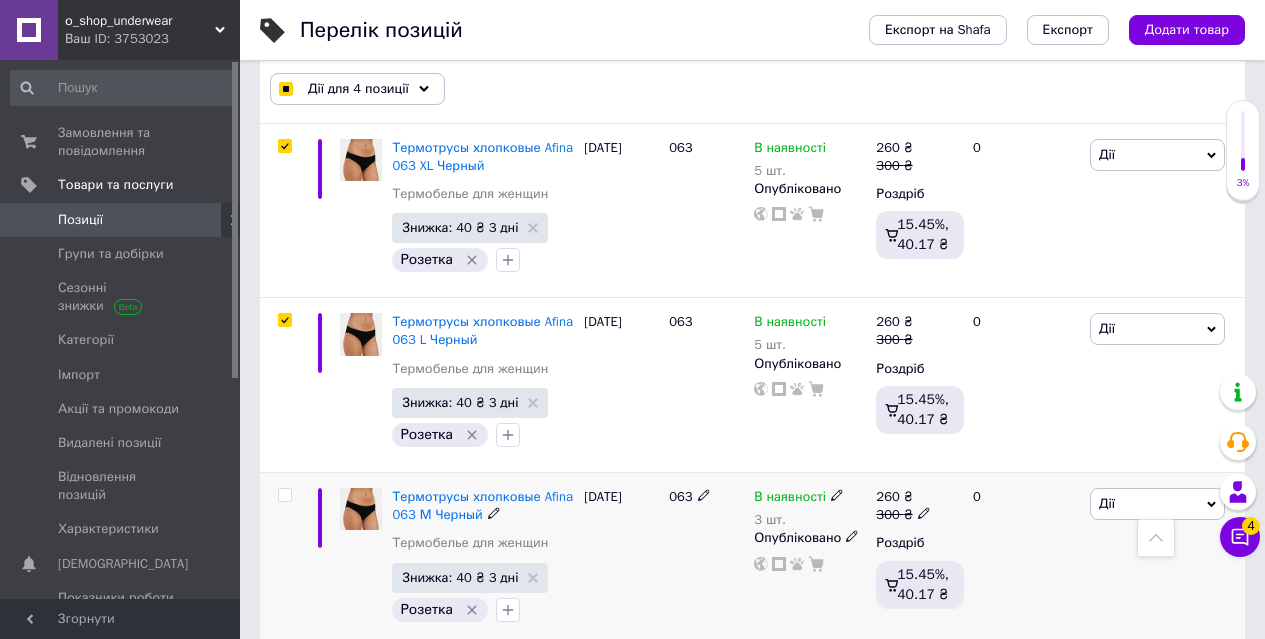 click at bounding box center (284, 495) 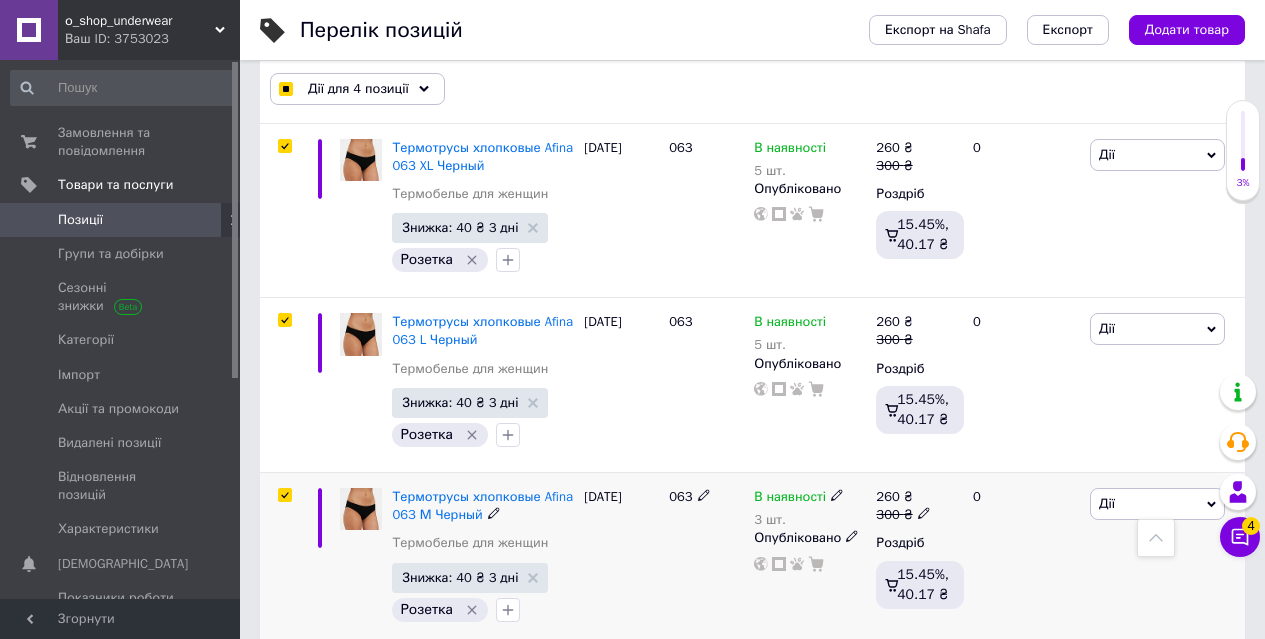 checkbox on "true" 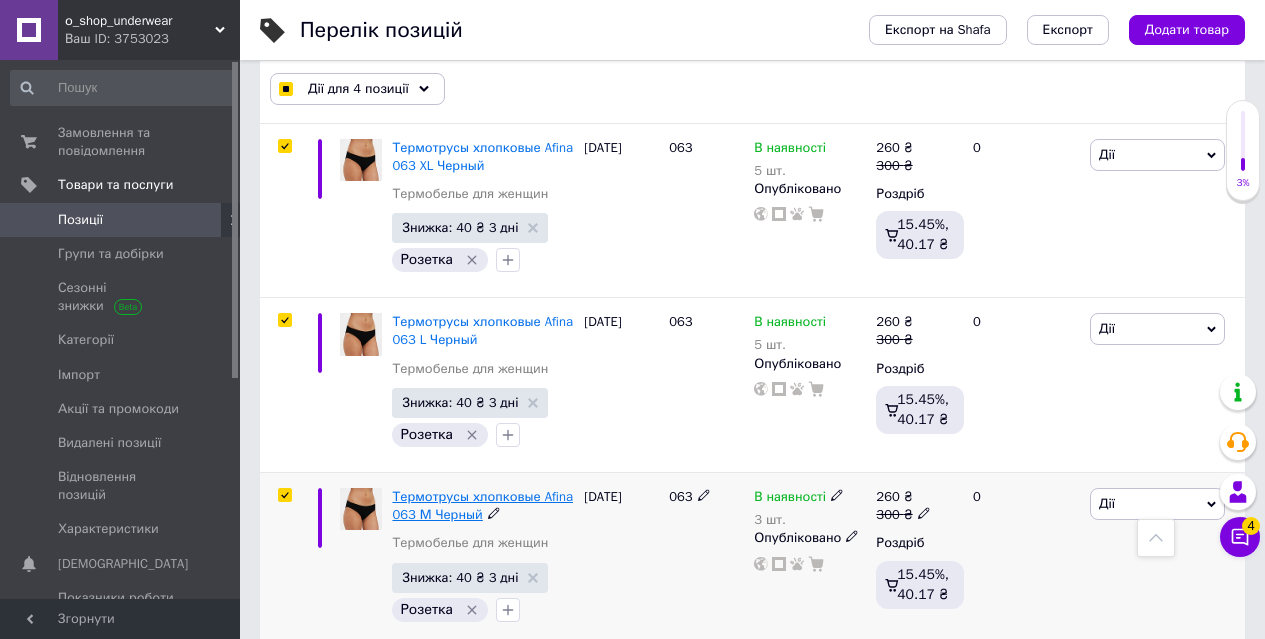 checkbox on "true" 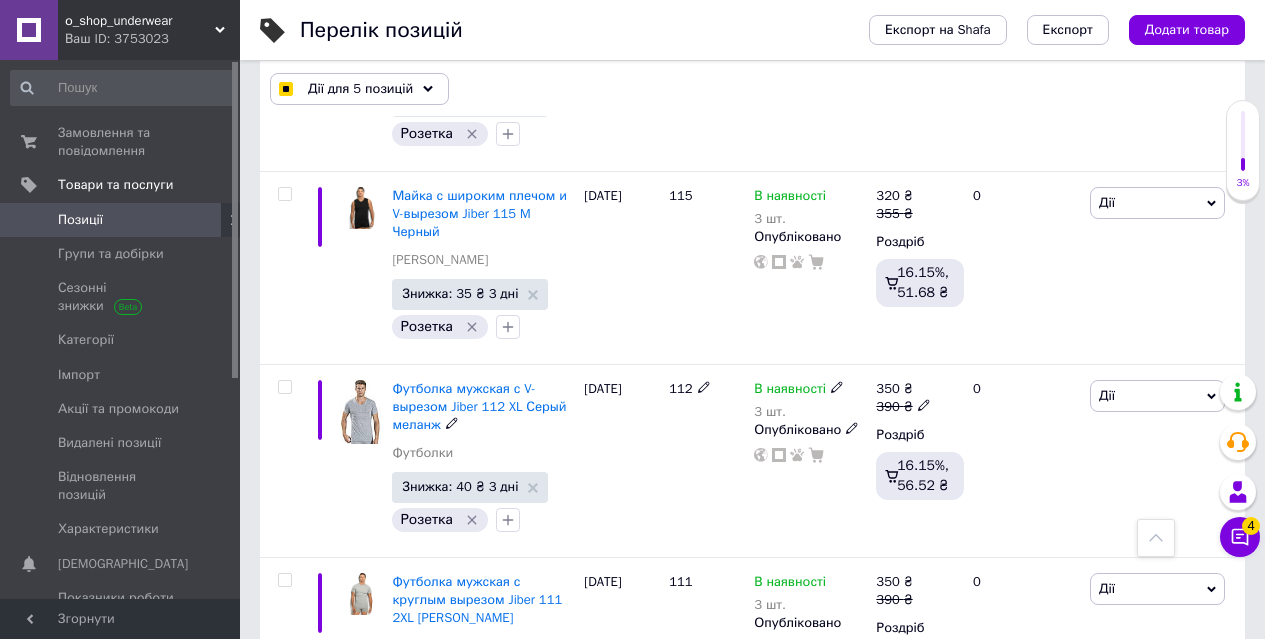scroll, scrollTop: 8500, scrollLeft: 0, axis: vertical 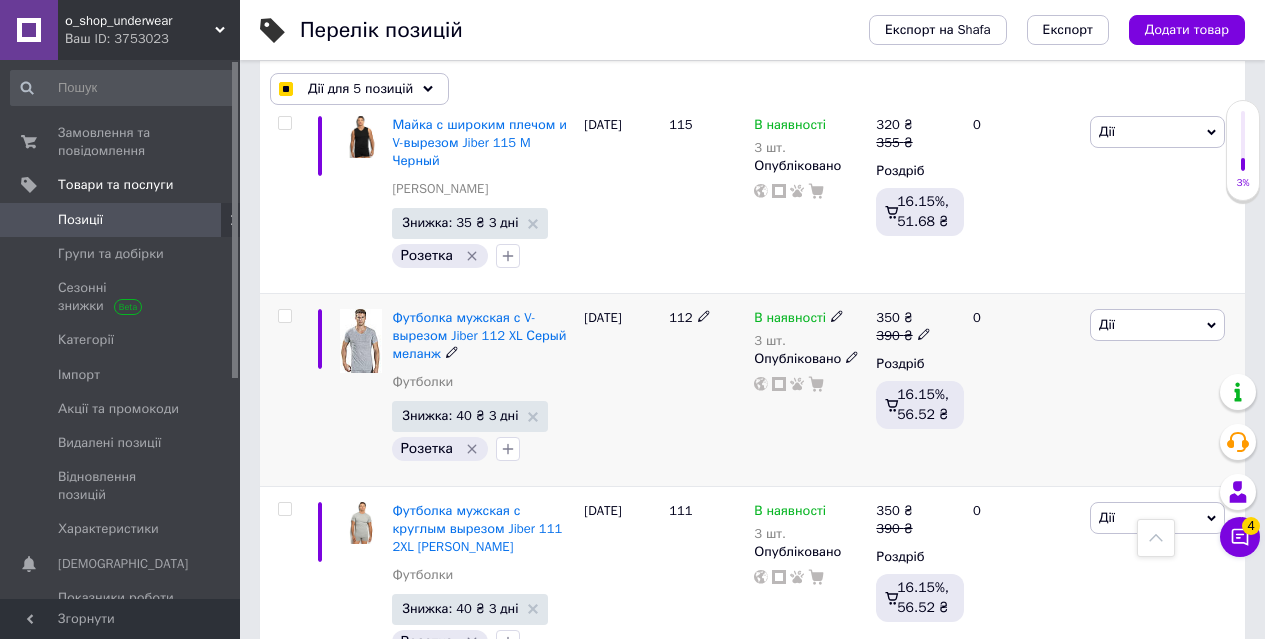 click at bounding box center (284, 316) 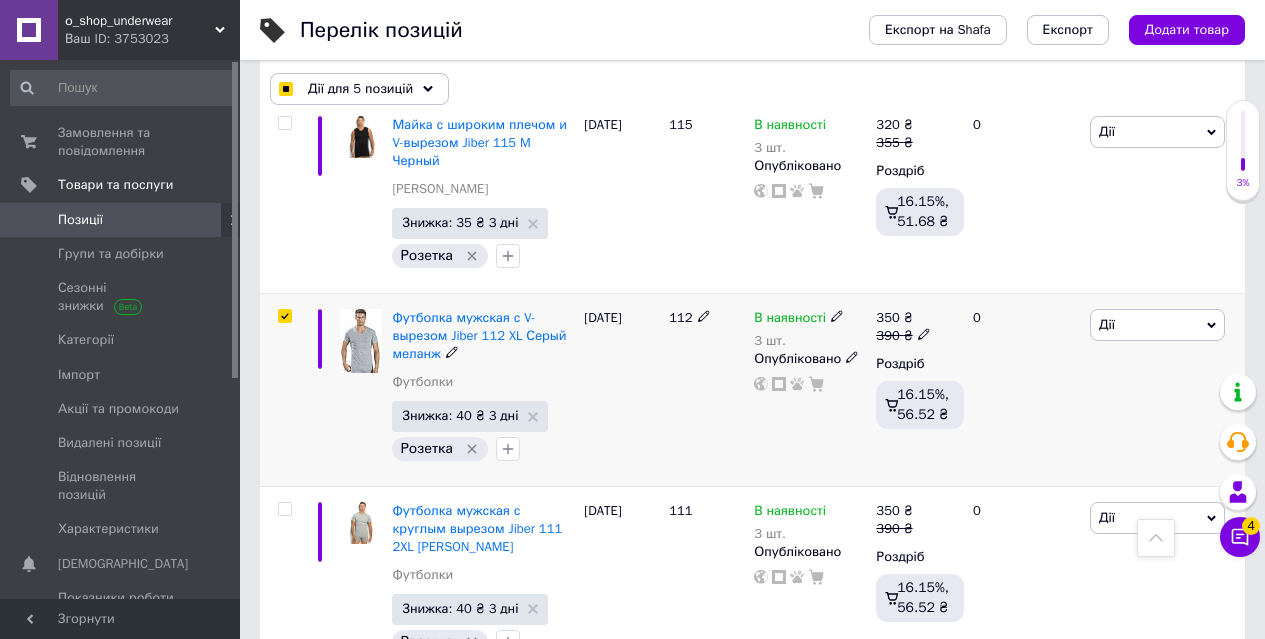 checkbox on "true" 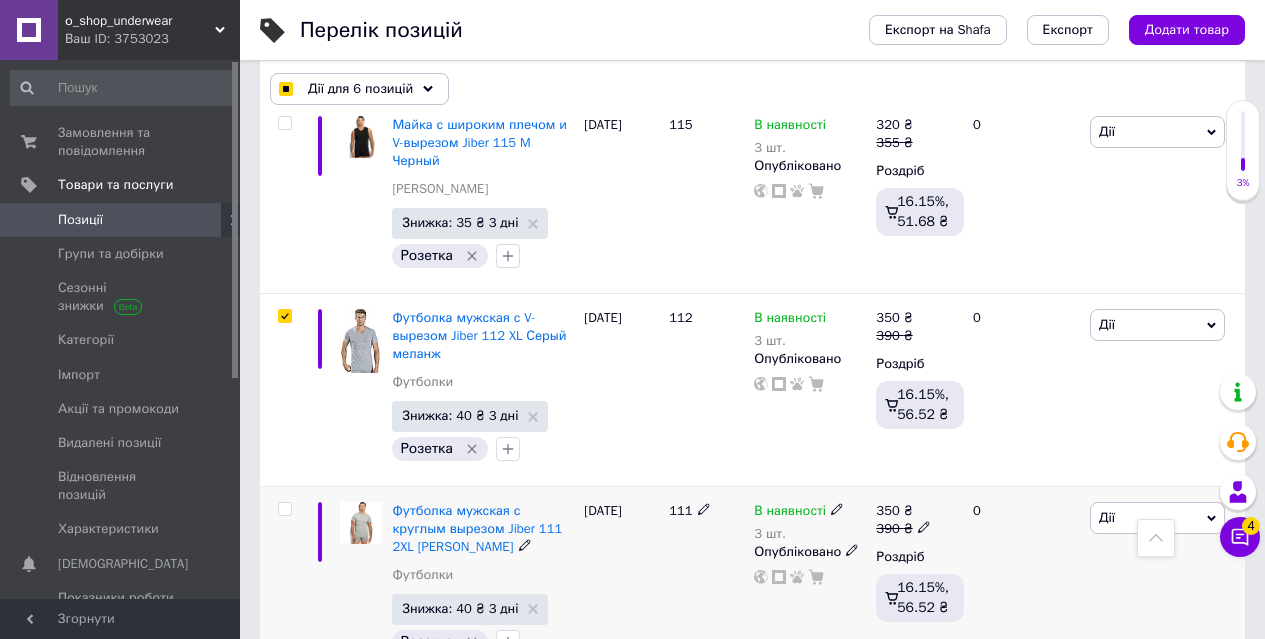 click at bounding box center (284, 509) 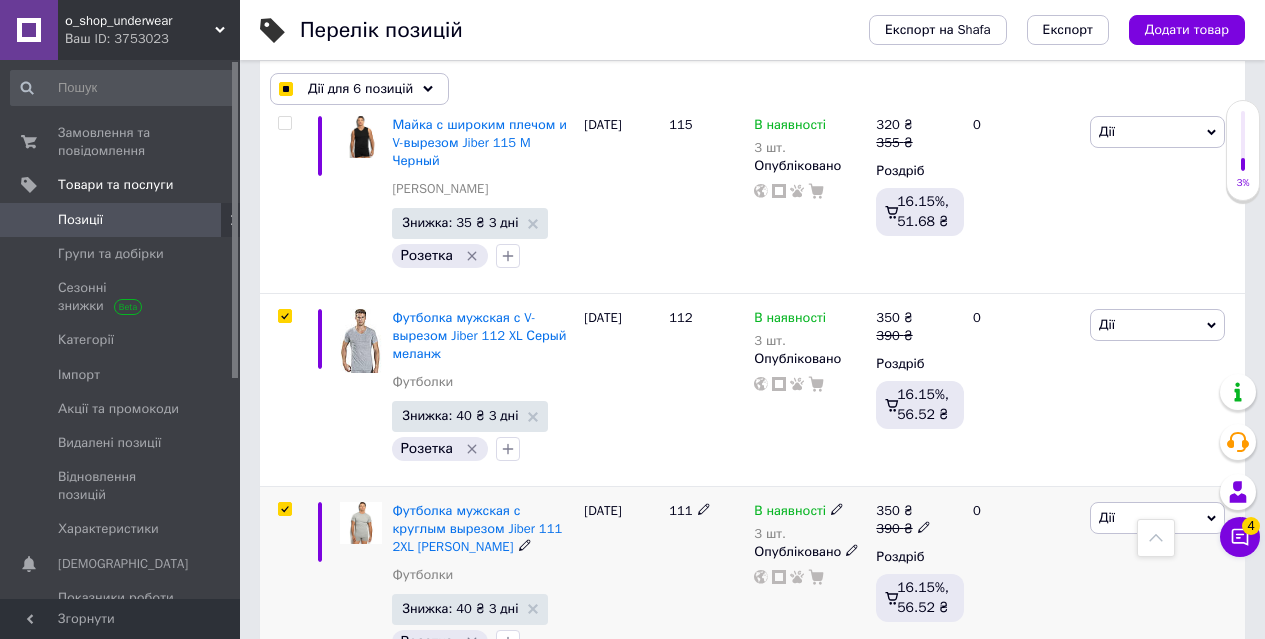 checkbox on "true" 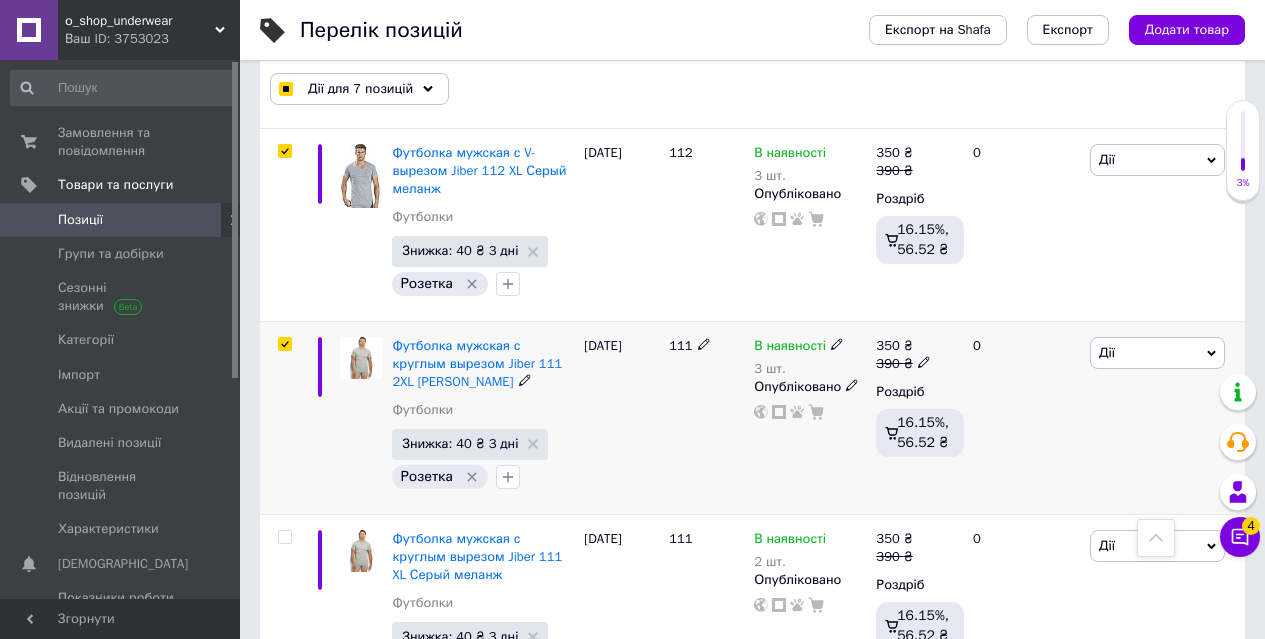 scroll, scrollTop: 8800, scrollLeft: 0, axis: vertical 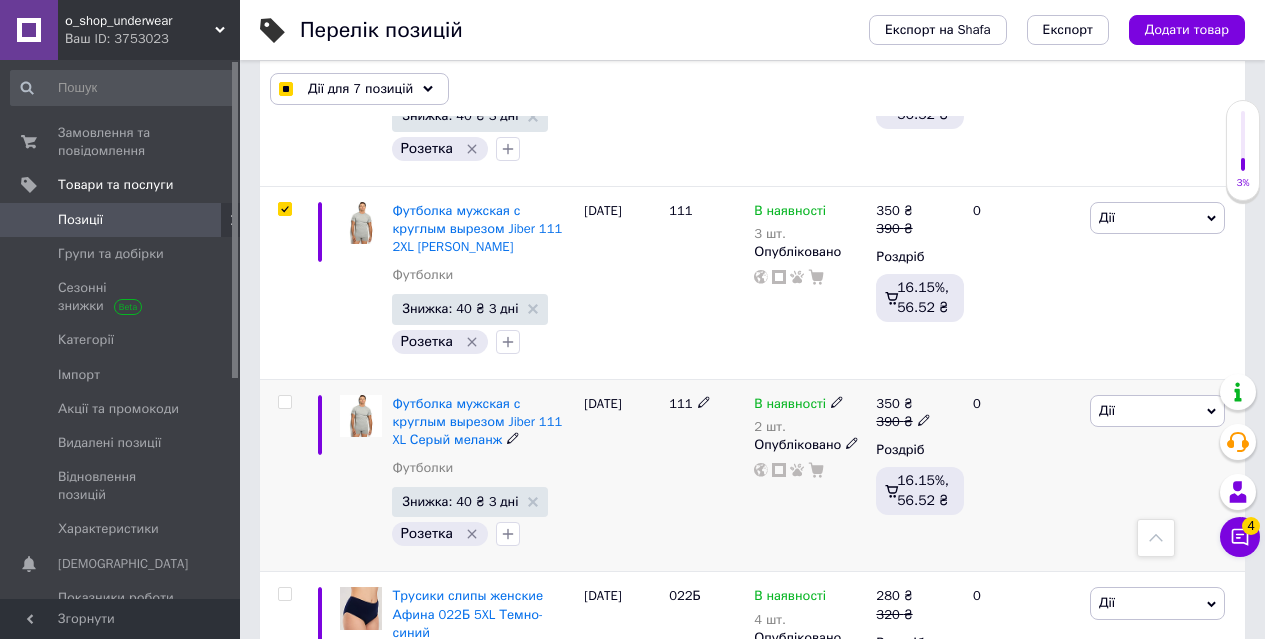 click at bounding box center [284, 402] 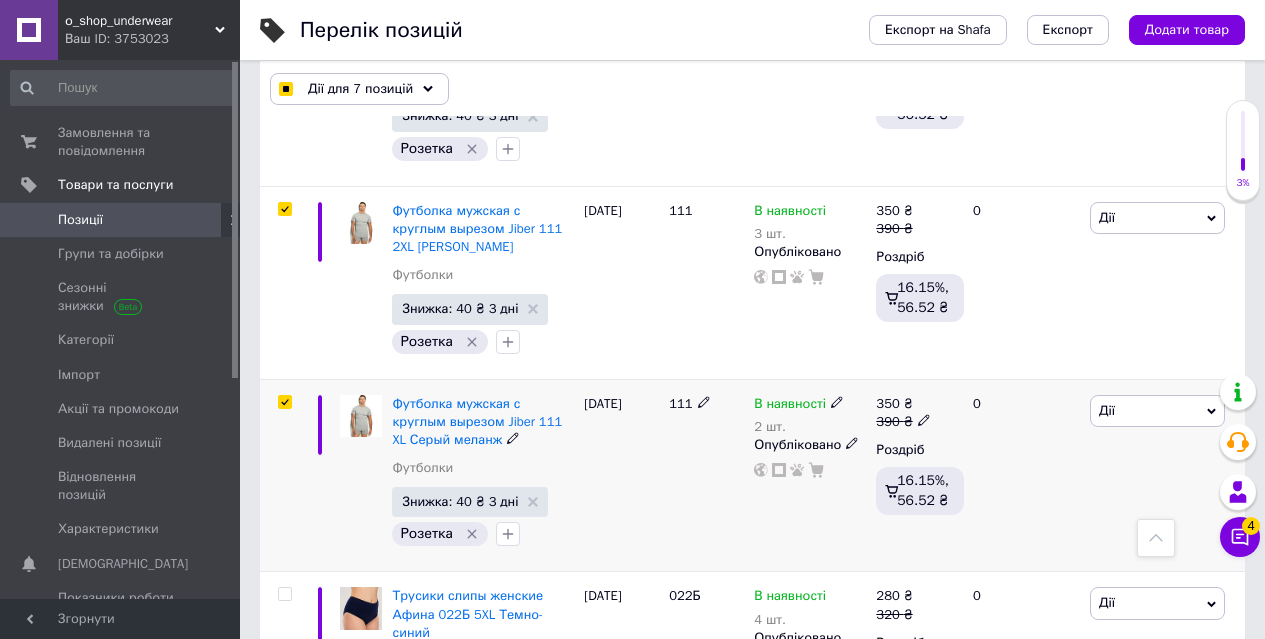 checkbox on "true" 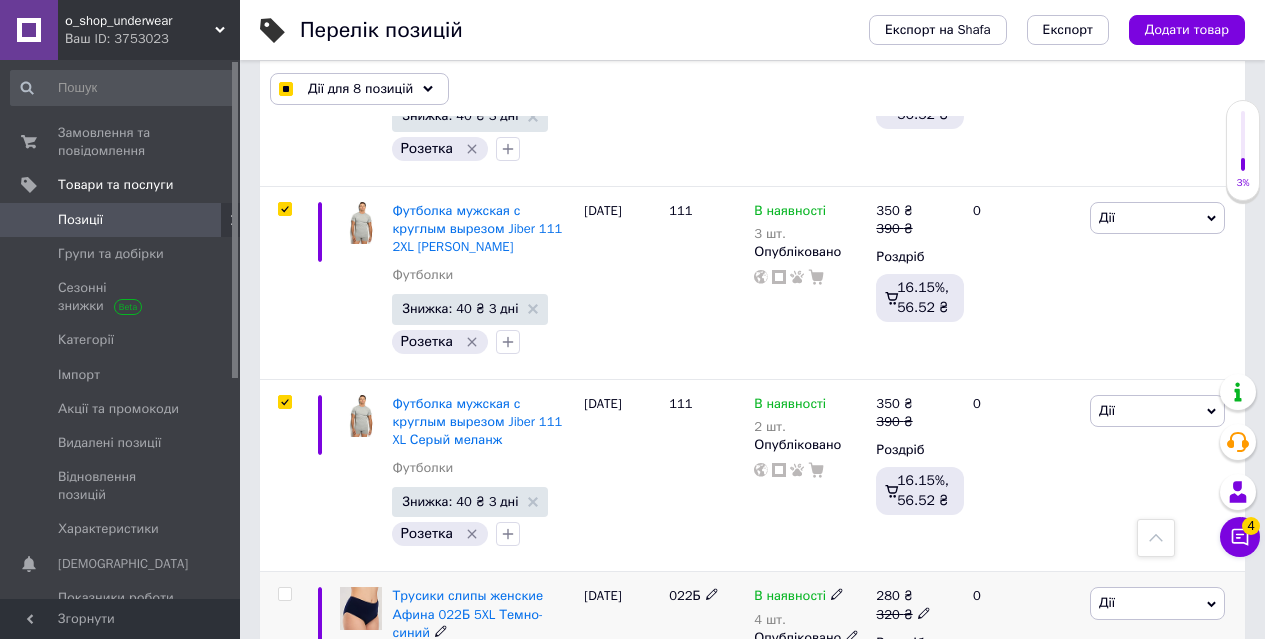 click at bounding box center [284, 594] 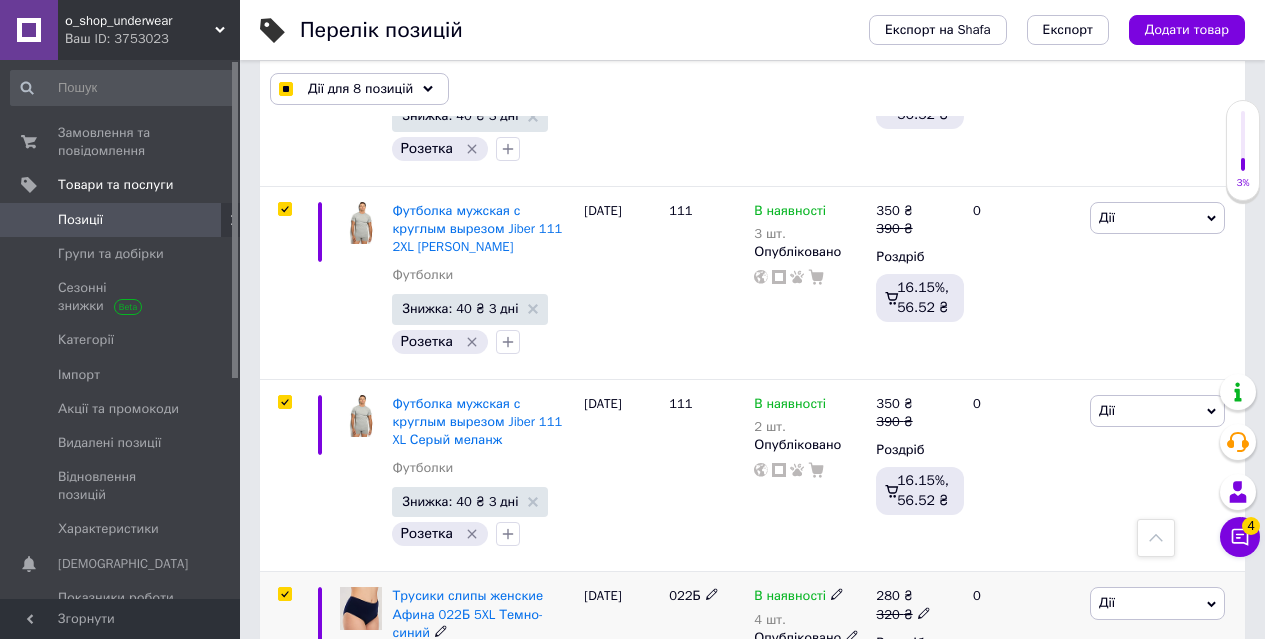 checkbox on "true" 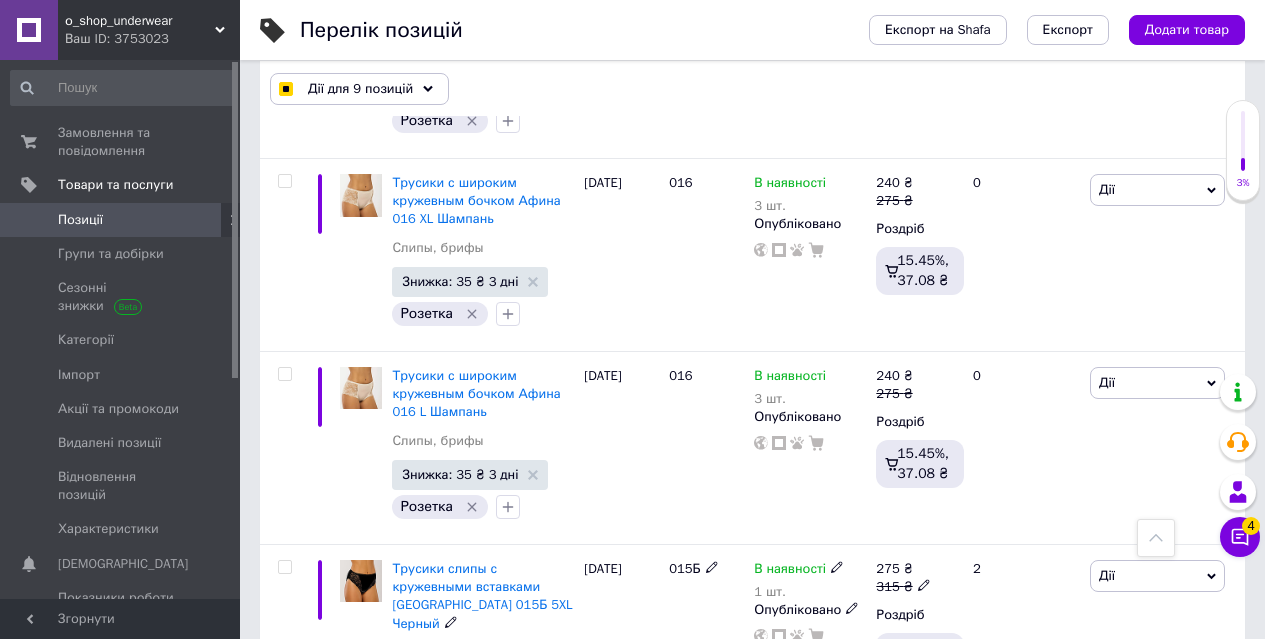 scroll, scrollTop: 11700, scrollLeft: 0, axis: vertical 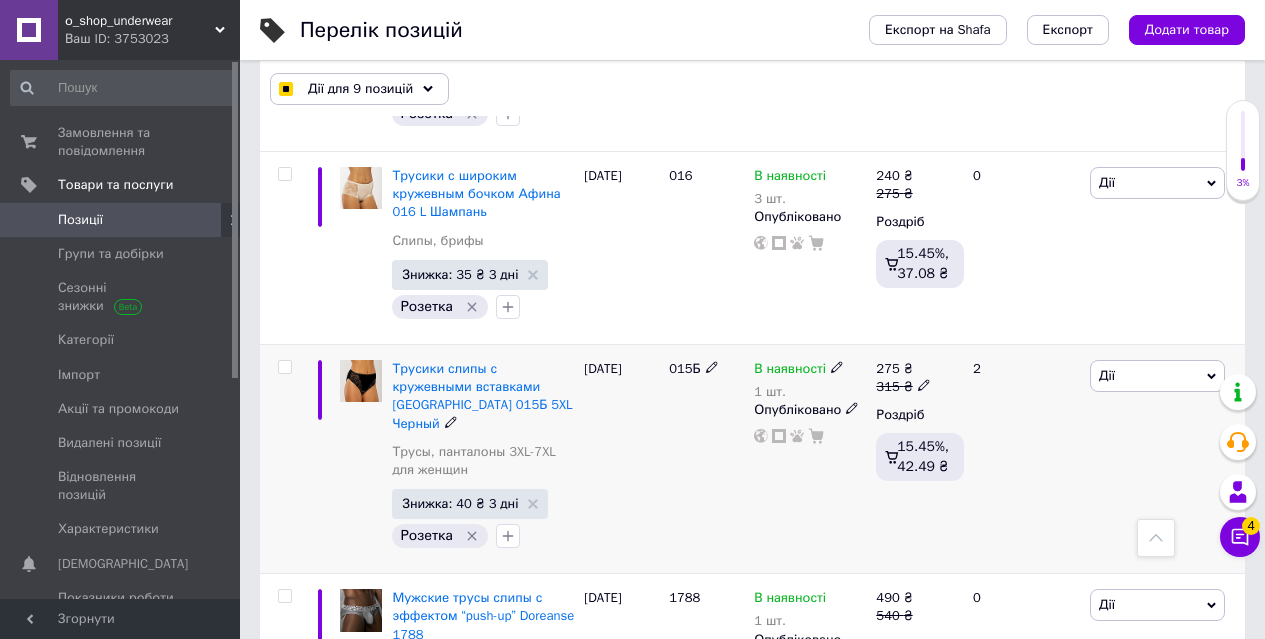 click at bounding box center (284, 367) 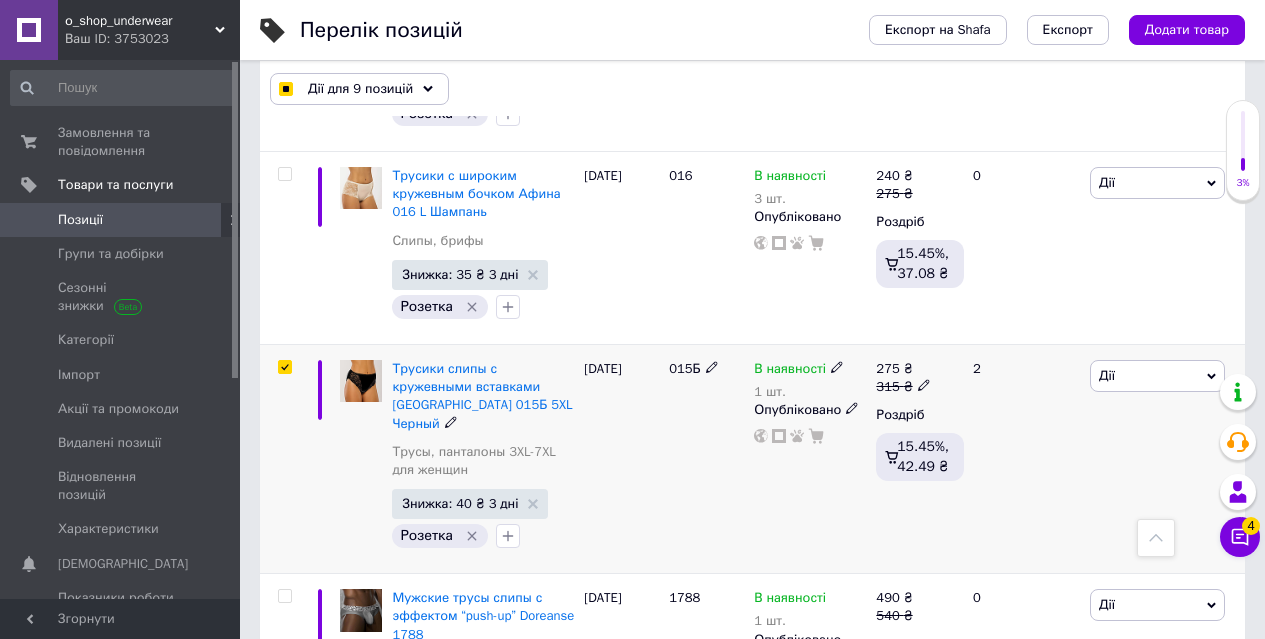 checkbox on "true" 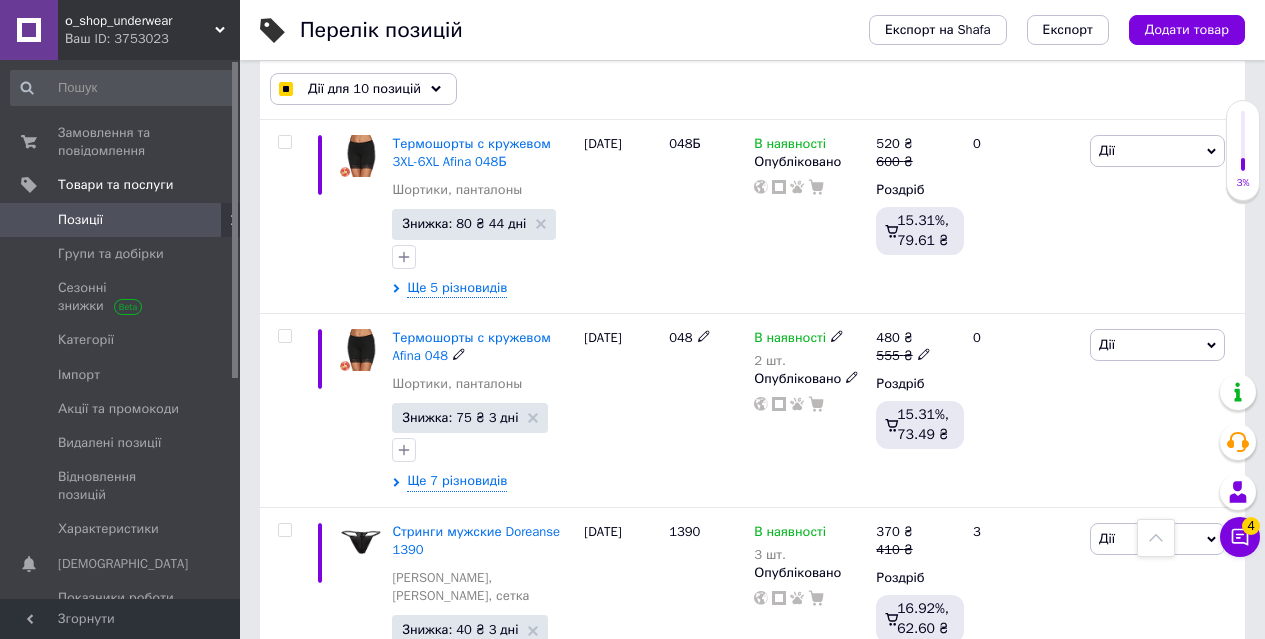 scroll, scrollTop: 13100, scrollLeft: 0, axis: vertical 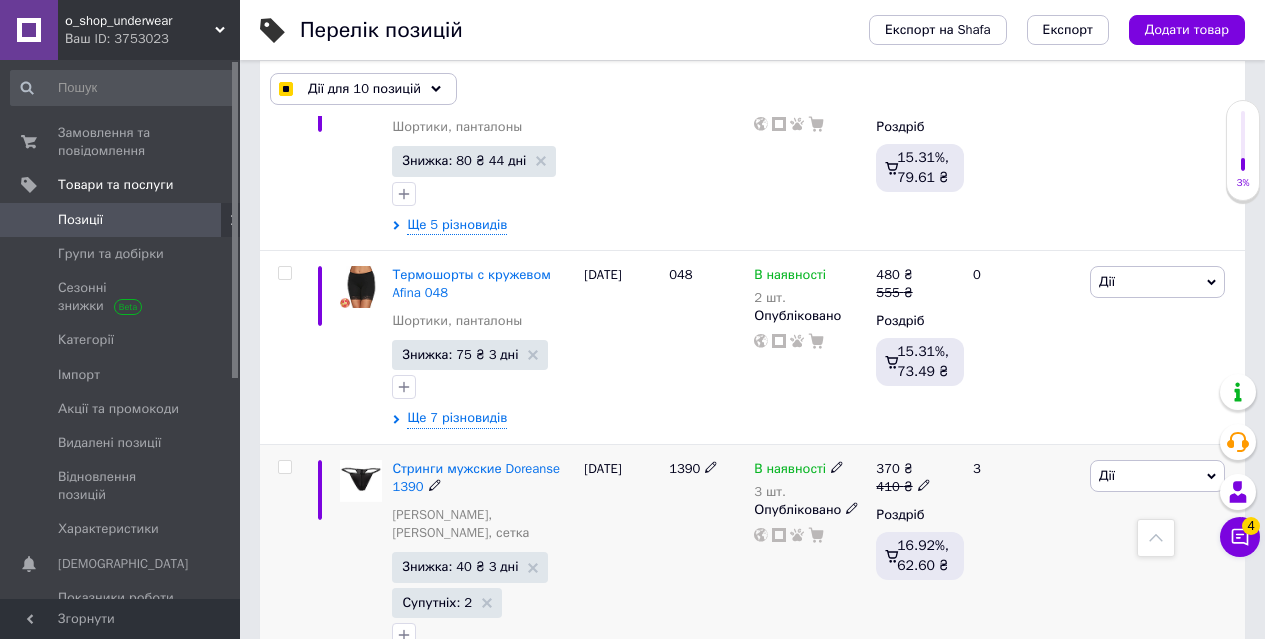 click at bounding box center [284, 467] 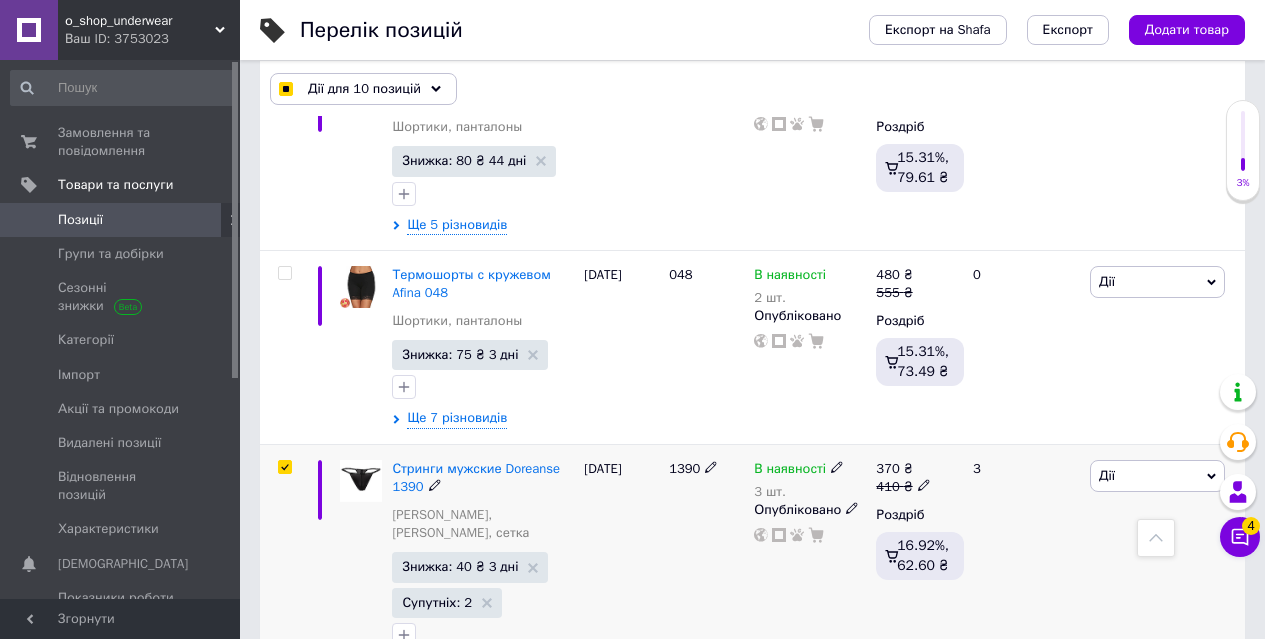 checkbox on "true" 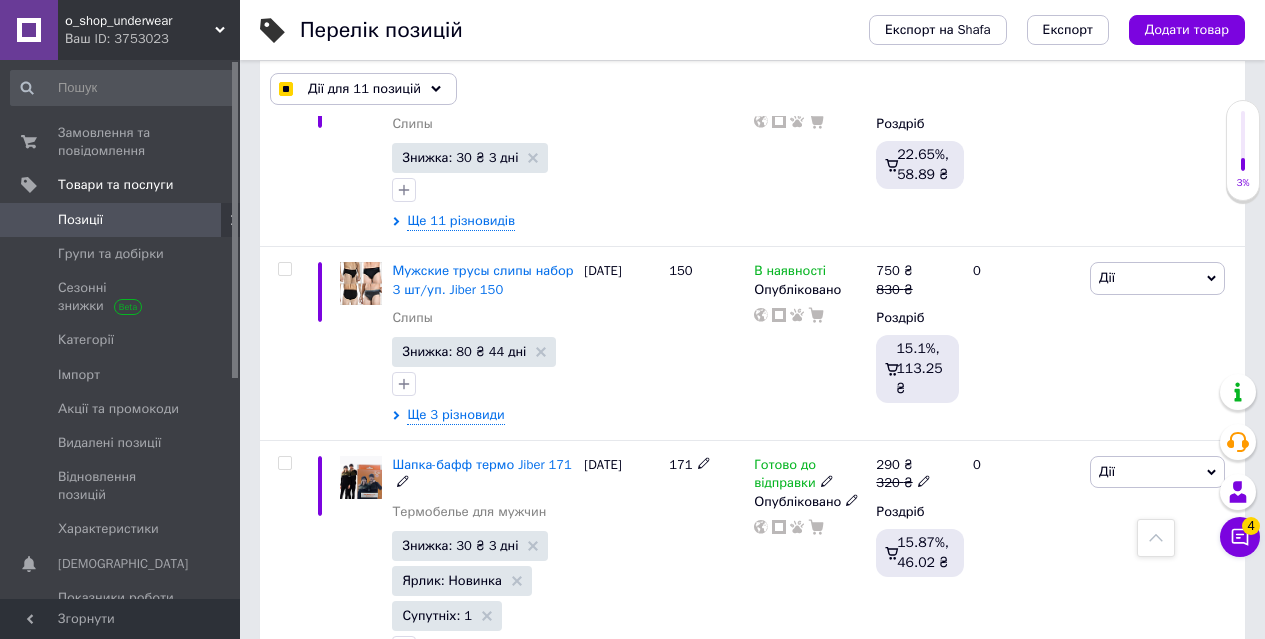 scroll, scrollTop: 14600, scrollLeft: 0, axis: vertical 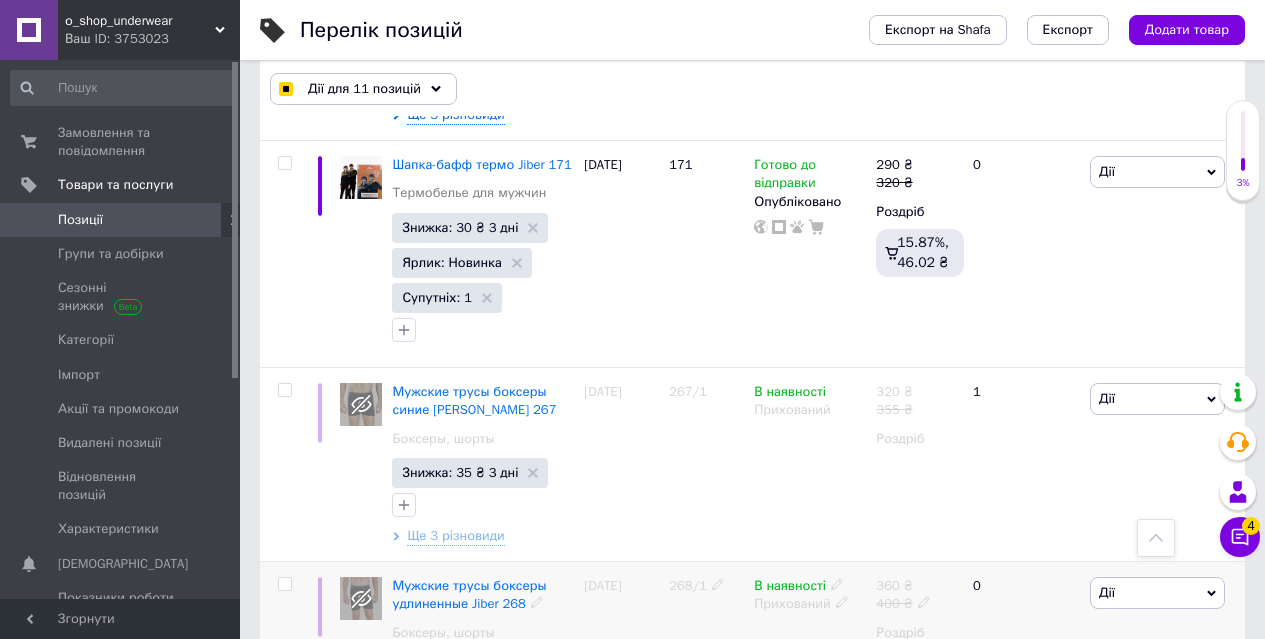 click at bounding box center (284, 584) 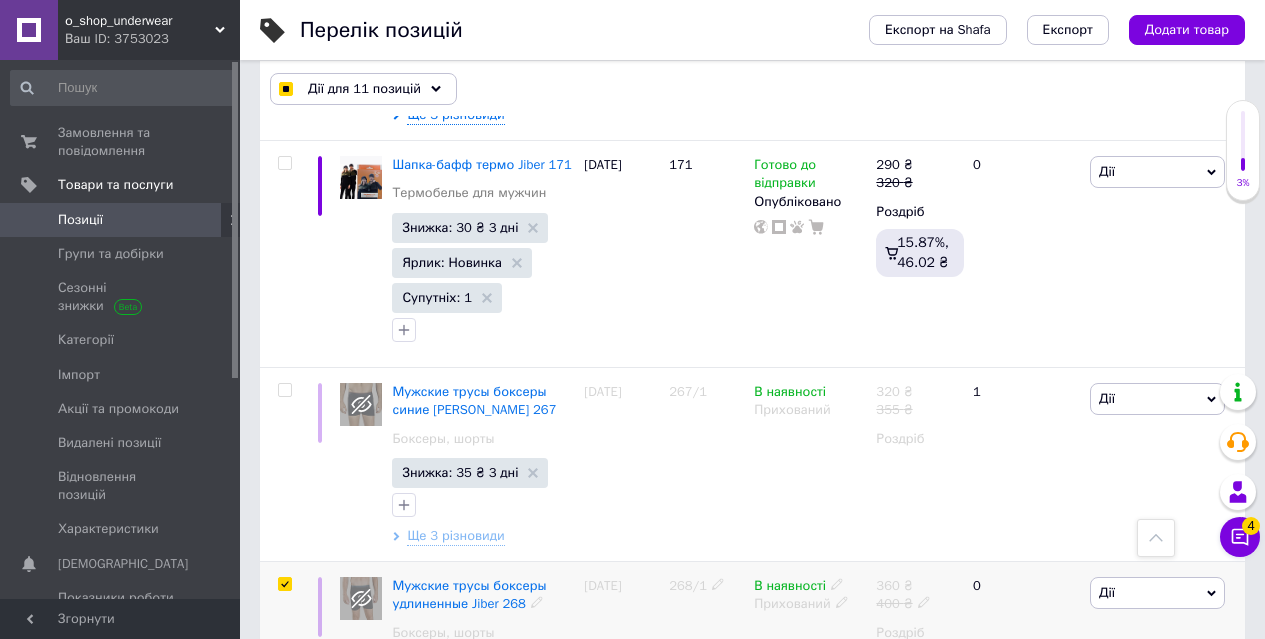 checkbox on "true" 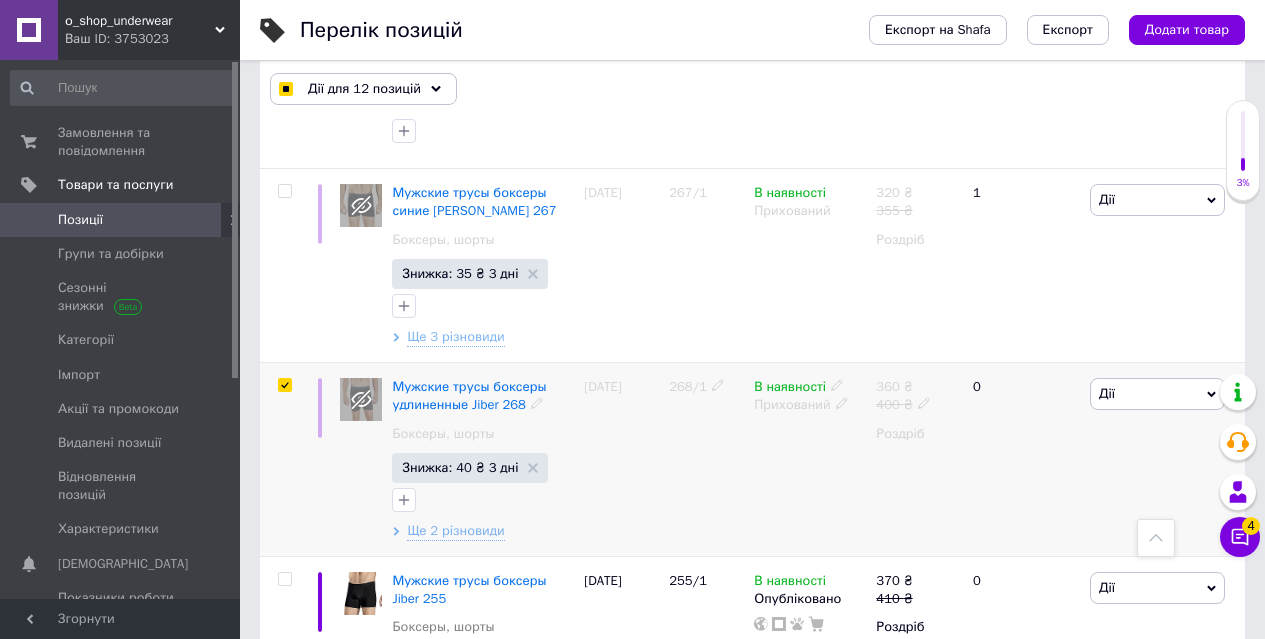 scroll, scrollTop: 14900, scrollLeft: 0, axis: vertical 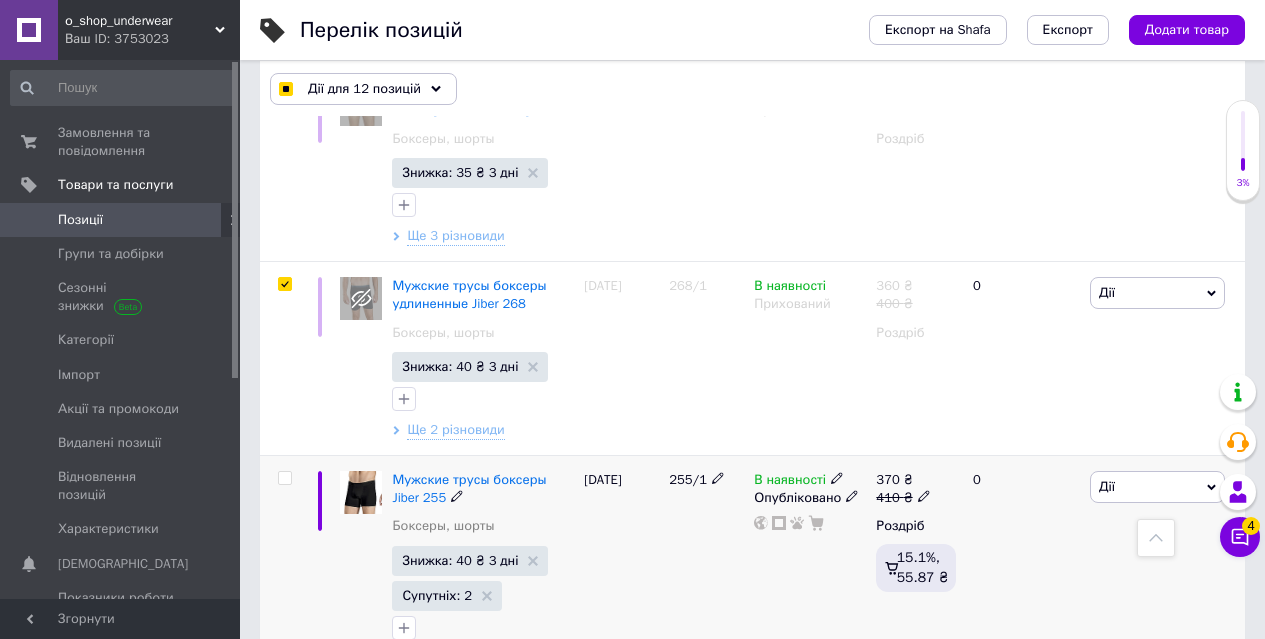 click at bounding box center (284, 478) 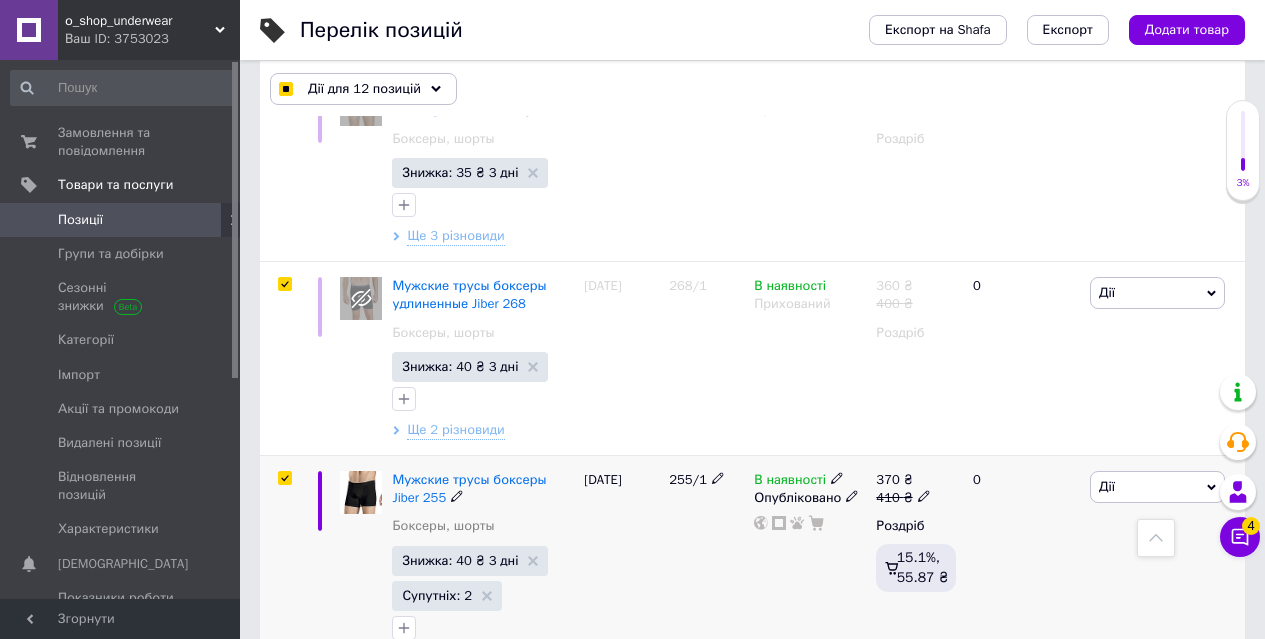 checkbox on "true" 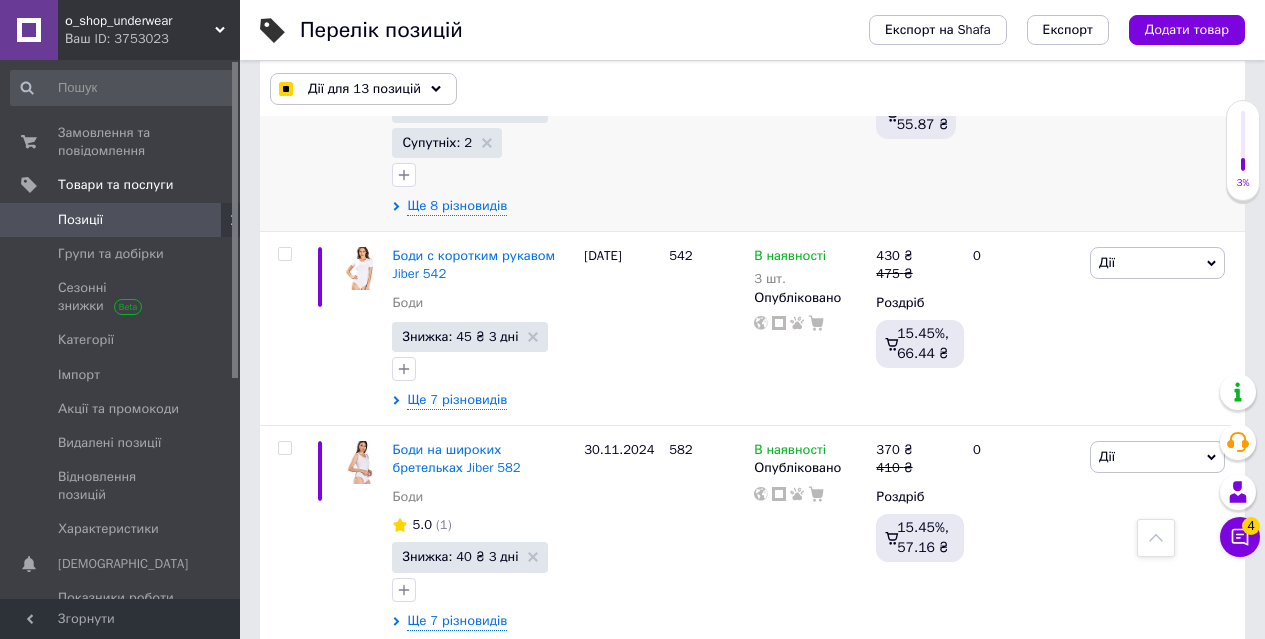 scroll, scrollTop: 15300, scrollLeft: 0, axis: vertical 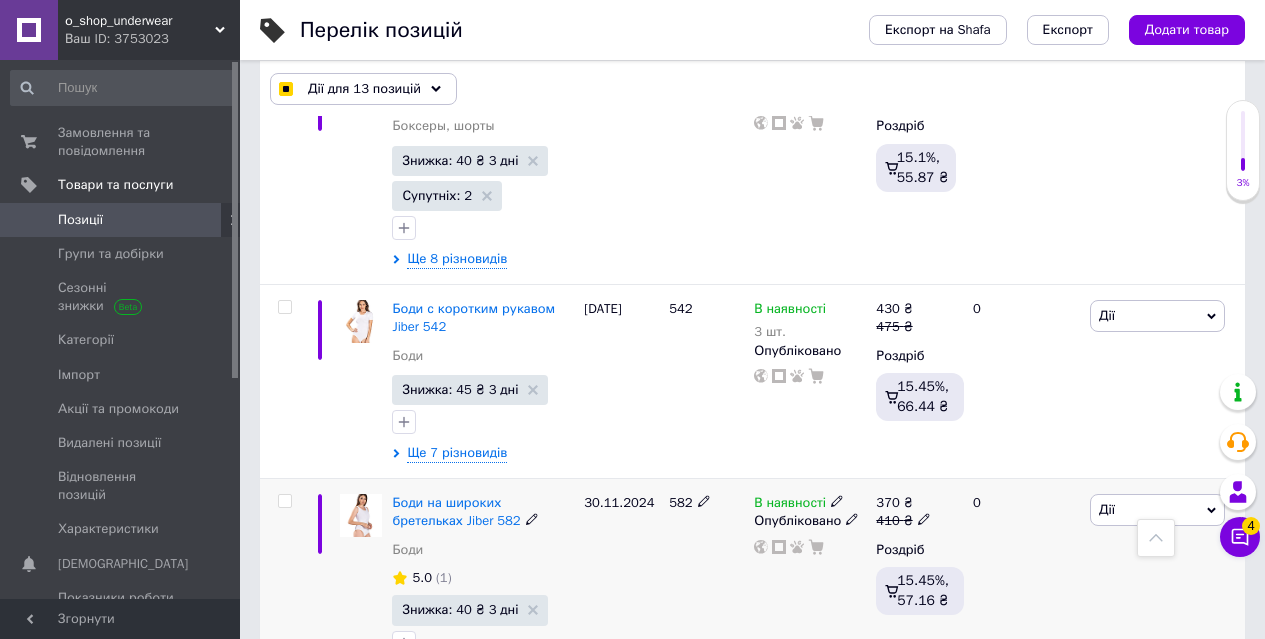 click at bounding box center [284, 501] 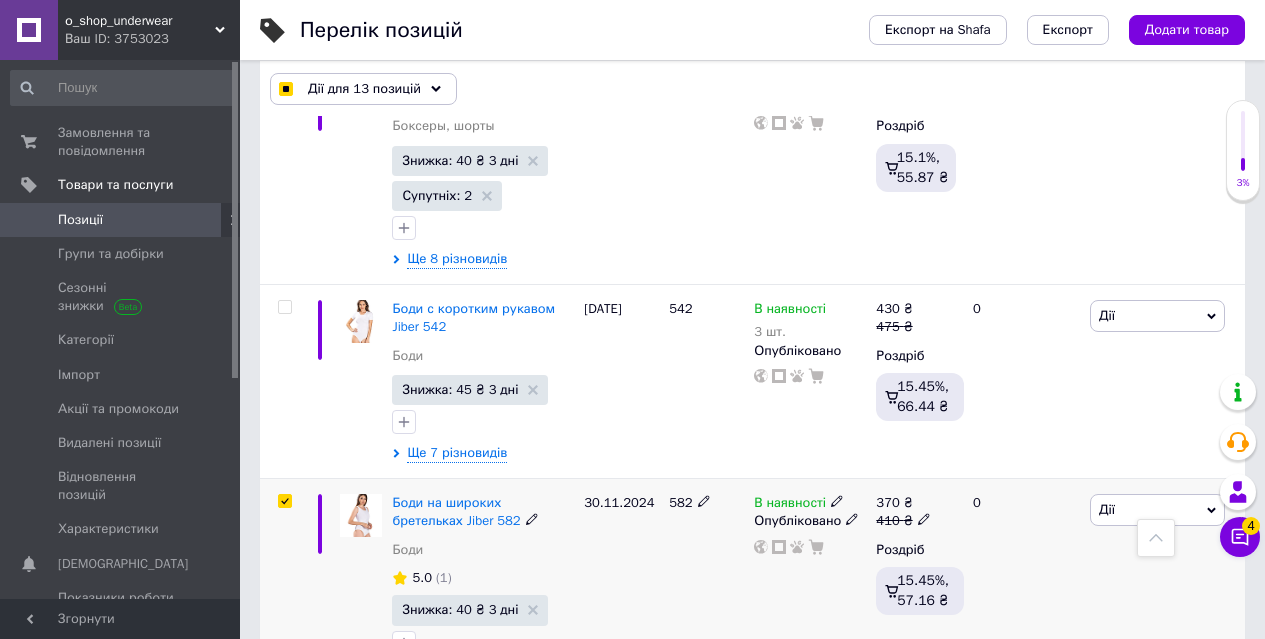 checkbox on "true" 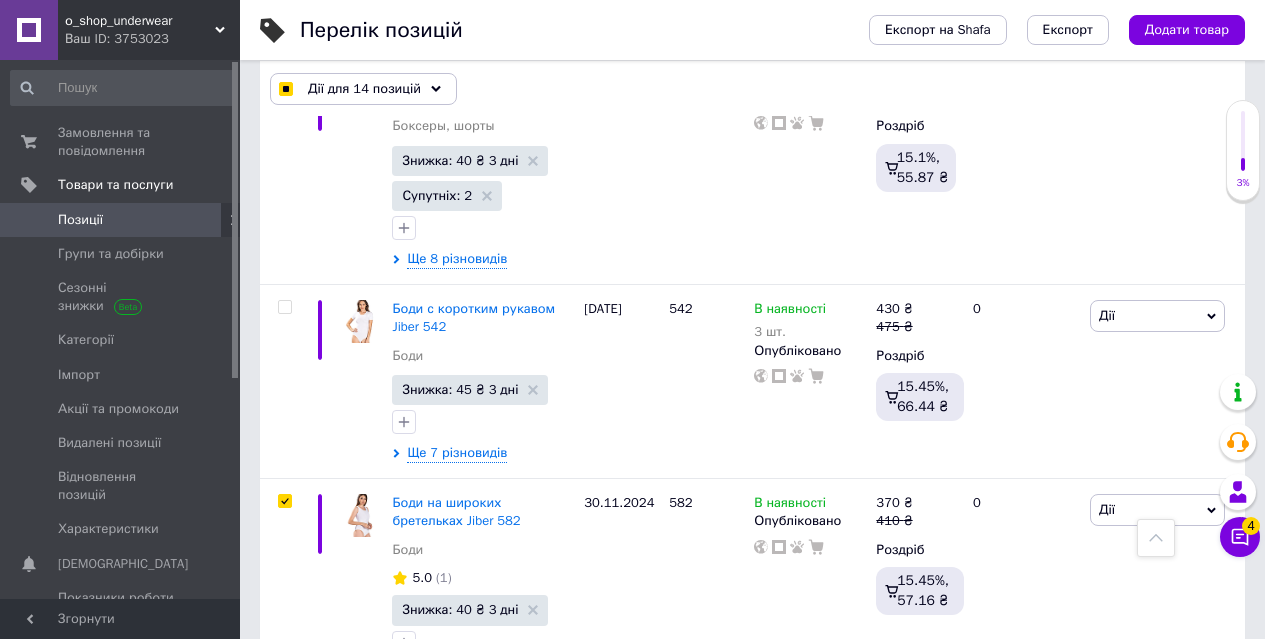 click at bounding box center [284, 722] 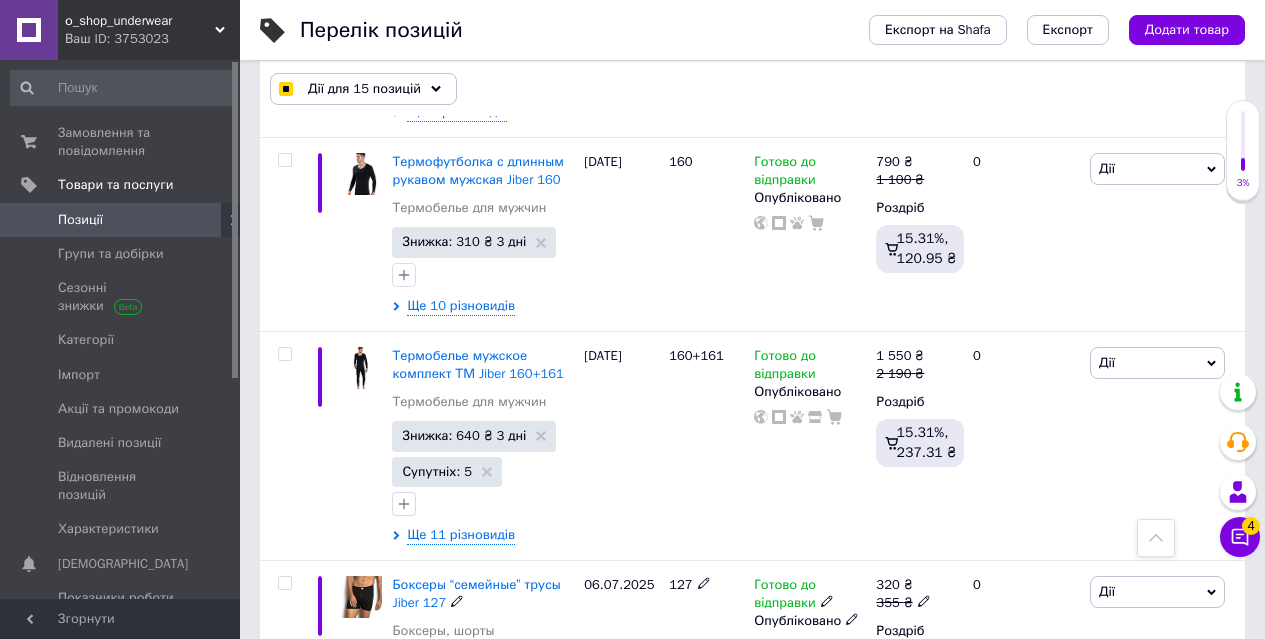 scroll, scrollTop: 19800, scrollLeft: 0, axis: vertical 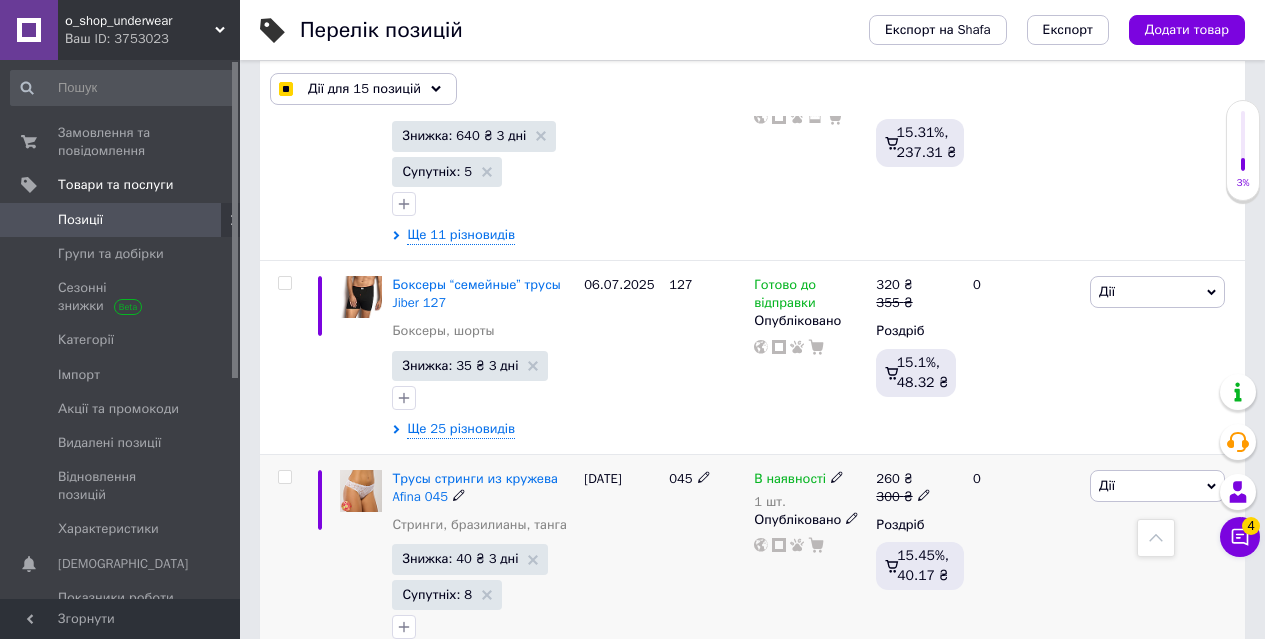 click at bounding box center (284, 477) 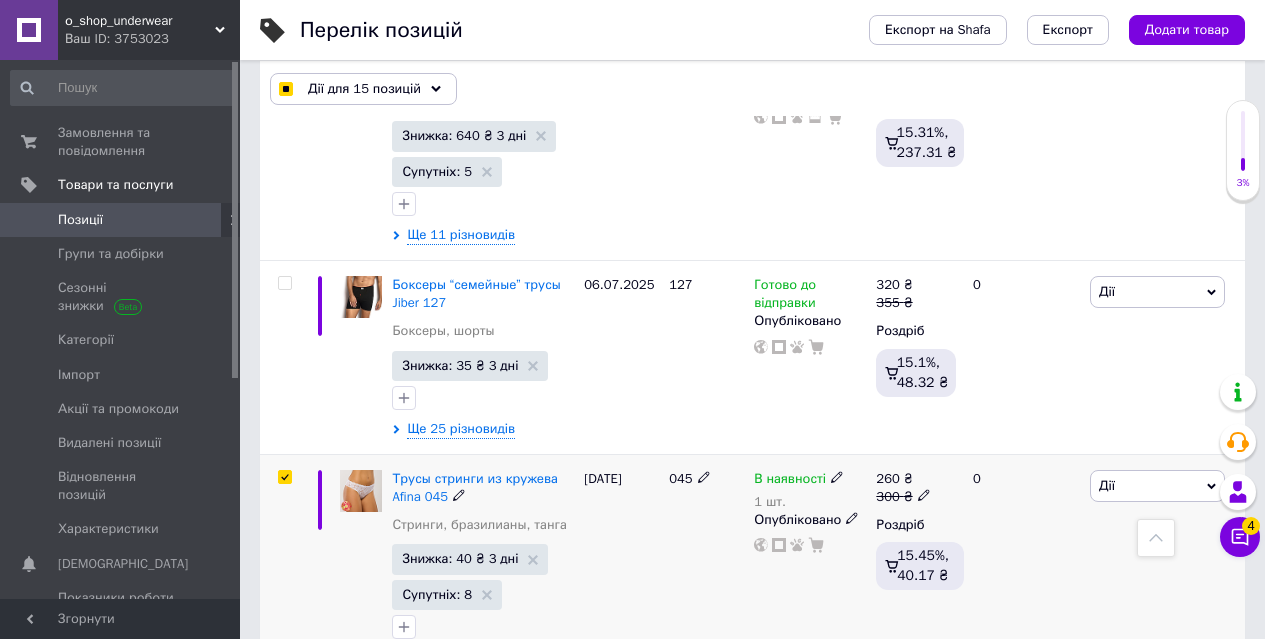 checkbox on "true" 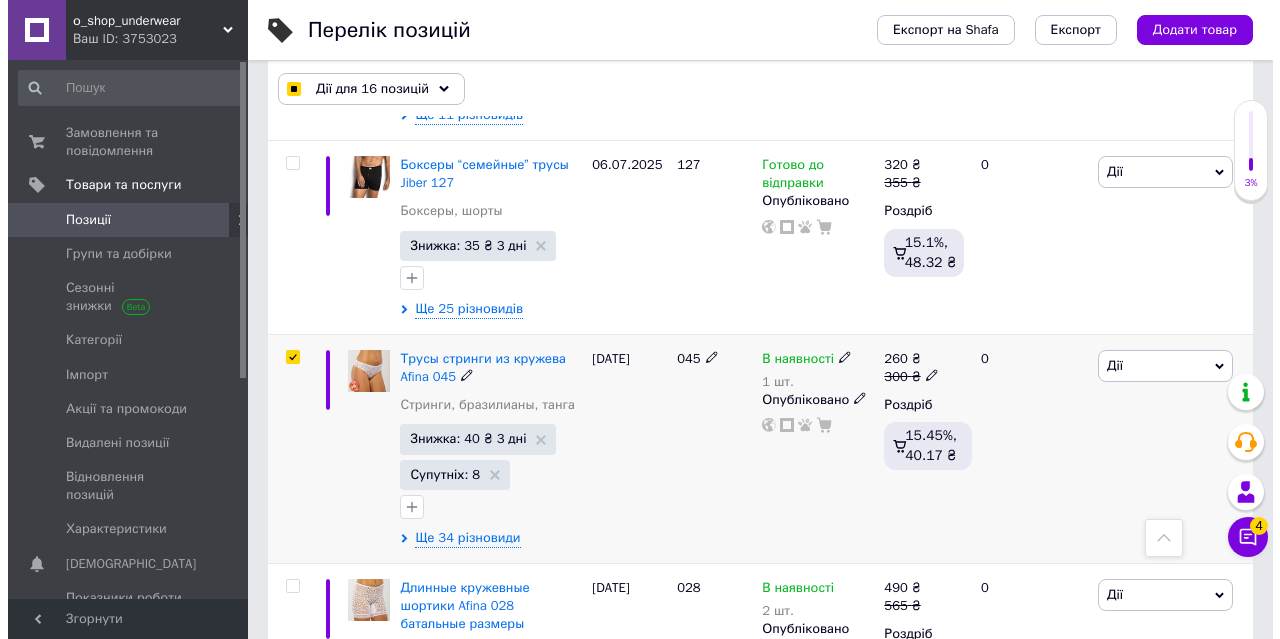 scroll, scrollTop: 19921, scrollLeft: 0, axis: vertical 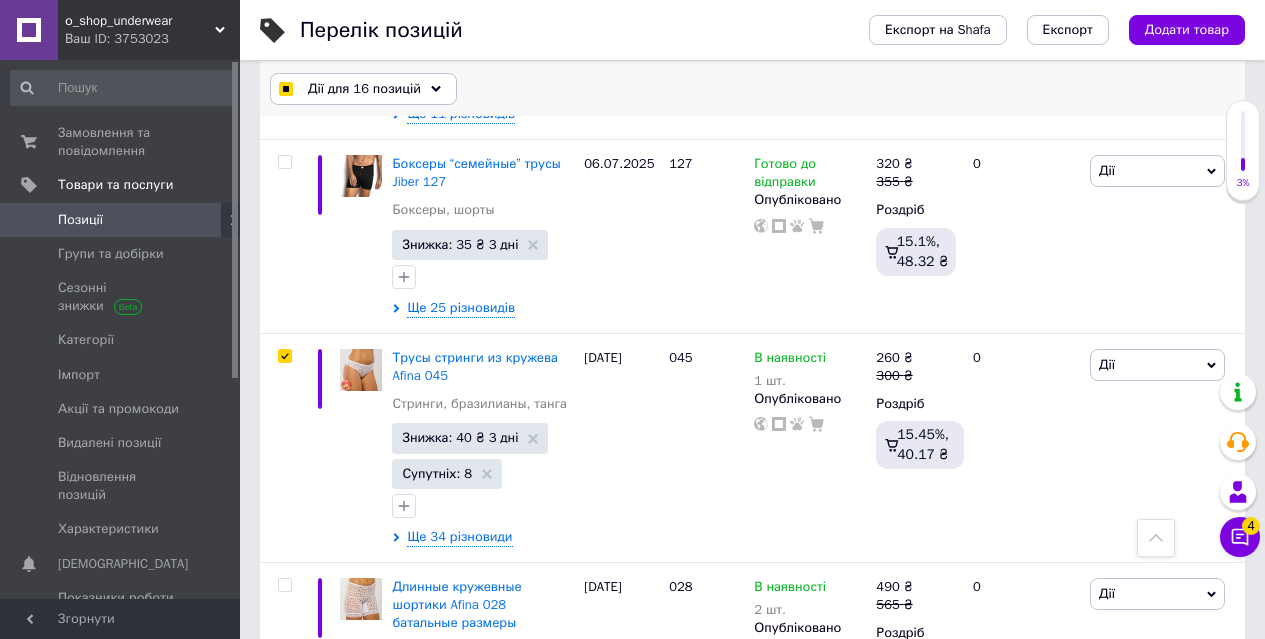 click on "Дії для 16 позицій" at bounding box center (364, 89) 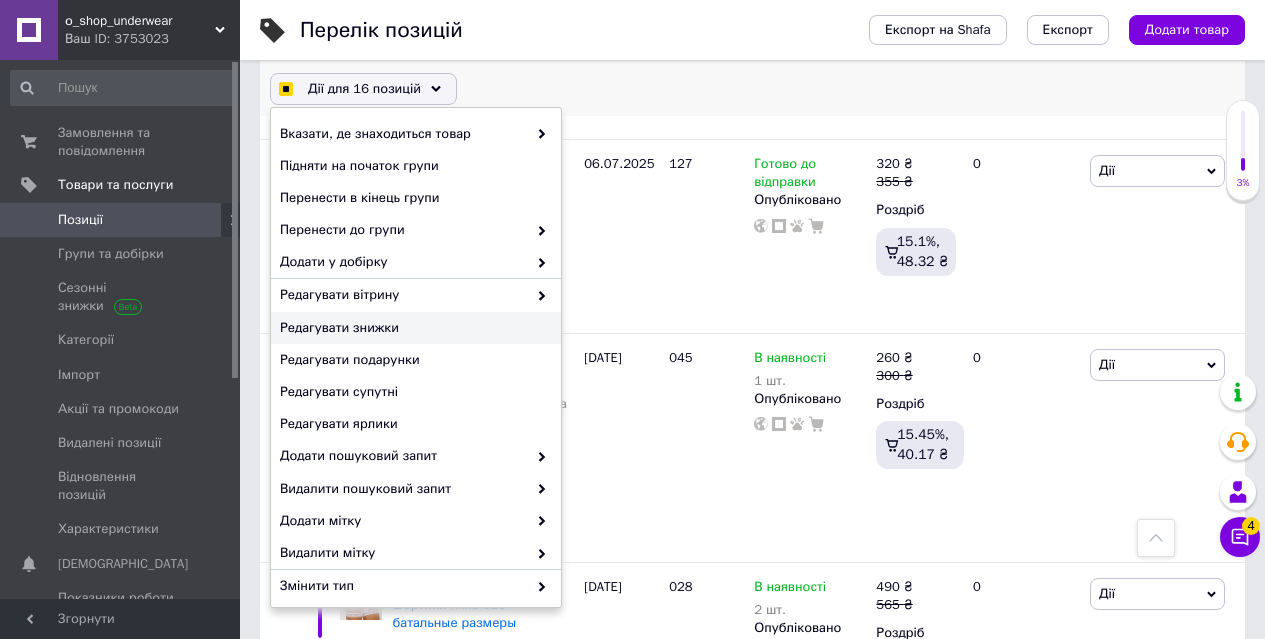 click on "Редагувати знижки" at bounding box center (413, 328) 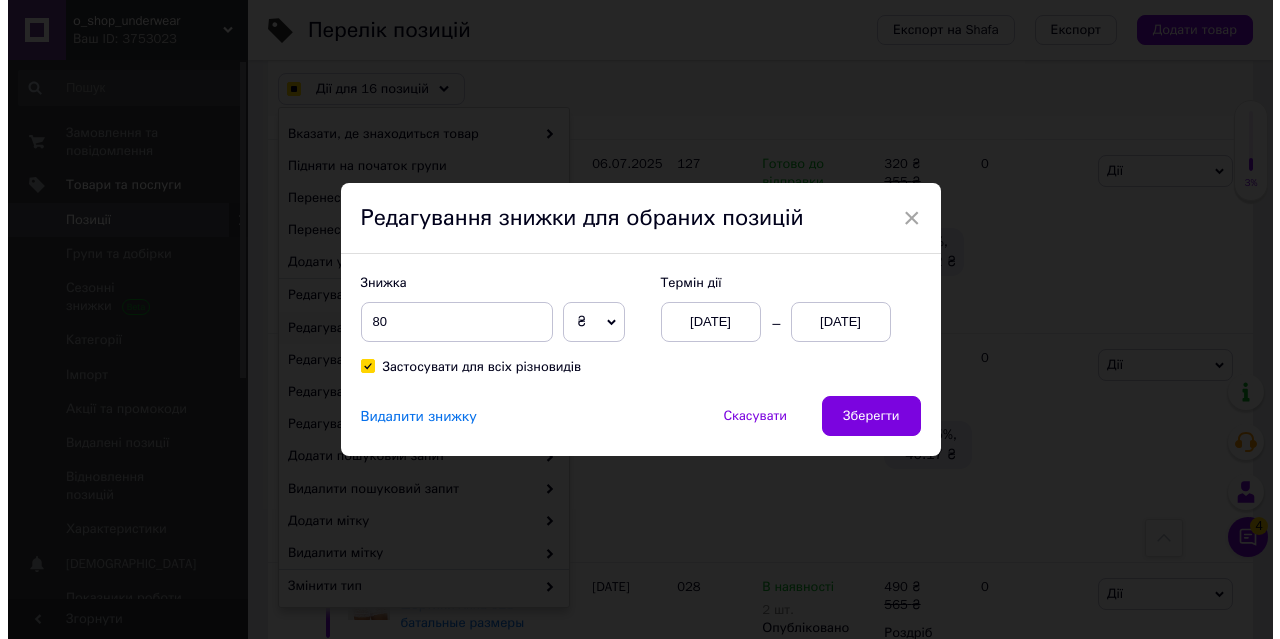 checkbox on "true" 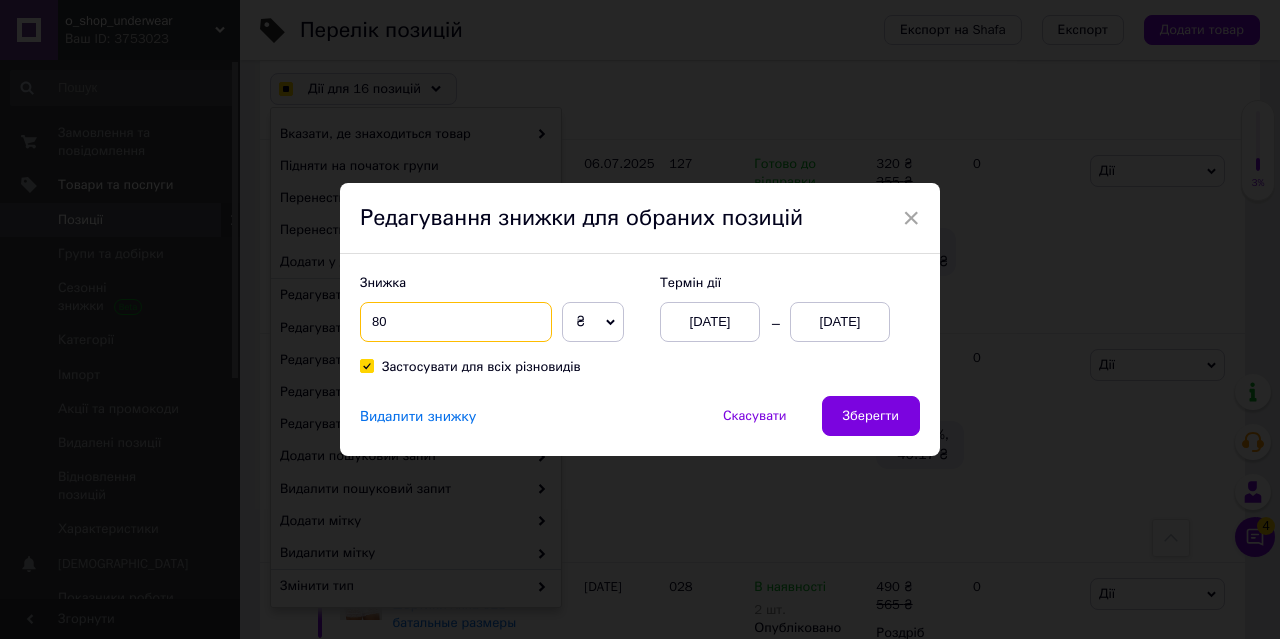 drag, startPoint x: 375, startPoint y: 321, endPoint x: 404, endPoint y: 325, distance: 29.274563 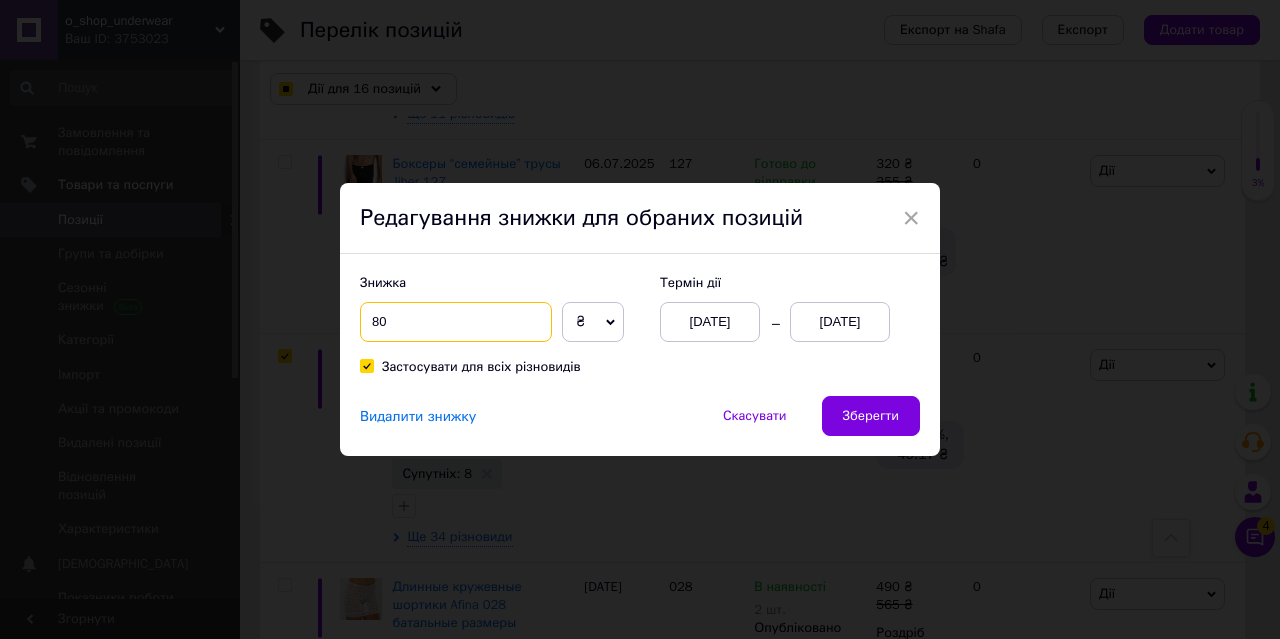 type on "40" 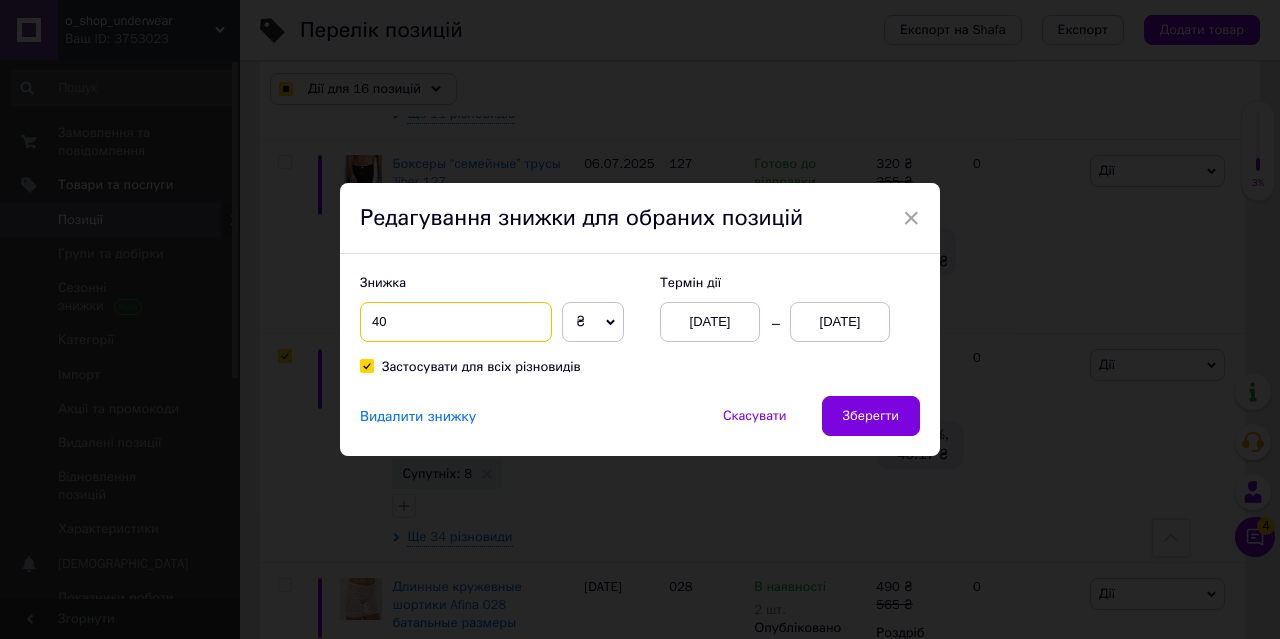 checkbox on "true" 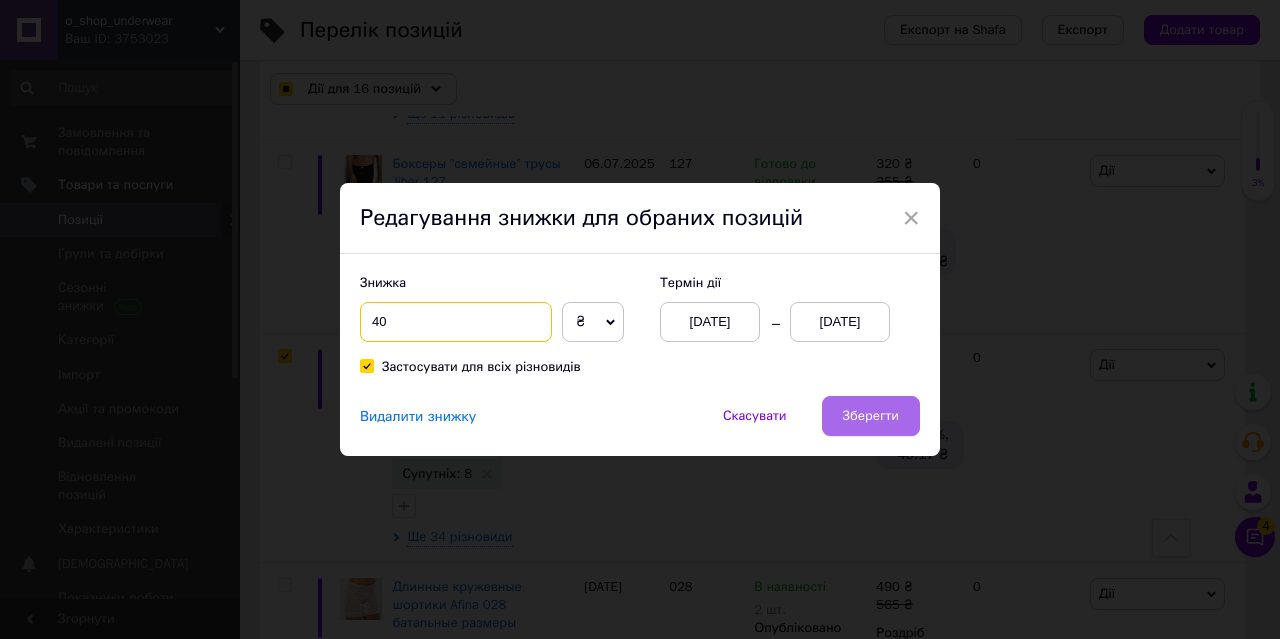 type on "40" 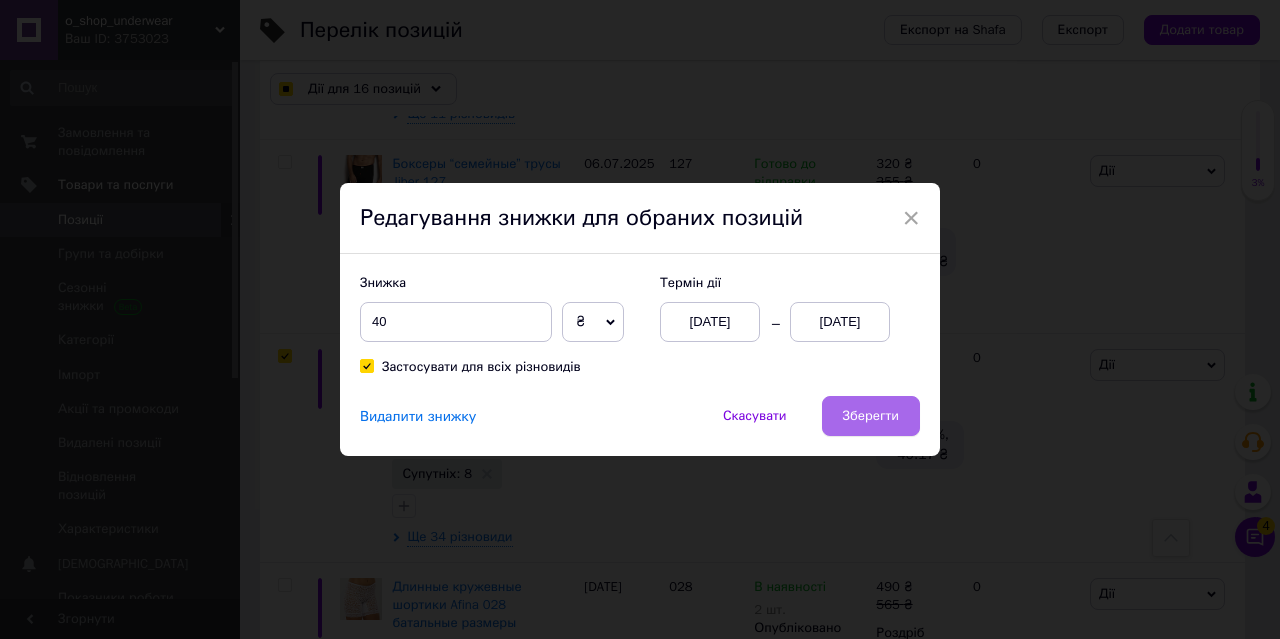 click on "Зберегти" at bounding box center (871, 416) 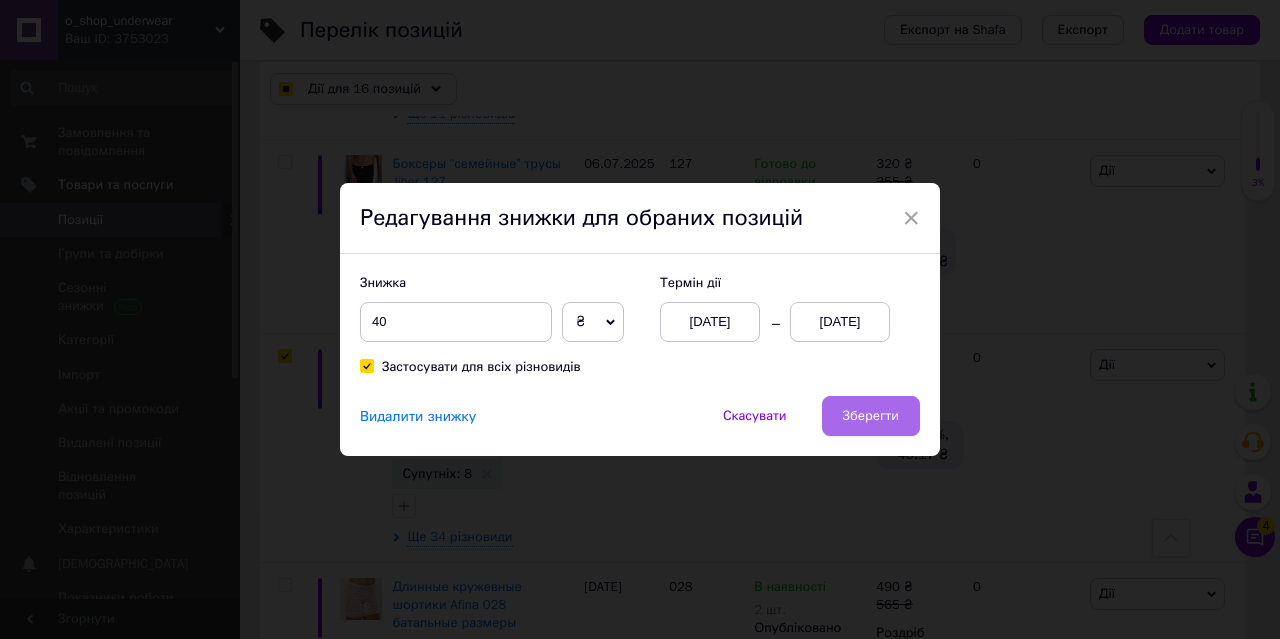 checkbox on "true" 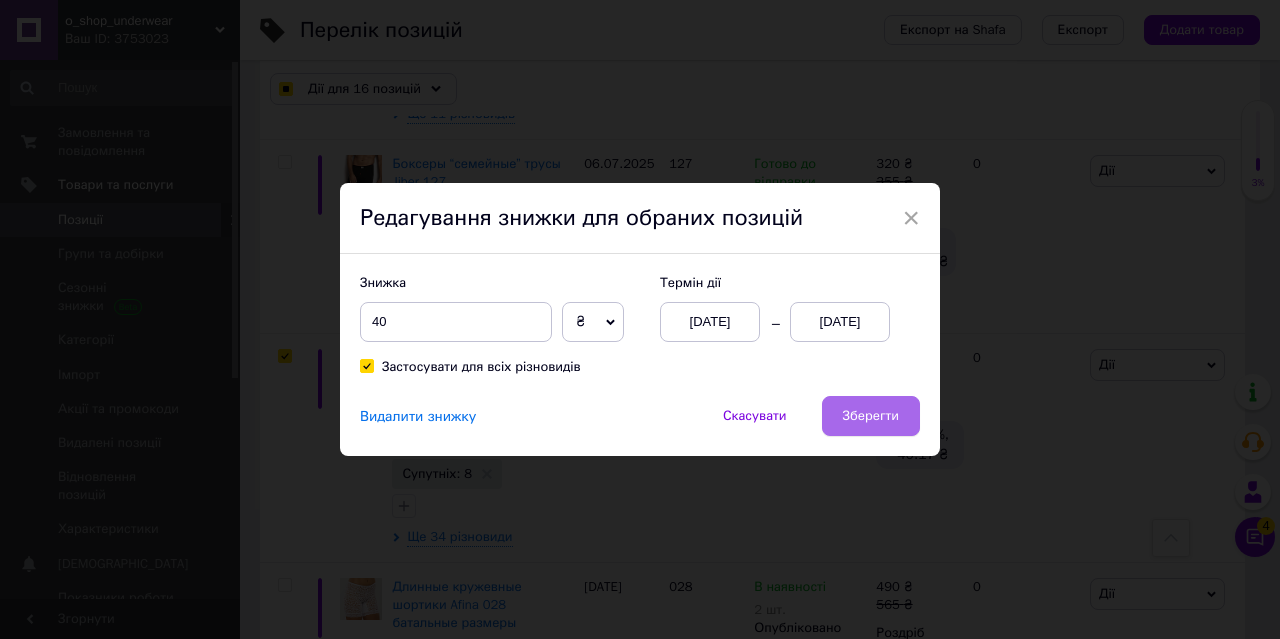 checkbox on "true" 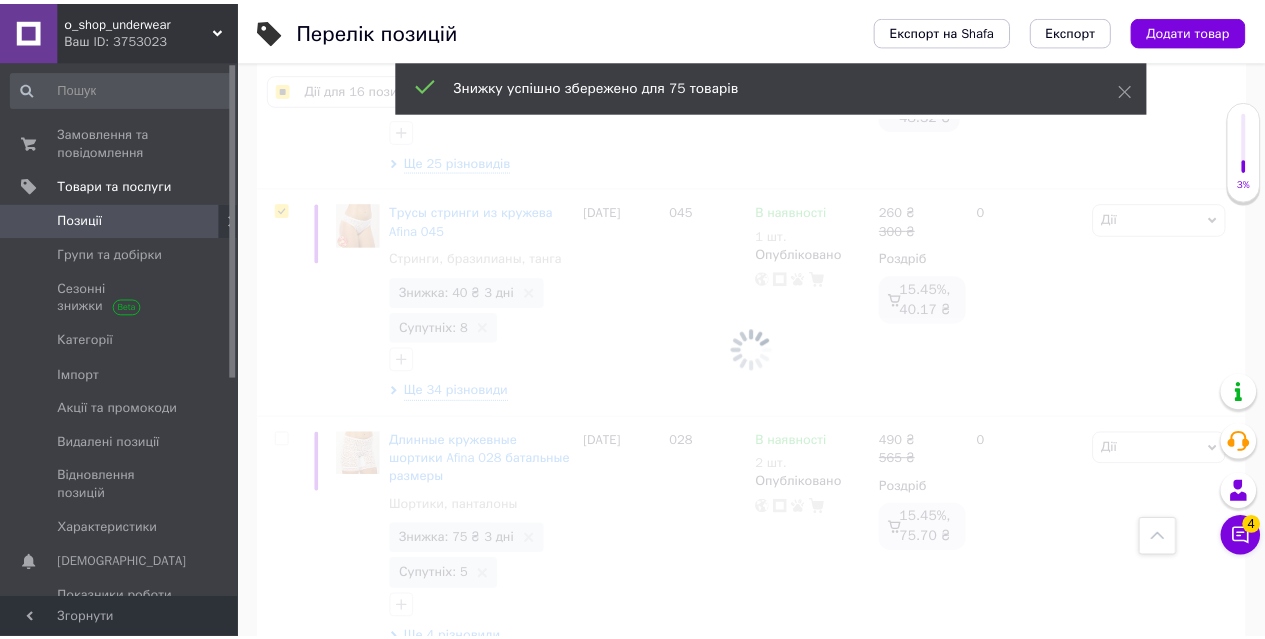 scroll, scrollTop: 19794, scrollLeft: 0, axis: vertical 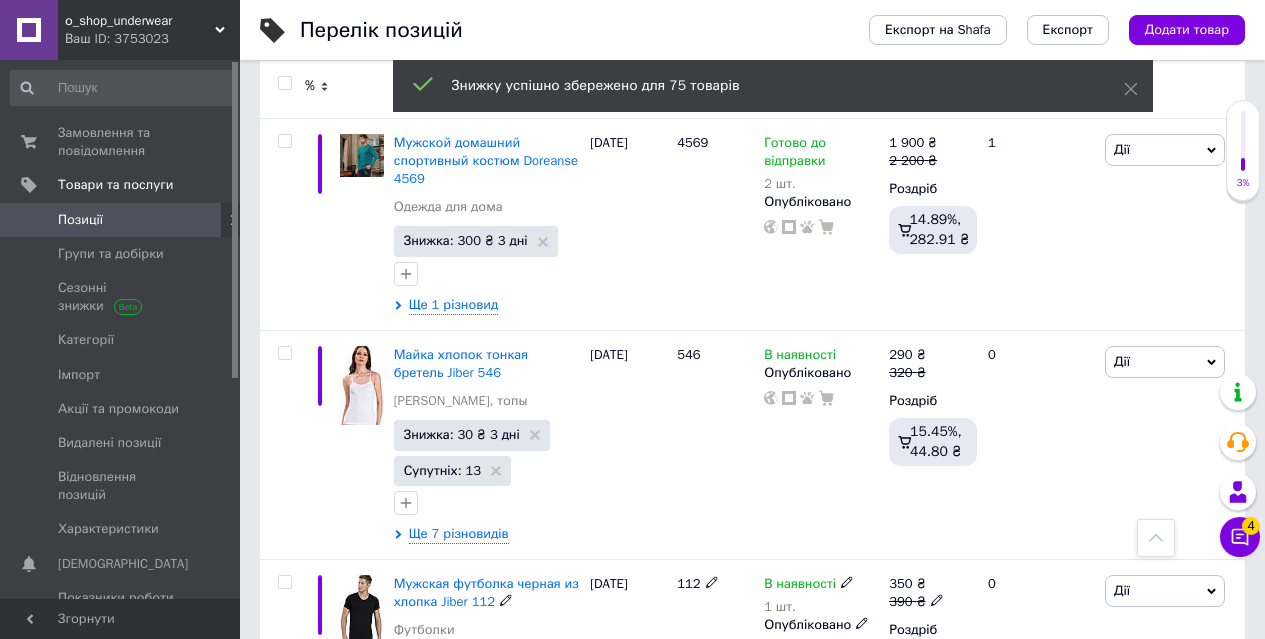 checkbox on "false" 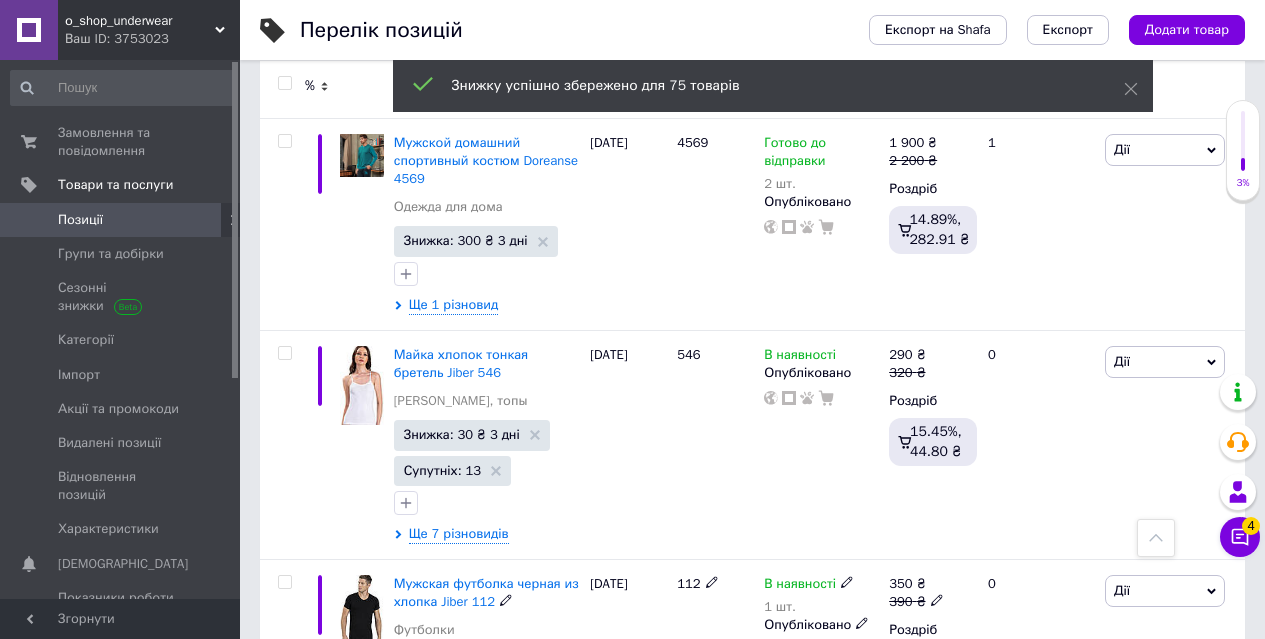 scroll, scrollTop: 19739, scrollLeft: 0, axis: vertical 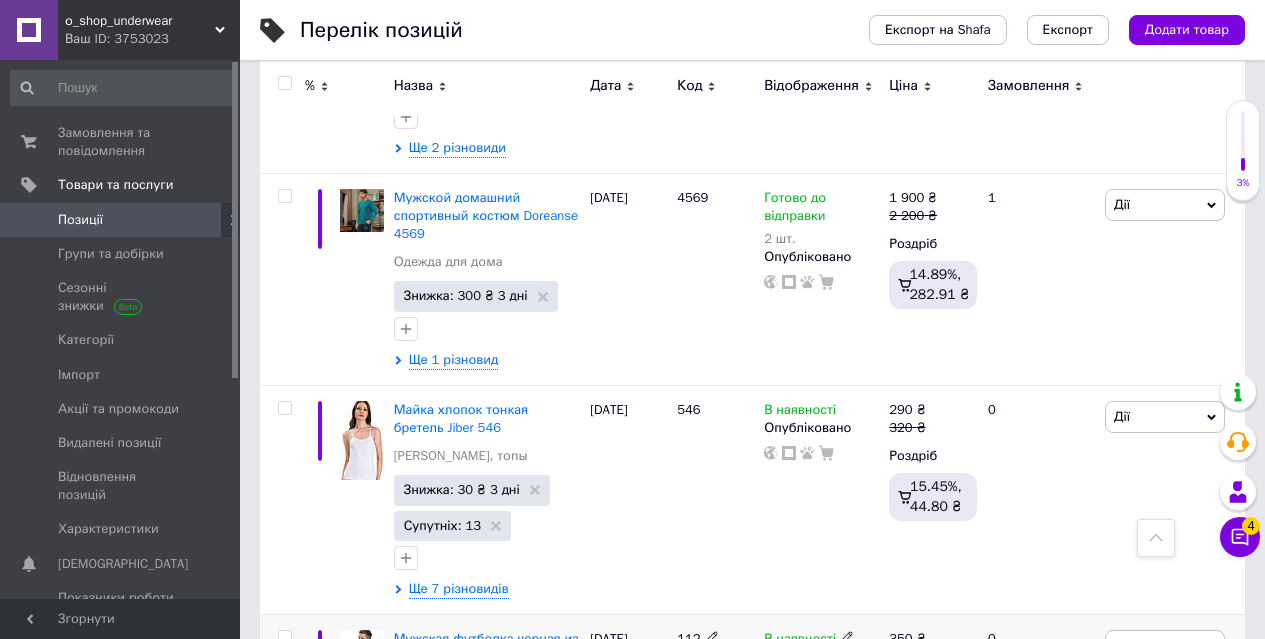 click at bounding box center (284, 637) 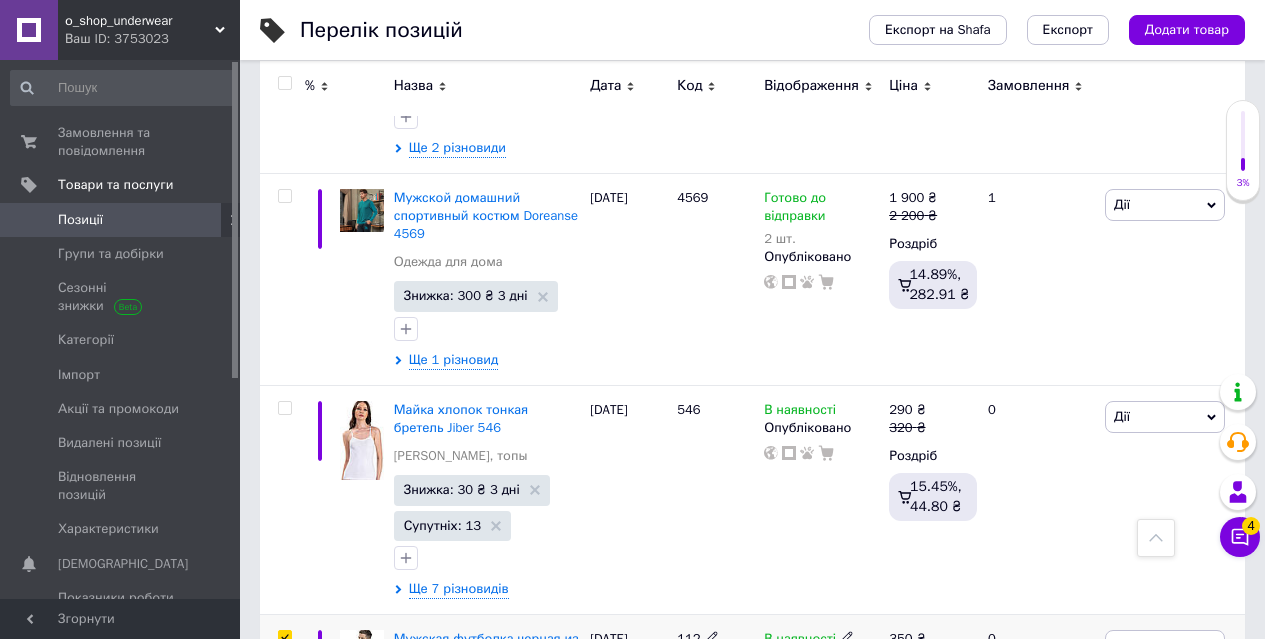 checkbox on "true" 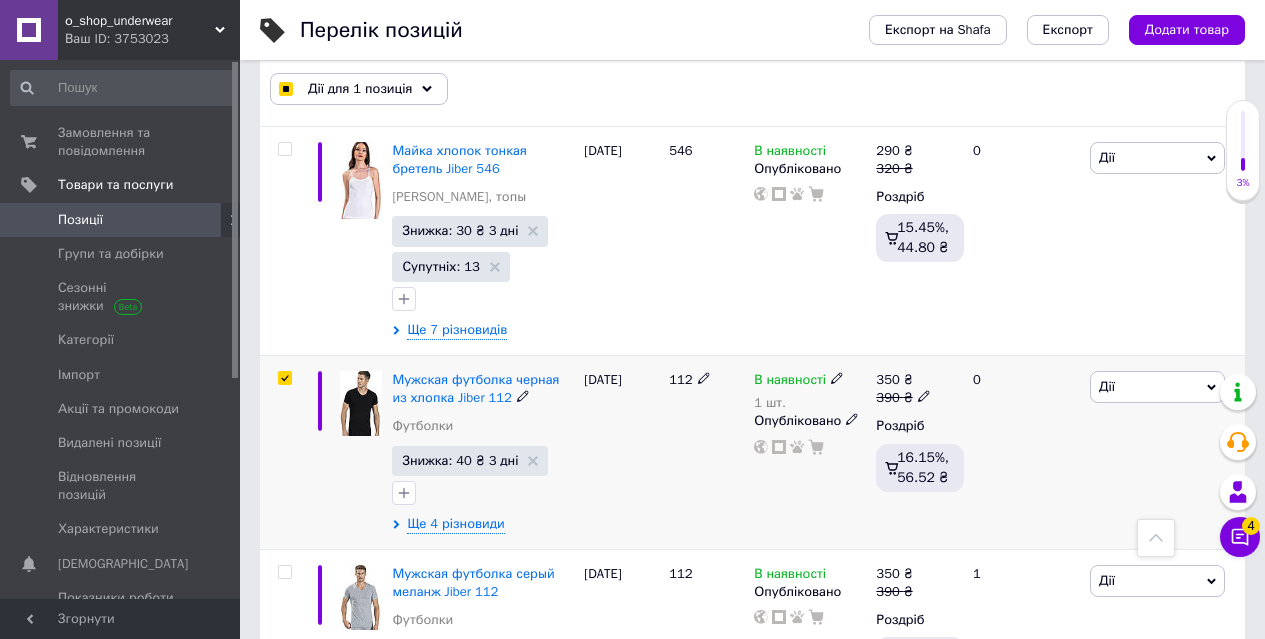 scroll, scrollTop: 20147, scrollLeft: 0, axis: vertical 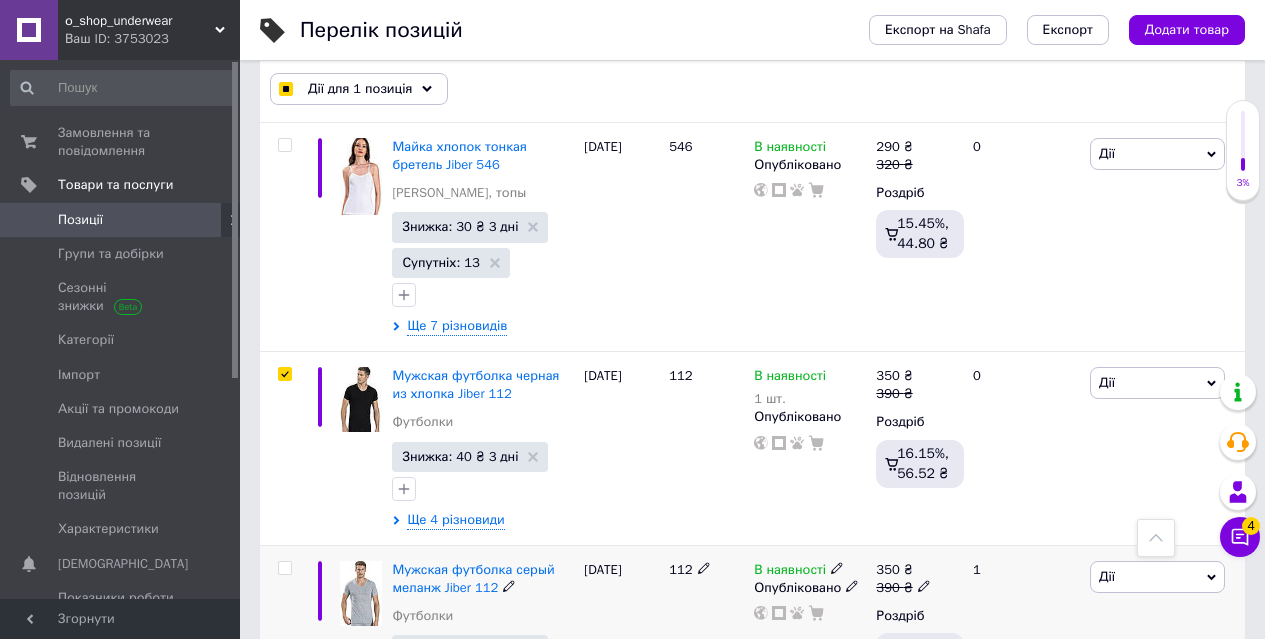 click at bounding box center [284, 568] 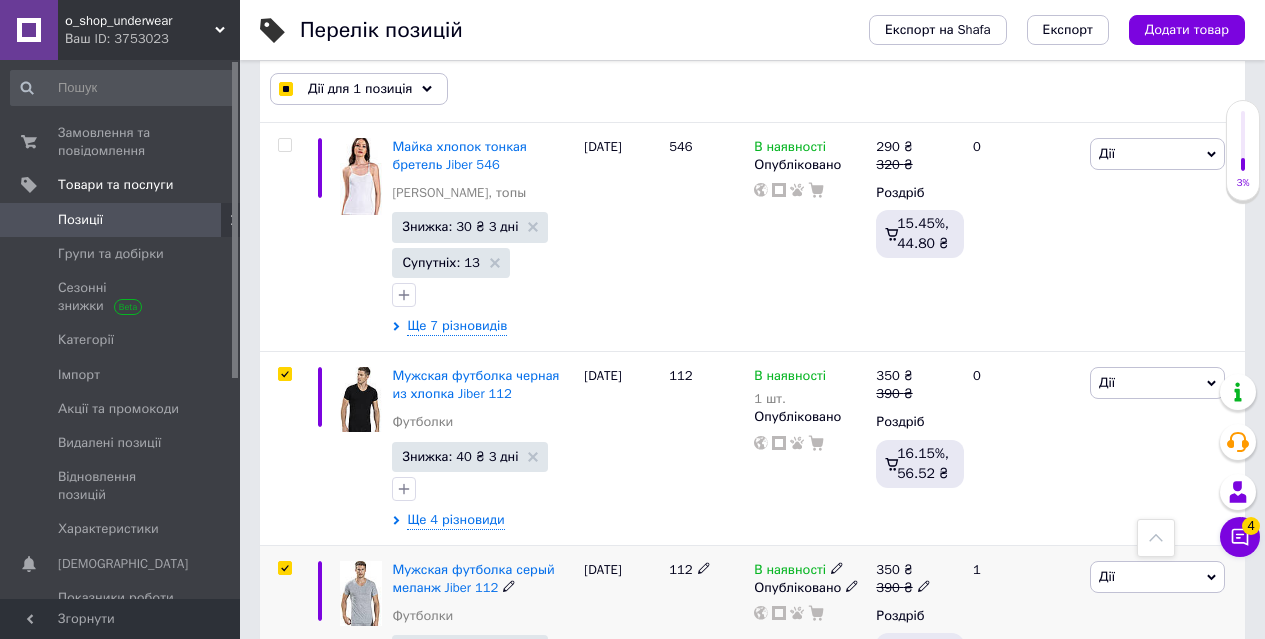 checkbox on "true" 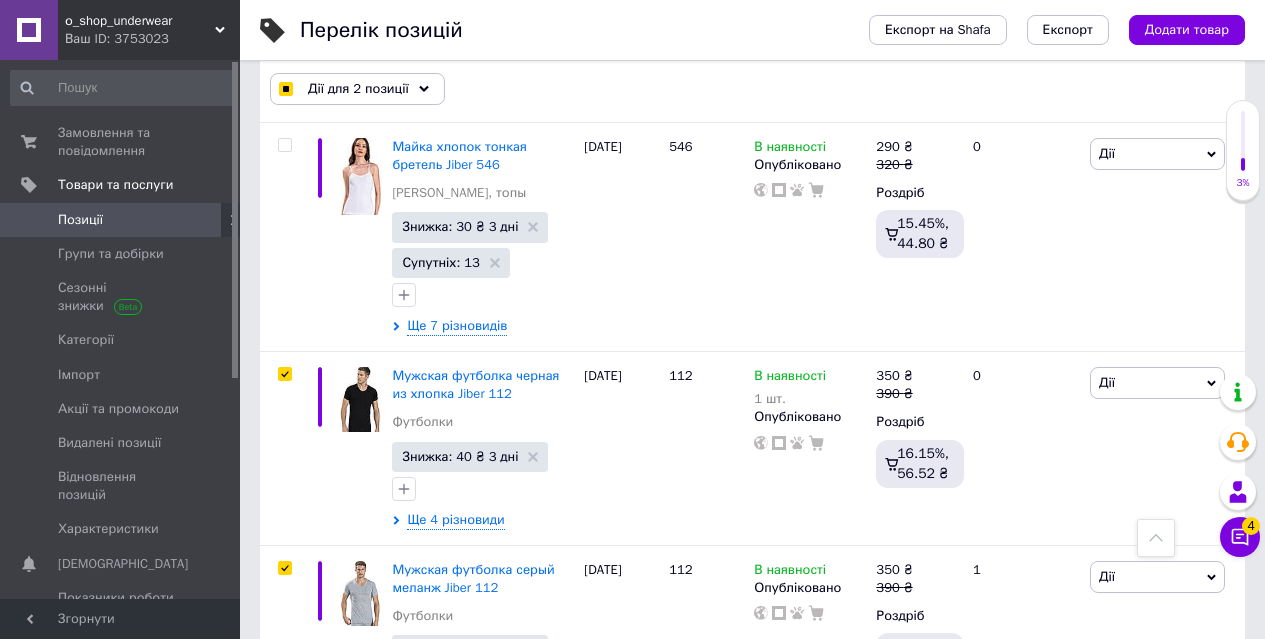 click at bounding box center (284, 762) 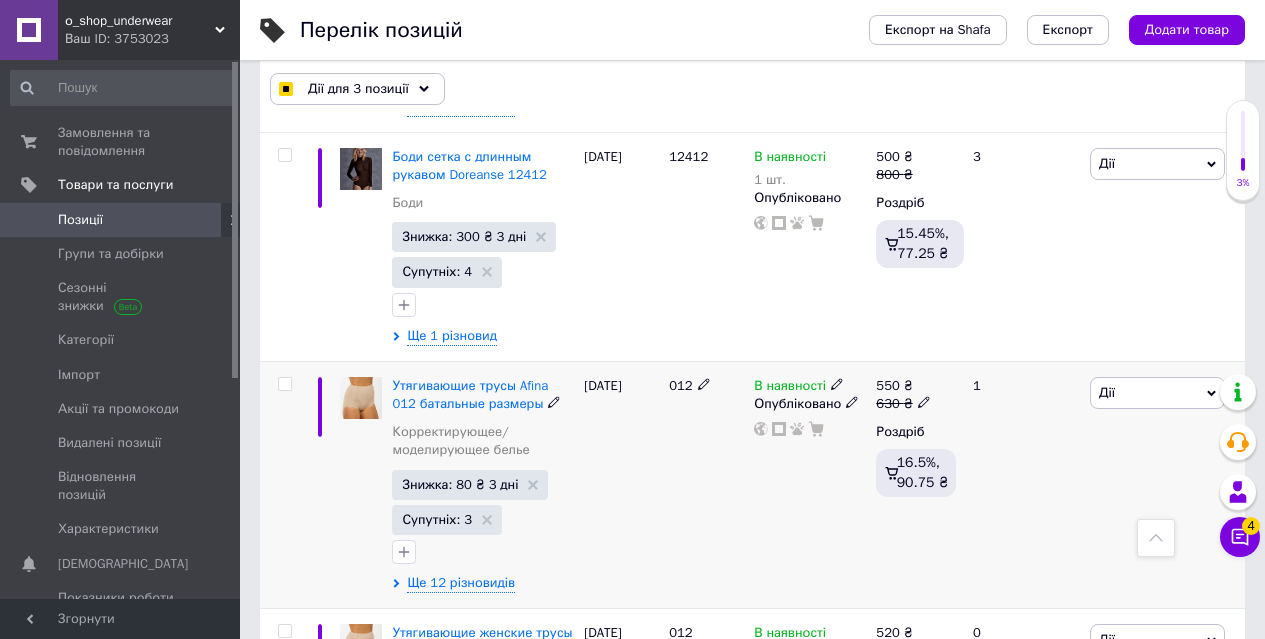 scroll, scrollTop: 18352, scrollLeft: 0, axis: vertical 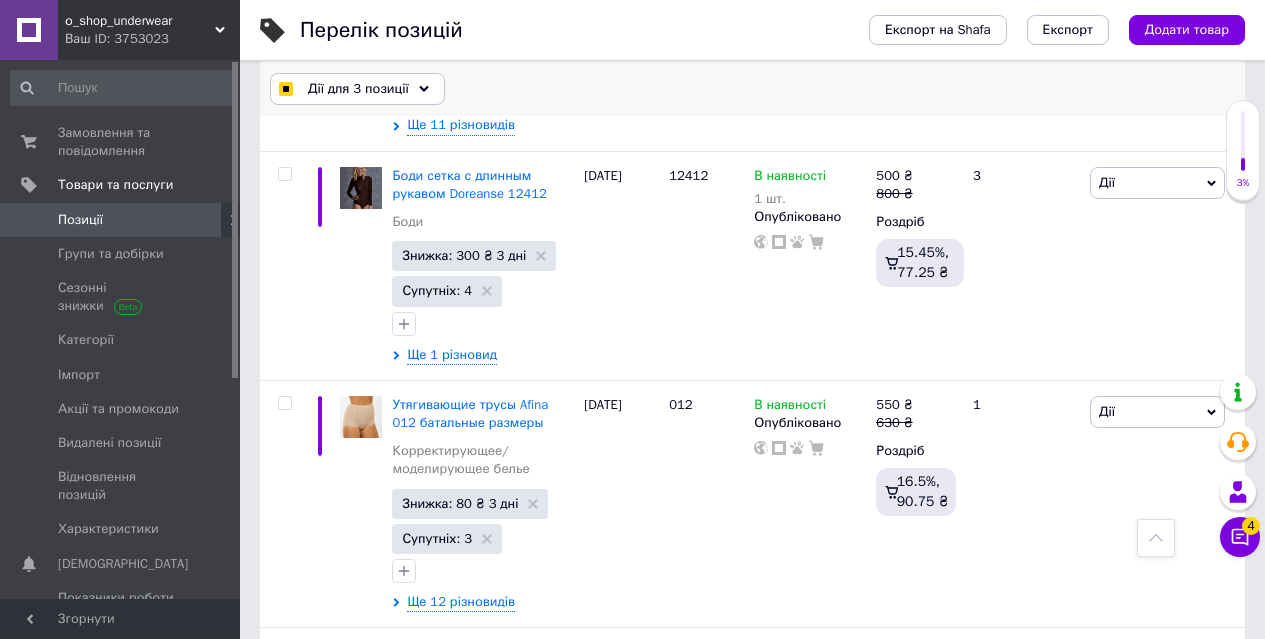 click on "Дії для 3 позиції" at bounding box center [358, 89] 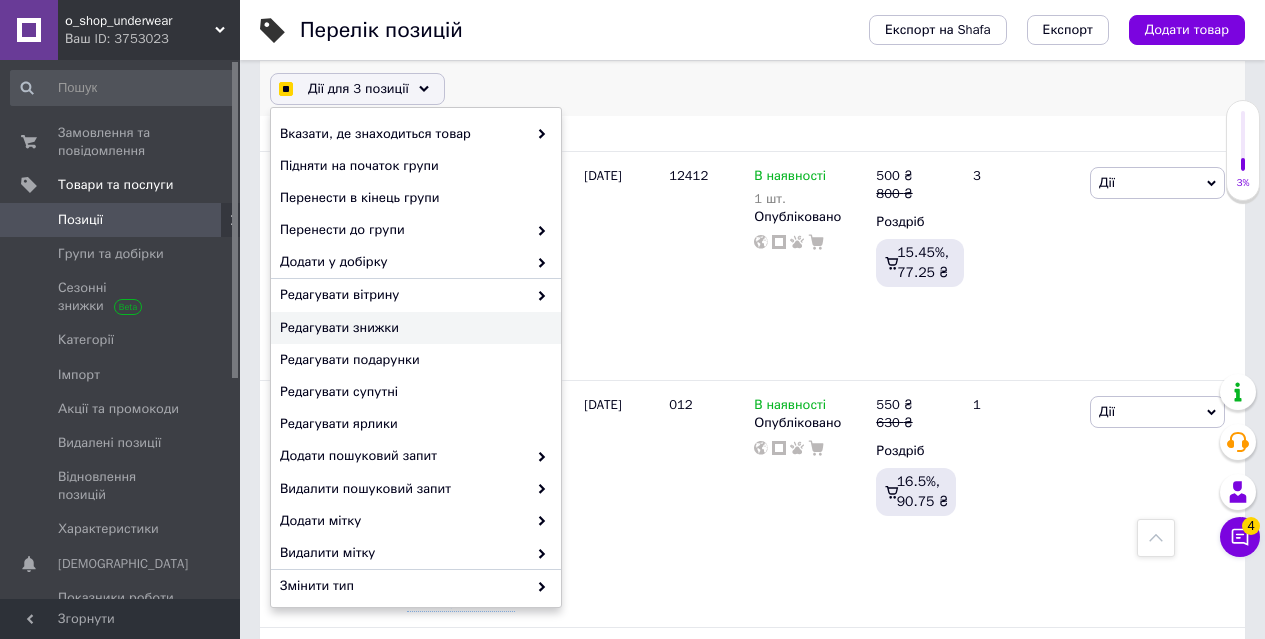 click on "Редагувати знижки" at bounding box center [413, 328] 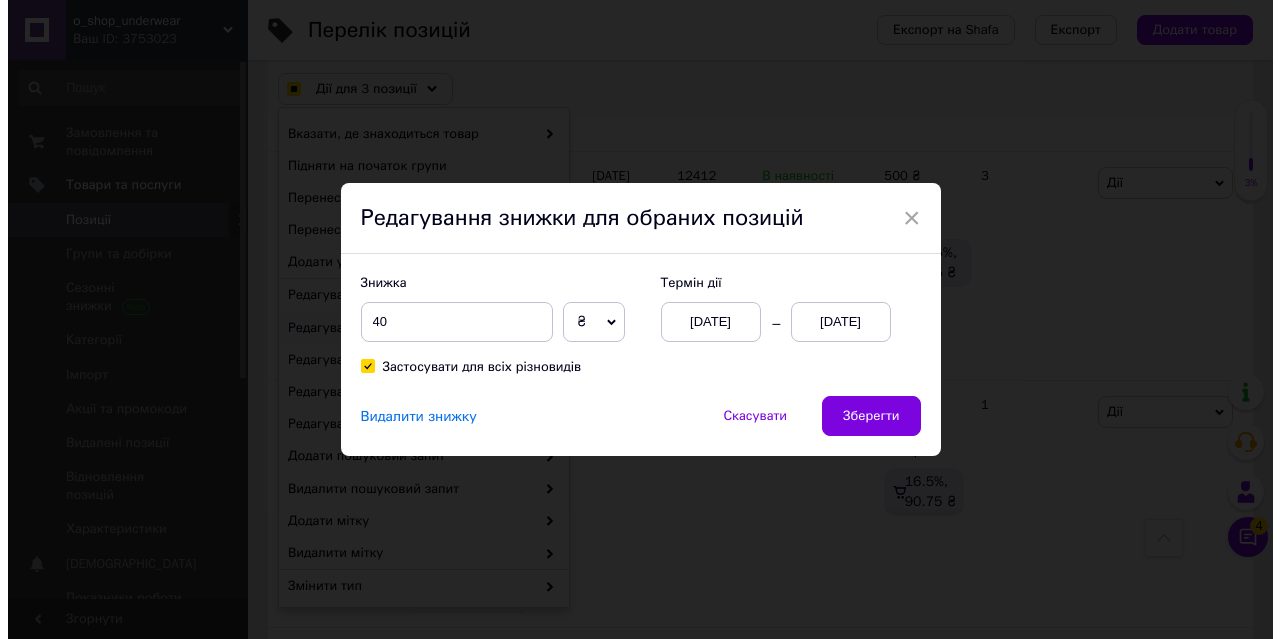 checkbox on "true" 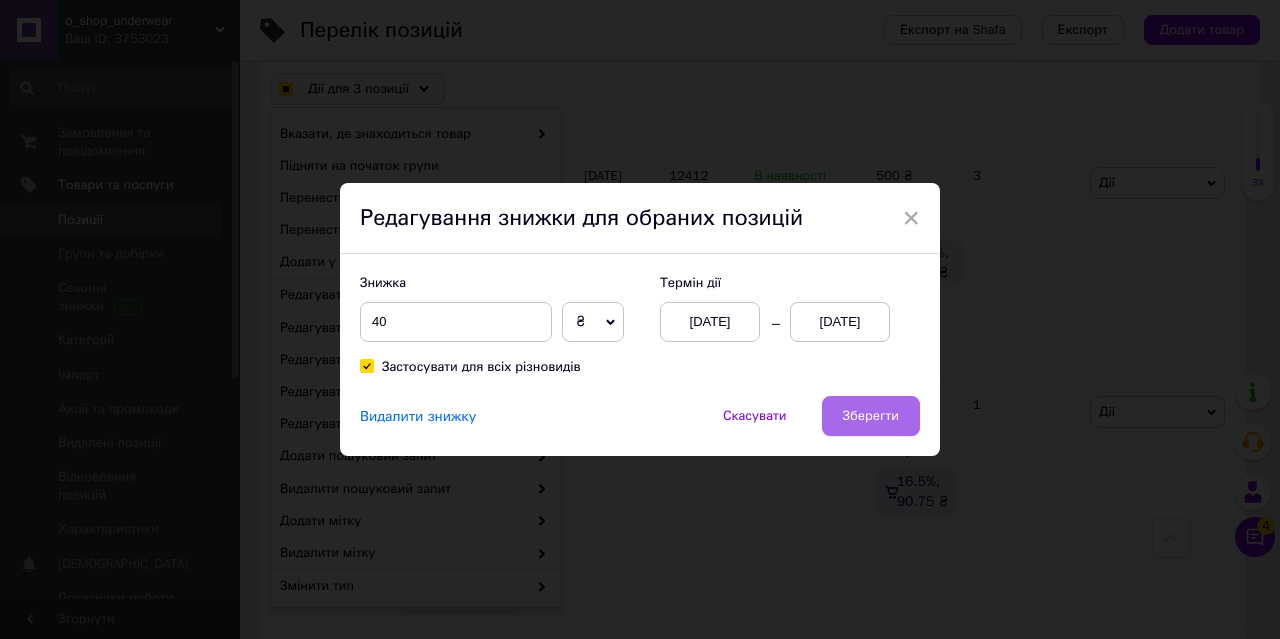 click on "Зберегти" at bounding box center [871, 416] 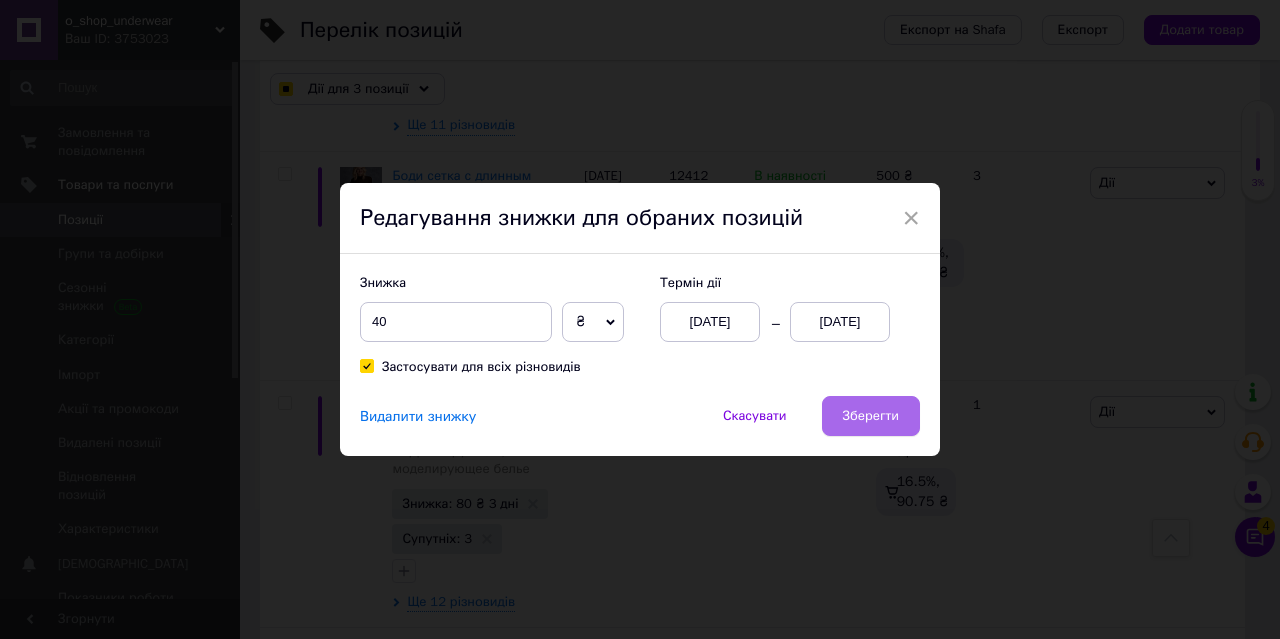 checkbox on "true" 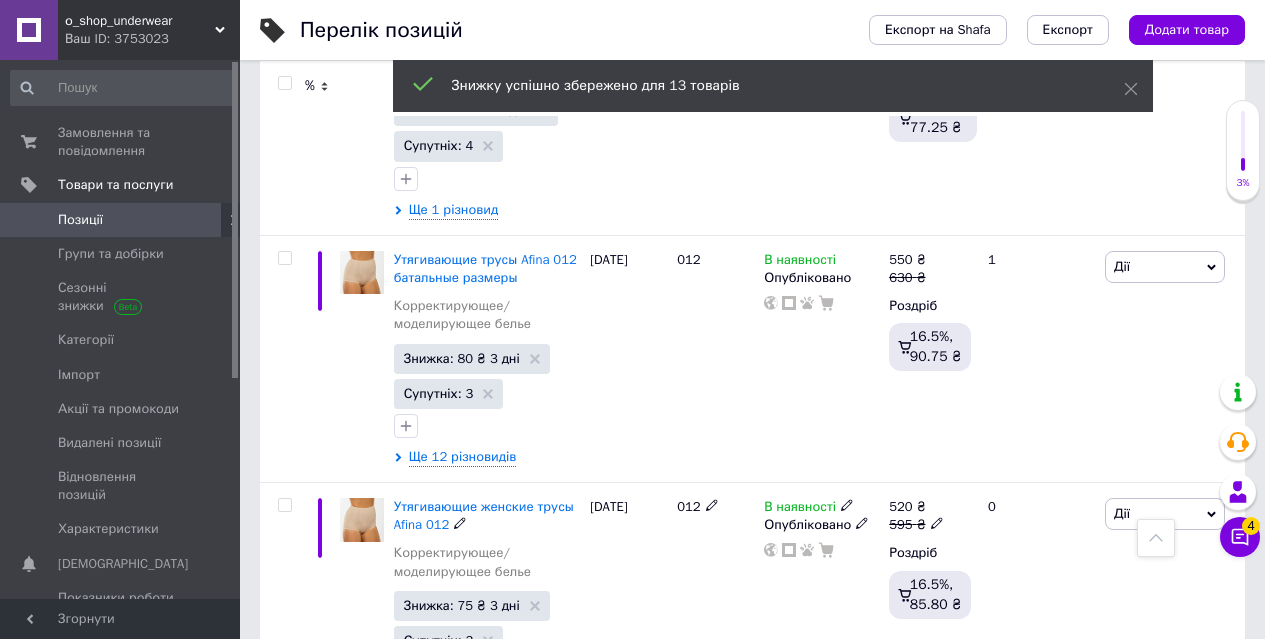 checkbox on "false" 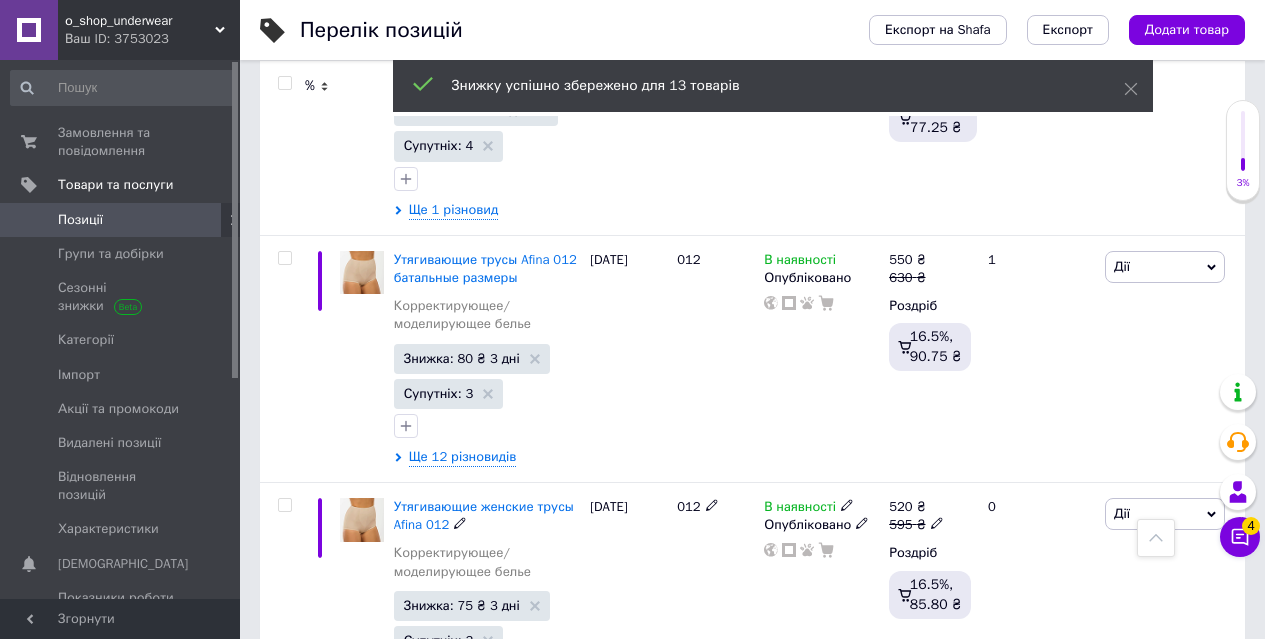checkbox on "false" 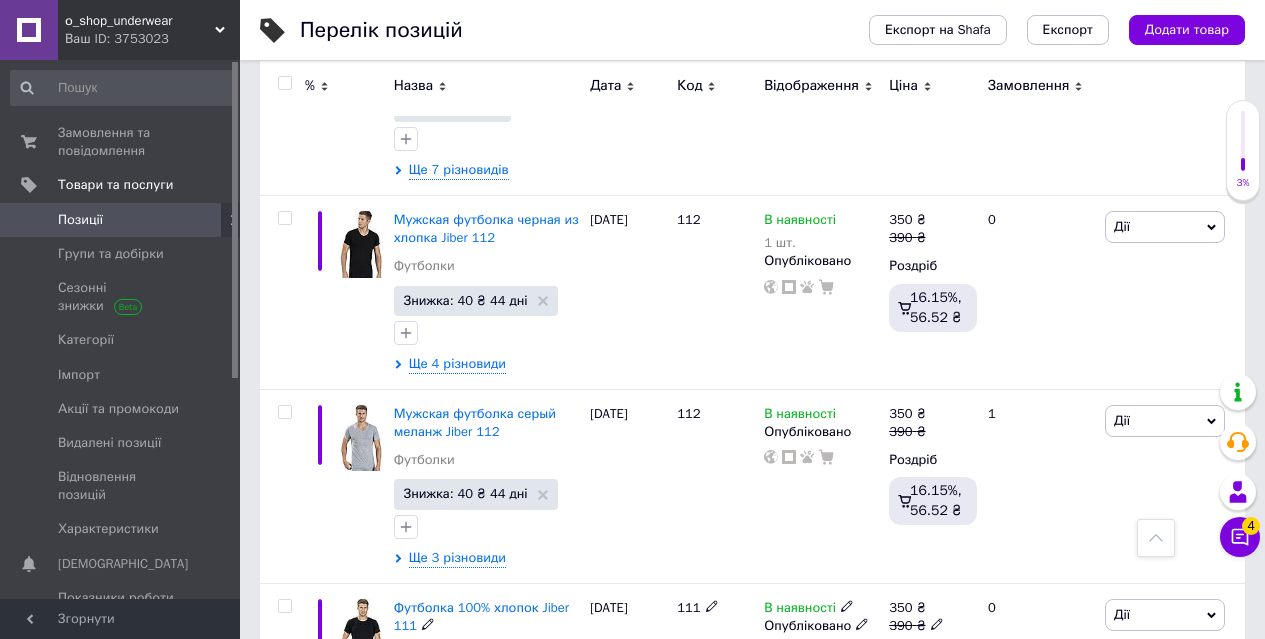 scroll, scrollTop: 20162, scrollLeft: 0, axis: vertical 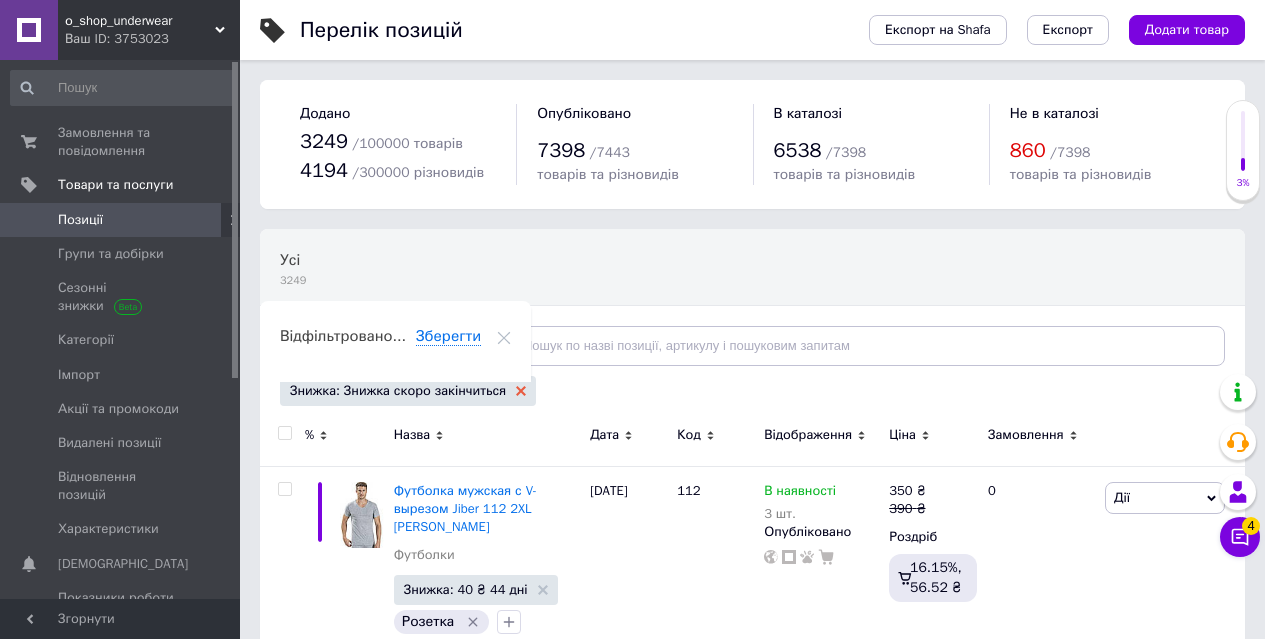 click 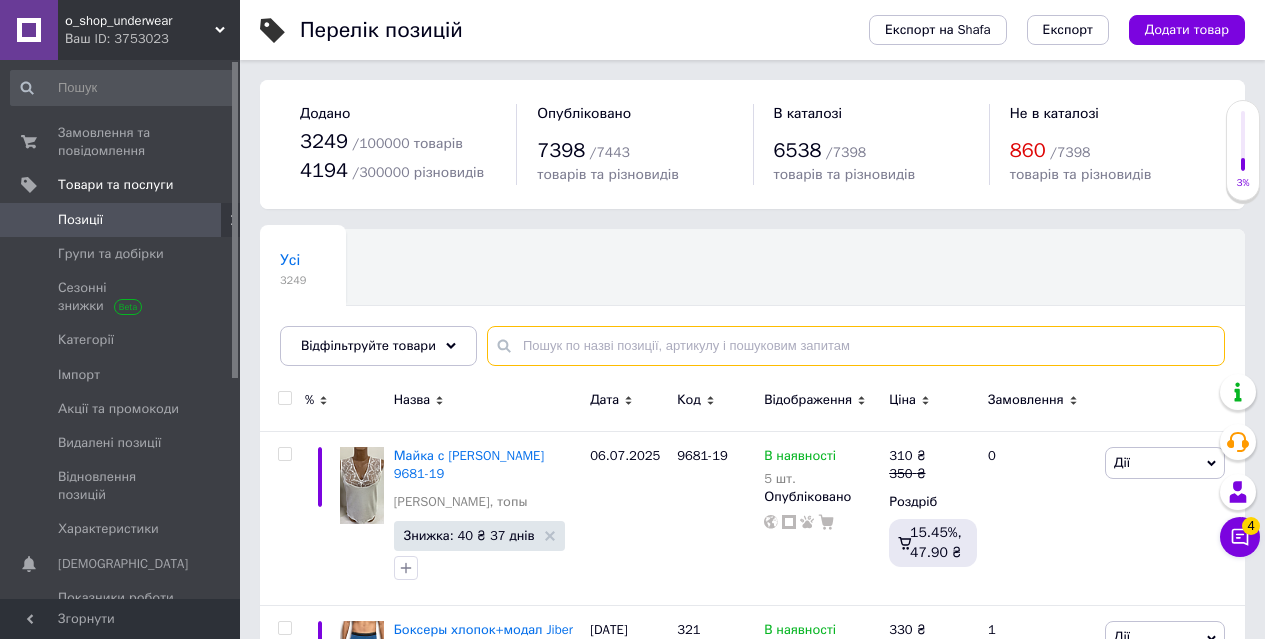 click at bounding box center [856, 346] 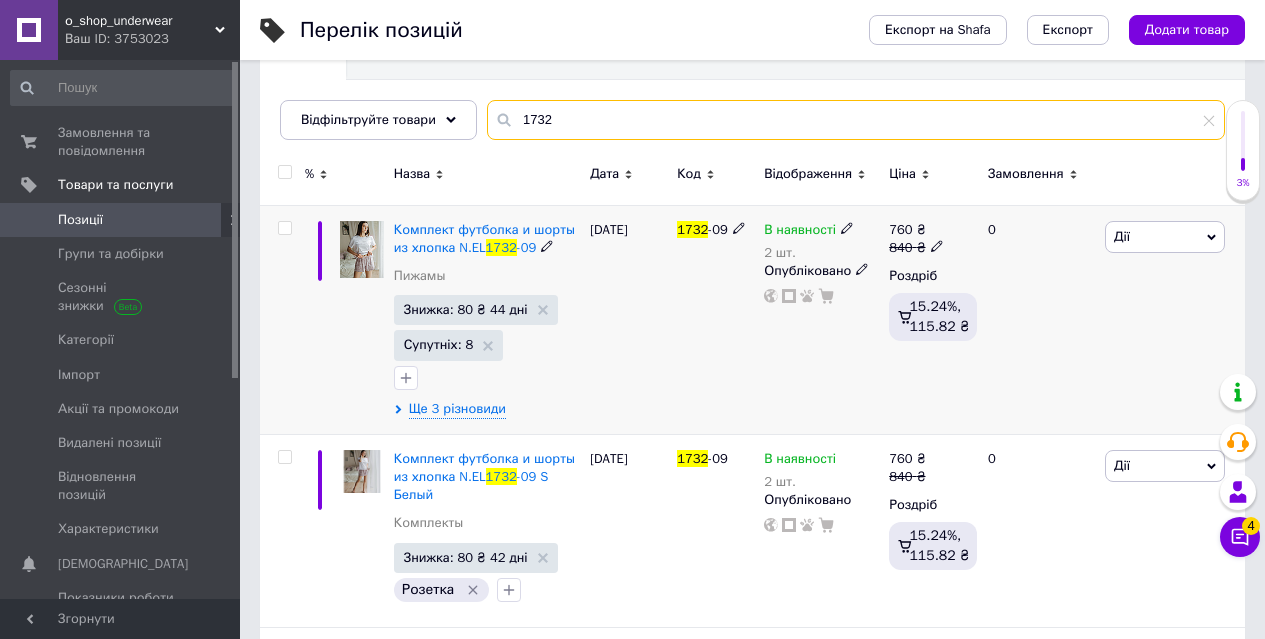 scroll, scrollTop: 300, scrollLeft: 0, axis: vertical 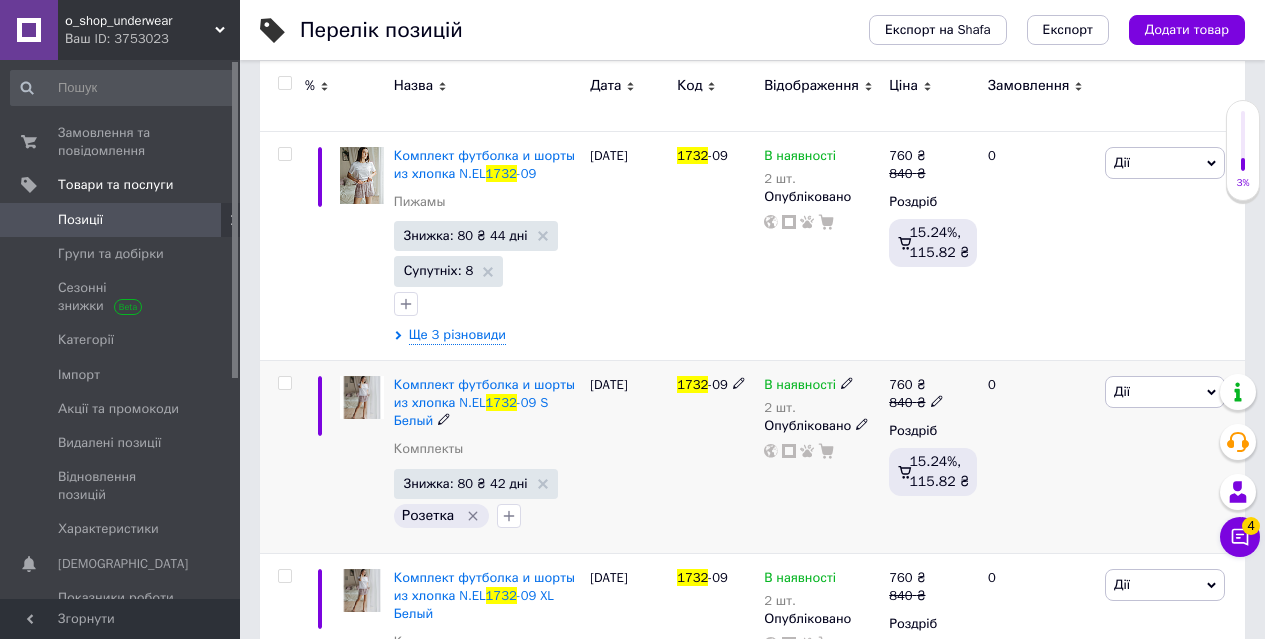 type on "1732" 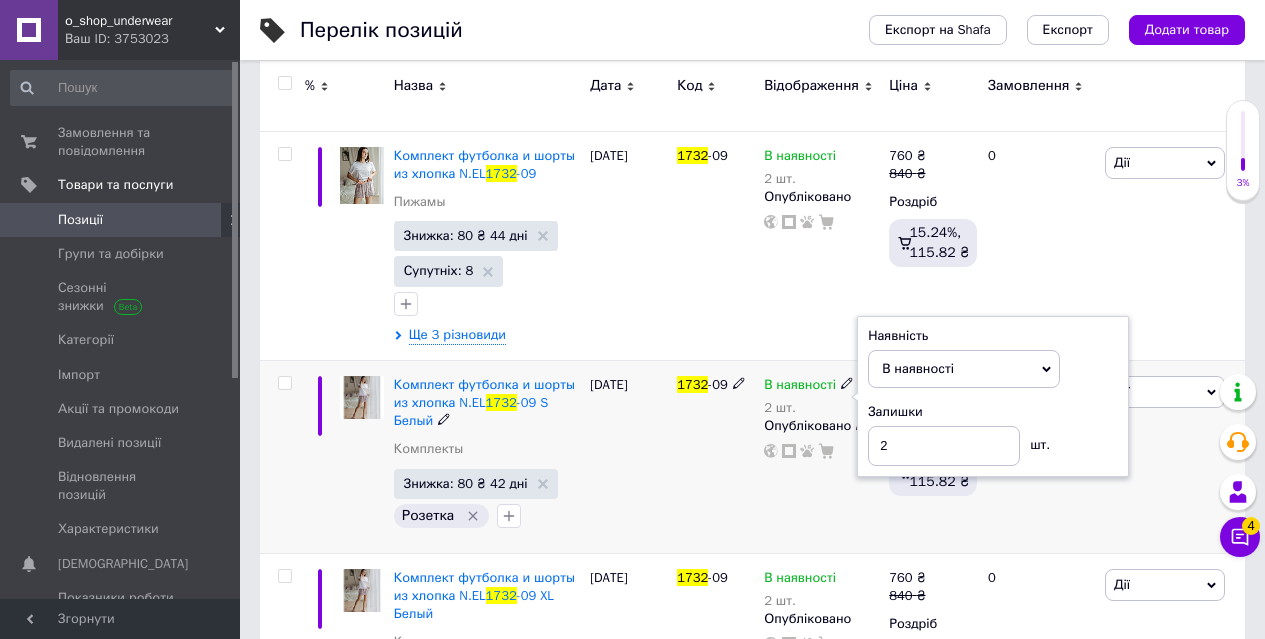 click on "Залишки 2 шт." at bounding box center (993, 434) 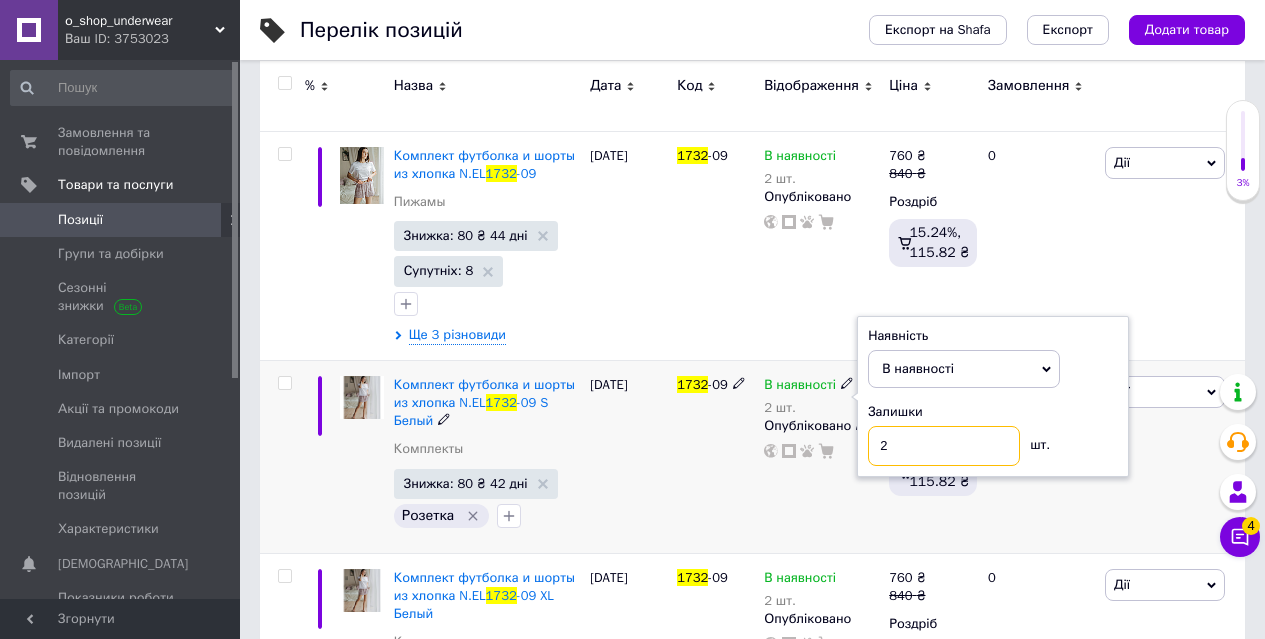 drag, startPoint x: 880, startPoint y: 439, endPoint x: 898, endPoint y: 440, distance: 18.027756 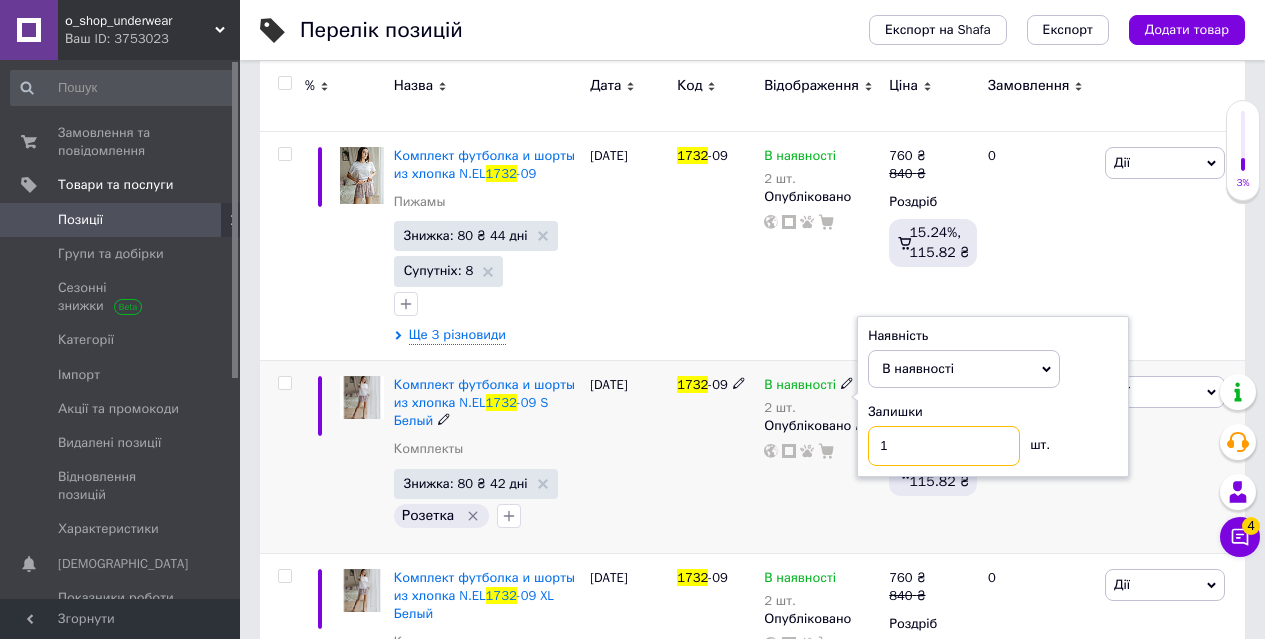 type on "1" 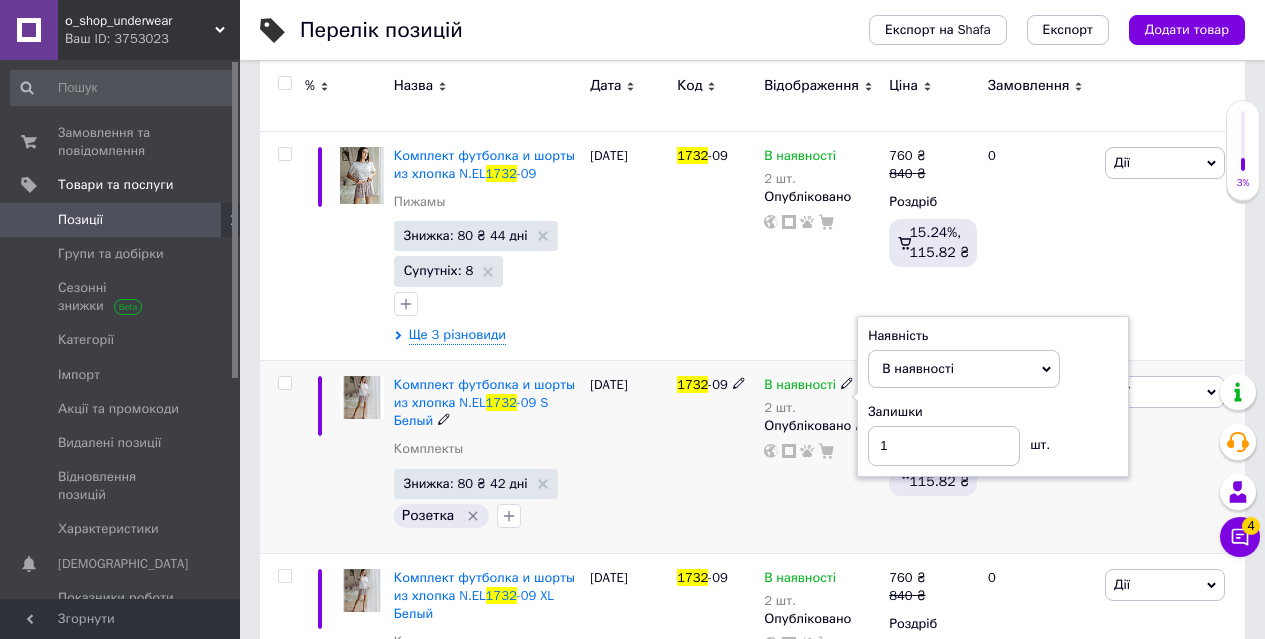 click on "В наявності 2 шт. Наявність В наявності Немає в наявності Під замовлення Готово до відправки Залишки 1 шт. Опубліковано" at bounding box center (821, 456) 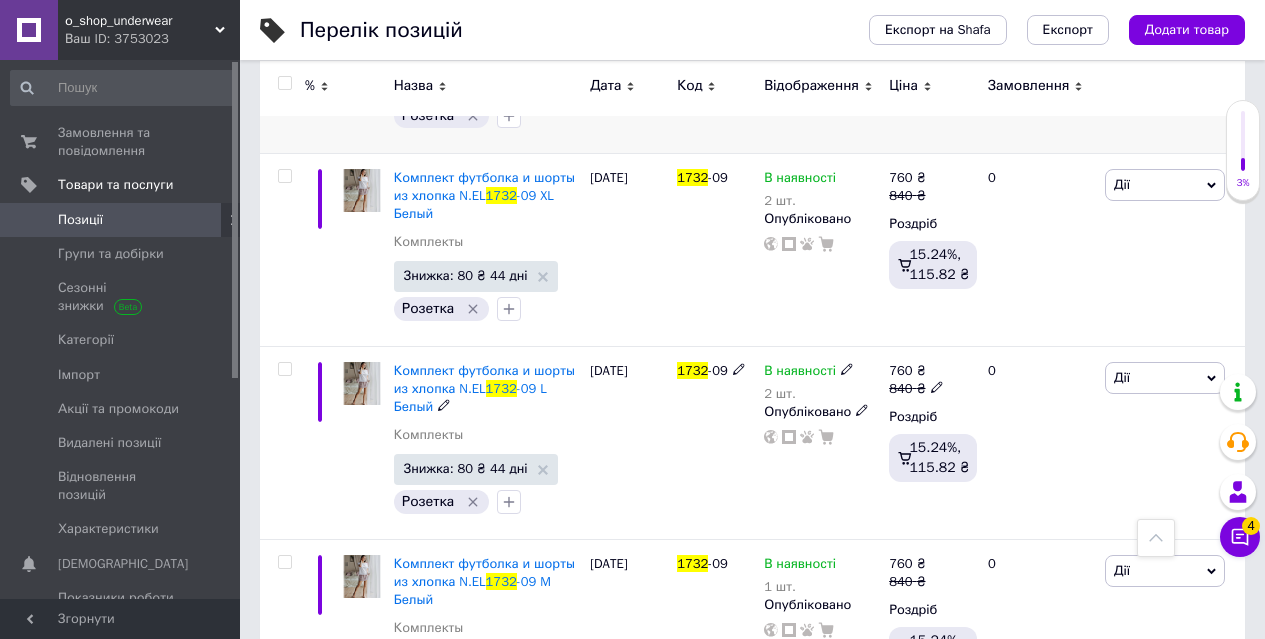 scroll, scrollTop: 800, scrollLeft: 0, axis: vertical 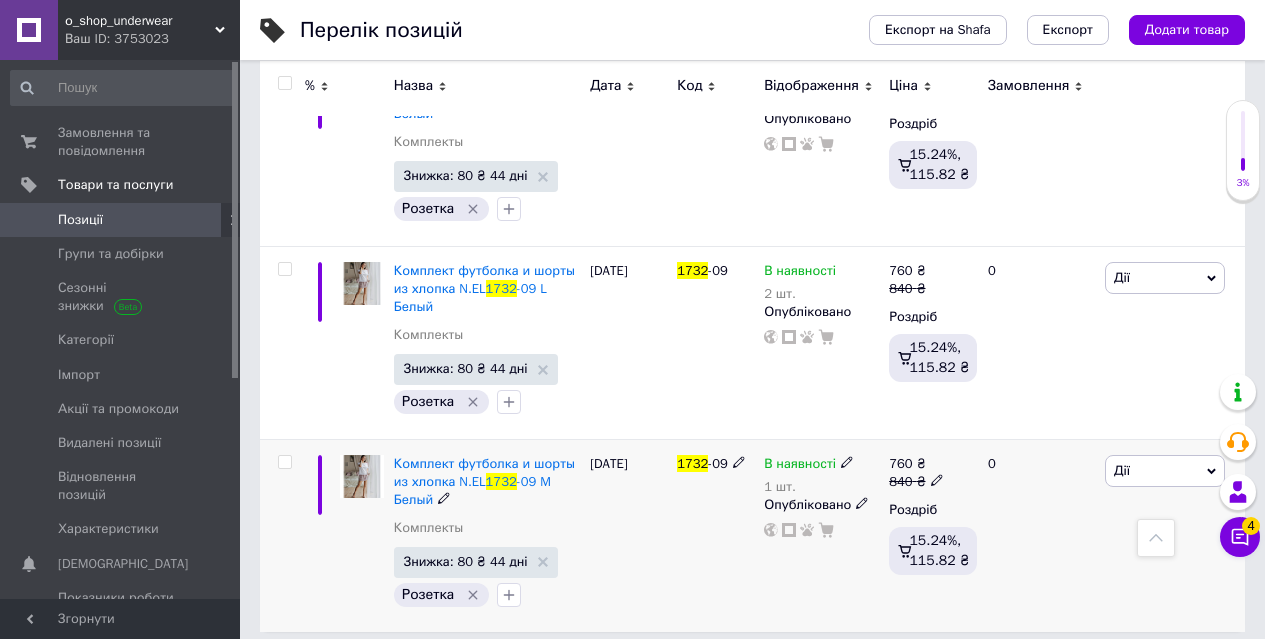click at bounding box center [847, 461] 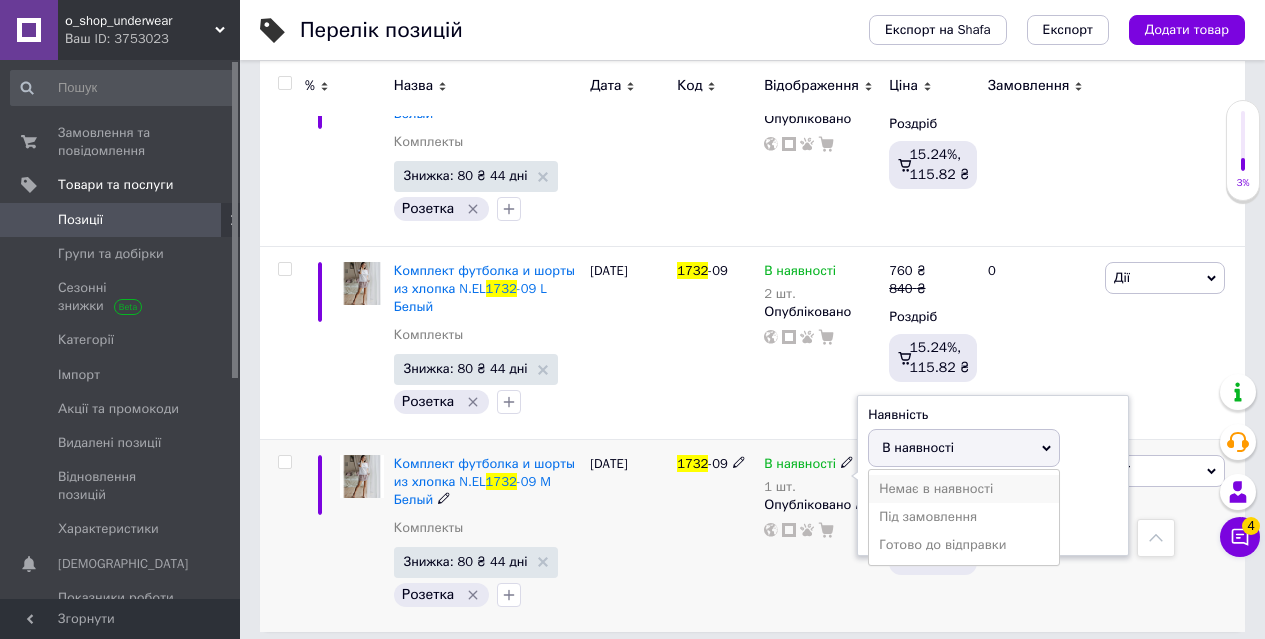 click on "Немає в наявності" at bounding box center [964, 489] 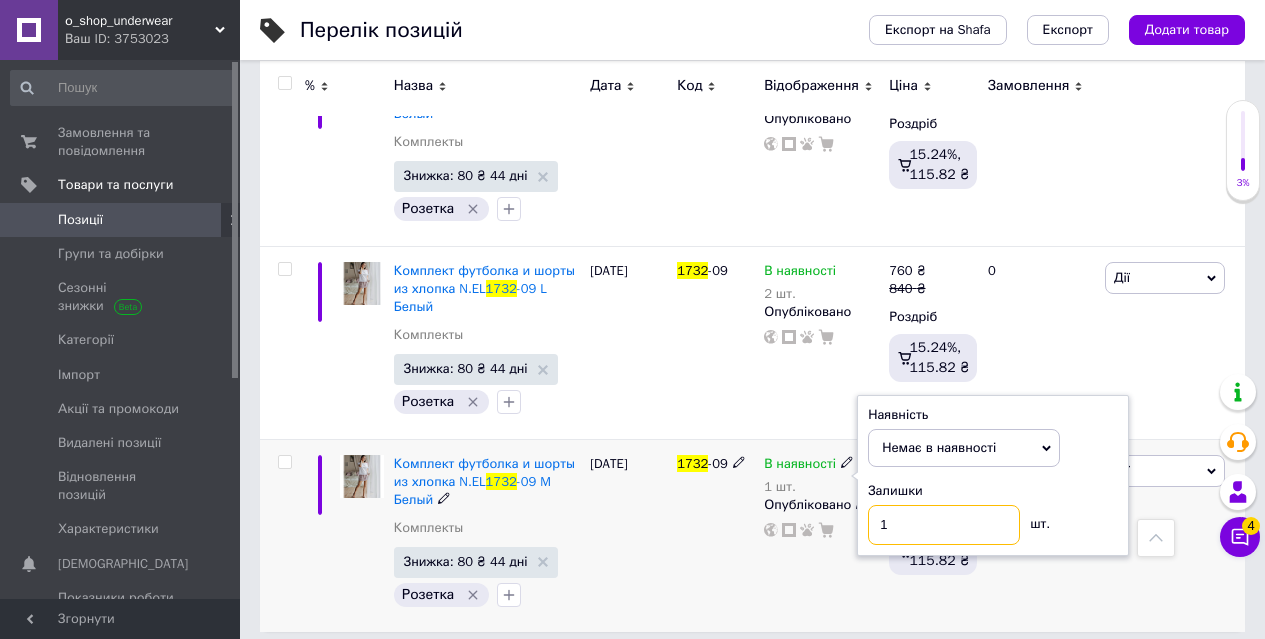 drag, startPoint x: 881, startPoint y: 517, endPoint x: 908, endPoint y: 523, distance: 27.658634 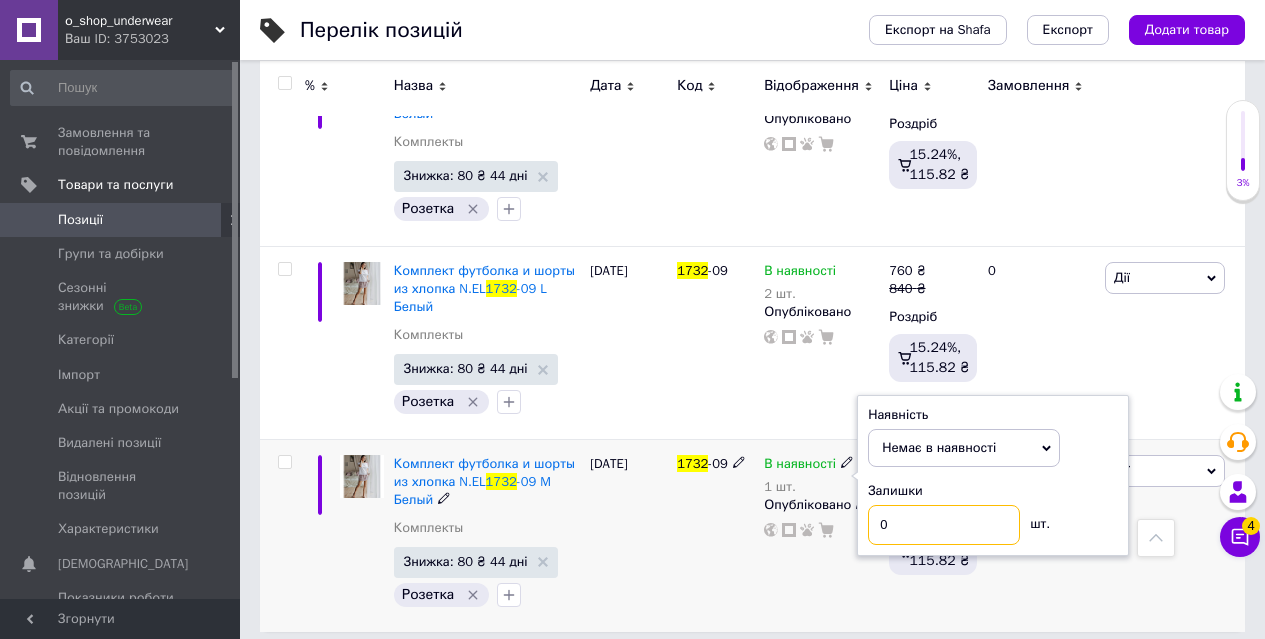 type on "0" 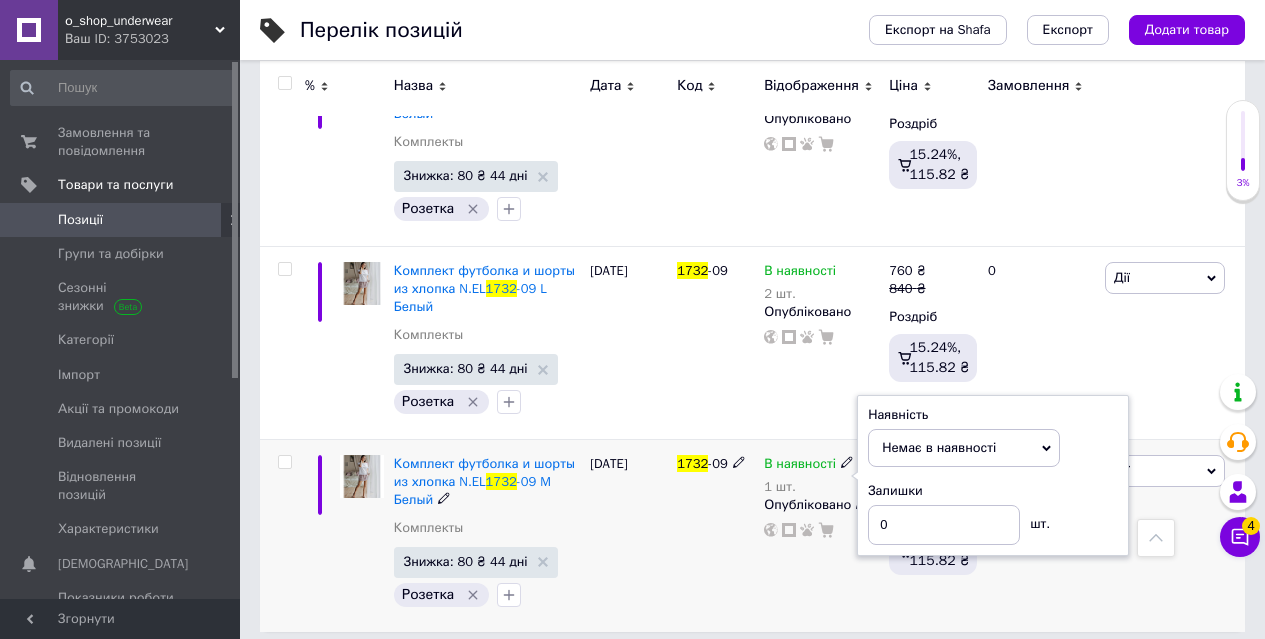 click on "В наявності 1 шт. Наявність Немає в наявності В наявності Під замовлення Готово до відправки Залишки 0 шт. Опубліковано" at bounding box center [821, 535] 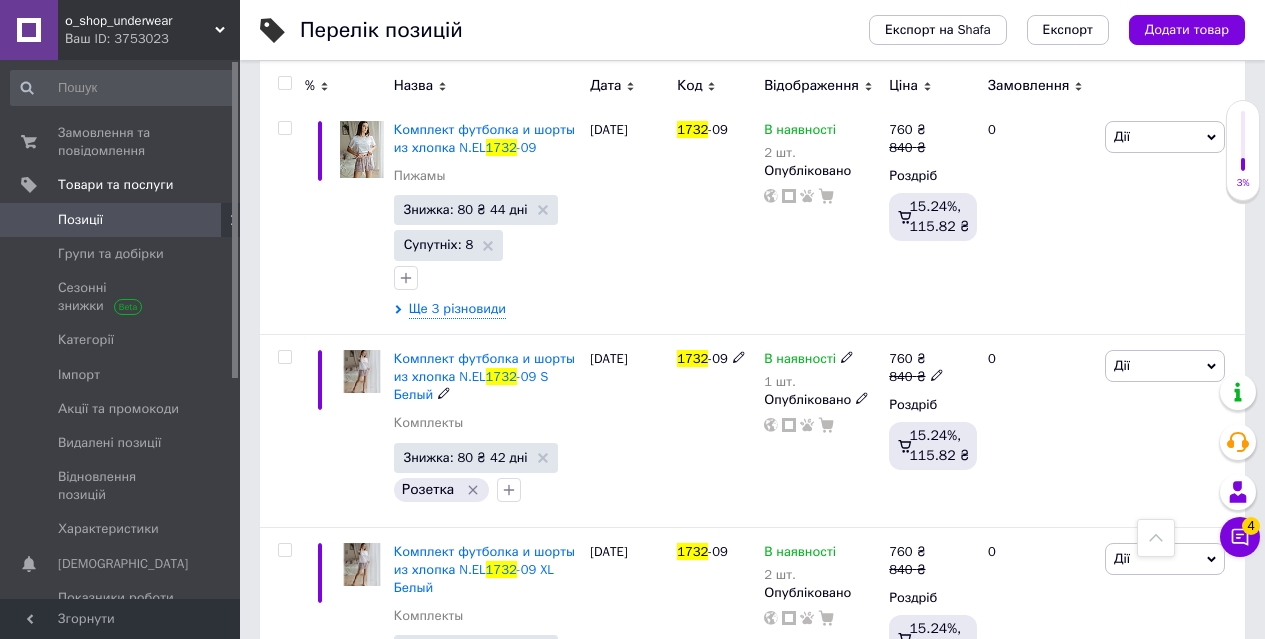 scroll, scrollTop: 133, scrollLeft: 0, axis: vertical 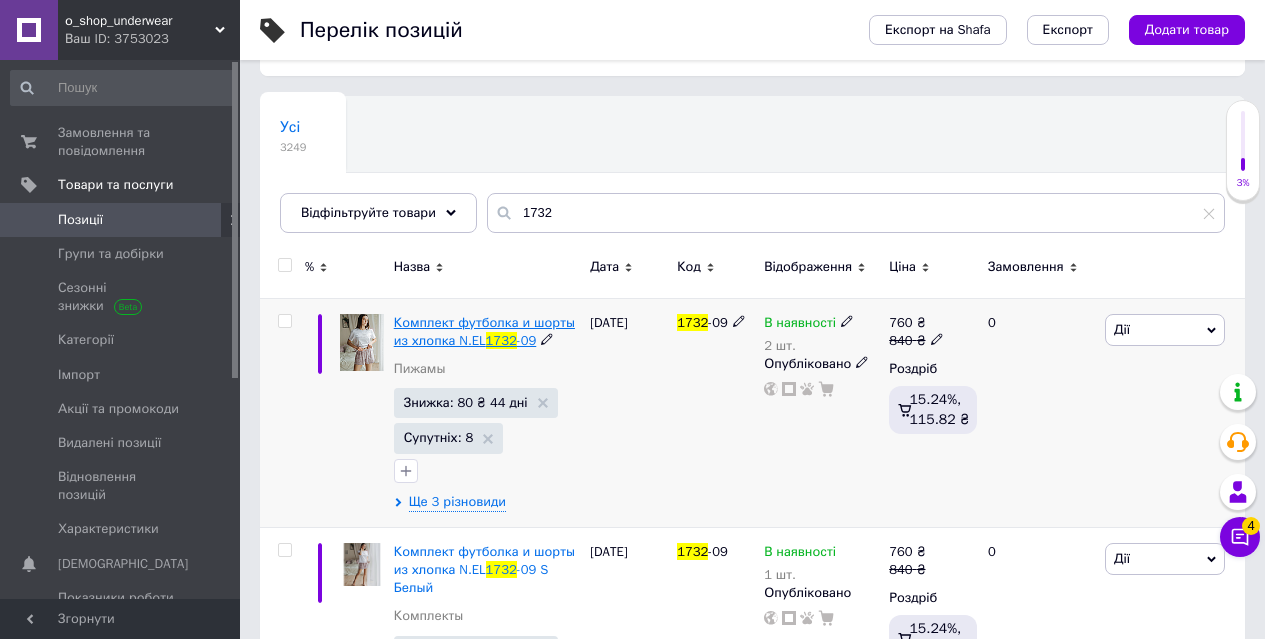click on "Комплект футболка и шорты из хлопка N.EL" at bounding box center (484, 331) 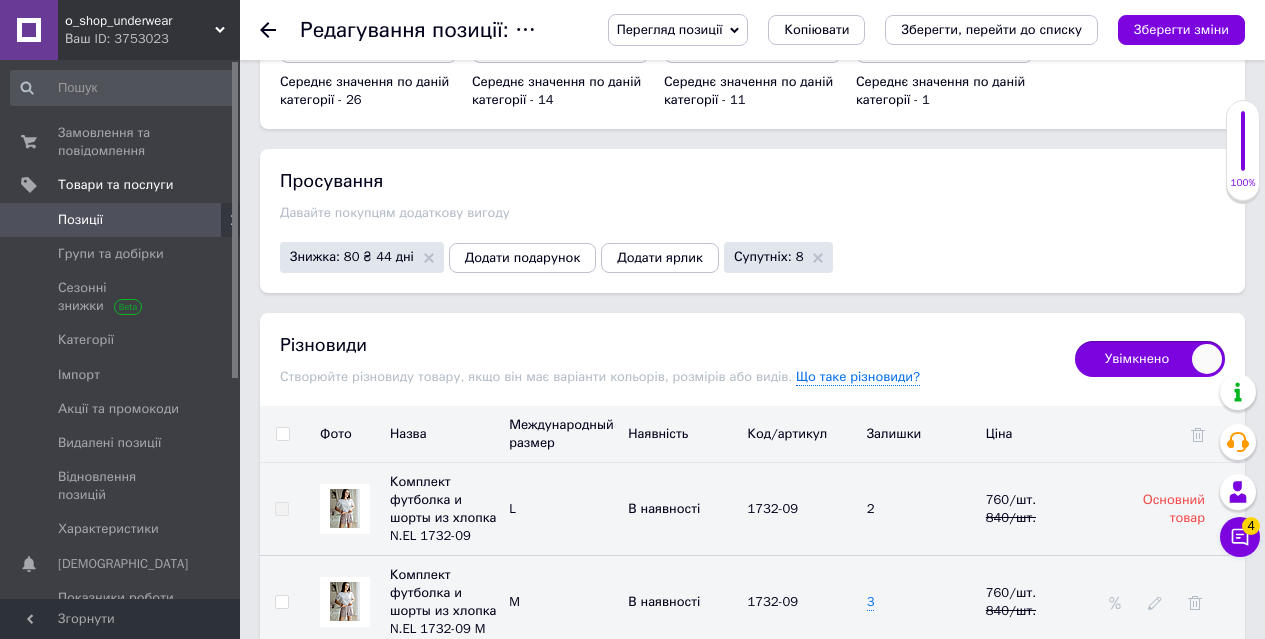 scroll, scrollTop: 2700, scrollLeft: 0, axis: vertical 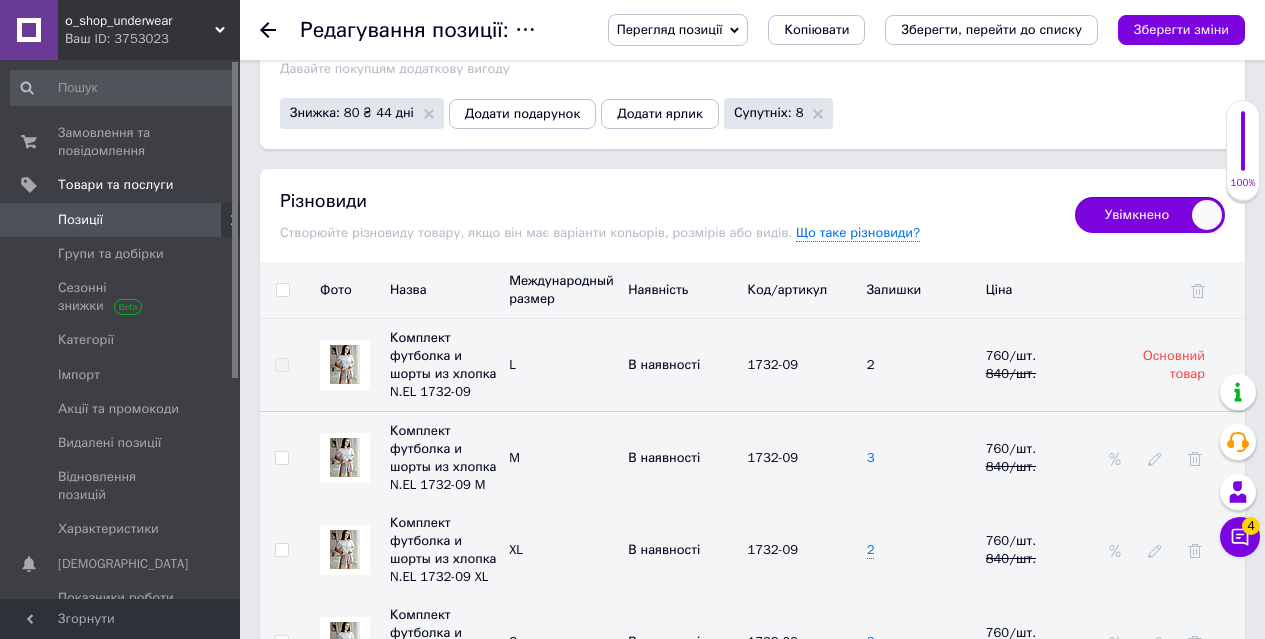 click on "3" at bounding box center [871, 458] 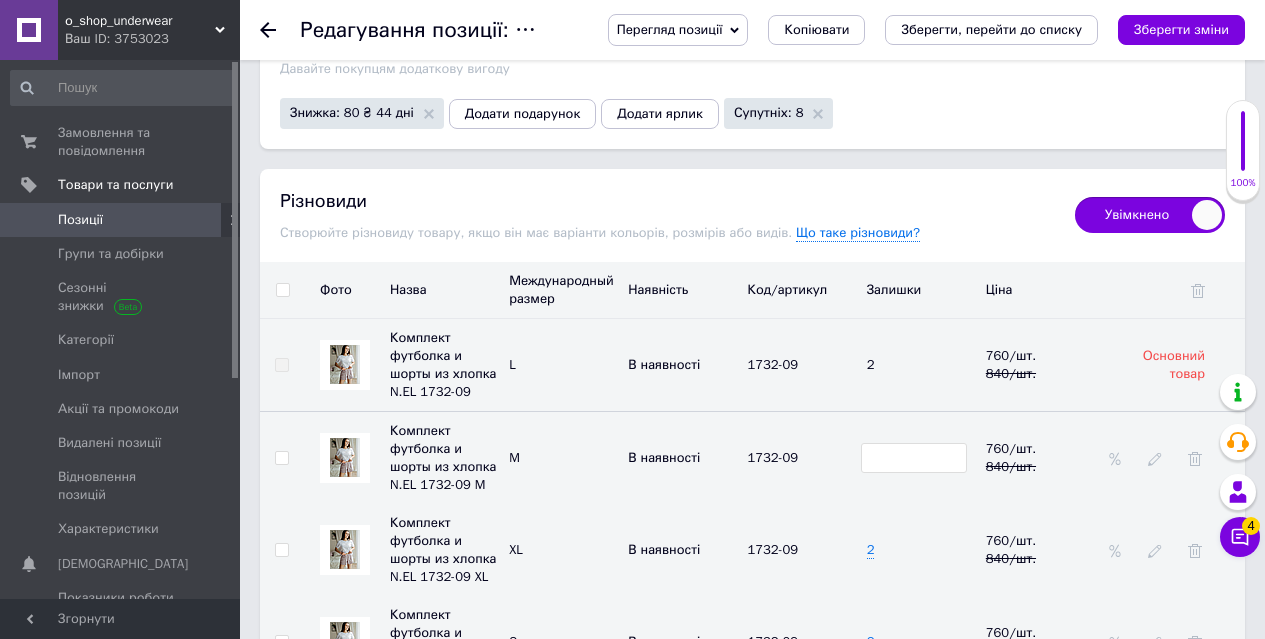 type 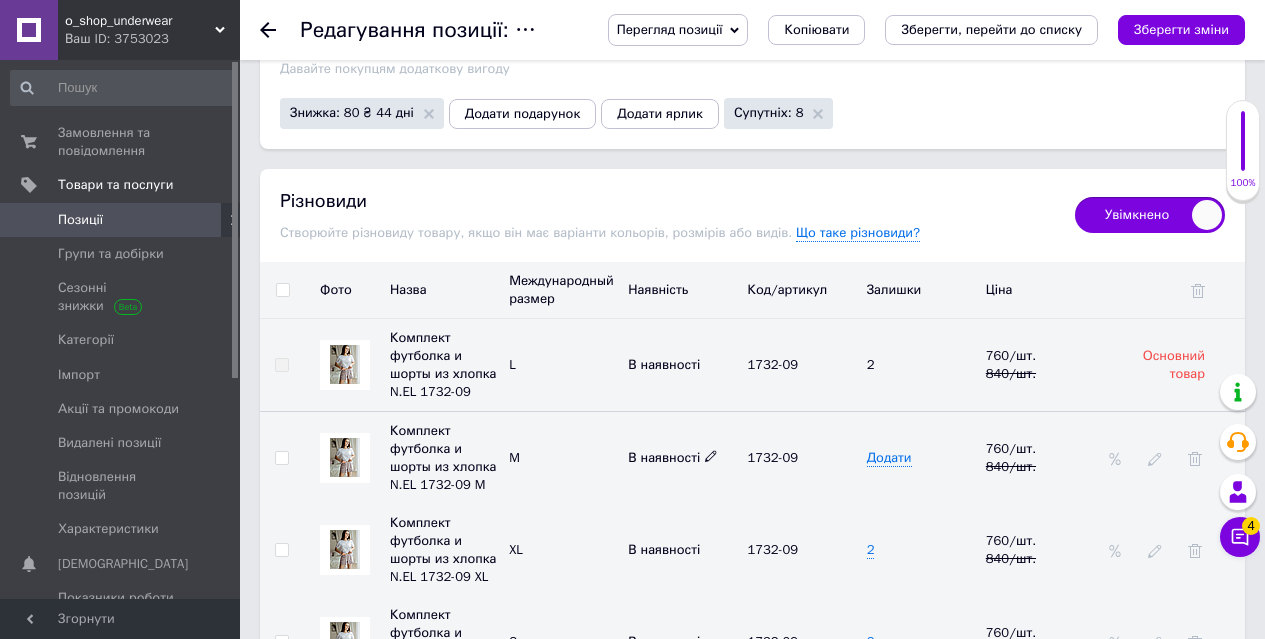 click 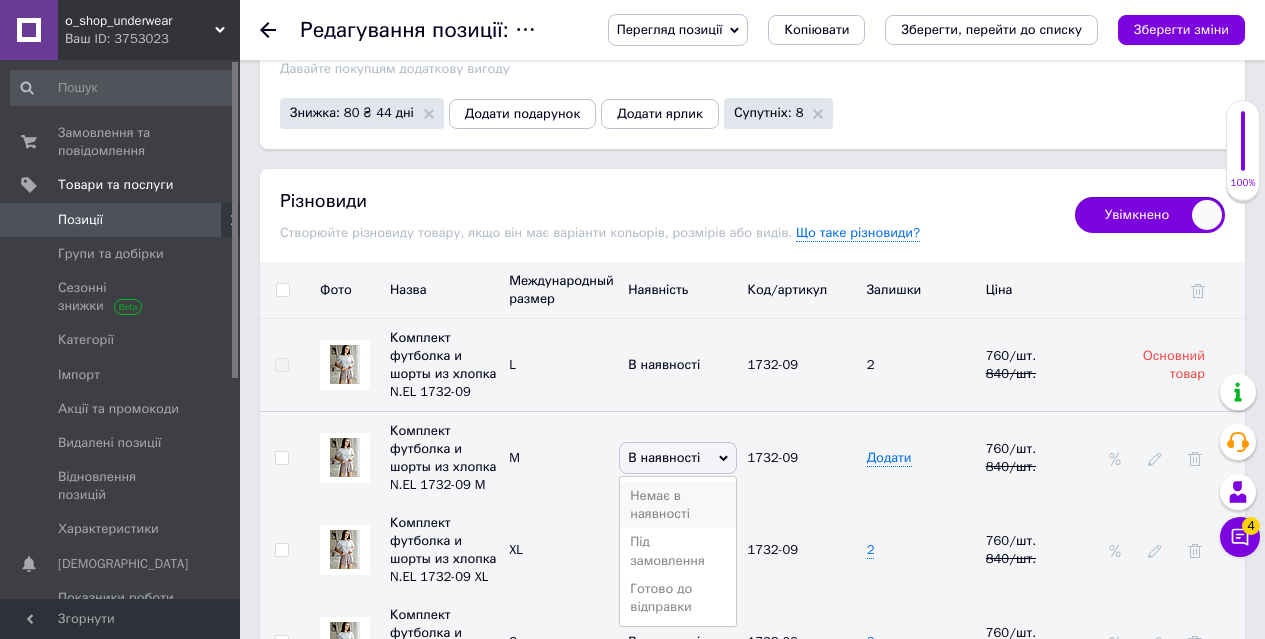click on "Немає в наявності" at bounding box center [678, 505] 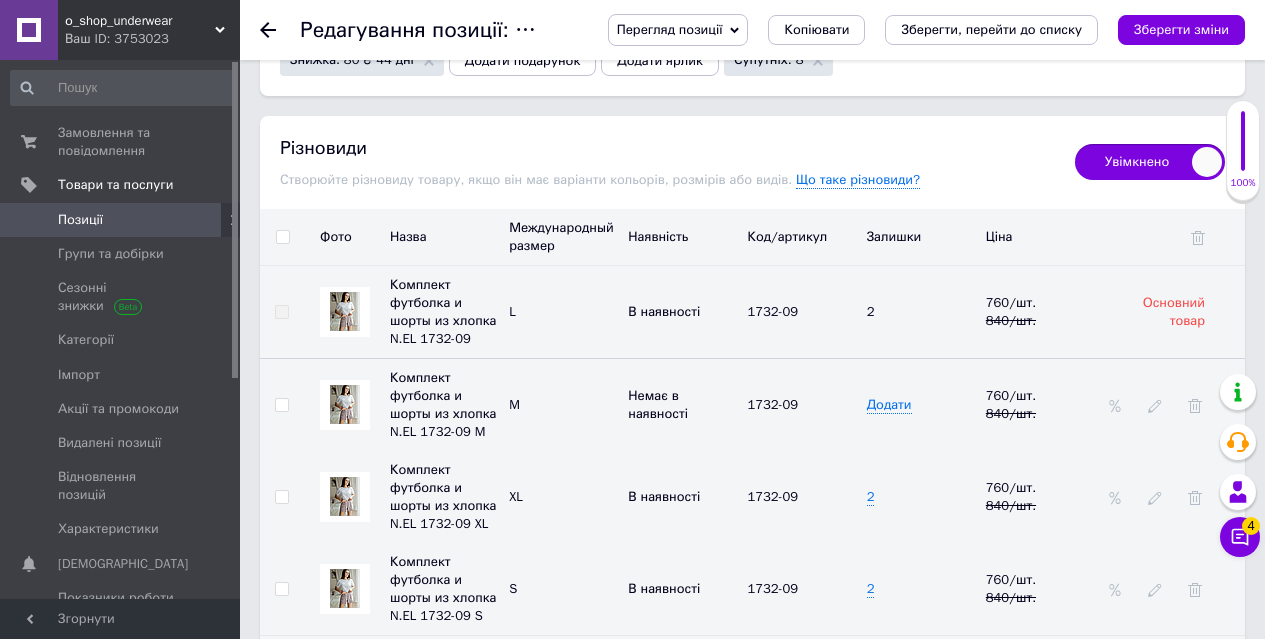 scroll, scrollTop: 2900, scrollLeft: 0, axis: vertical 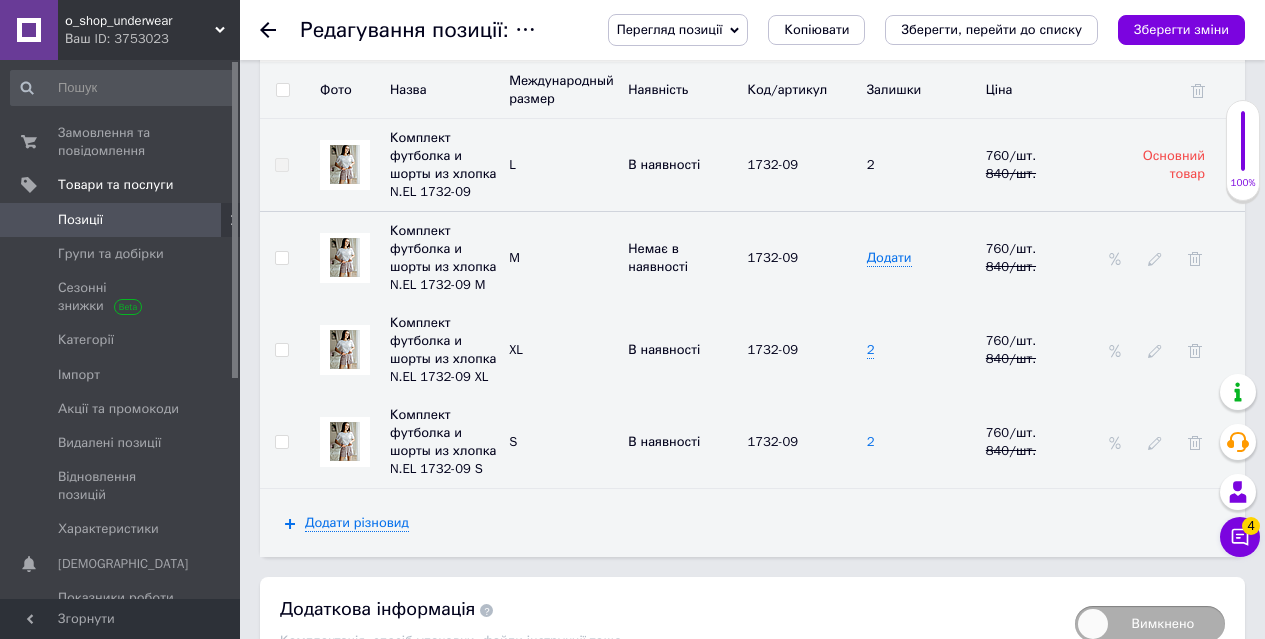 click on "2" at bounding box center [871, 442] 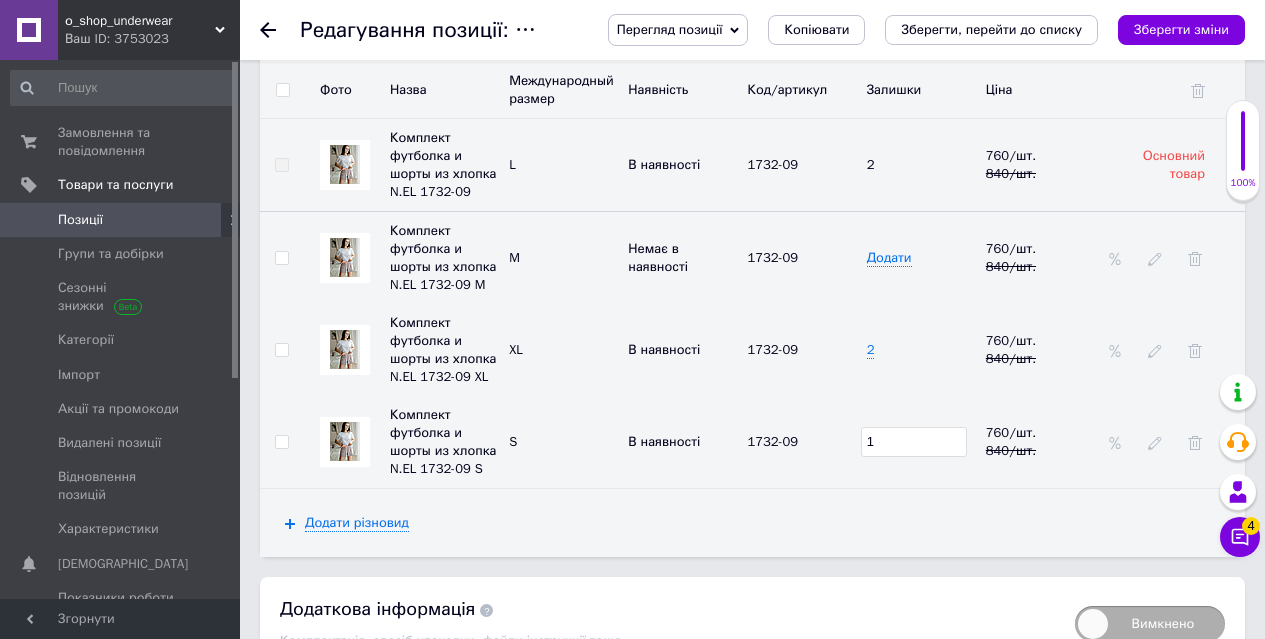 type on "1" 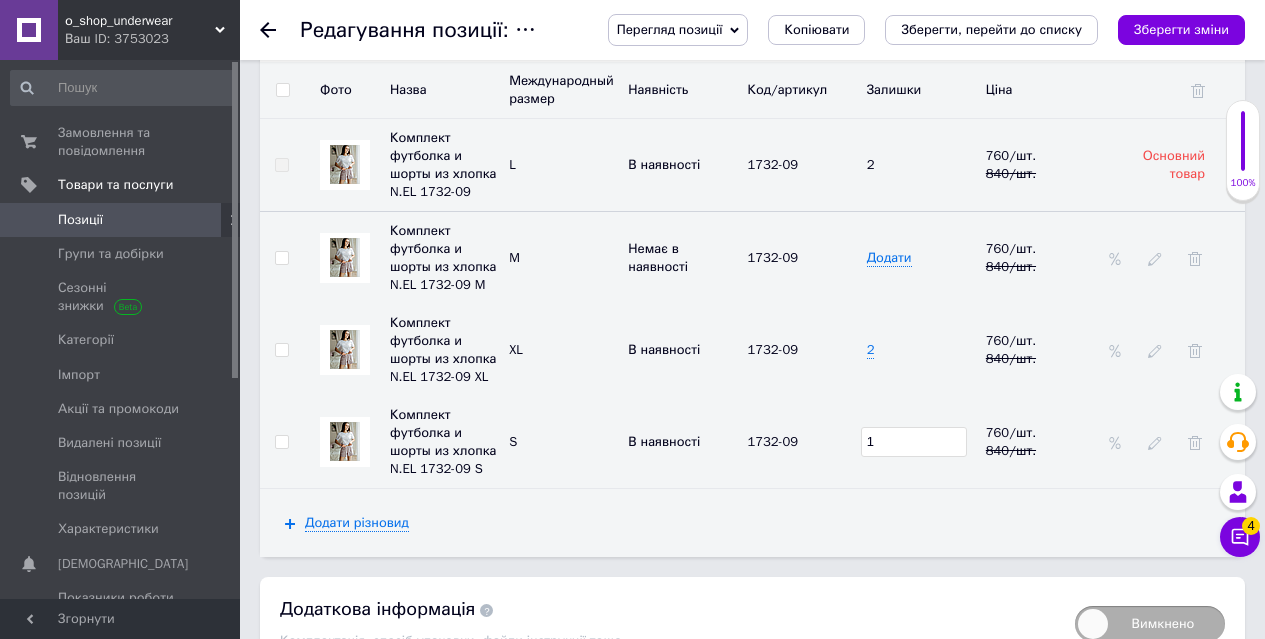 click on "1" at bounding box center [921, 442] 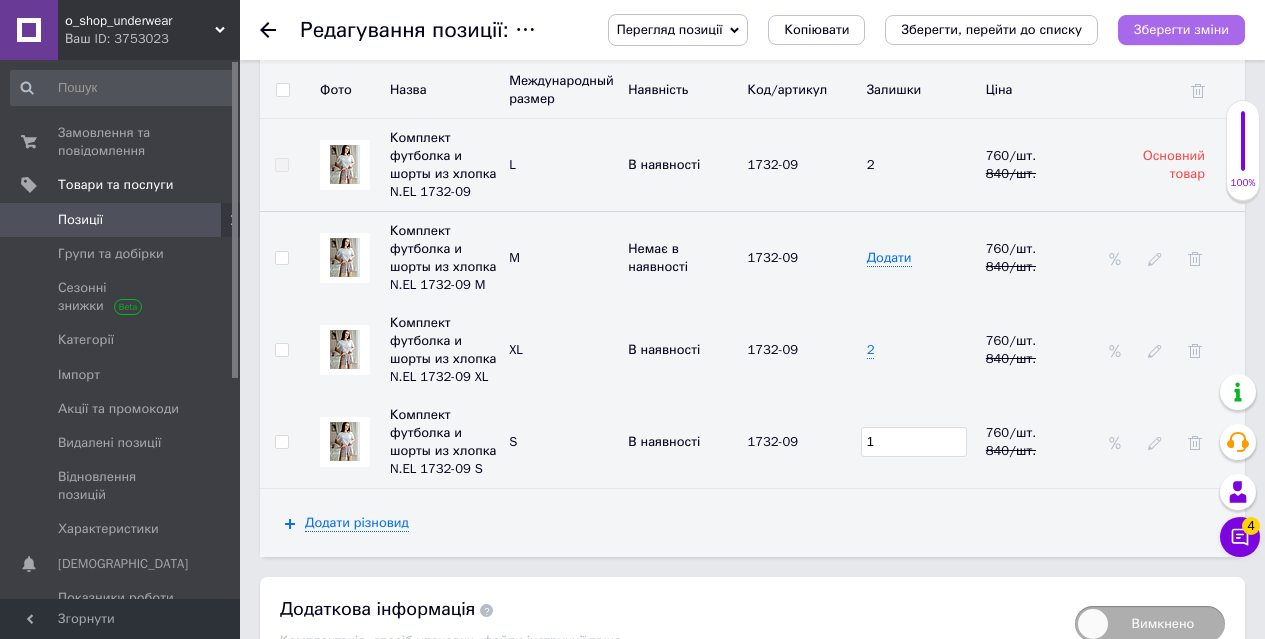 click on "Зберегти зміни" at bounding box center (1181, 29) 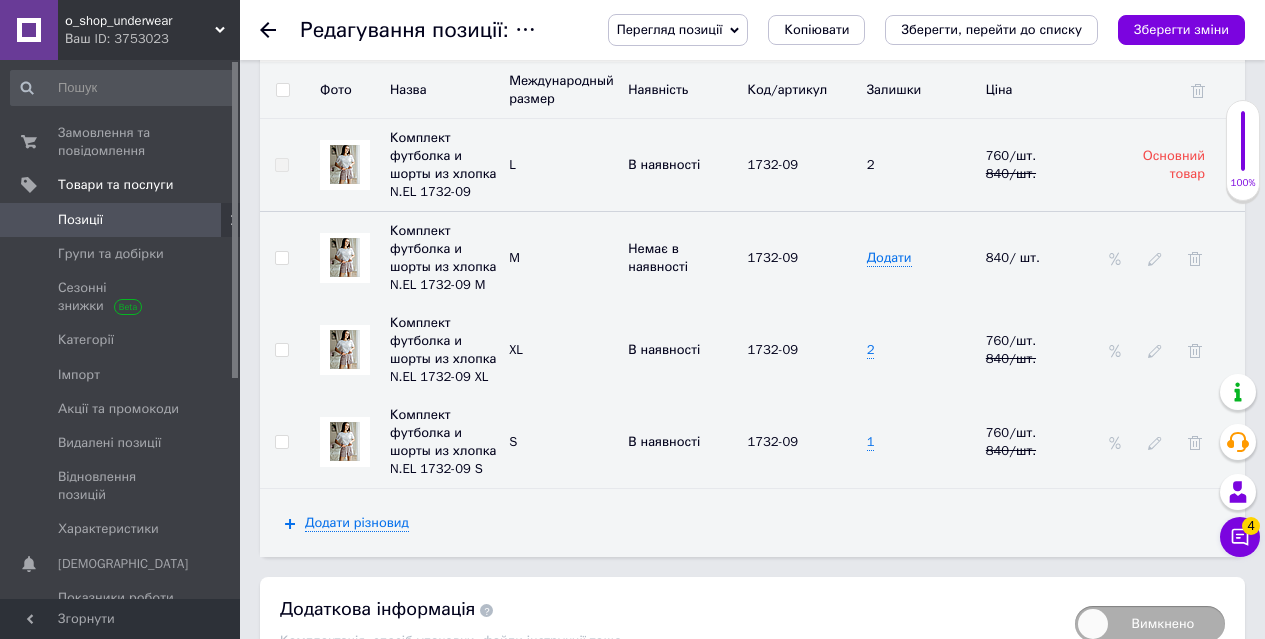 click 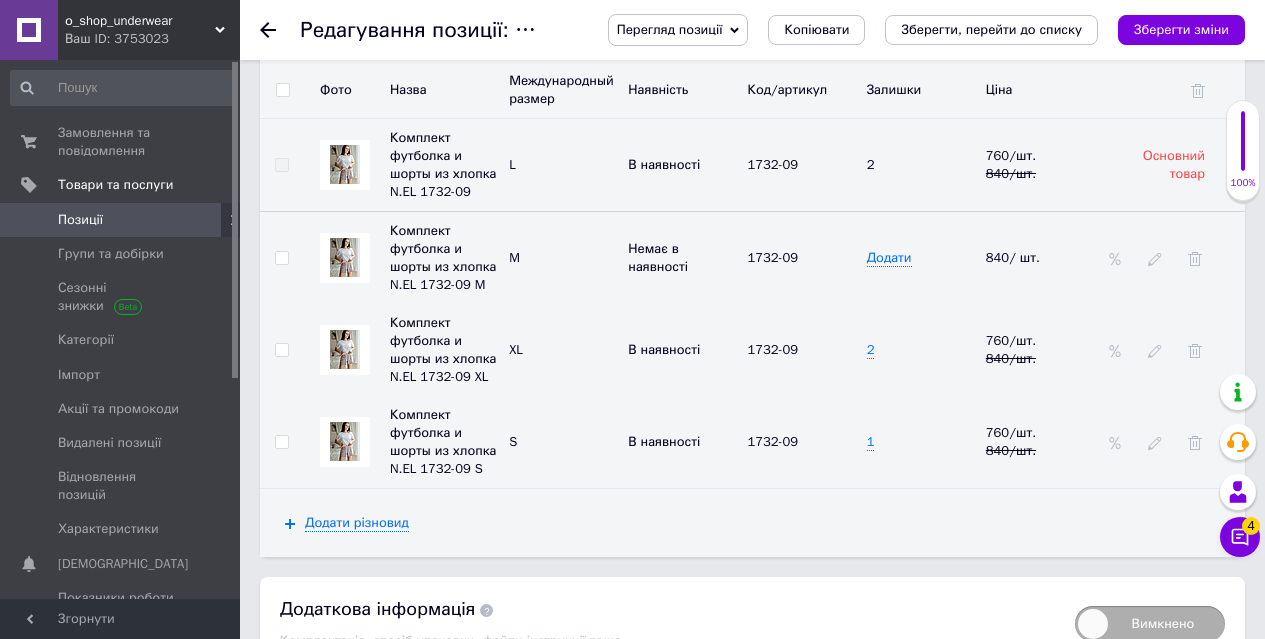 scroll, scrollTop: 0, scrollLeft: 0, axis: both 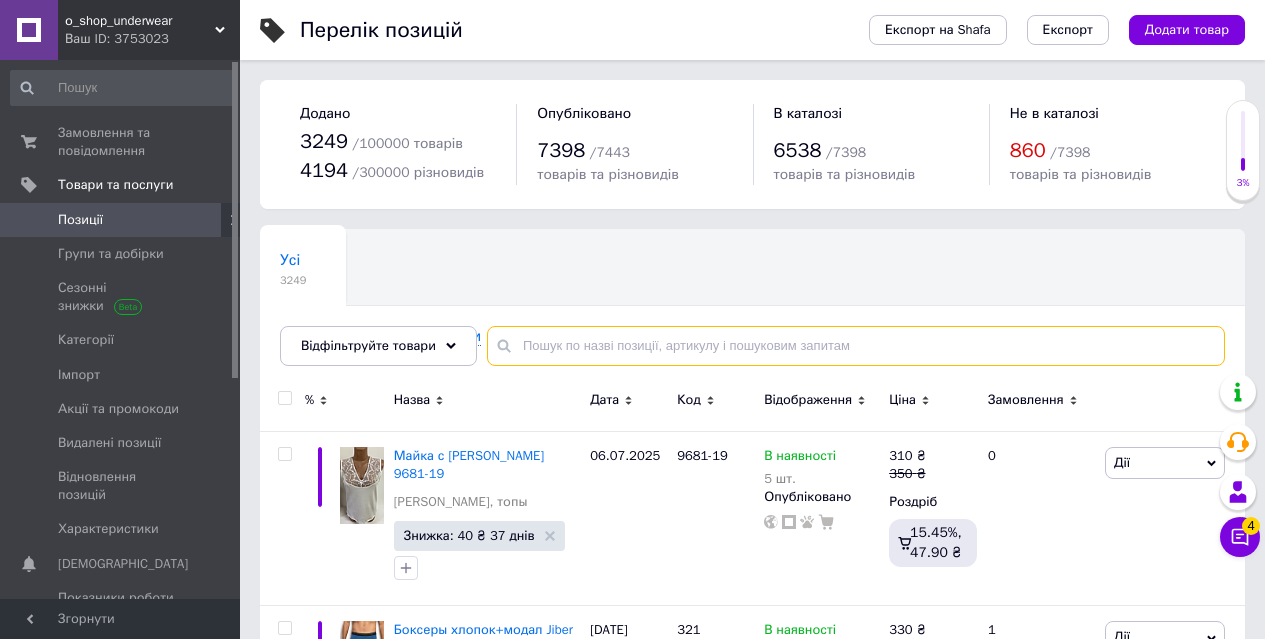 click at bounding box center [856, 346] 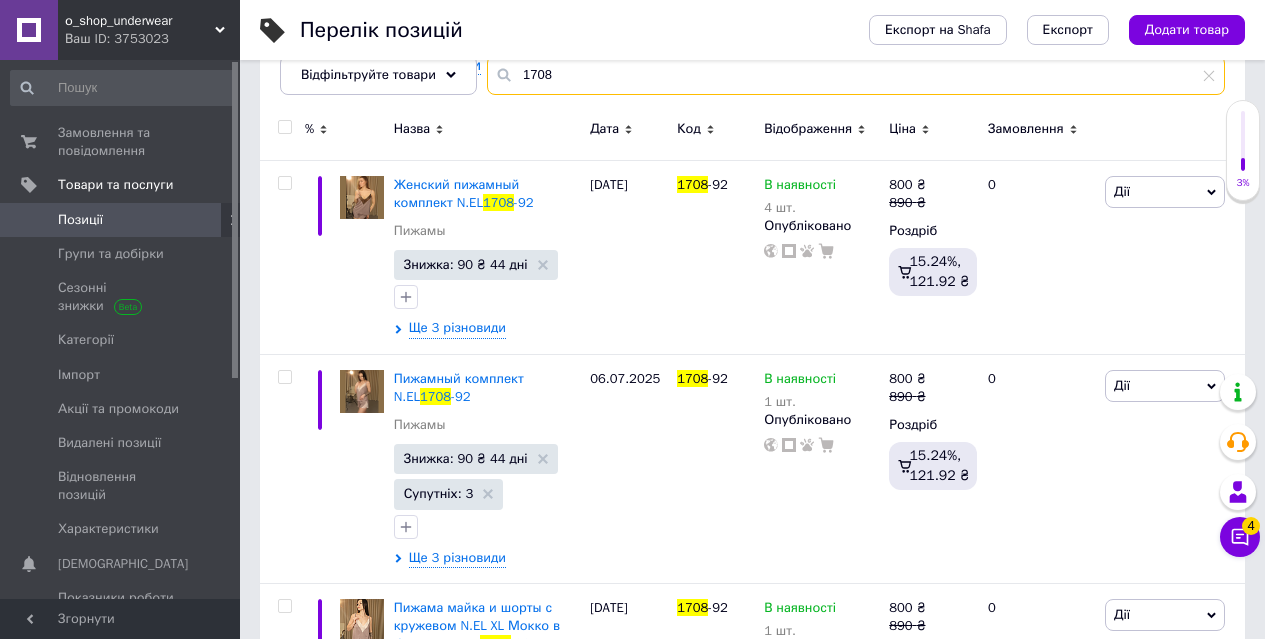 scroll, scrollTop: 300, scrollLeft: 0, axis: vertical 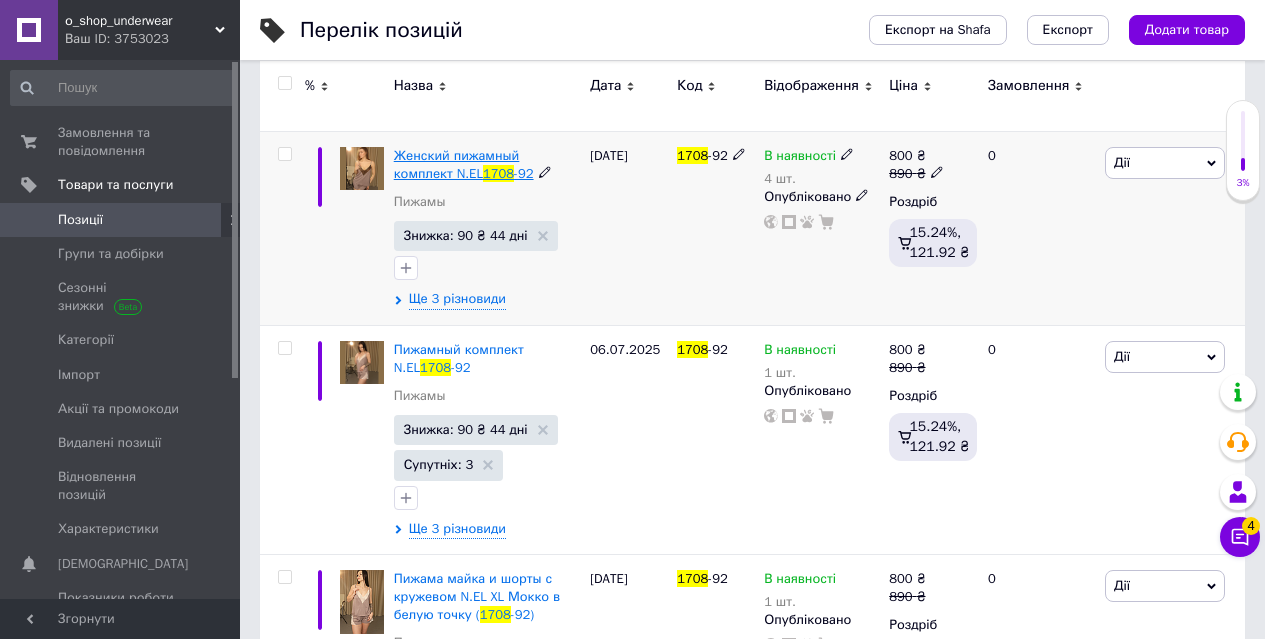 type on "1708" 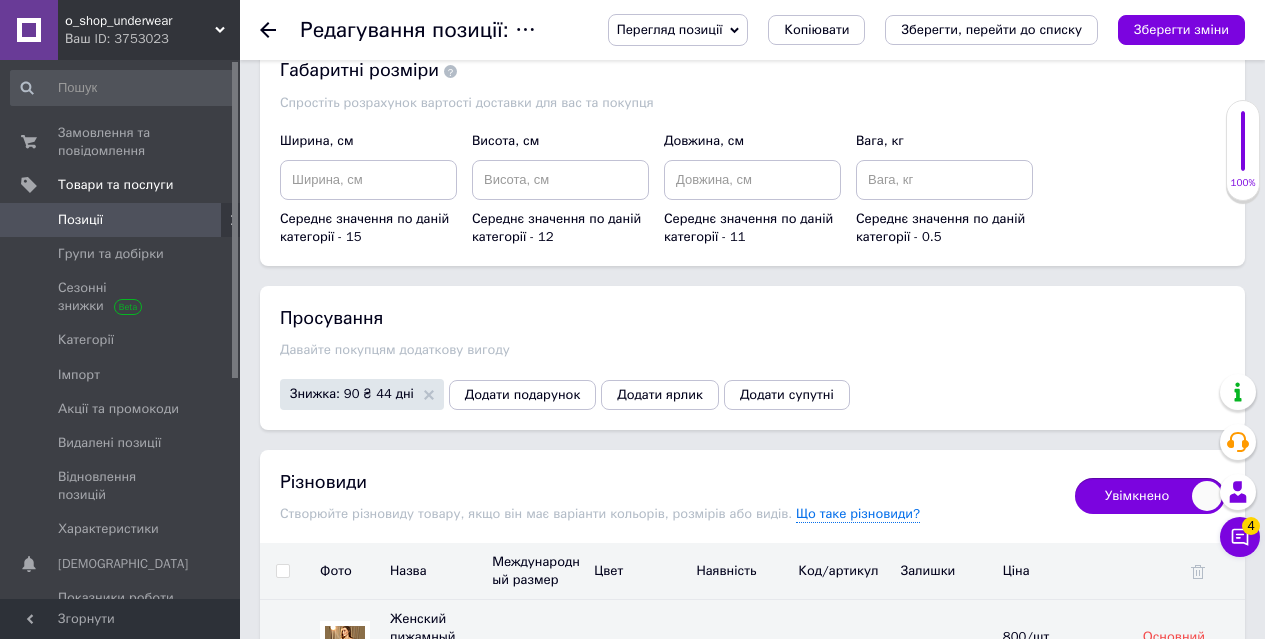 scroll, scrollTop: 2800, scrollLeft: 0, axis: vertical 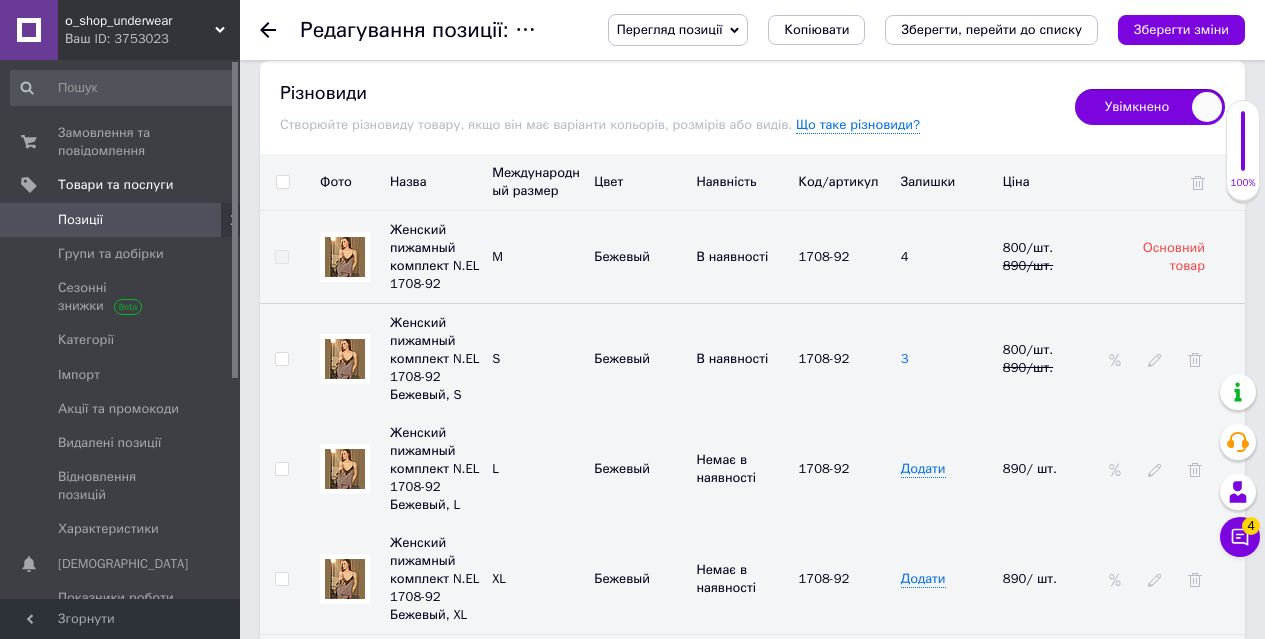 click on "3" at bounding box center (905, 359) 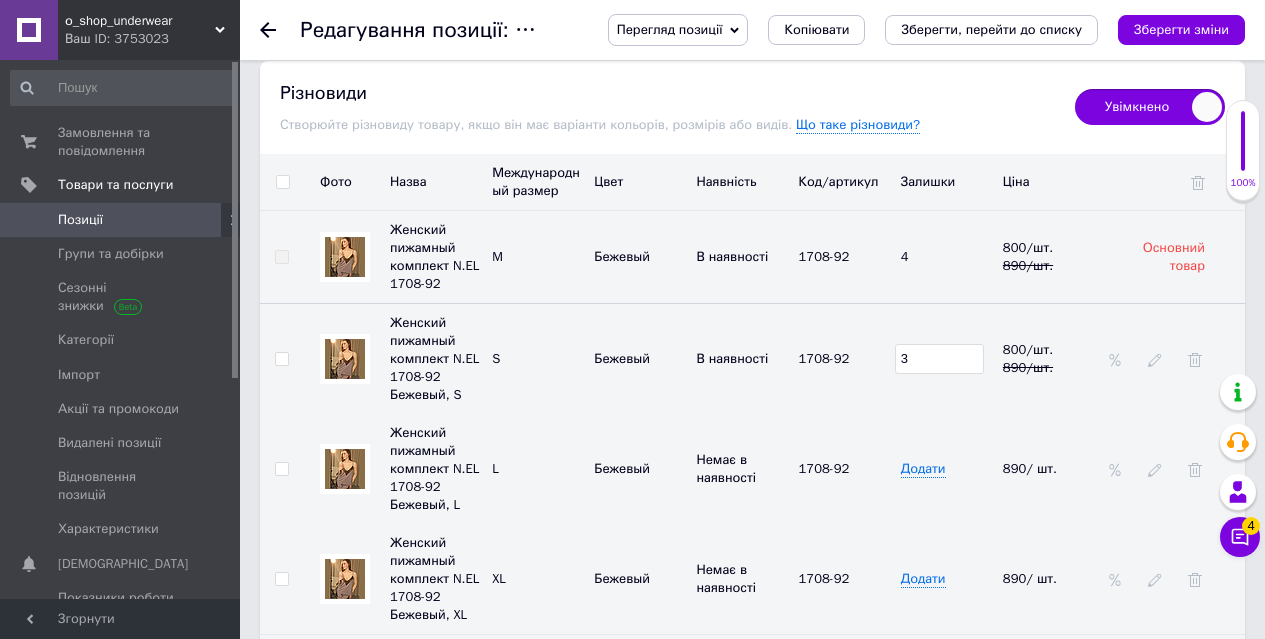click on "3" at bounding box center [939, 359] 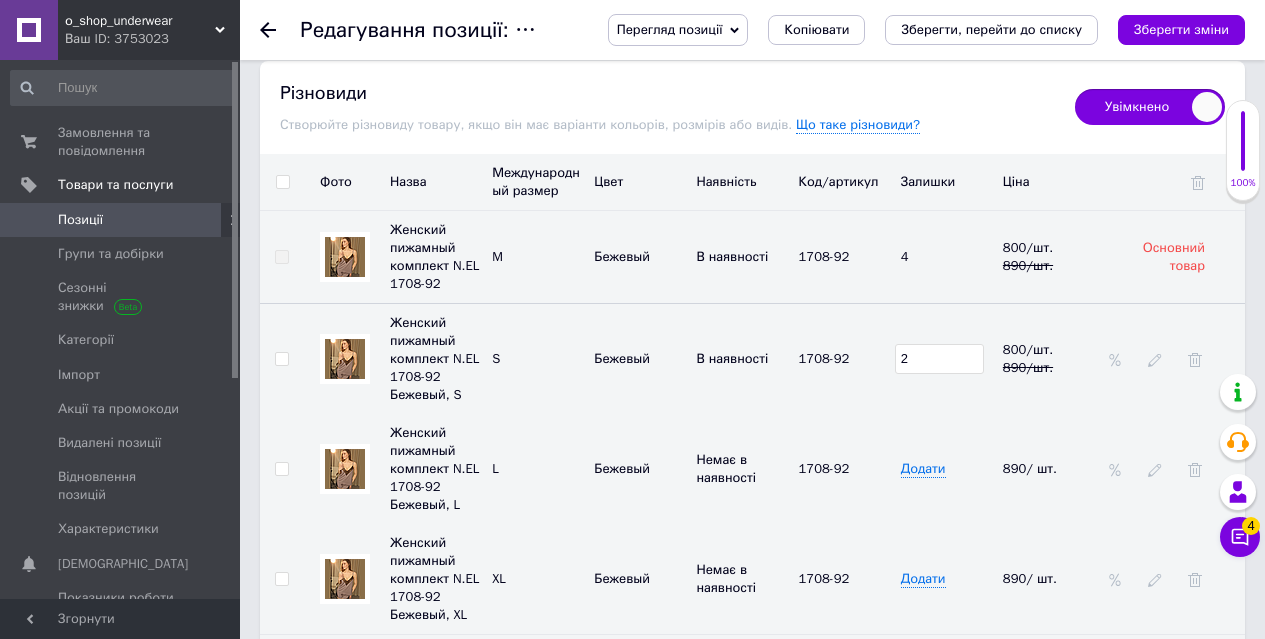 type on "2" 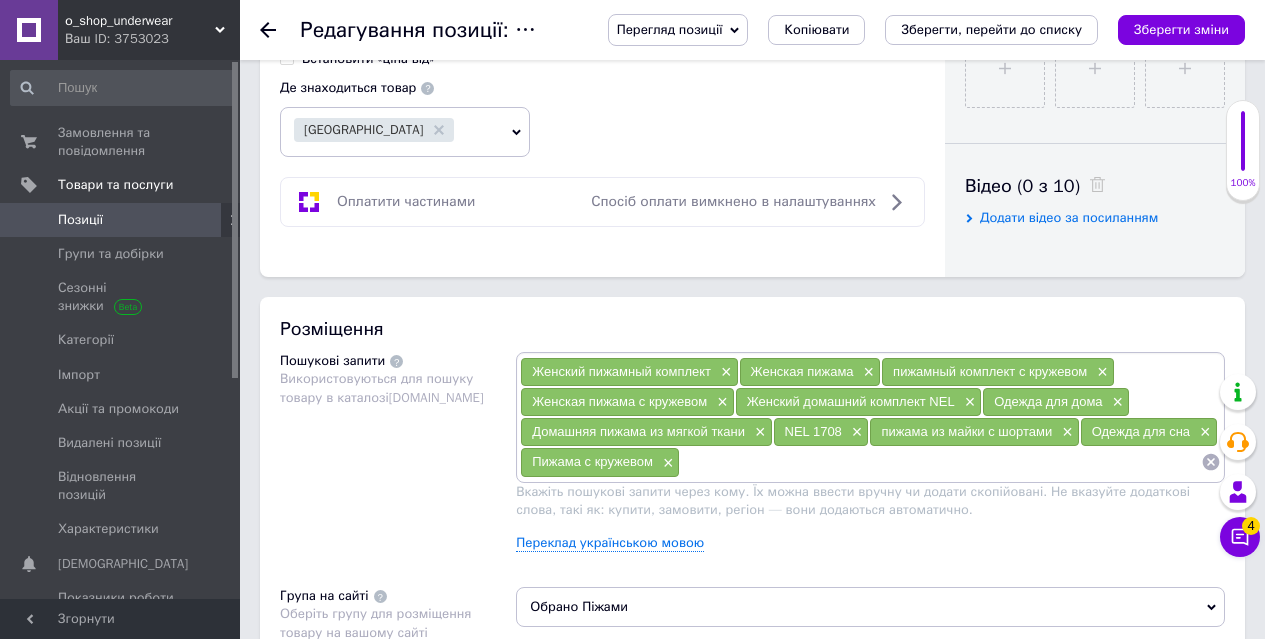 scroll, scrollTop: 700, scrollLeft: 0, axis: vertical 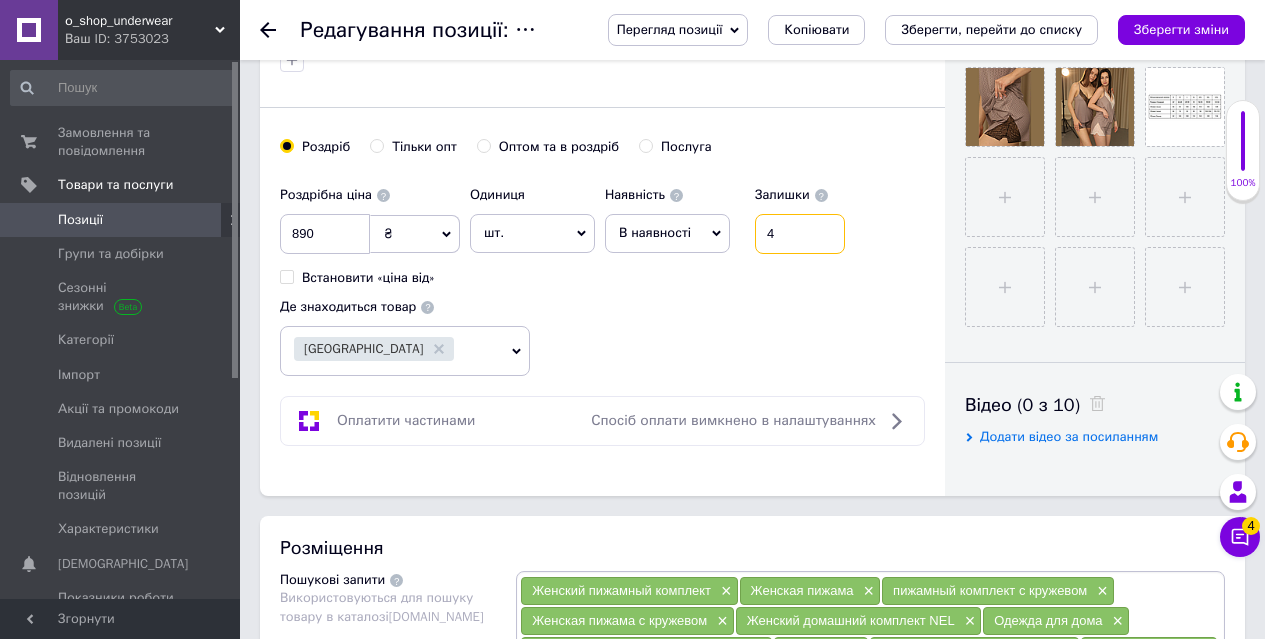 drag, startPoint x: 767, startPoint y: 230, endPoint x: 794, endPoint y: 232, distance: 27.073973 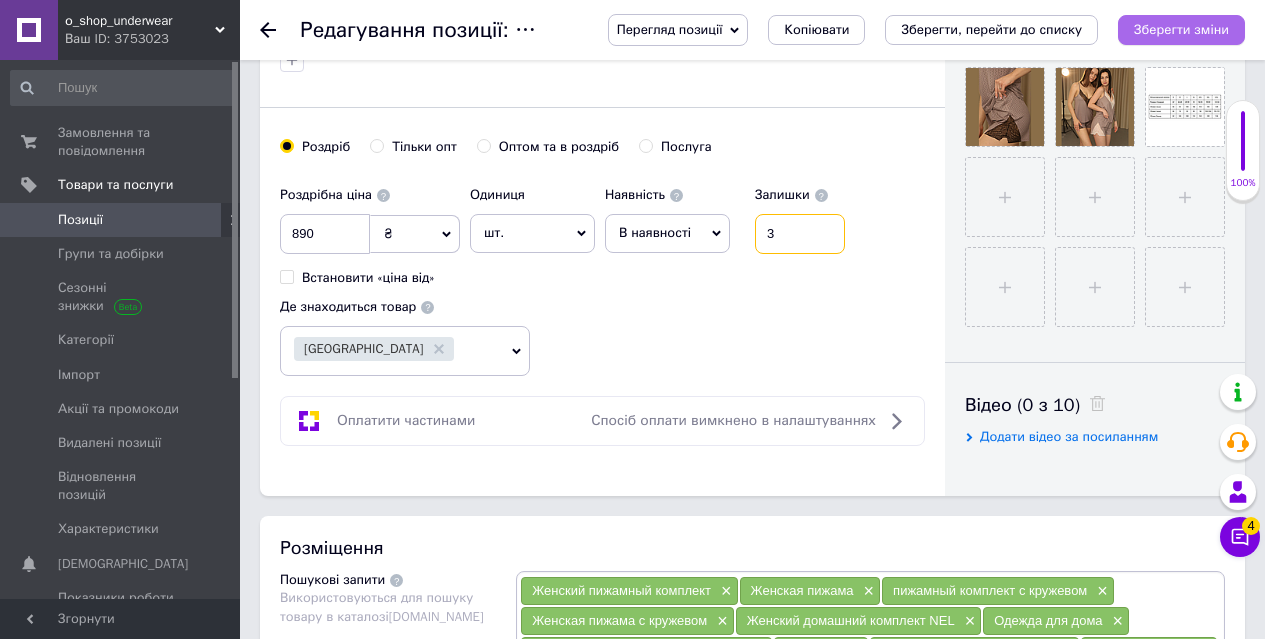 type on "3" 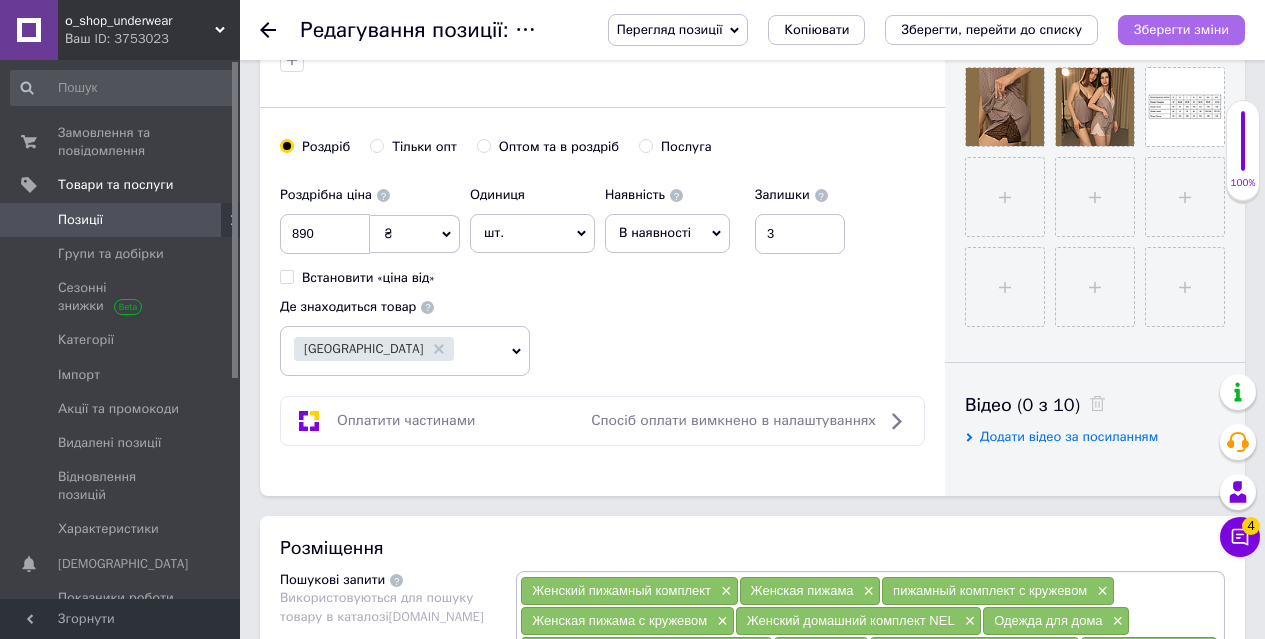 click on "Зберегти зміни" at bounding box center [1181, 30] 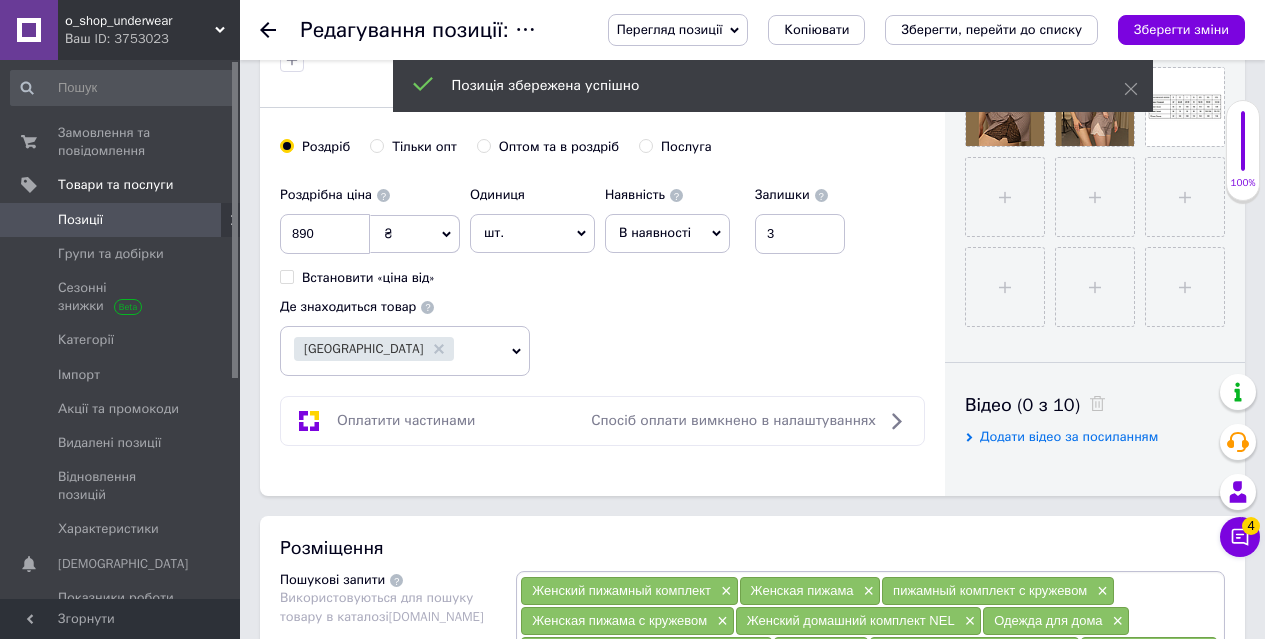 click 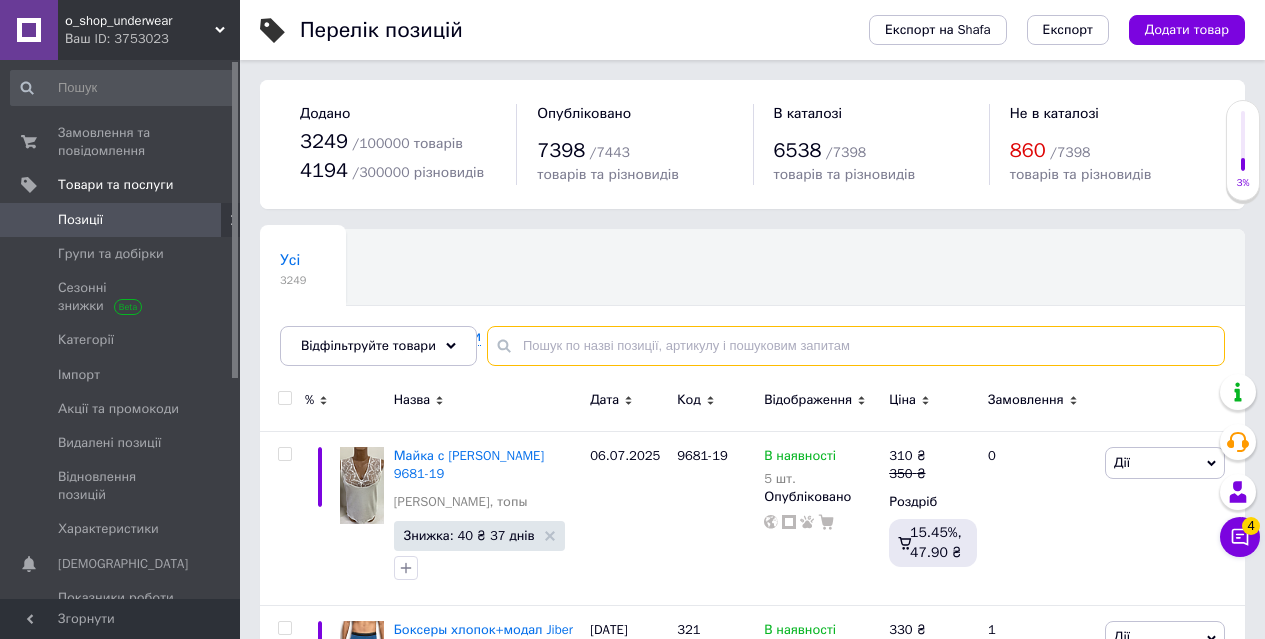 click at bounding box center [856, 346] 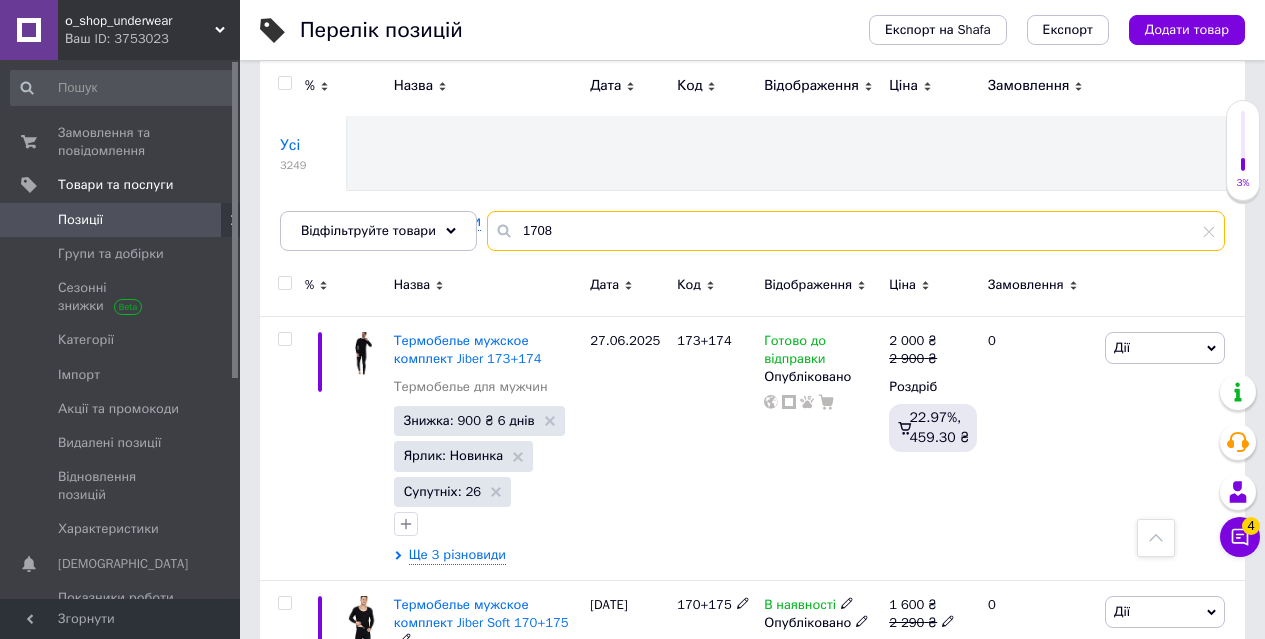 scroll, scrollTop: 0, scrollLeft: 0, axis: both 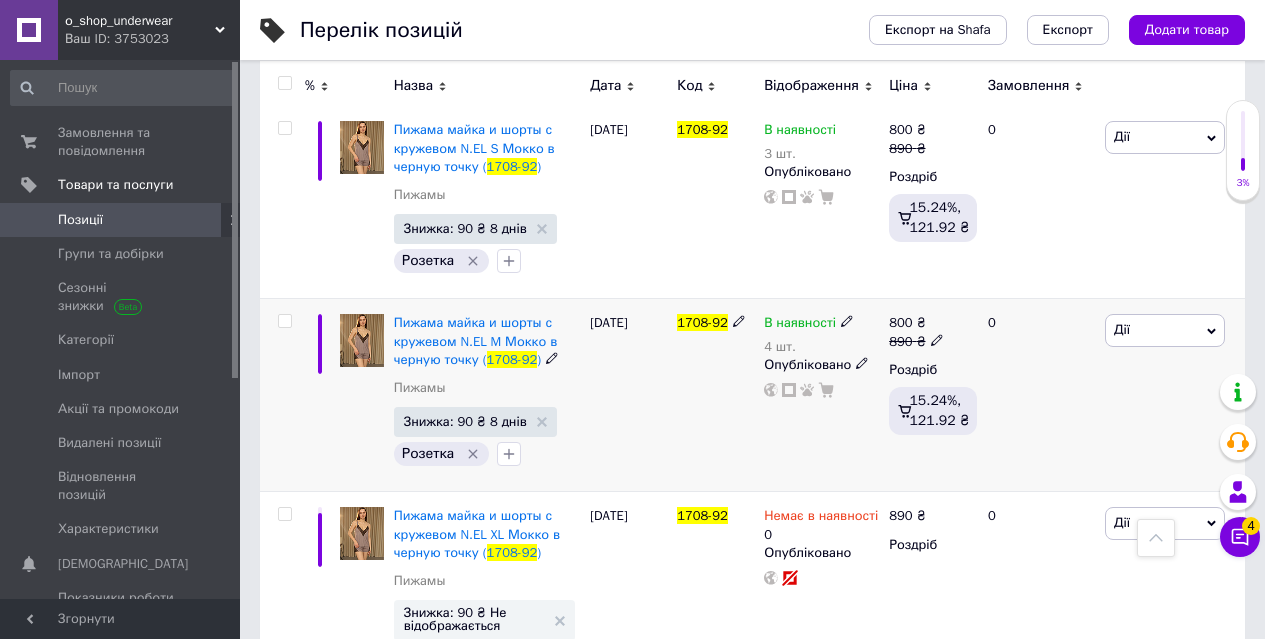 type on "1708-92" 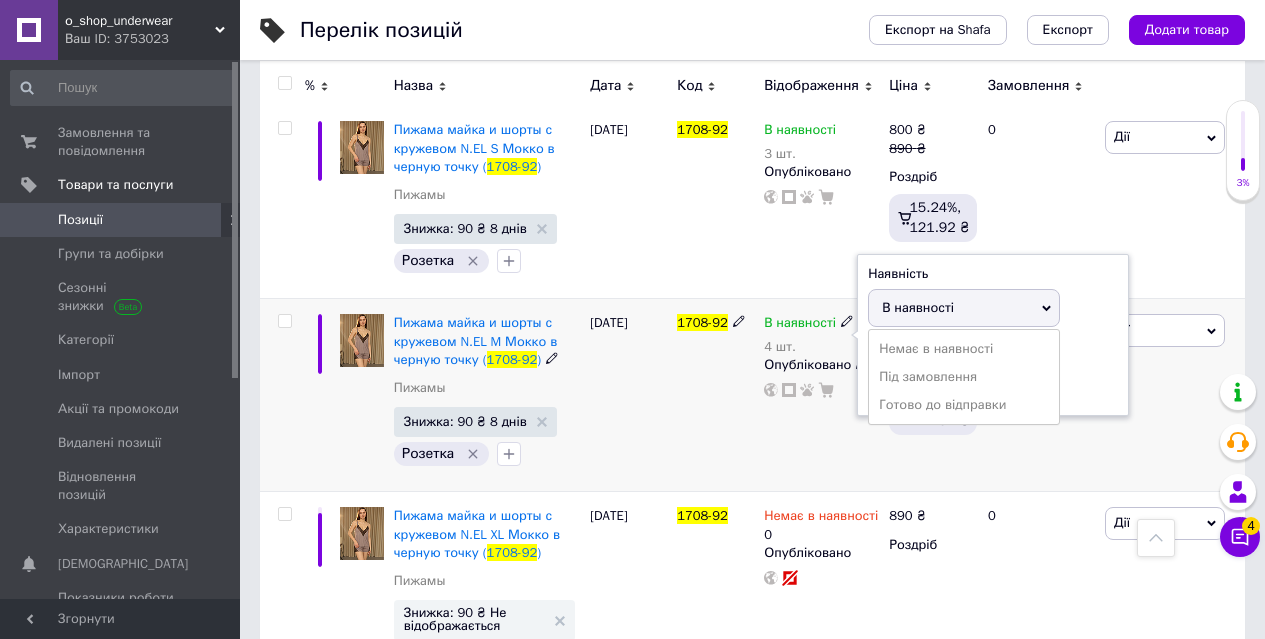 click on "Залишки 4 шт." at bounding box center [993, 373] 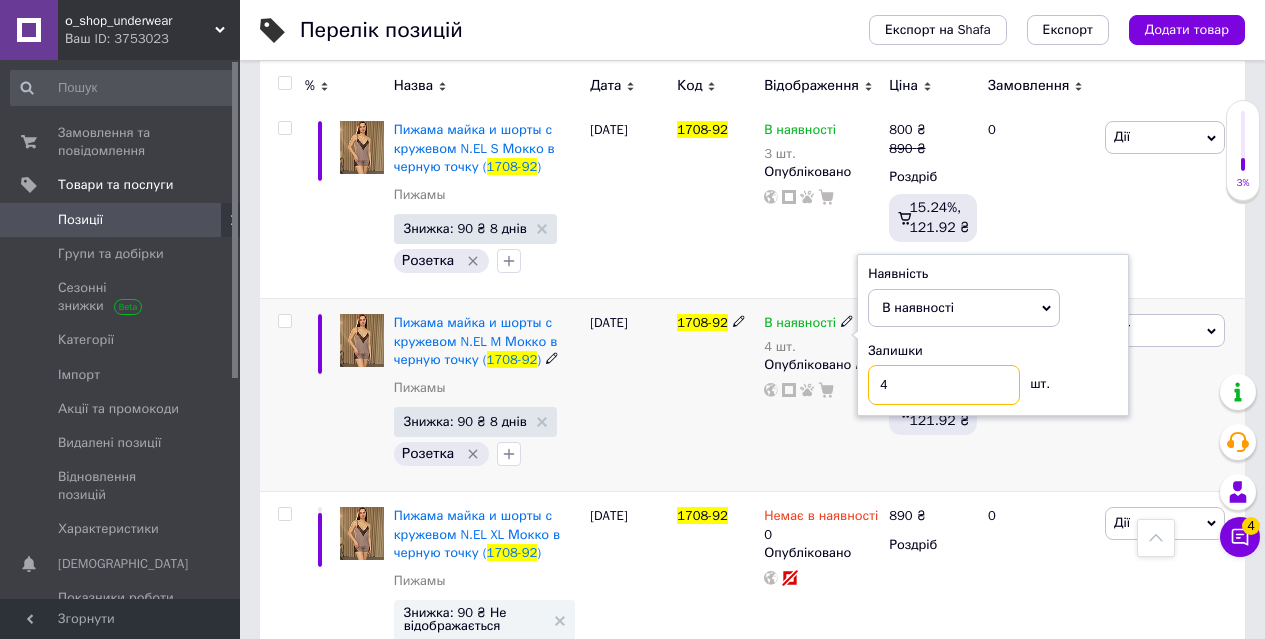 drag, startPoint x: 877, startPoint y: 380, endPoint x: 916, endPoint y: 385, distance: 39.319206 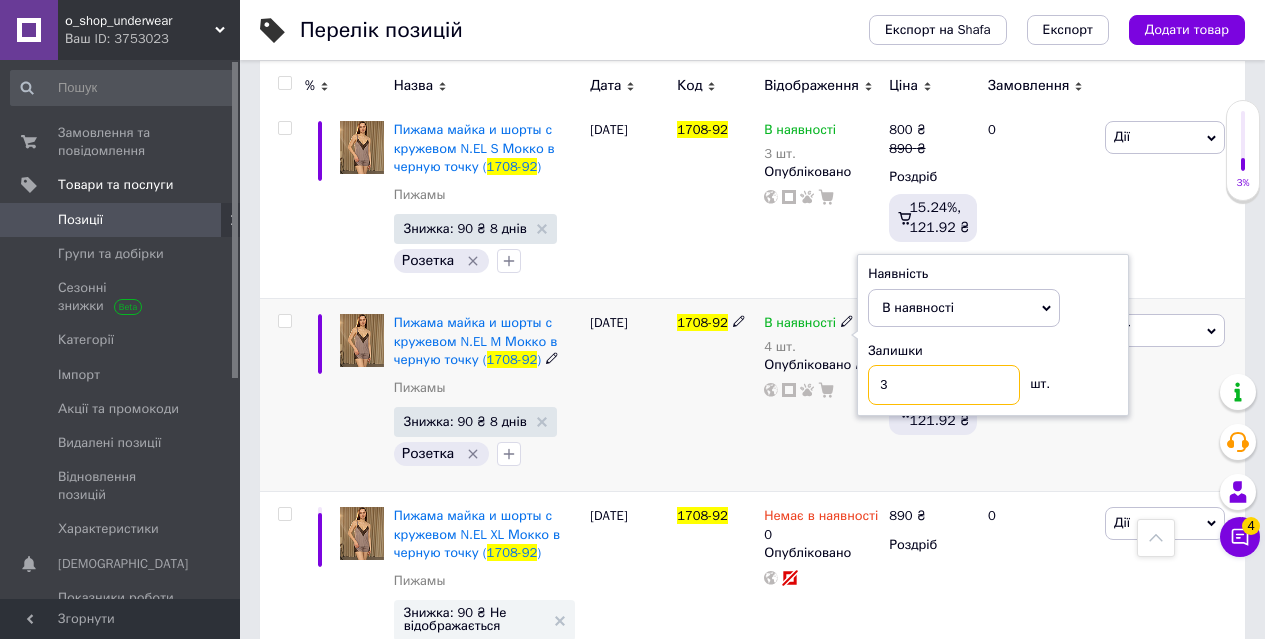 type on "3" 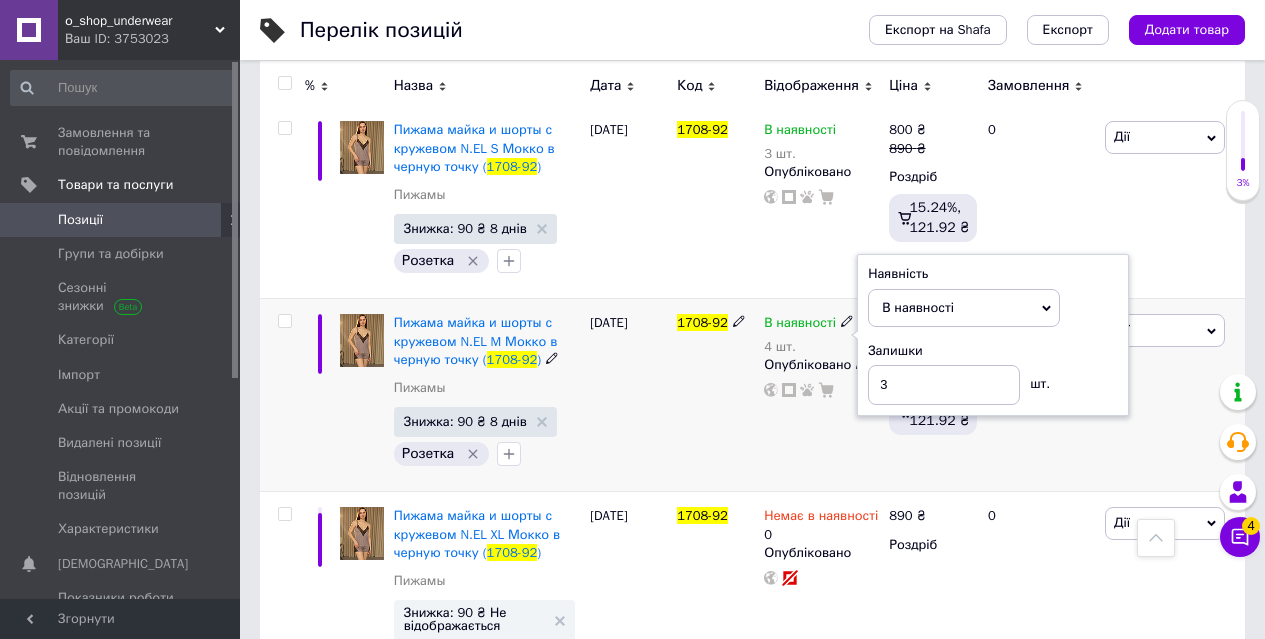 click on "В наявності 4 шт. Наявність В наявності Немає в наявності Під замовлення Готово до відправки Залишки 3 шт. Опубліковано" at bounding box center (821, 395) 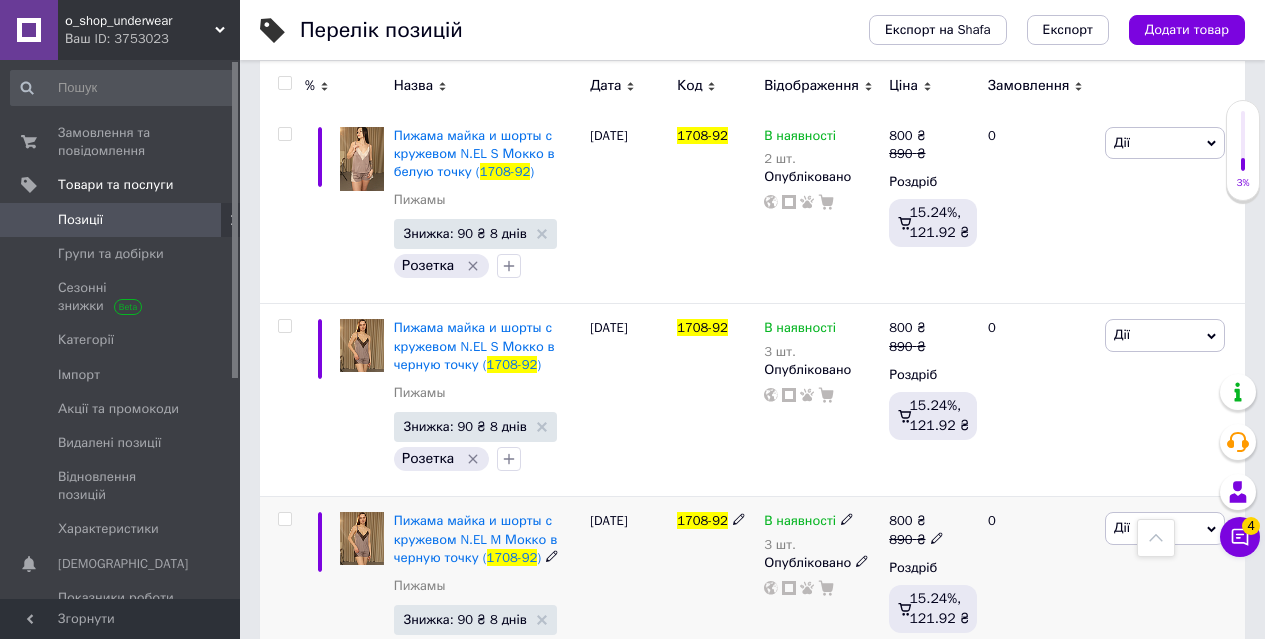 scroll, scrollTop: 1320, scrollLeft: 0, axis: vertical 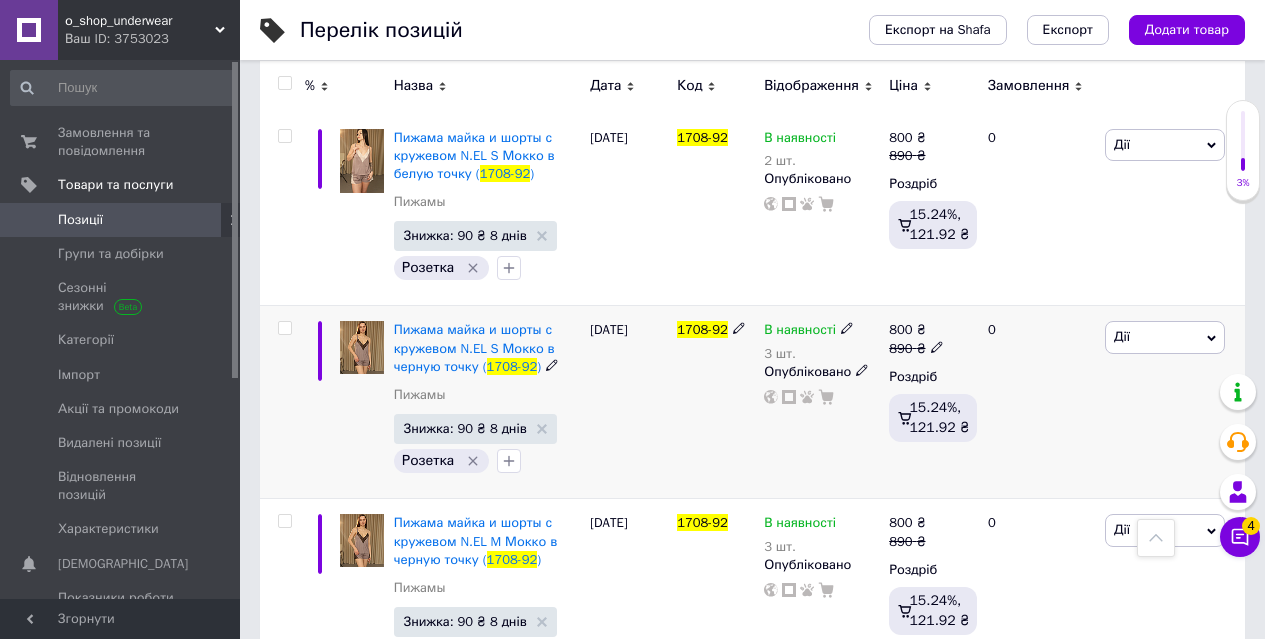 click 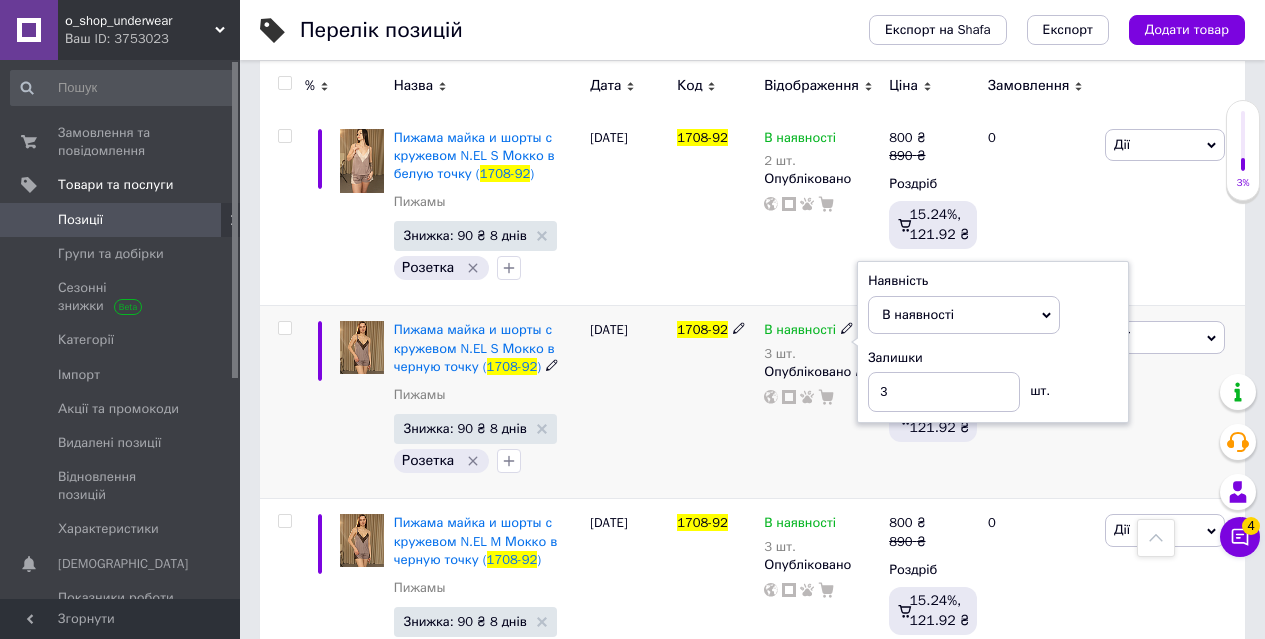 click on "Залишки 3 шт." at bounding box center (993, 380) 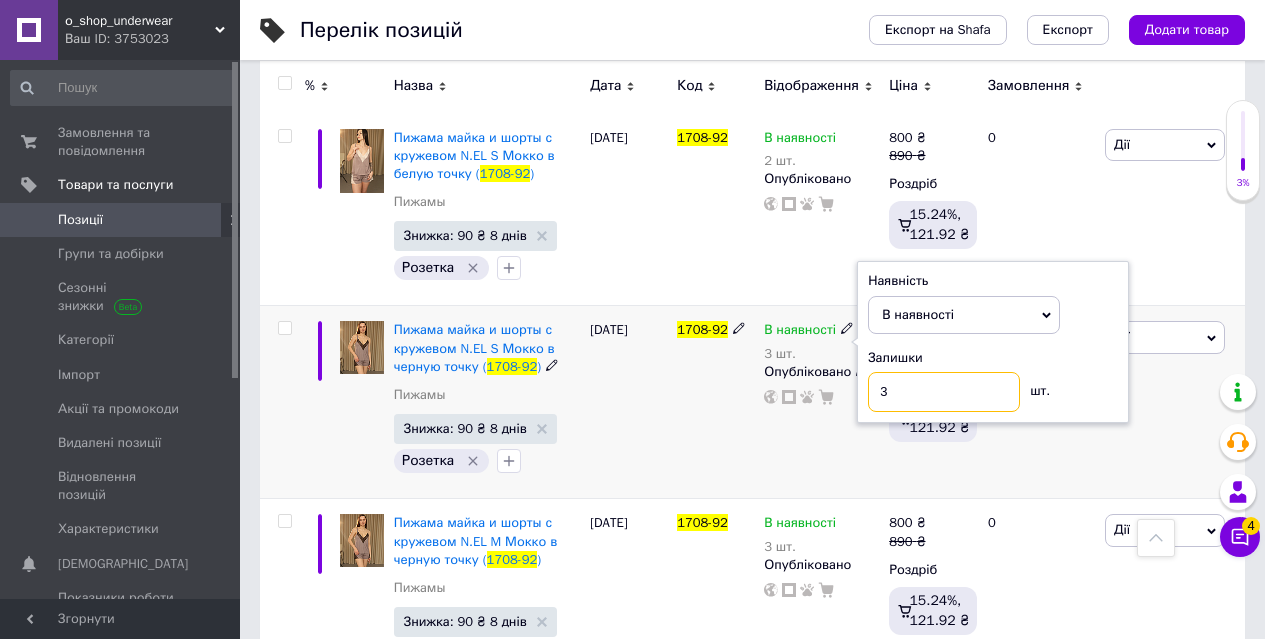 drag, startPoint x: 880, startPoint y: 390, endPoint x: 907, endPoint y: 391, distance: 27.018513 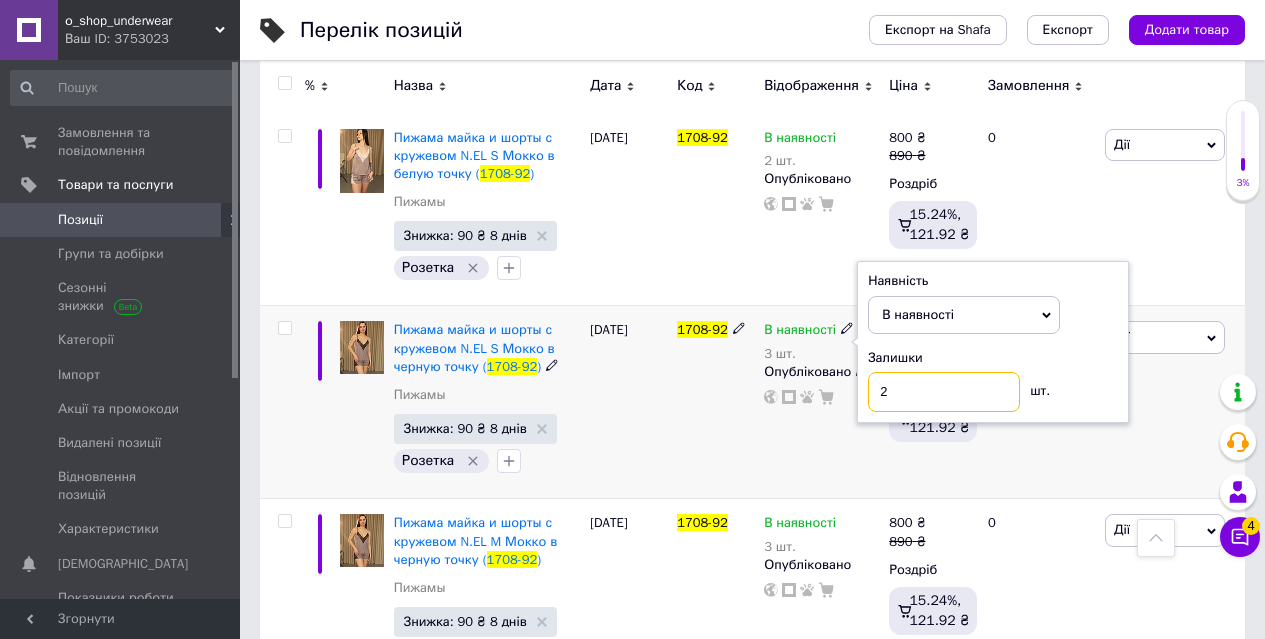 type on "2" 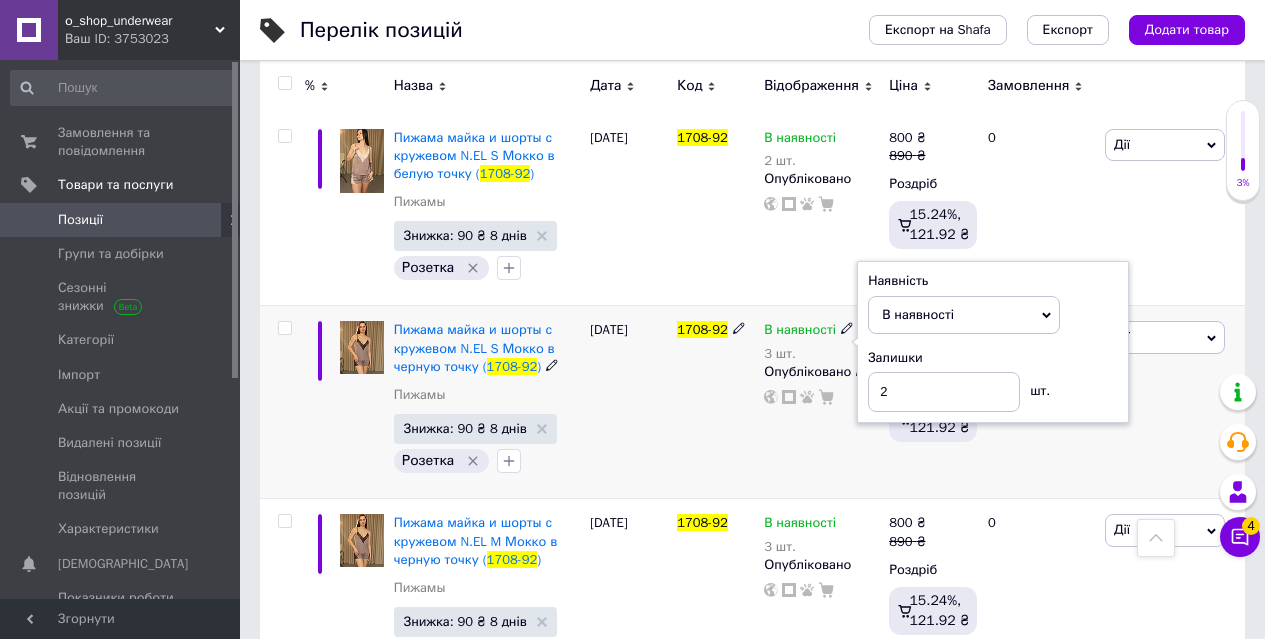 click on "В наявності 3 шт. Наявність В наявності Немає в наявності Під замовлення Готово до відправки Залишки 2 шт. Опубліковано" at bounding box center [821, 402] 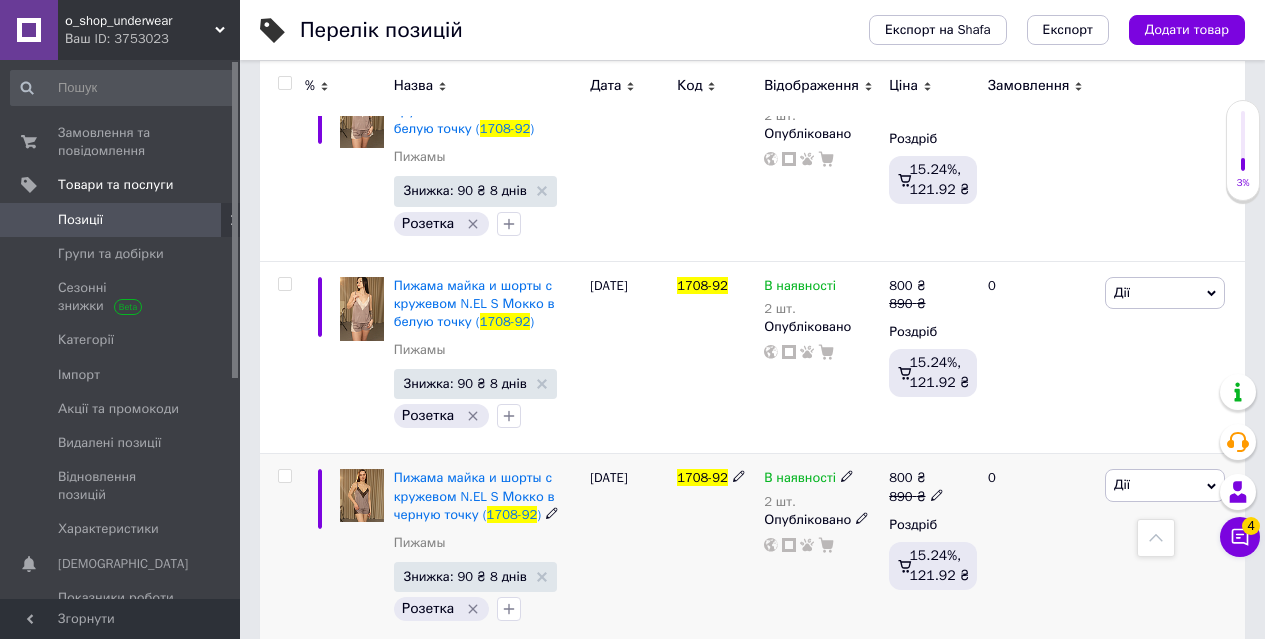 scroll, scrollTop: 1120, scrollLeft: 0, axis: vertical 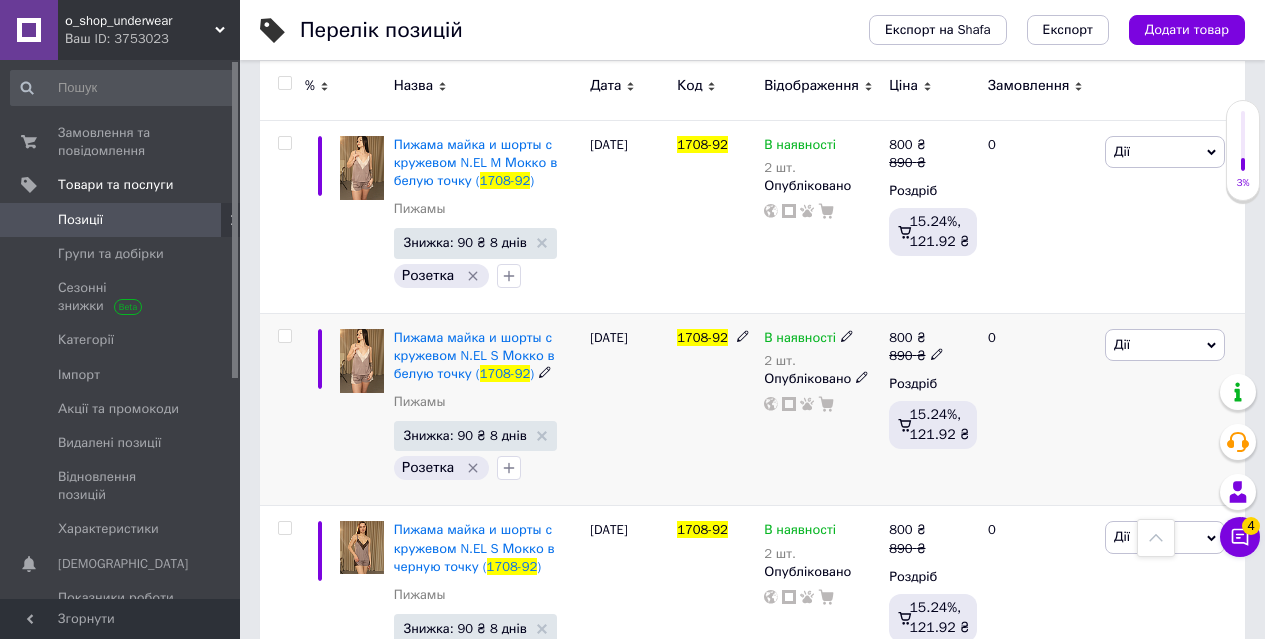 click 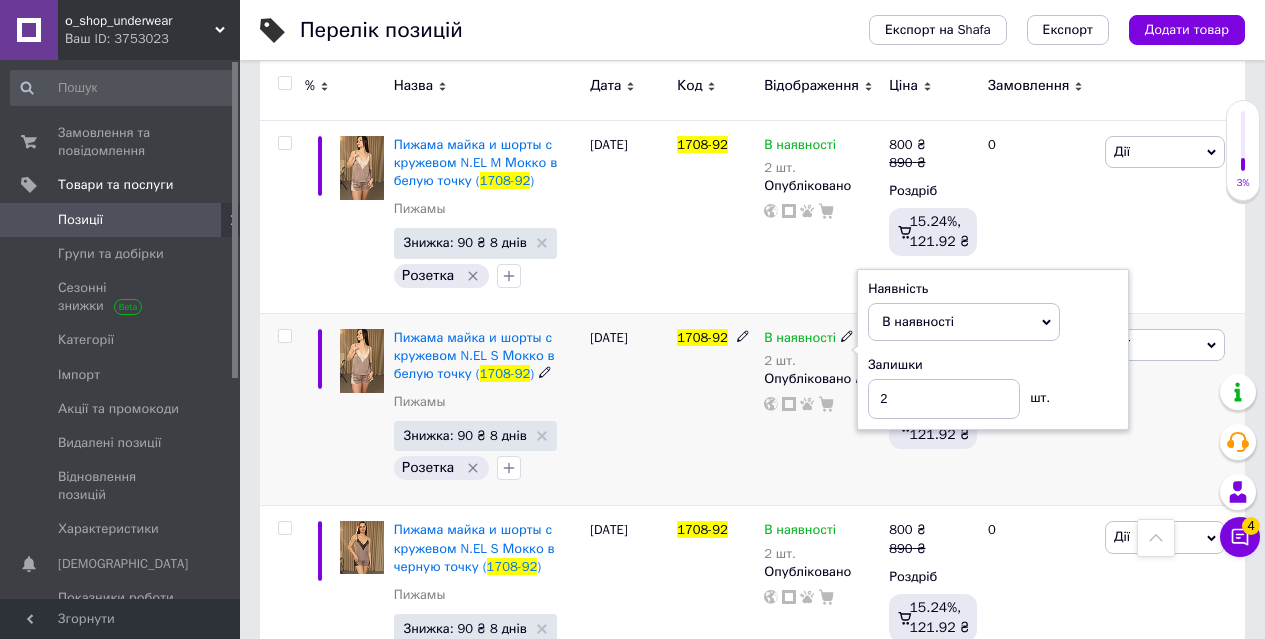 click on "Залишки 2 шт." at bounding box center [993, 387] 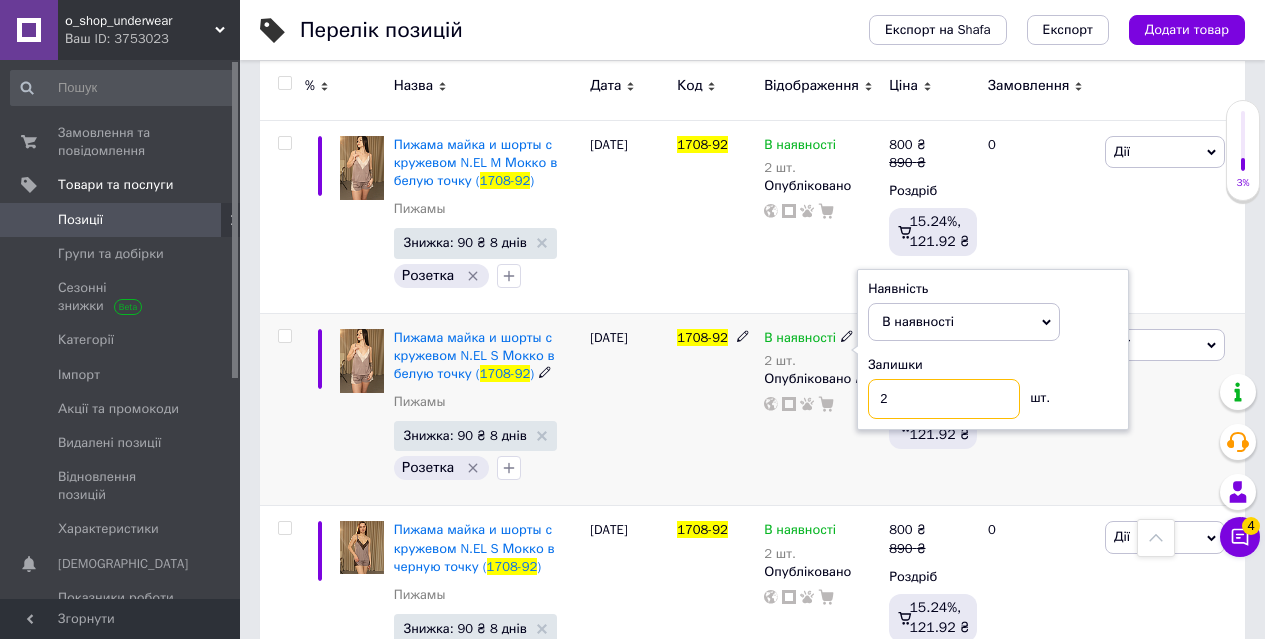 drag, startPoint x: 873, startPoint y: 392, endPoint x: 916, endPoint y: 398, distance: 43.416588 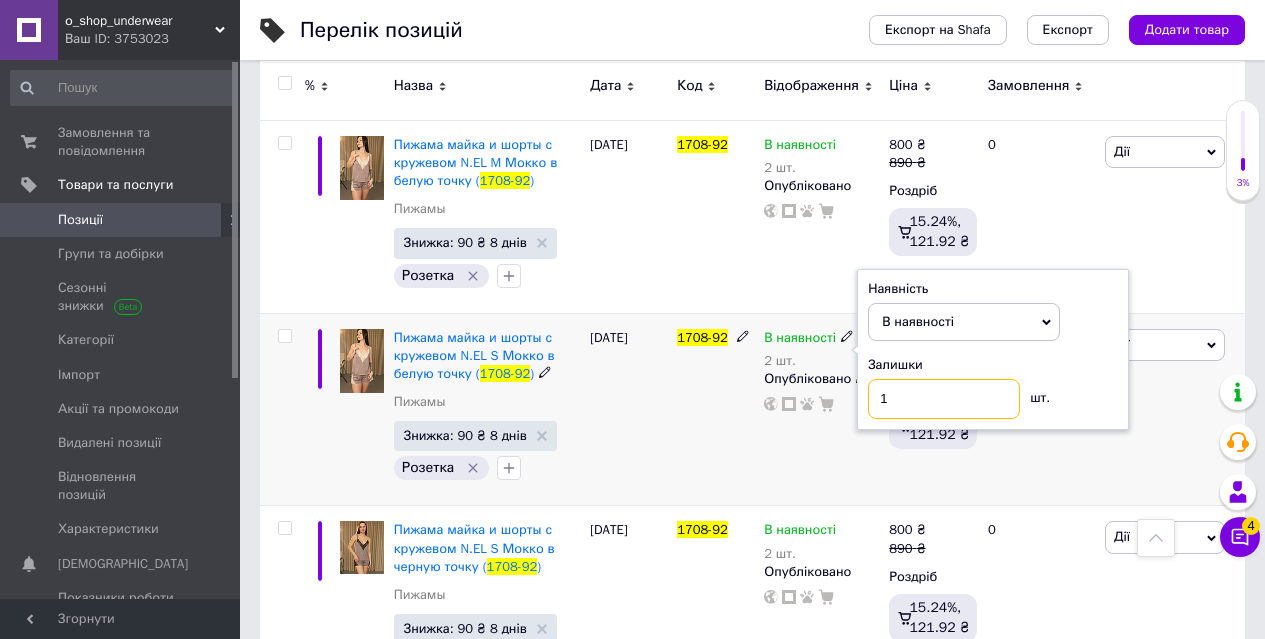 type on "1" 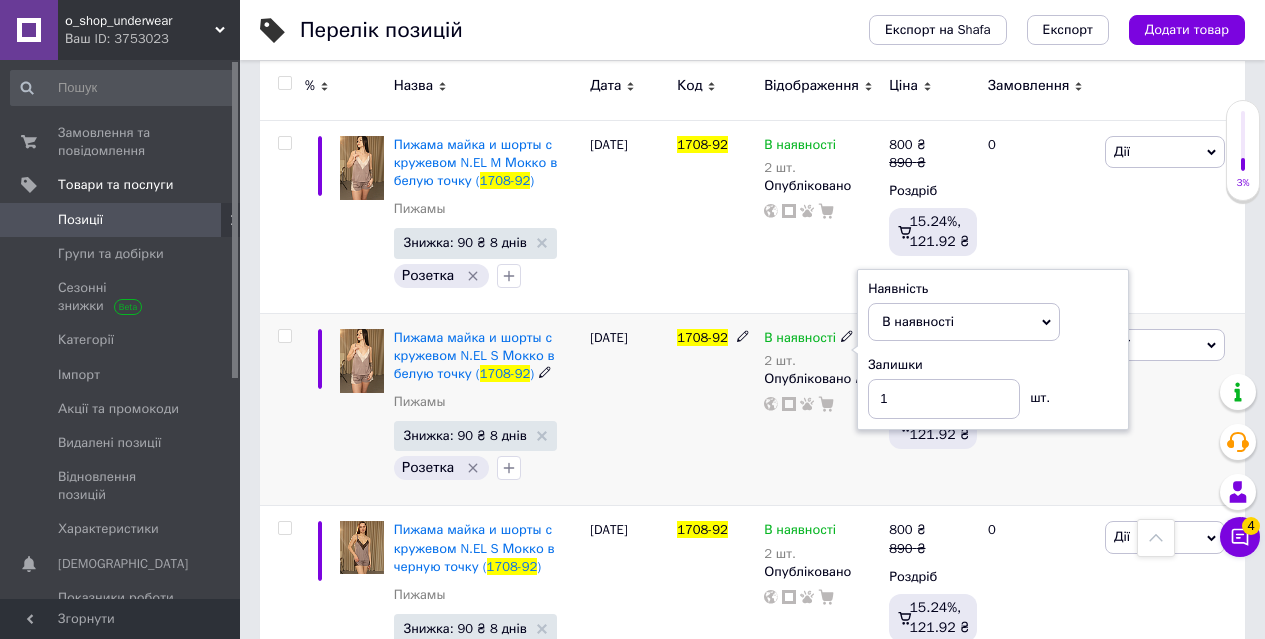 click on "В наявності 2 шт. Наявність В наявності Немає в наявності Під замовлення Готово до відправки Залишки 1 шт. Опубліковано" at bounding box center [821, 409] 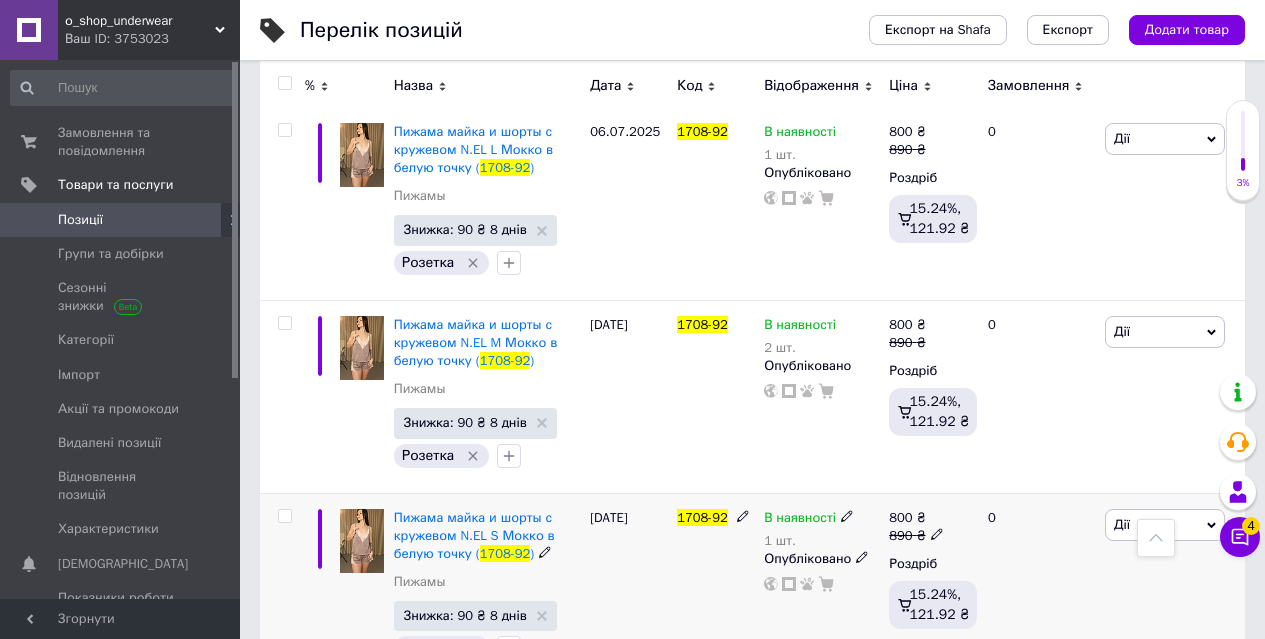 scroll, scrollTop: 920, scrollLeft: 0, axis: vertical 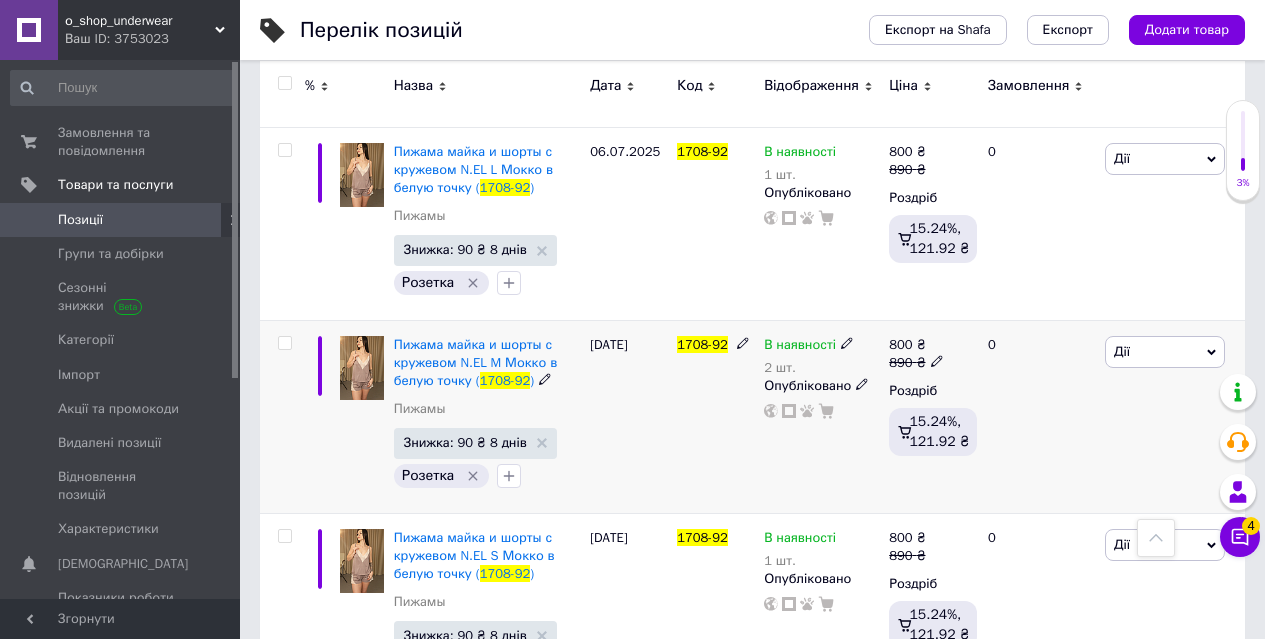 click 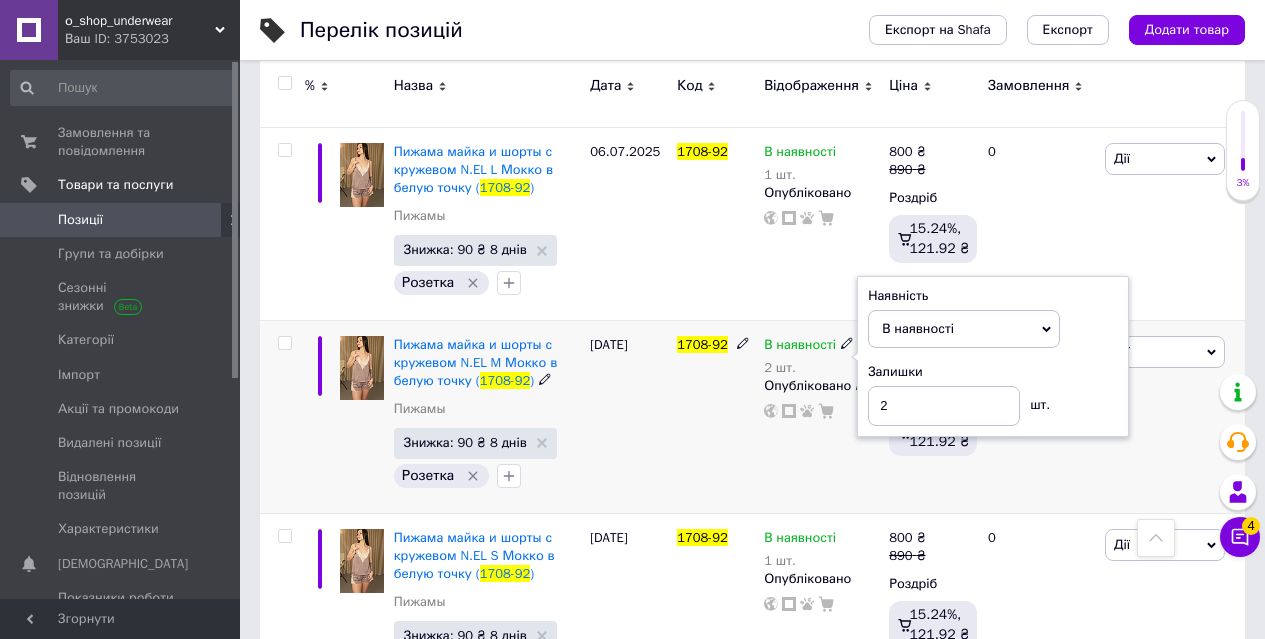 click on "Залишки 2 шт." at bounding box center (993, 394) 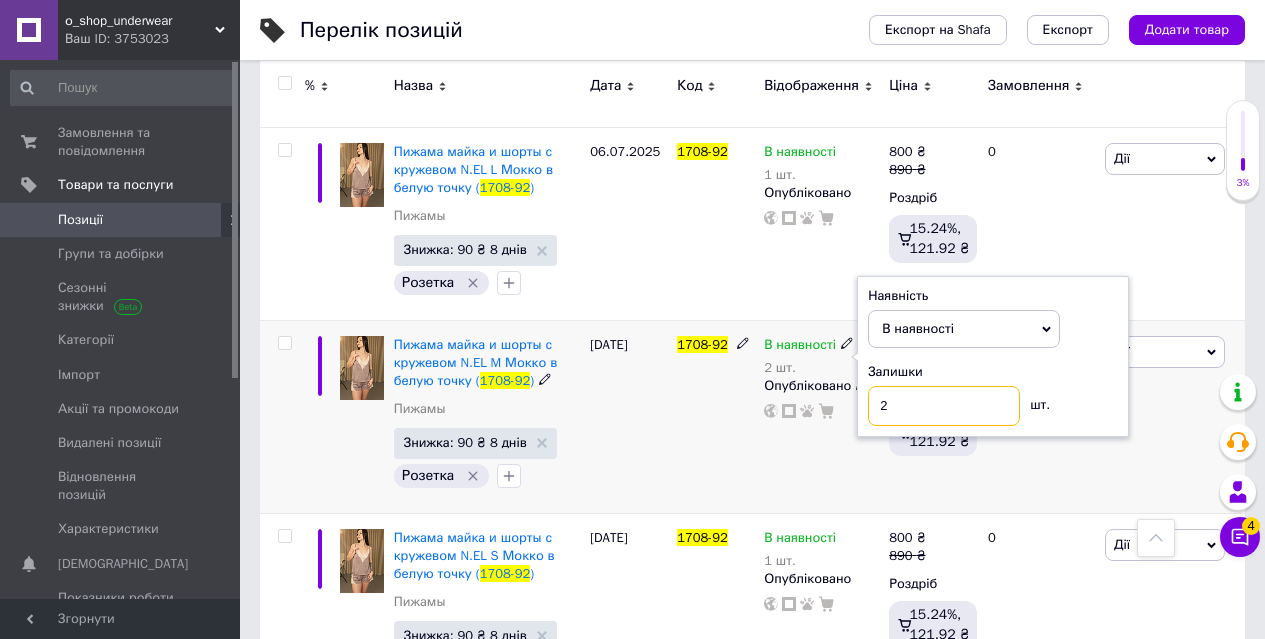 drag, startPoint x: 875, startPoint y: 403, endPoint x: 911, endPoint y: 406, distance: 36.124783 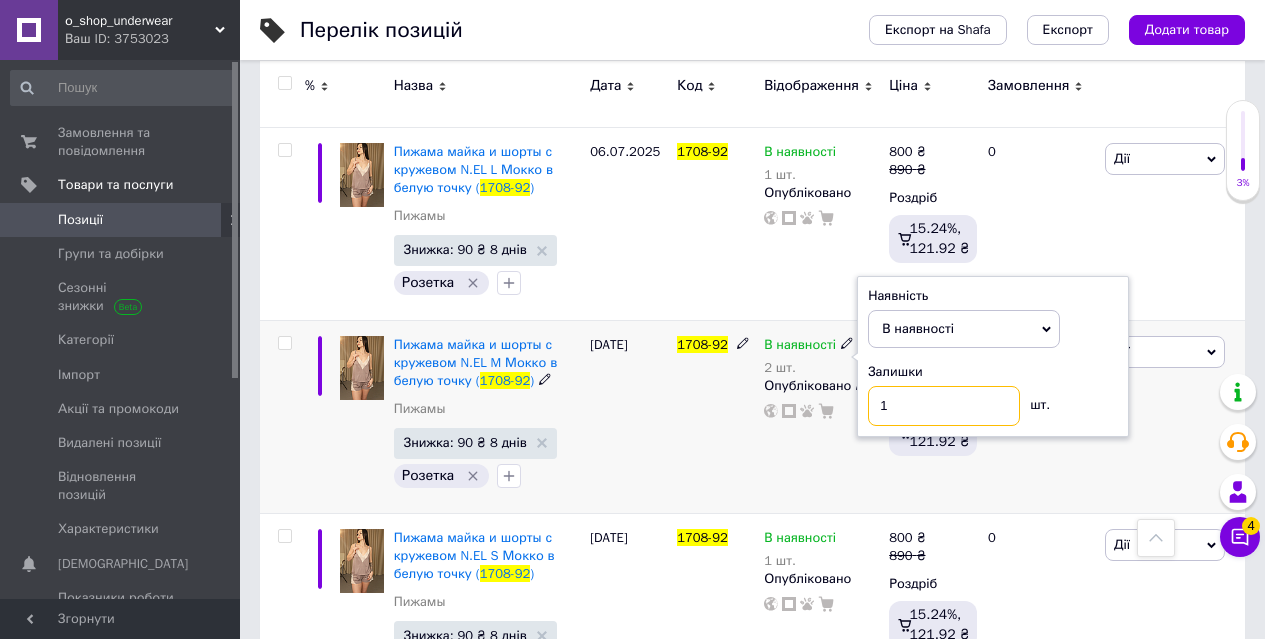 type on "1" 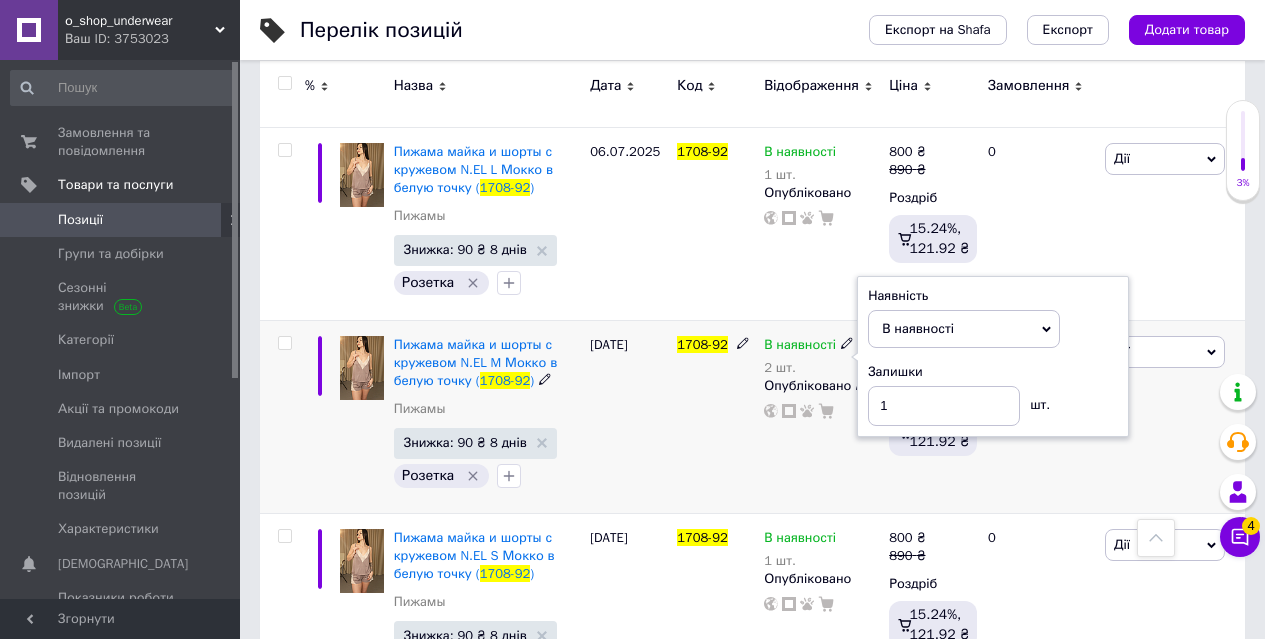 click on "В наявності 2 шт. Наявність В наявності Немає в наявності Під замовлення Готово до відправки Залишки 1 шт. Опубліковано" at bounding box center [821, 416] 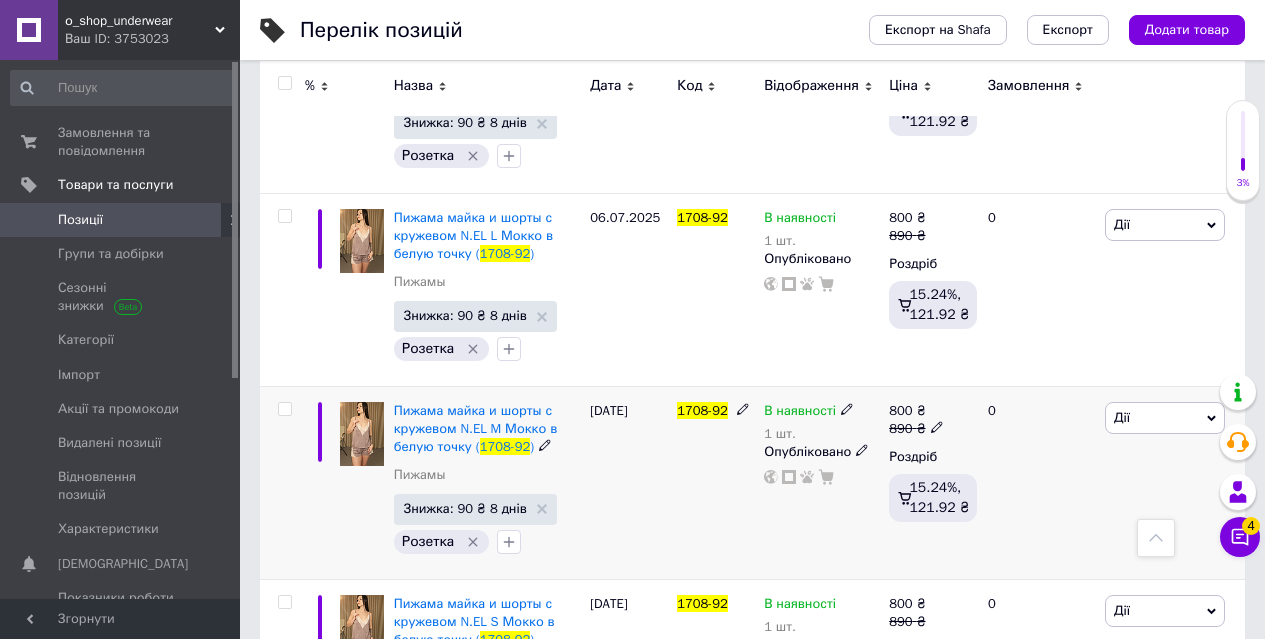 scroll, scrollTop: 720, scrollLeft: 0, axis: vertical 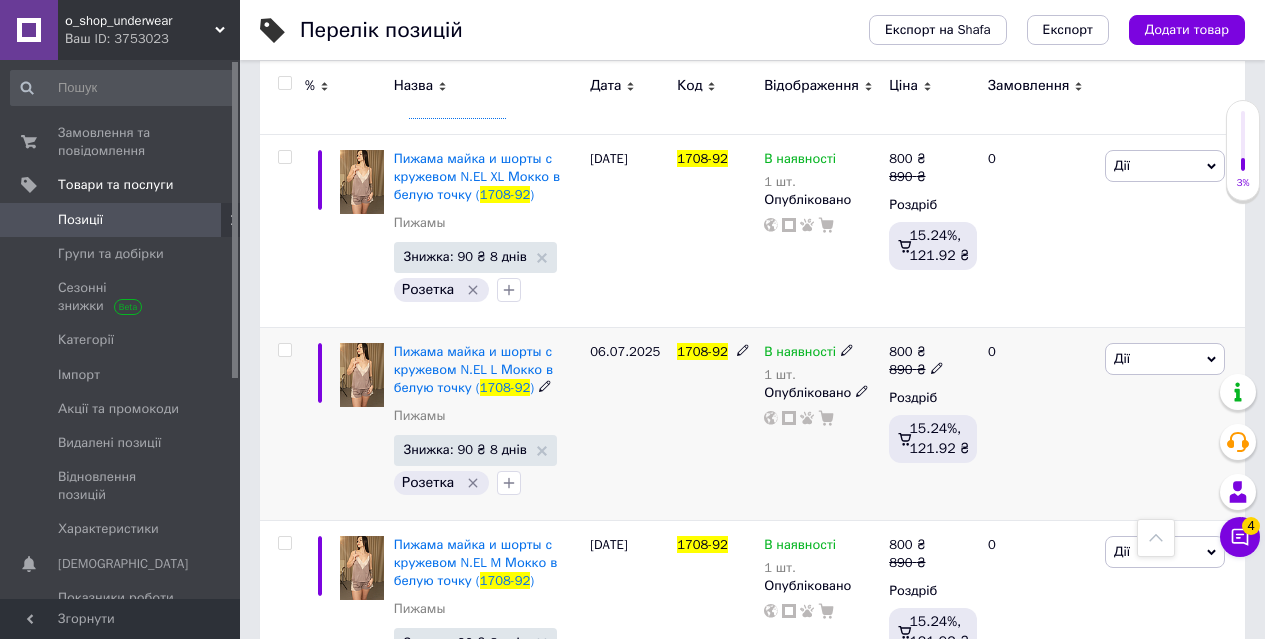click 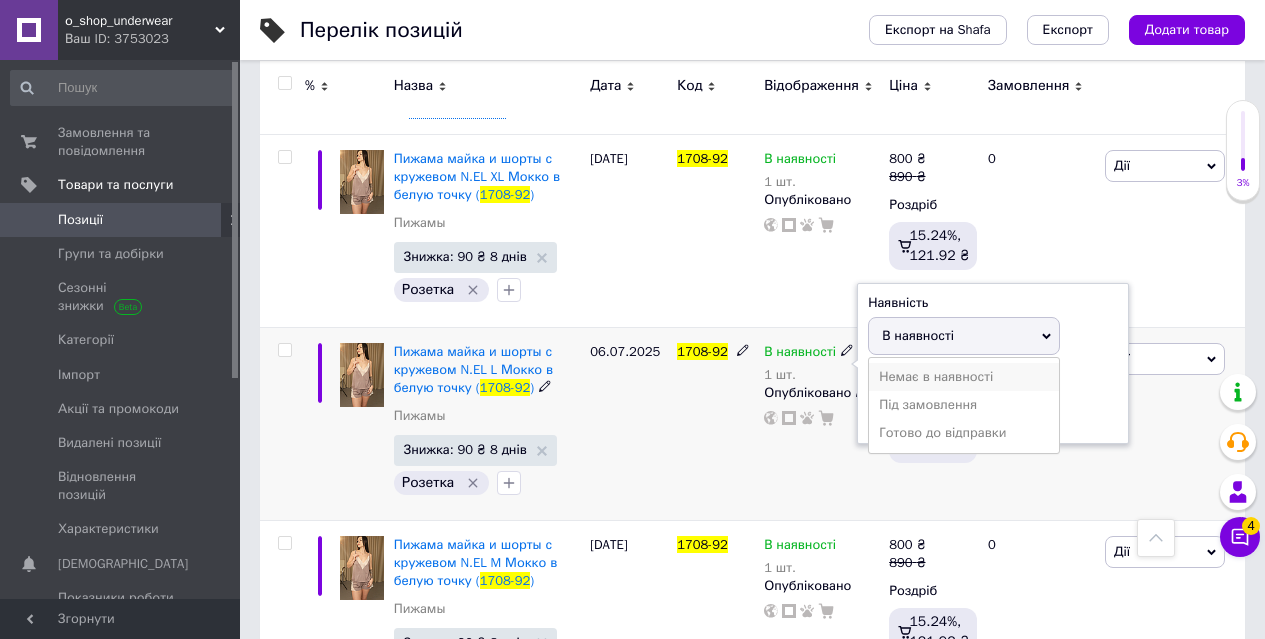 click on "Немає в наявності" at bounding box center (964, 377) 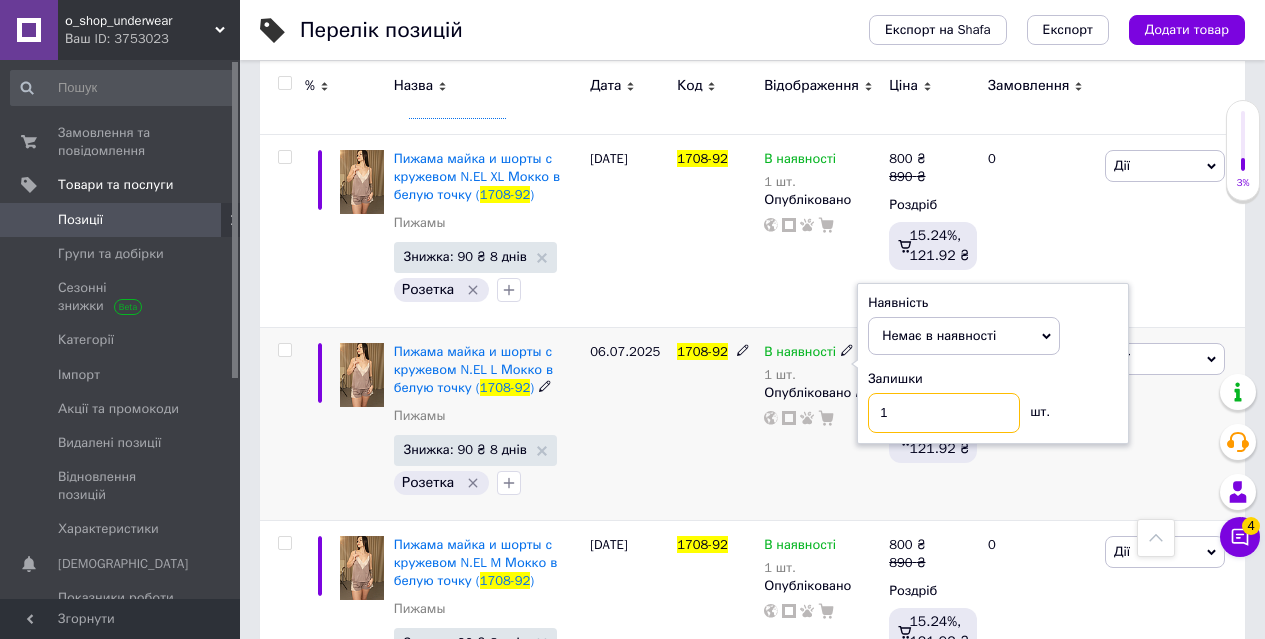 drag, startPoint x: 877, startPoint y: 406, endPoint x: 911, endPoint y: 408, distance: 34.058773 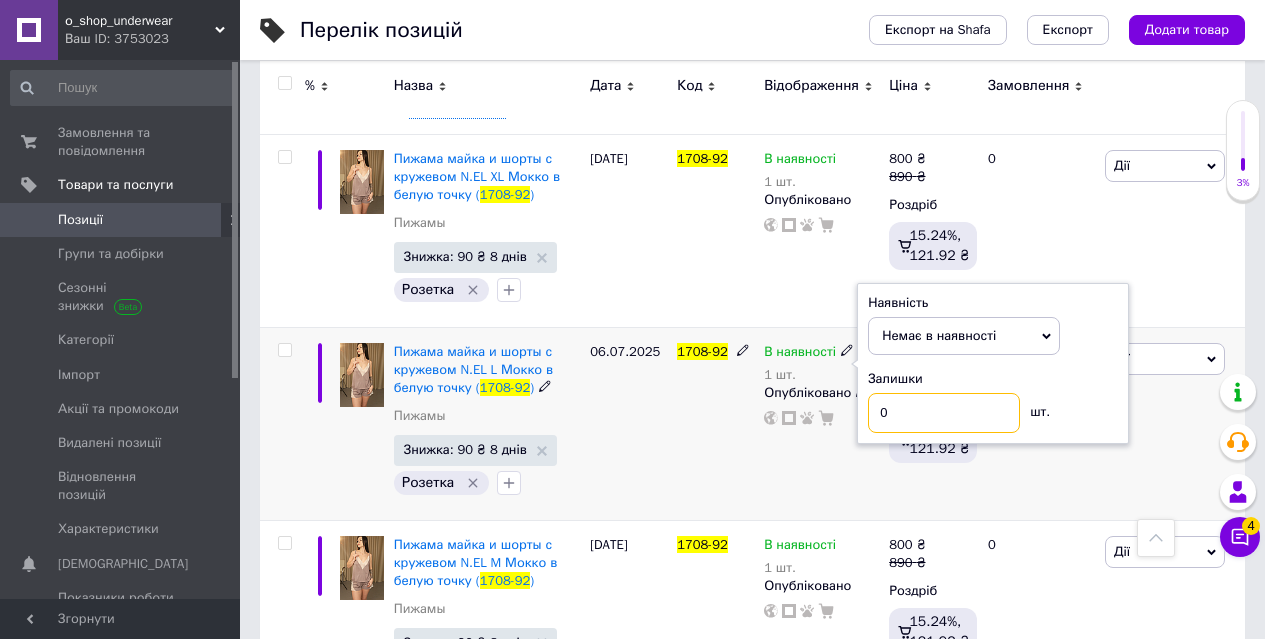 type on "0" 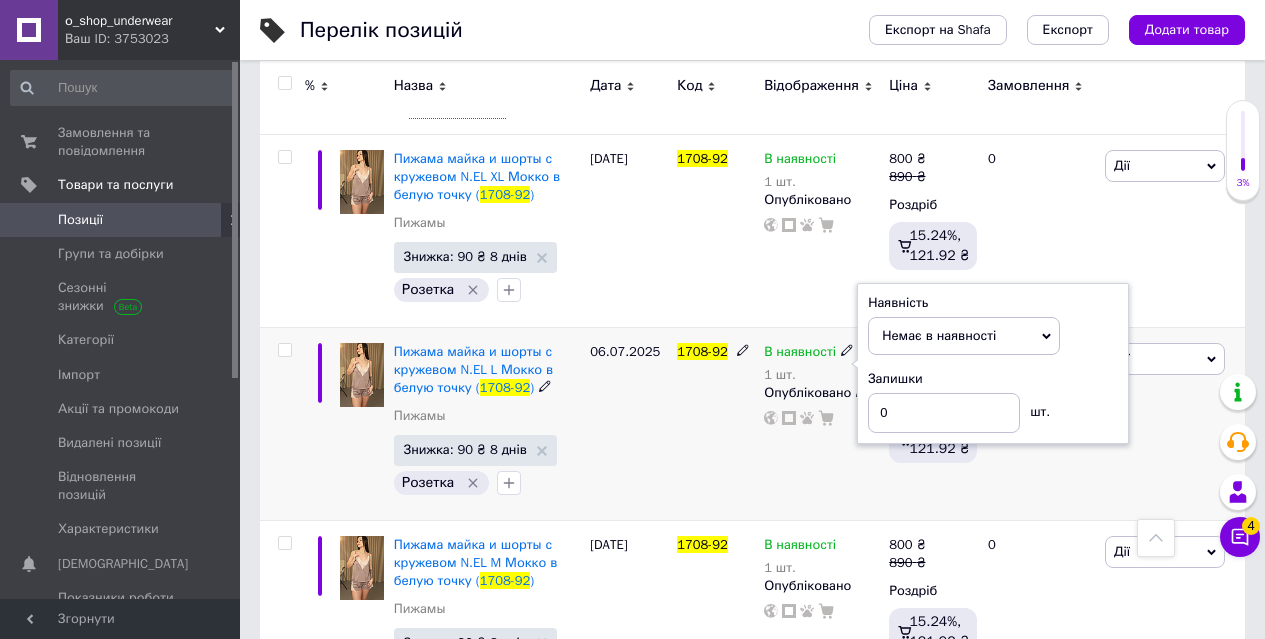 click on "В наявності 1 шт. Наявність Немає в наявності В наявності Під замовлення Готово до відправки Залишки 0 шт. Опубліковано" at bounding box center (821, 423) 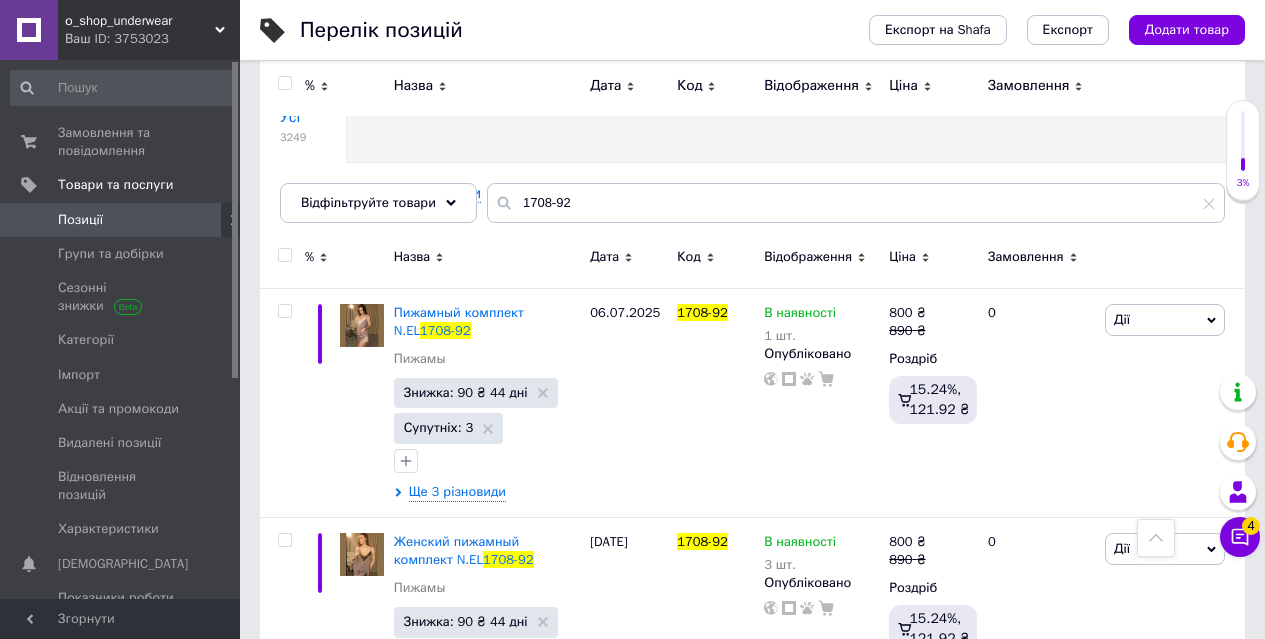 scroll, scrollTop: 120, scrollLeft: 0, axis: vertical 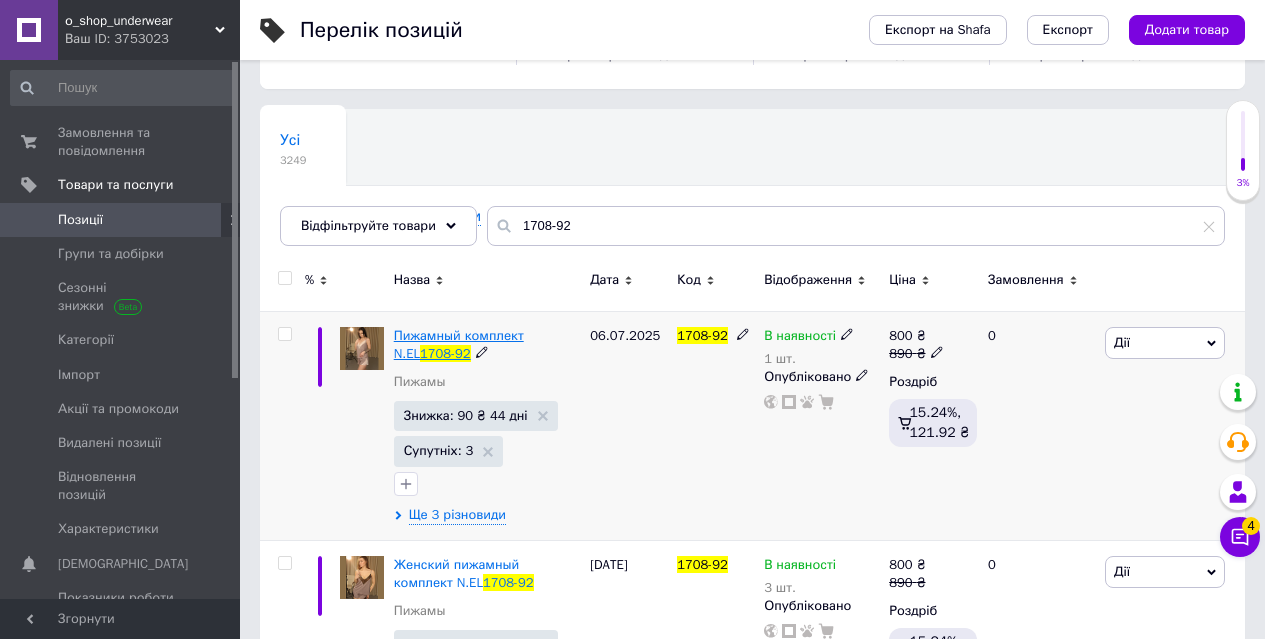click on "Пижамный комплект N.EL" at bounding box center (459, 344) 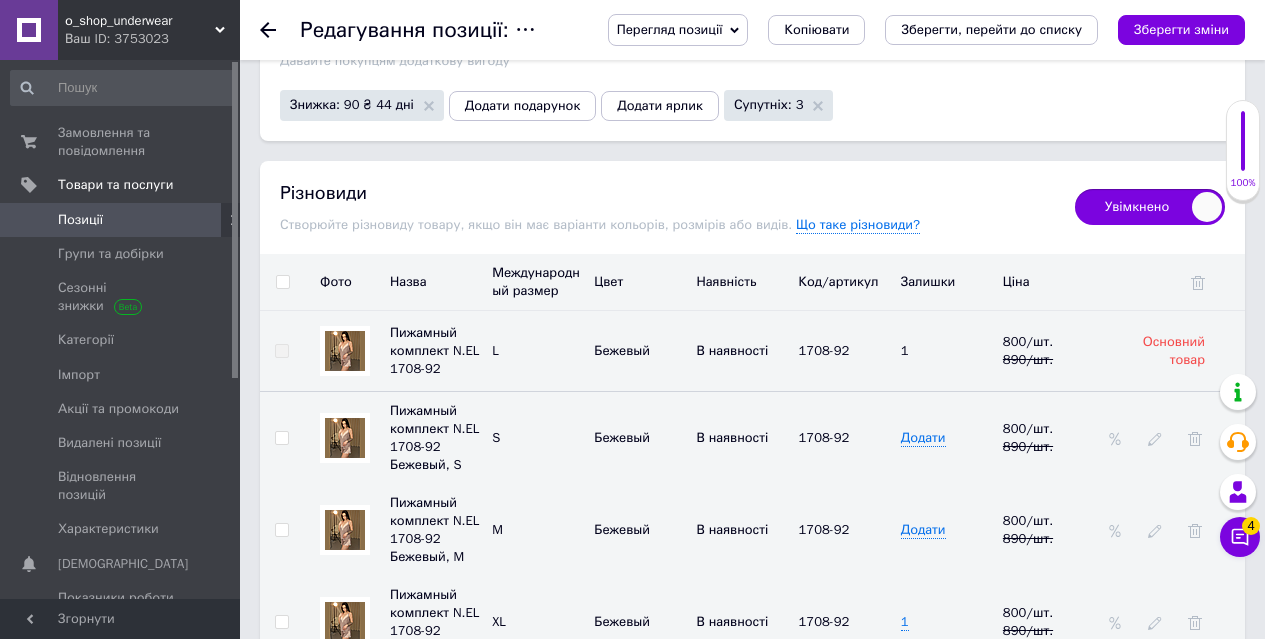 scroll, scrollTop: 2800, scrollLeft: 0, axis: vertical 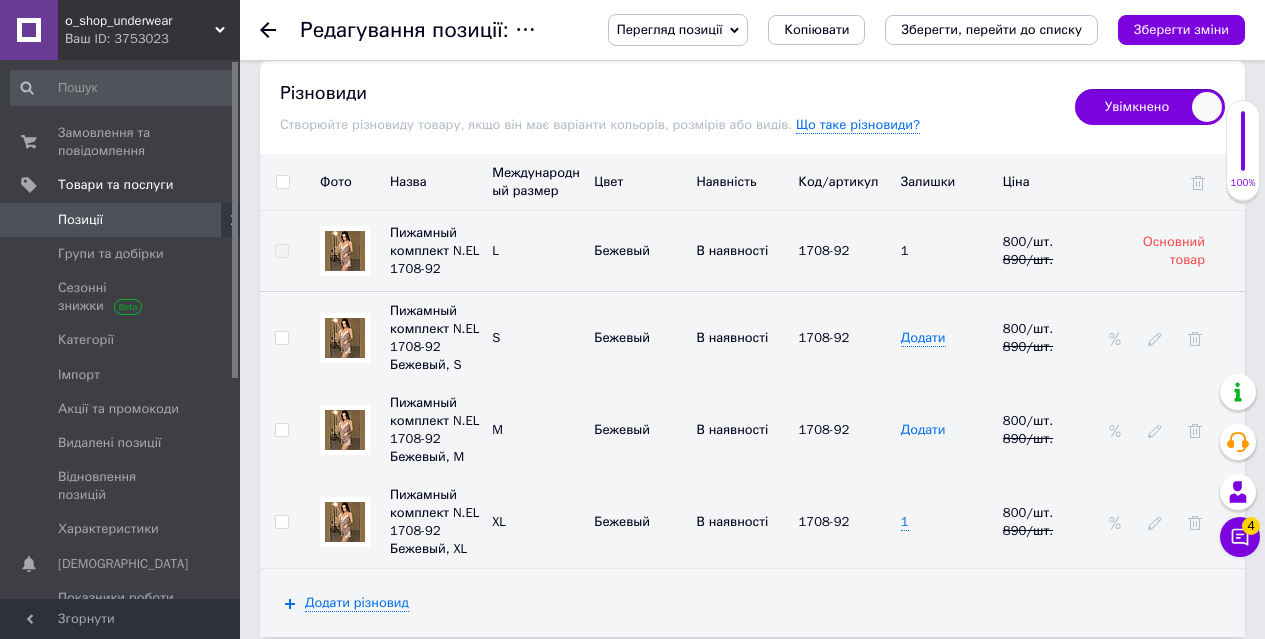 click on "Додати" at bounding box center (923, 430) 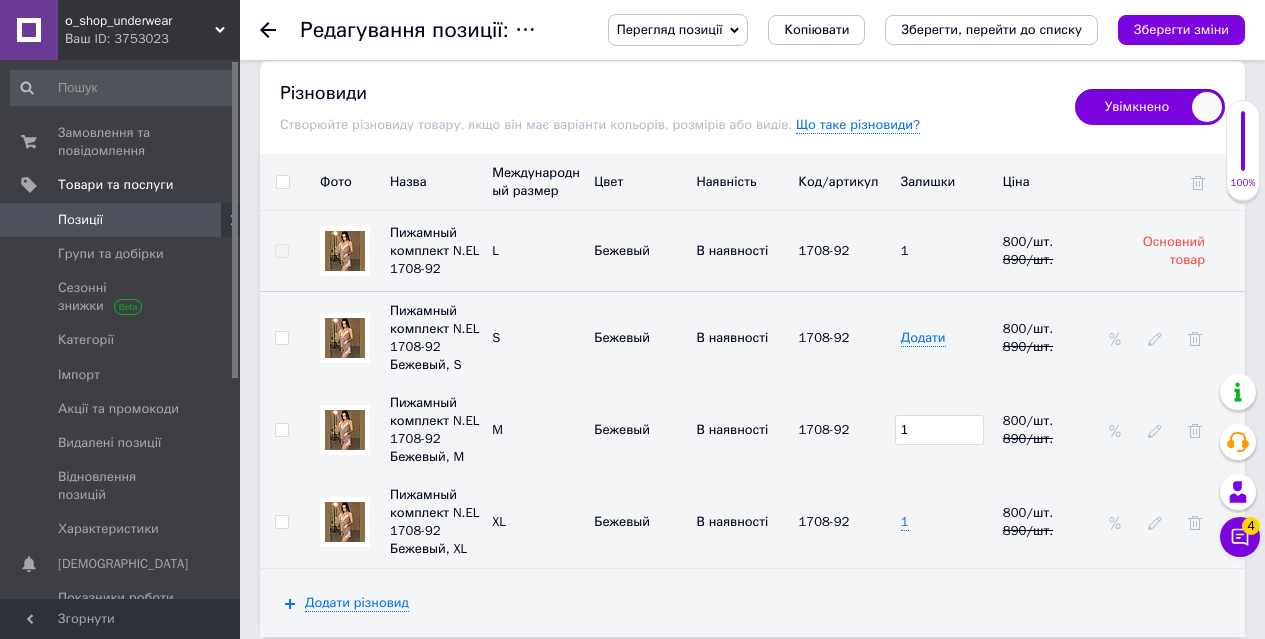 type on "1" 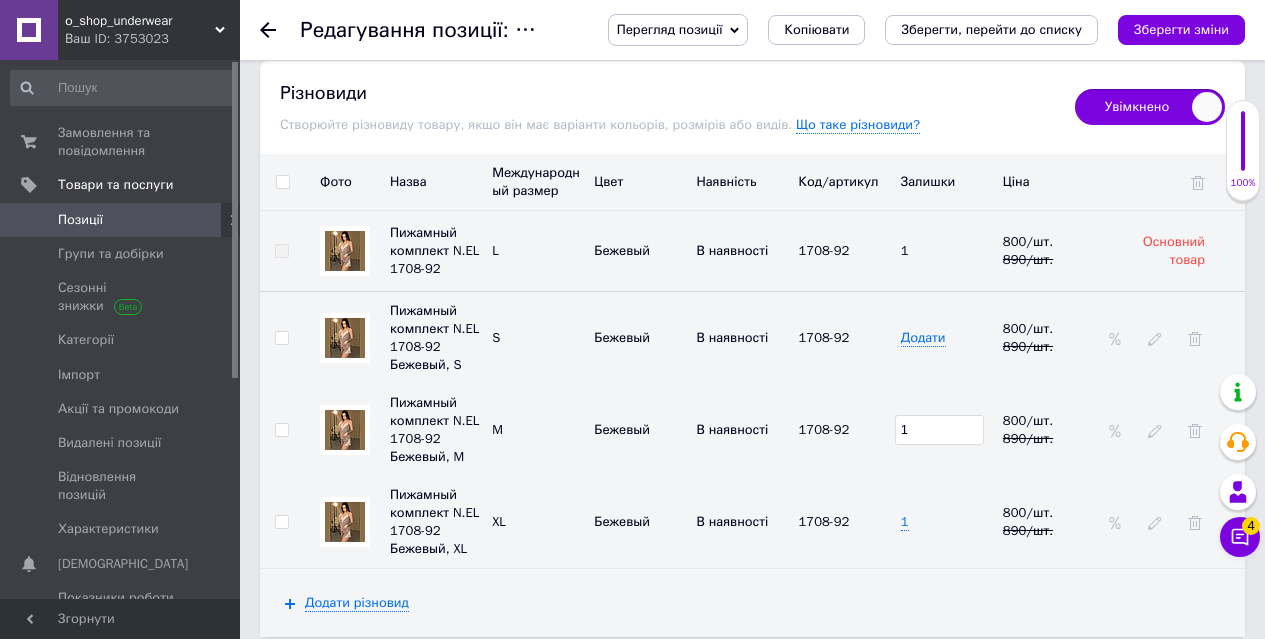 click on "1" at bounding box center [947, 430] 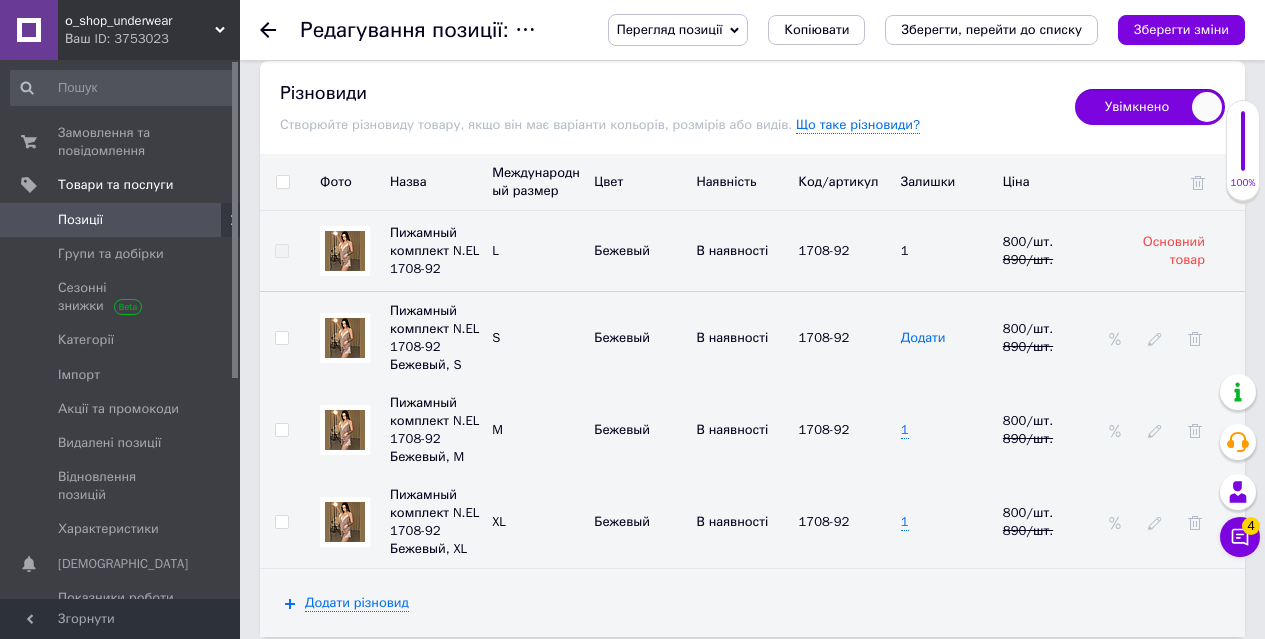 click on "Додати" at bounding box center (923, 338) 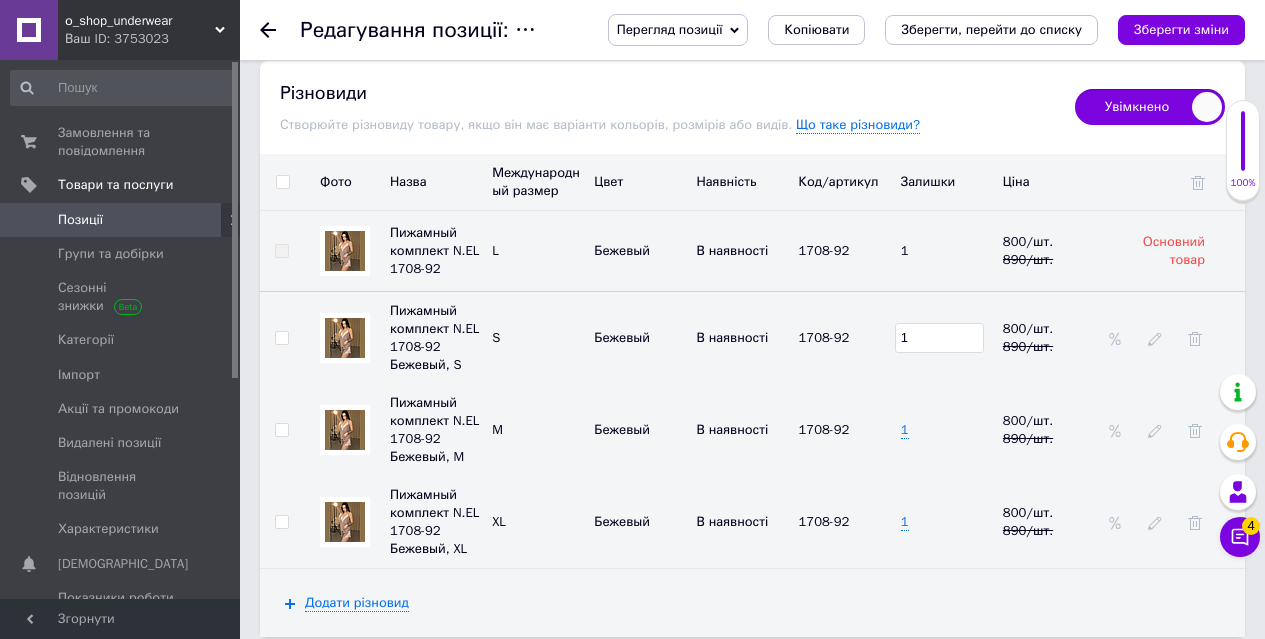 type on "1" 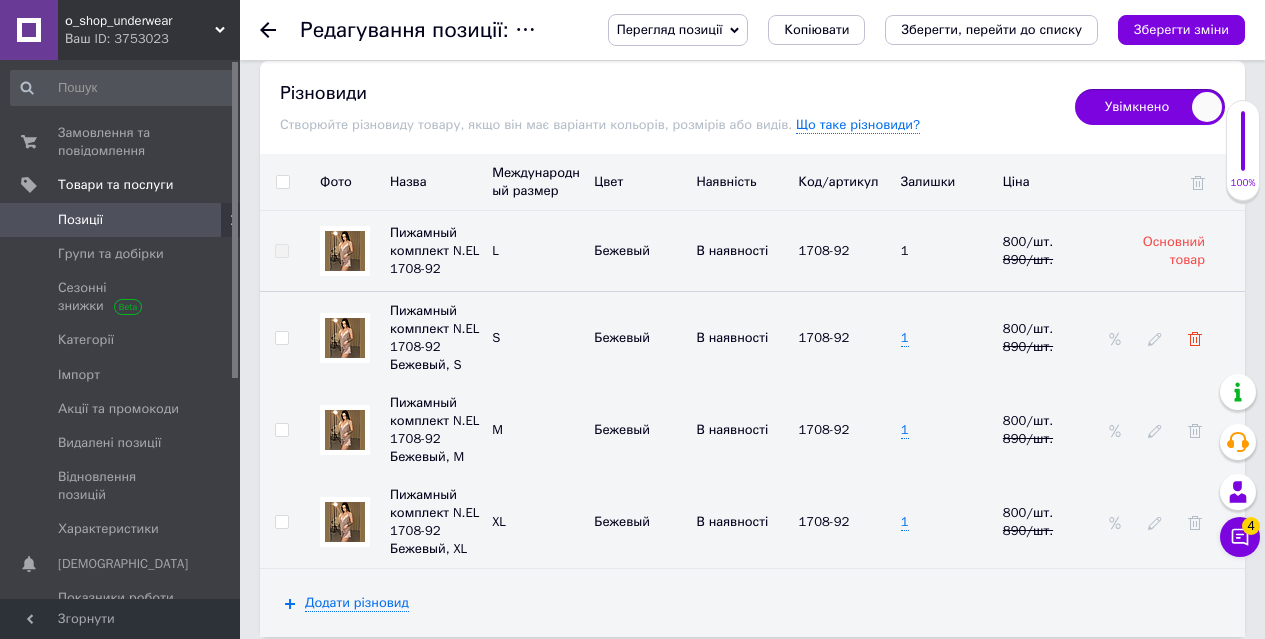 click 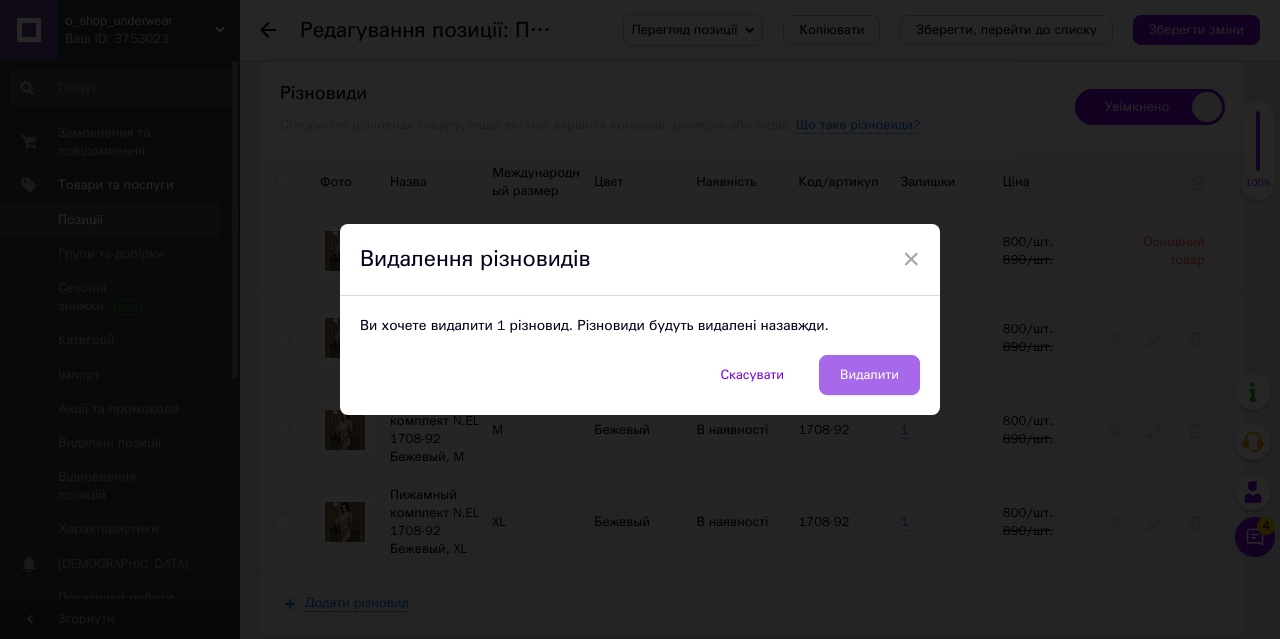 click on "Видалити" at bounding box center [869, 375] 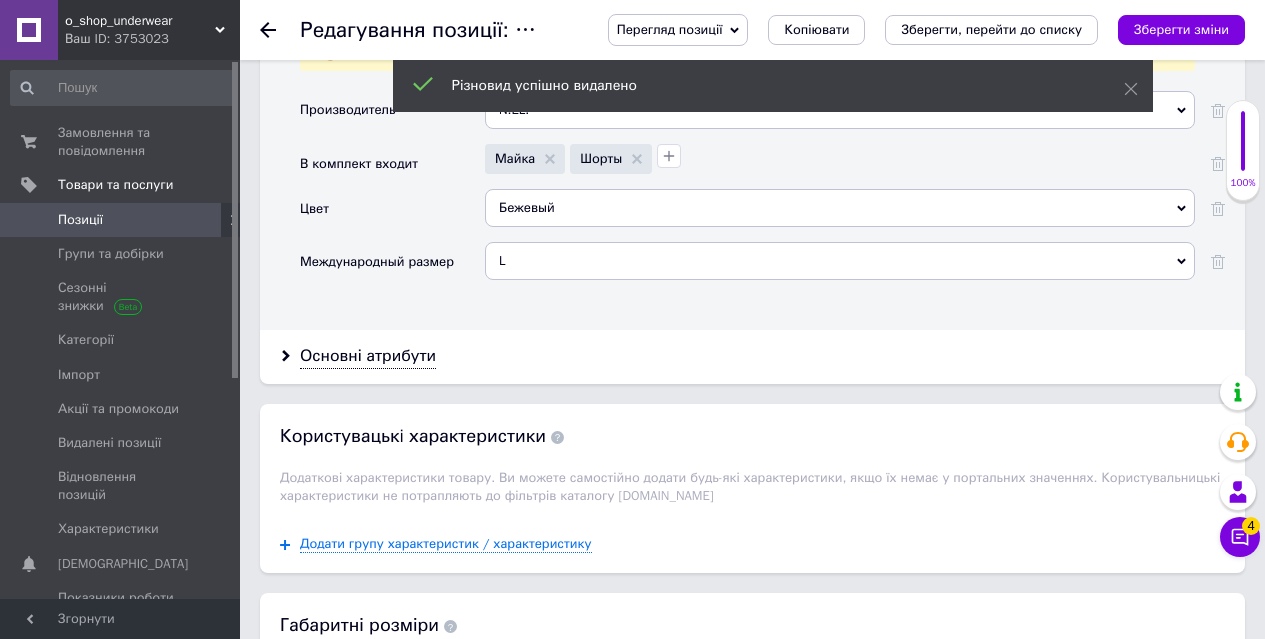 scroll, scrollTop: 1700, scrollLeft: 0, axis: vertical 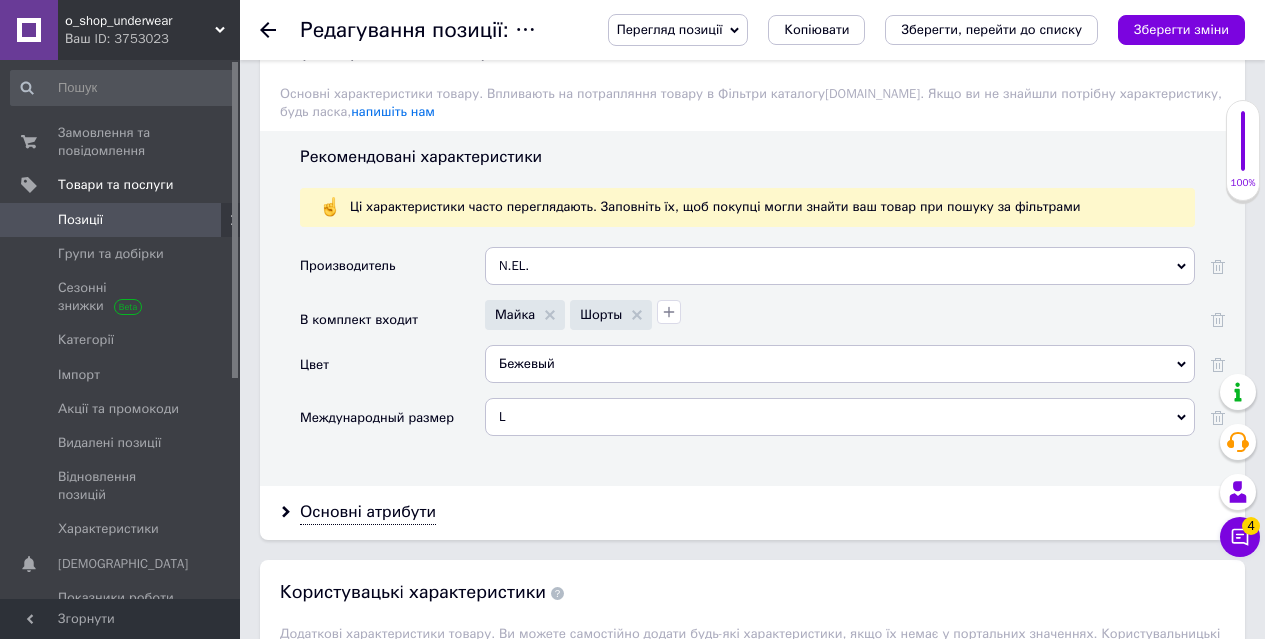 click on "L" at bounding box center [840, 417] 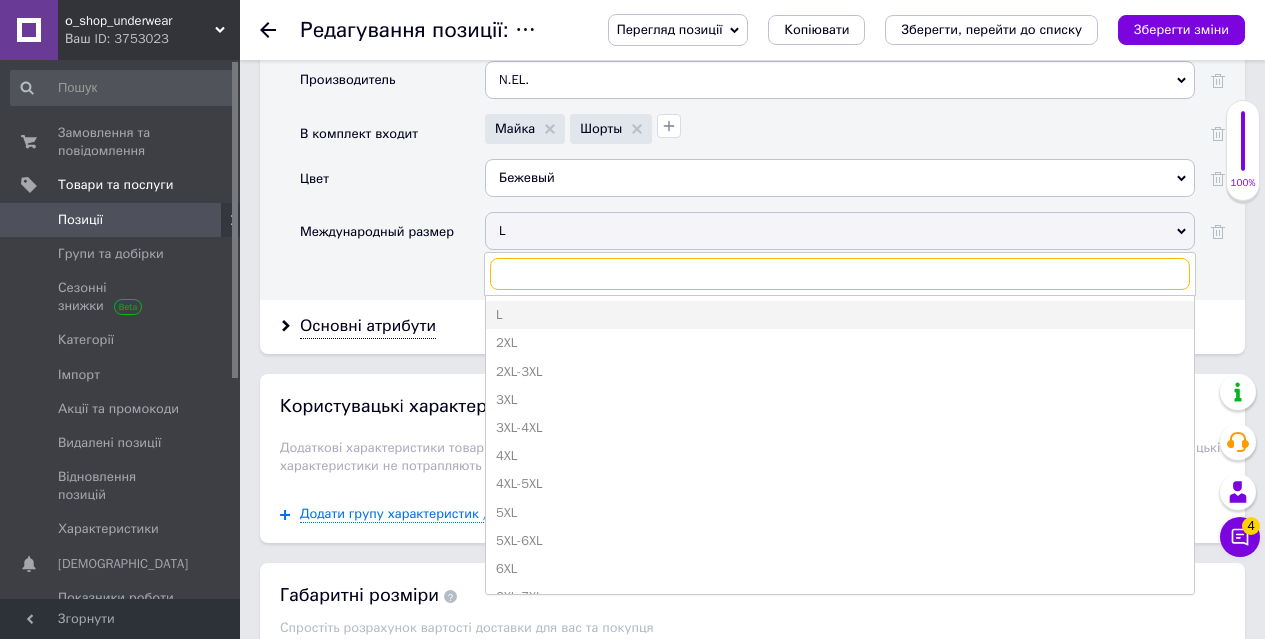 scroll, scrollTop: 1900, scrollLeft: 0, axis: vertical 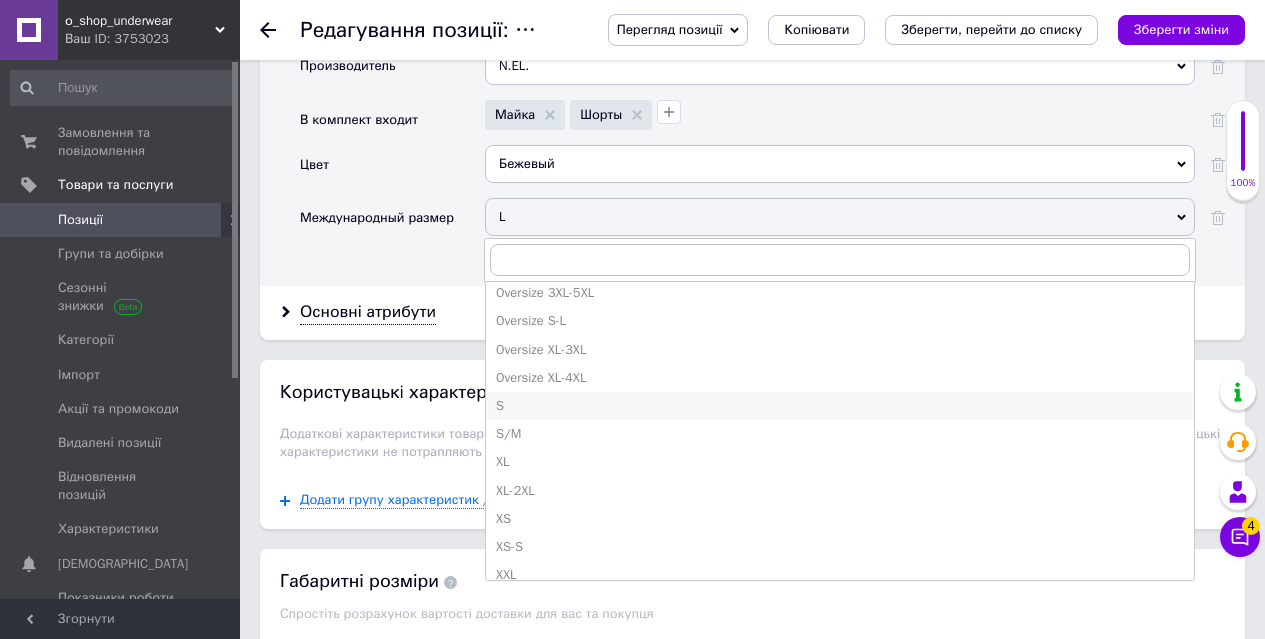click on "S" at bounding box center (840, 406) 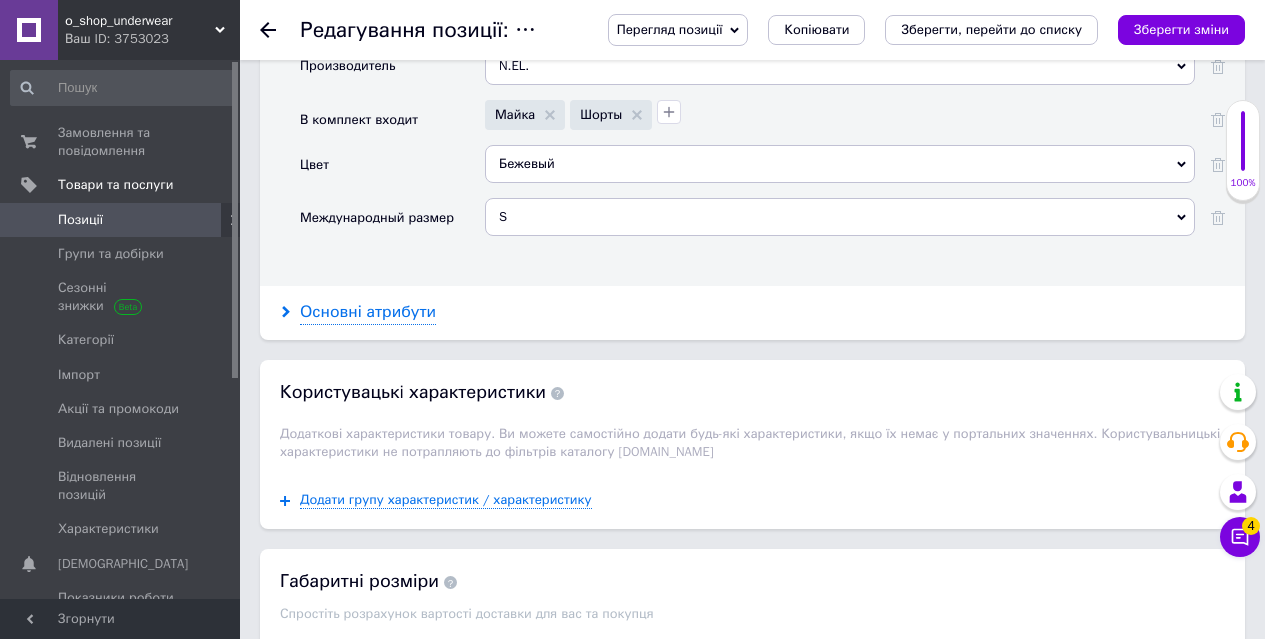 click on "Основні атрибути" at bounding box center [368, 312] 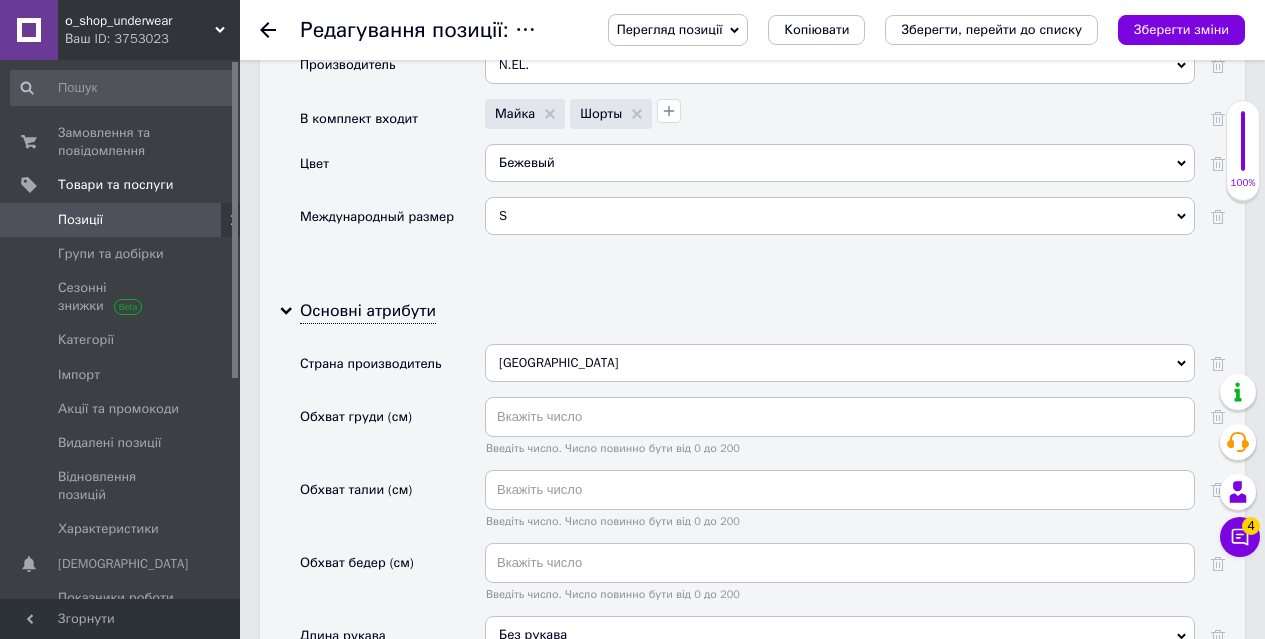 scroll, scrollTop: 2200, scrollLeft: 0, axis: vertical 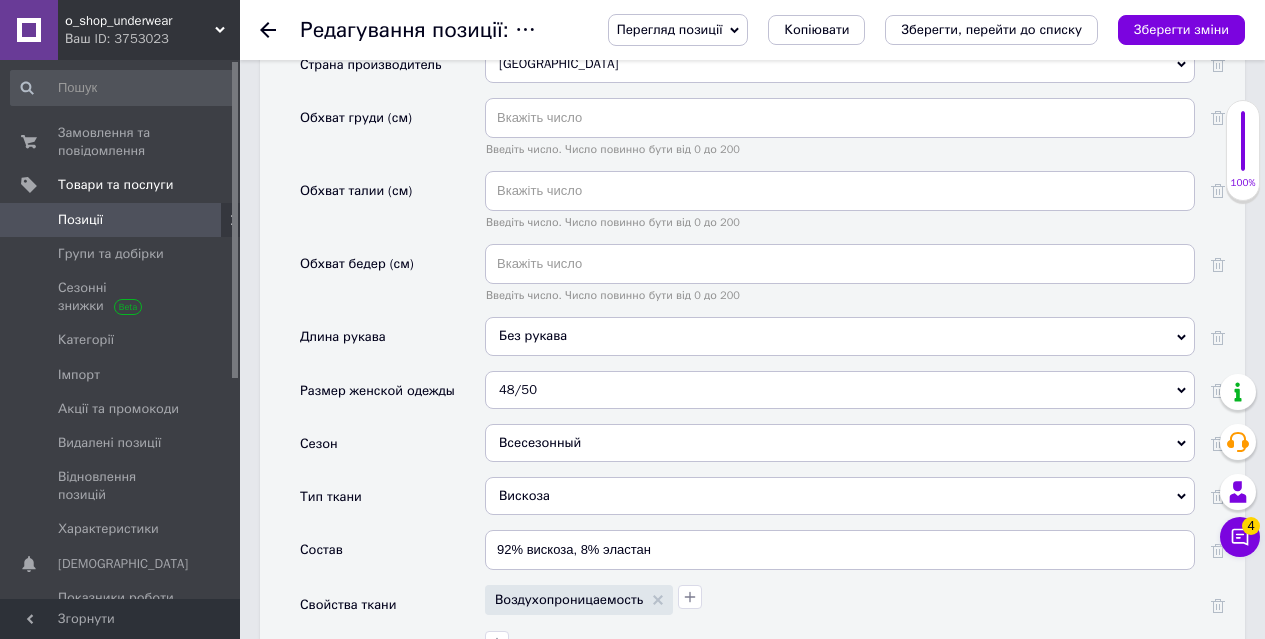 click on "48/50" at bounding box center (840, 390) 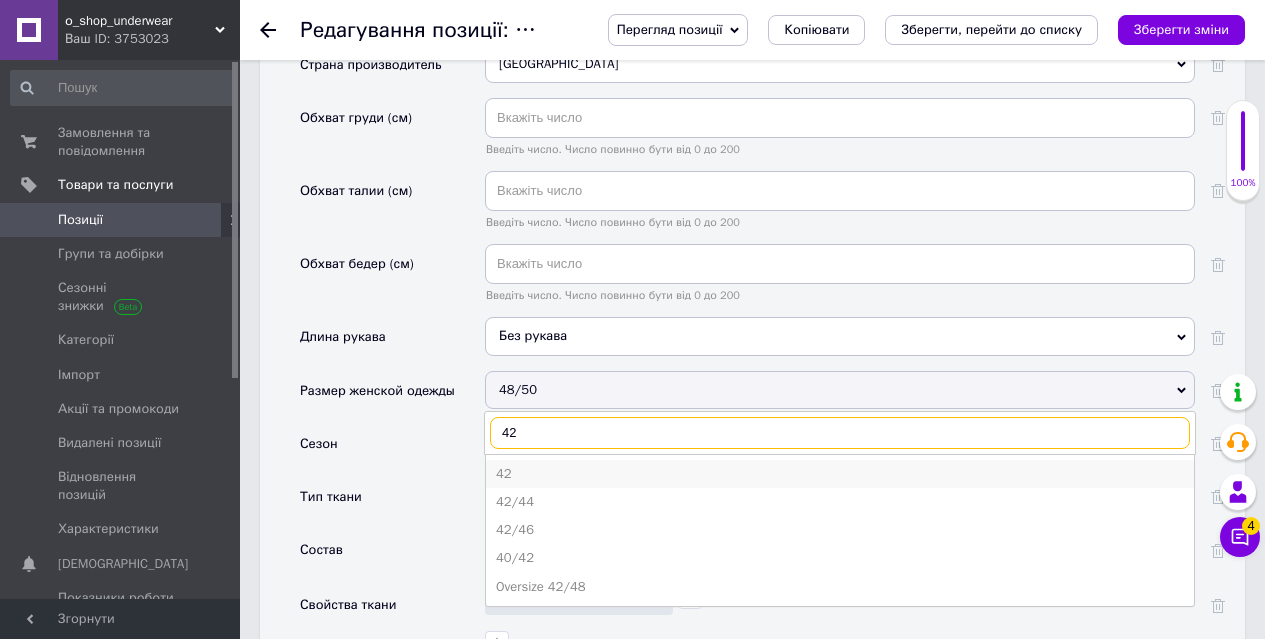 type on "42" 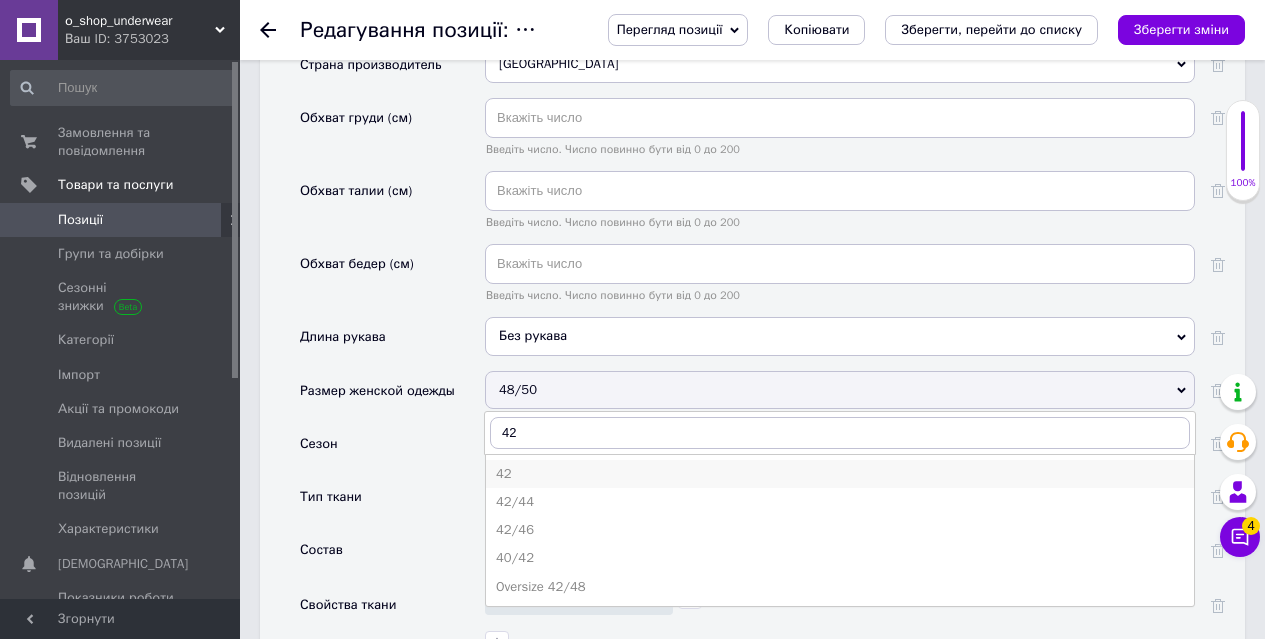 click on "42" at bounding box center (840, 474) 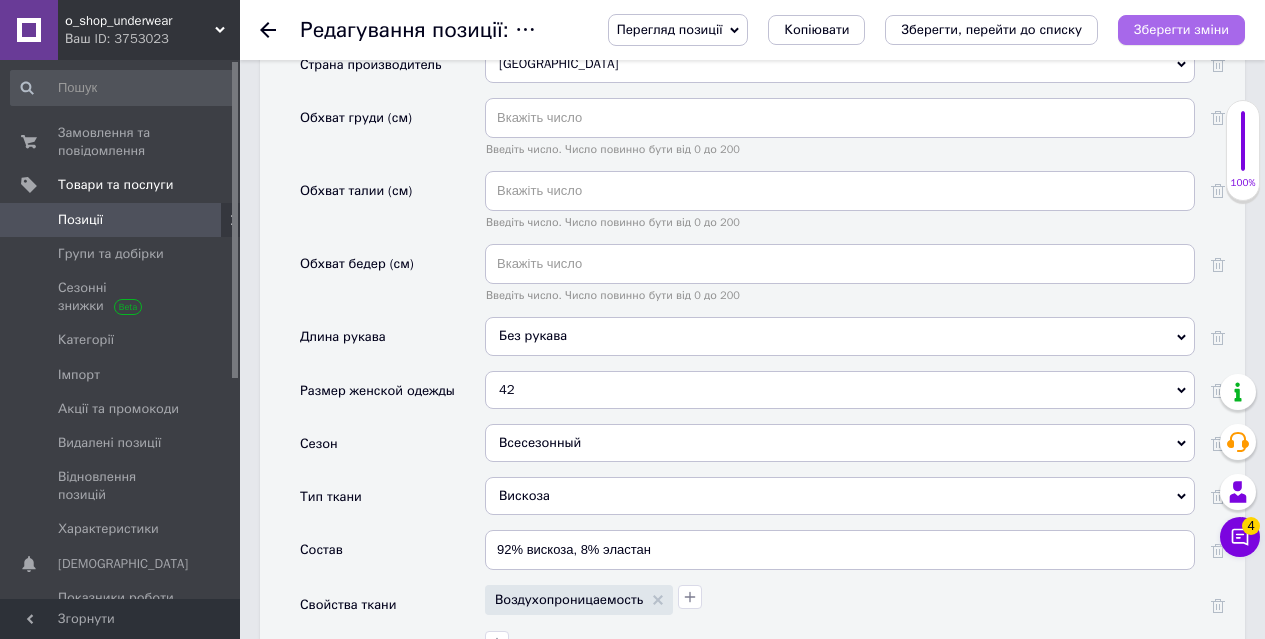 click on "Зберегти зміни" at bounding box center (1181, 30) 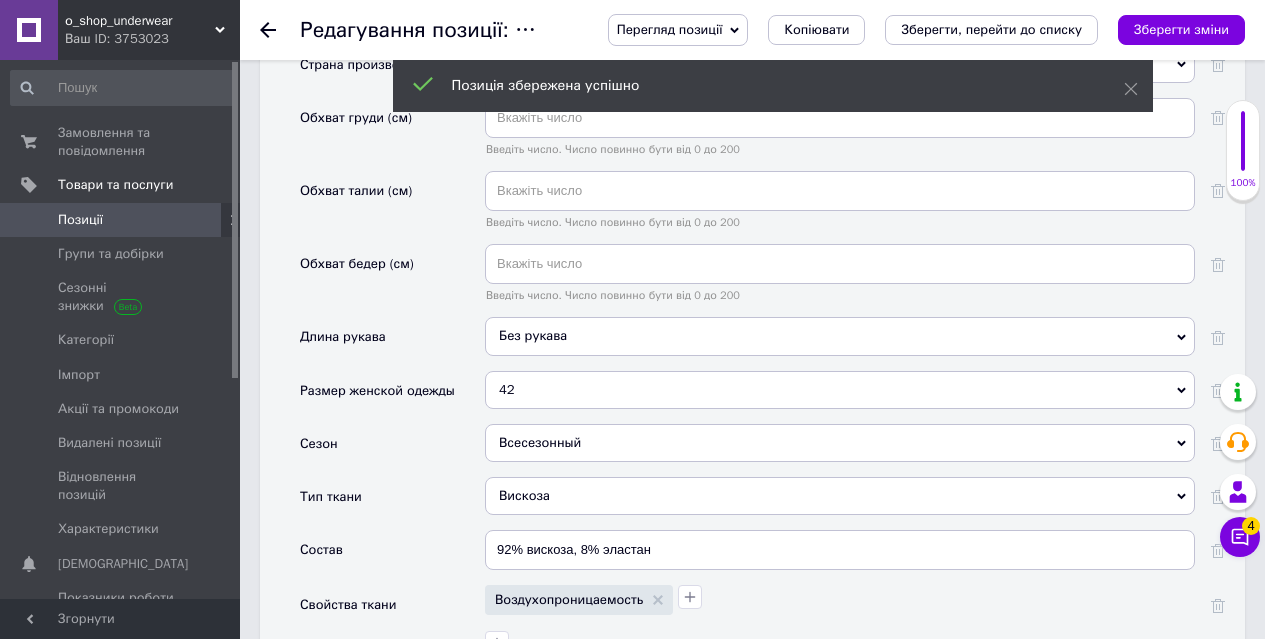 click 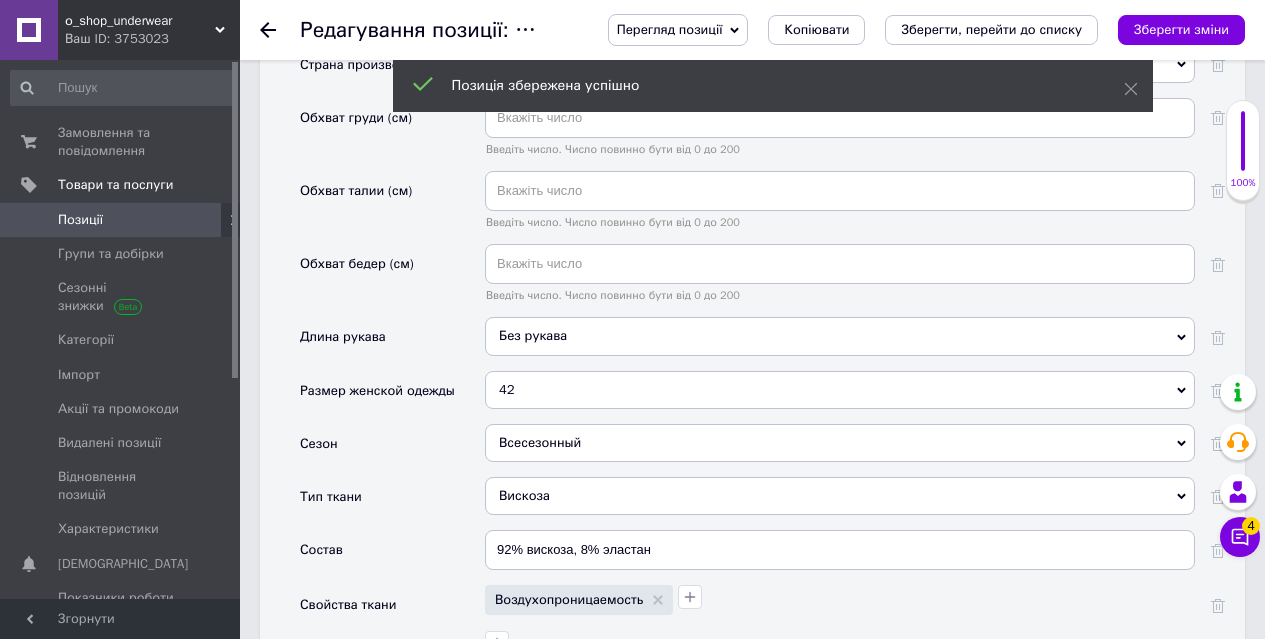 scroll, scrollTop: 0, scrollLeft: 0, axis: both 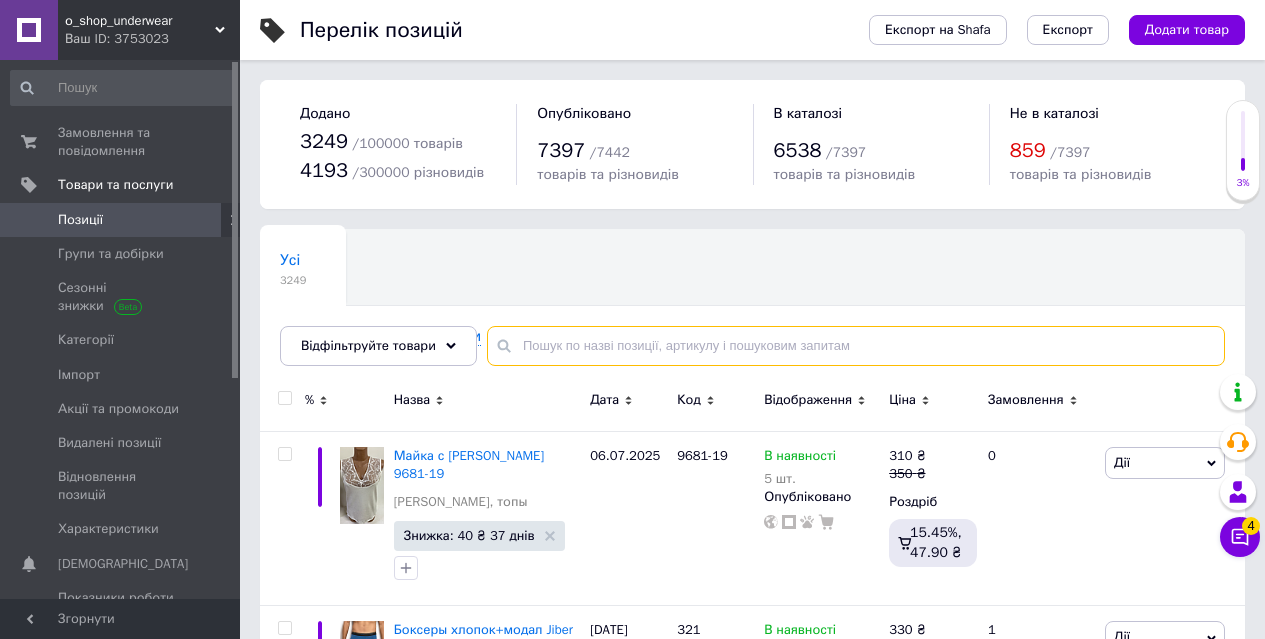 click at bounding box center [856, 346] 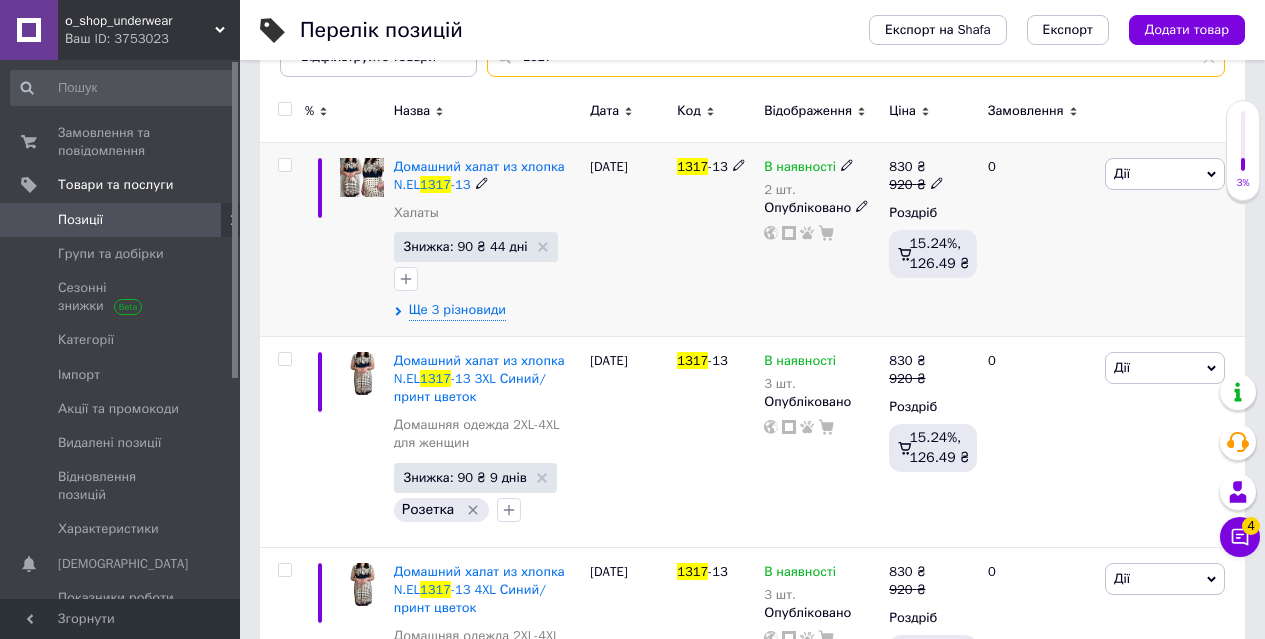 scroll, scrollTop: 300, scrollLeft: 0, axis: vertical 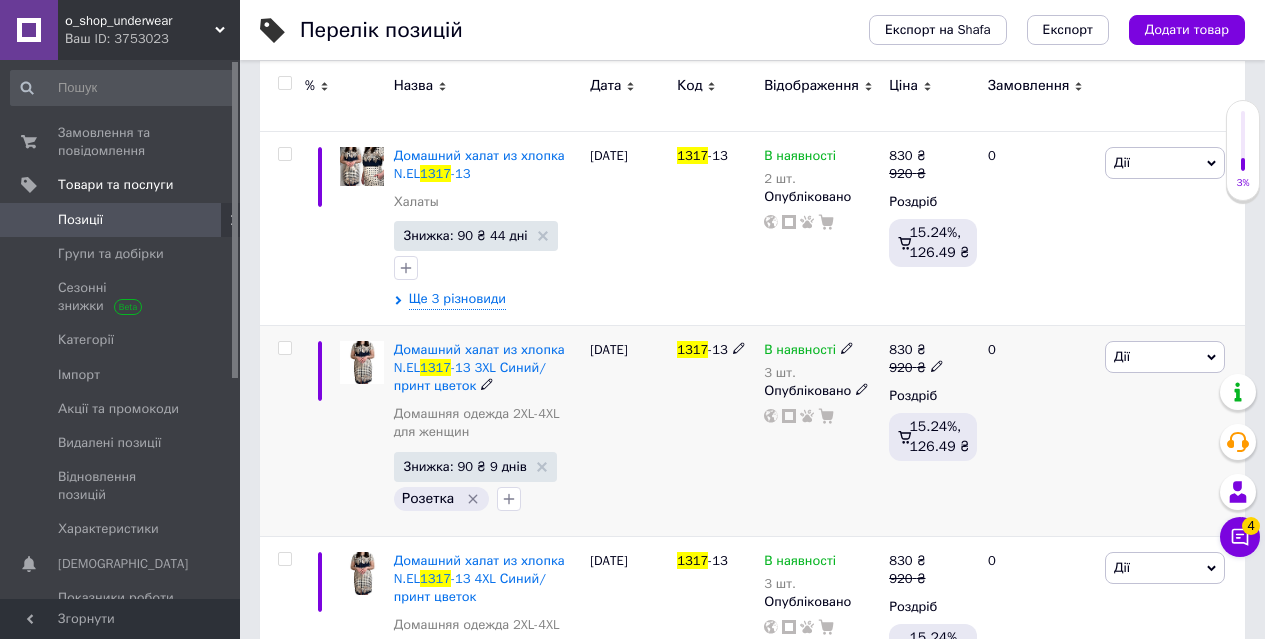 type on "1317" 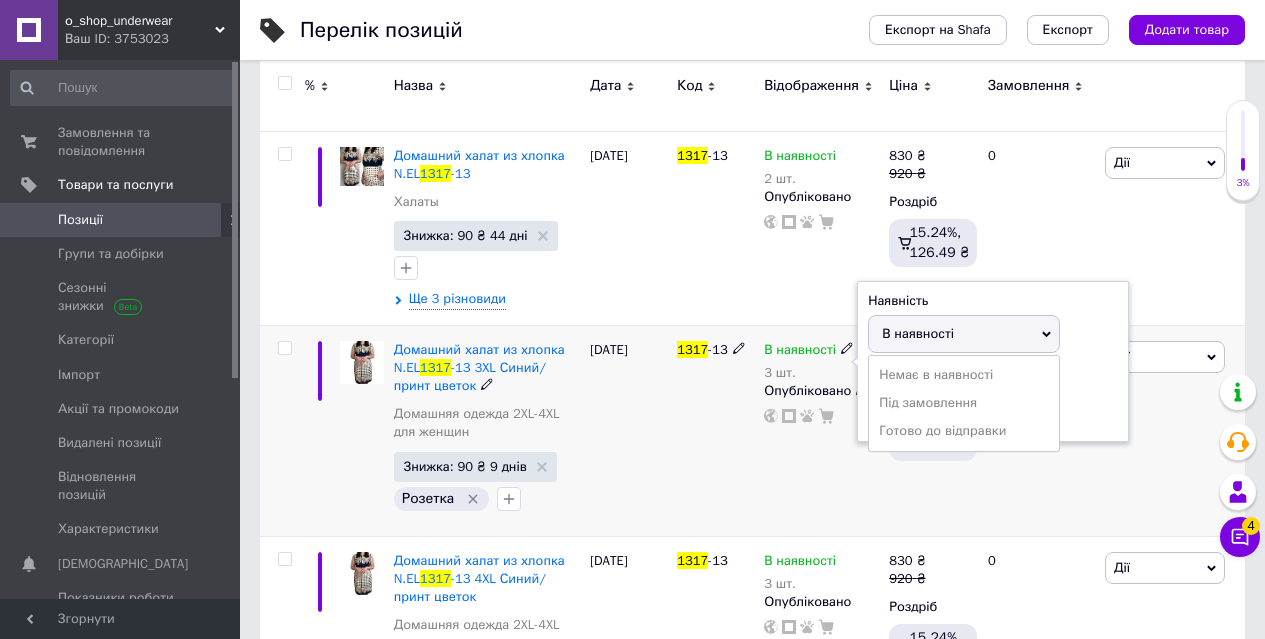 click on "Залишки 3 шт." at bounding box center [993, 399] 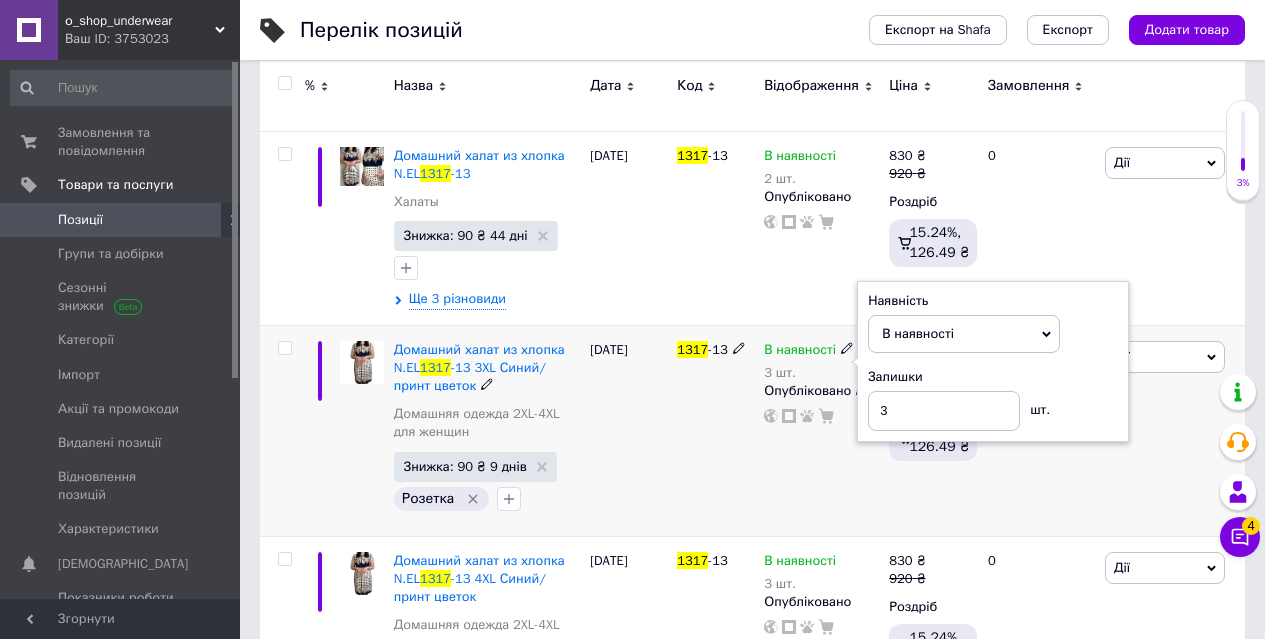drag, startPoint x: 867, startPoint y: 407, endPoint x: 896, endPoint y: 409, distance: 29.068884 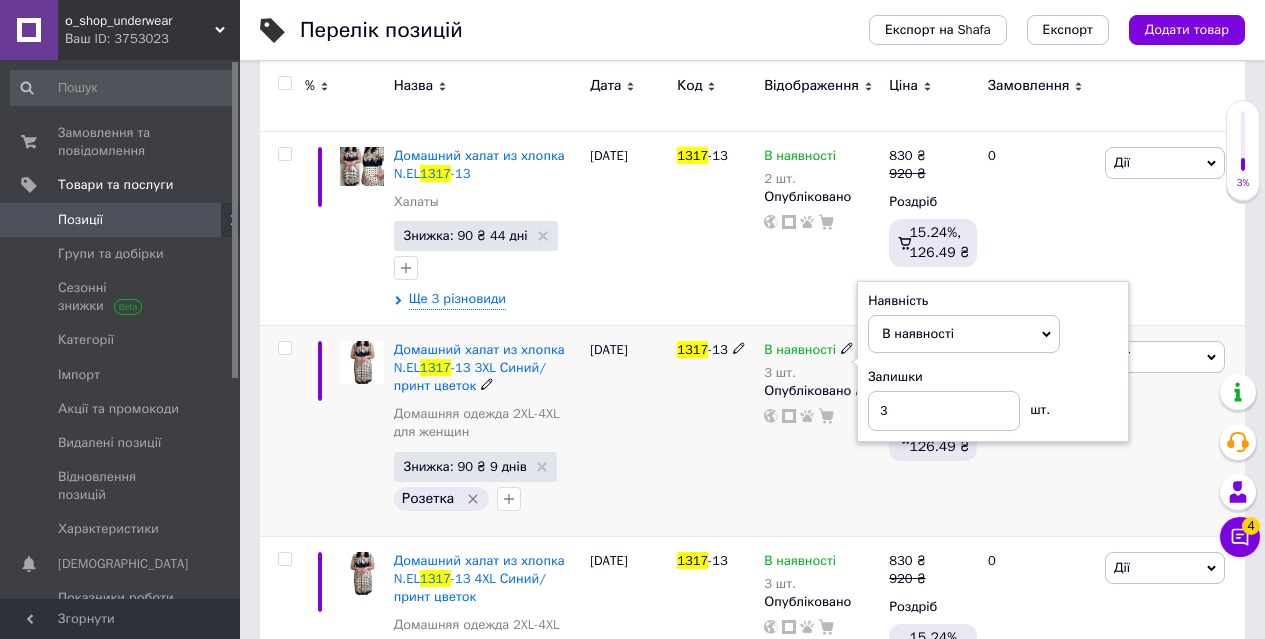 click on "Наявність В наявності Немає в наявності Під замовлення Готово до відправки Залишки 3 шт." at bounding box center [993, 362] 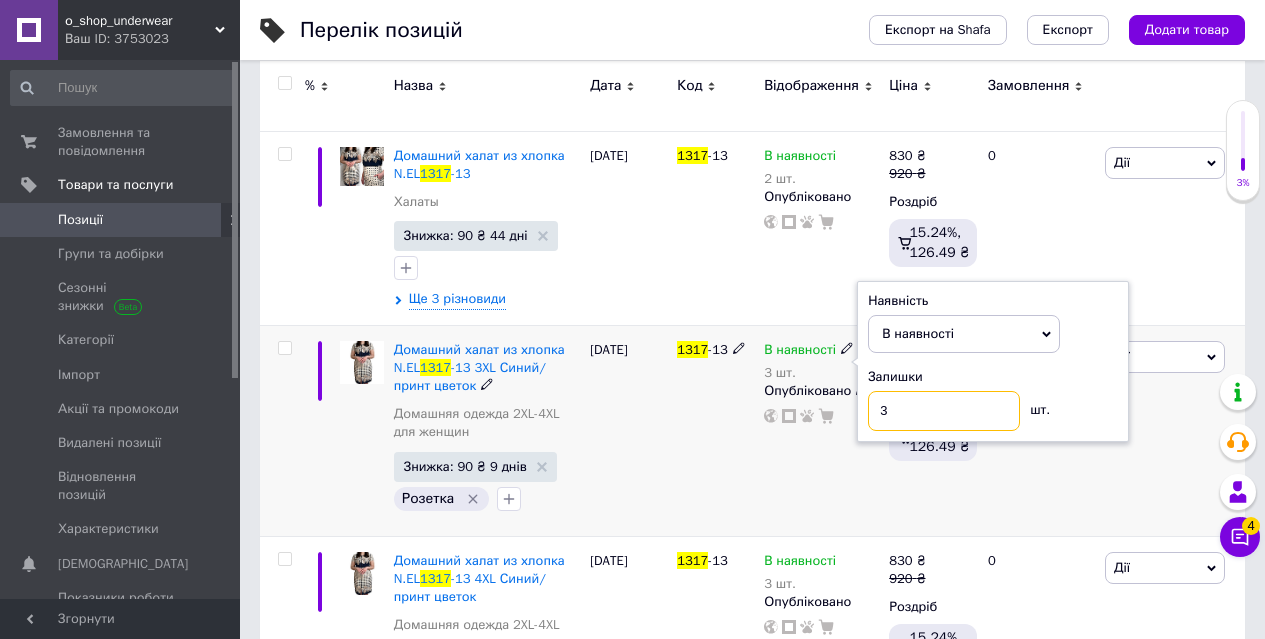 drag, startPoint x: 876, startPoint y: 409, endPoint x: 925, endPoint y: 411, distance: 49.0408 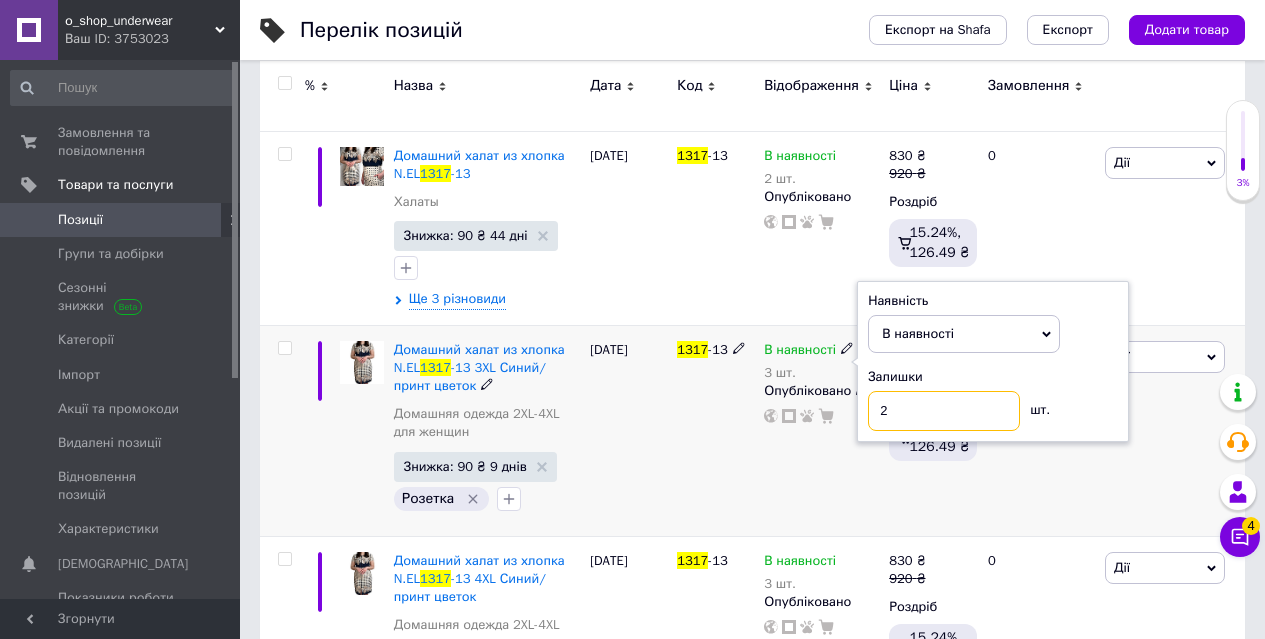 type on "2" 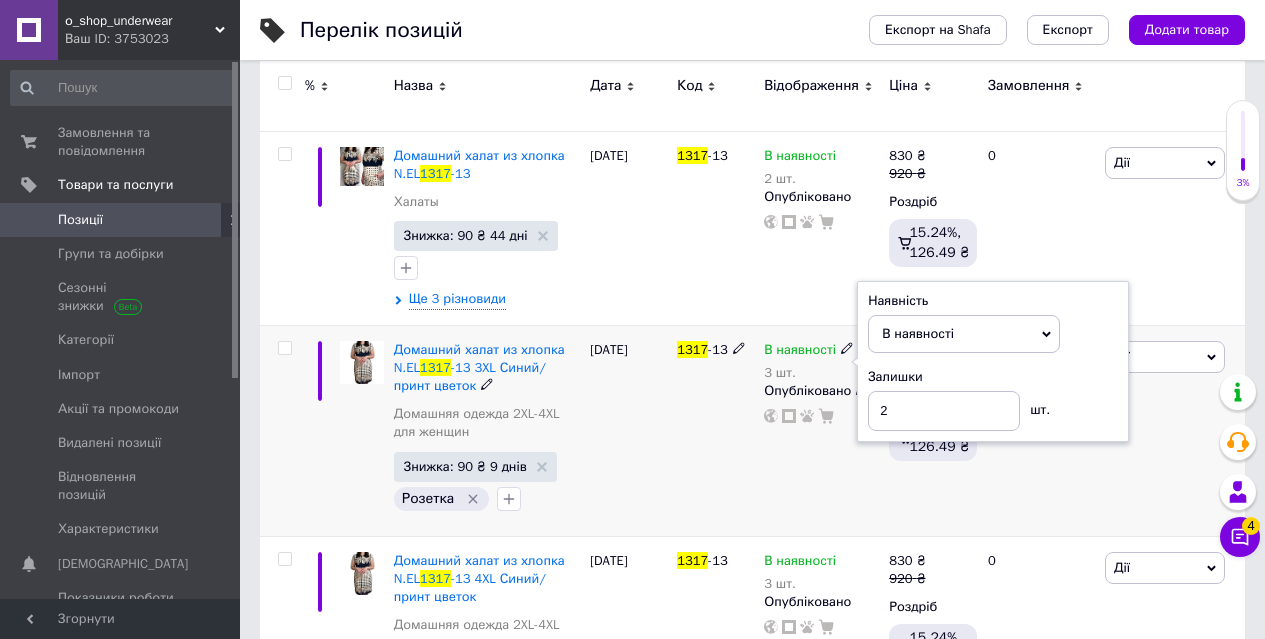 click on "В наявності 3 шт. Наявність В наявності Немає в наявності Під замовлення Готово до відправки Залишки 2 шт. Опубліковано" at bounding box center (821, 430) 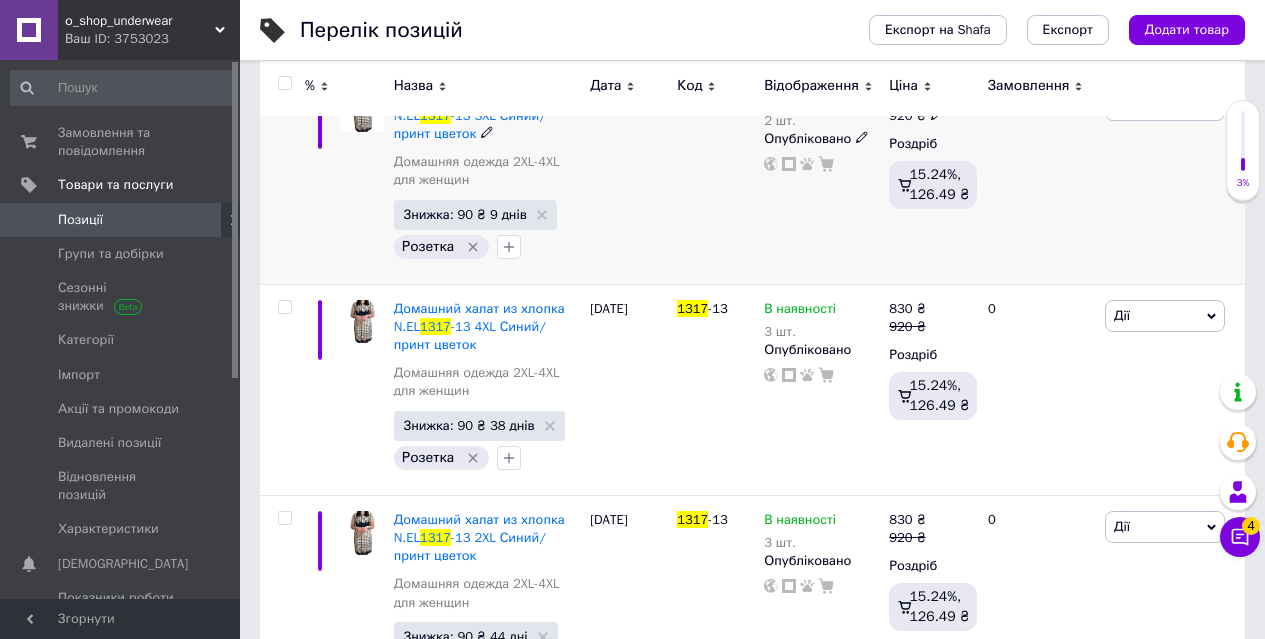 scroll, scrollTop: 600, scrollLeft: 0, axis: vertical 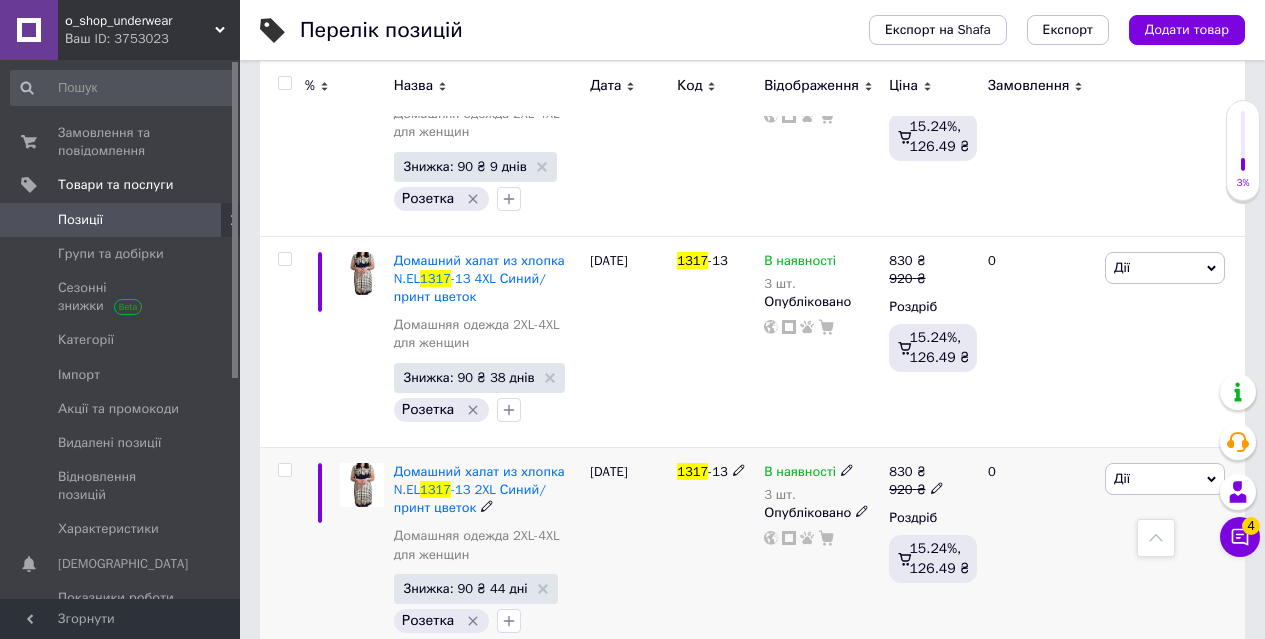 click 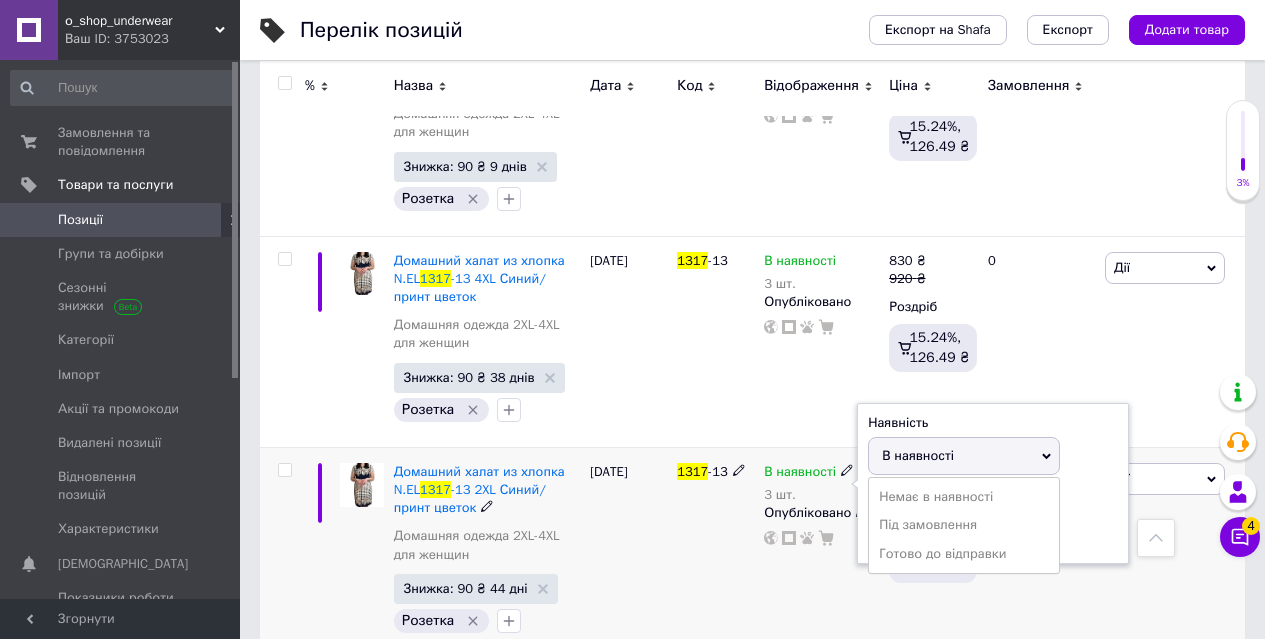 click on "Залишки 3 шт." at bounding box center (993, 521) 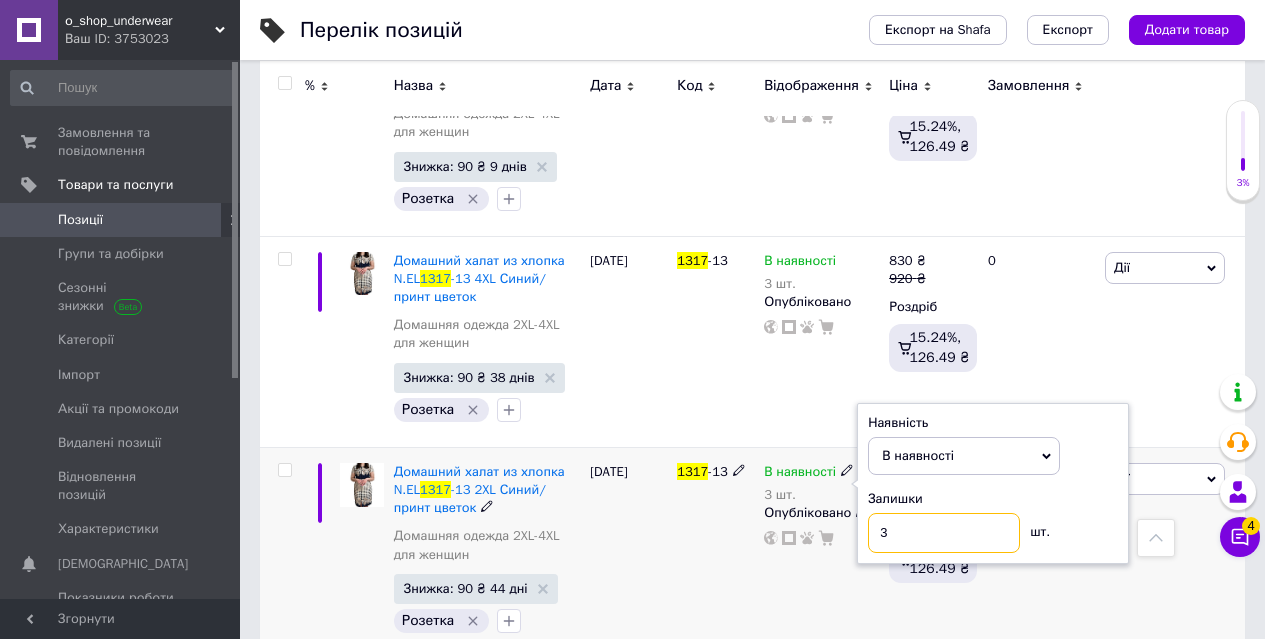 drag, startPoint x: 877, startPoint y: 531, endPoint x: 889, endPoint y: 531, distance: 12 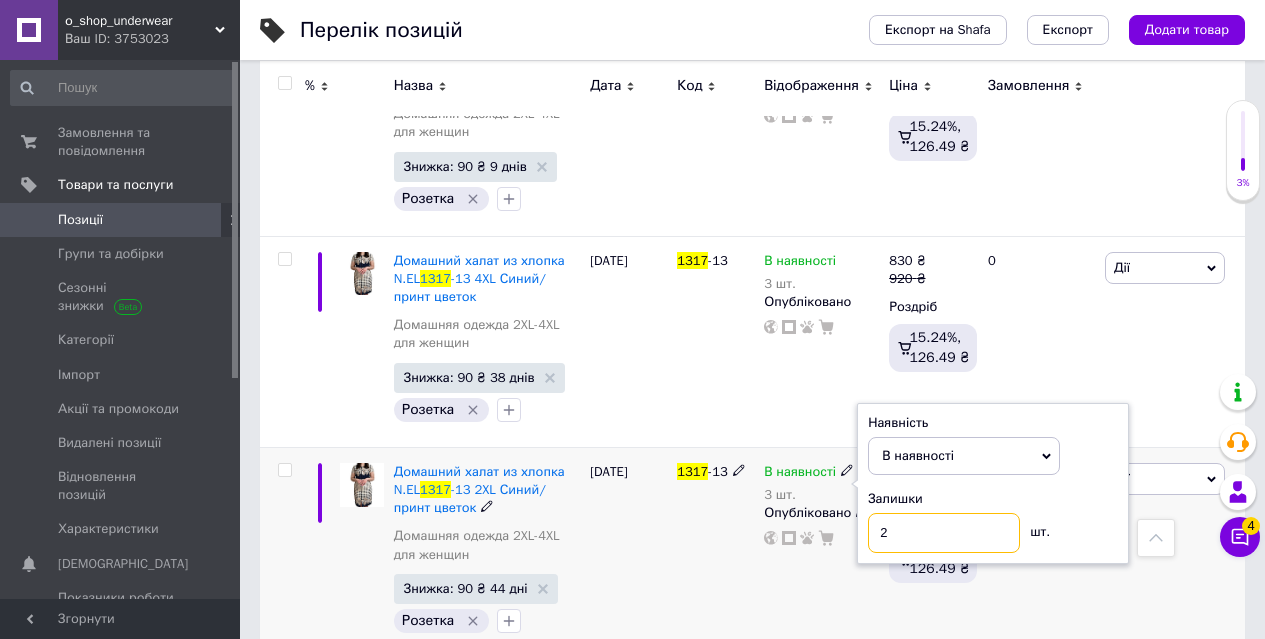type on "2" 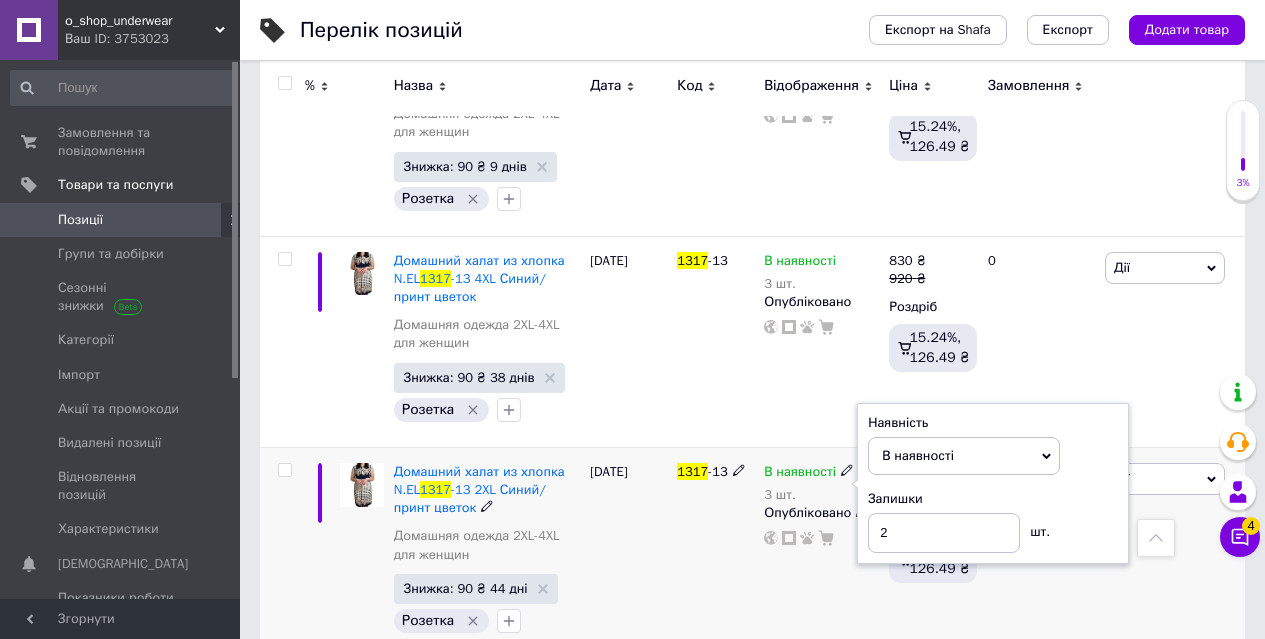 click on "В наявності 3 шт. Наявність В наявності Немає в наявності Під замовлення Готово до відправки Залишки 2 шт. Опубліковано" at bounding box center [821, 552] 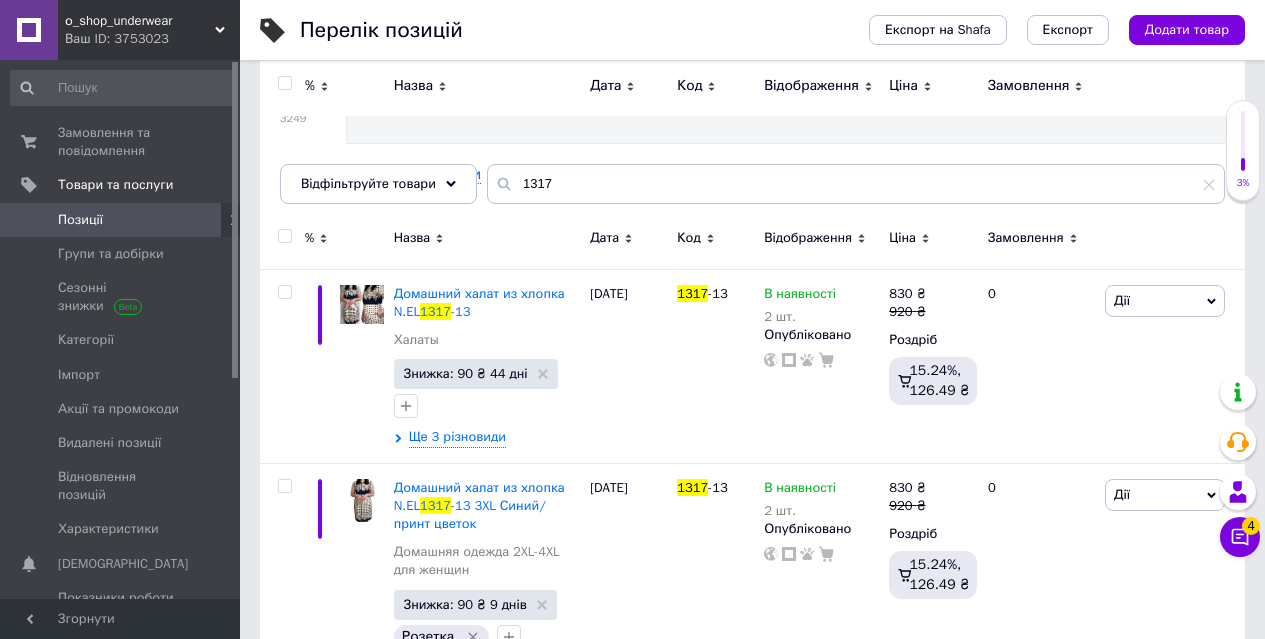 scroll, scrollTop: 100, scrollLeft: 0, axis: vertical 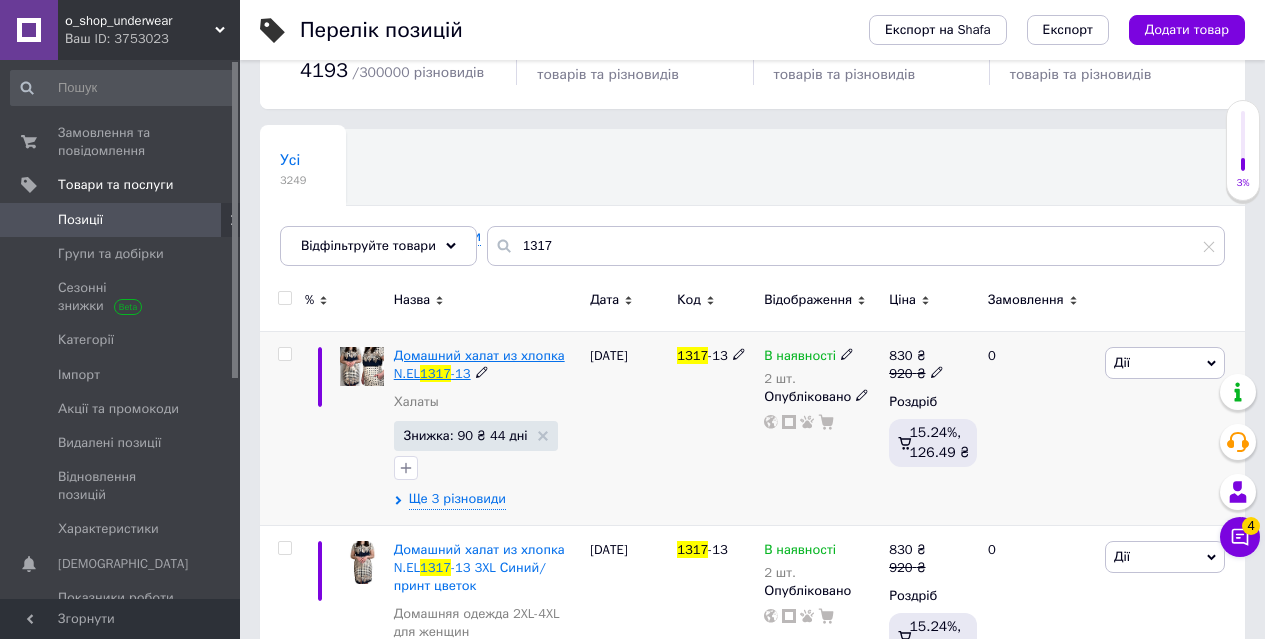 click on "Домашний халат из хлопка N.EL" at bounding box center [479, 364] 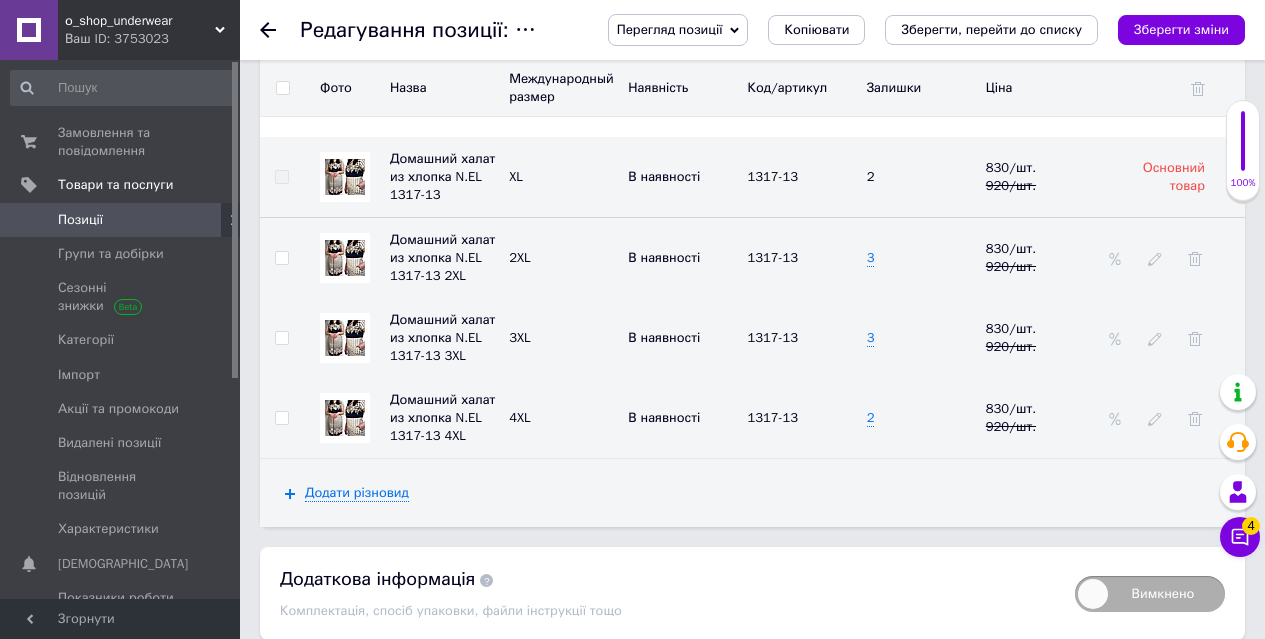scroll, scrollTop: 2824, scrollLeft: 0, axis: vertical 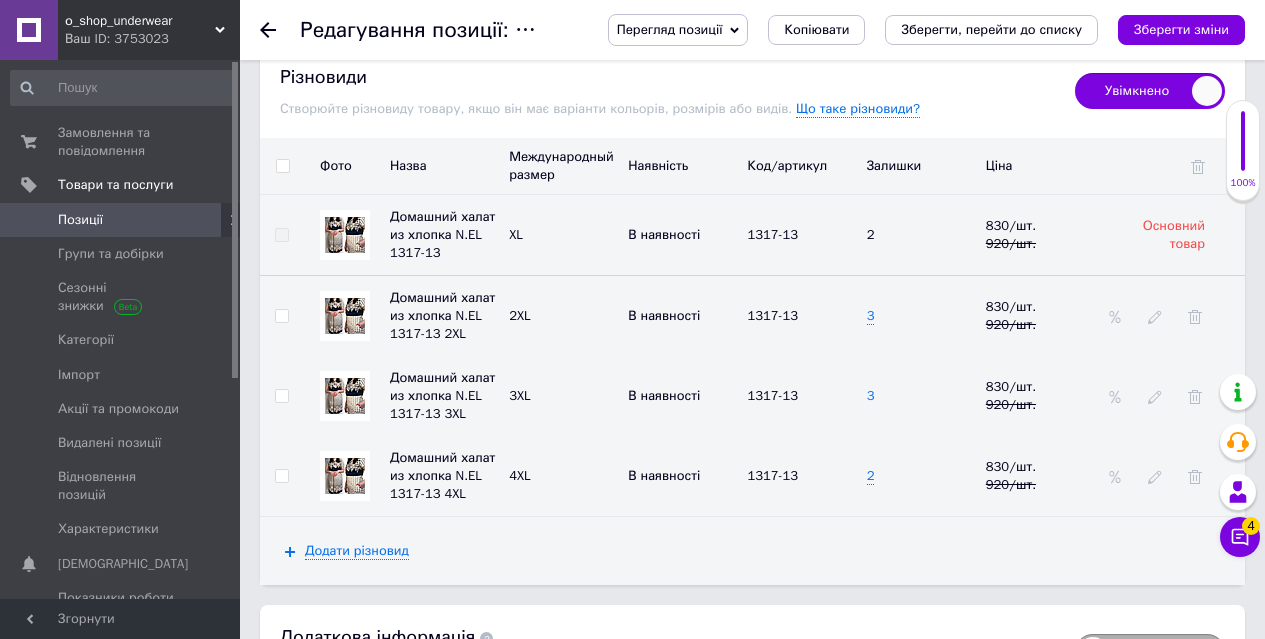 click on "3" at bounding box center [871, 396] 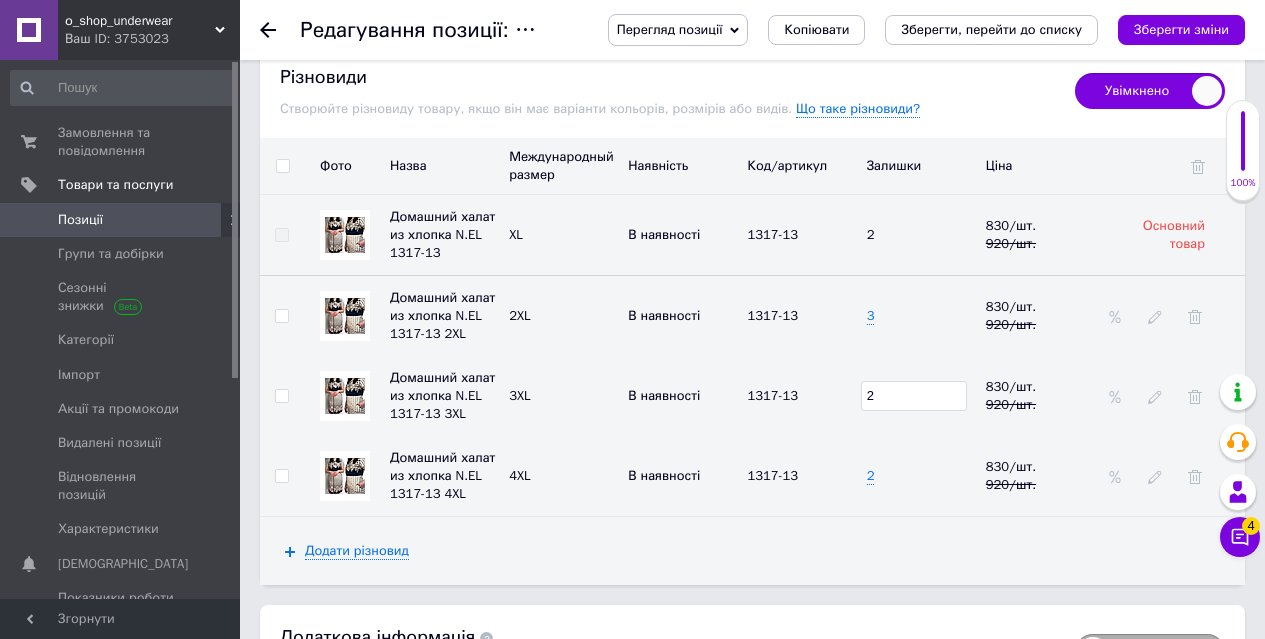 type on "2" 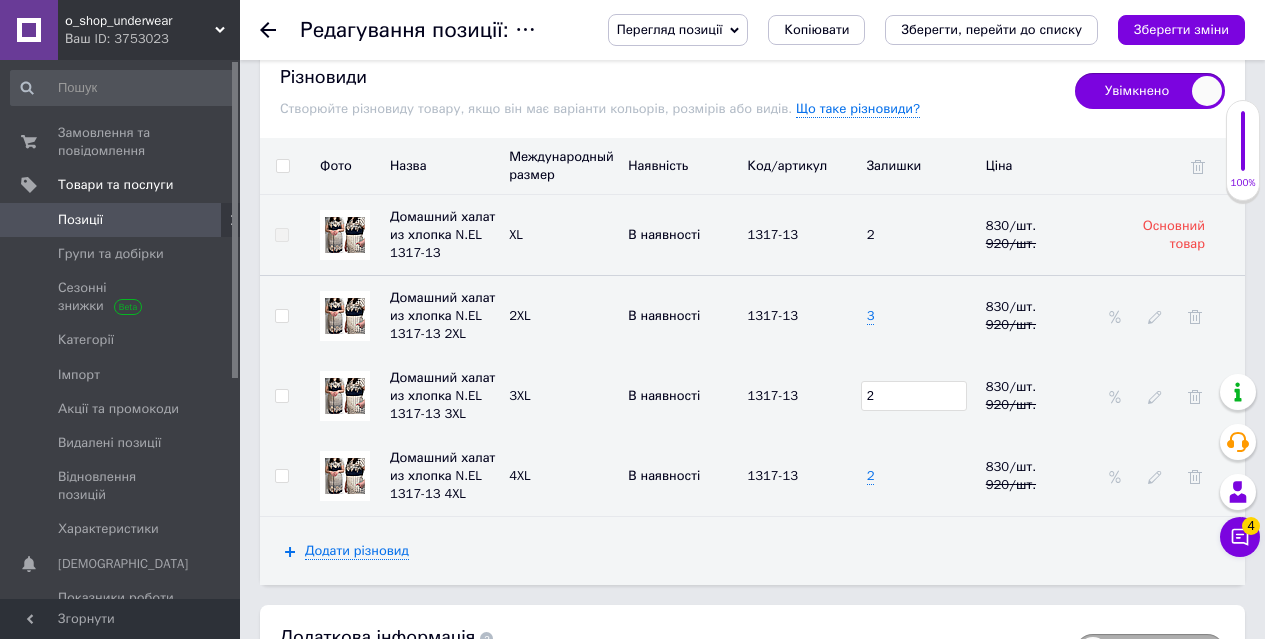 click on "2" at bounding box center [921, 396] 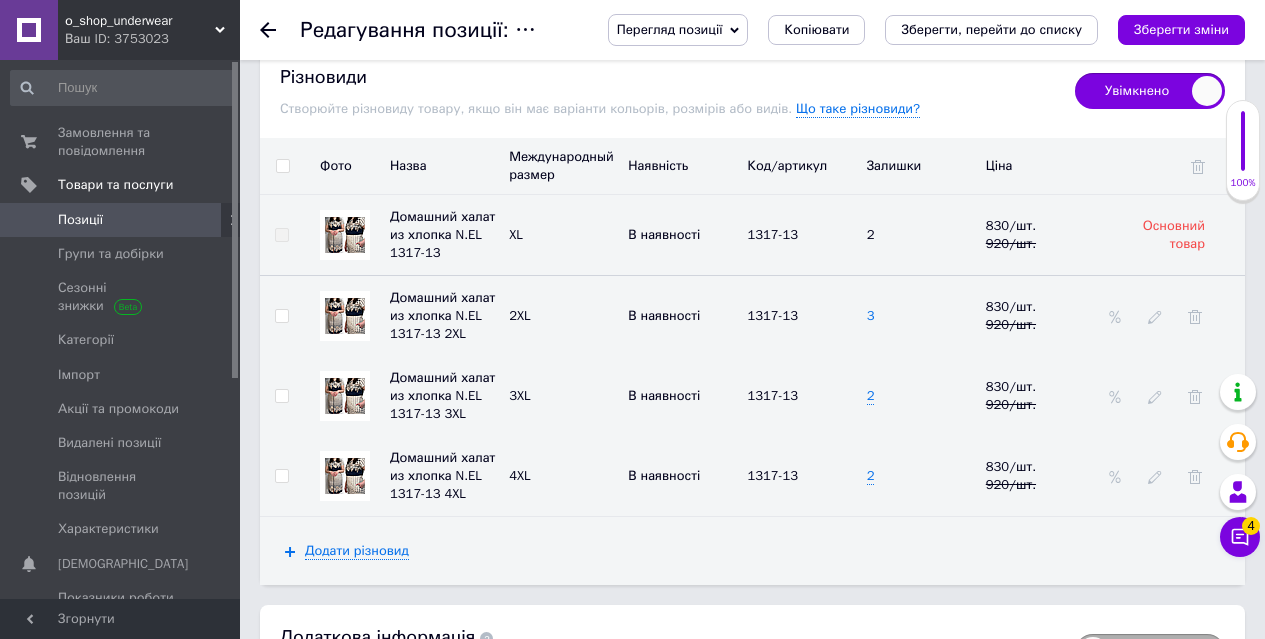 click on "3" at bounding box center [871, 316] 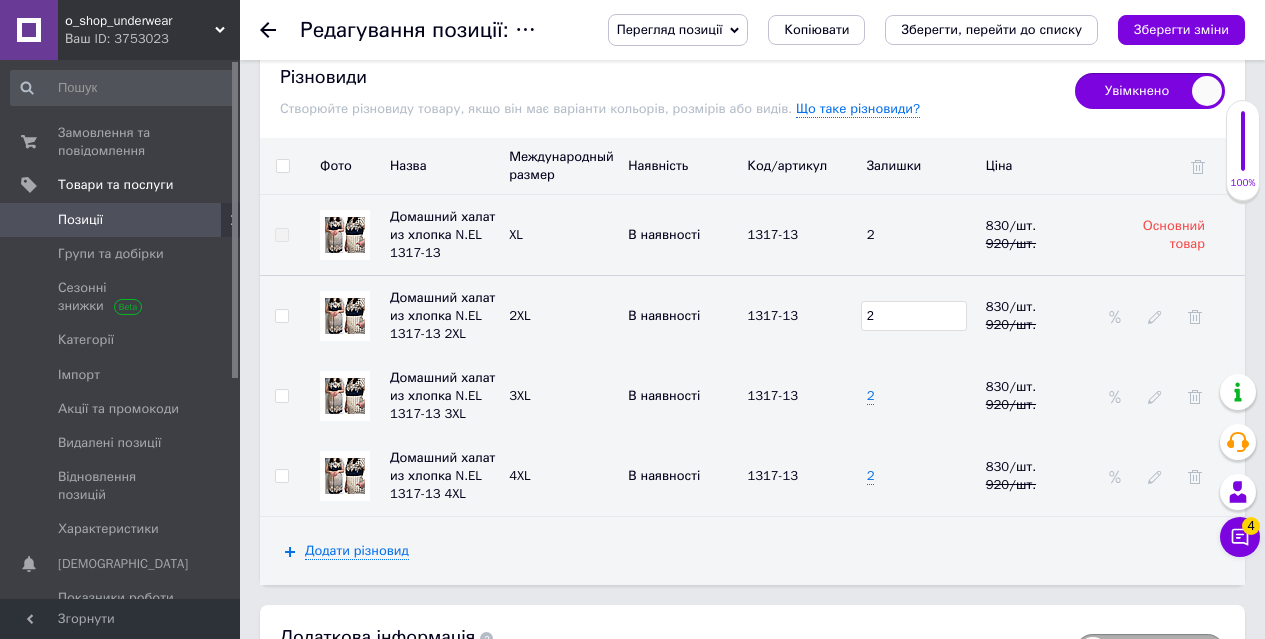 type on "2" 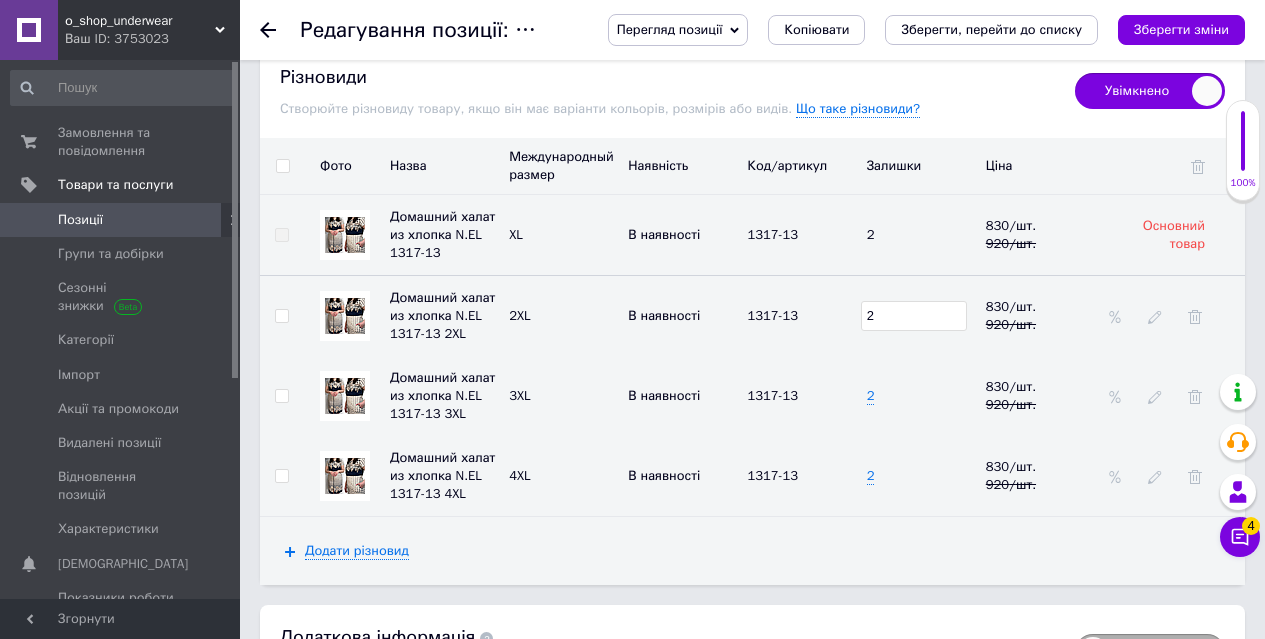 click on "2" at bounding box center [921, 396] 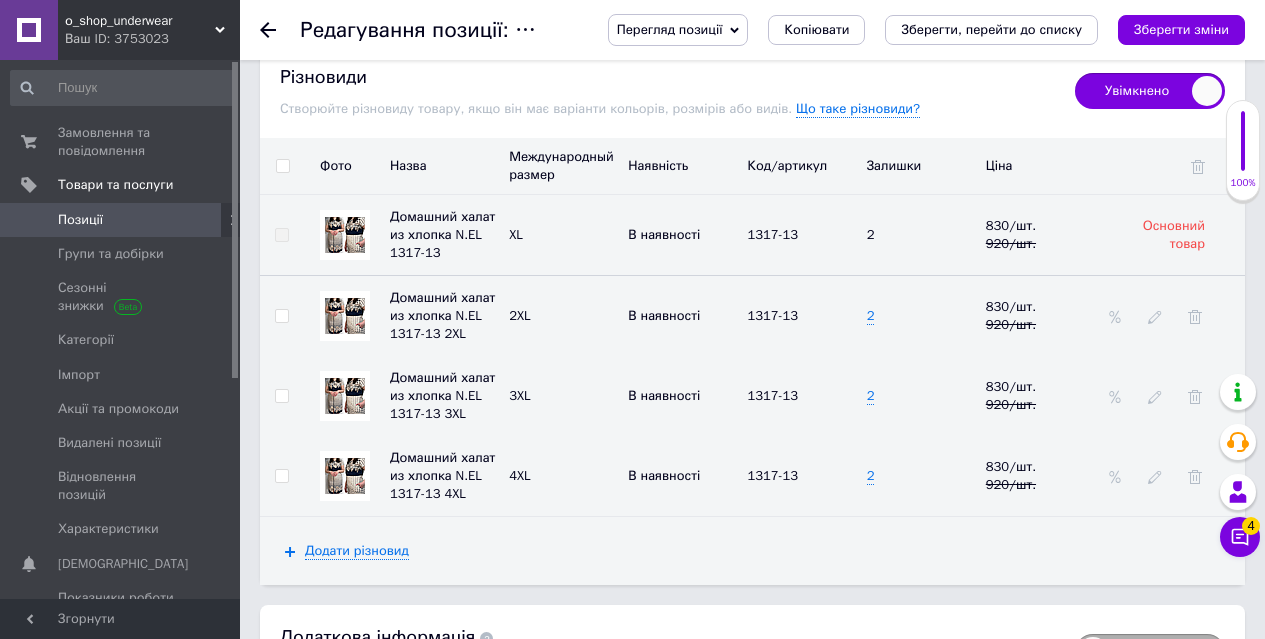 click on "Перегляд позиції Зберегти та переглянути на сайті Зберегти та переглянути на маркетплейсі Bigl.ua Копіювати Зберегти, перейти до списку Зберегти зміни" at bounding box center (916, 30) 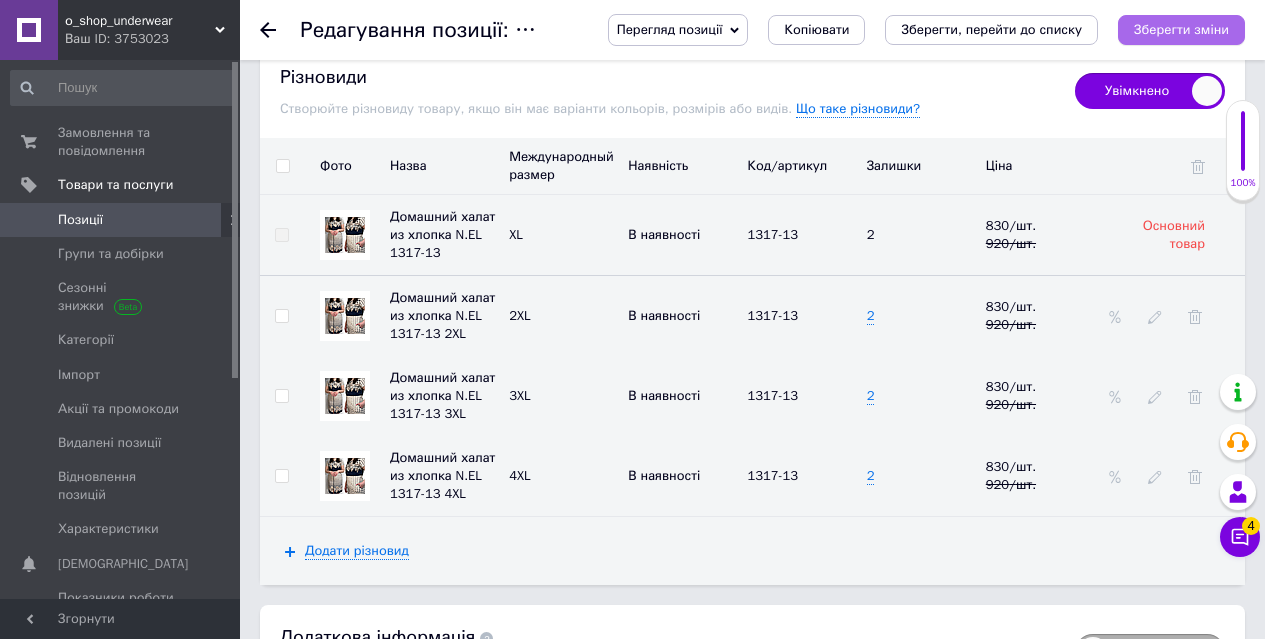click on "Зберегти зміни" at bounding box center (1181, 29) 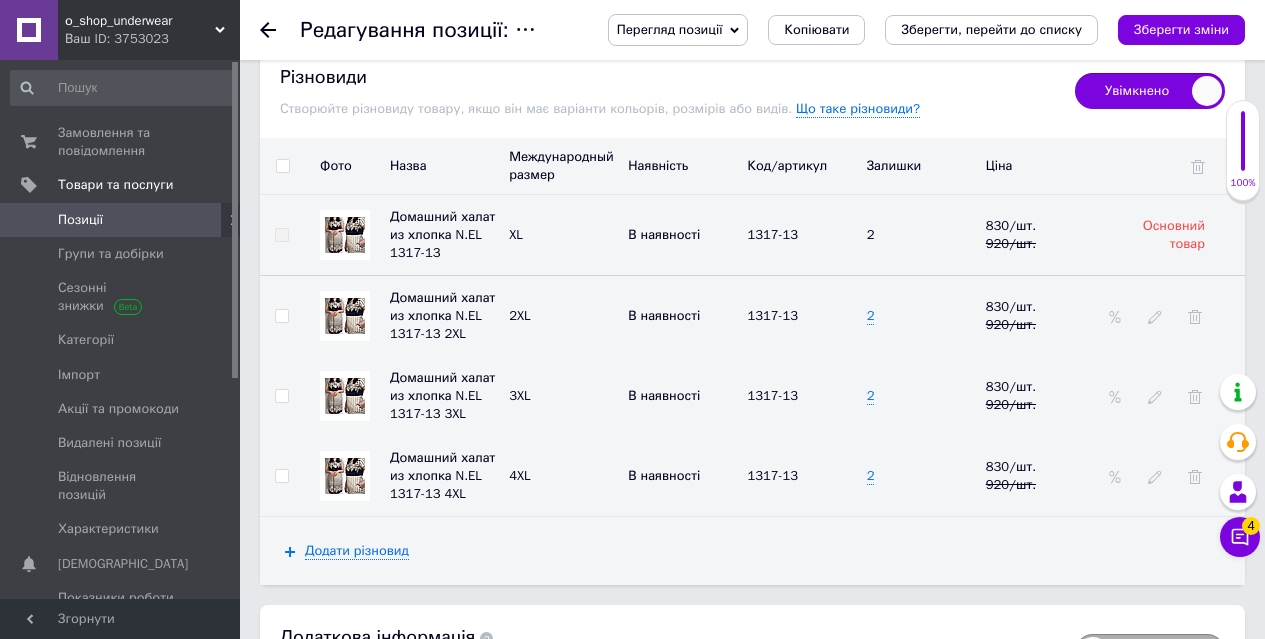 click 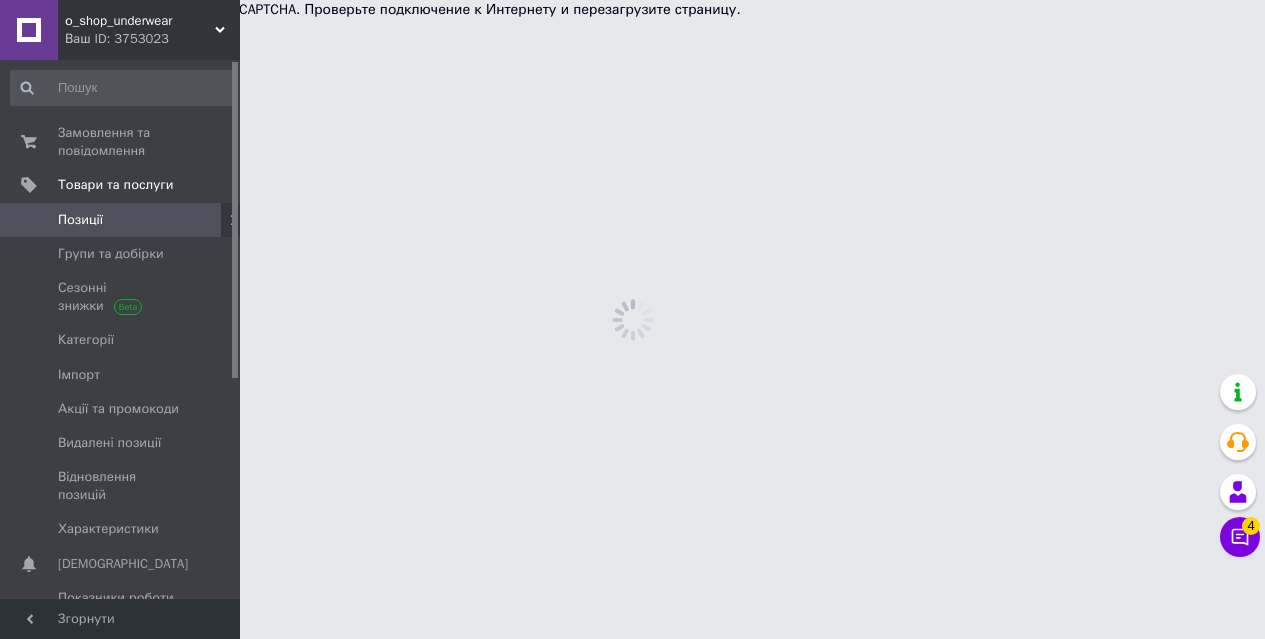 scroll, scrollTop: 0, scrollLeft: 0, axis: both 